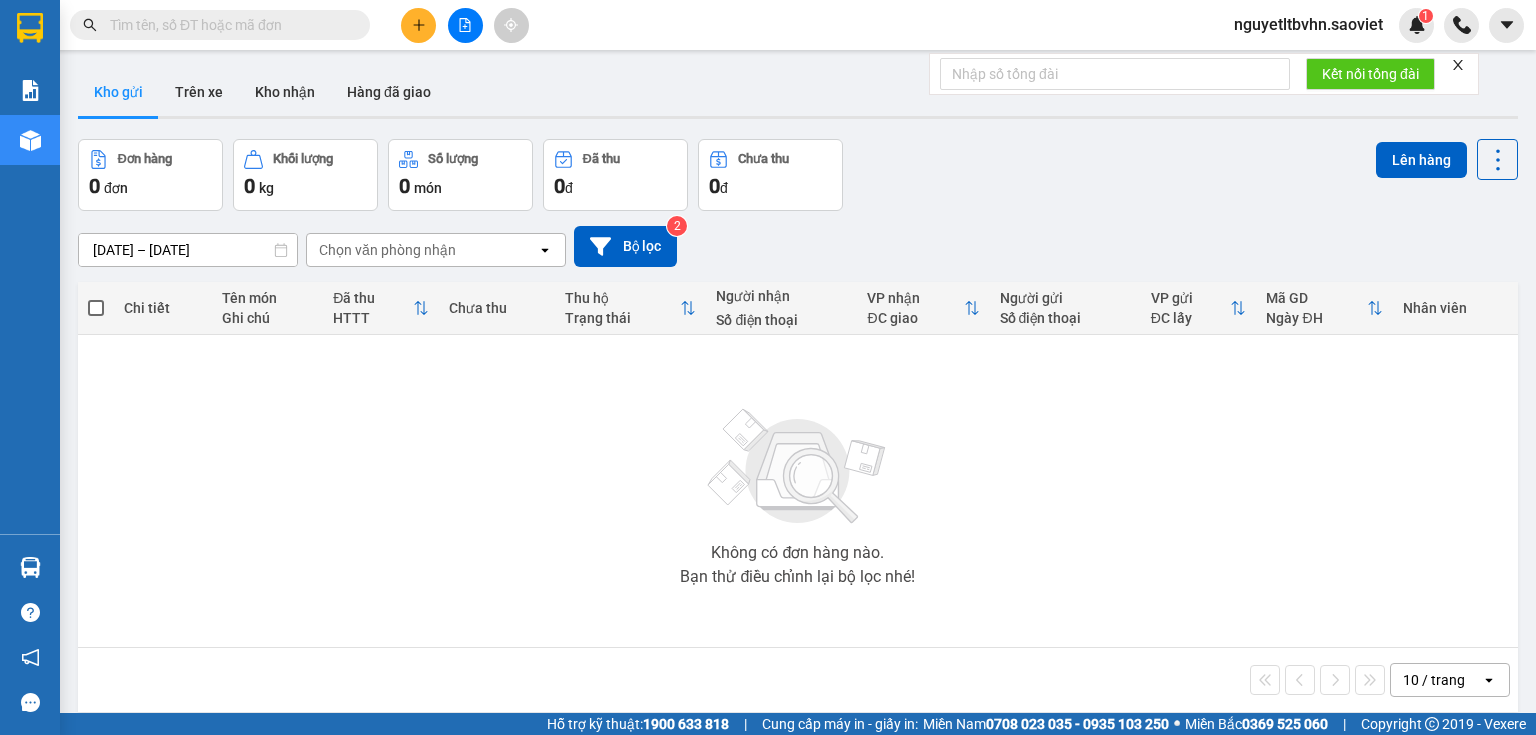 scroll, scrollTop: 0, scrollLeft: 0, axis: both 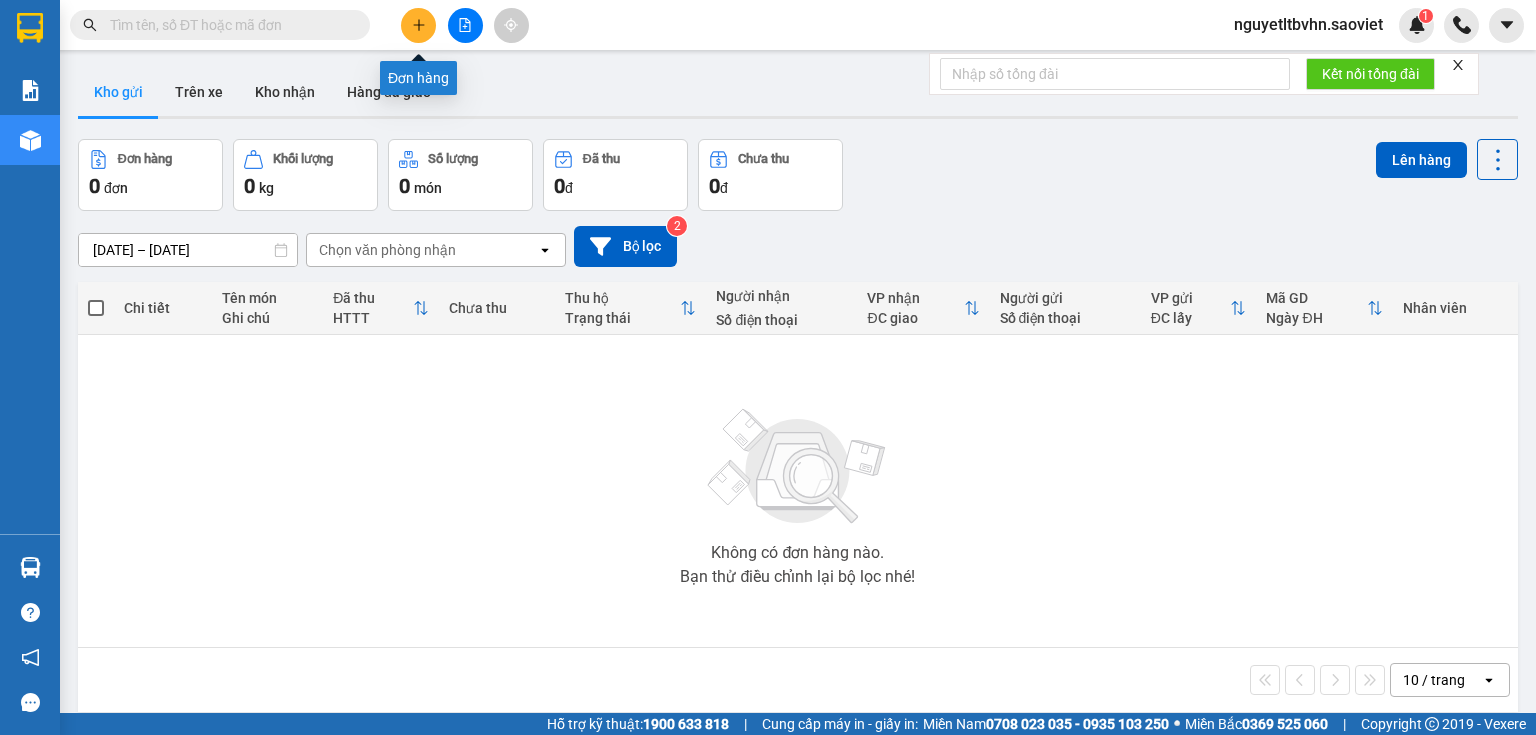 click 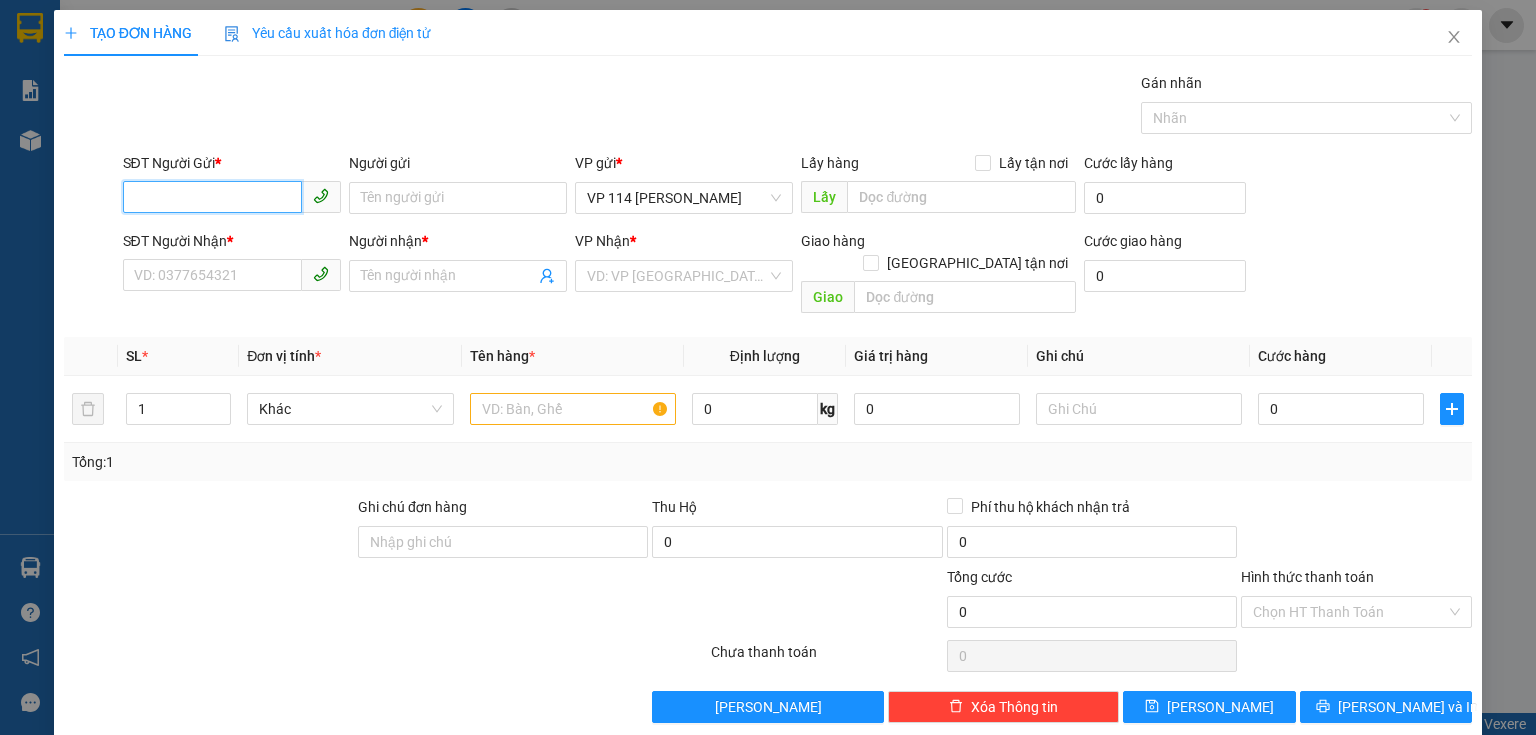 click on "SĐT Người Gửi  *" at bounding box center [212, 197] 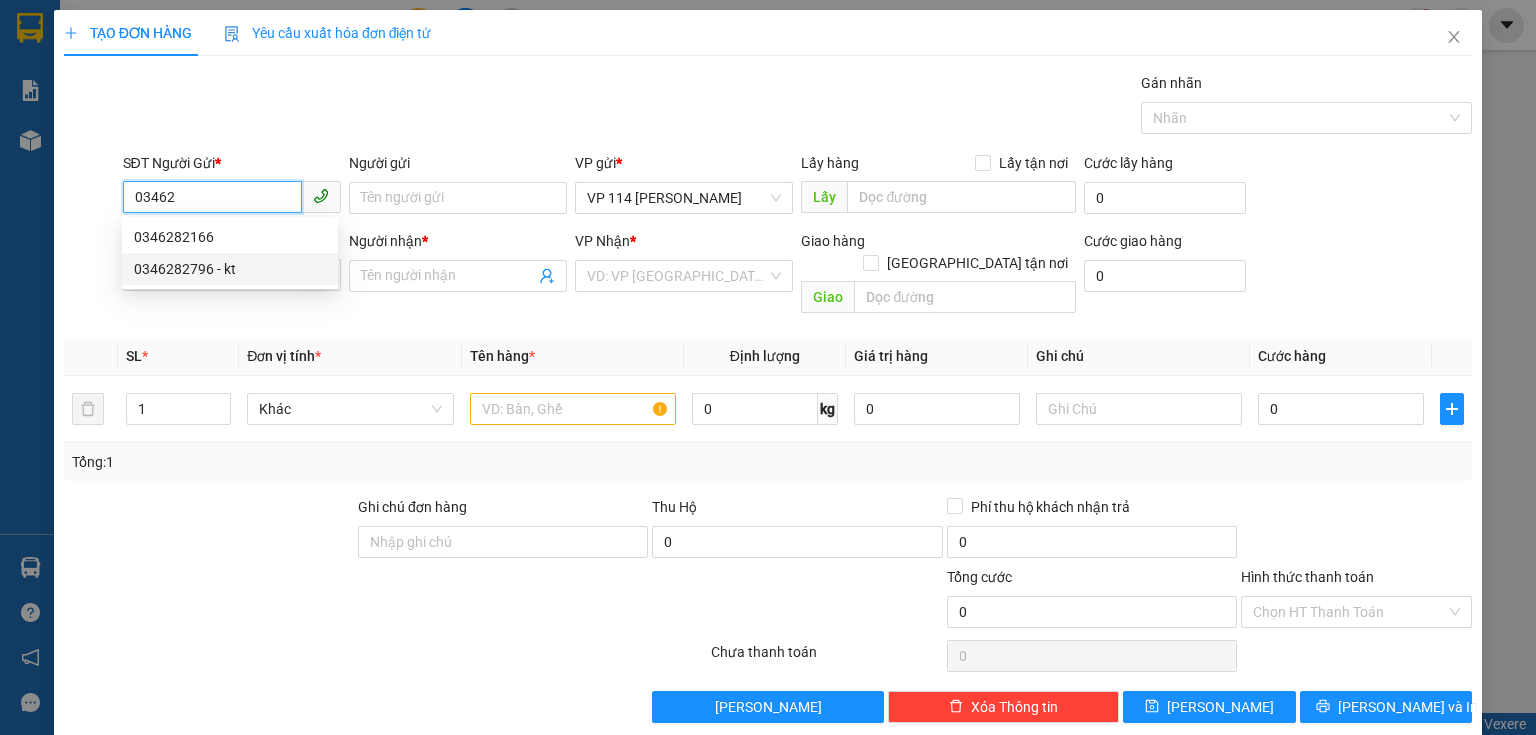 click on "0346282796 - kt" at bounding box center [230, 269] 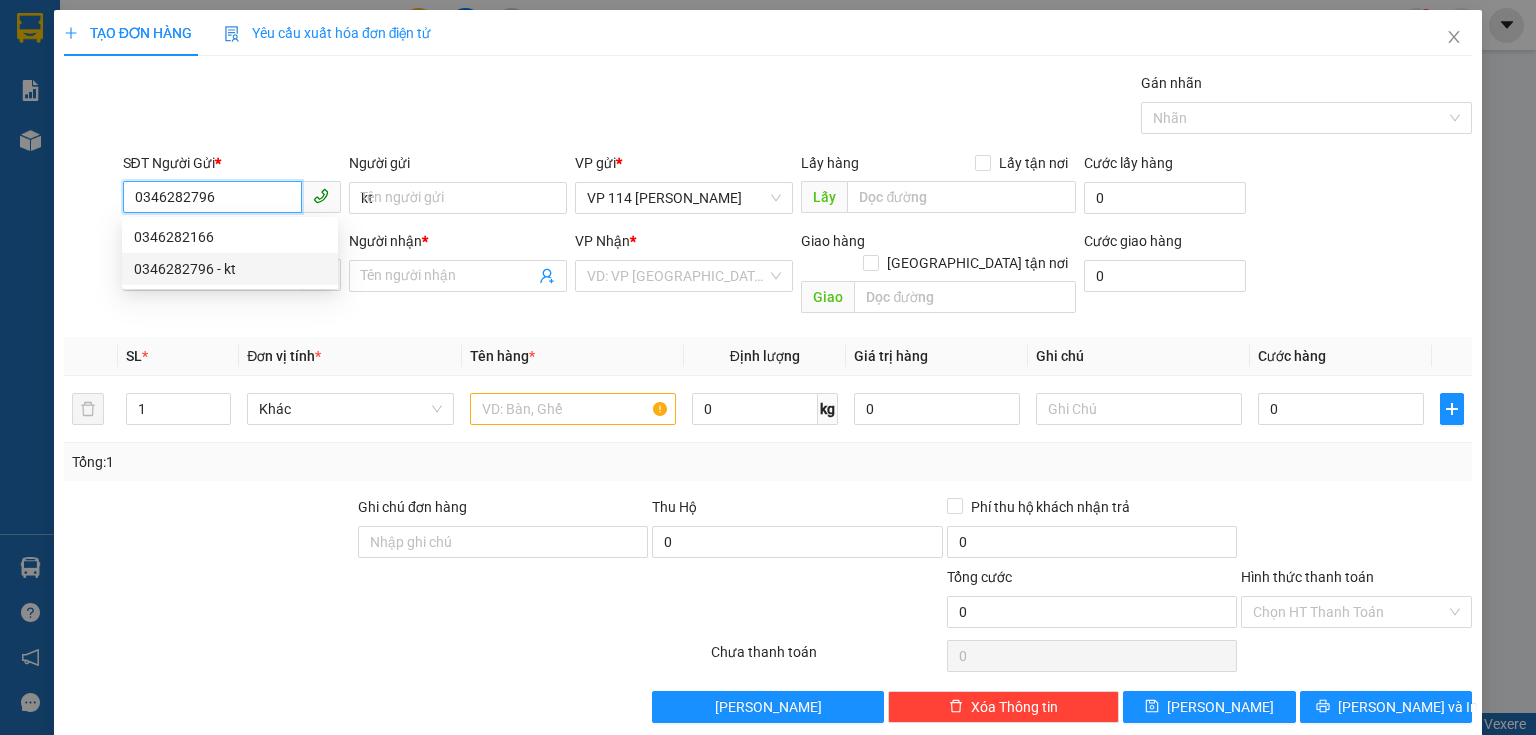 type on "Trung" 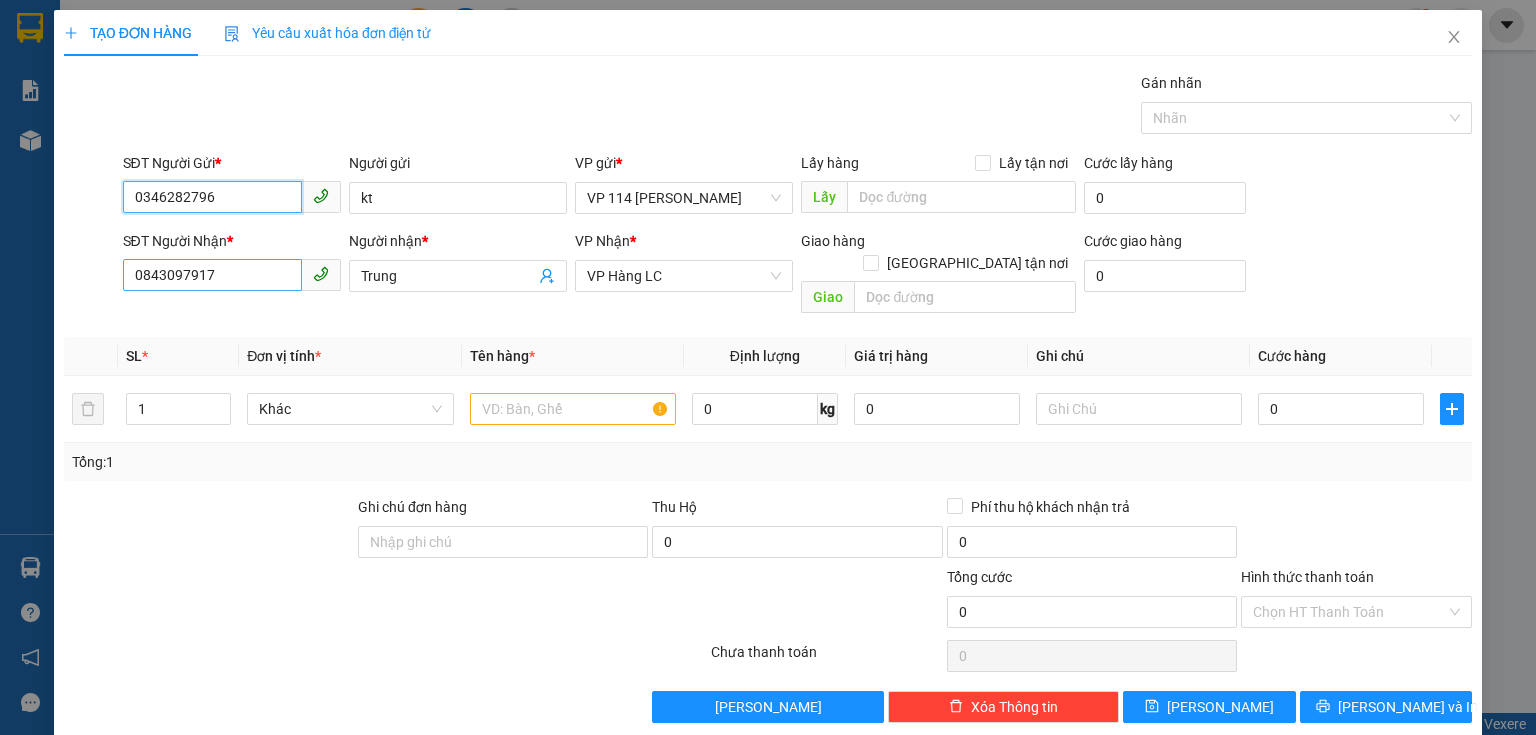 type on "0346282796" 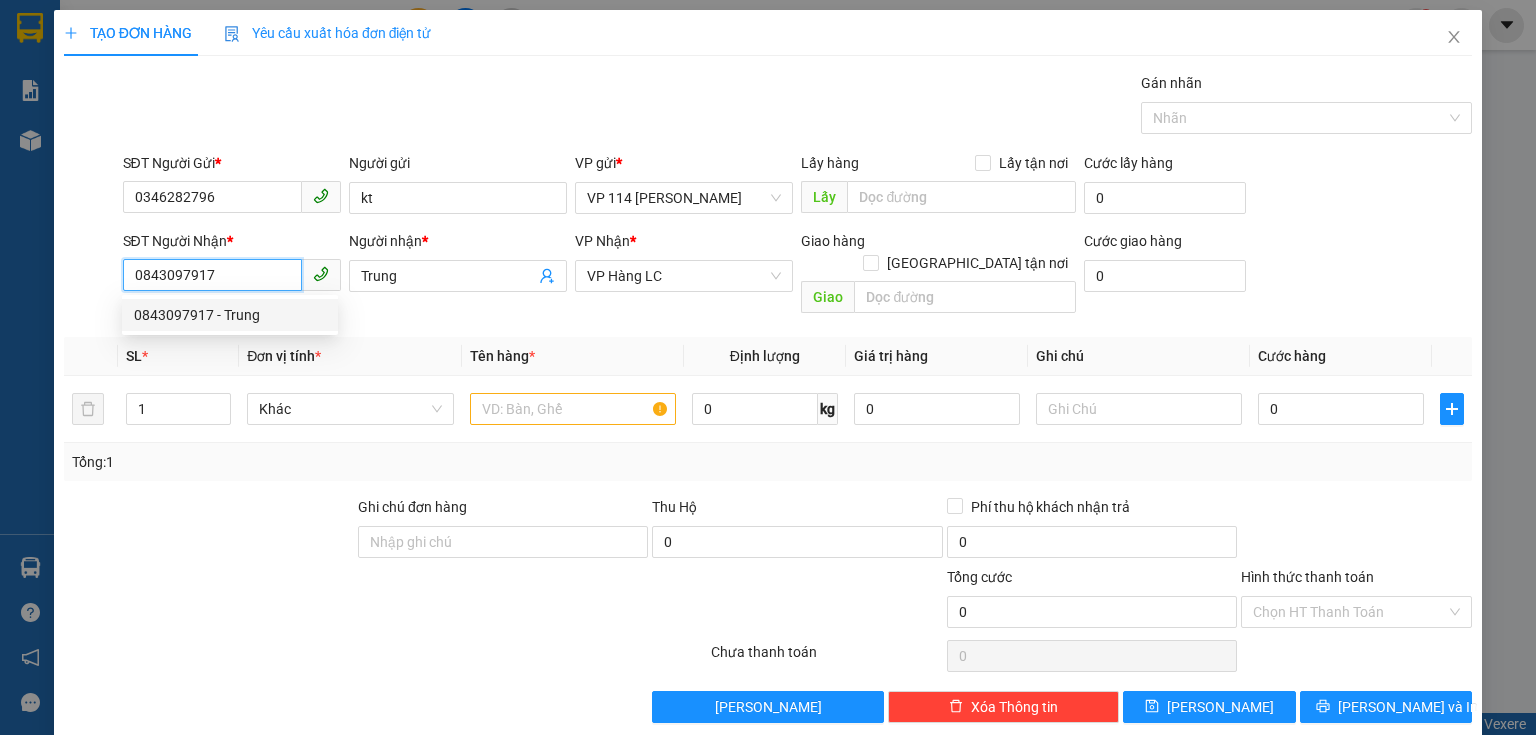 drag, startPoint x: 259, startPoint y: 272, endPoint x: 128, endPoint y: 282, distance: 131.38112 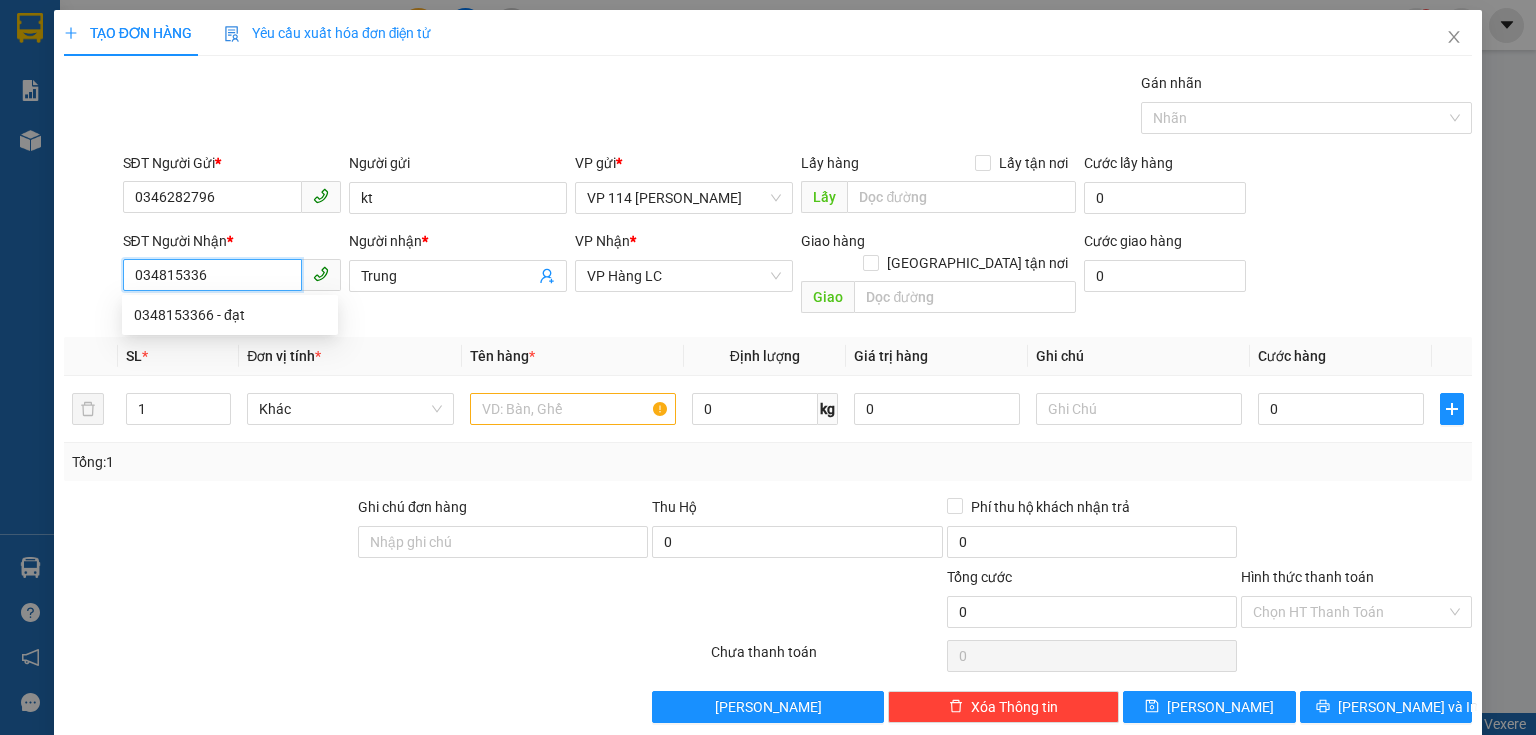 type on "0348153366" 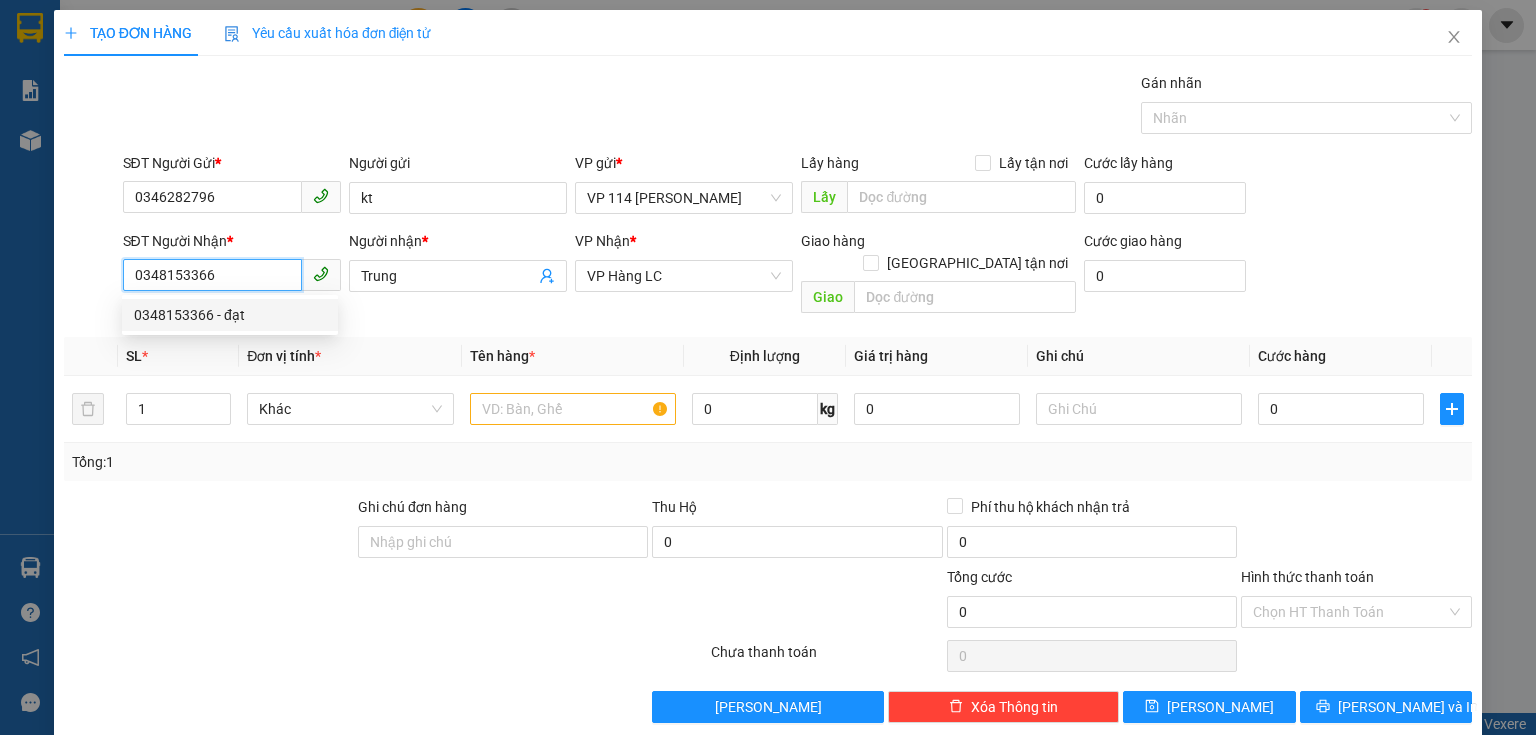 click on "0348153366 - đạt" at bounding box center [230, 315] 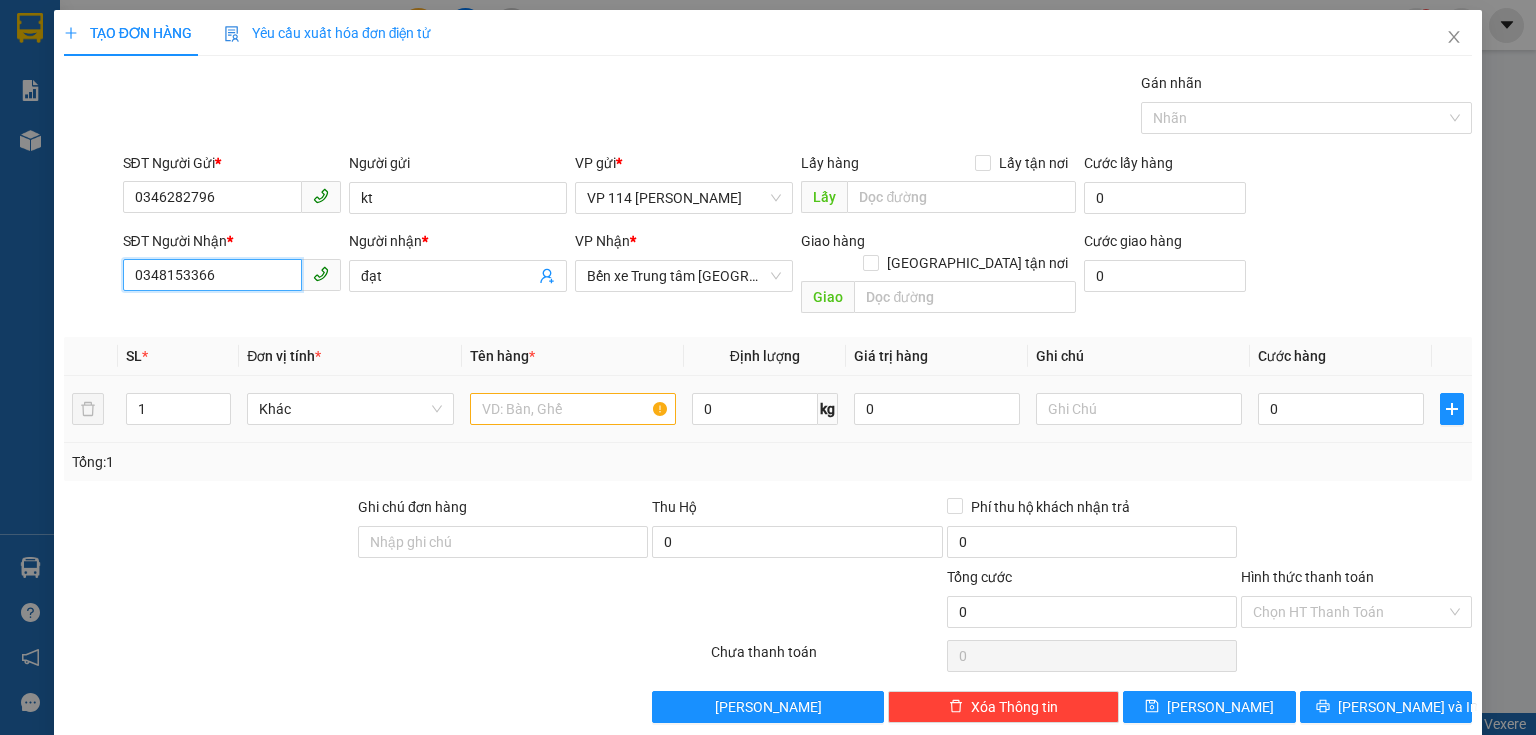 type on "0348153366" 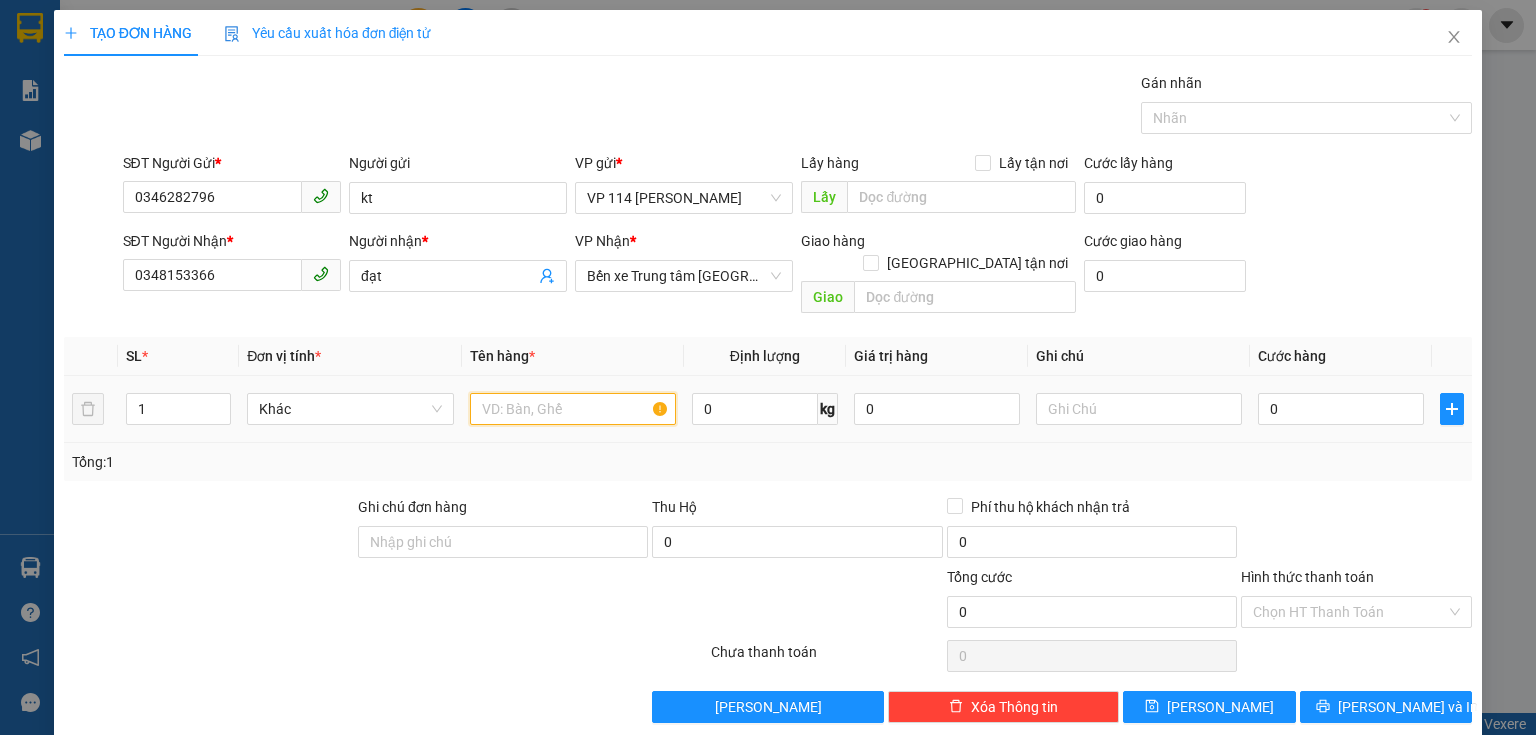 click at bounding box center (573, 409) 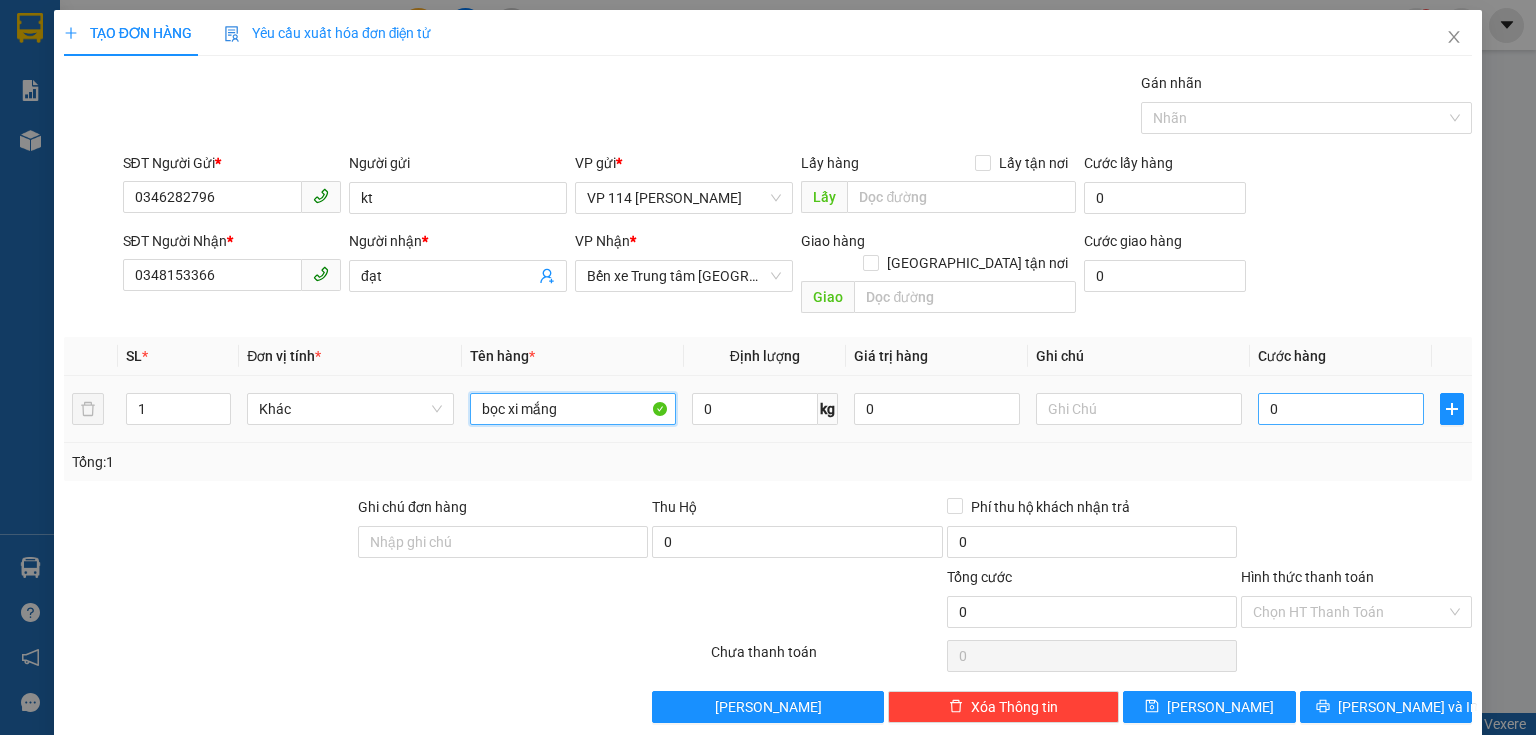 type on "bọc xi mắng" 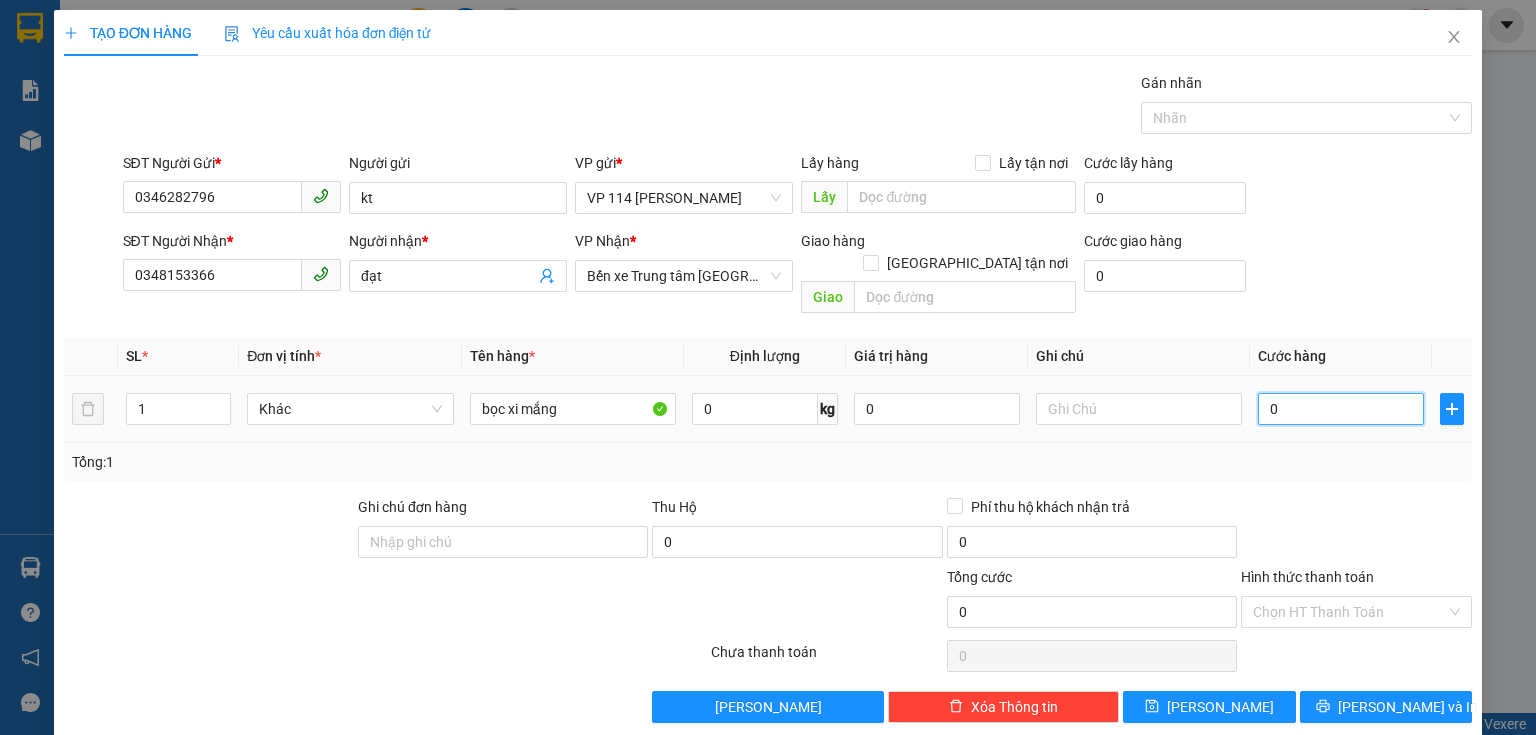 click on "0" at bounding box center [1341, 409] 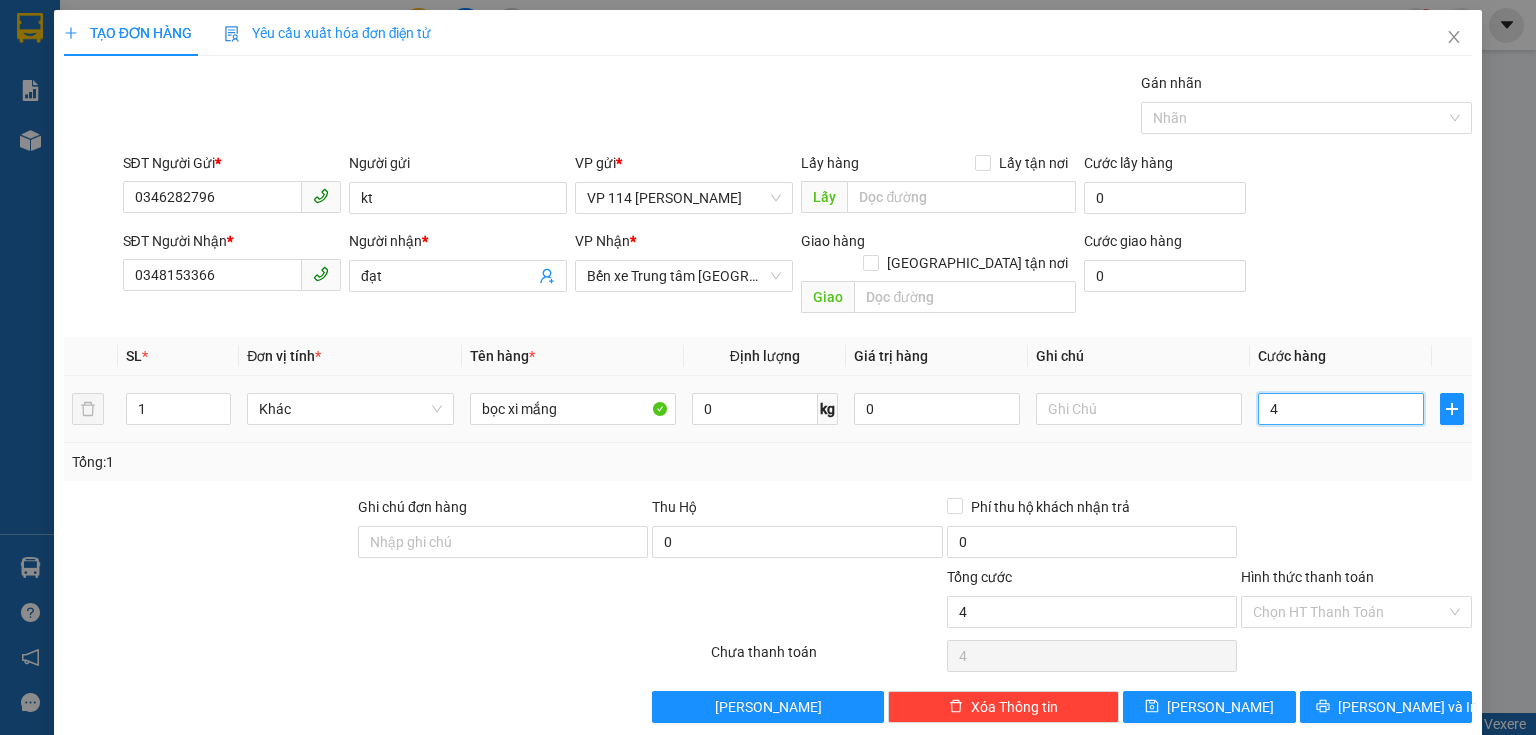type on "40" 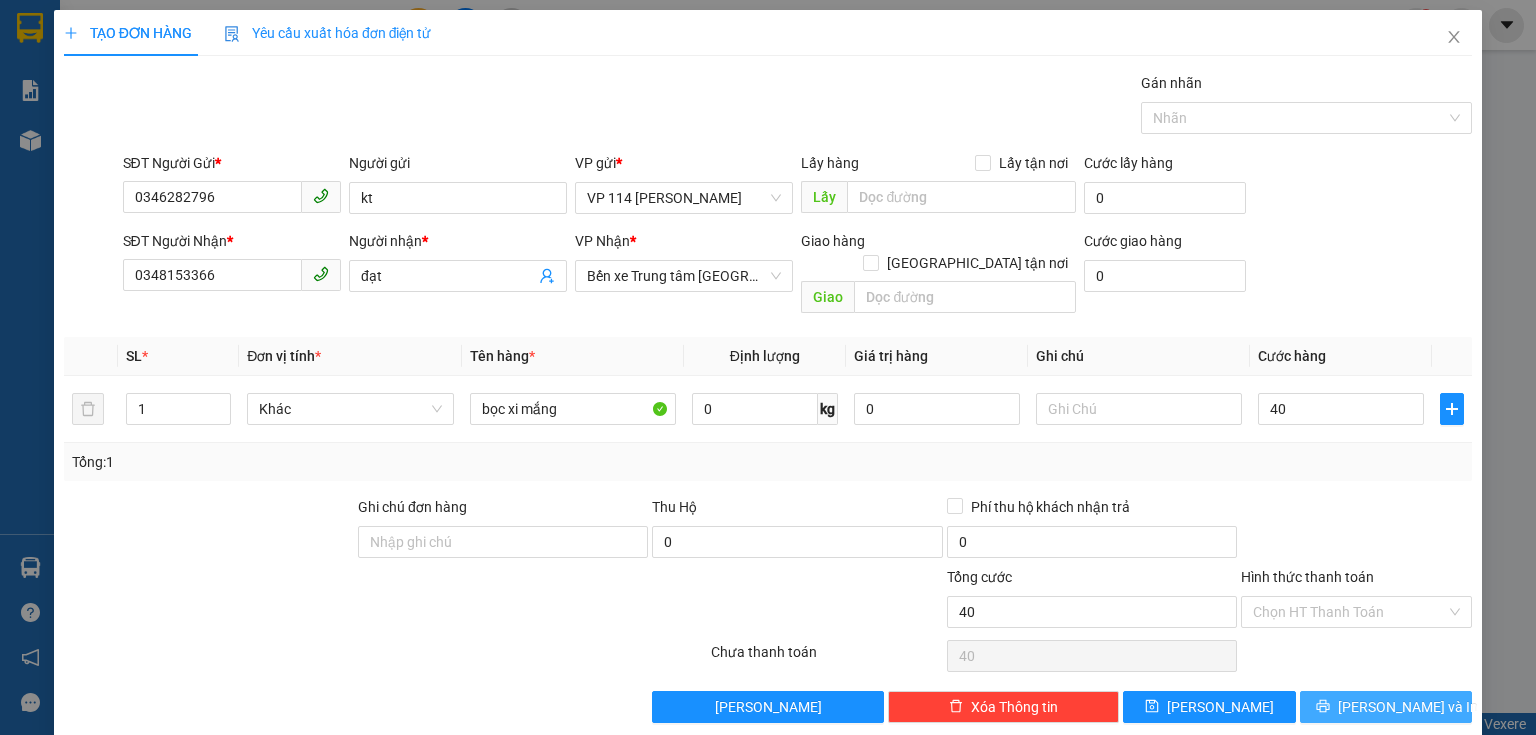 type on "40.000" 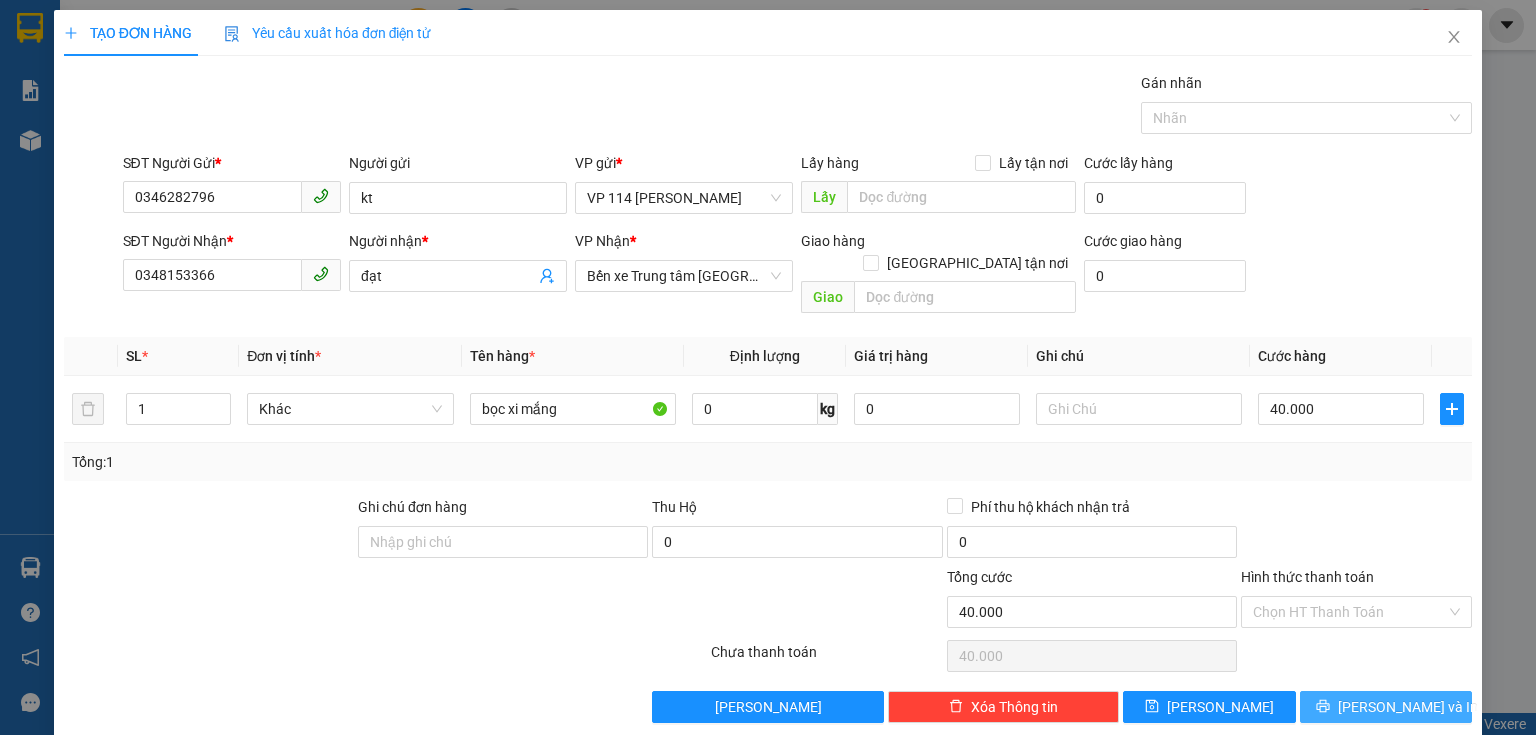 click on "[PERSON_NAME] và In" at bounding box center (1386, 707) 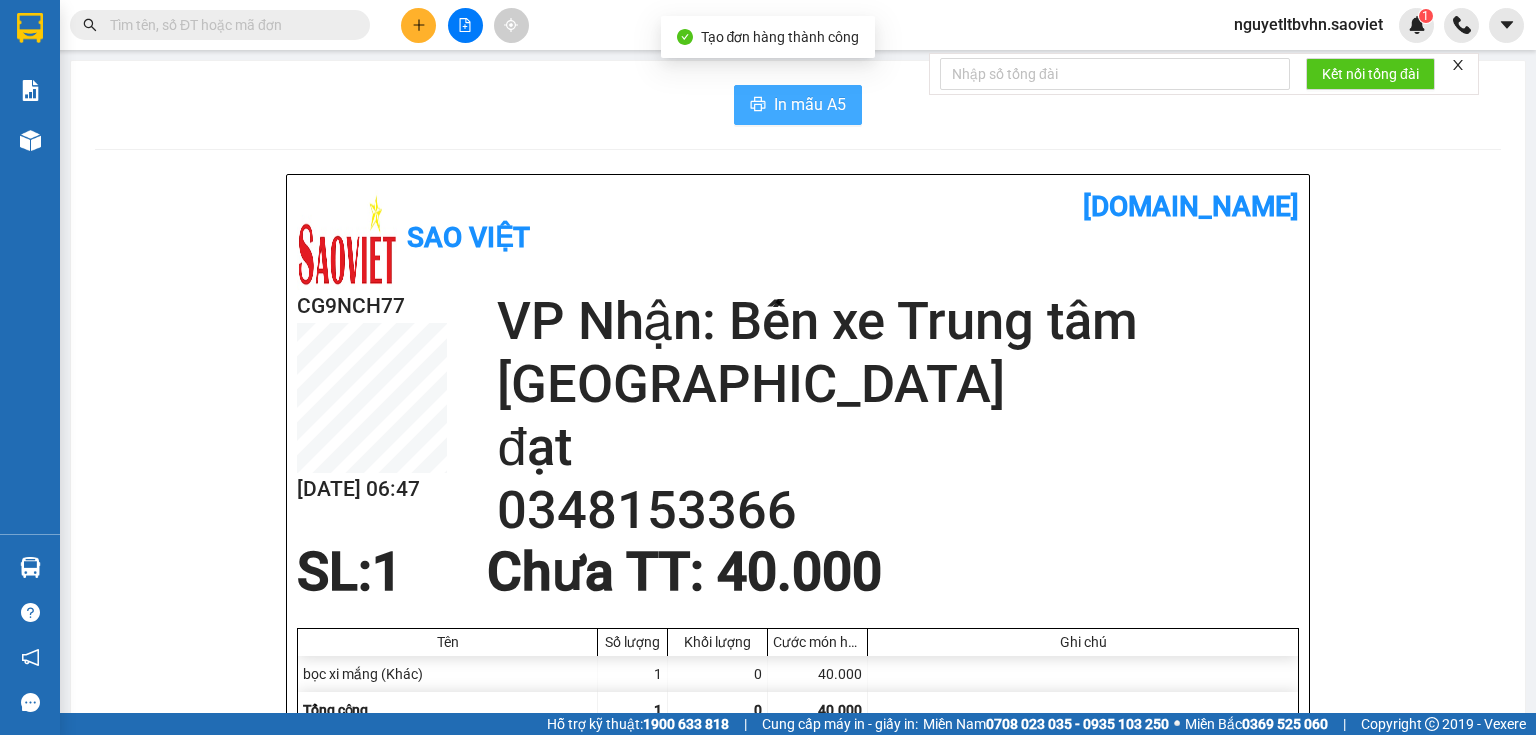 click on "In mẫu A5" at bounding box center (810, 104) 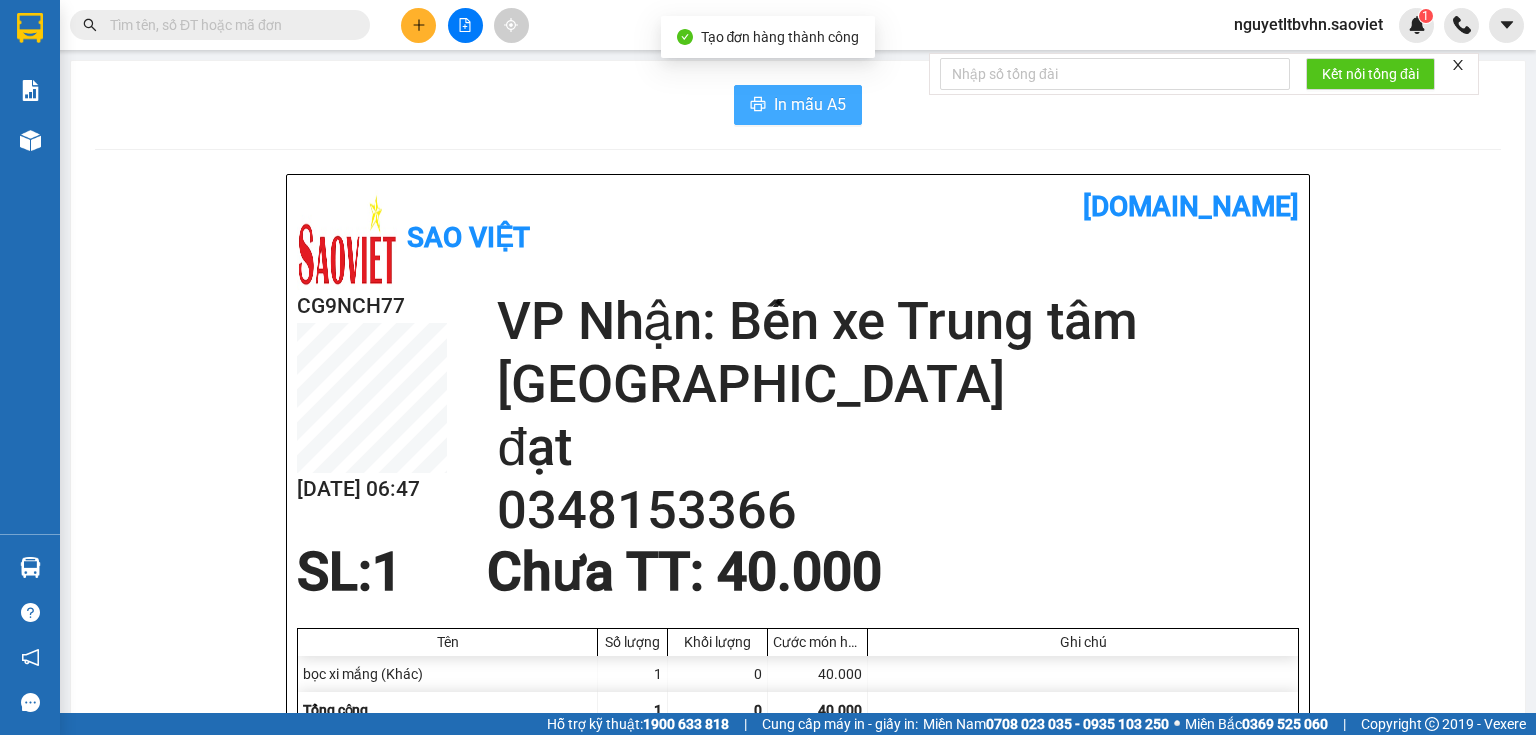 scroll, scrollTop: 0, scrollLeft: 0, axis: both 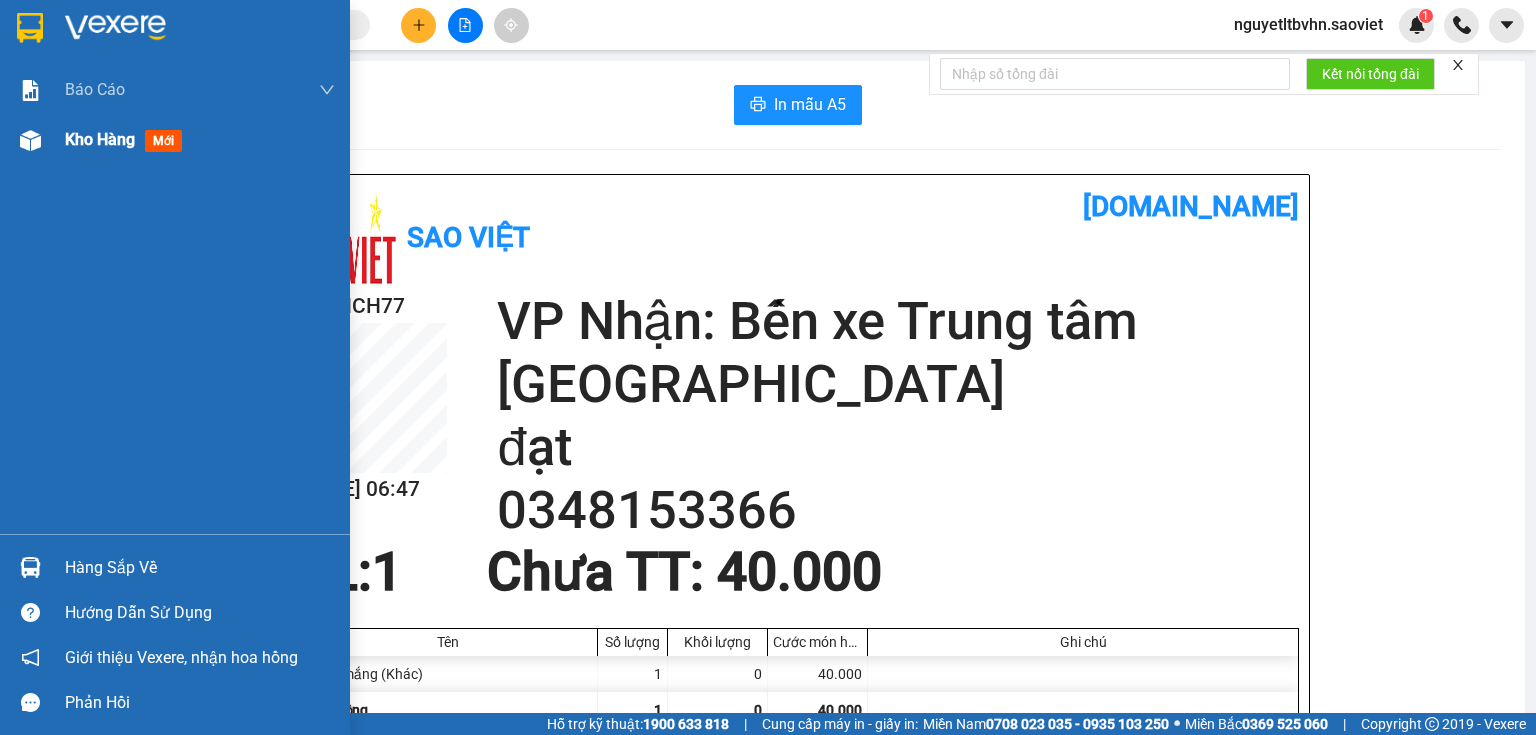 click at bounding box center (30, 140) 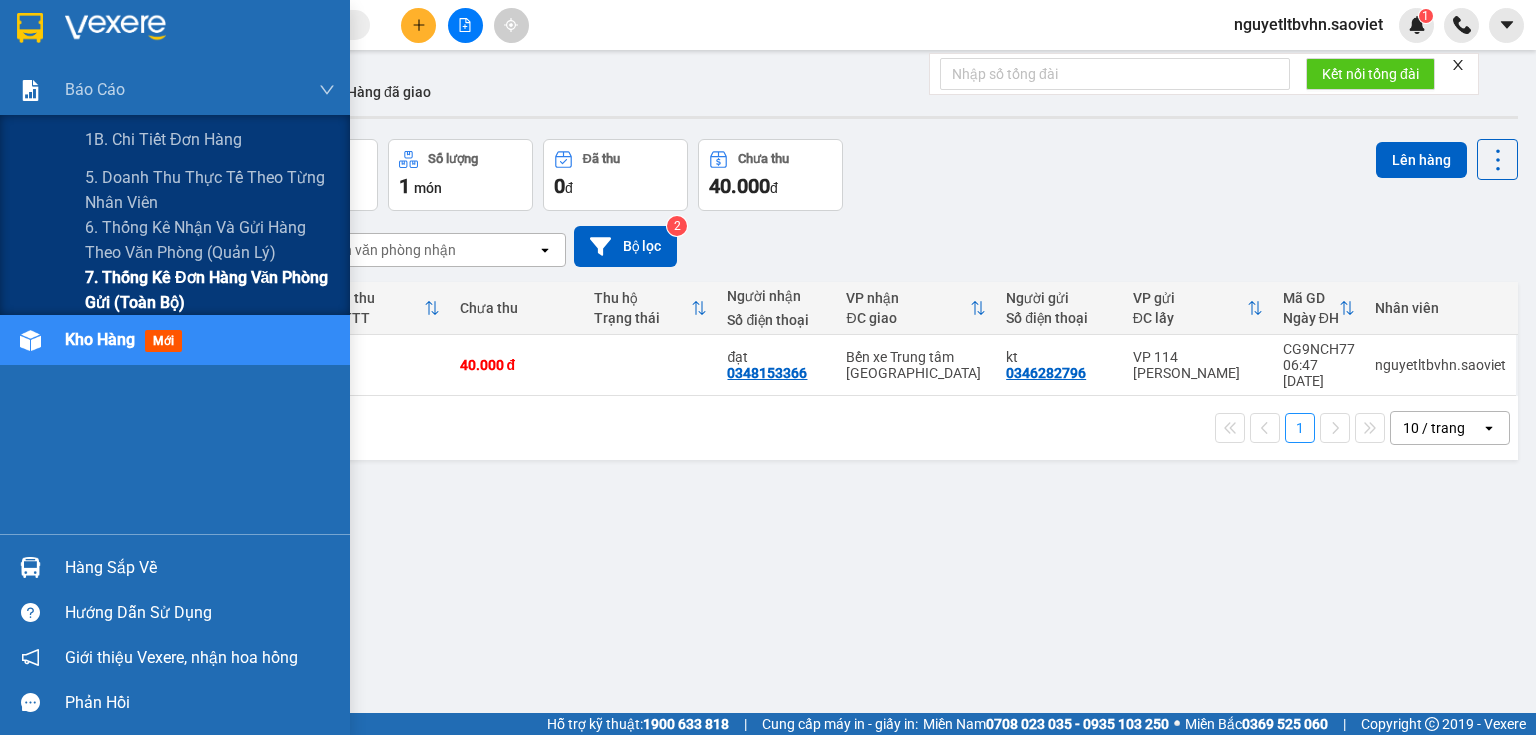 click on "7. Thống kê đơn hàng văn phòng gửi (toàn bộ)" at bounding box center [210, 290] 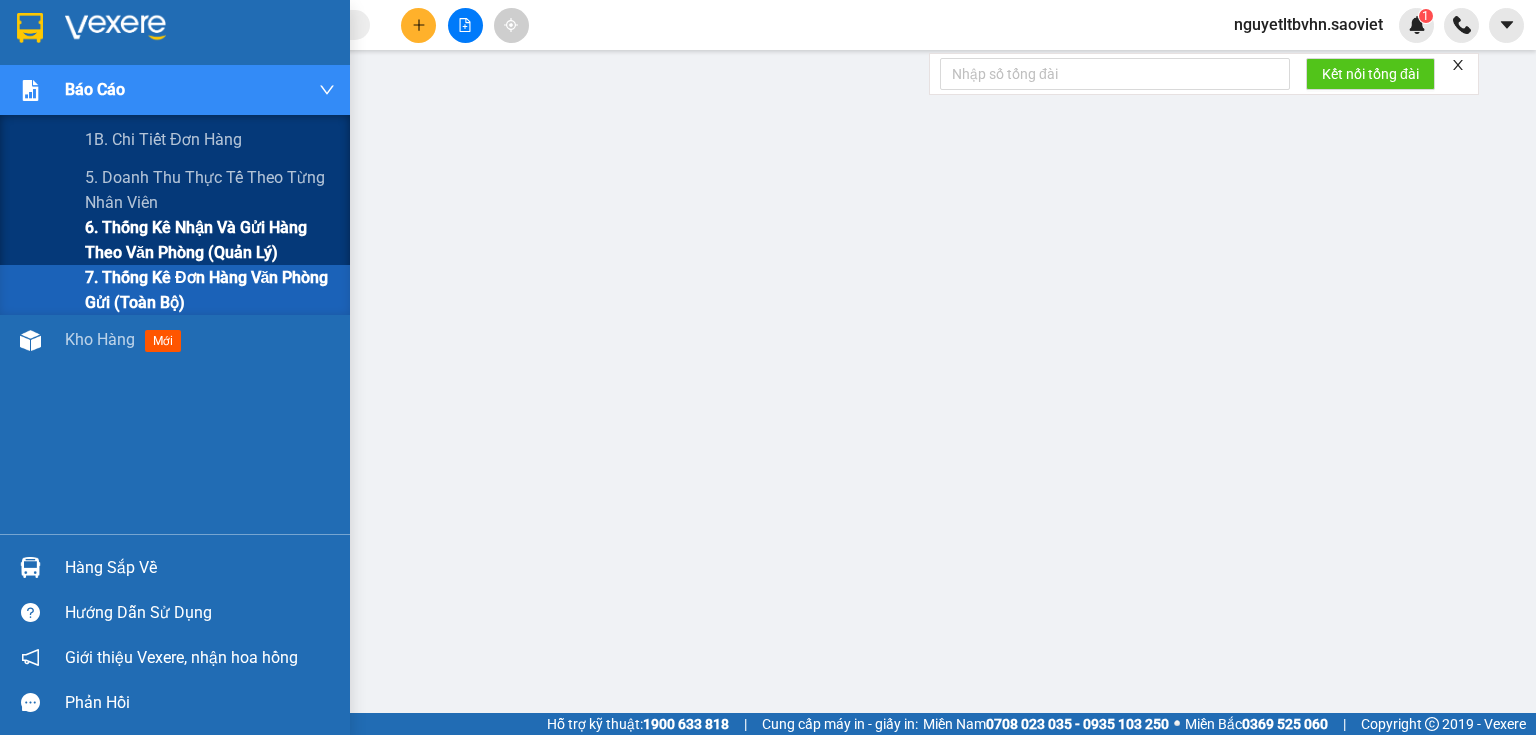 click on "6. Thống kê nhận và gửi hàng theo văn phòng (quản lý)" at bounding box center [210, 240] 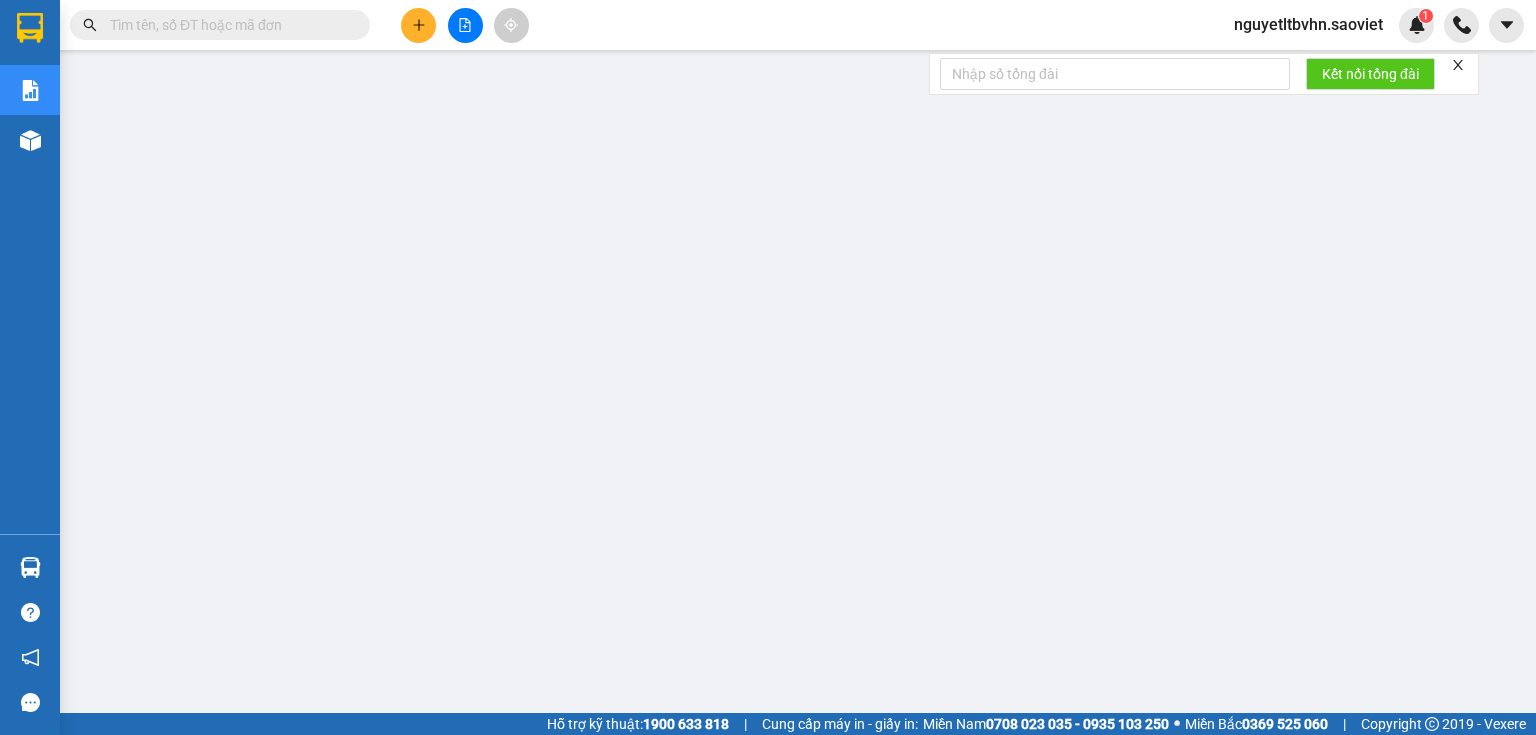 click at bounding box center [228, 25] 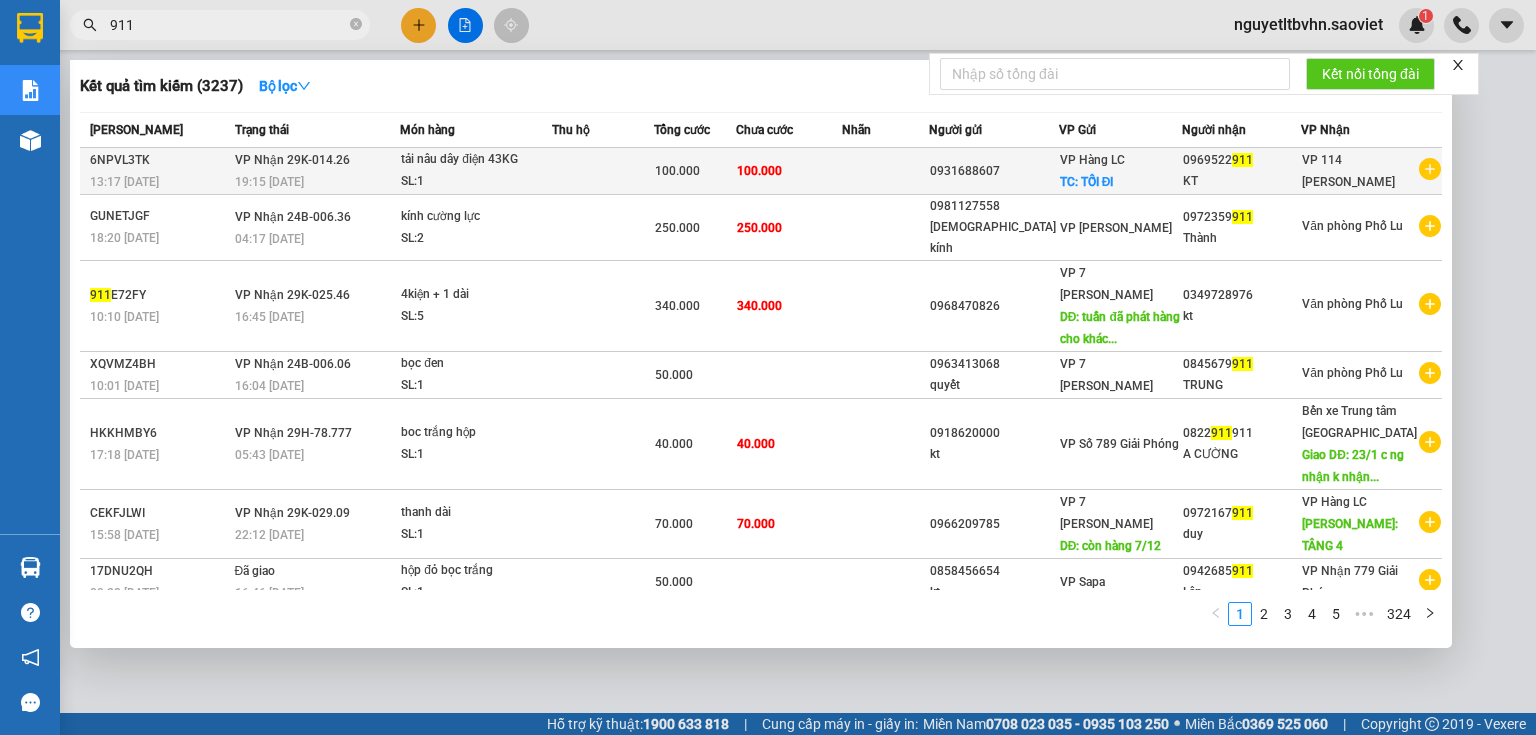 type on "911" 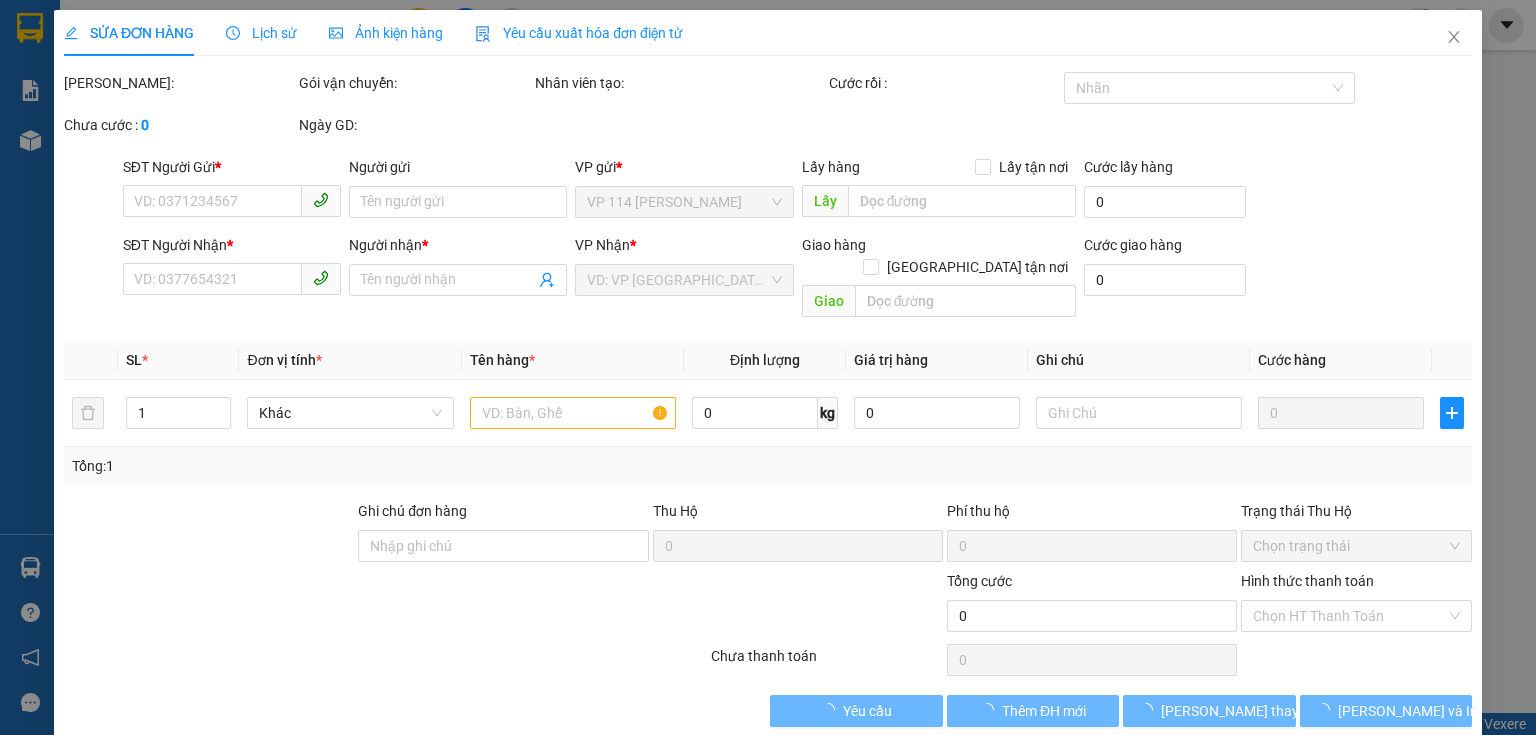 type on "0931688607" 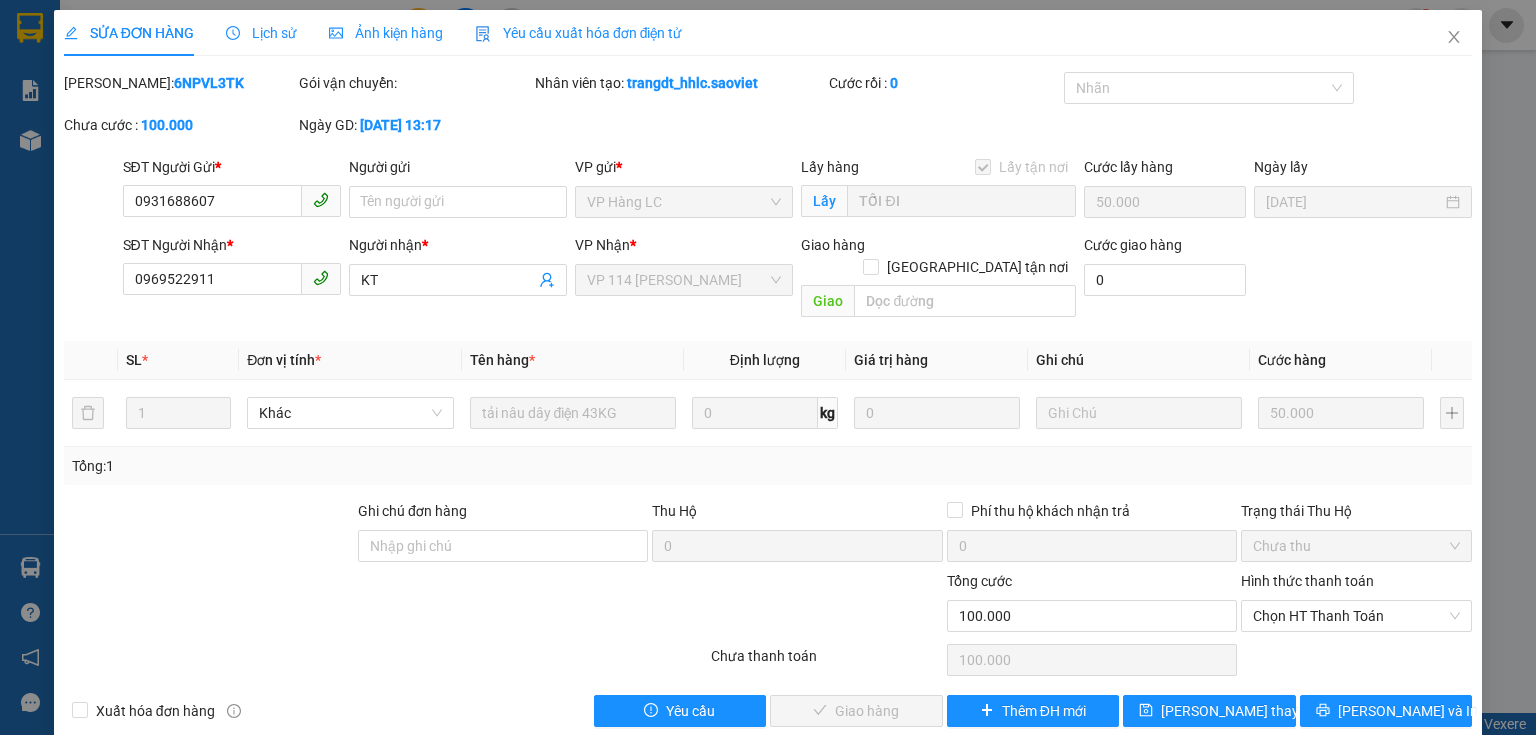 click on "Hình thức thanh toán" at bounding box center (1307, 581) 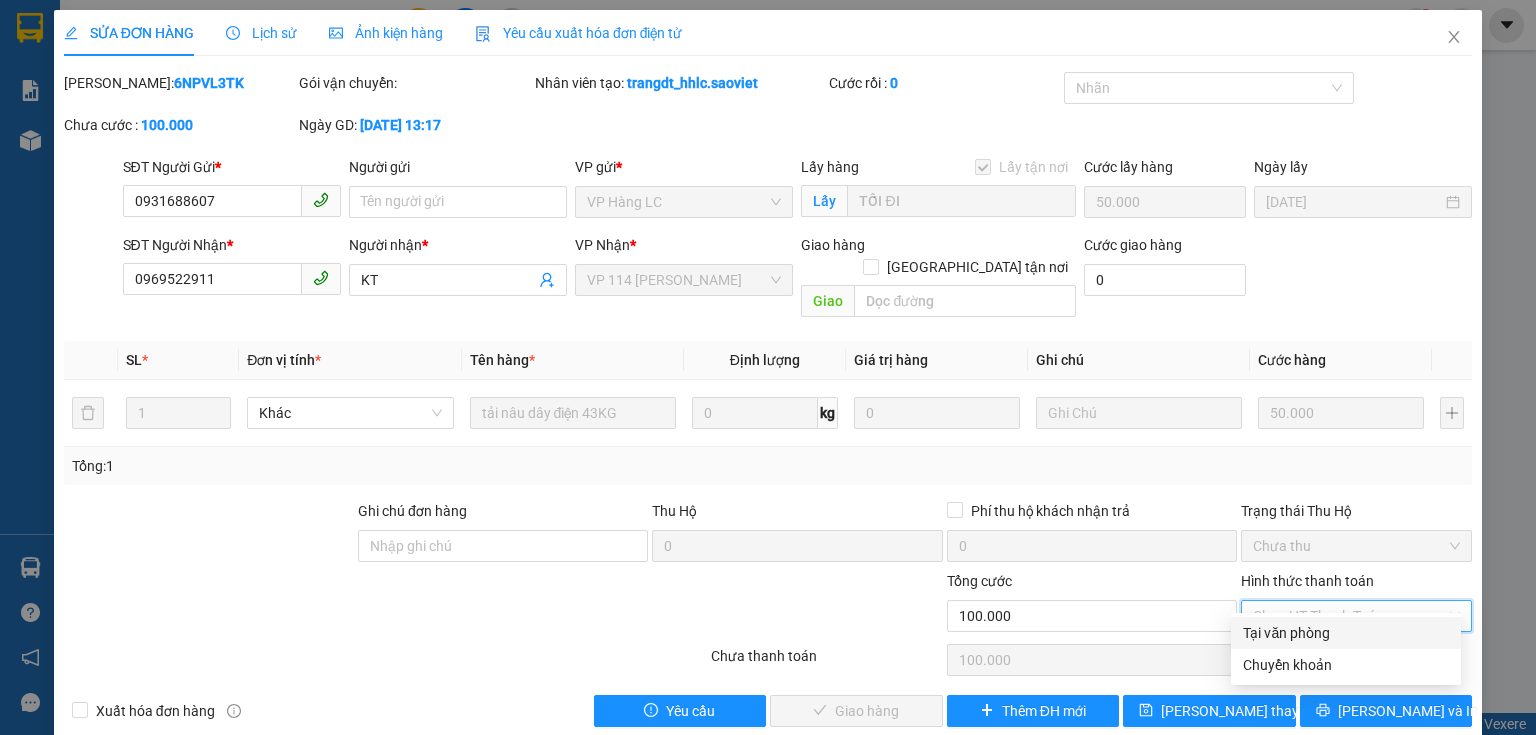click on "Tại văn phòng" at bounding box center [1346, 633] 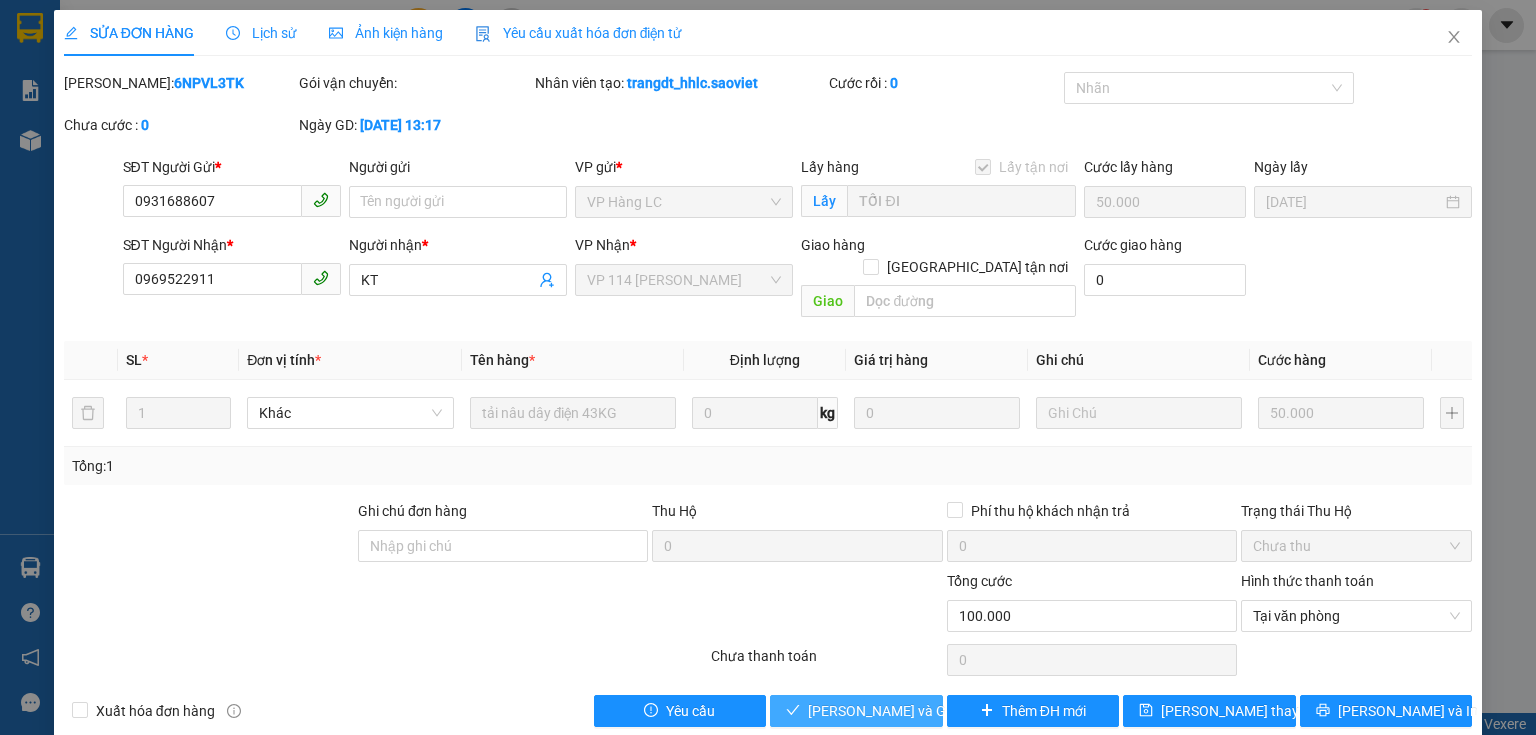 click on "[PERSON_NAME] và Giao hàng" at bounding box center (904, 711) 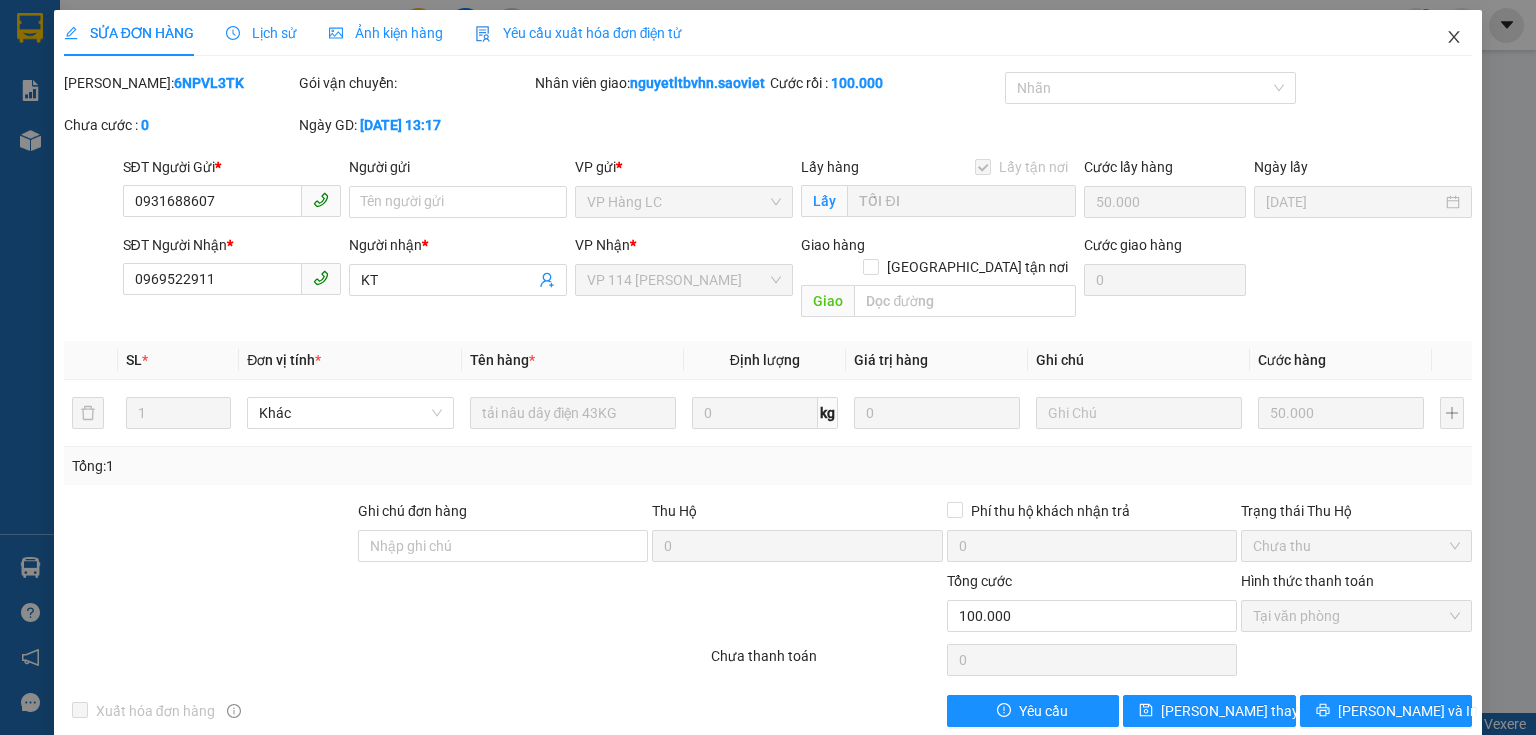 click at bounding box center (1454, 38) 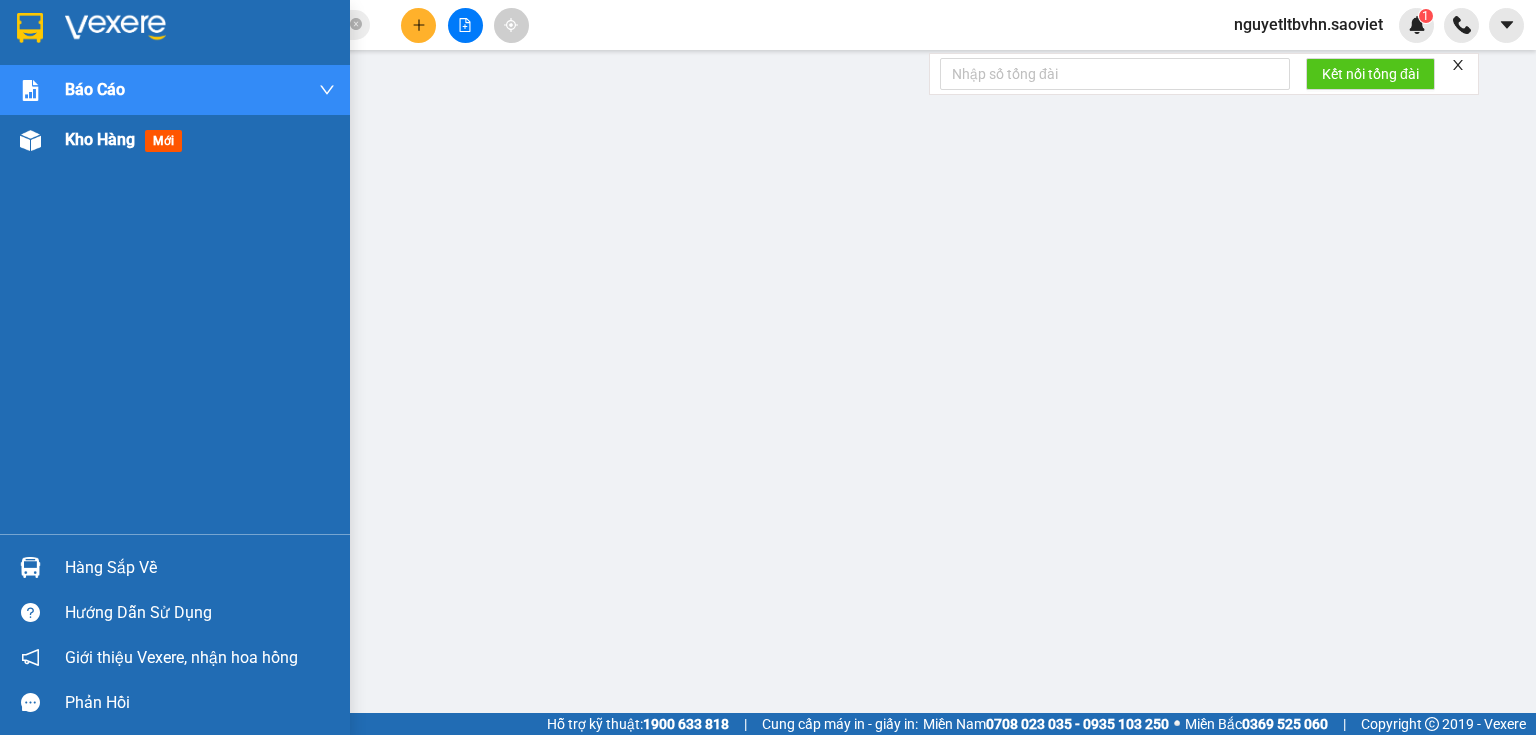 click on "Kho hàng" at bounding box center [100, 139] 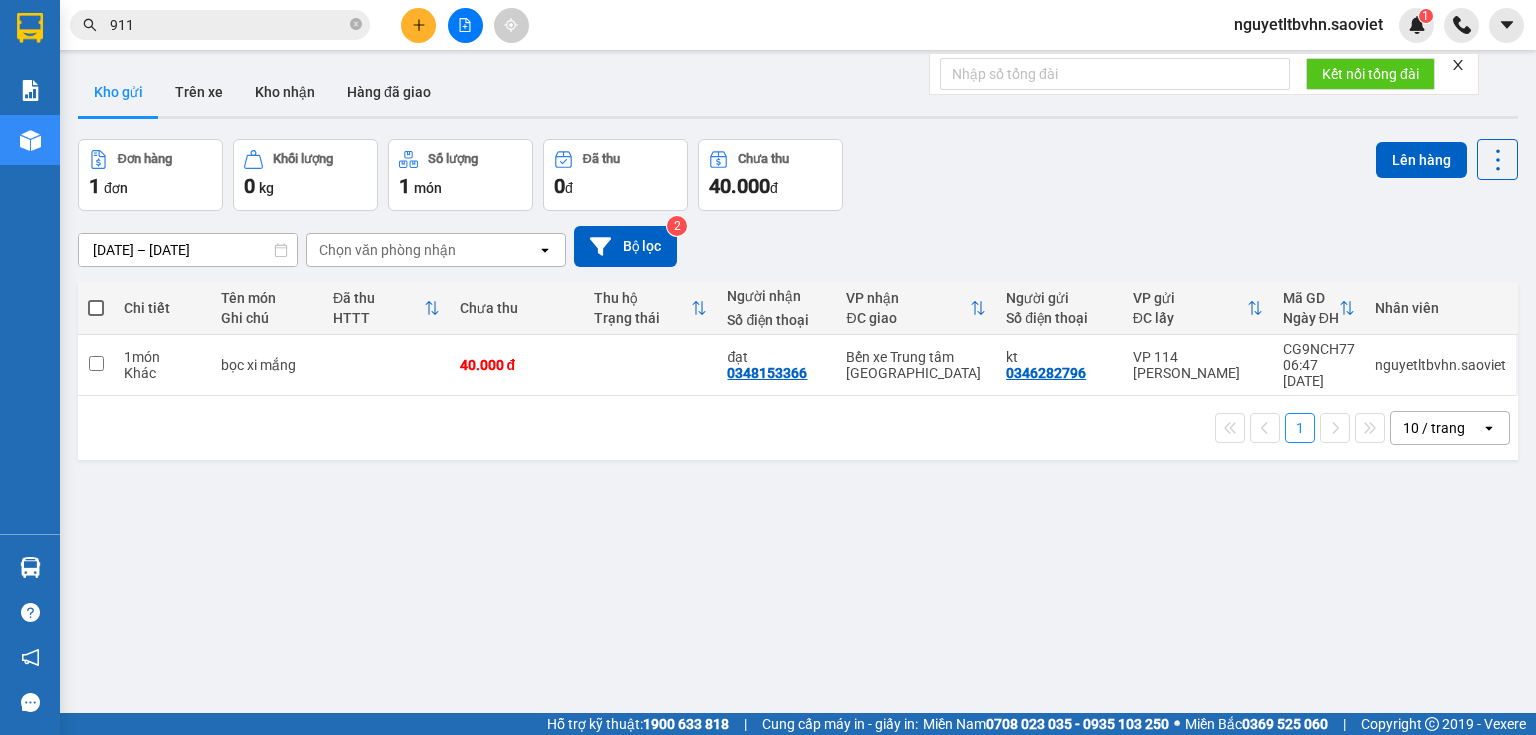 click at bounding box center [96, 308] 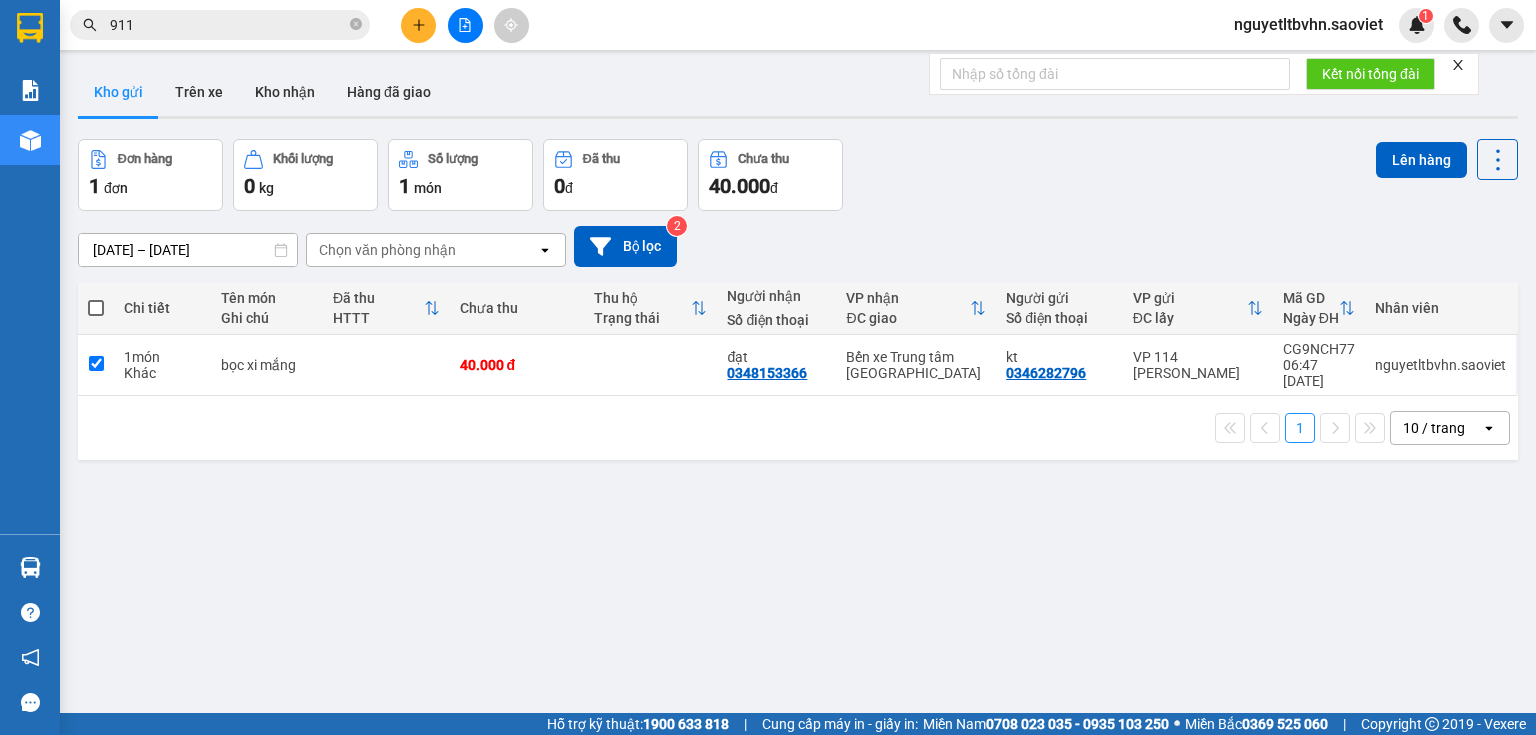 checkbox on "true" 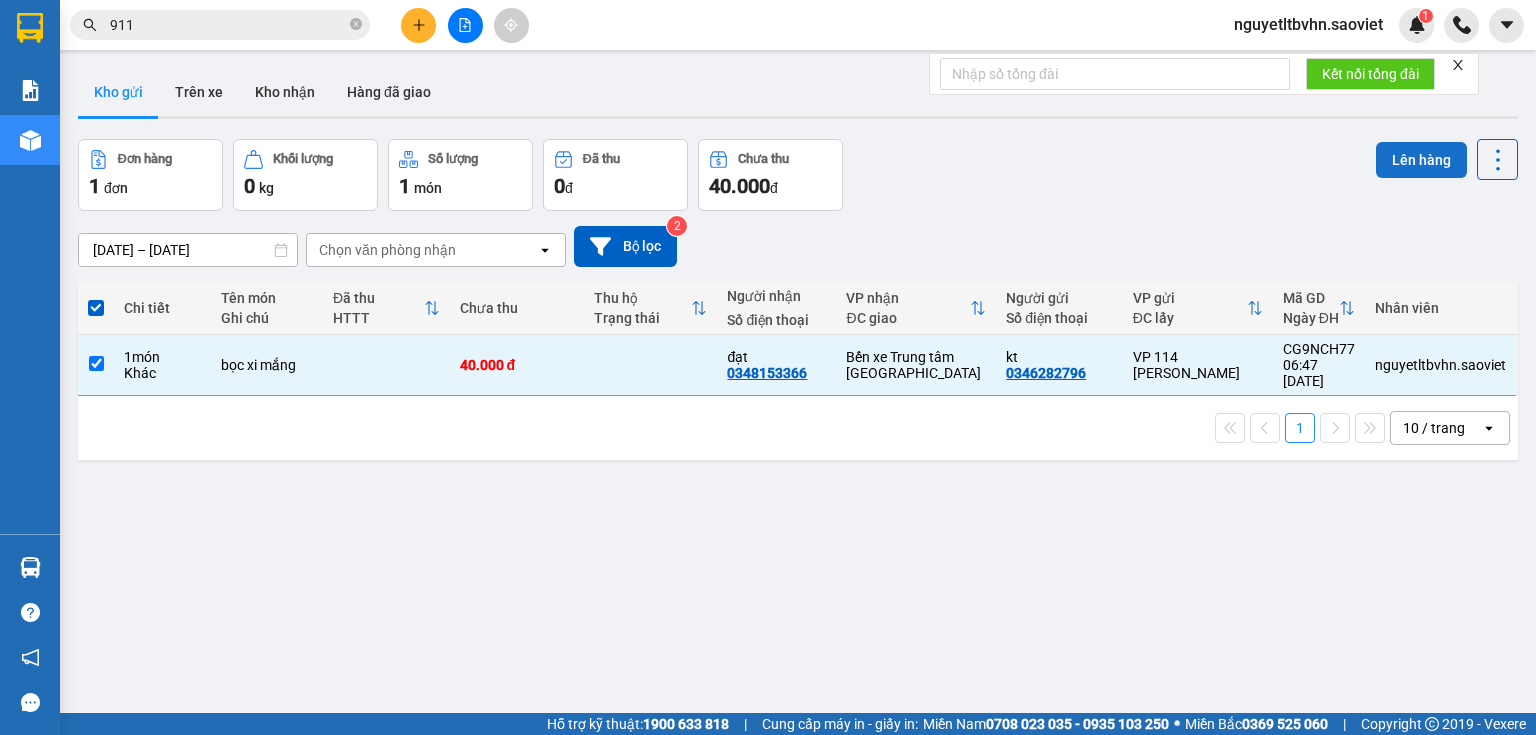 click on "Lên hàng" at bounding box center (1421, 160) 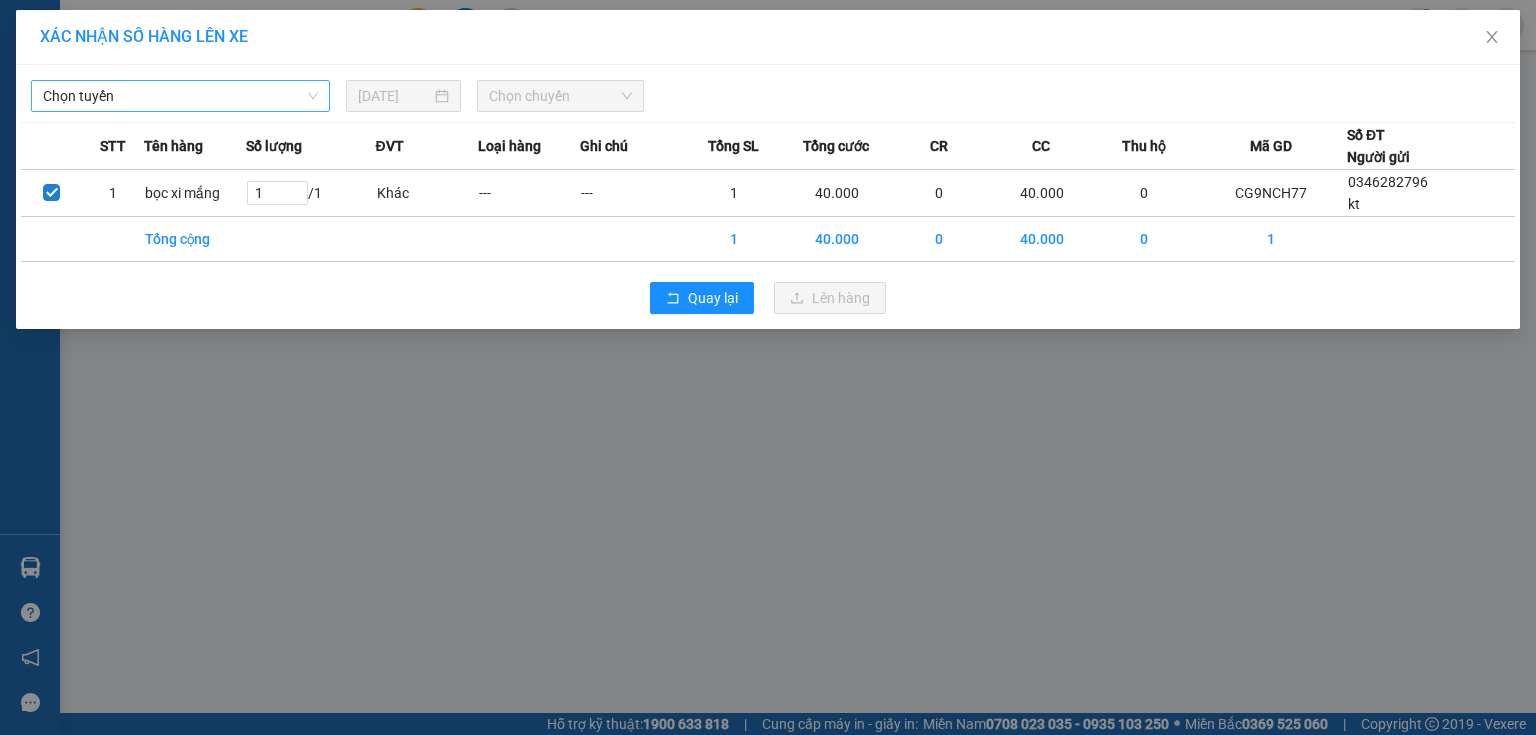 click on "Chọn tuyến" at bounding box center [180, 96] 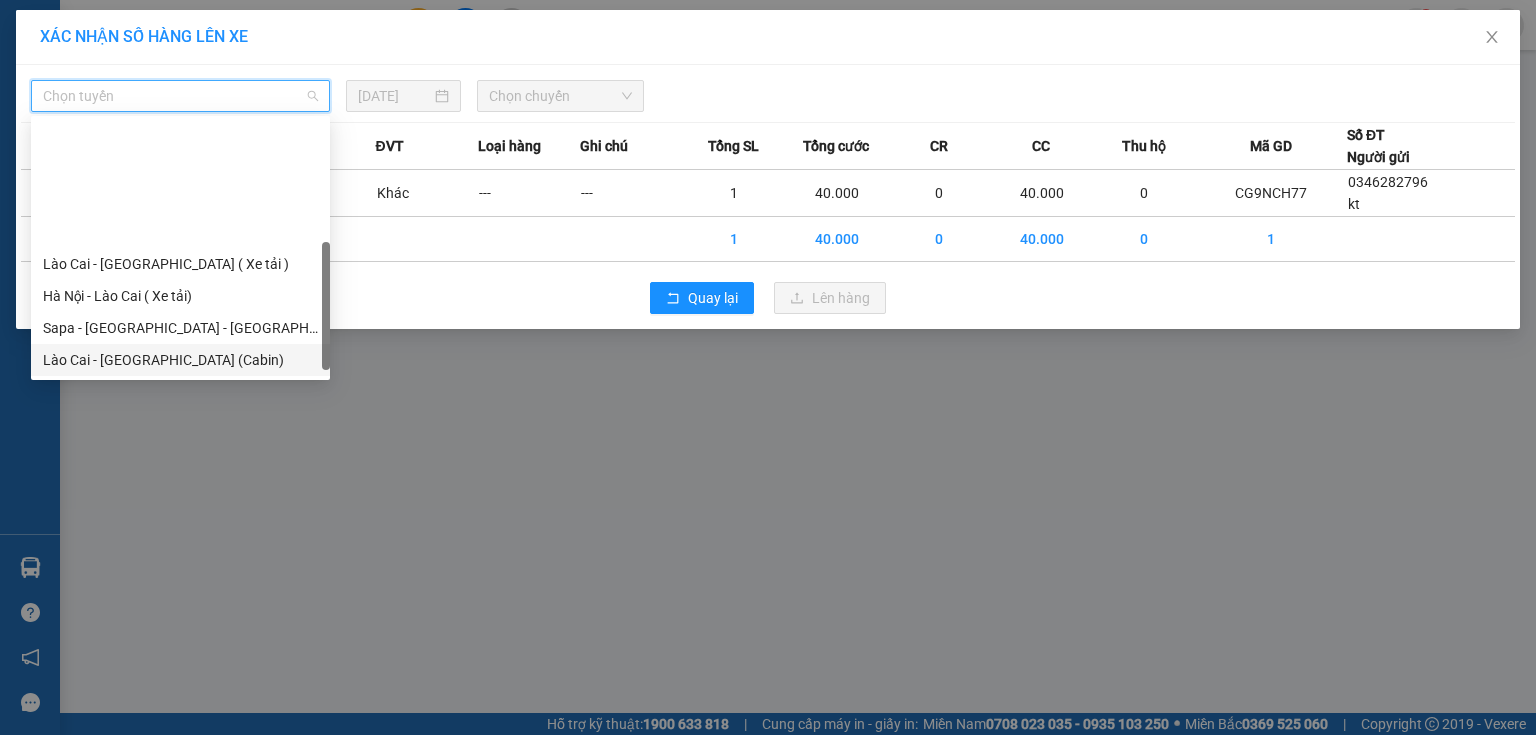 scroll, scrollTop: 160, scrollLeft: 0, axis: vertical 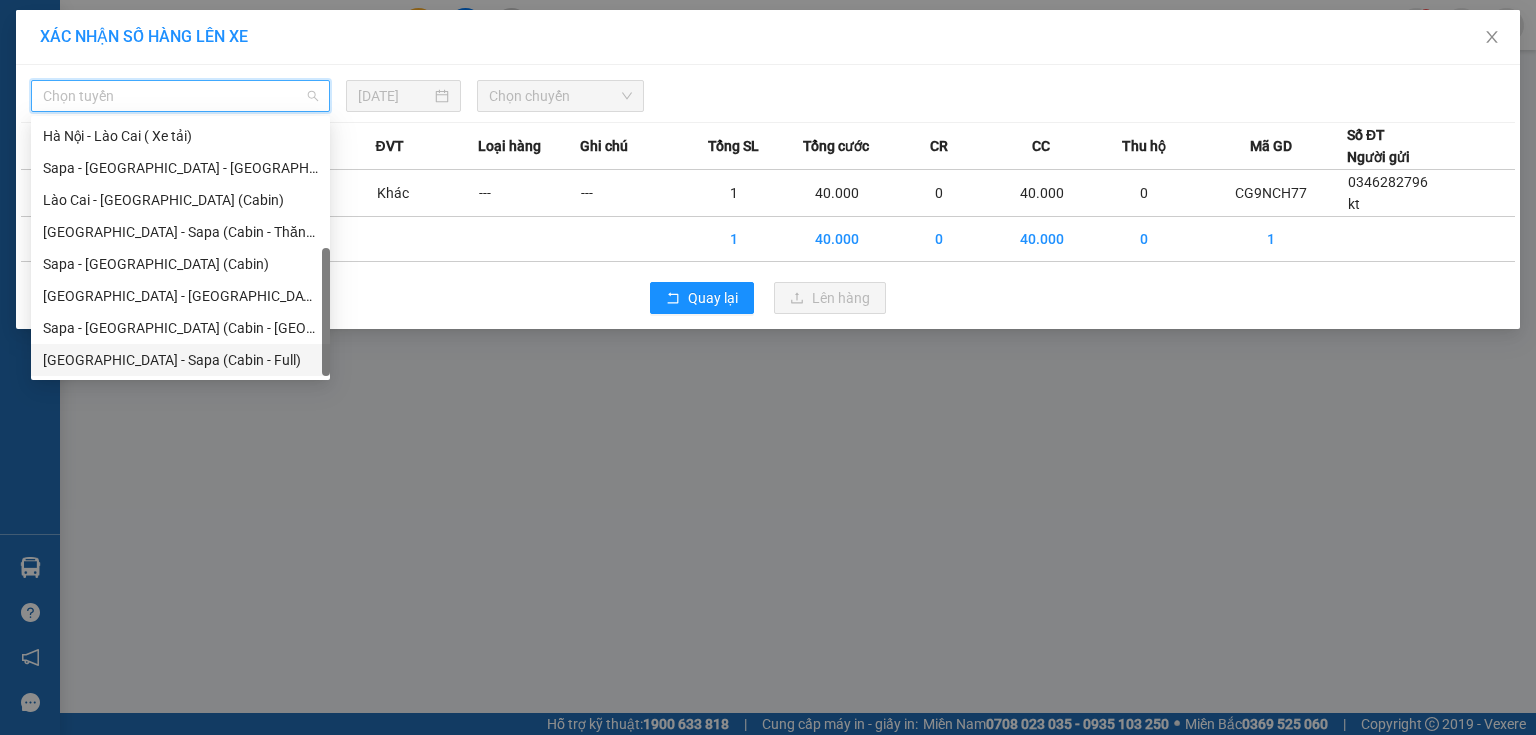 click on "[GEOGRAPHIC_DATA] - Sapa (Cabin - Full)" at bounding box center (180, 360) 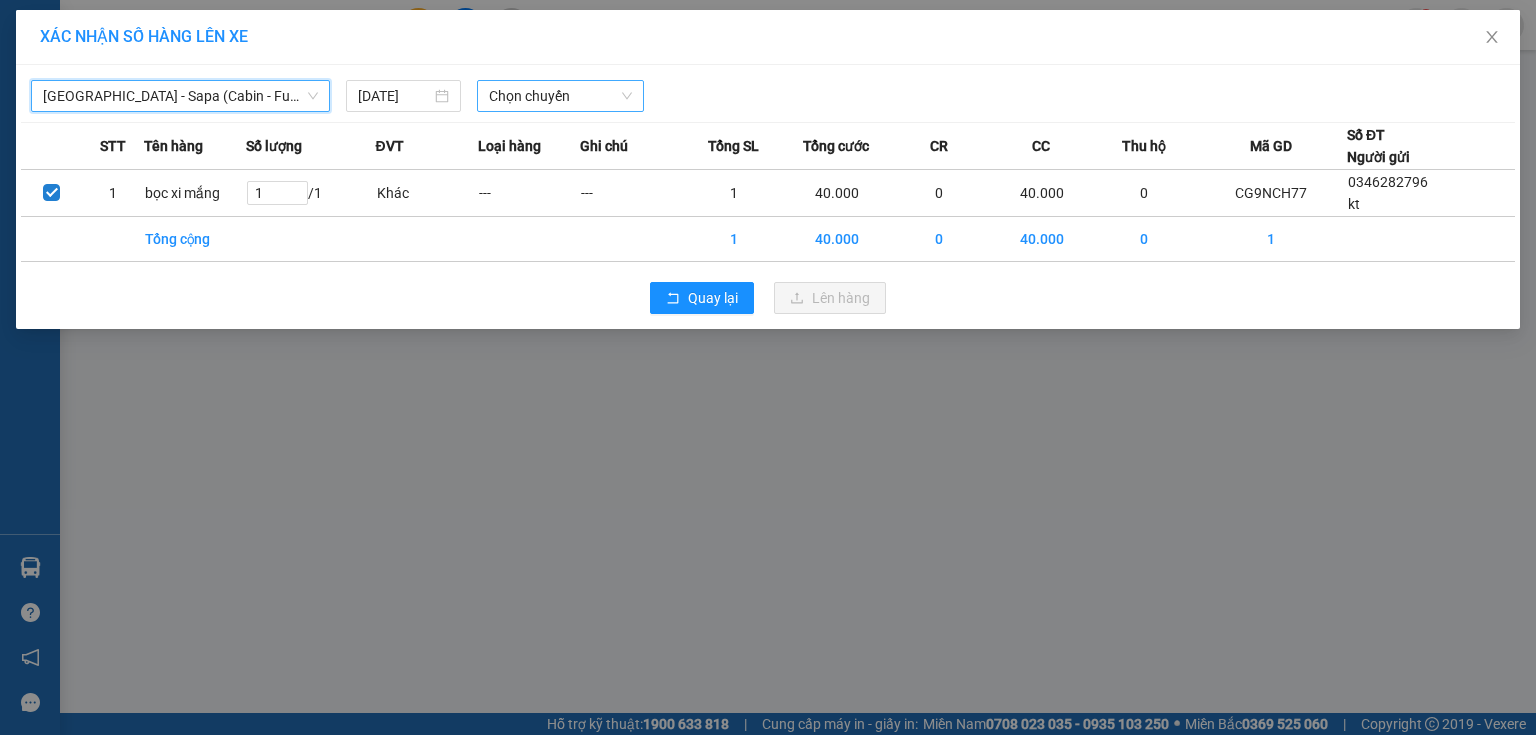 click on "Chọn chuyến" at bounding box center (561, 96) 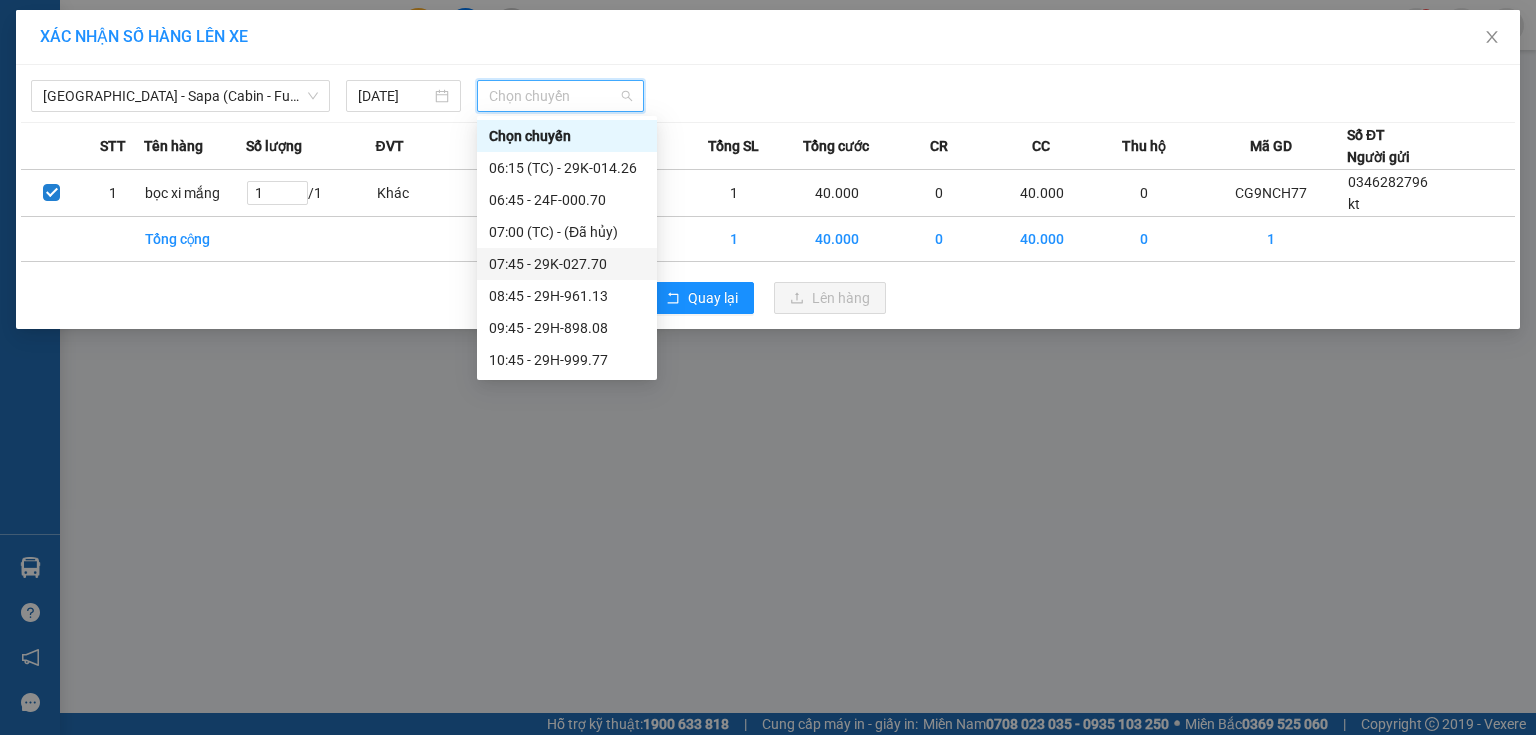 click on "07:45     - 29K-027.70" at bounding box center [567, 264] 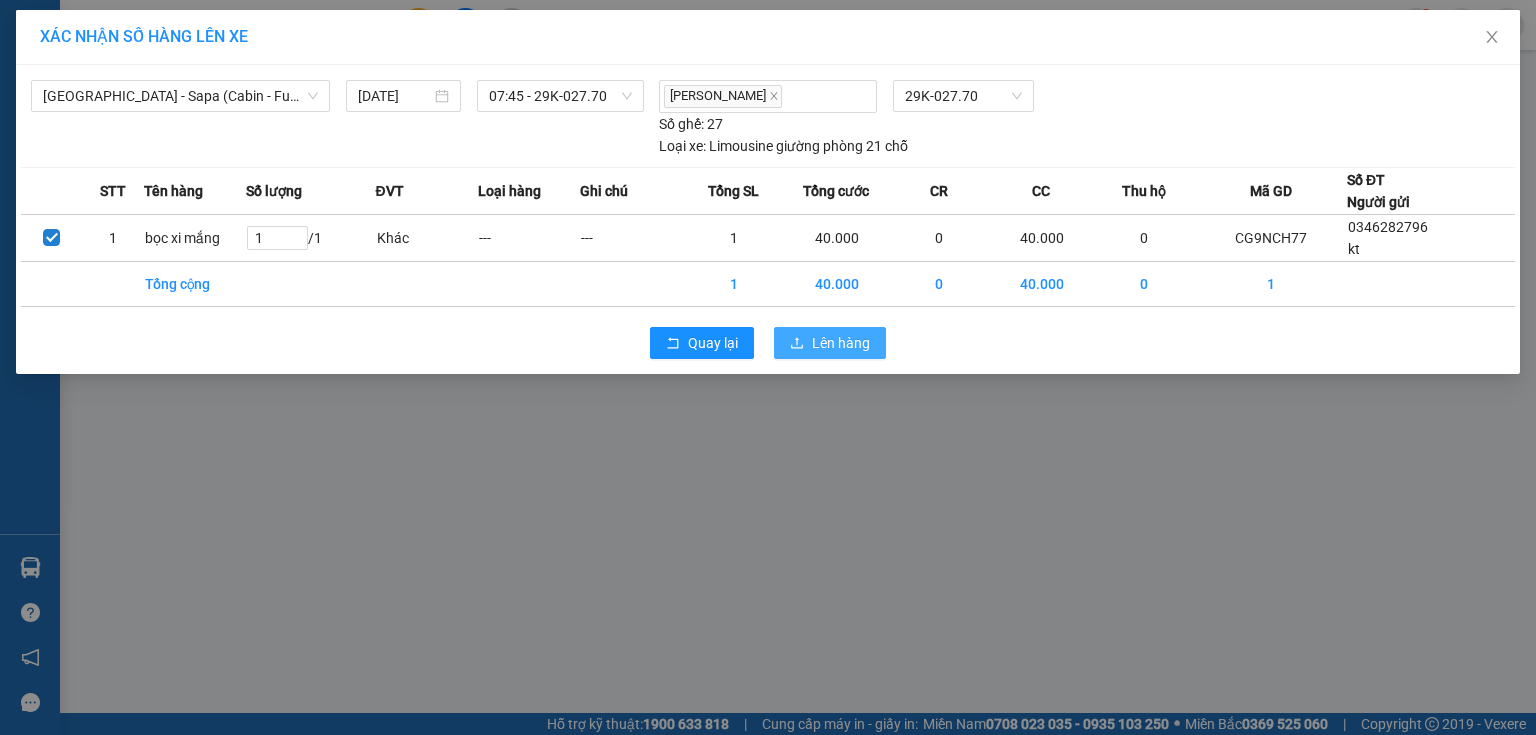 click on "Lên hàng" at bounding box center (841, 343) 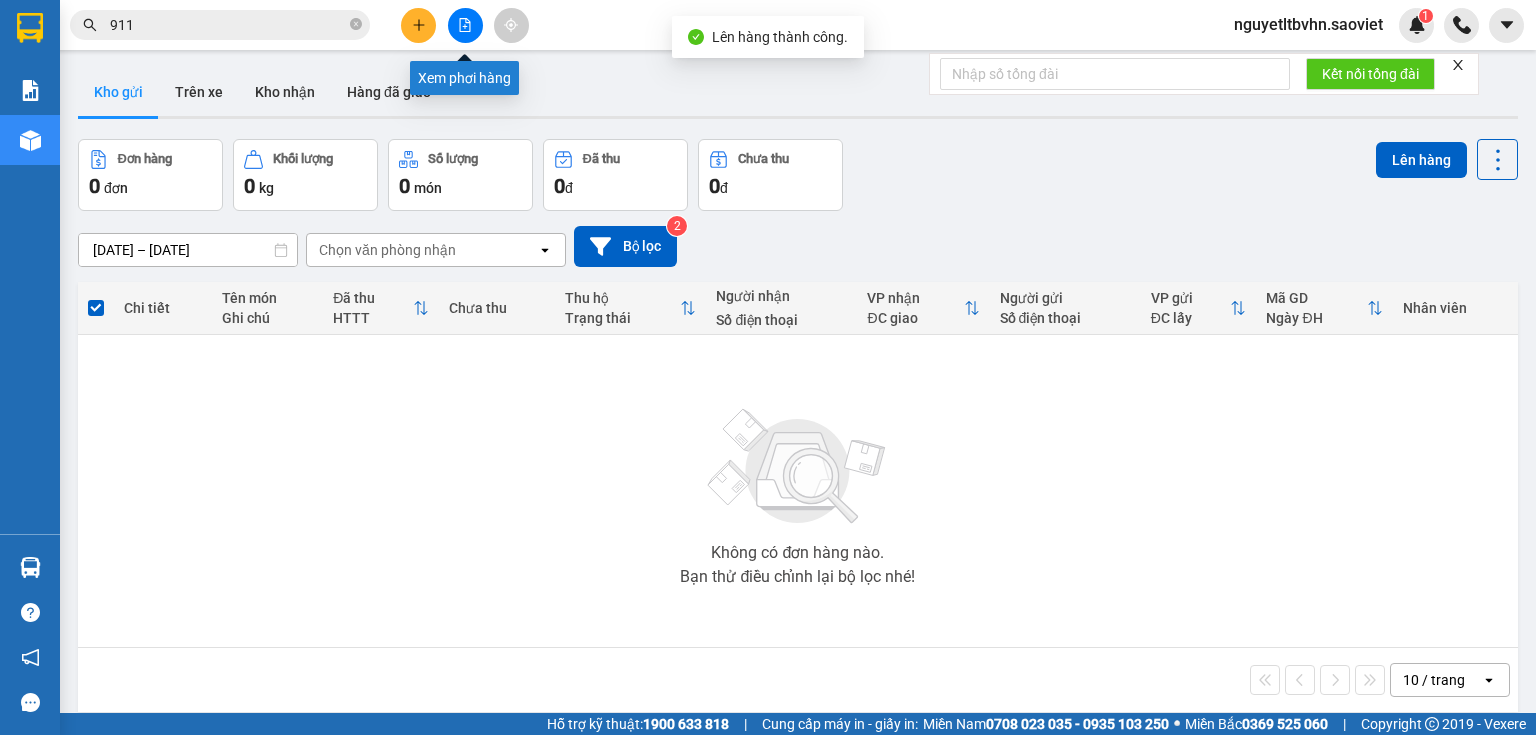 click 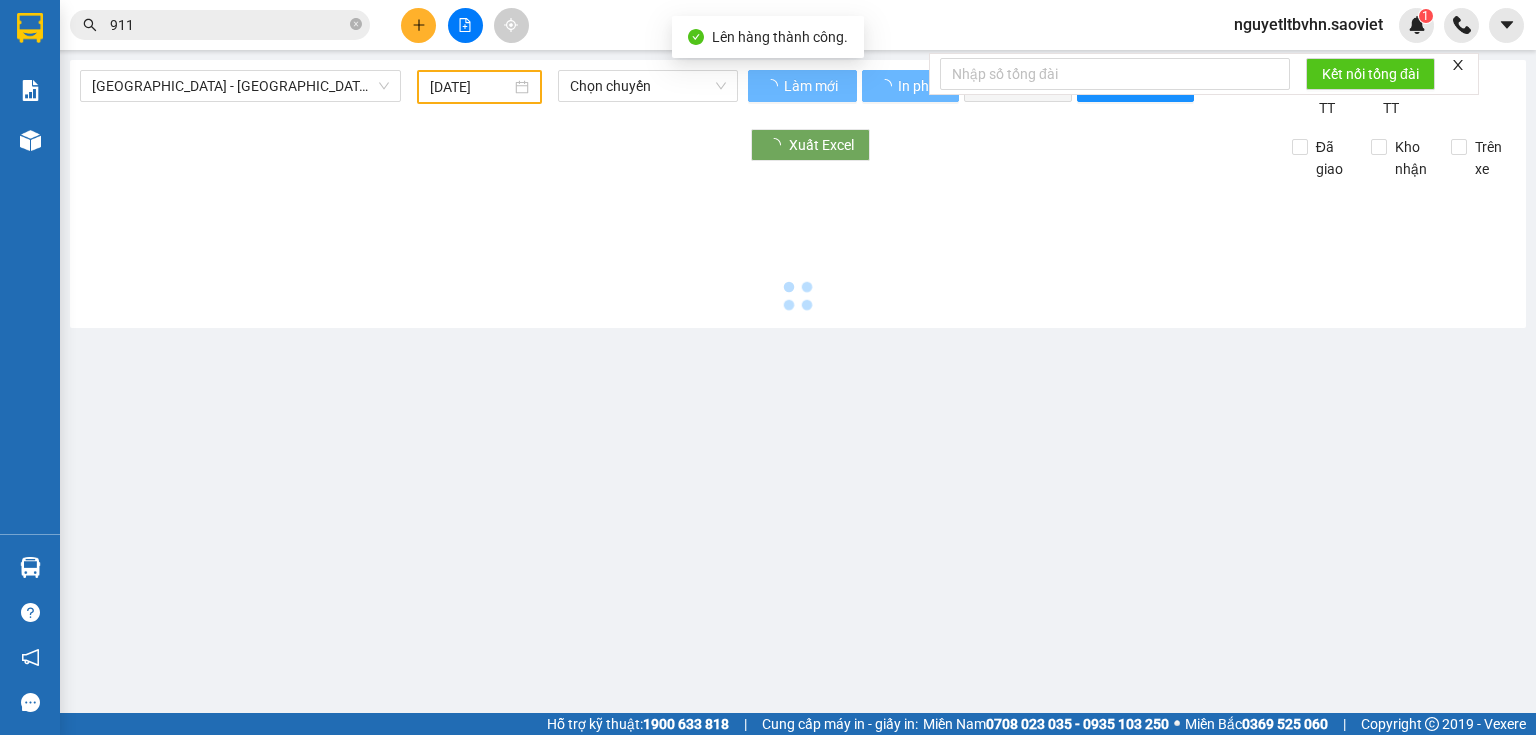 type on "[DATE]" 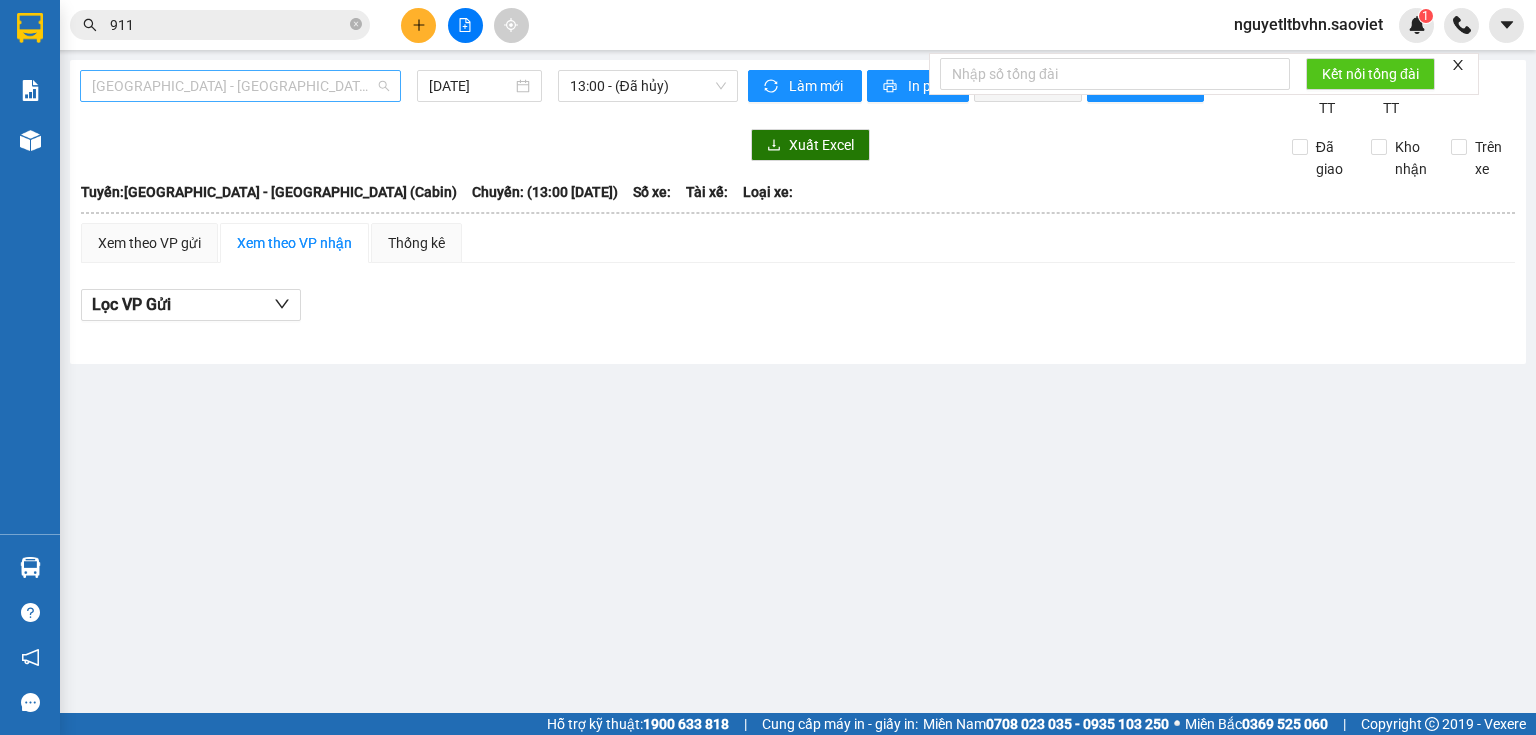 click on "[GEOGRAPHIC_DATA] - [GEOGRAPHIC_DATA] (Cabin)" at bounding box center [240, 86] 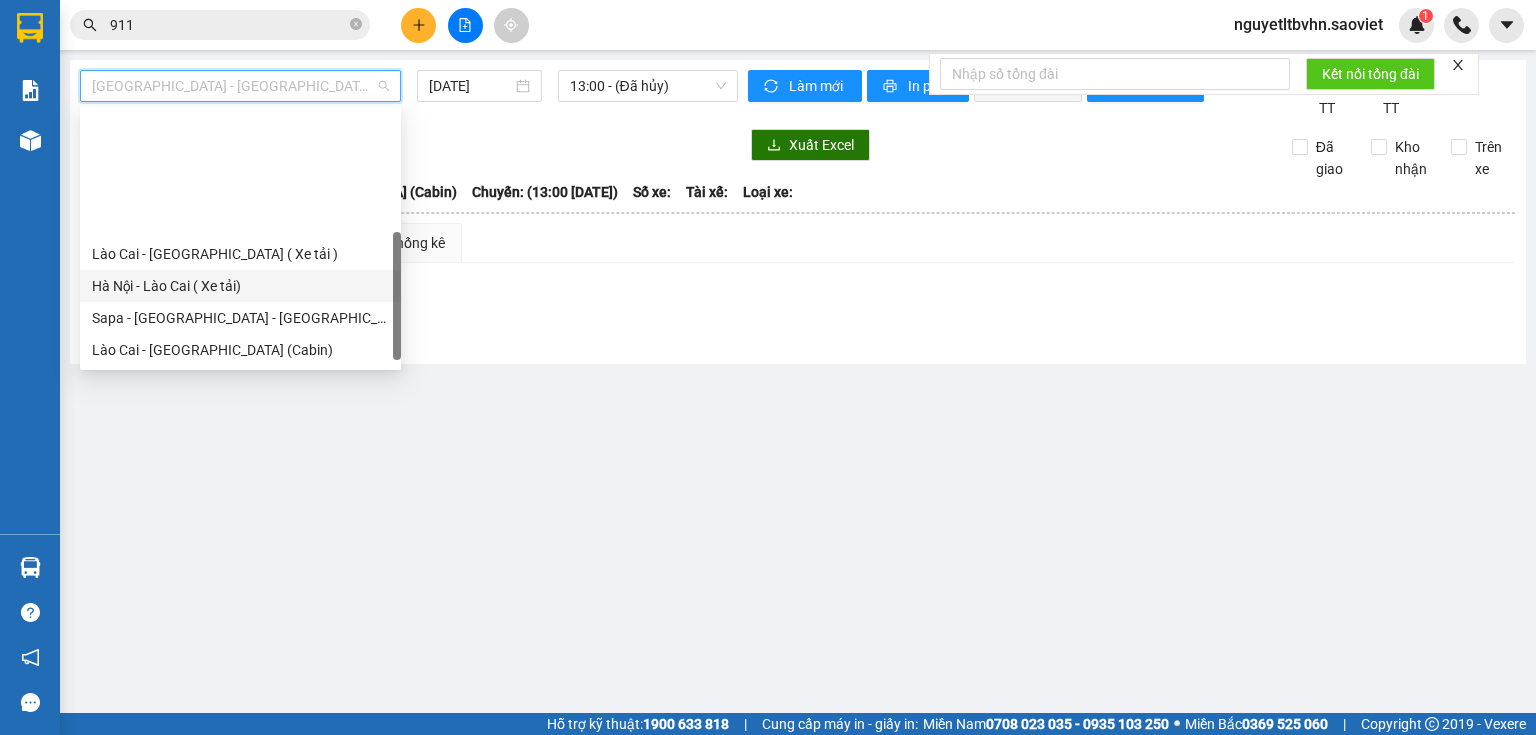 scroll, scrollTop: 160, scrollLeft: 0, axis: vertical 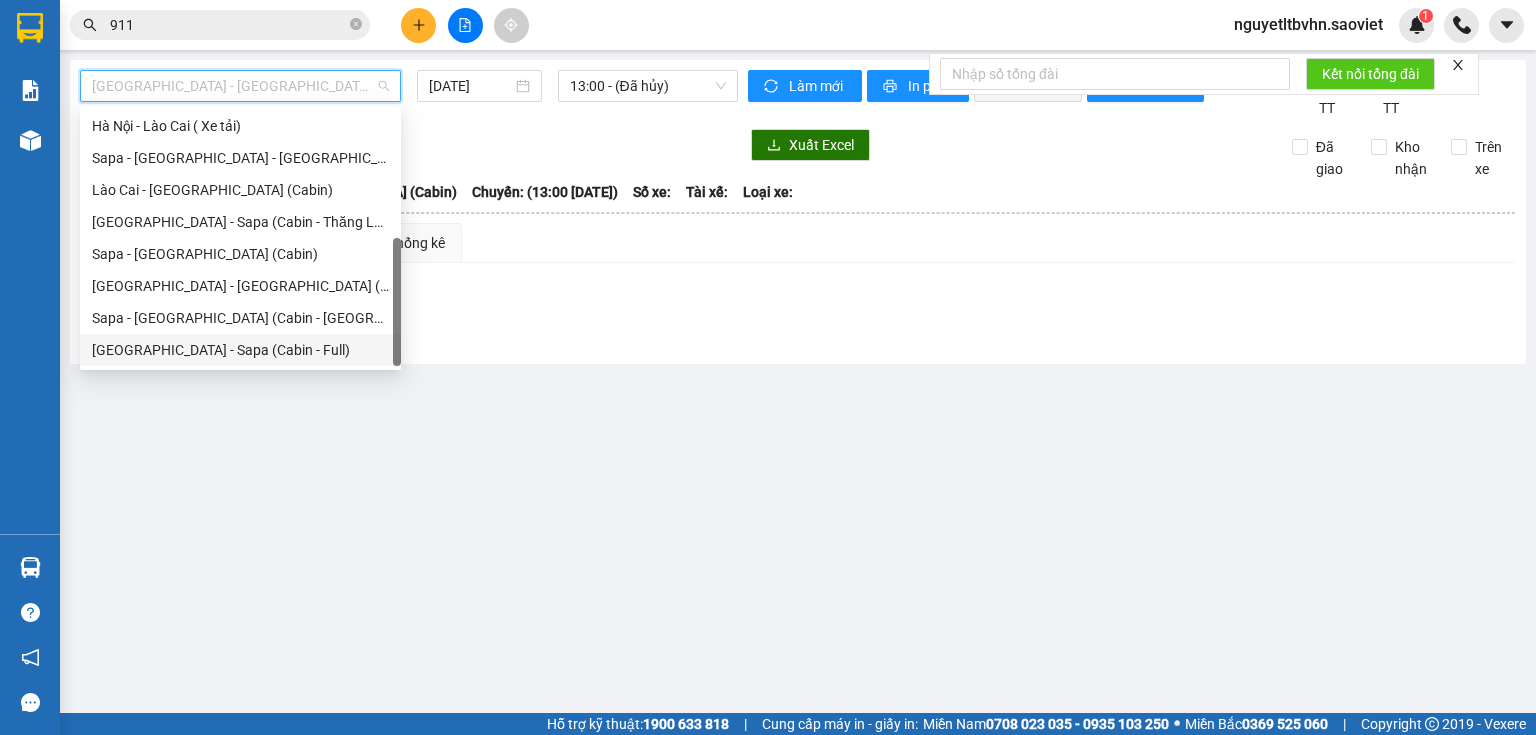 click on "[GEOGRAPHIC_DATA] - Sapa (Cabin - Full)" at bounding box center (240, 350) 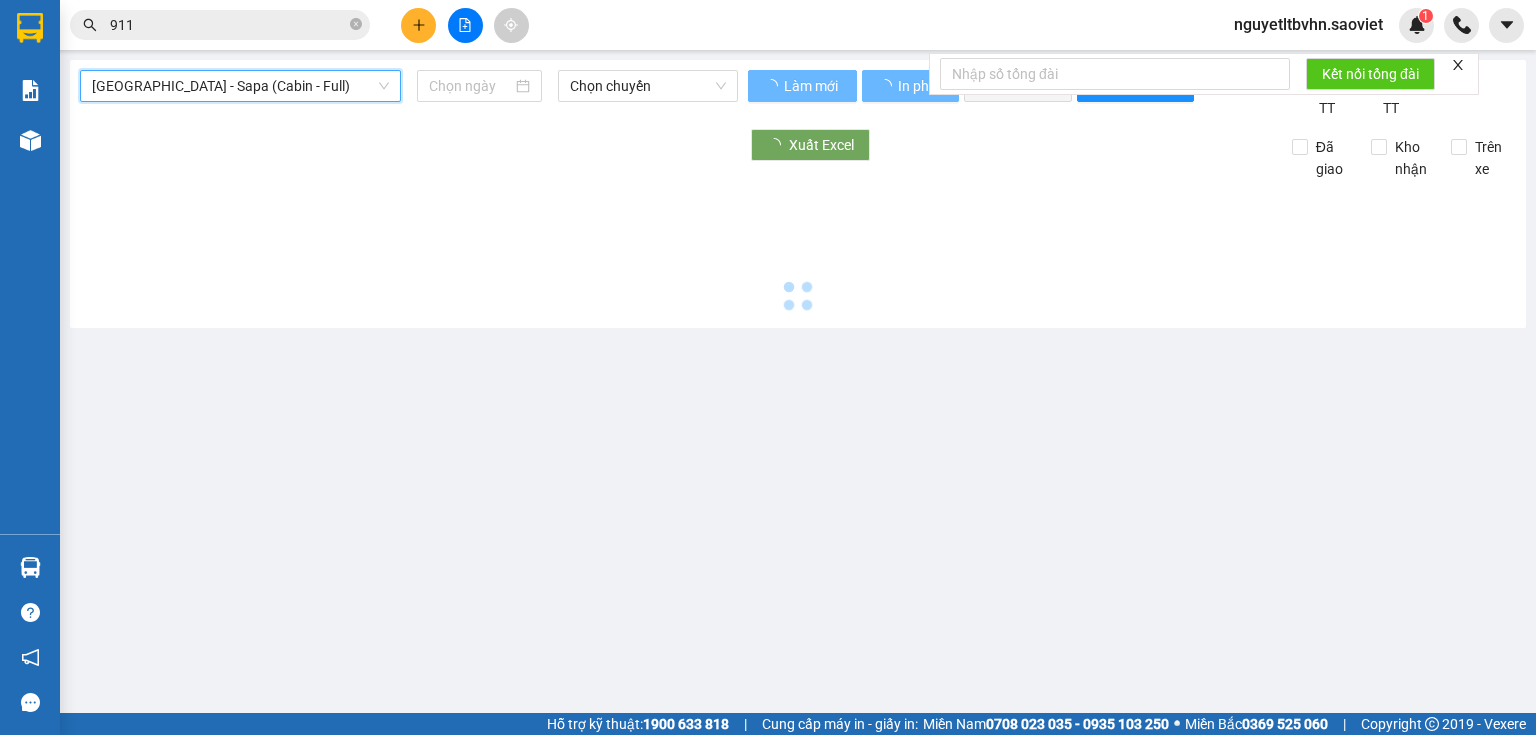 type on "[DATE]" 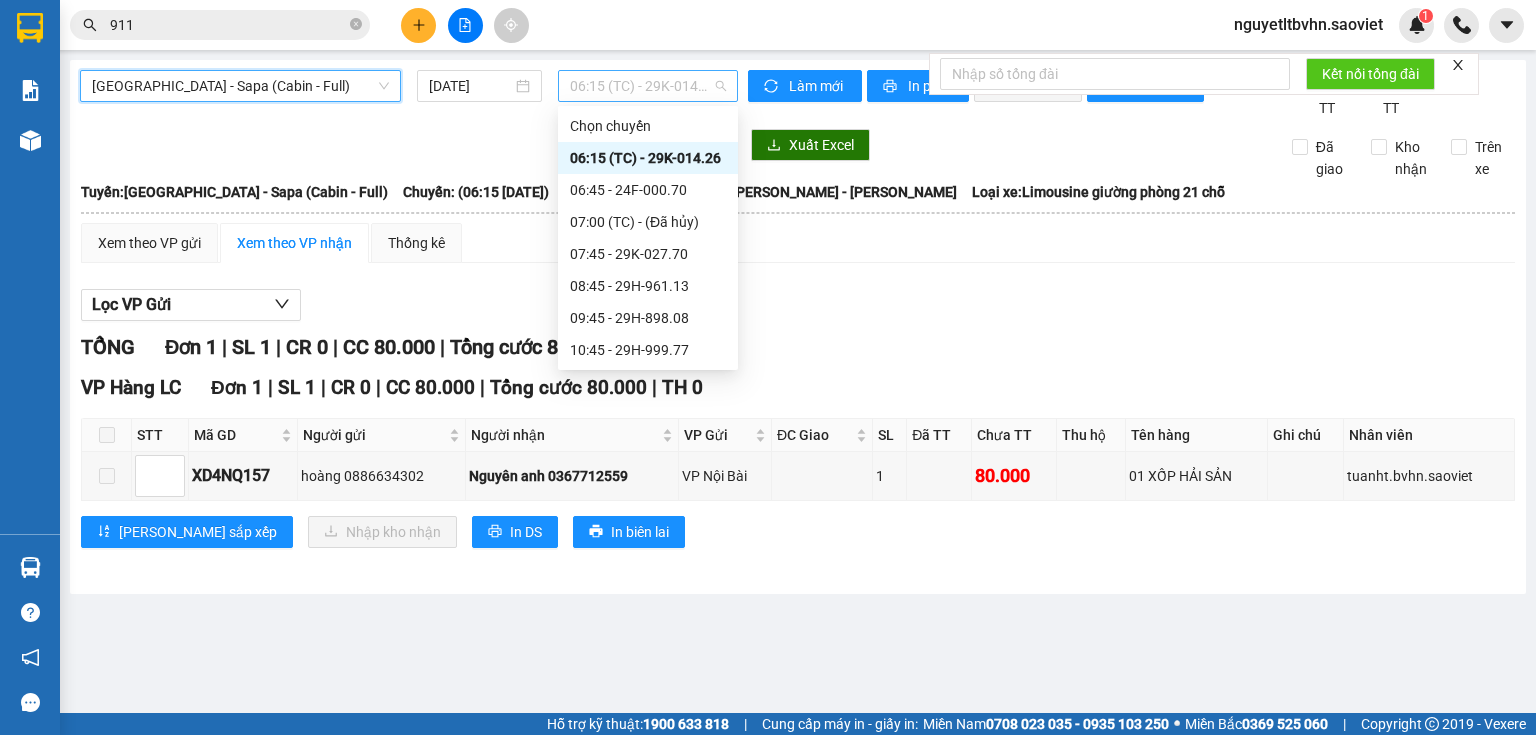 drag, startPoint x: 696, startPoint y: 81, endPoint x: 698, endPoint y: 96, distance: 15.132746 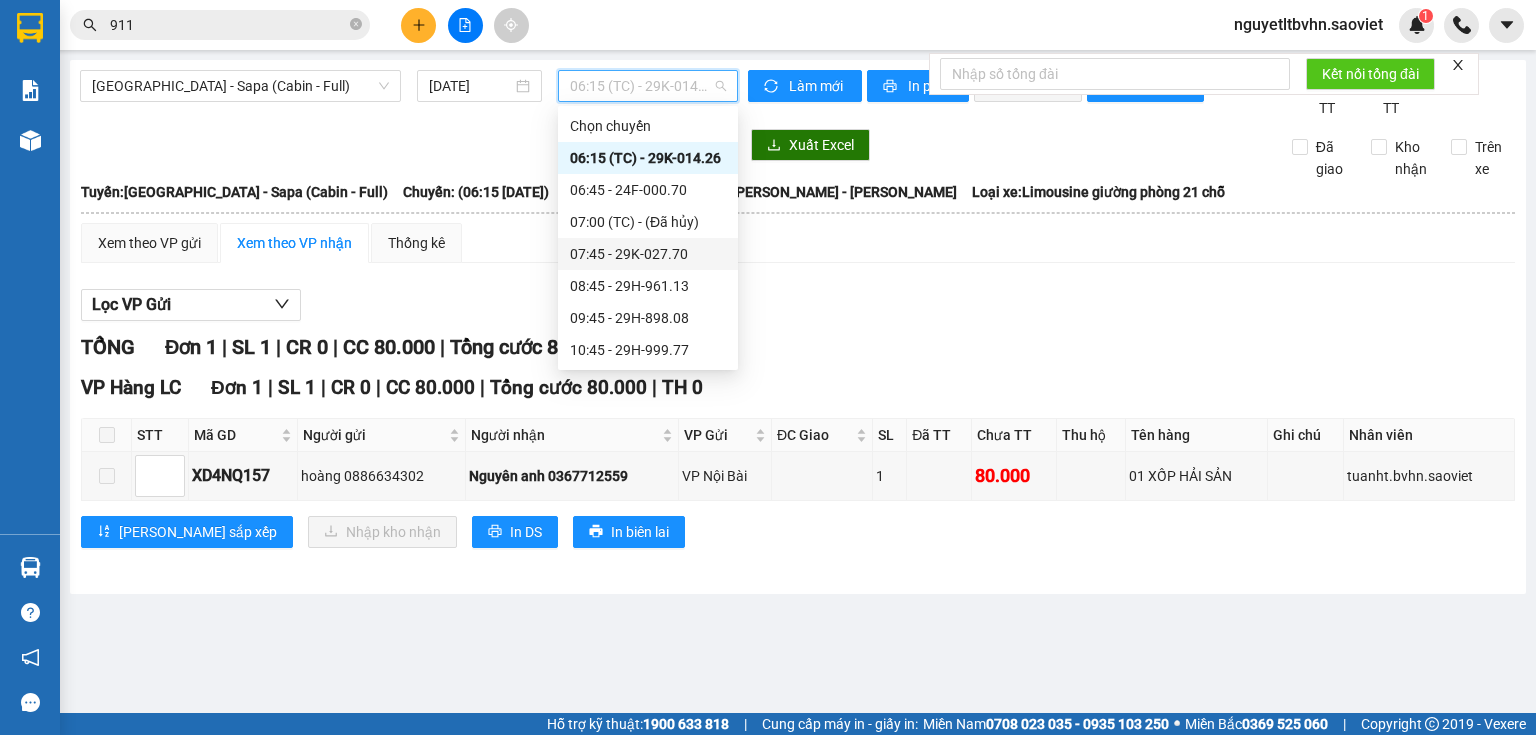 click on "07:45     - 29K-027.70" at bounding box center [648, 254] 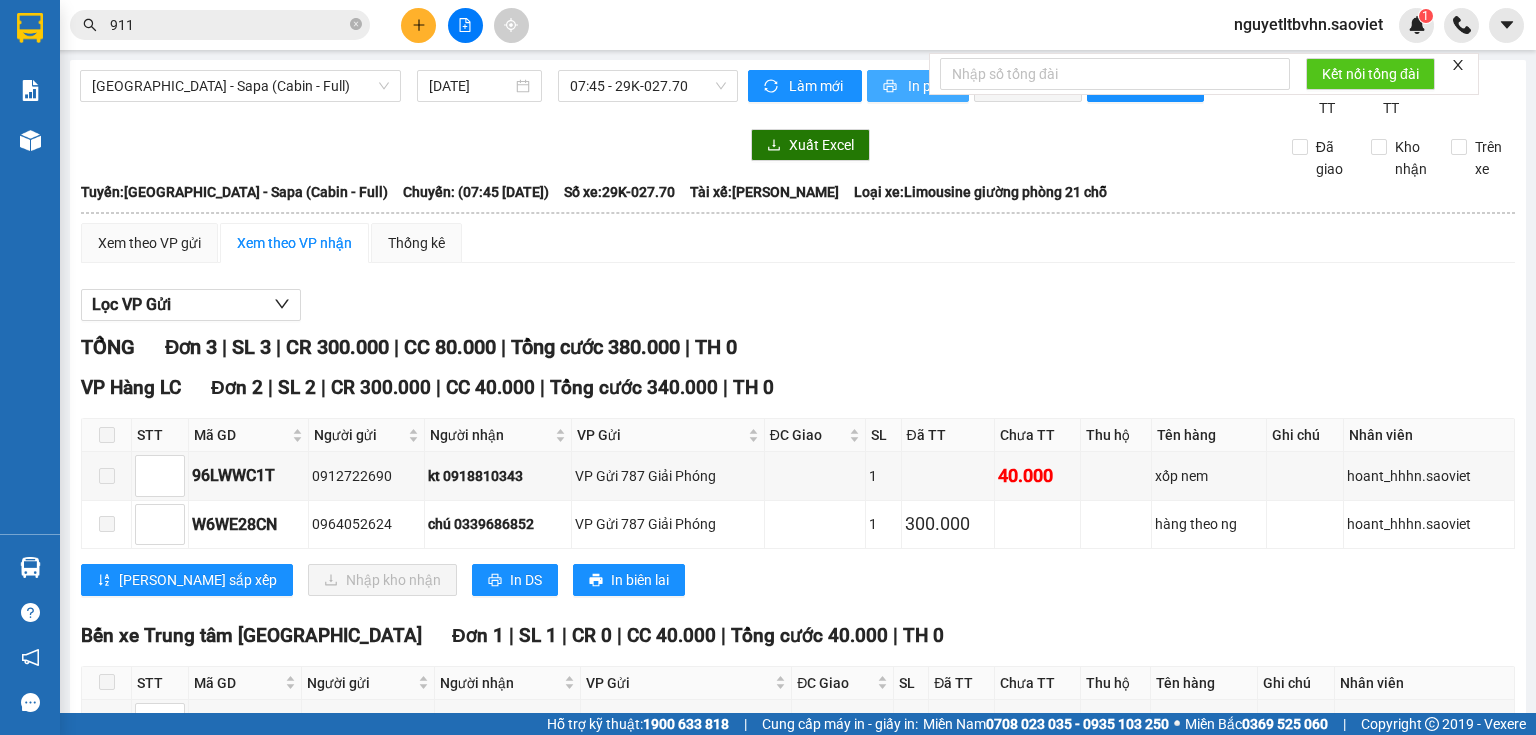 click 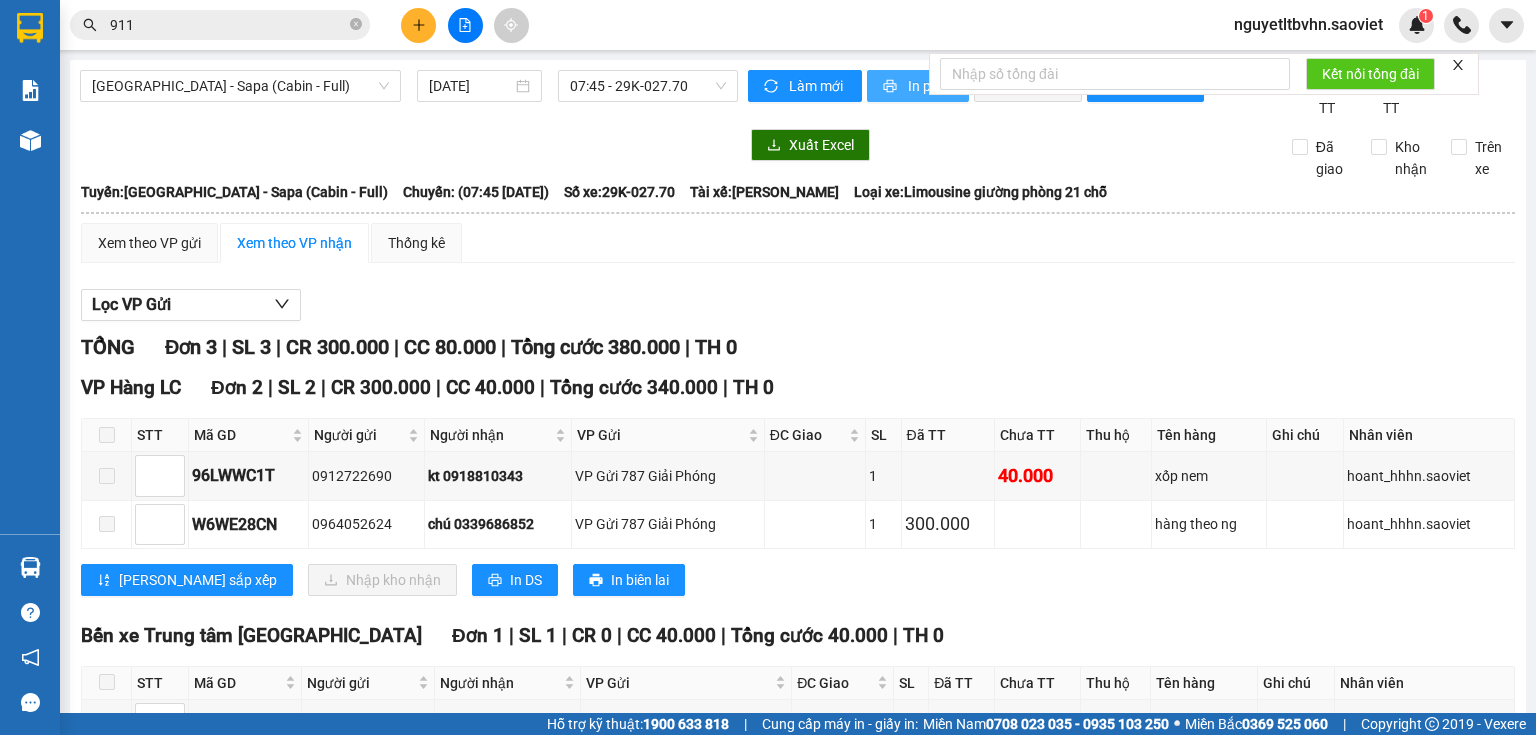 scroll, scrollTop: 0, scrollLeft: 0, axis: both 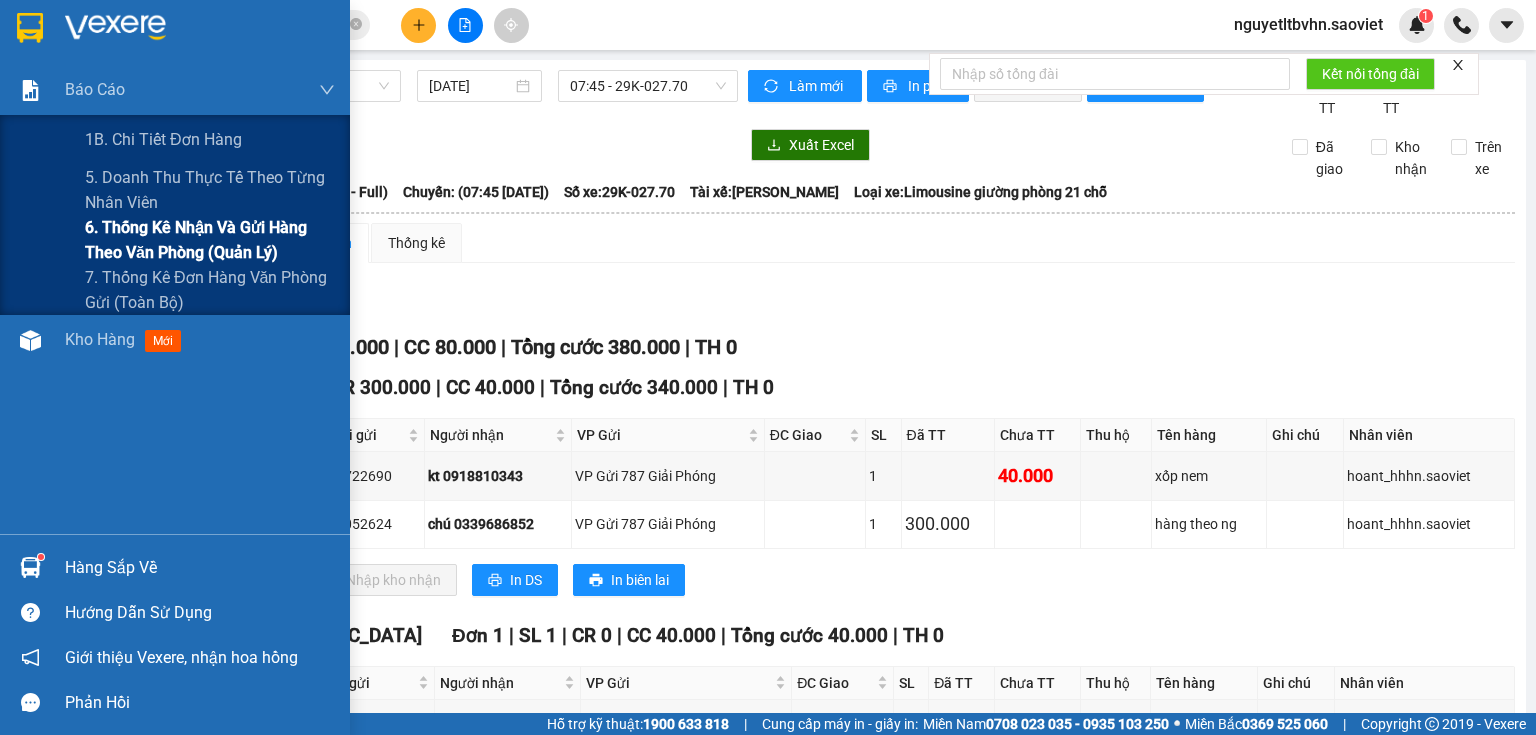 click on "6. Thống kê nhận và gửi hàng theo văn phòng (quản lý)" at bounding box center [210, 240] 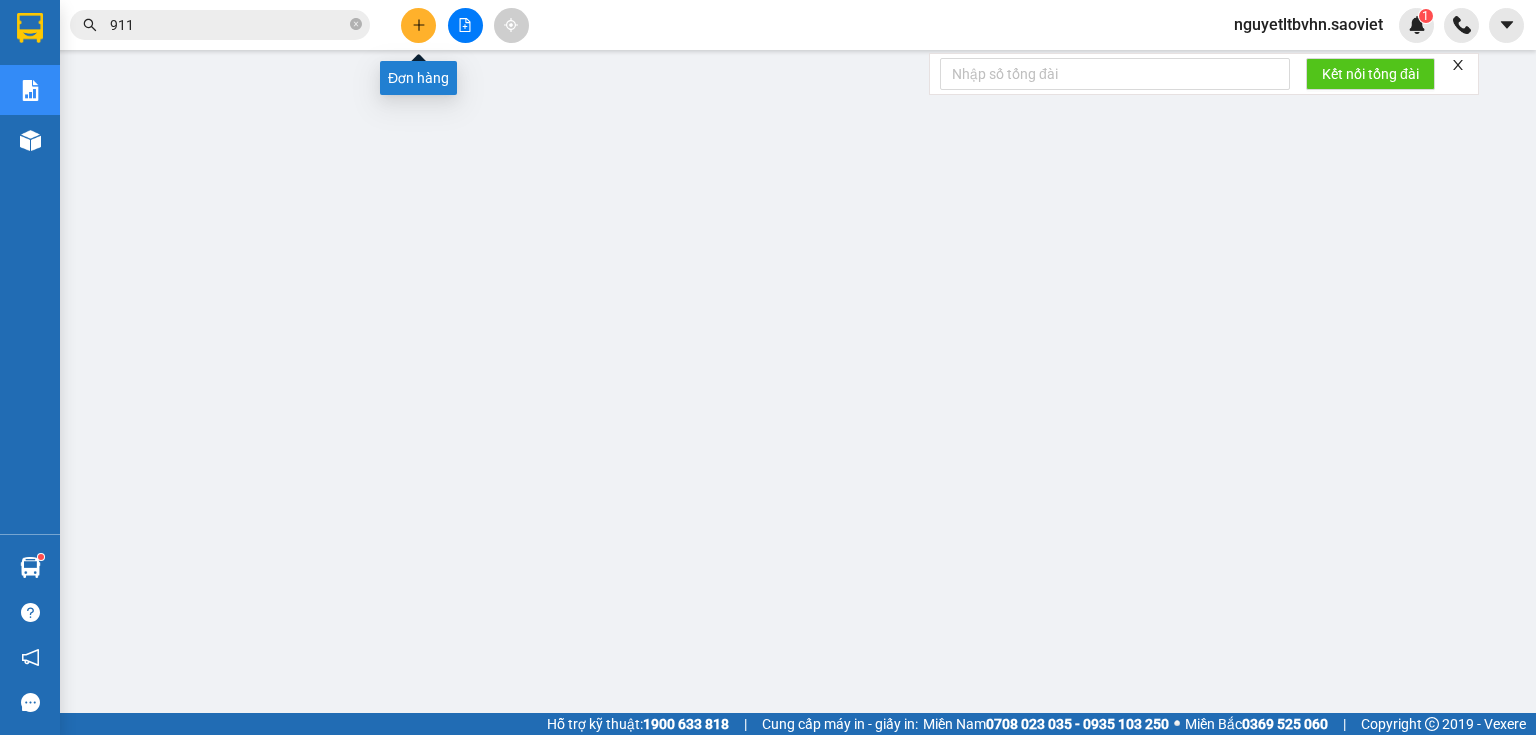 click 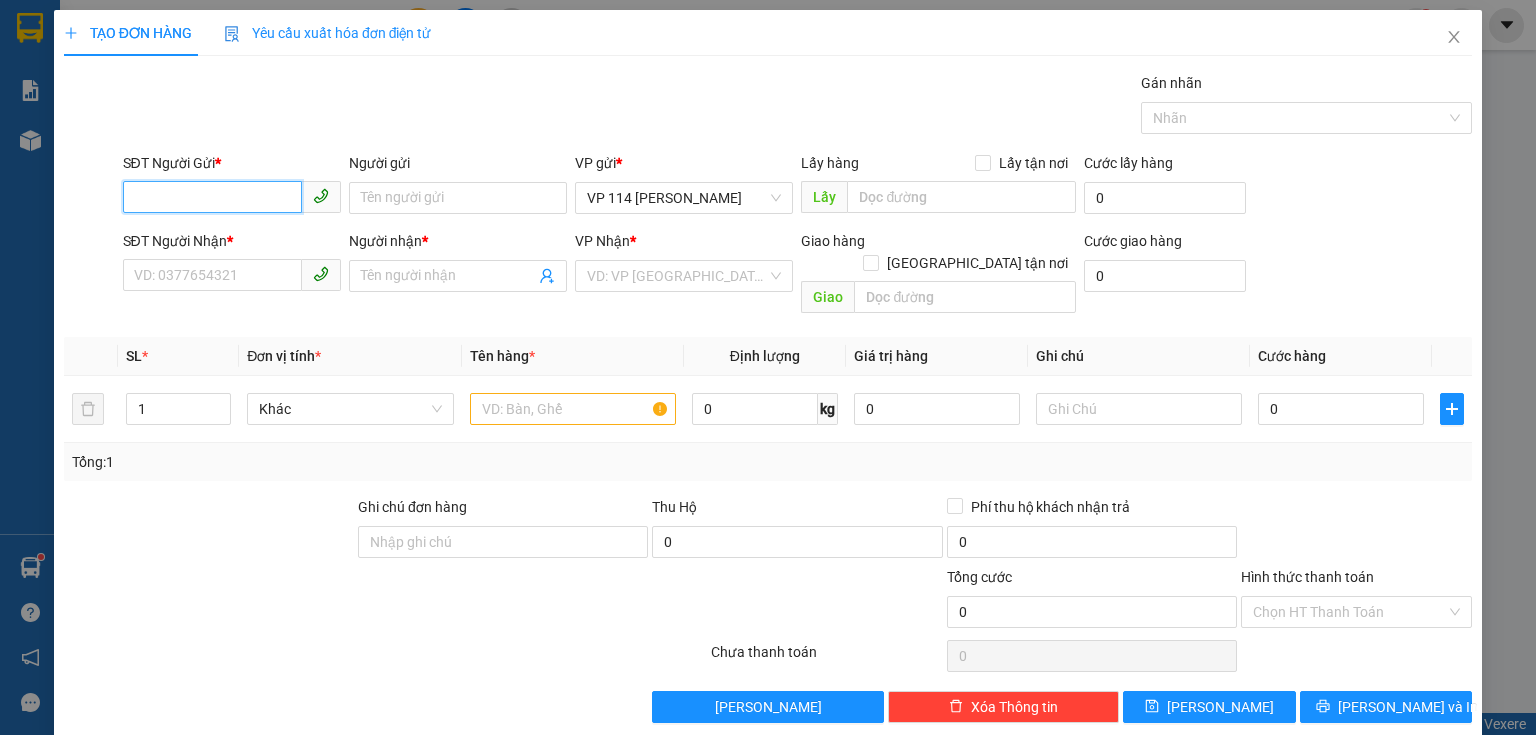 click on "SĐT Người Gửi  *" at bounding box center [212, 197] 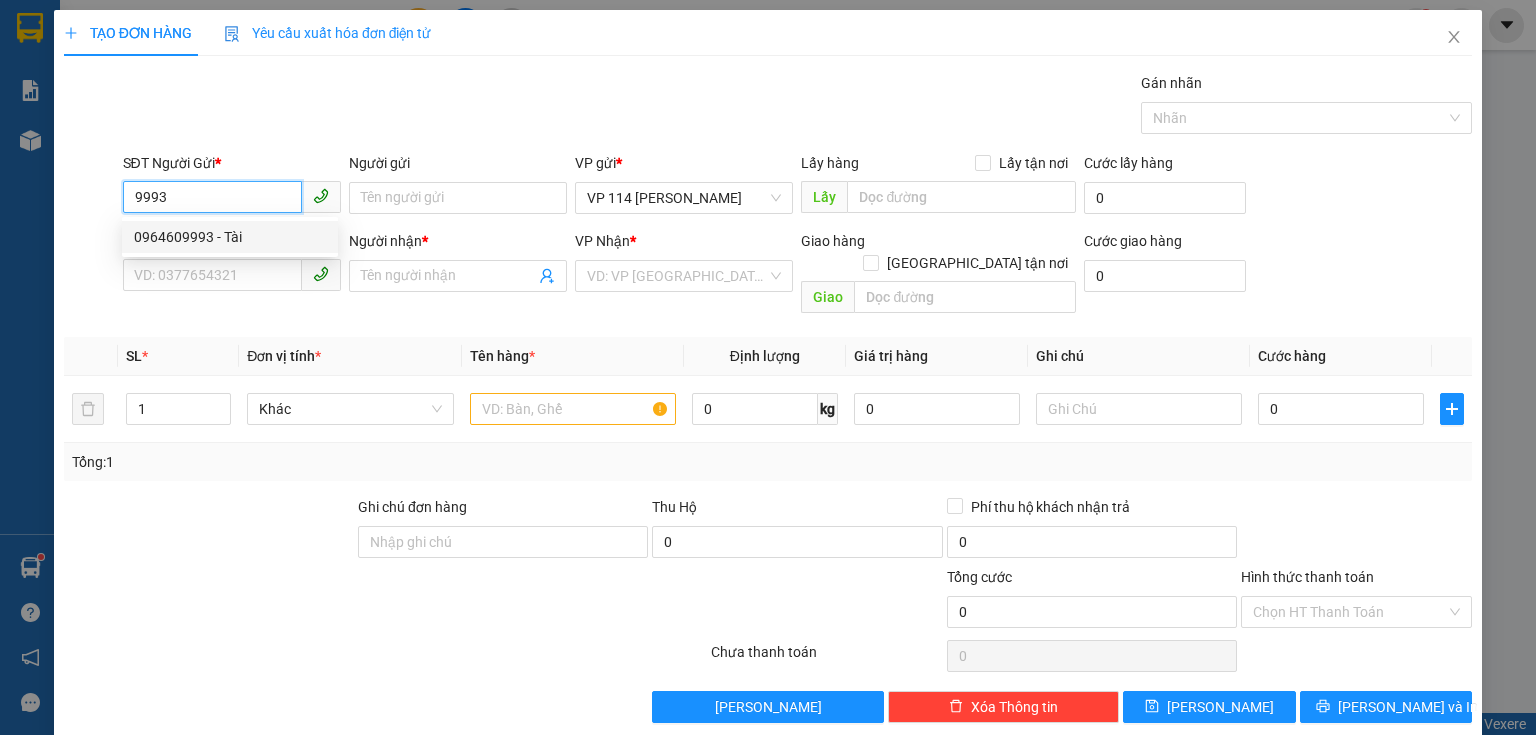 click on "0964609993 - Tài" at bounding box center [230, 237] 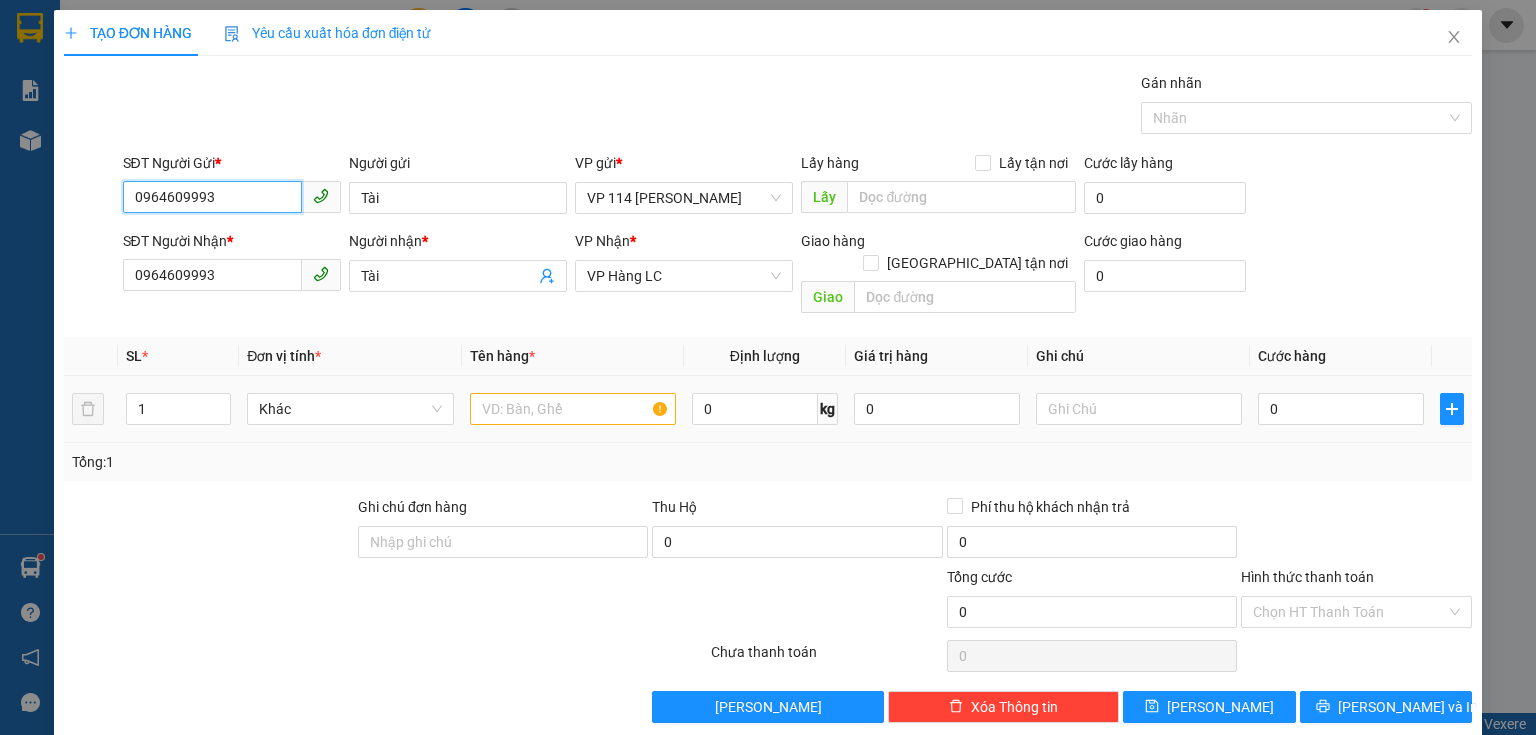 type on "0964609993" 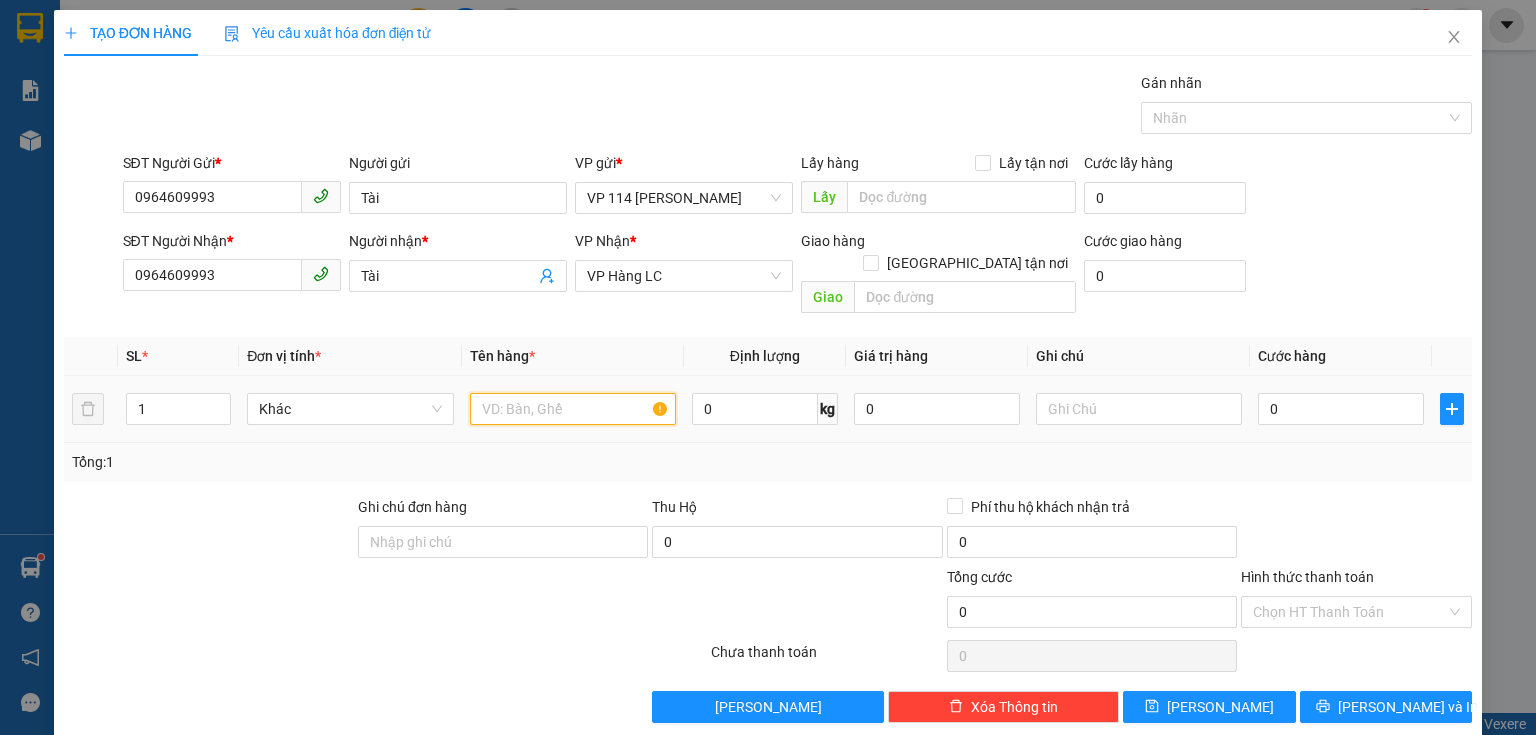 click at bounding box center (573, 409) 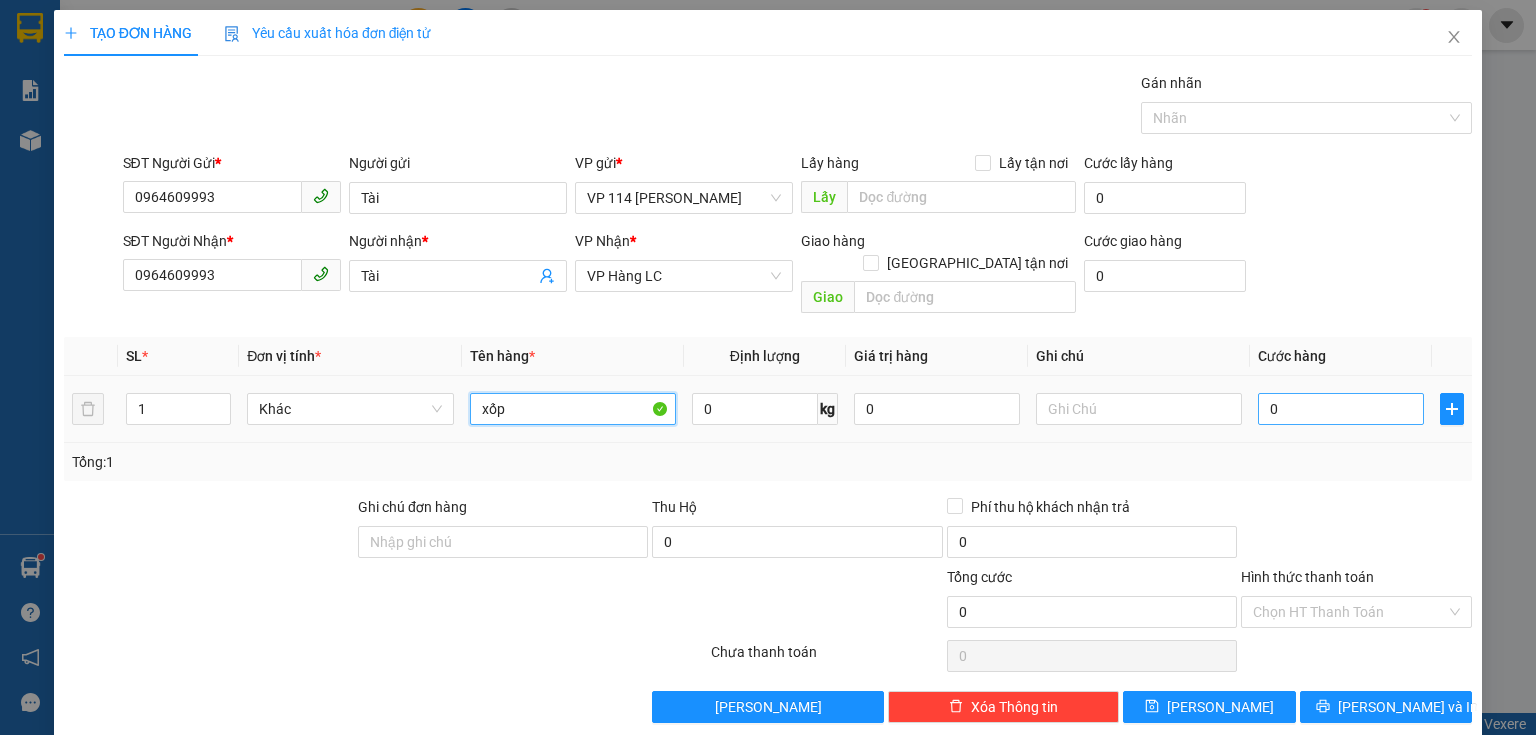 type on "xốp" 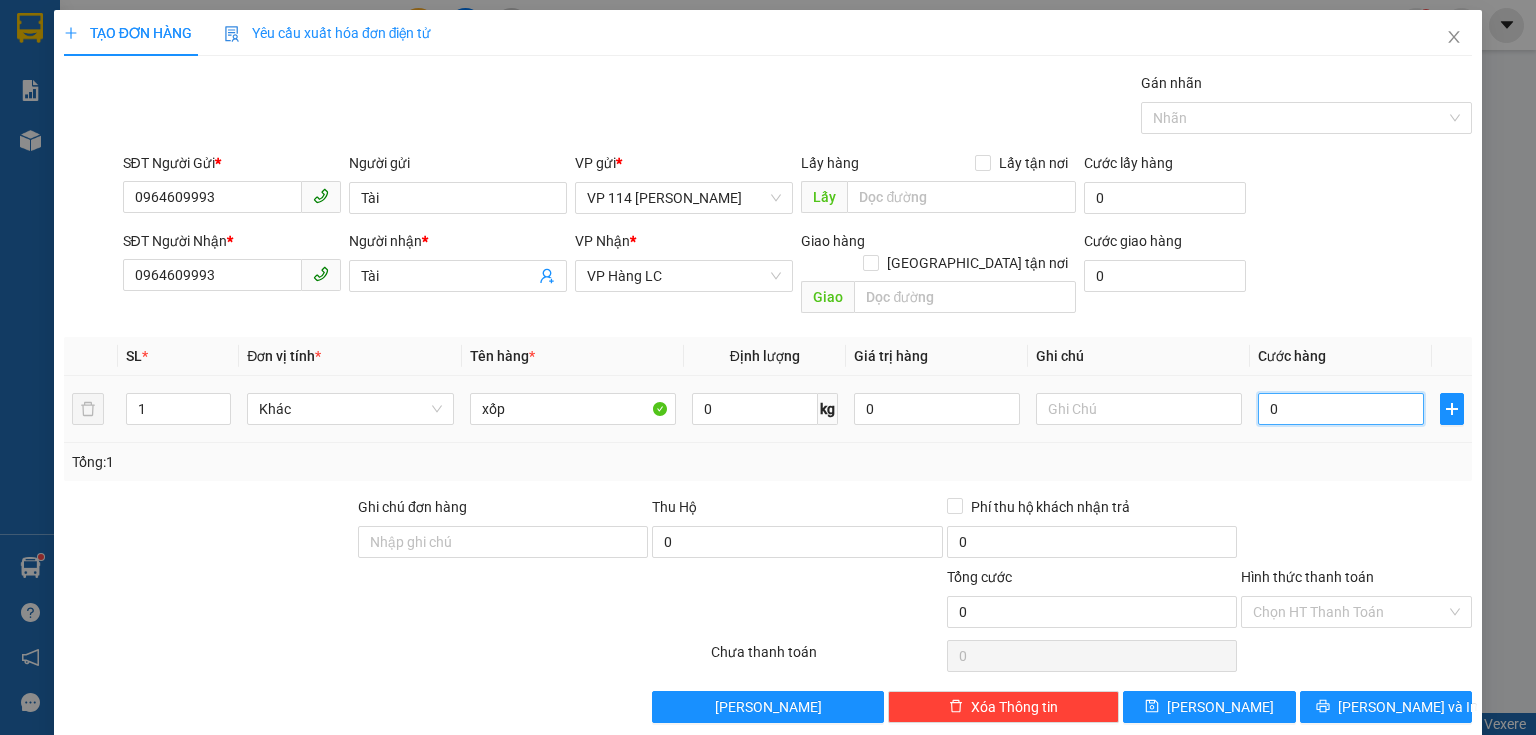 click on "0" at bounding box center (1341, 409) 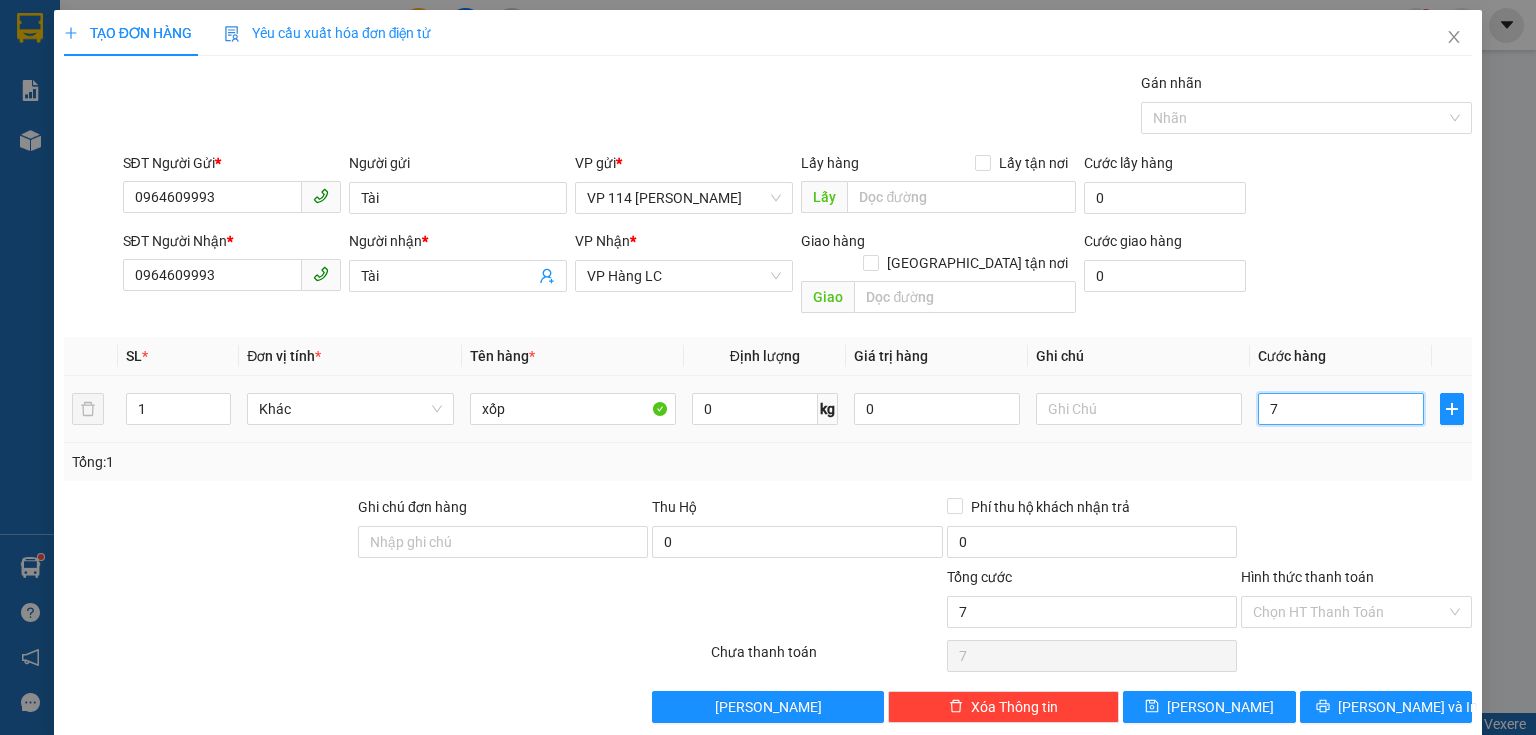 type on "70" 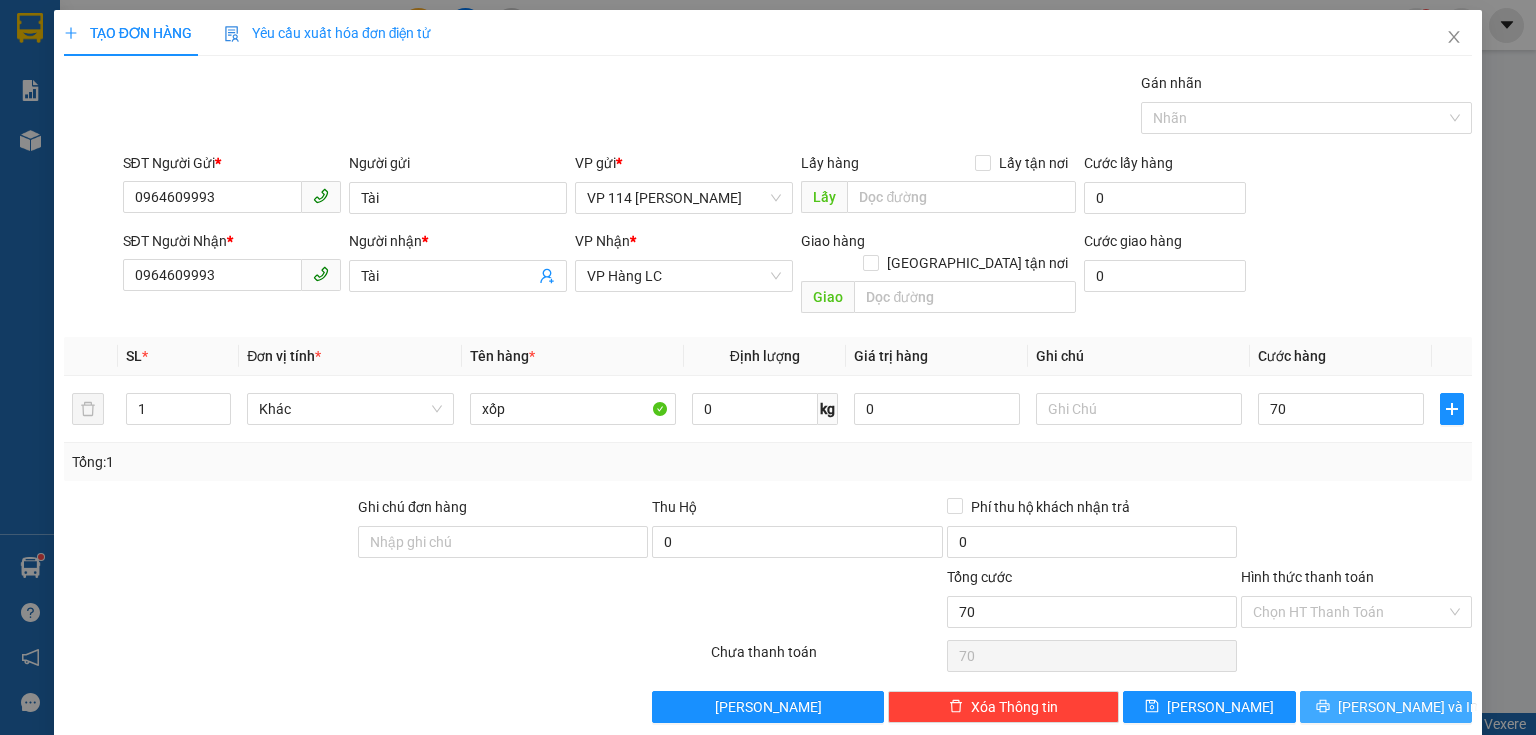 type on "70.000" 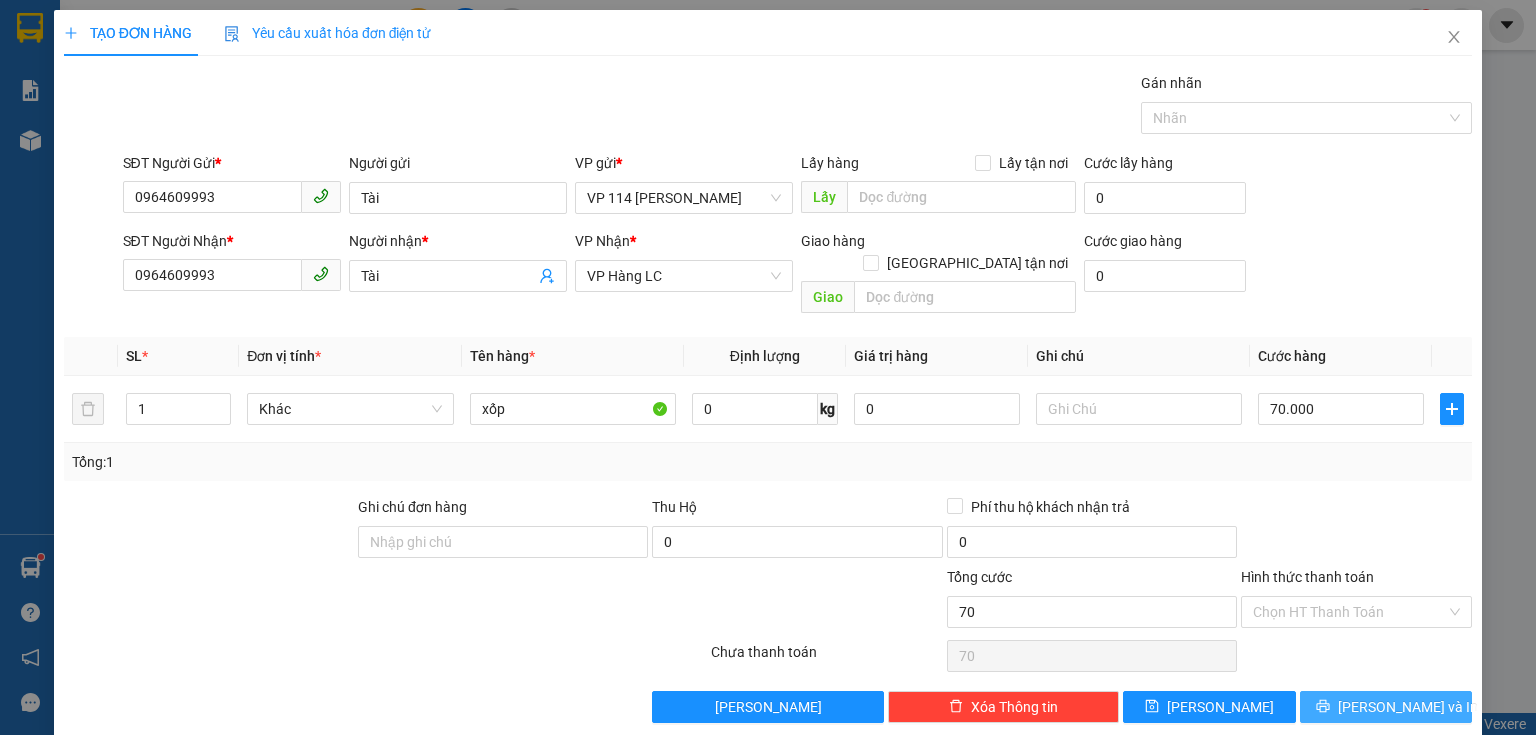 type on "70.000" 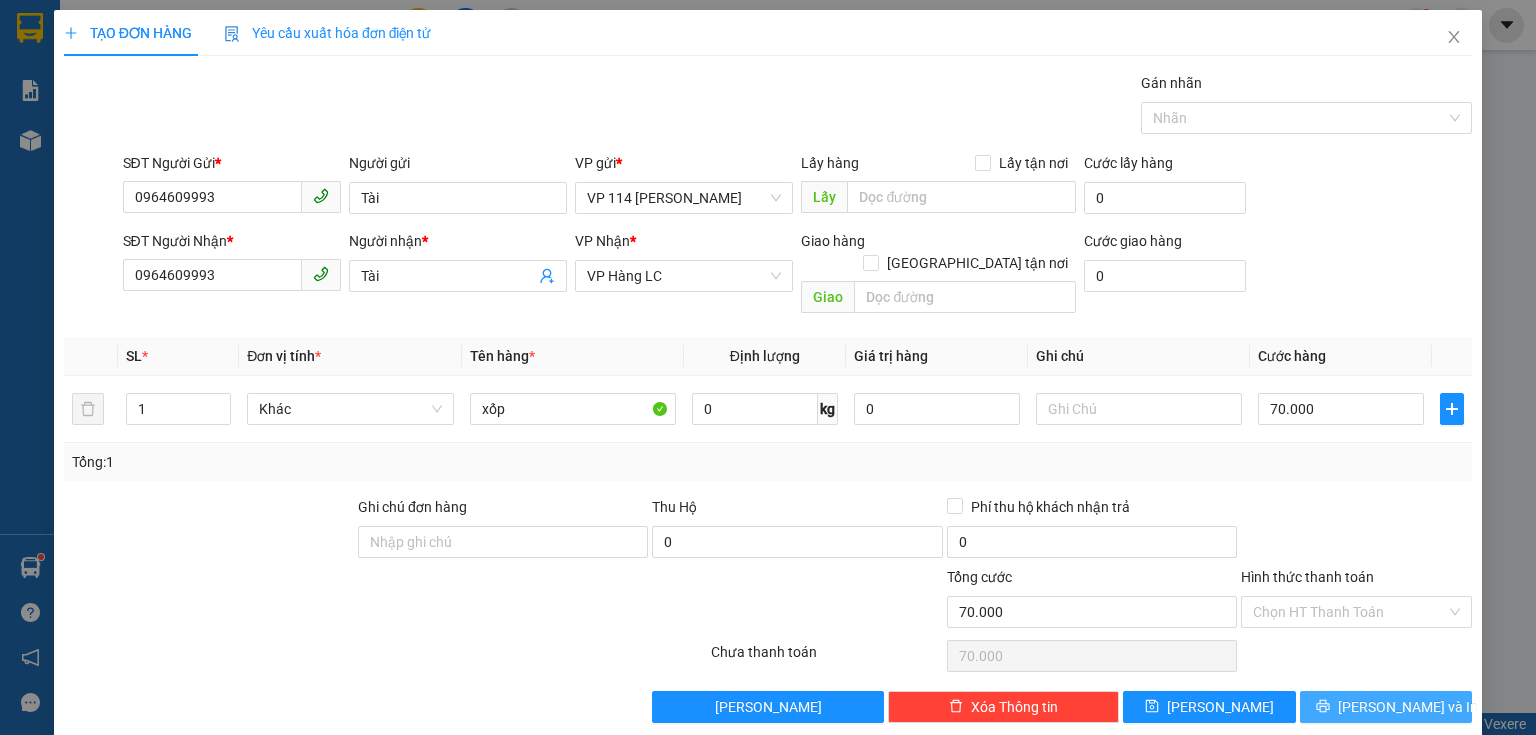 click on "[PERSON_NAME] và In" at bounding box center (1386, 707) 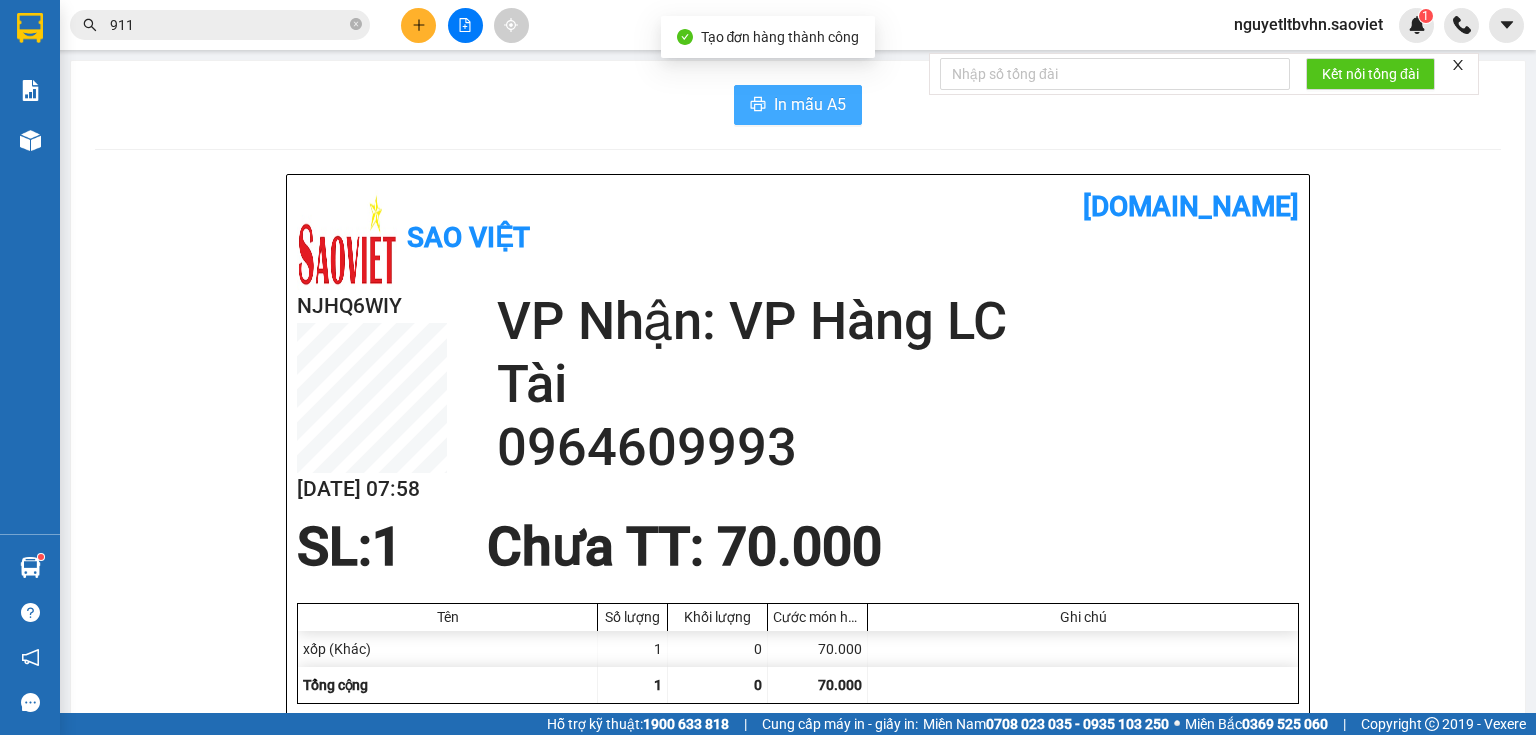 click on "In mẫu A5" at bounding box center (810, 104) 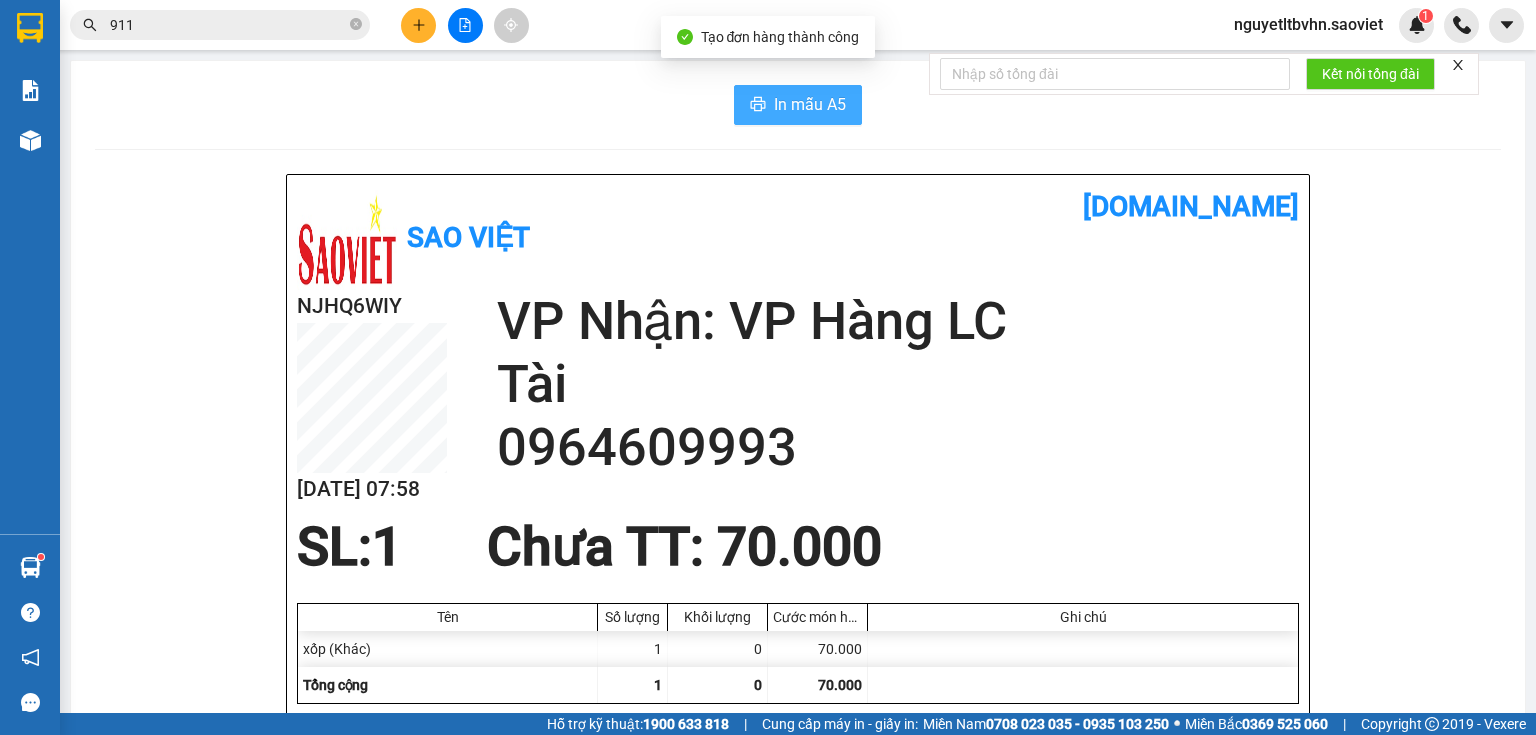scroll, scrollTop: 0, scrollLeft: 0, axis: both 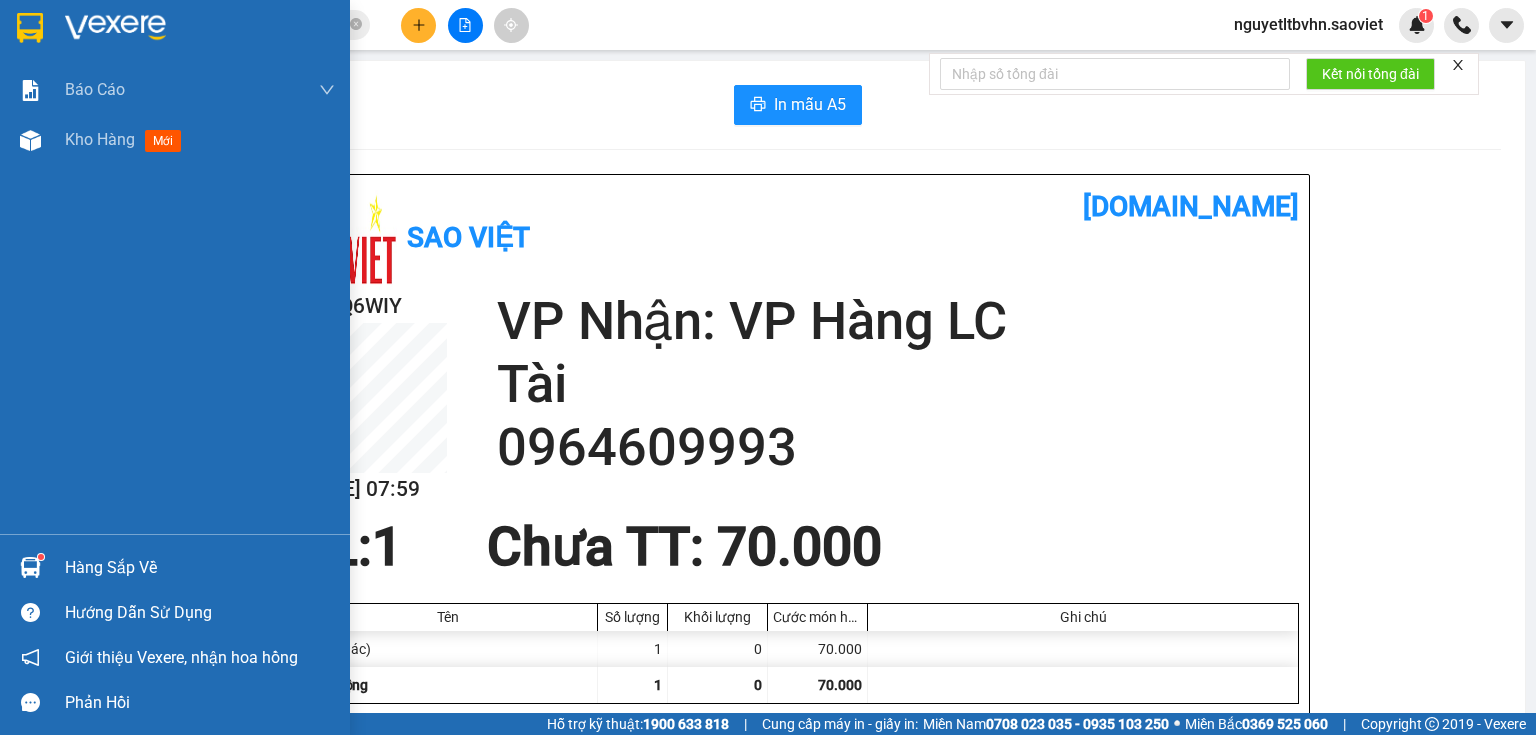 click on "Hàng sắp về" at bounding box center [200, 568] 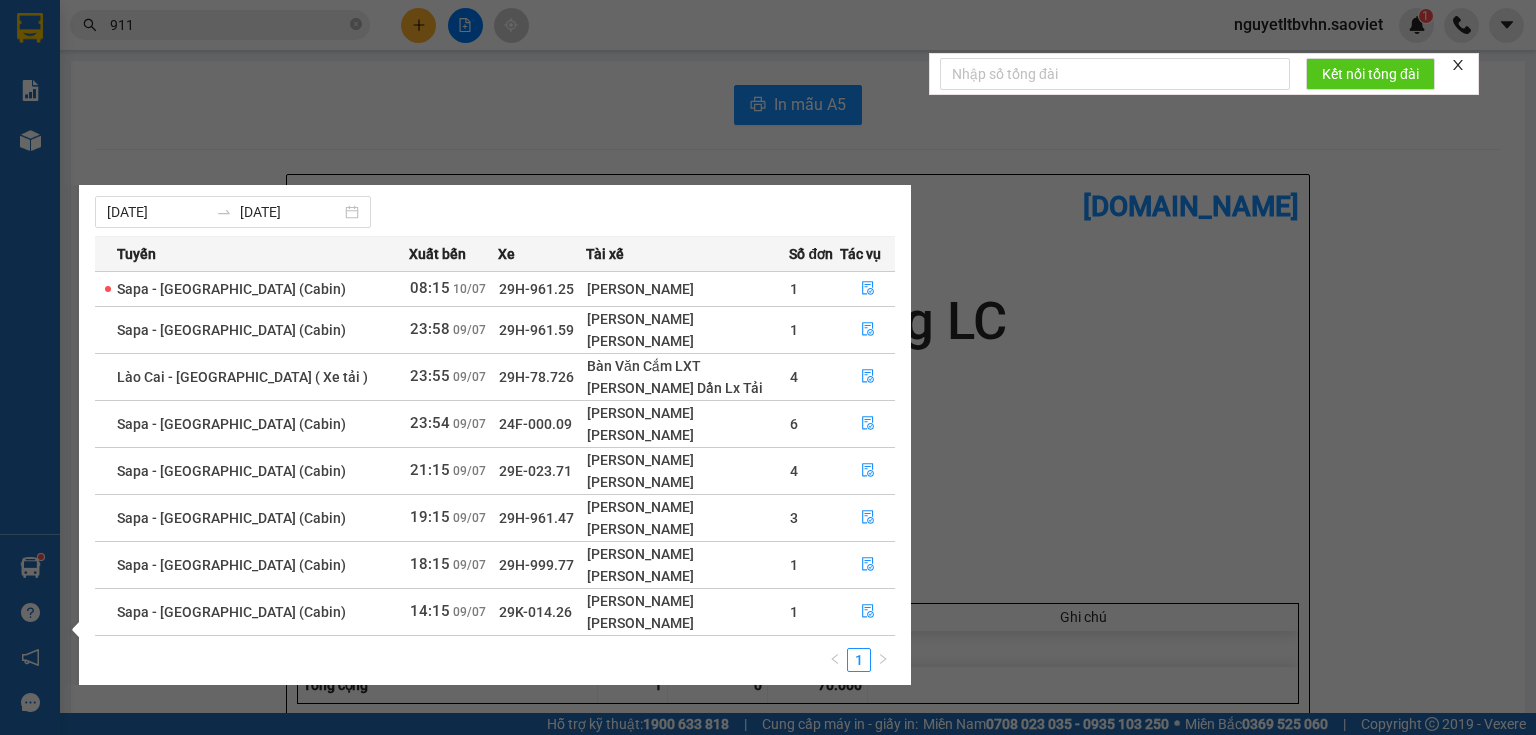 scroll, scrollTop: 44, scrollLeft: 0, axis: vertical 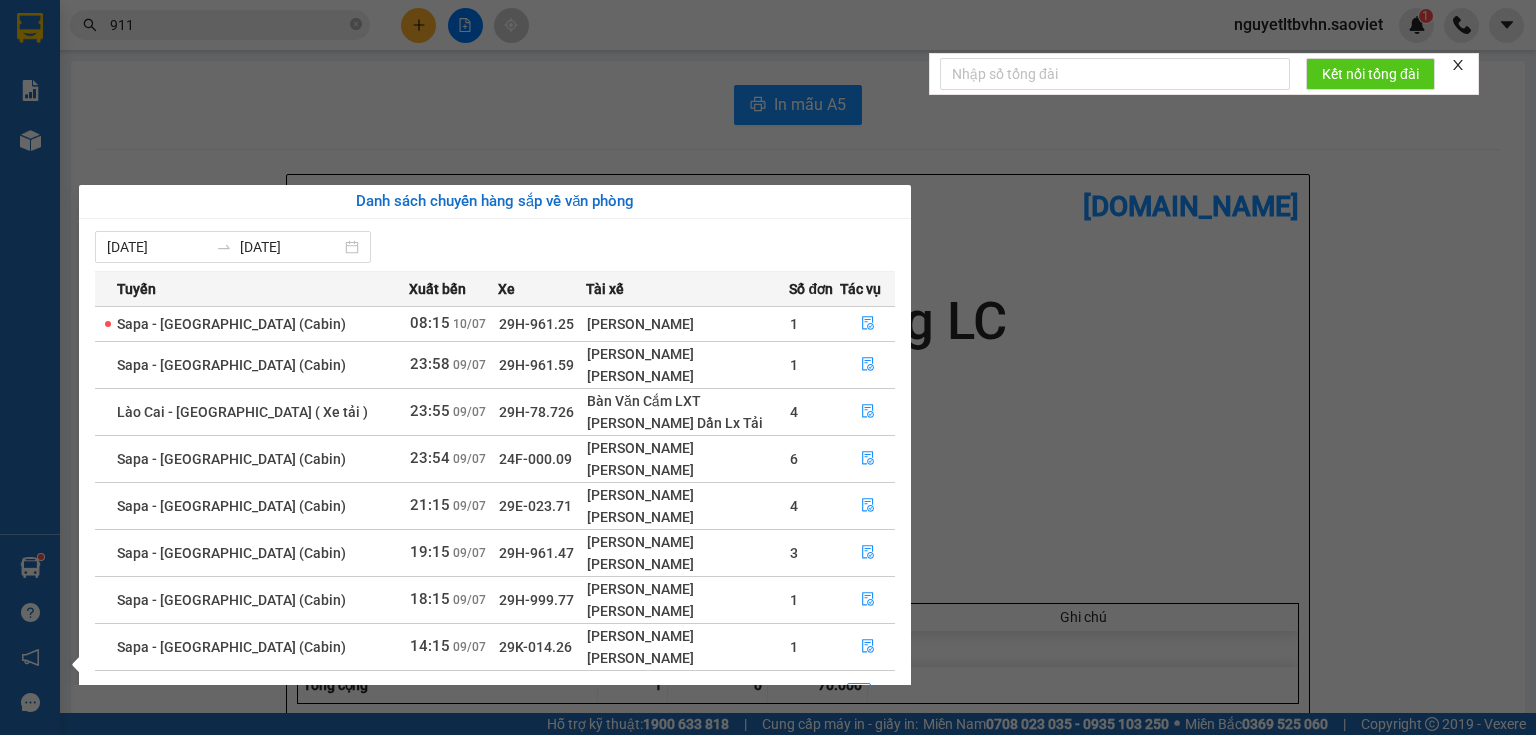 click on "Báo cáo 1B. Chi tiết đơn hàng 5. Doanh thu thực tế theo từng nhân viên 6. Thống kê nhận và gửi hàng theo văn phòng (quản lý) 7. Thống kê đơn hàng văn phòng gửi (toàn bộ)     Kho hàng mới Hàng sắp về Hướng dẫn sử dụng Giới thiệu Vexere, nhận hoa hồng Phản hồi Phần mềm hỗ trợ bạn tốt chứ?" at bounding box center [30, 367] 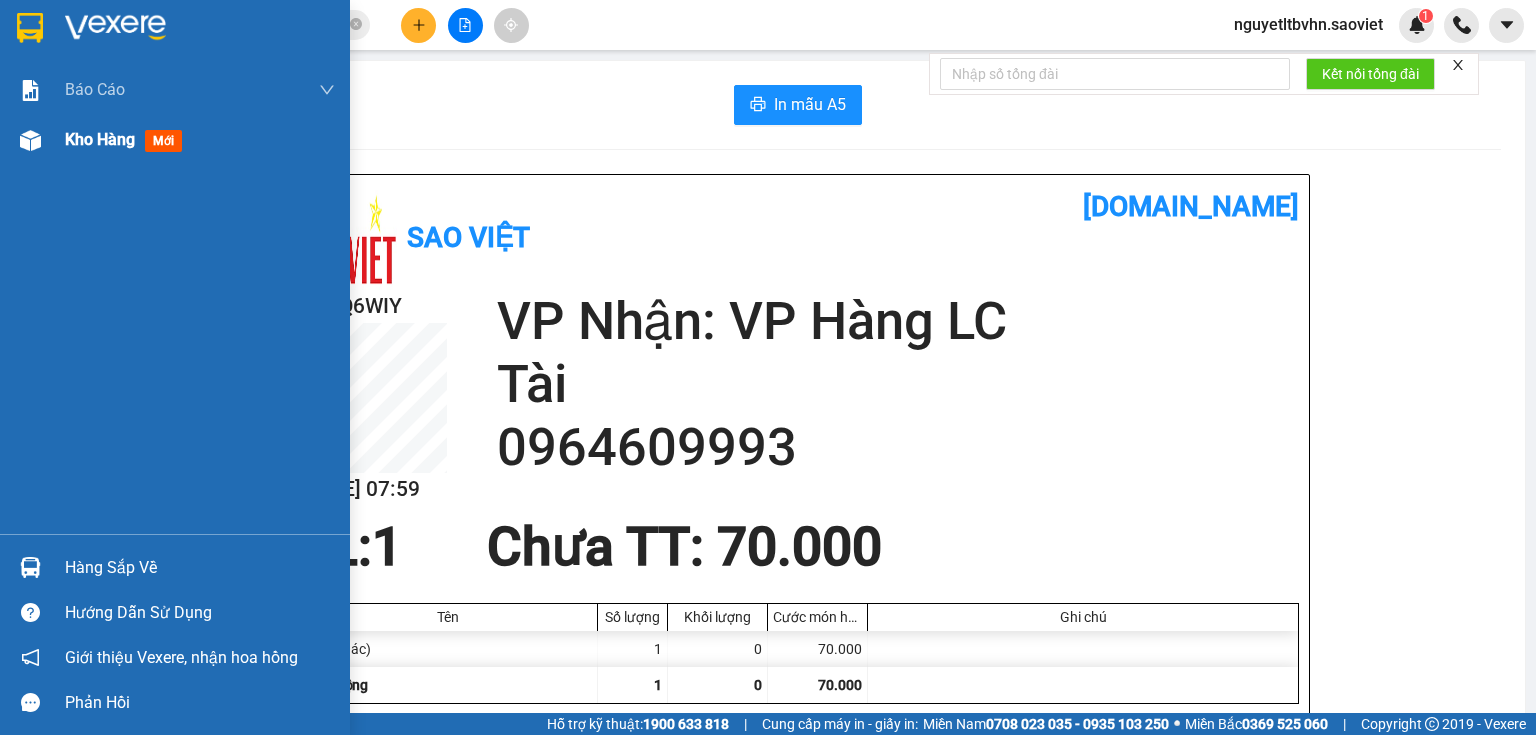 click on "Kho hàng mới" at bounding box center [175, 140] 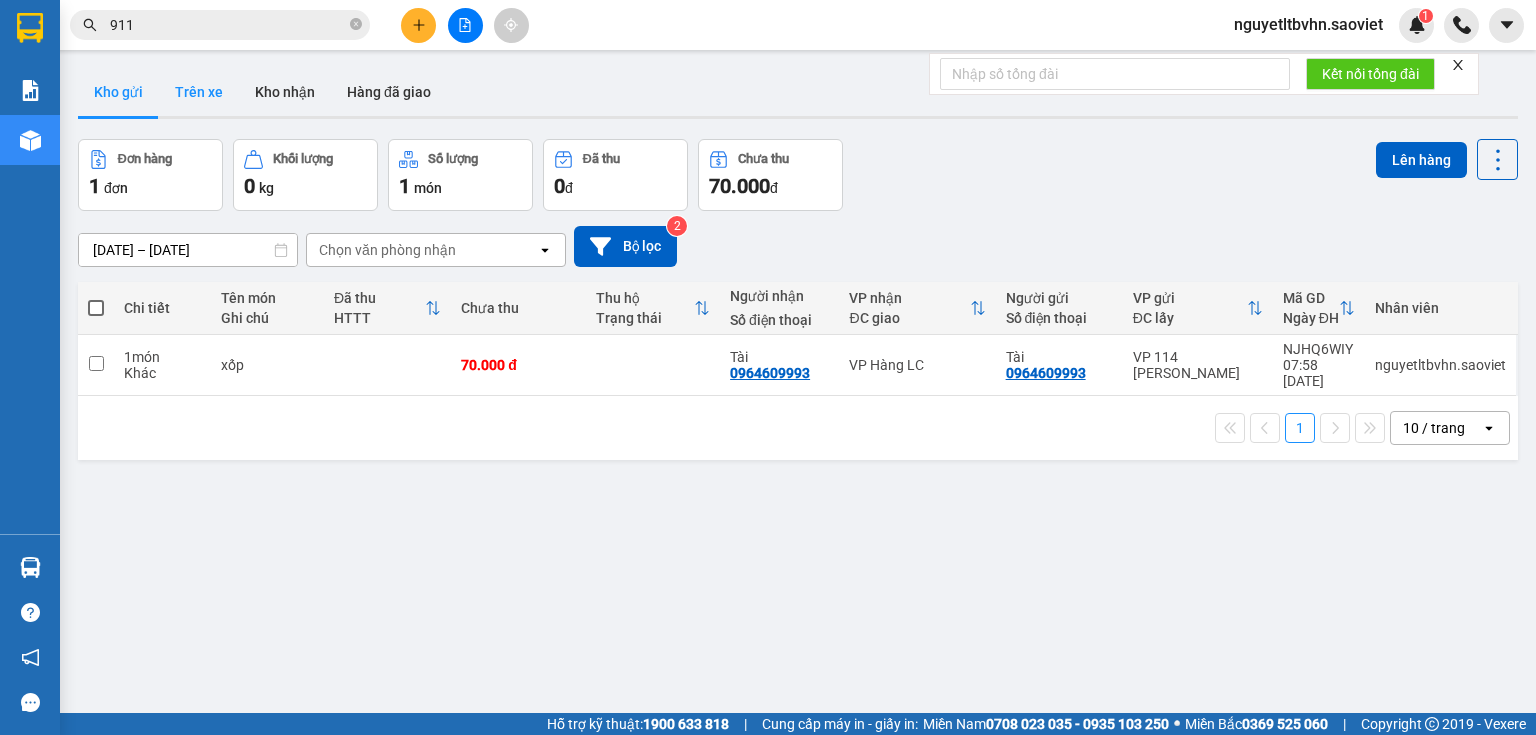 click on "Trên xe" at bounding box center (199, 92) 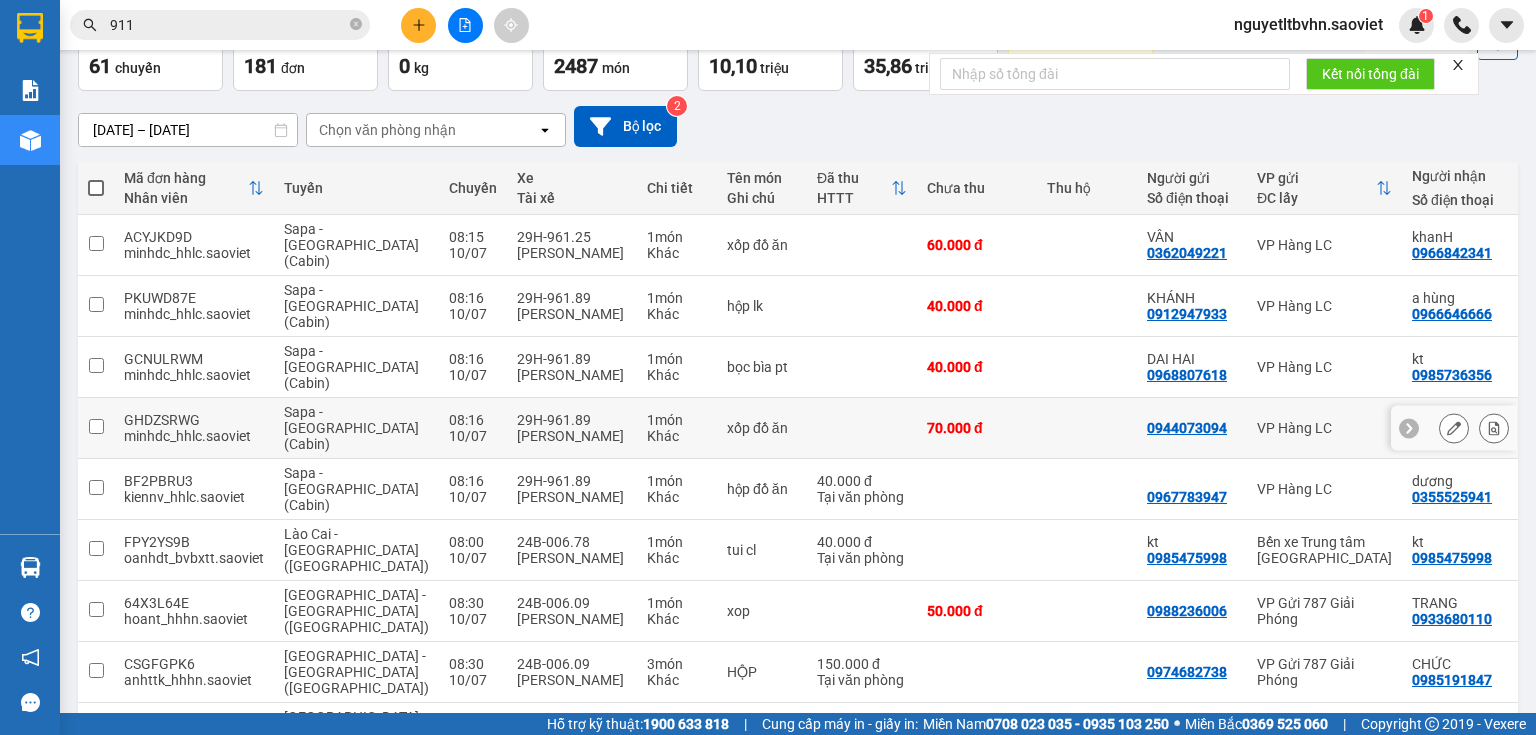 scroll, scrollTop: 0, scrollLeft: 0, axis: both 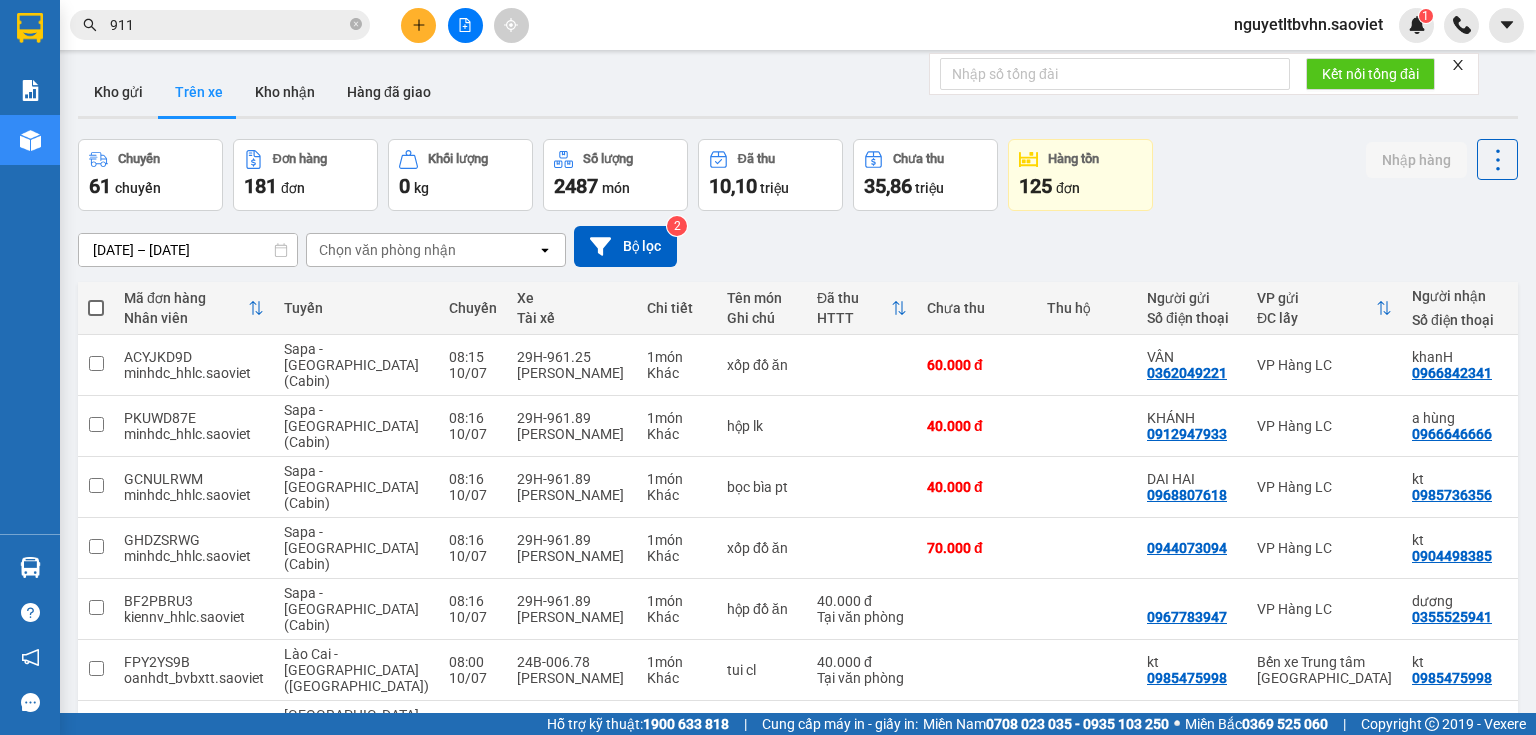 click on "Chọn văn phòng nhận" at bounding box center [387, 250] 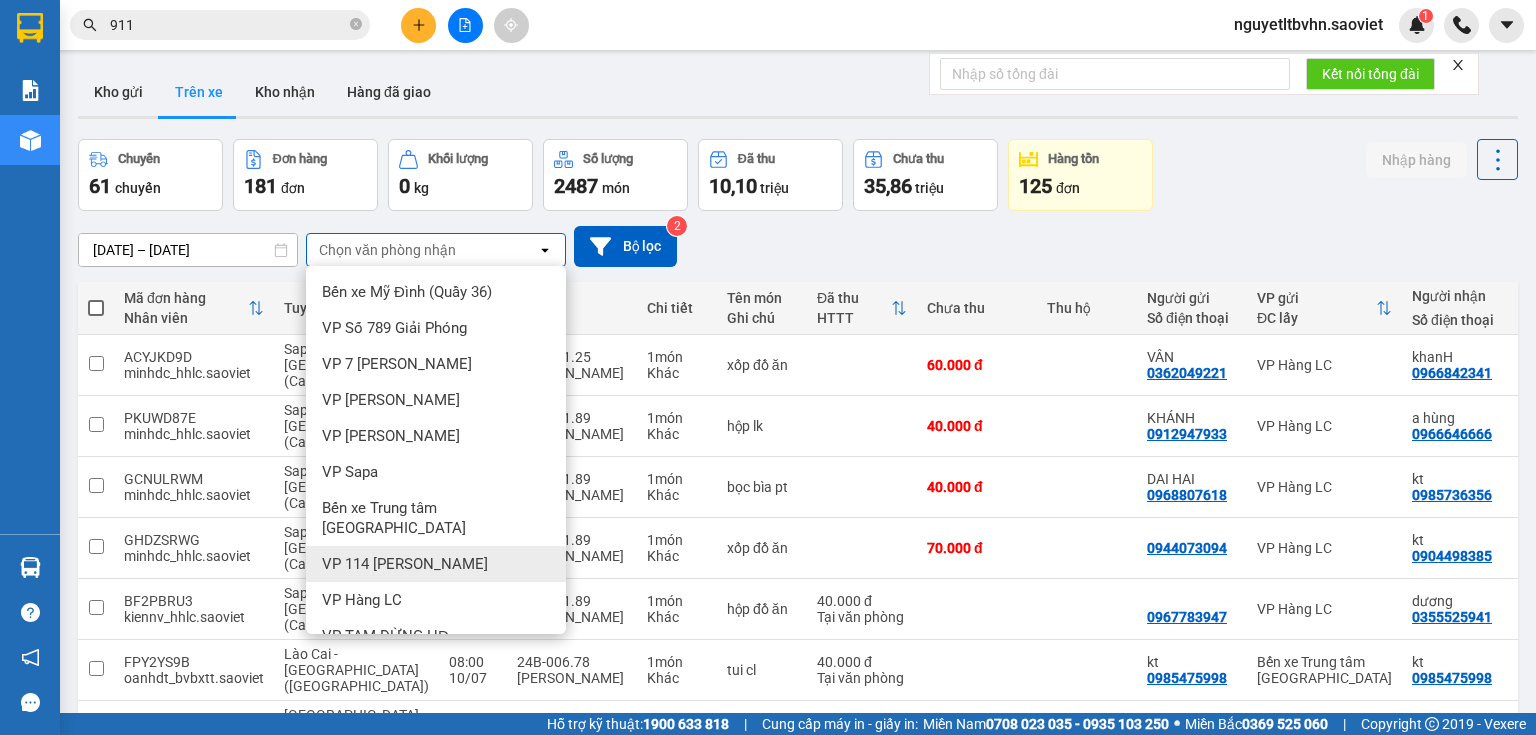 click on "VP 114 [PERSON_NAME]" at bounding box center [405, 564] 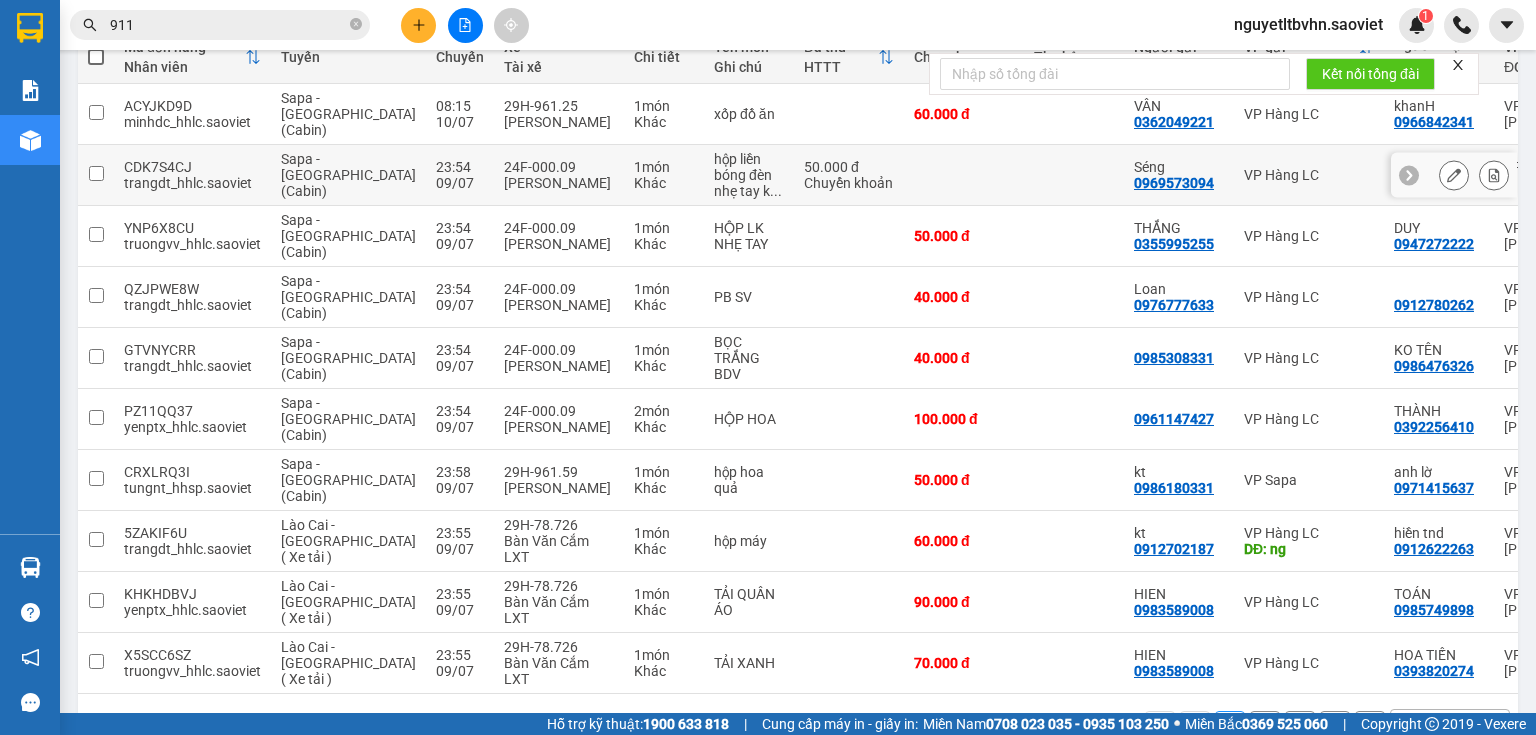 scroll, scrollTop: 254, scrollLeft: 0, axis: vertical 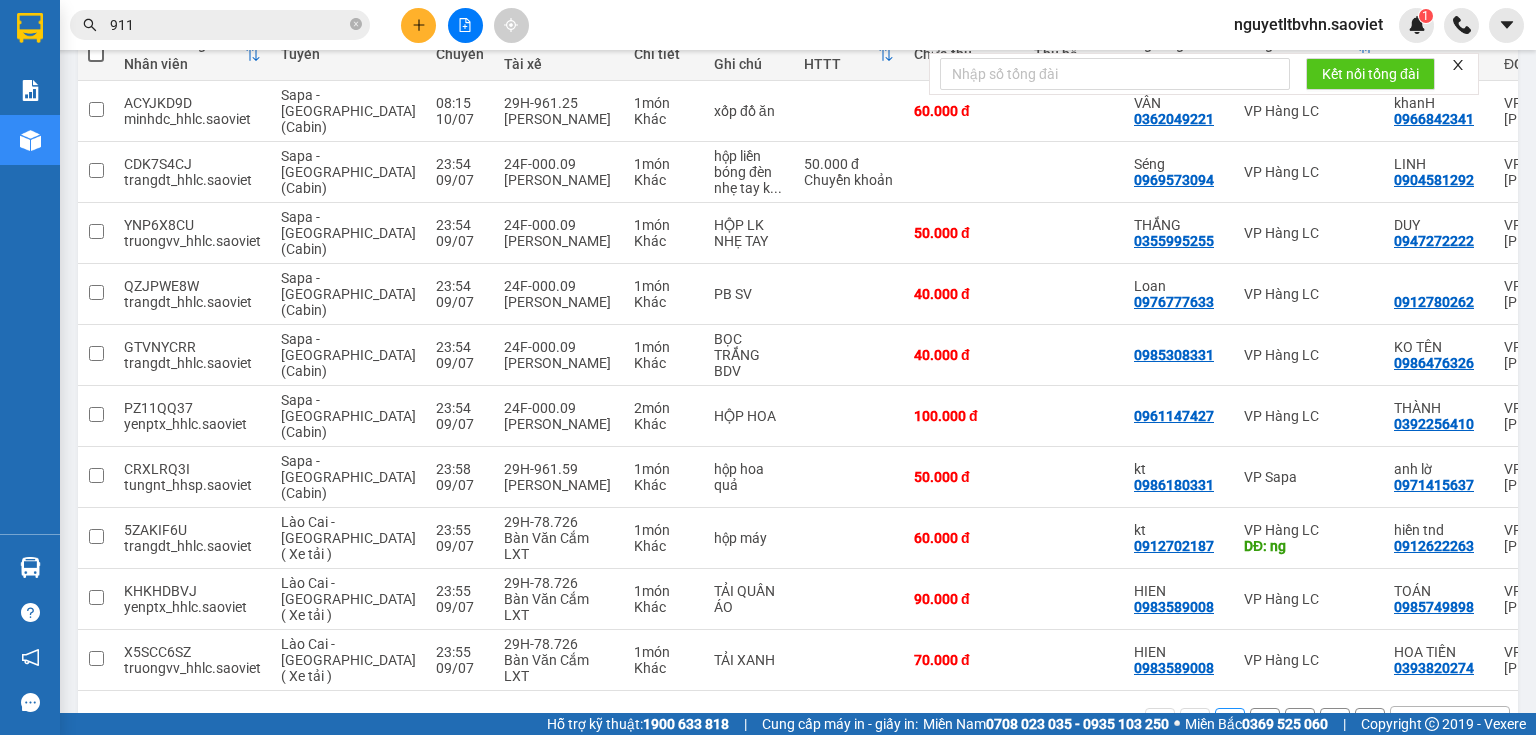 click on "10 / trang" at bounding box center [1436, 723] 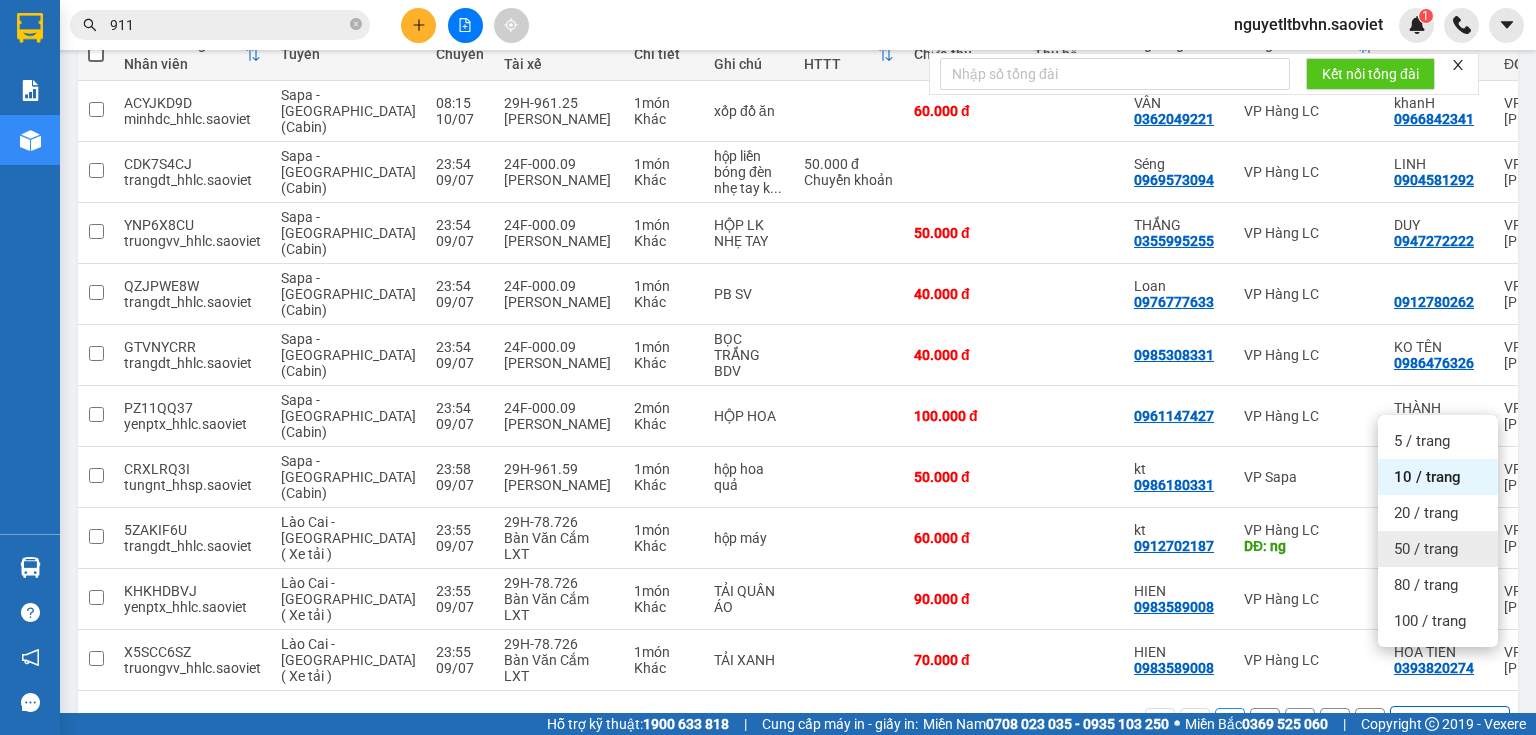 click on "50 / trang" at bounding box center (1426, 549) 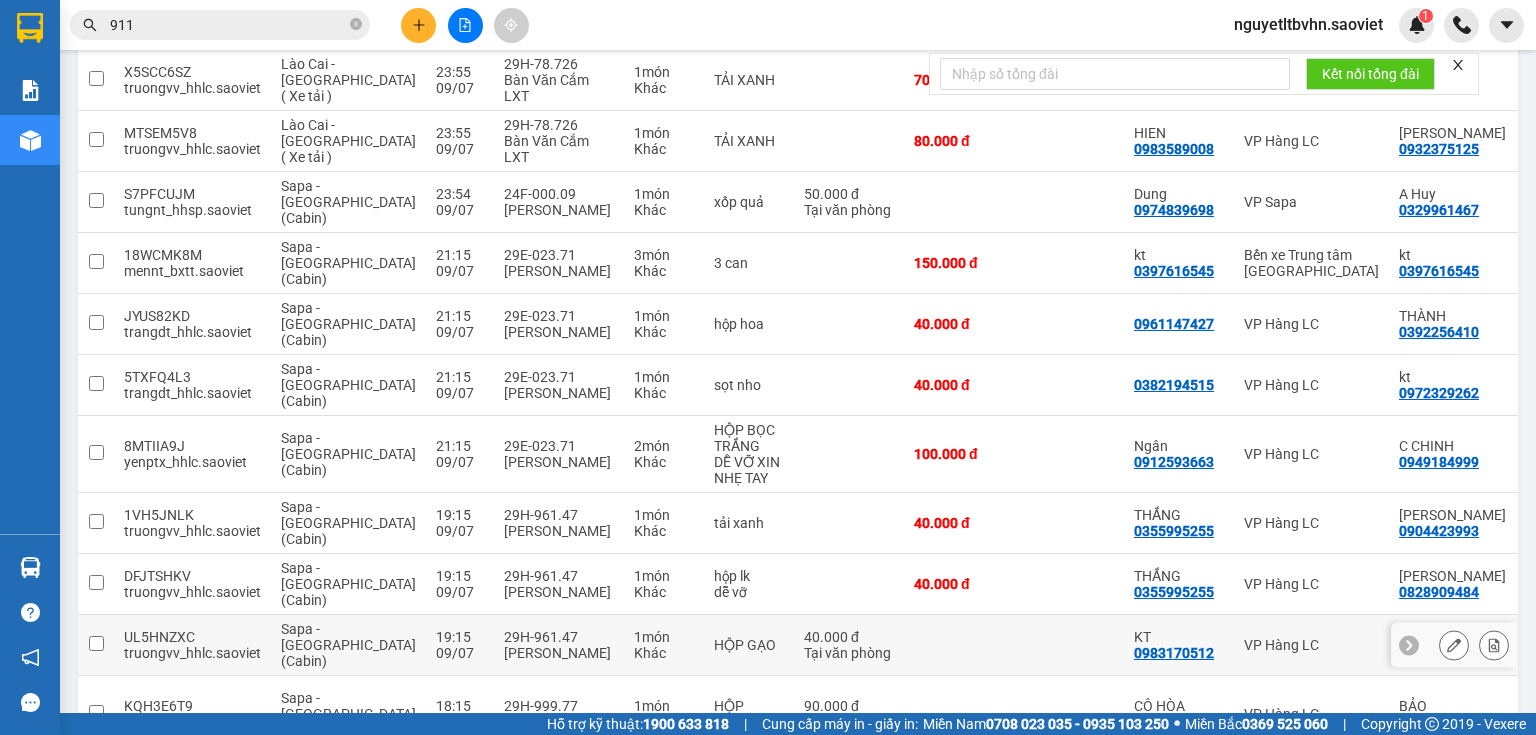 scroll, scrollTop: 843, scrollLeft: 0, axis: vertical 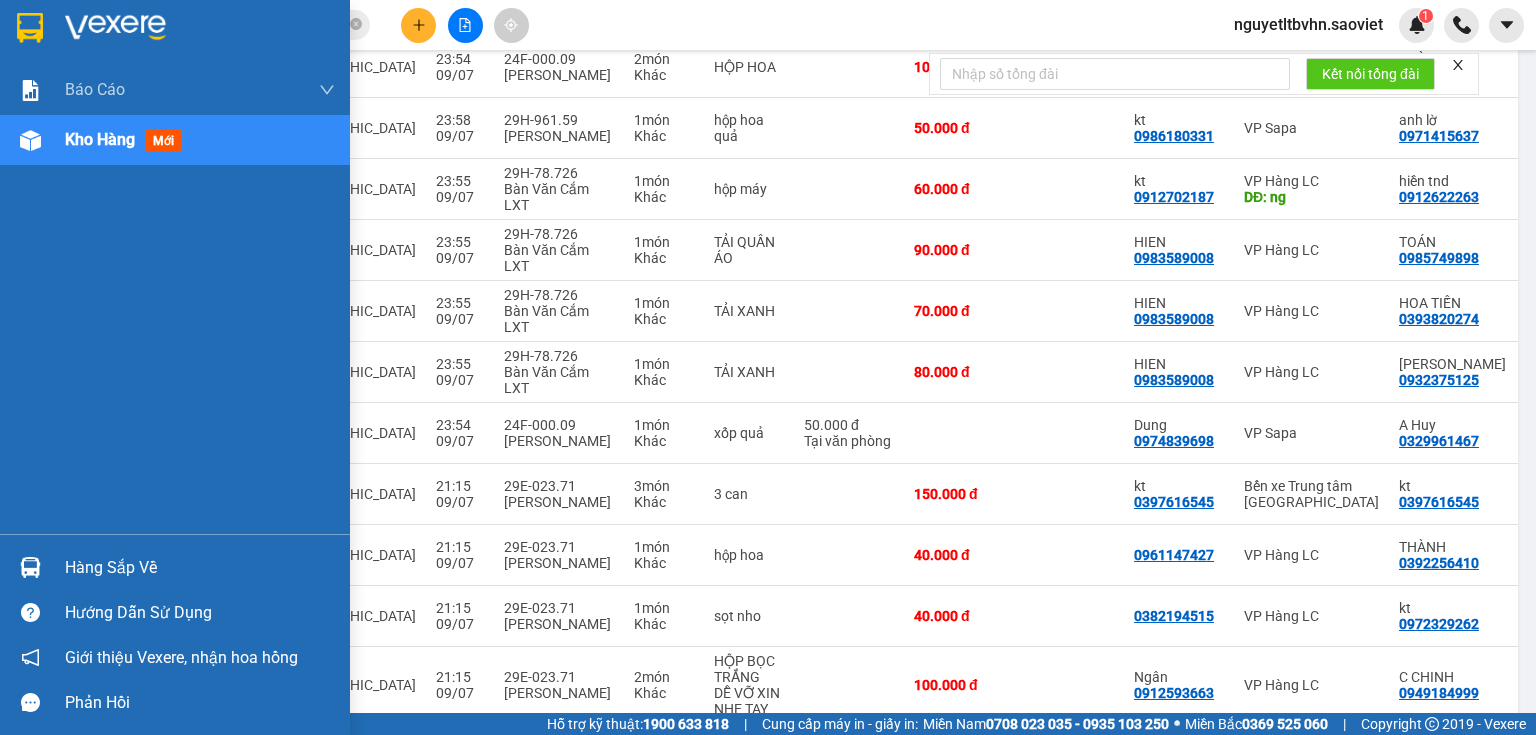 click on "Hàng sắp về" at bounding box center [175, 567] 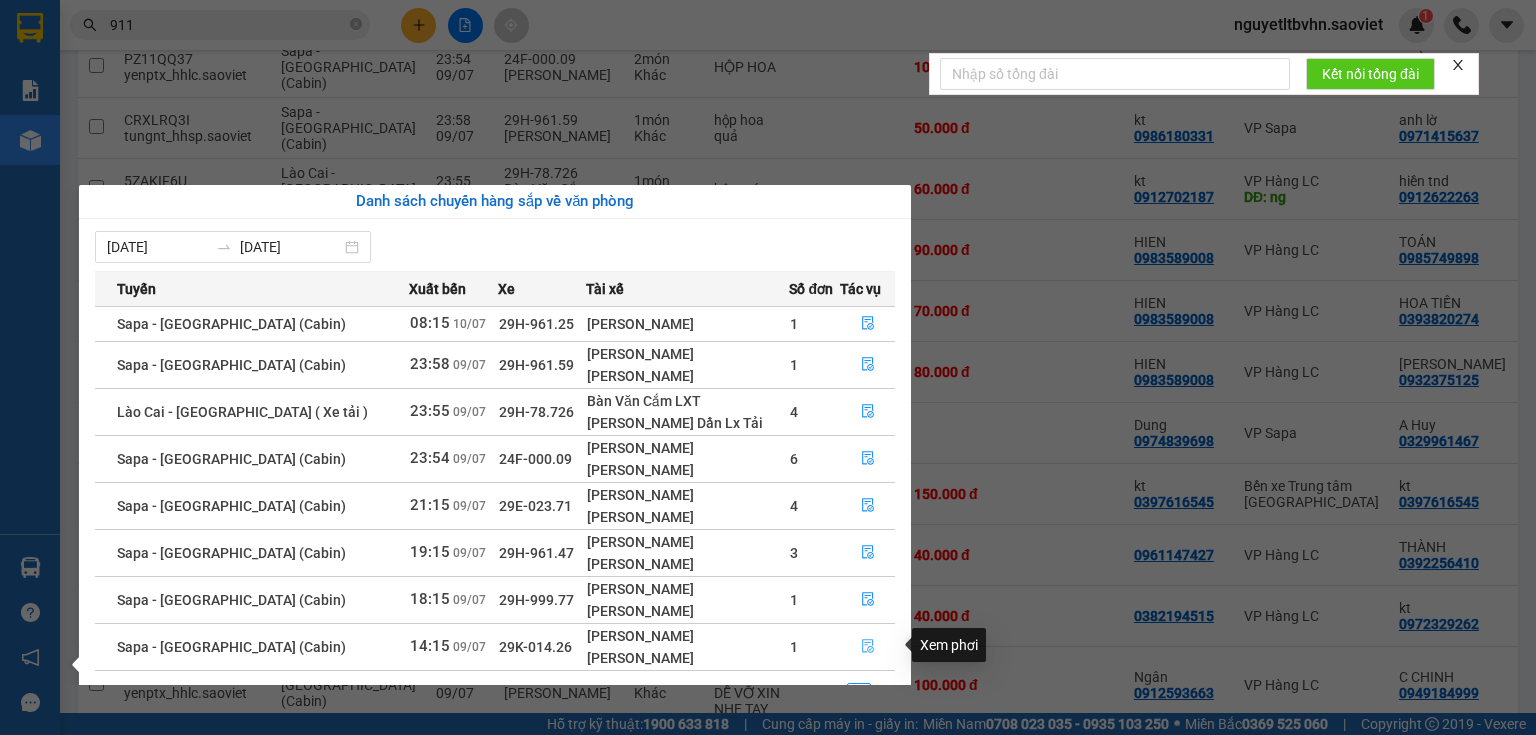 click 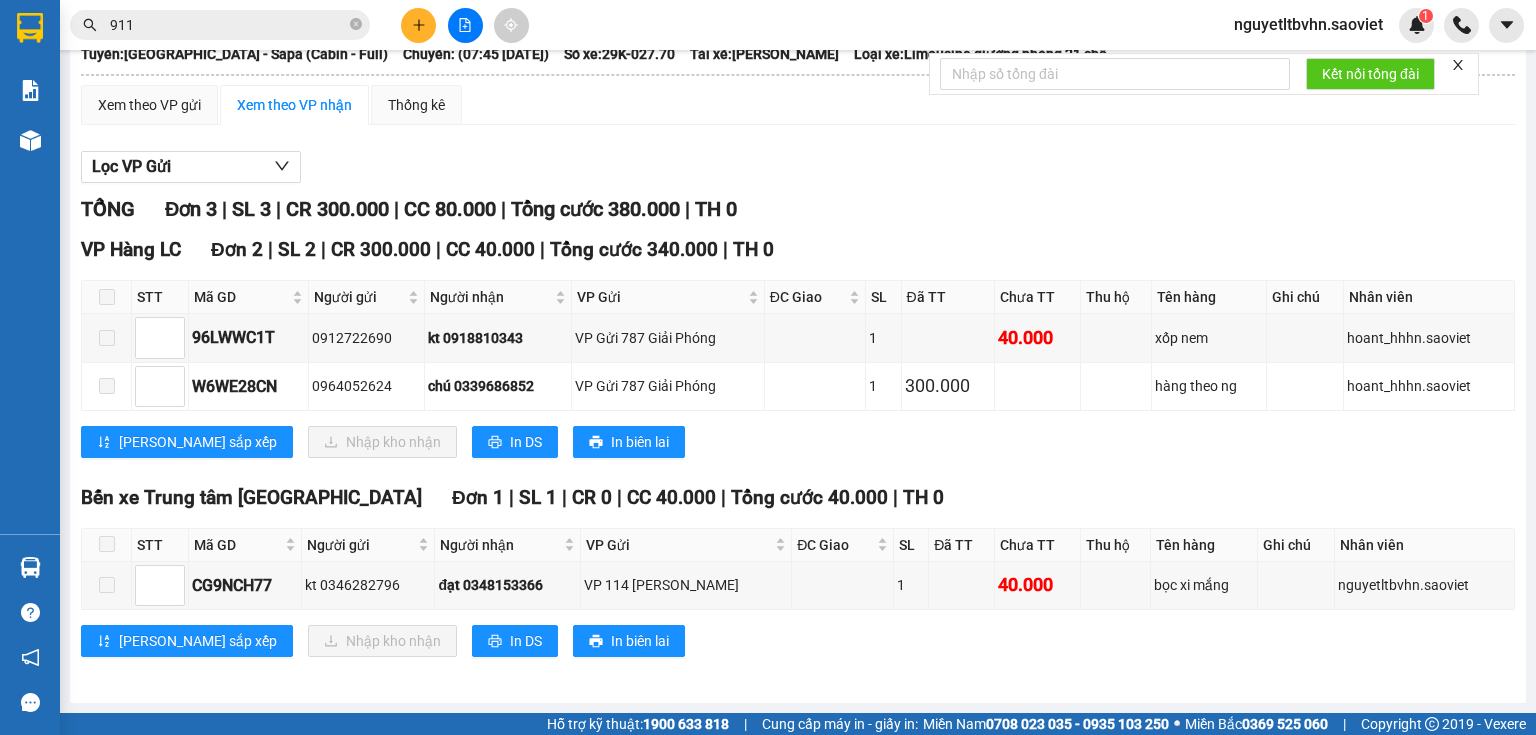 scroll, scrollTop: 0, scrollLeft: 0, axis: both 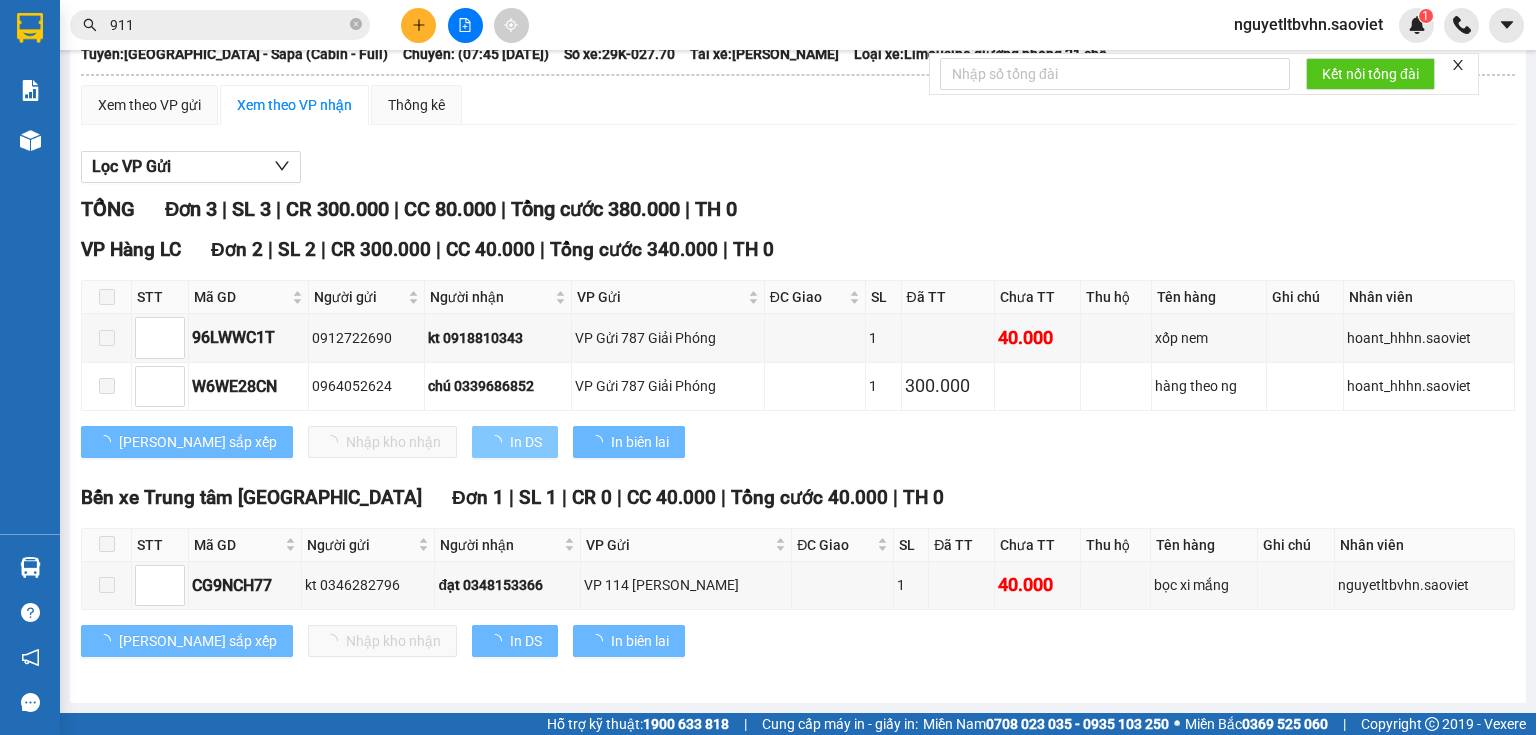 type on "[DATE]" 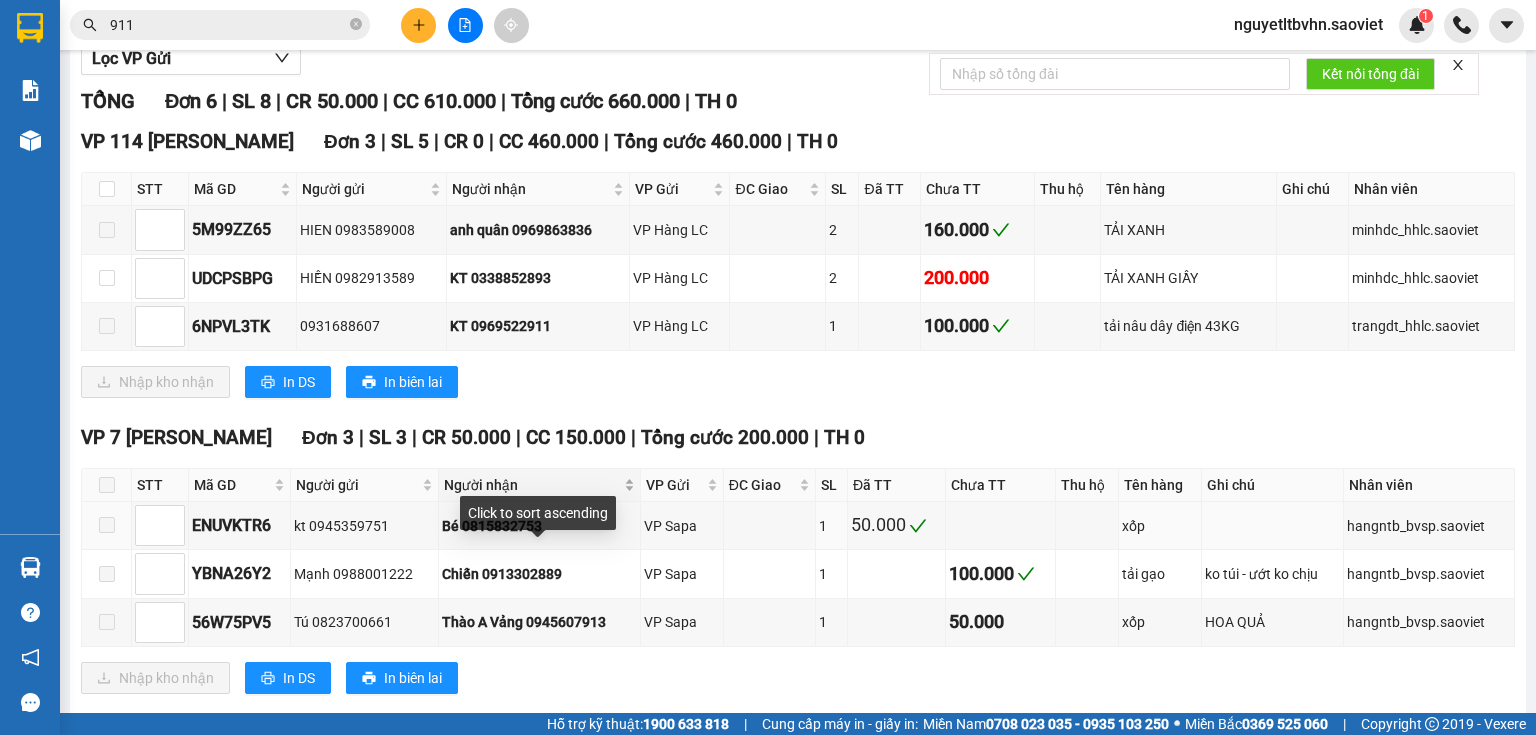 scroll, scrollTop: 299, scrollLeft: 0, axis: vertical 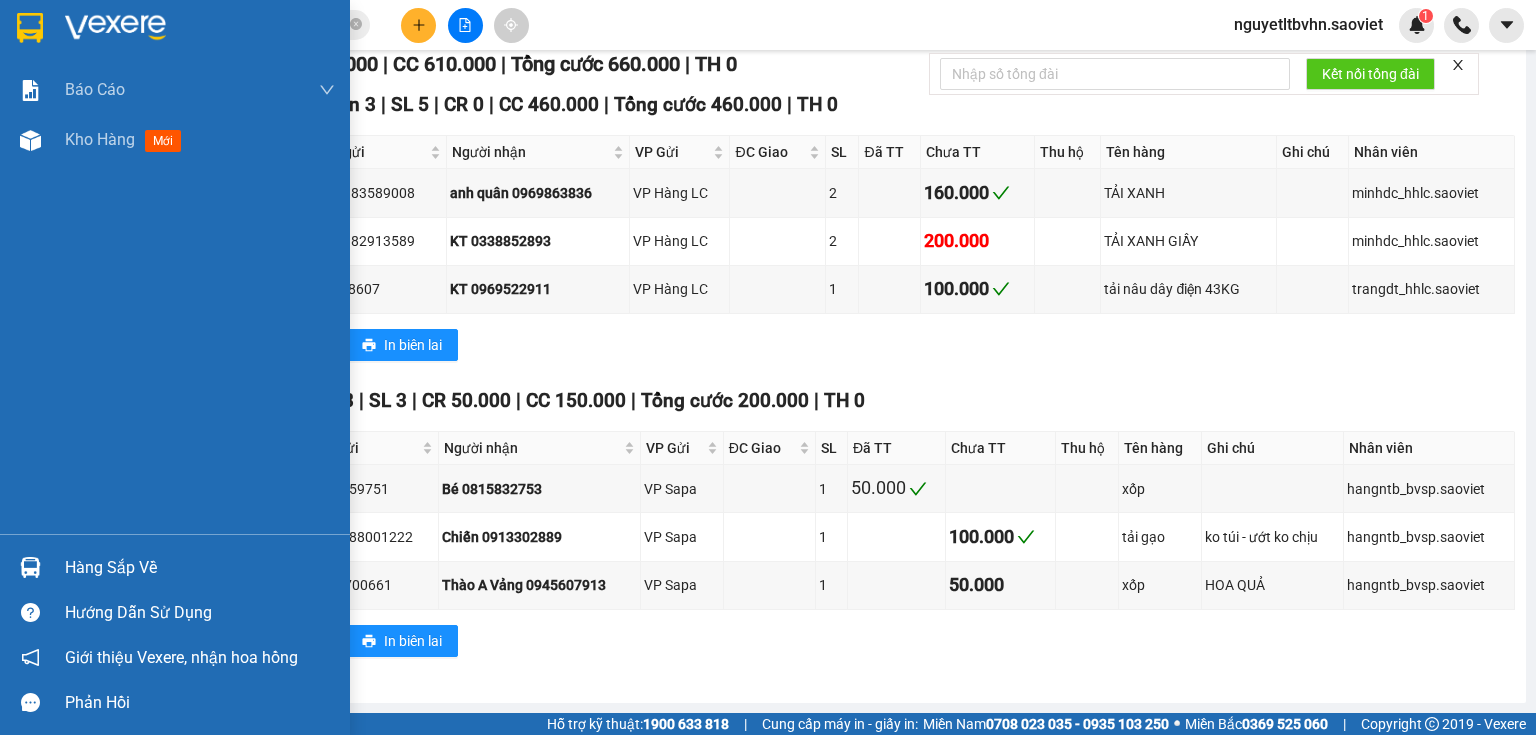 click on "Hàng sắp về" at bounding box center (175, 567) 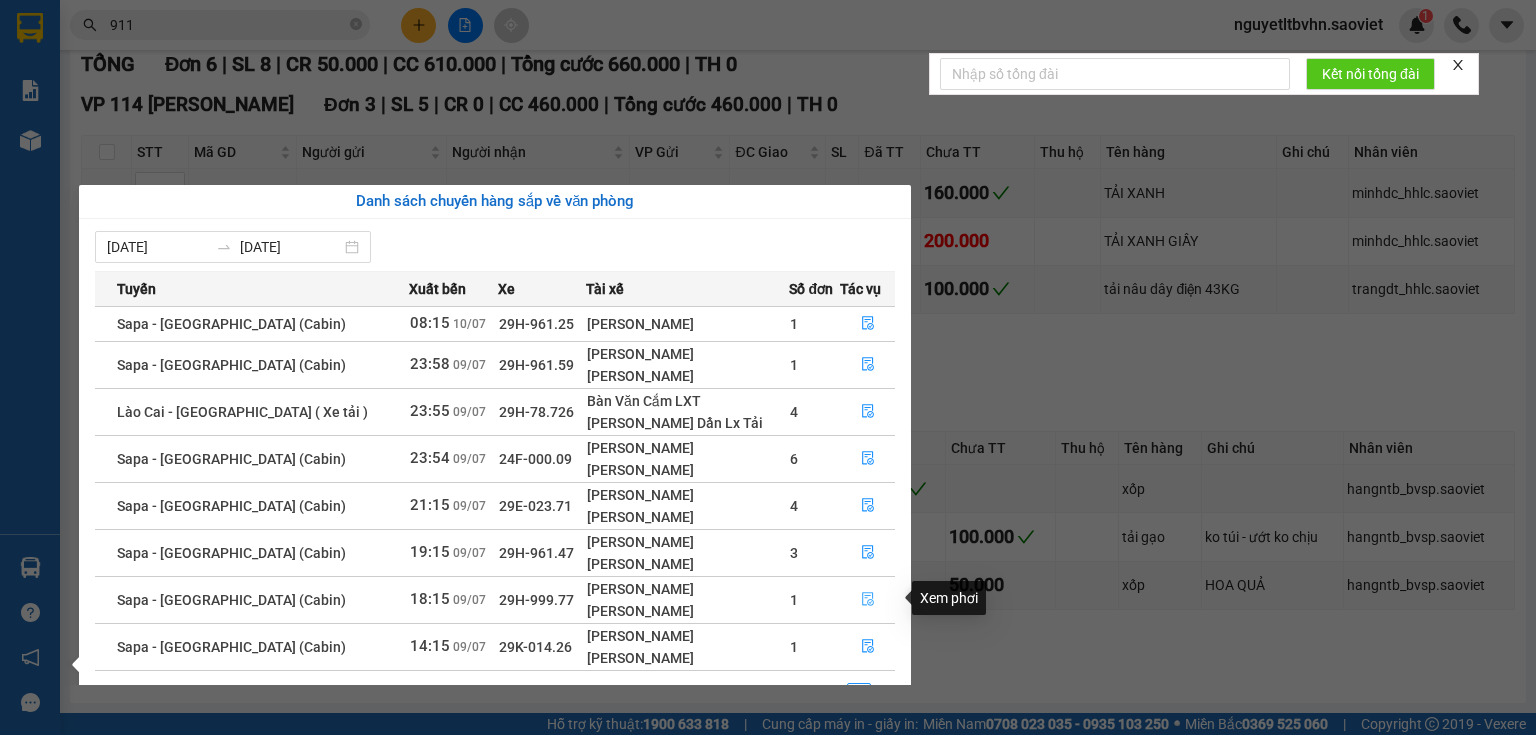 click 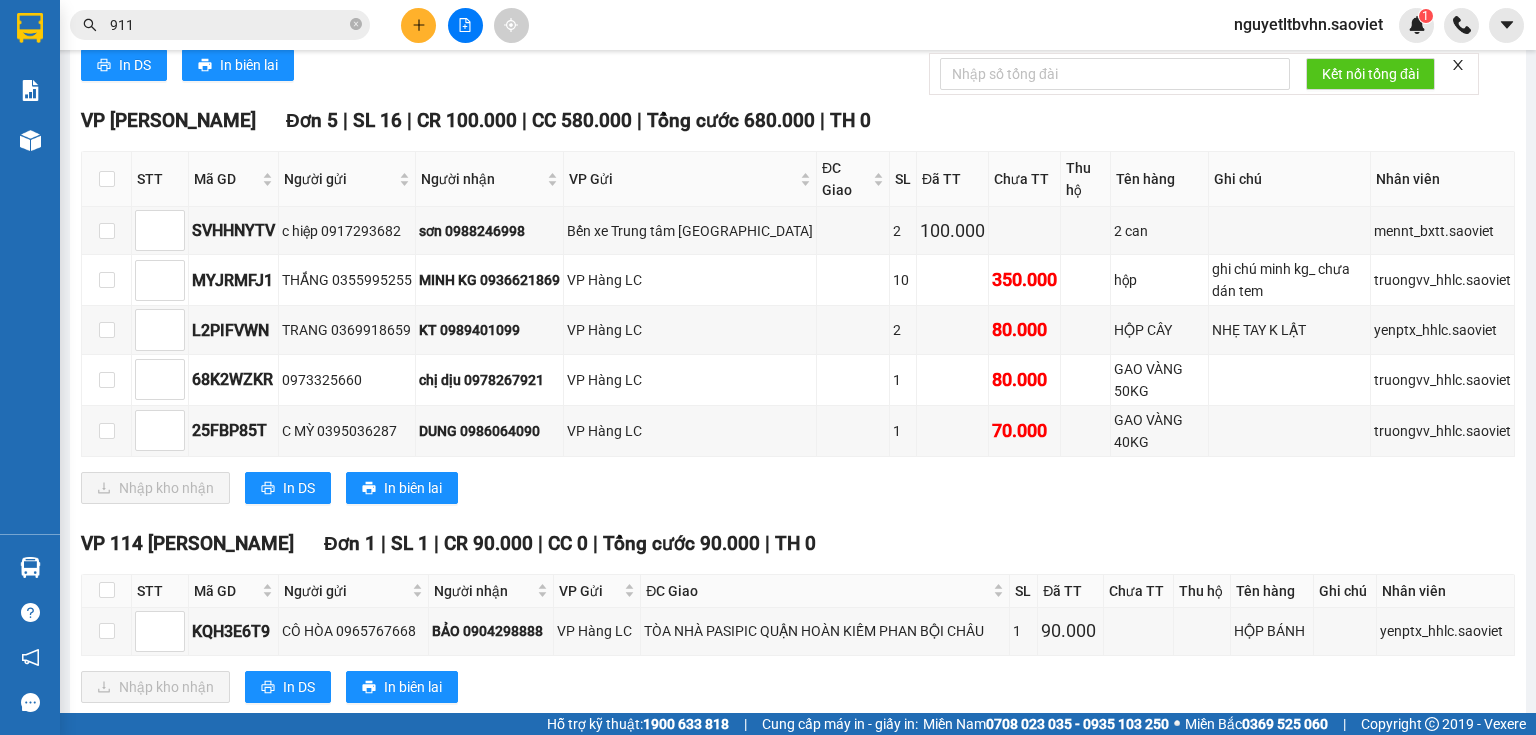 scroll, scrollTop: 1447, scrollLeft: 0, axis: vertical 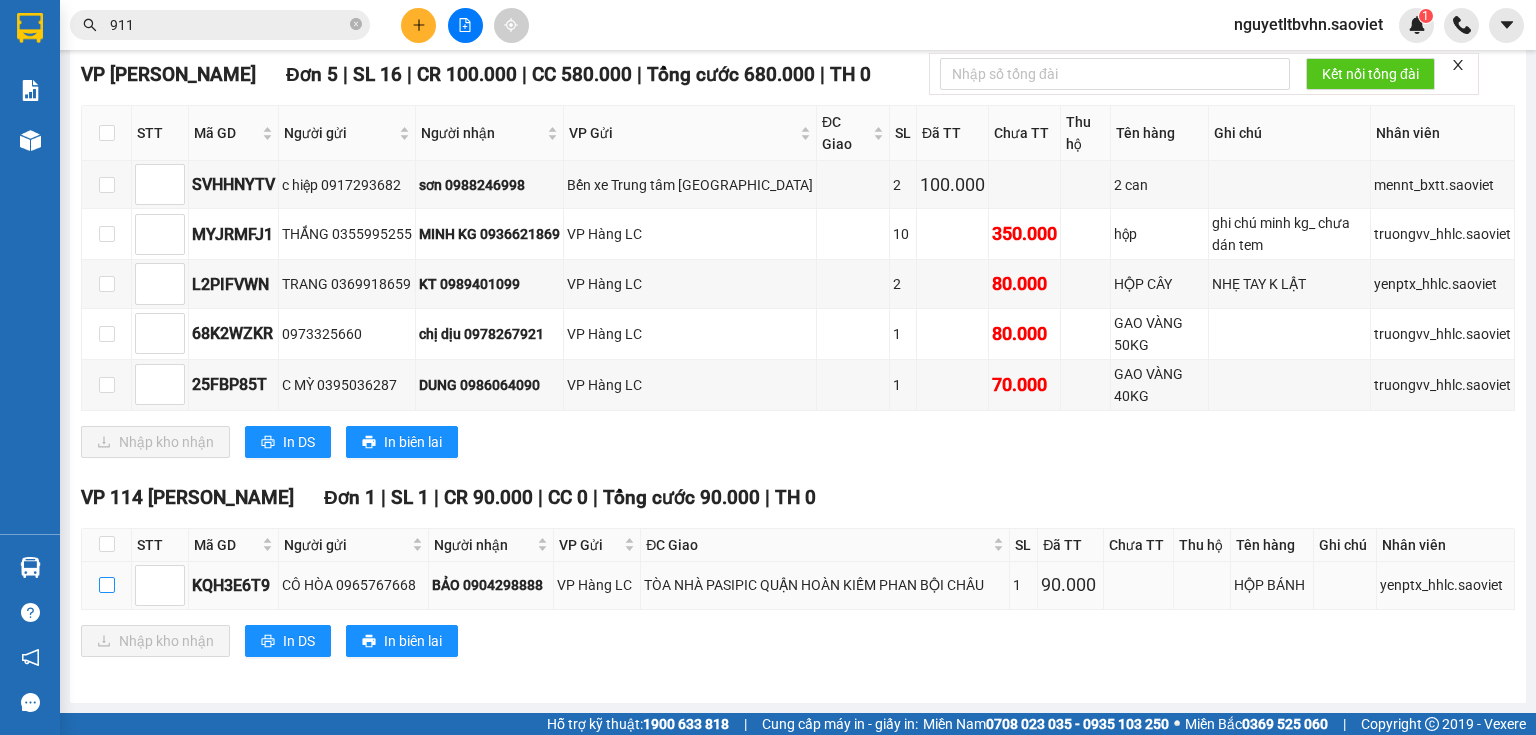 click at bounding box center [107, 585] 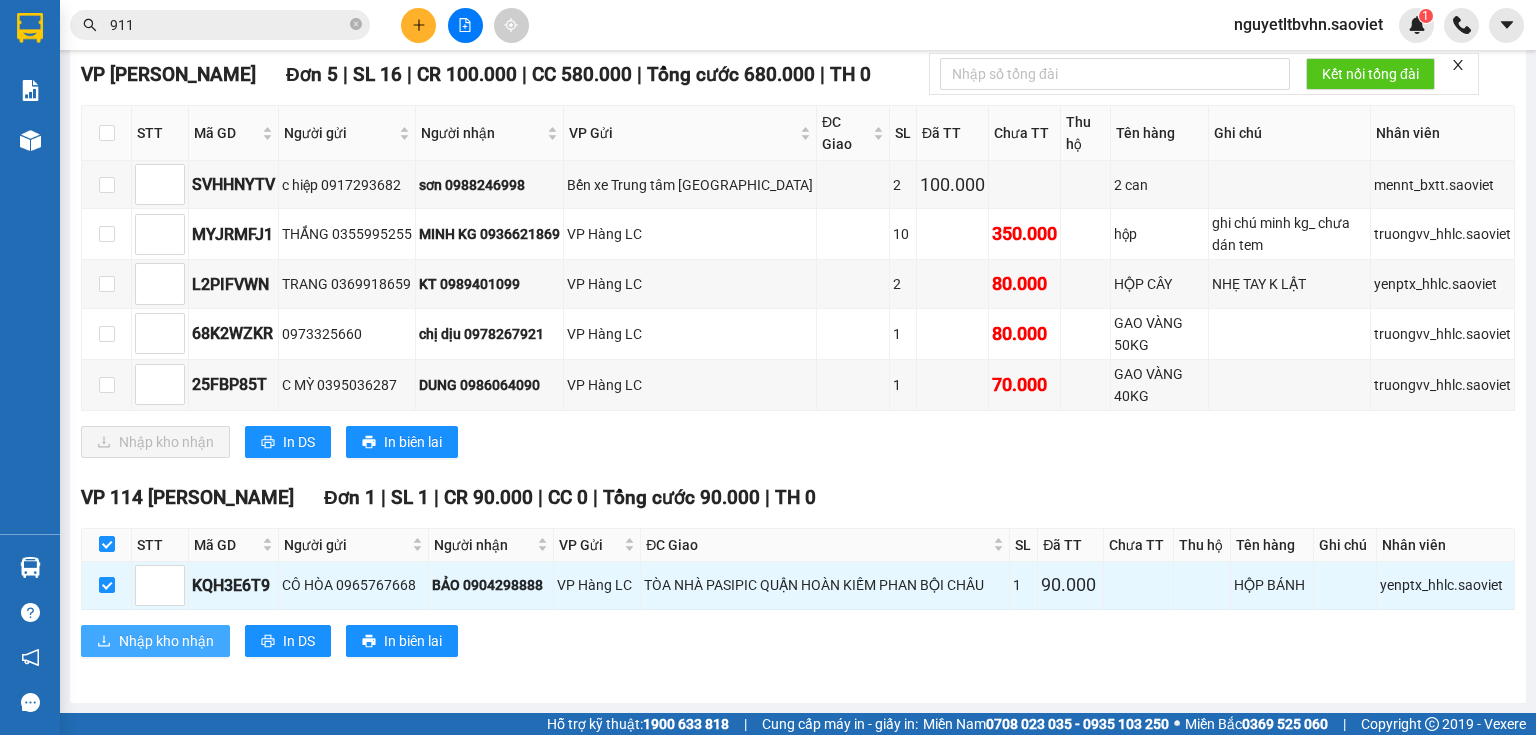 click on "Nhập kho nhận" at bounding box center (166, 641) 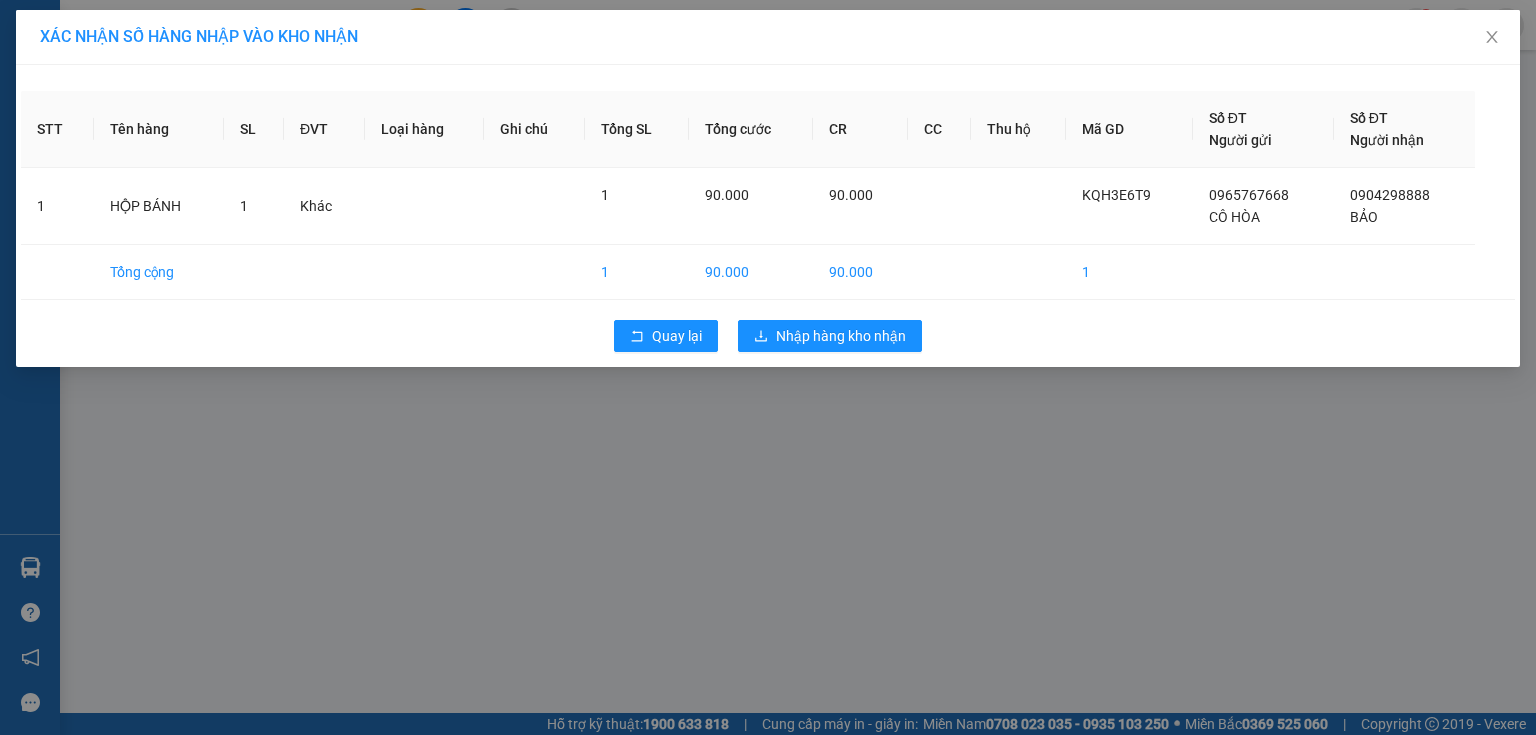 scroll, scrollTop: 0, scrollLeft: 0, axis: both 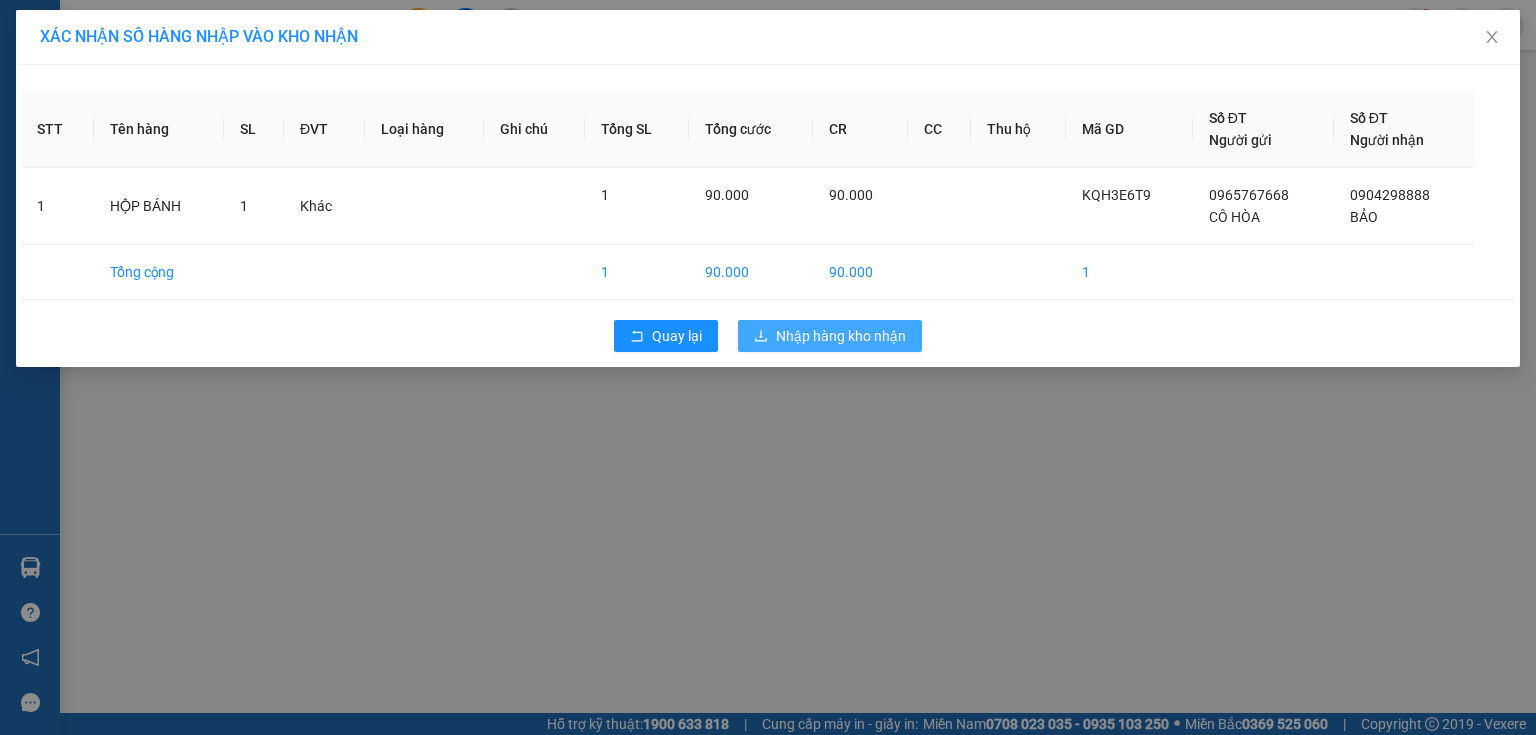 click on "Nhập hàng kho nhận" at bounding box center [841, 336] 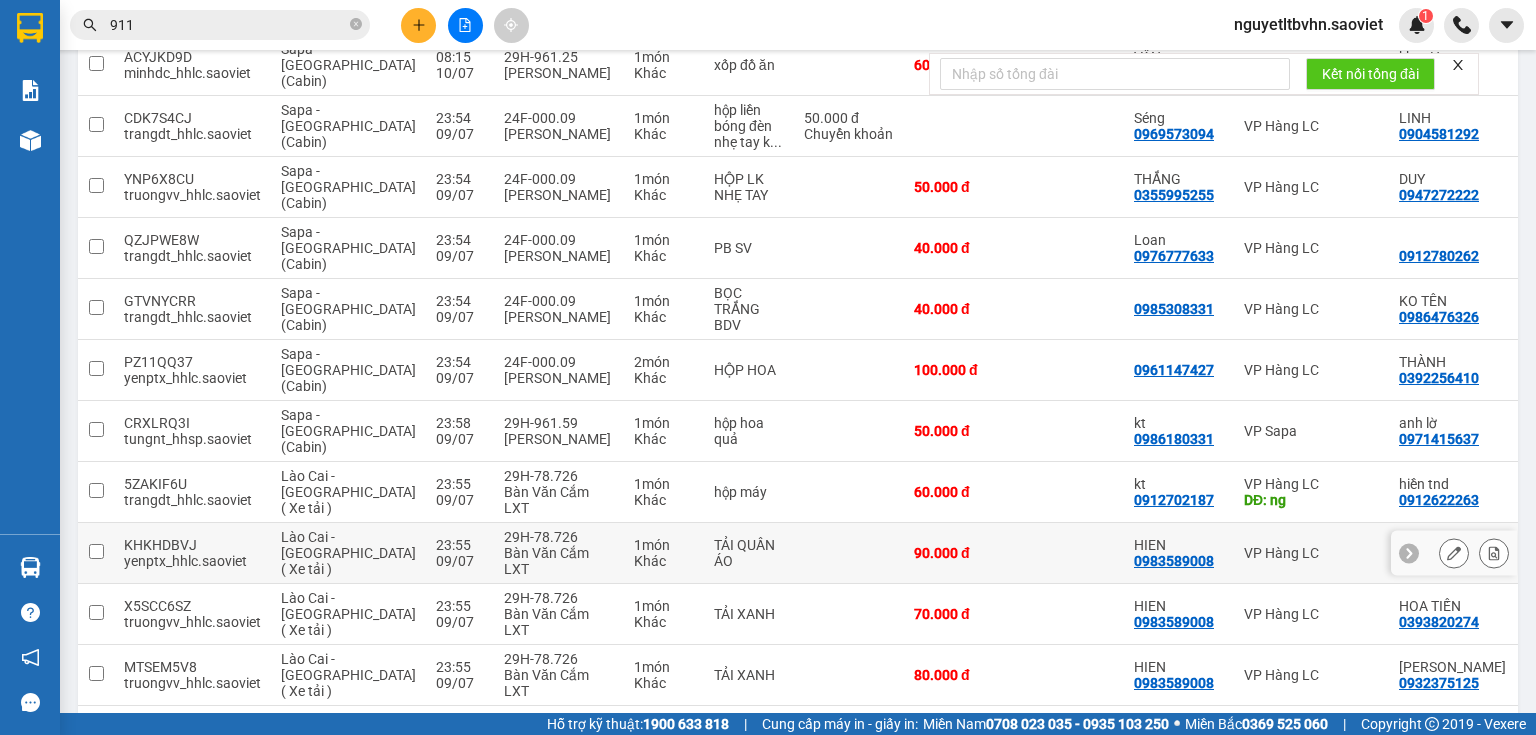 scroll, scrollTop: 286, scrollLeft: 0, axis: vertical 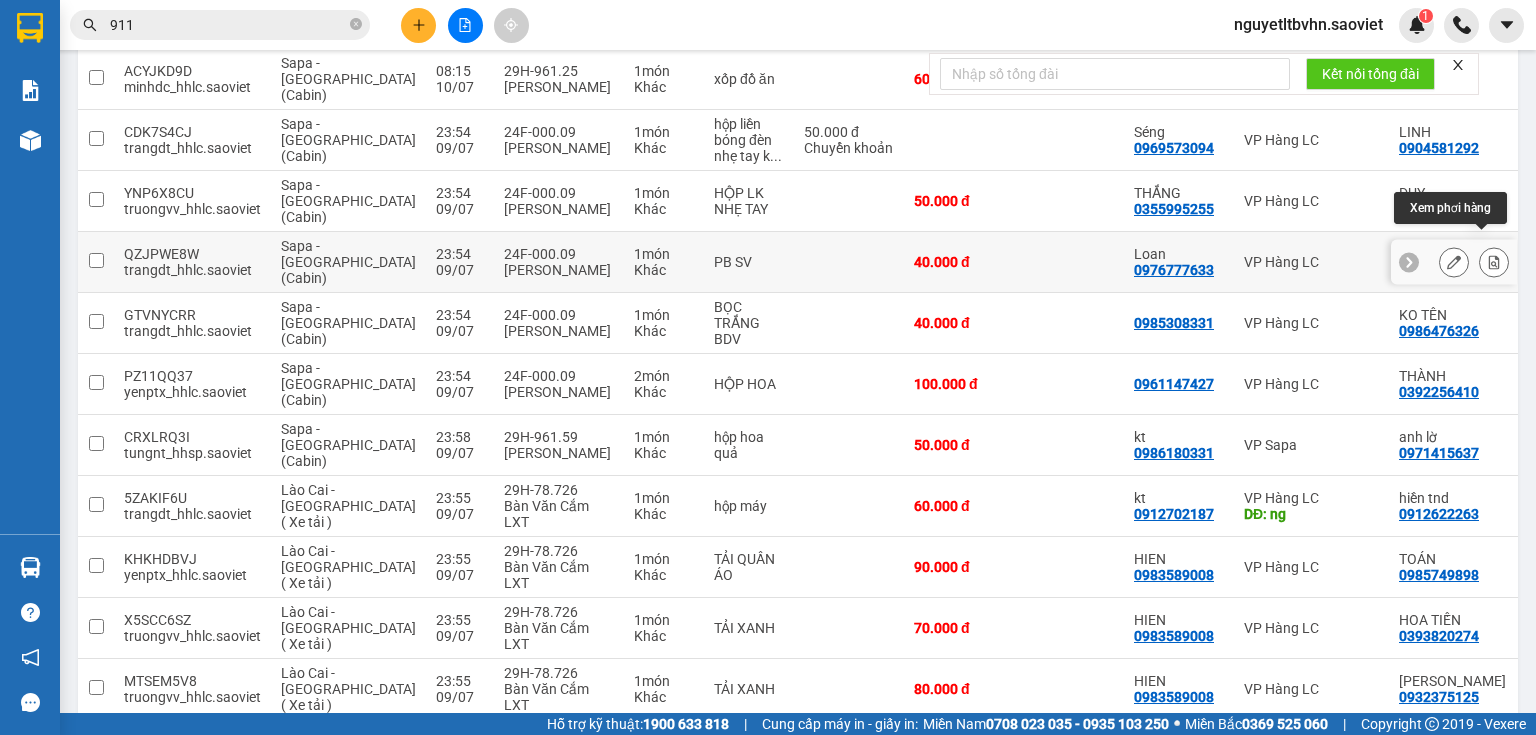 click 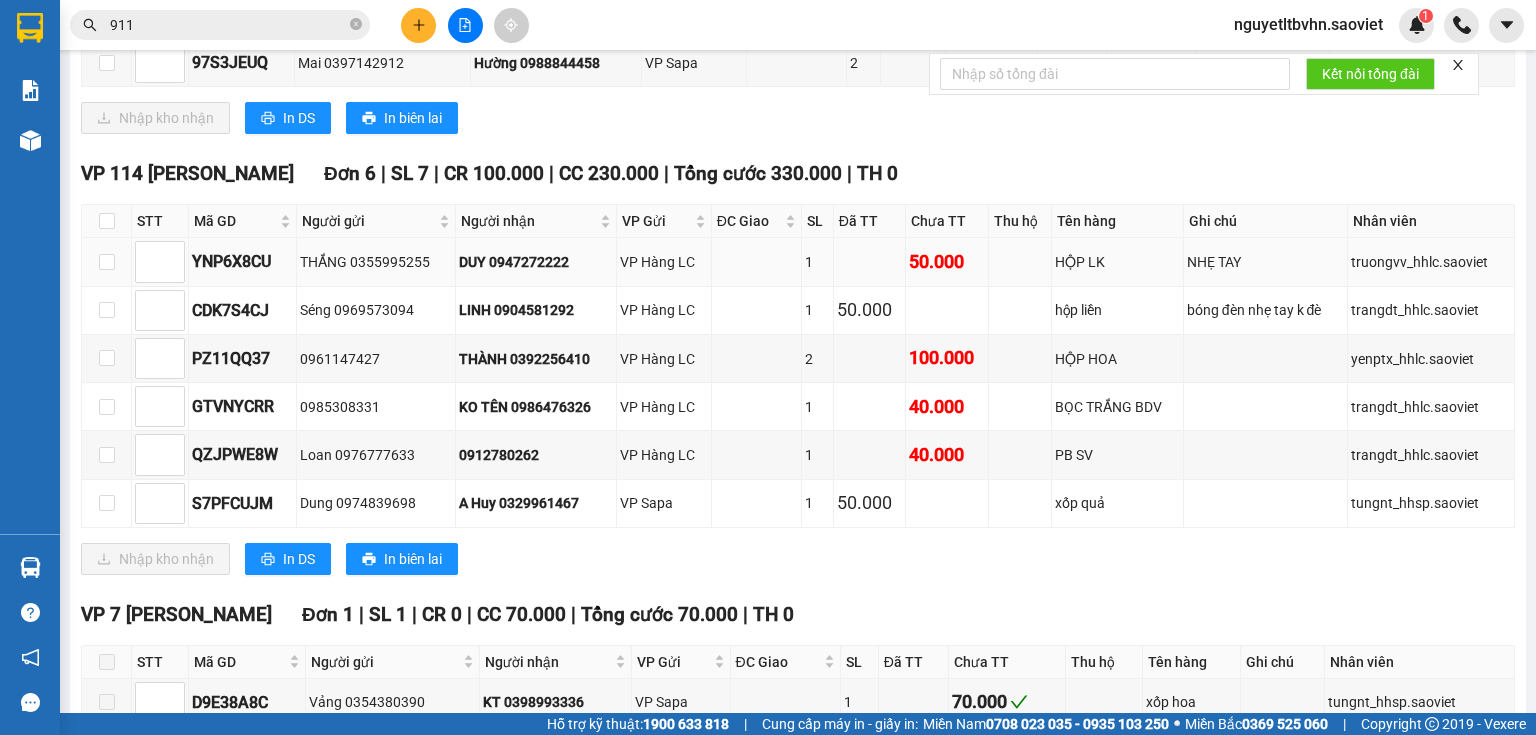 scroll, scrollTop: 1566, scrollLeft: 0, axis: vertical 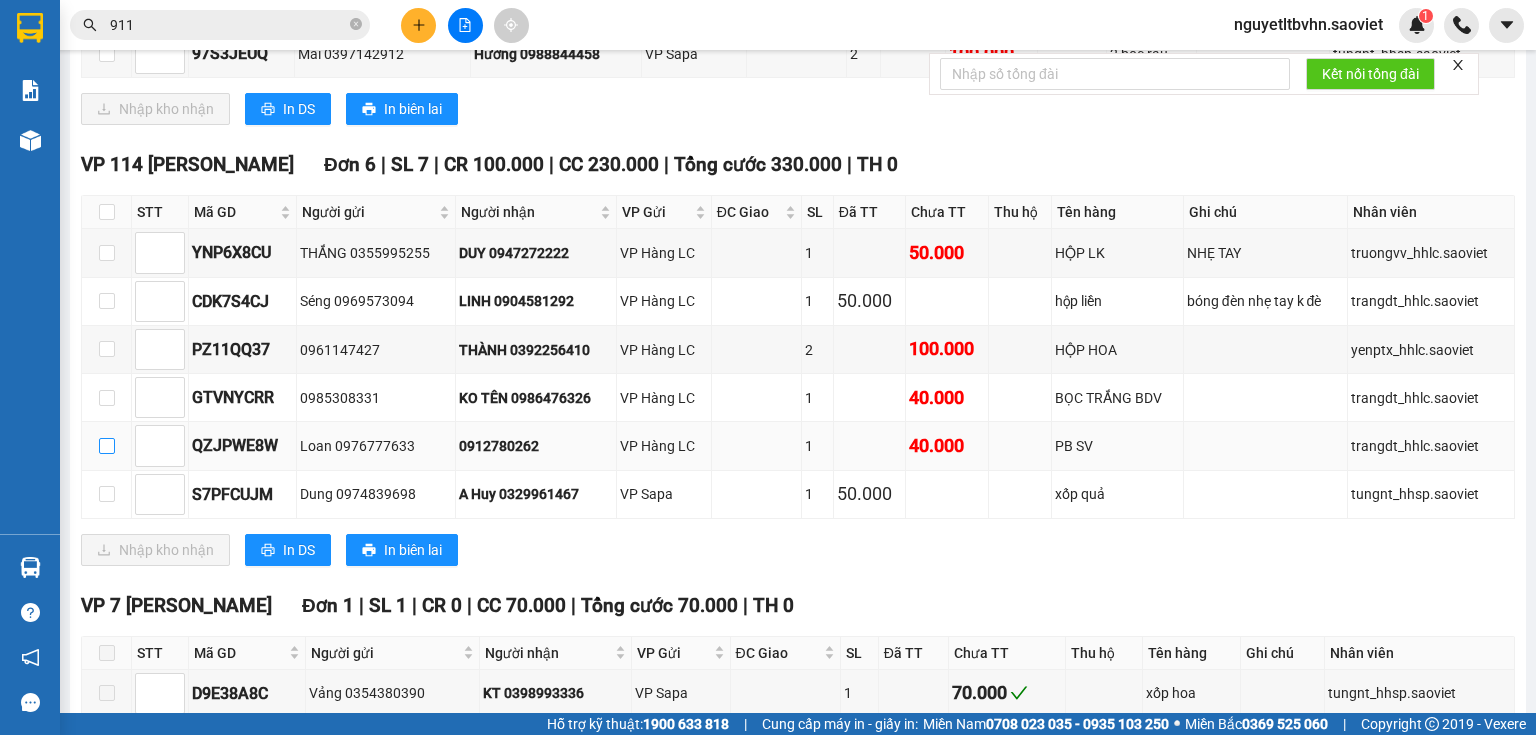 click at bounding box center (107, 446) 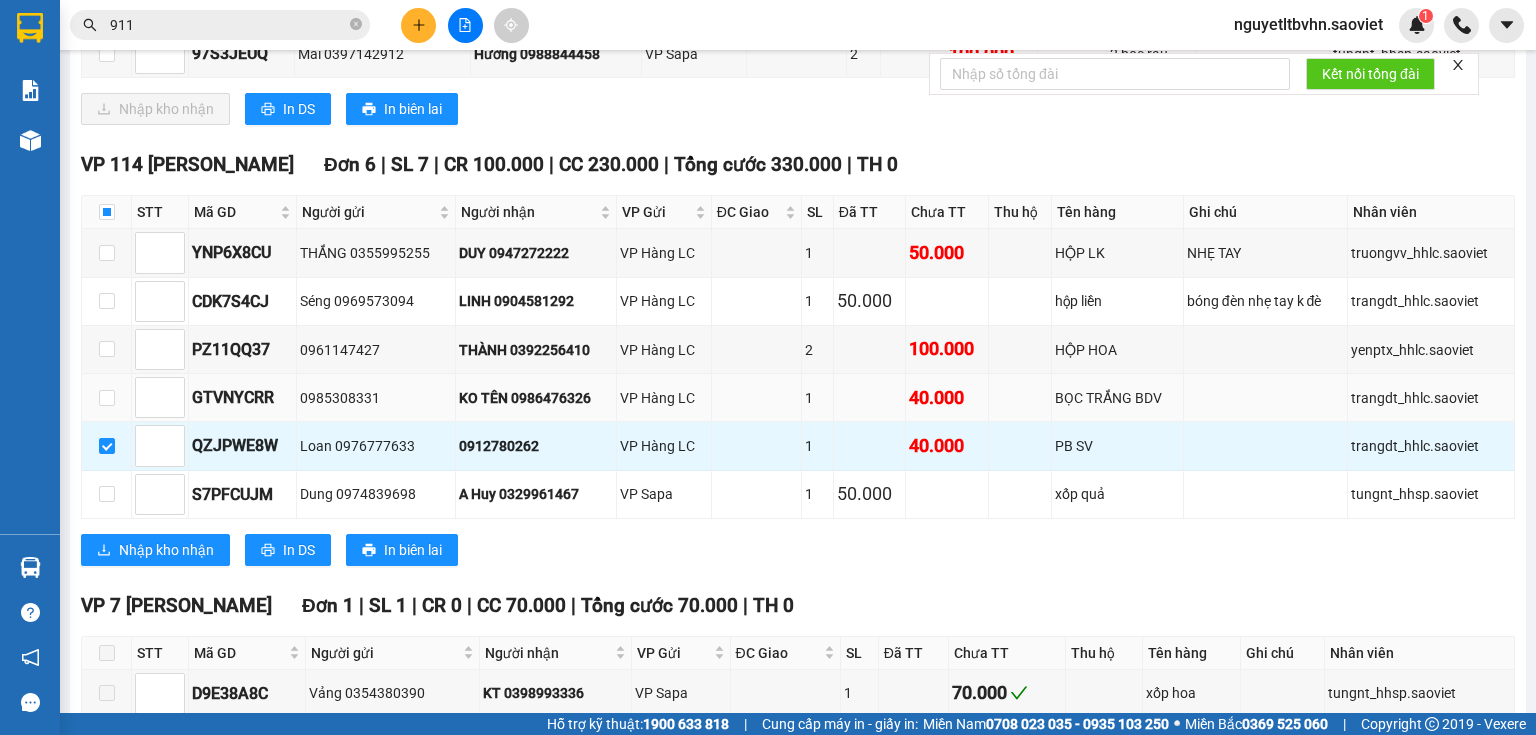 click at bounding box center [107, 398] 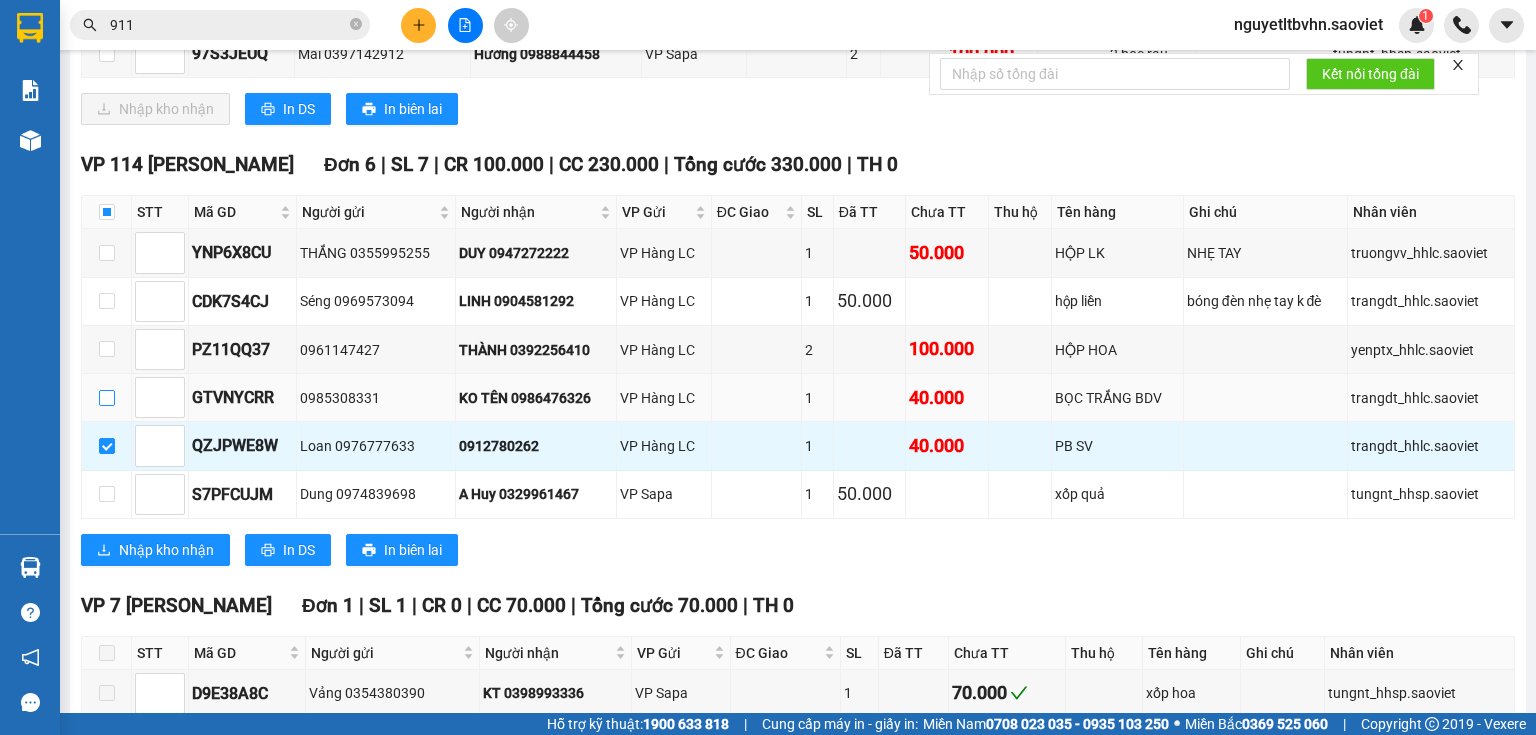 click at bounding box center (107, 398) 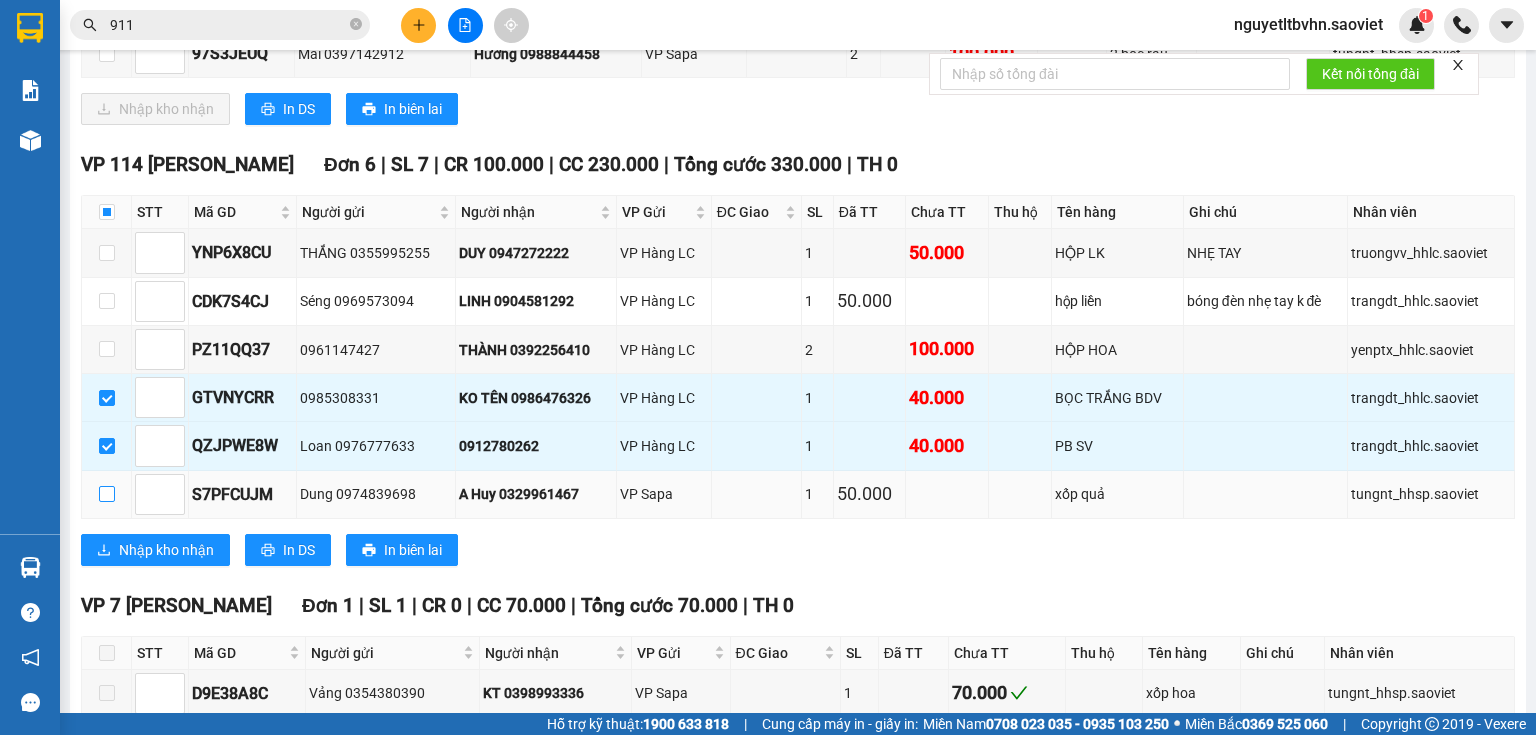 click at bounding box center (107, 494) 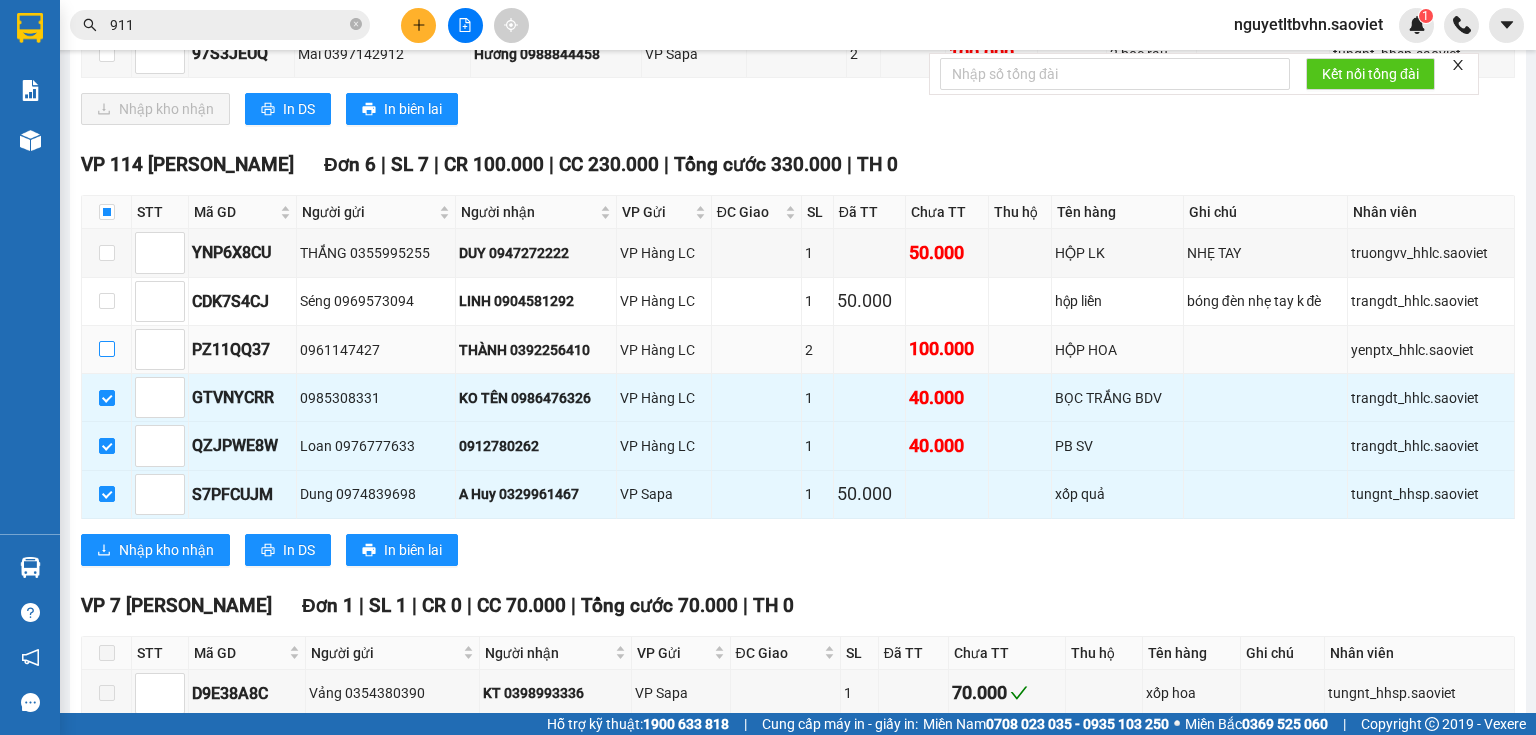 click at bounding box center (107, 349) 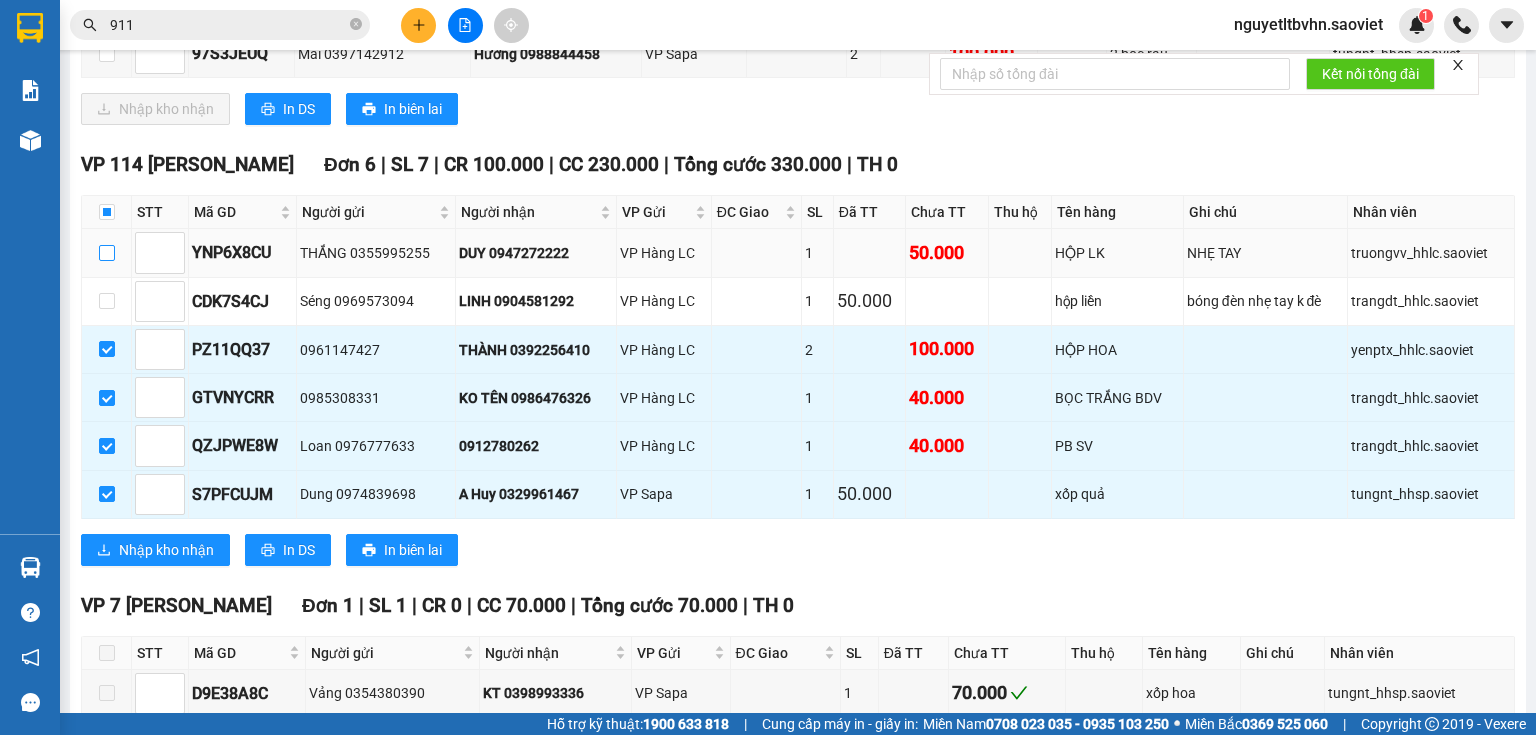 click at bounding box center (107, 253) 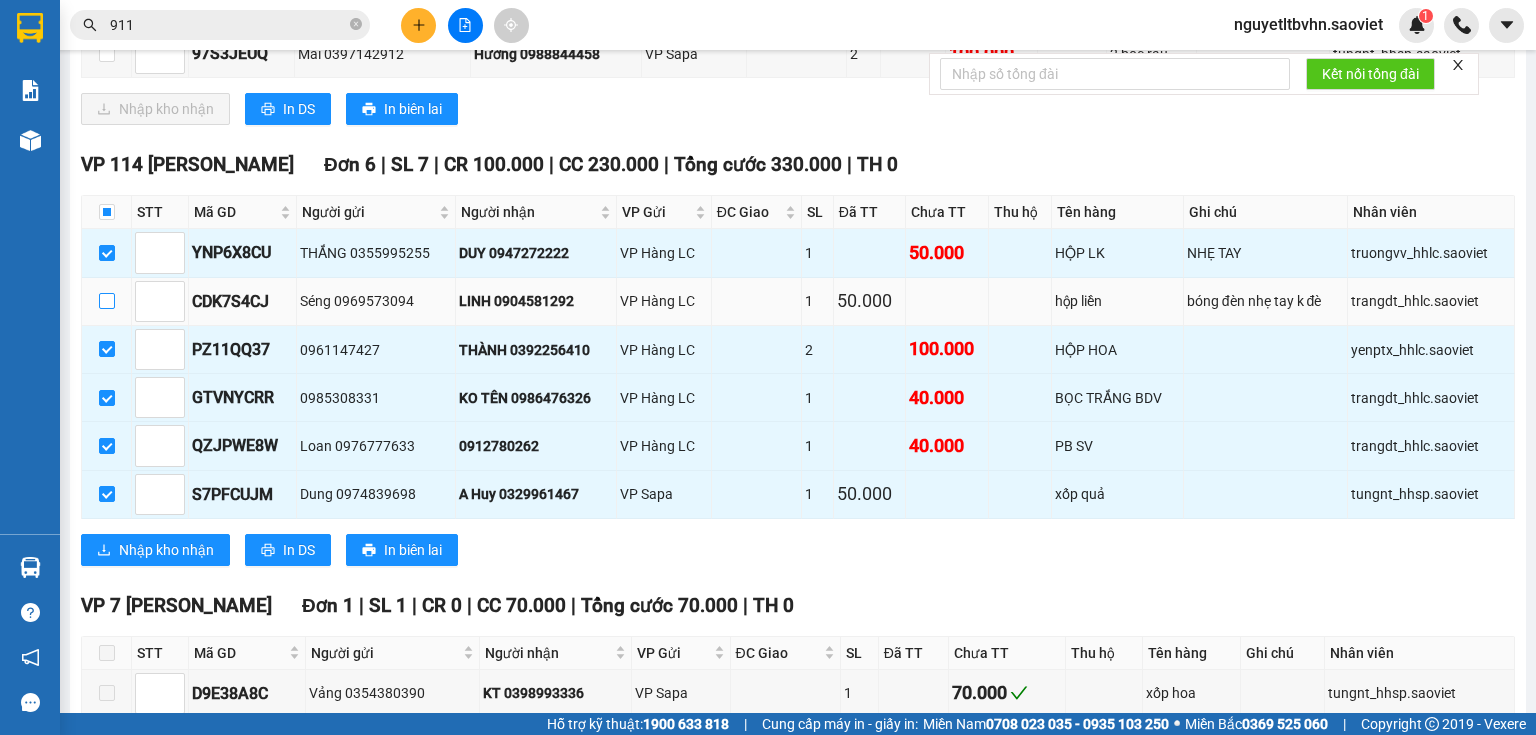 click at bounding box center [107, 301] 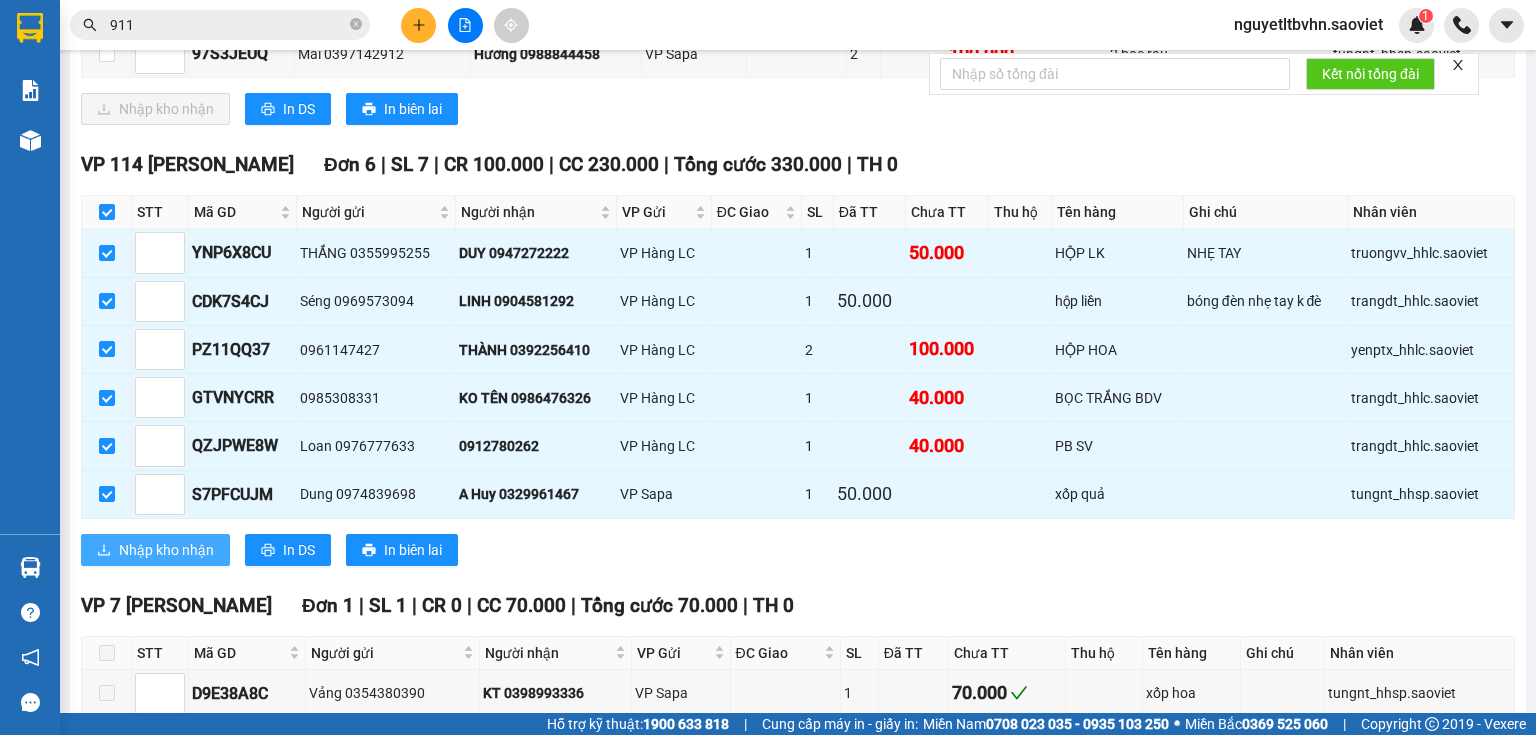 click on "Nhập kho nhận" at bounding box center (166, 550) 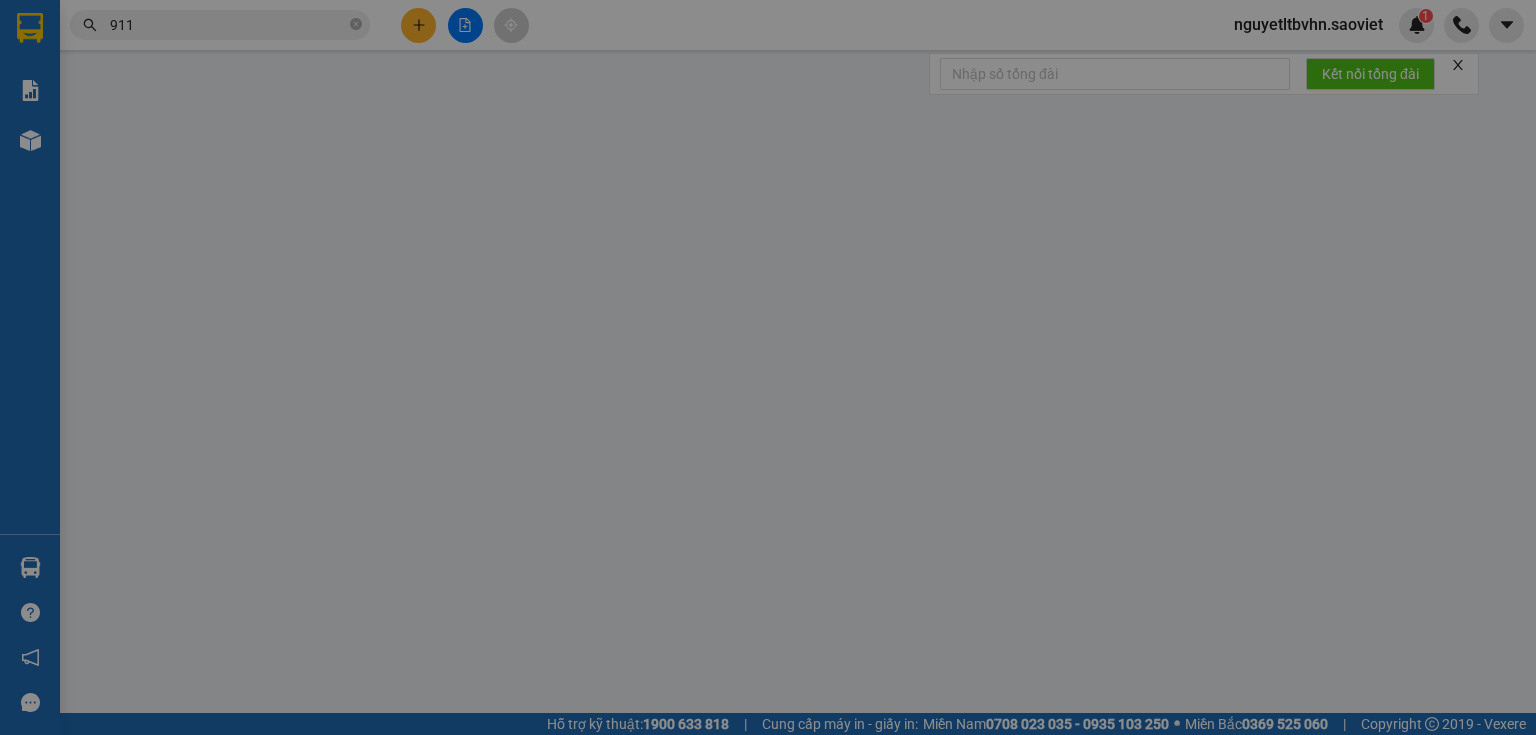 scroll, scrollTop: 0, scrollLeft: 0, axis: both 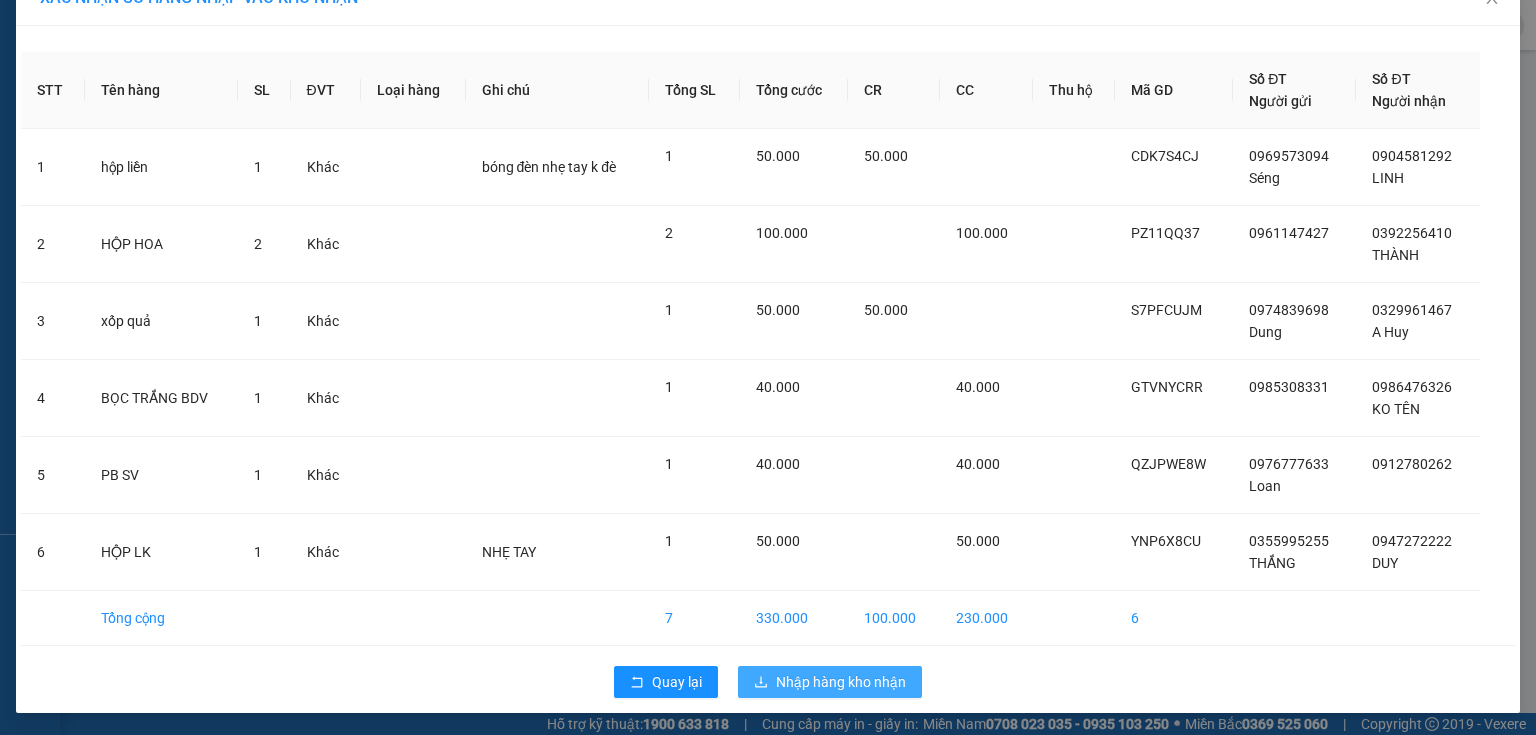 click on "Nhập hàng kho nhận" at bounding box center [841, 682] 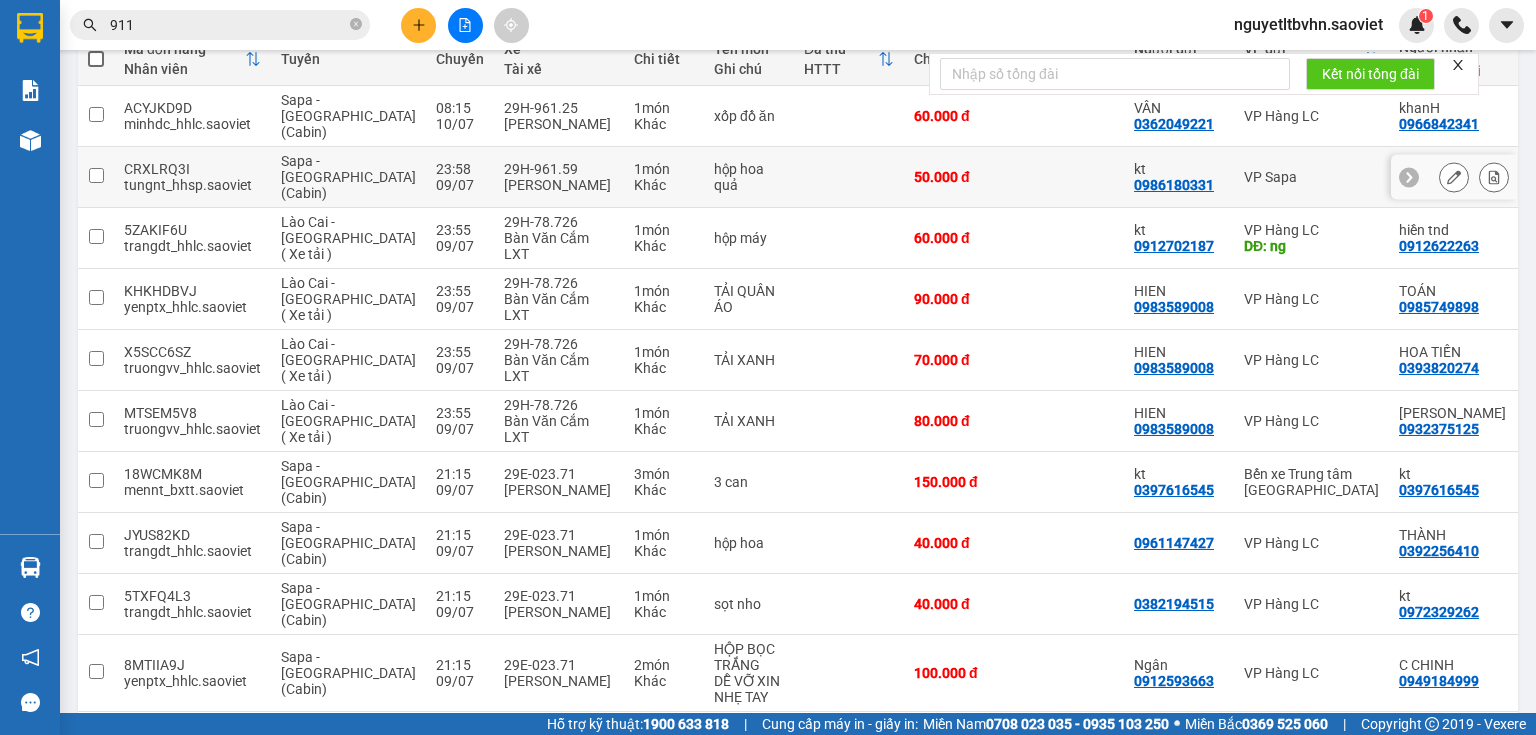scroll, scrollTop: 160, scrollLeft: 0, axis: vertical 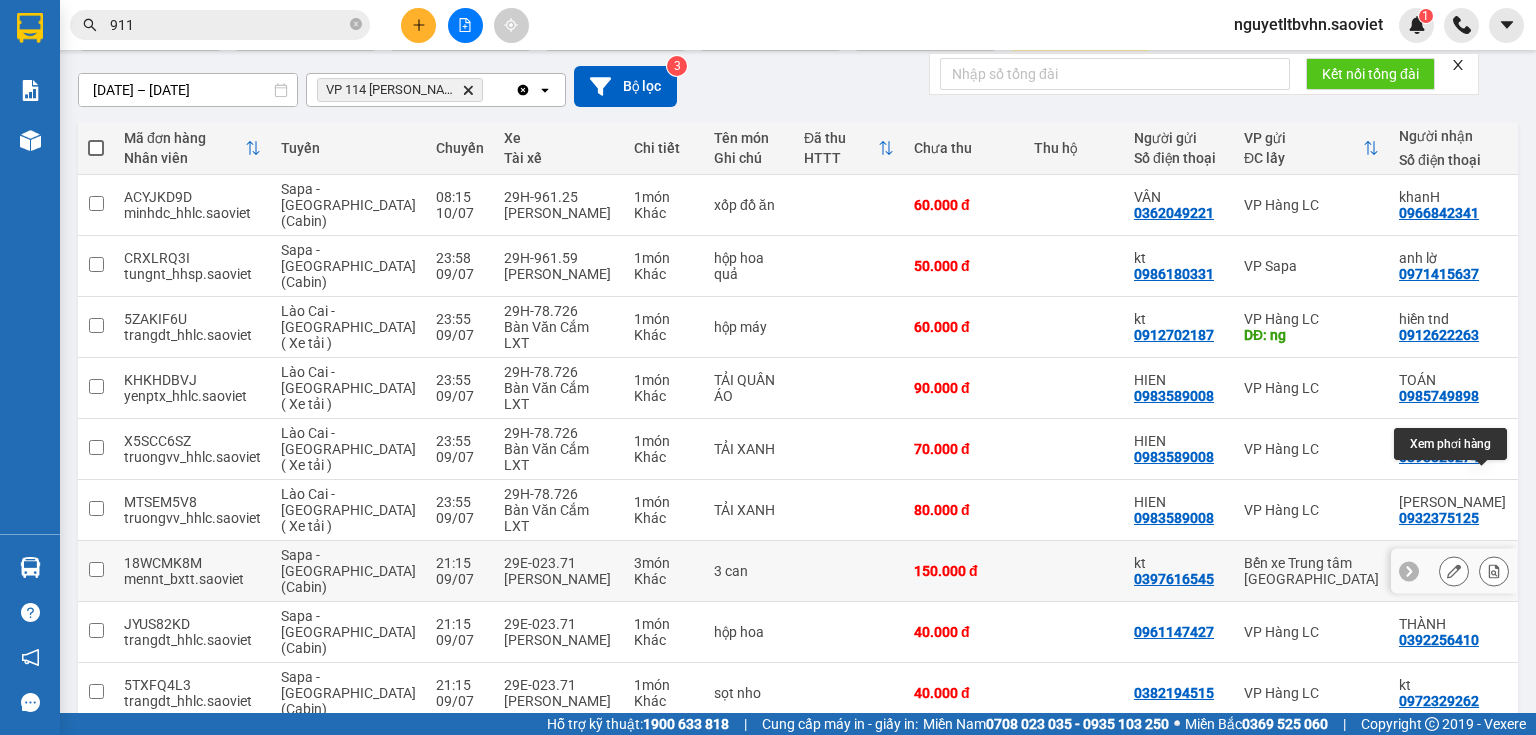 click 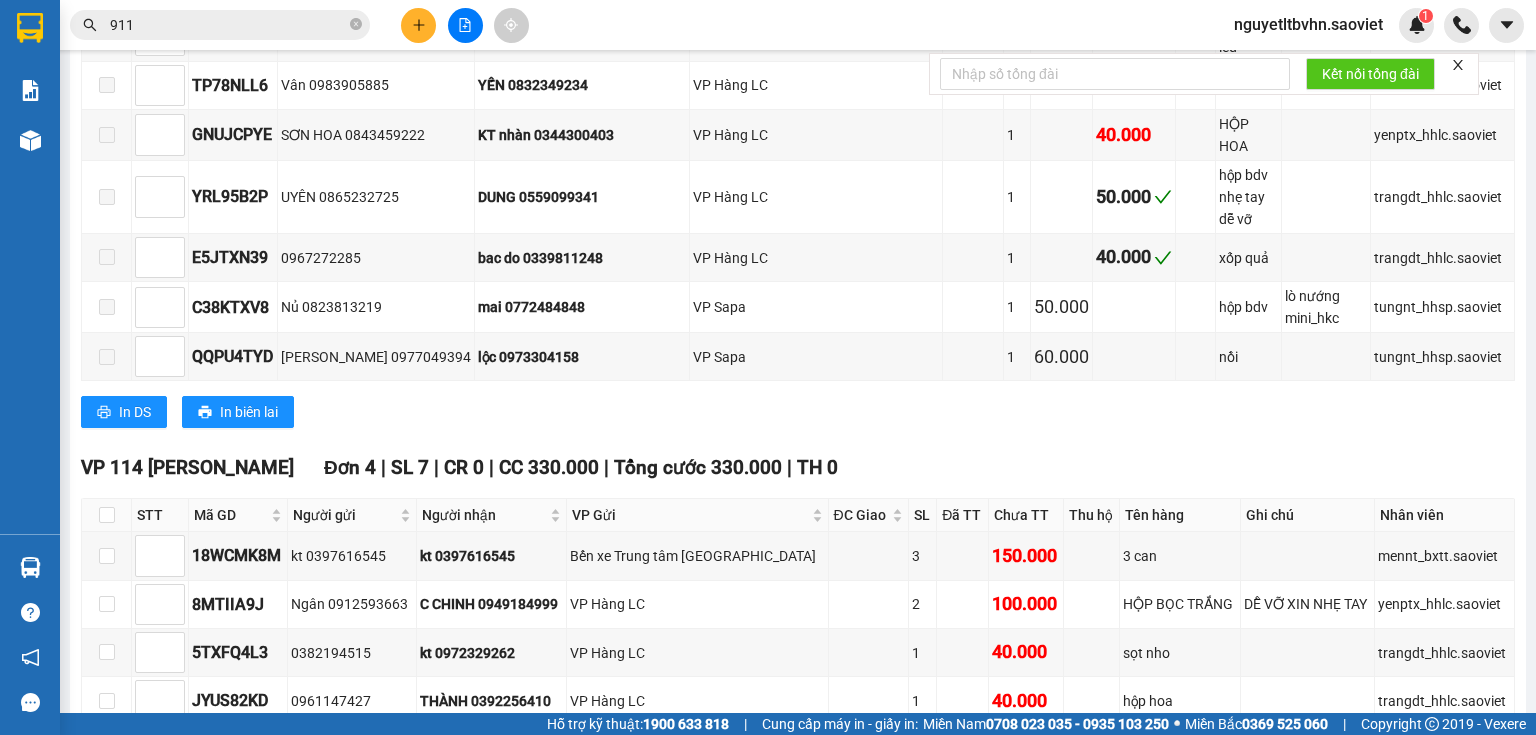 scroll, scrollTop: 1291, scrollLeft: 0, axis: vertical 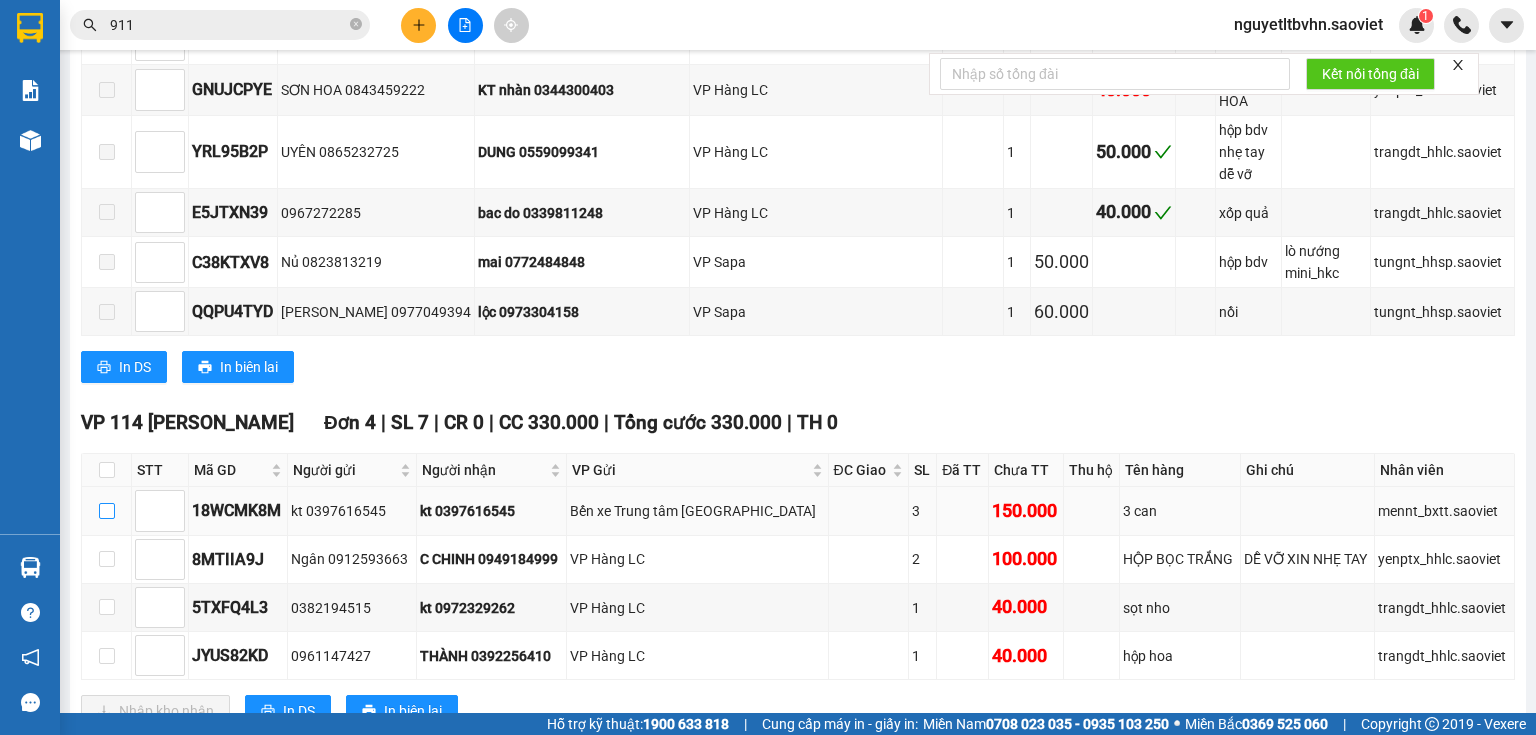 click at bounding box center [107, 511] 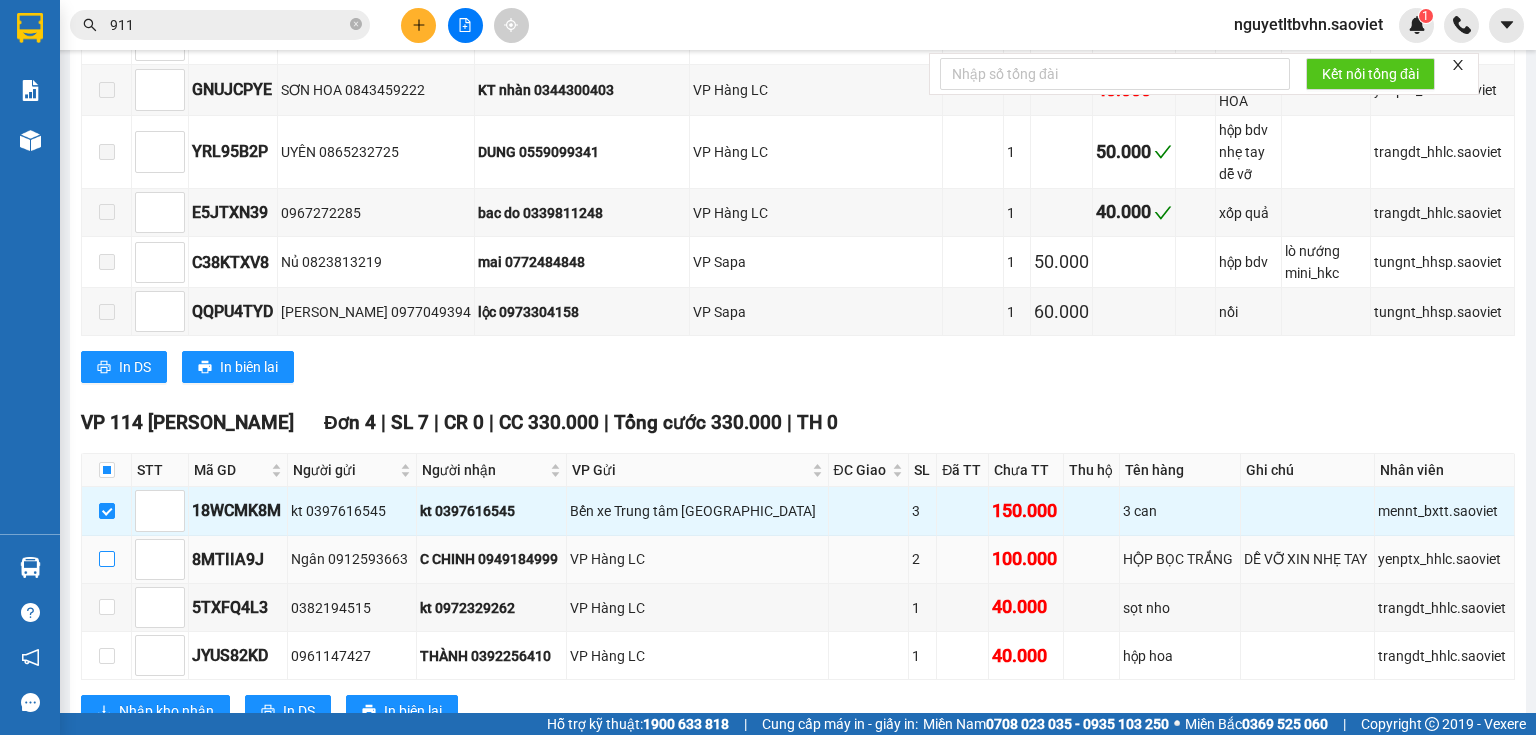 click at bounding box center (107, 559) 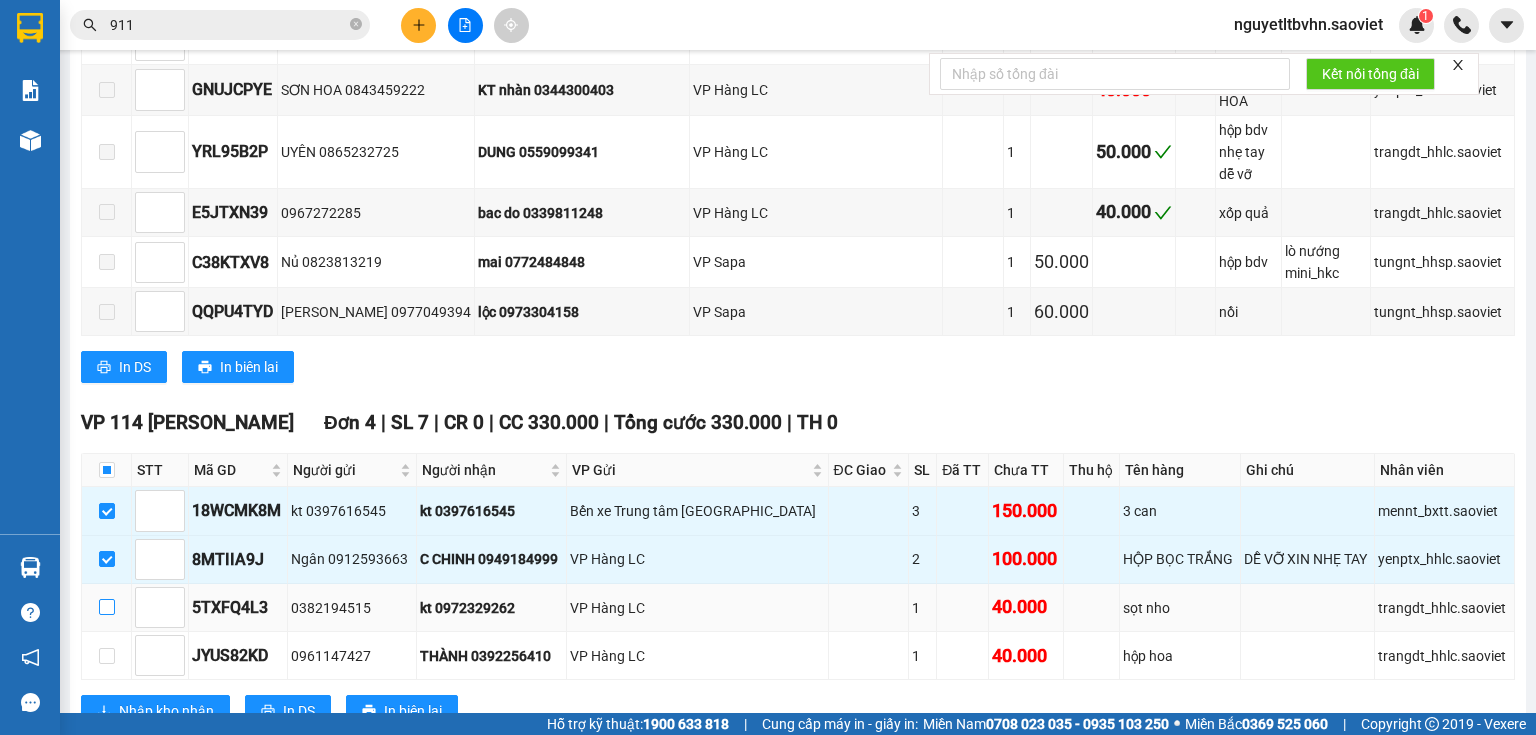 click at bounding box center (107, 607) 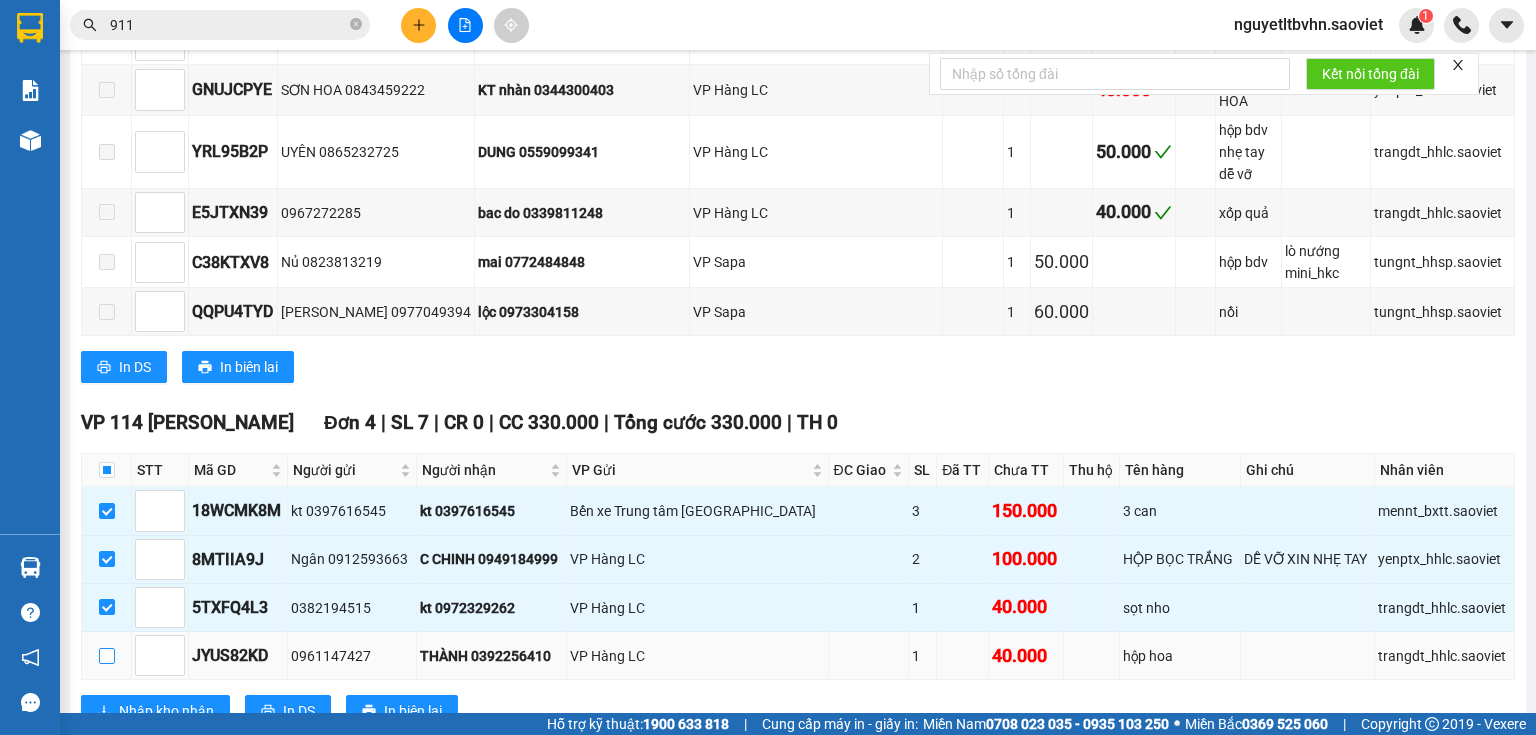 click at bounding box center (107, 656) 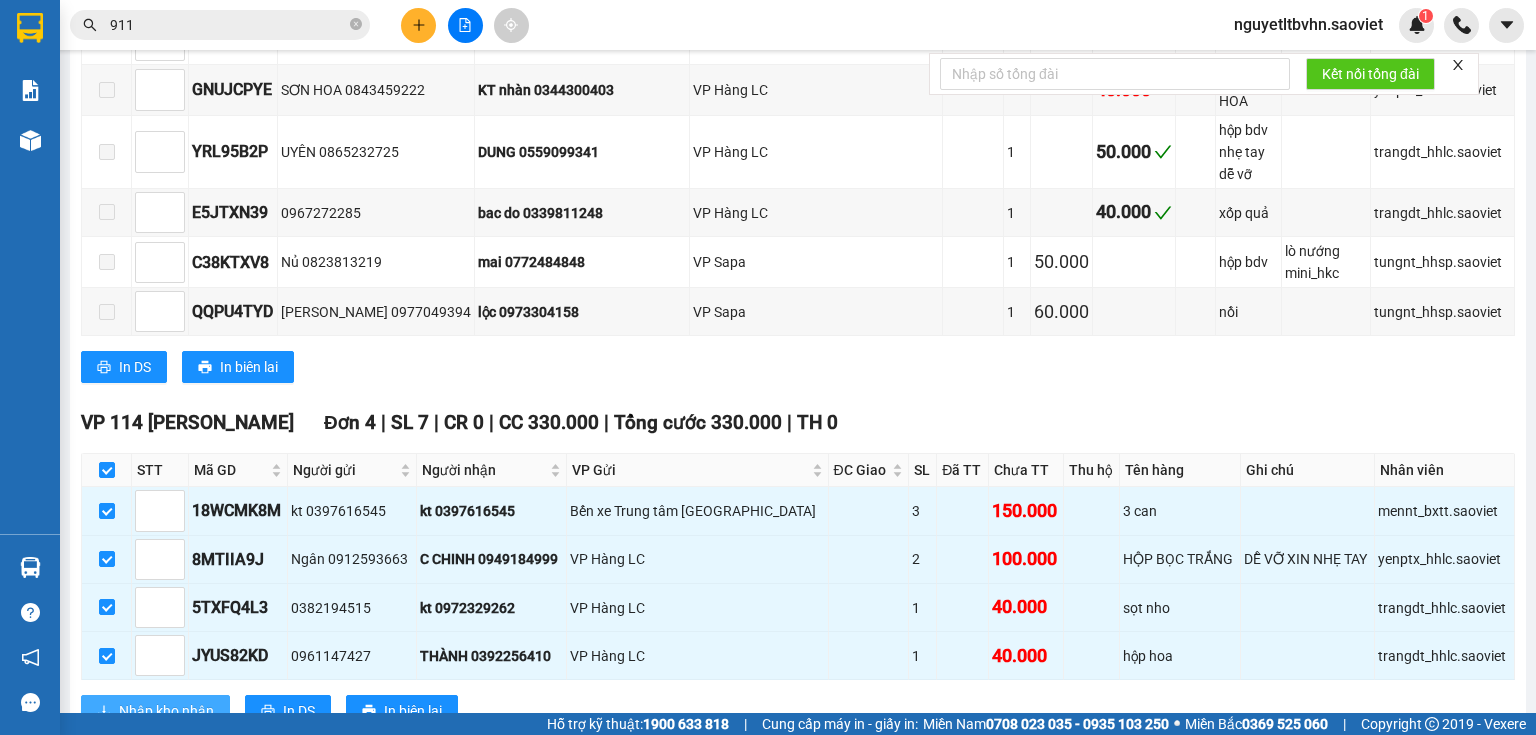 click on "Nhập kho nhận" at bounding box center (166, 711) 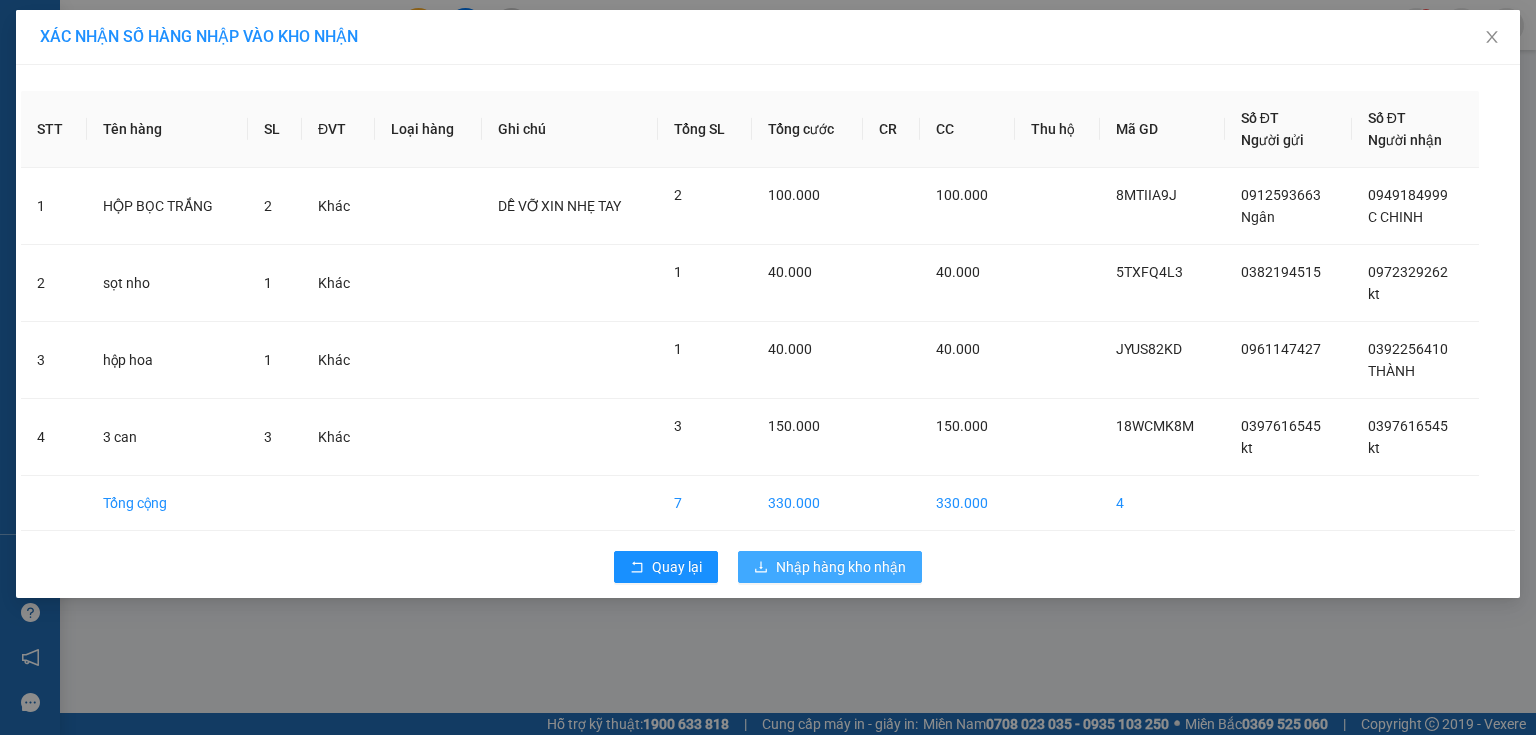click on "Nhập hàng kho nhận" at bounding box center (841, 567) 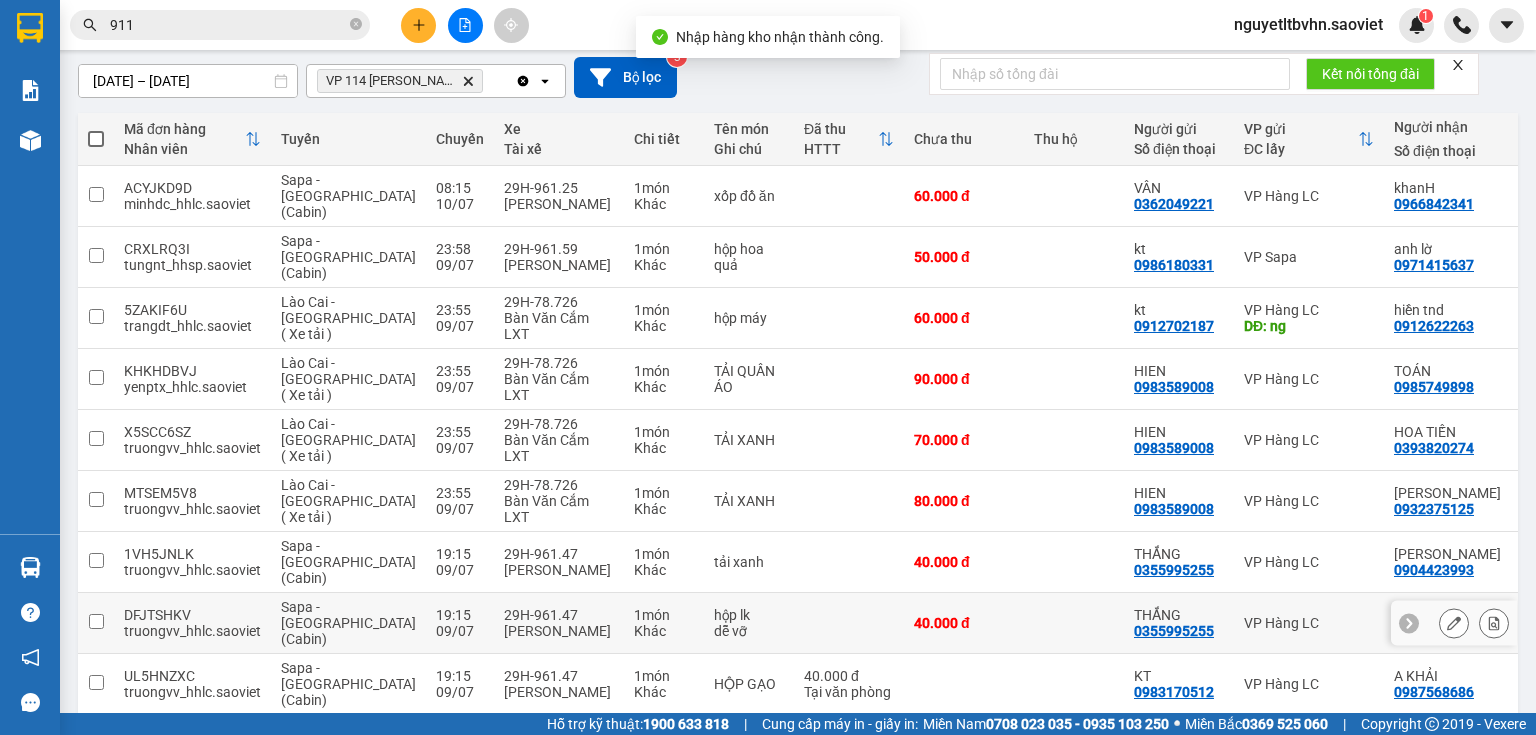 scroll, scrollTop: 190, scrollLeft: 0, axis: vertical 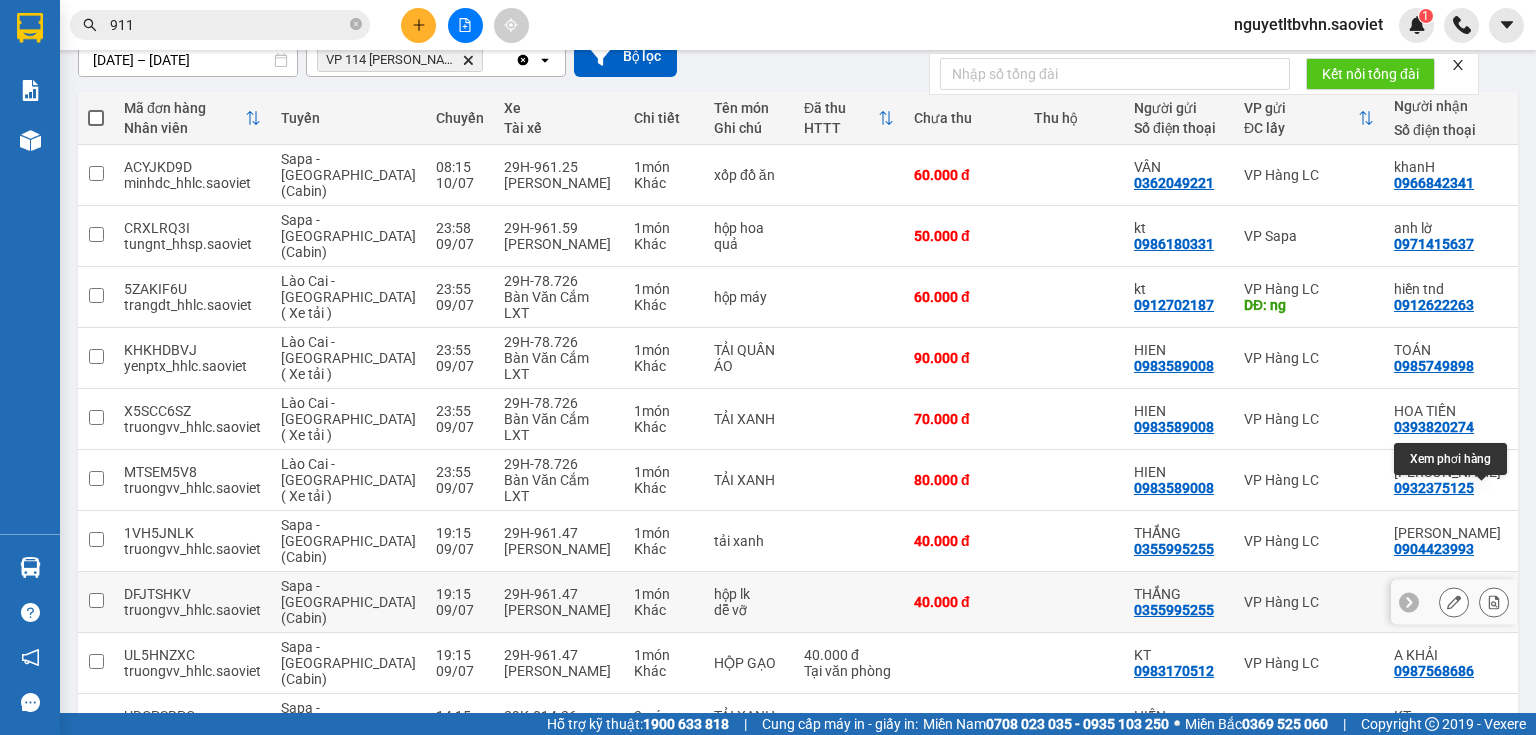 click at bounding box center [1494, 602] 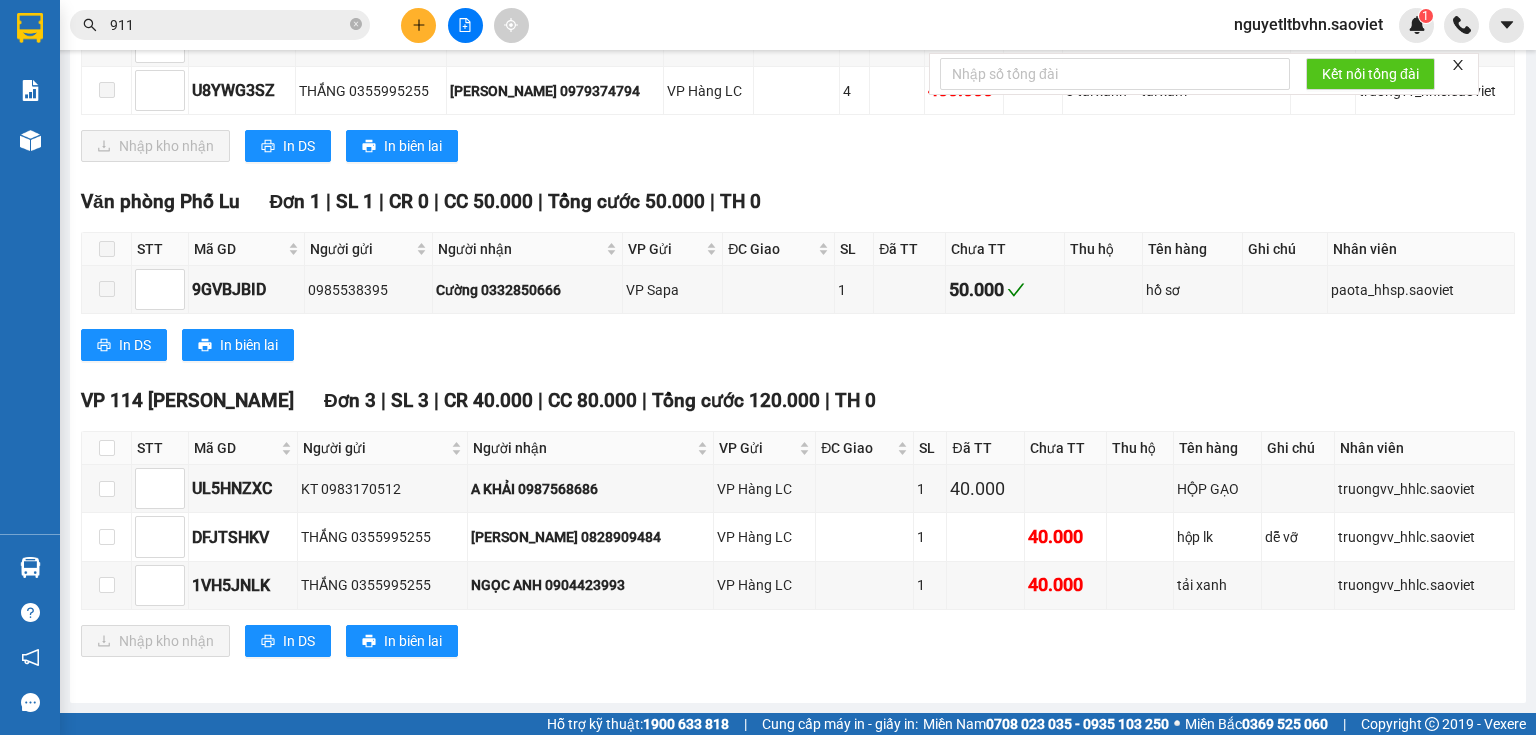 scroll, scrollTop: 1028, scrollLeft: 0, axis: vertical 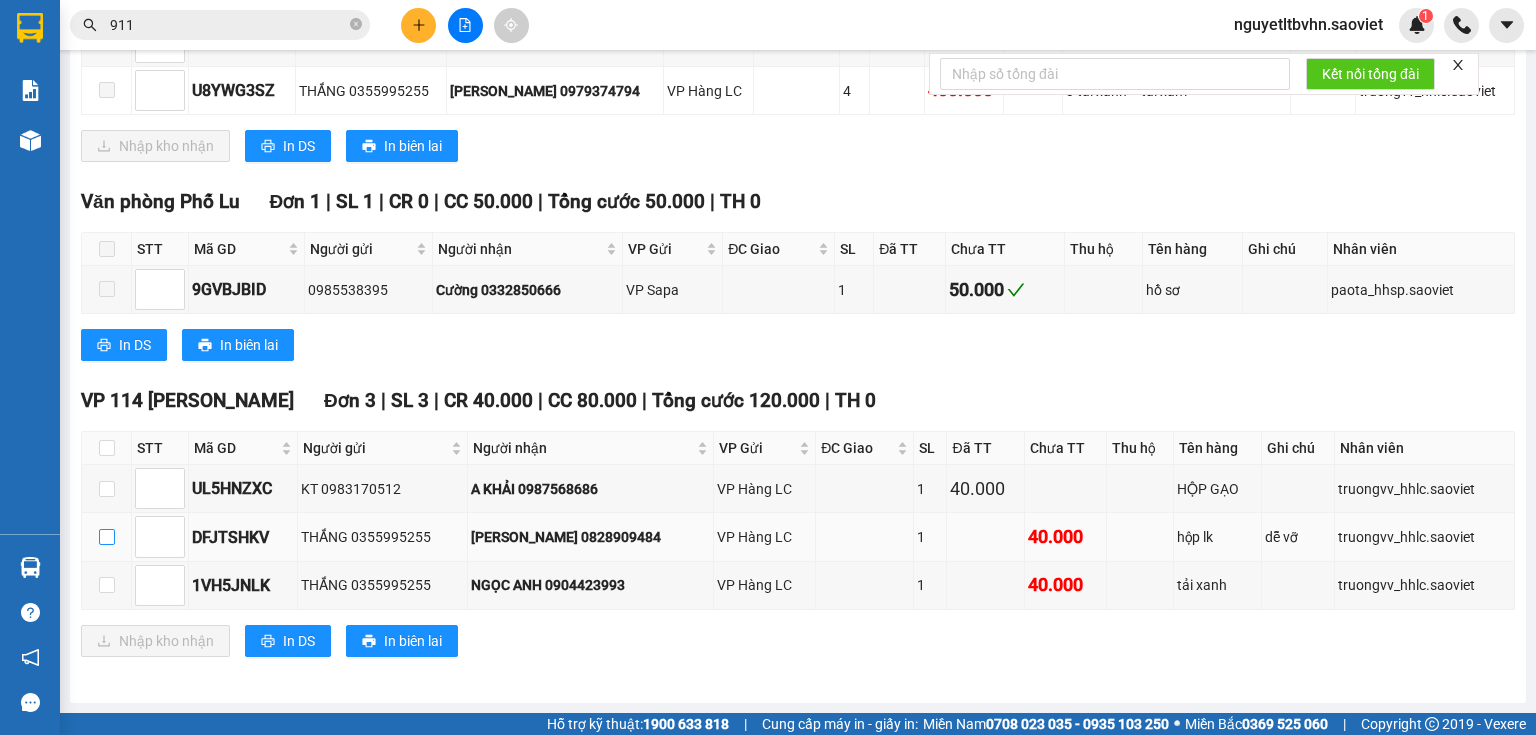 click at bounding box center [107, 537] 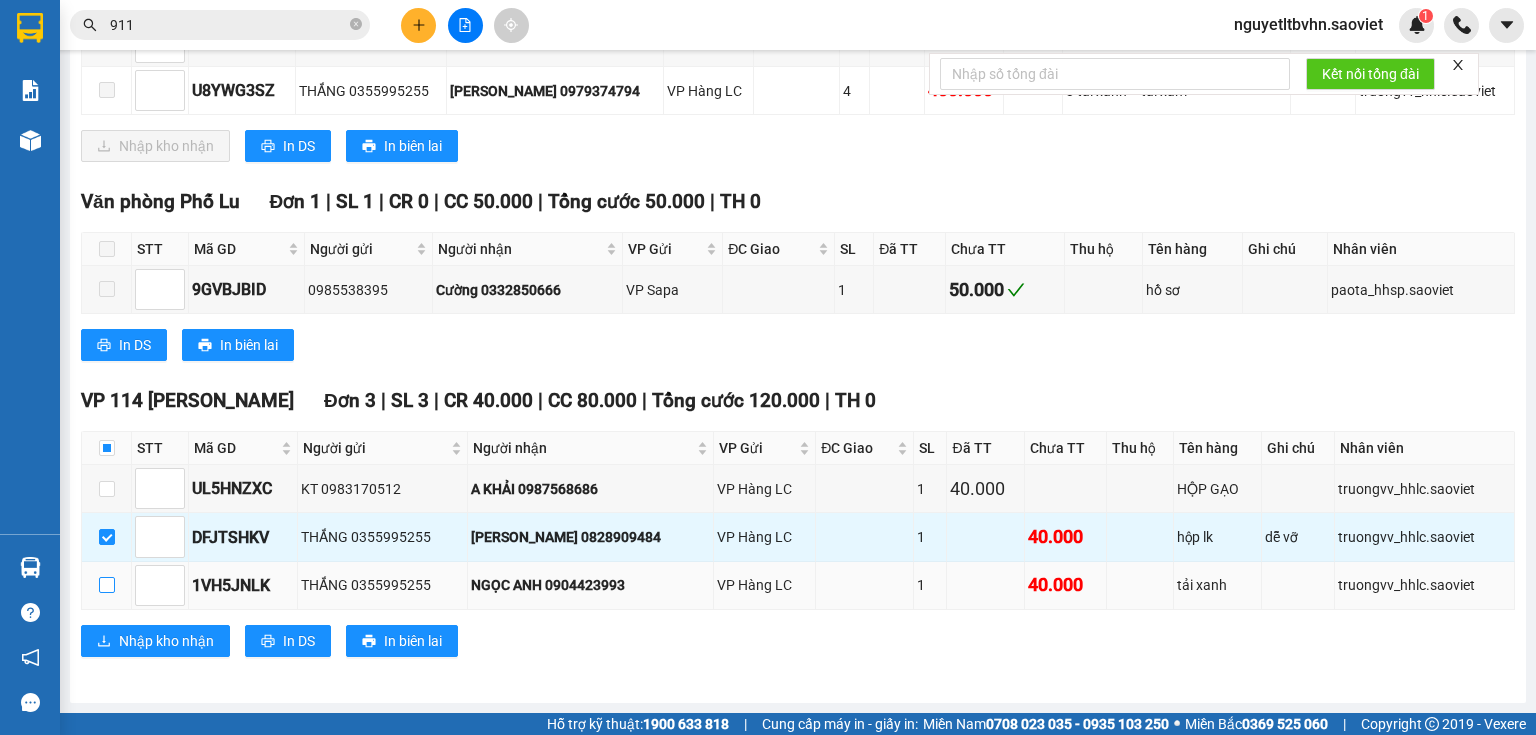 click at bounding box center (107, 585) 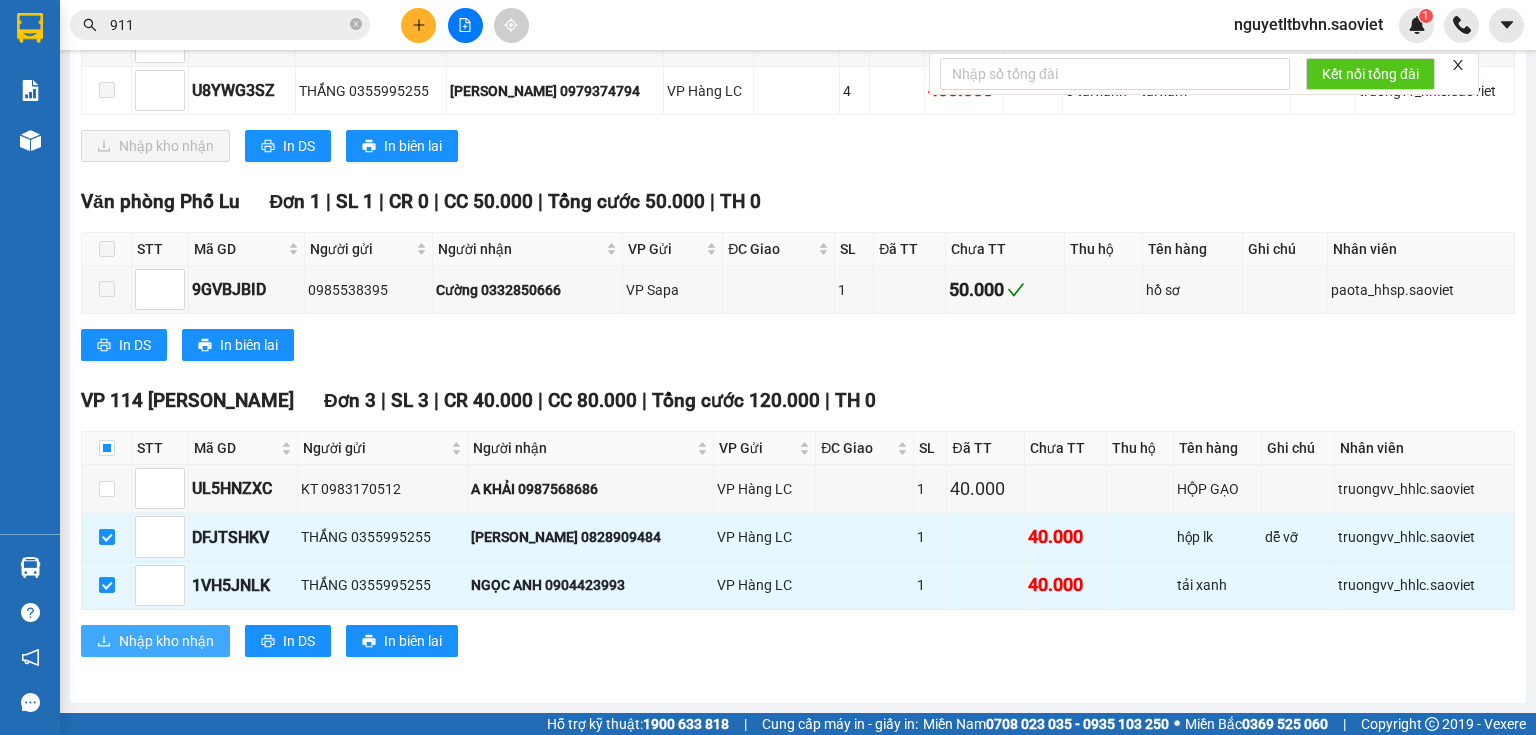 click on "Nhập kho nhận" at bounding box center (166, 641) 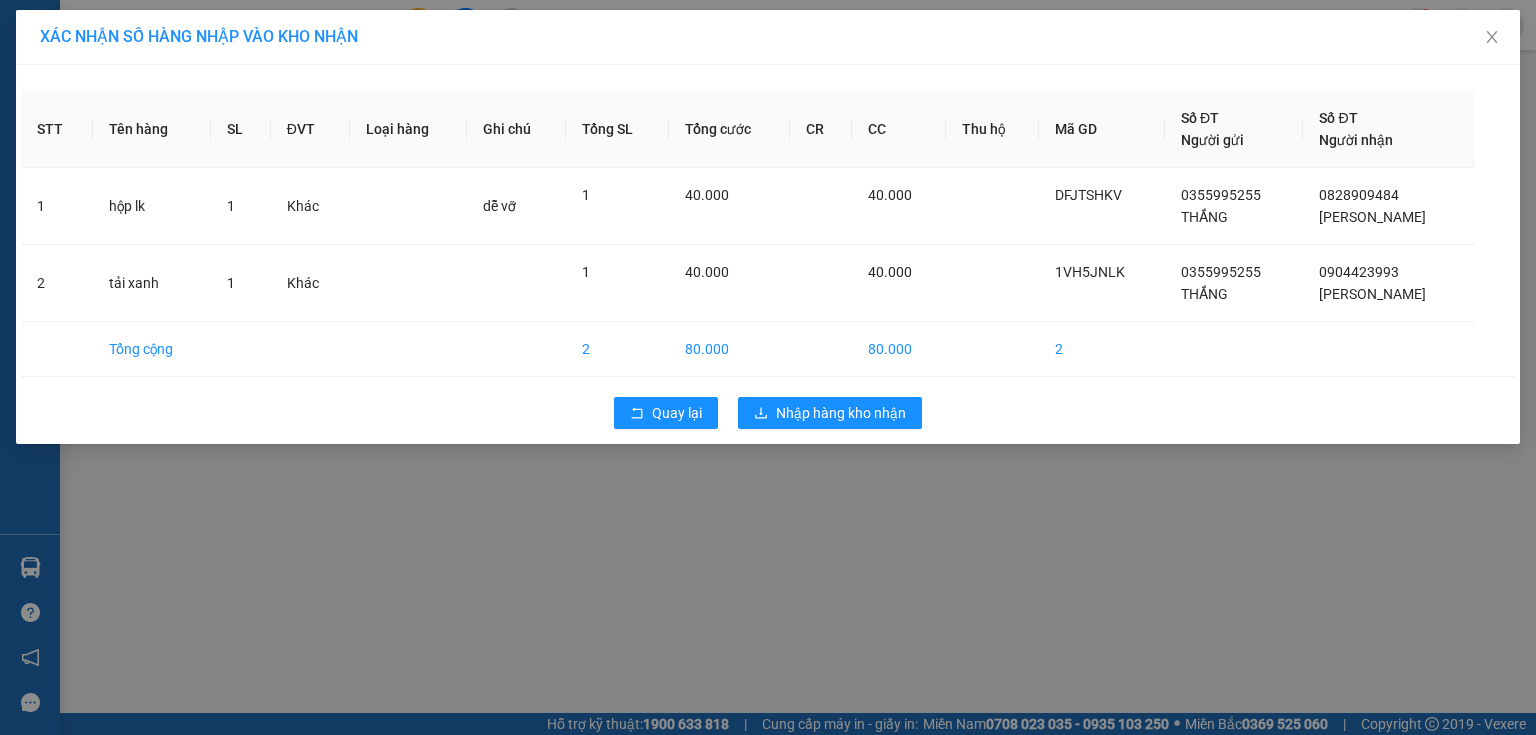 click on "Quay lại Nhập hàng kho nhận" at bounding box center (768, 413) 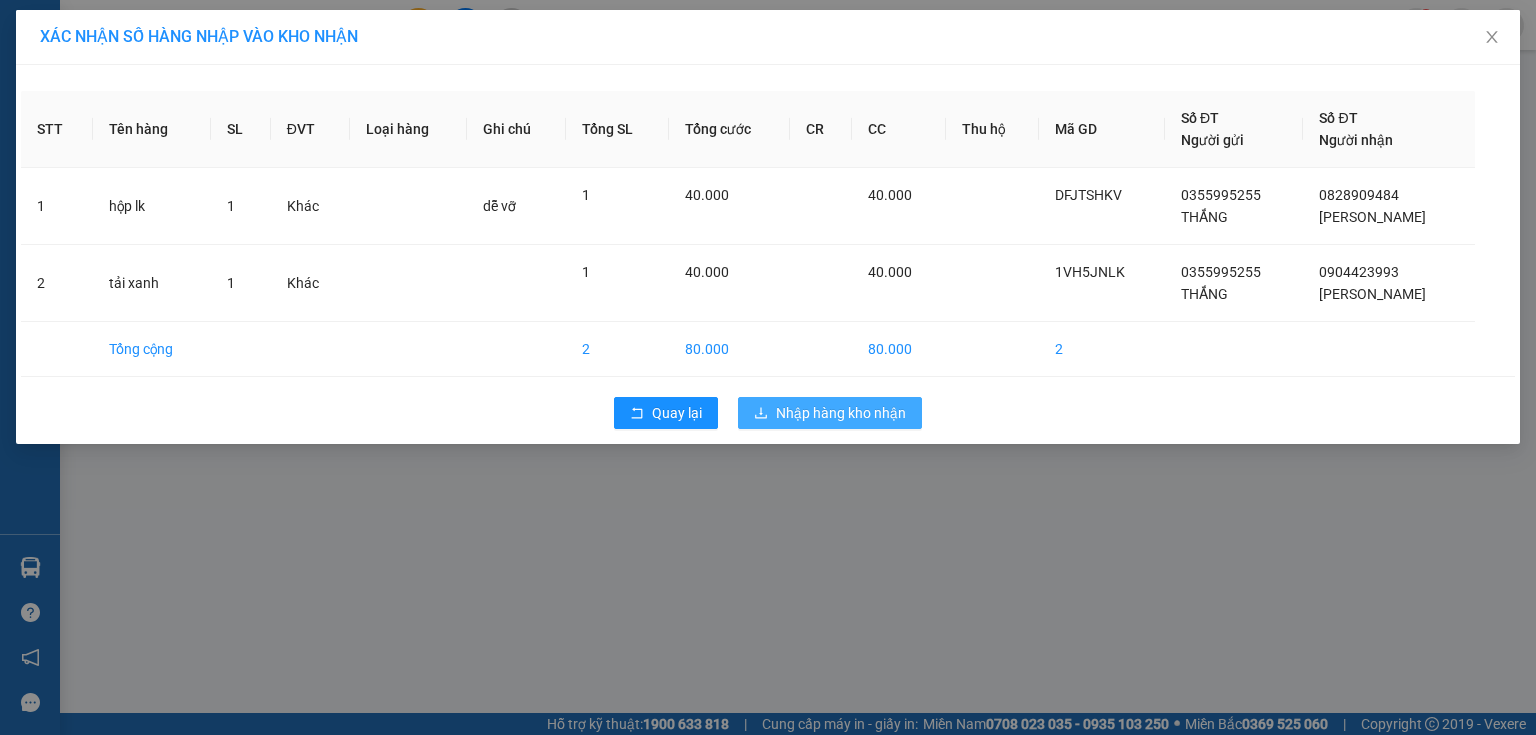 click on "Nhập hàng kho nhận" at bounding box center (841, 413) 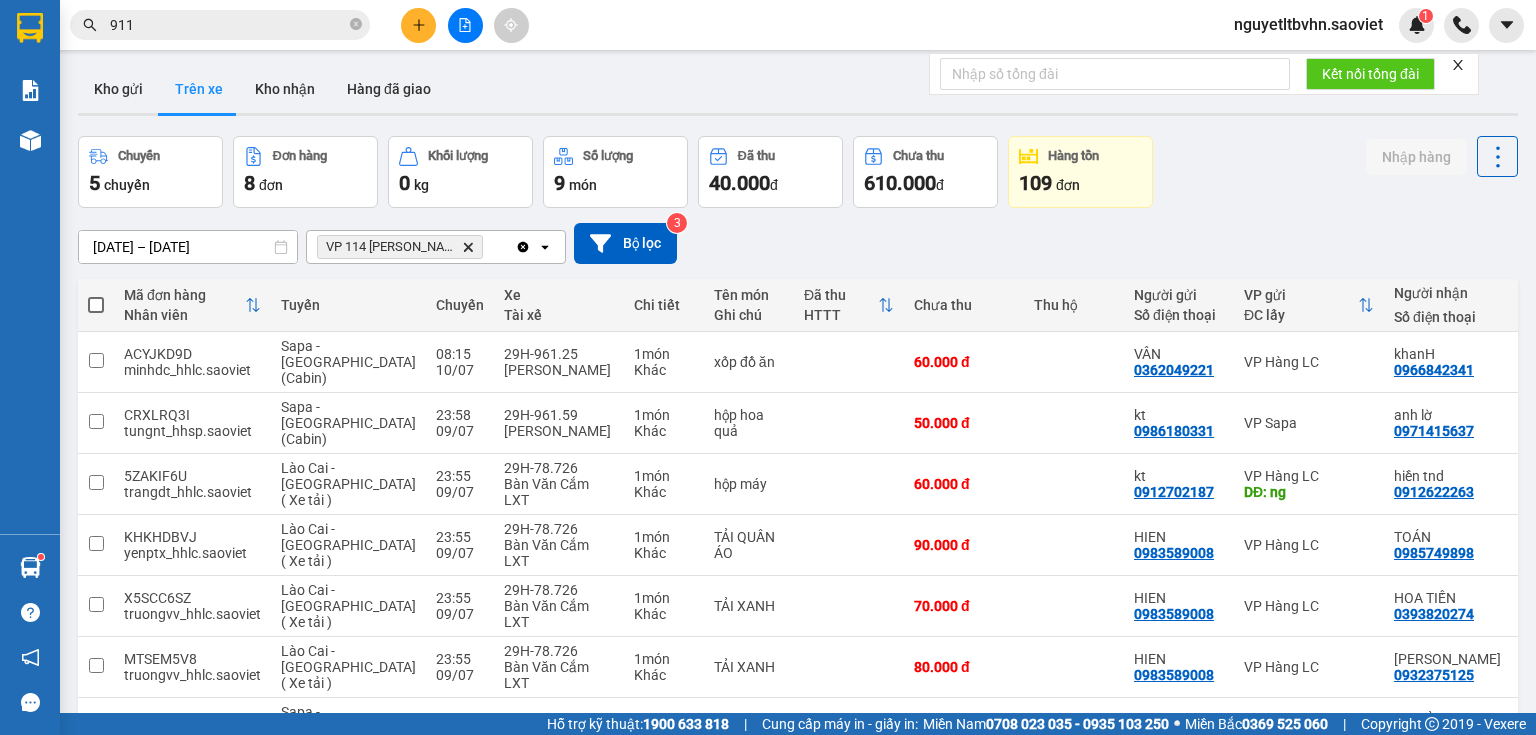 scroll, scrollTop: 0, scrollLeft: 0, axis: both 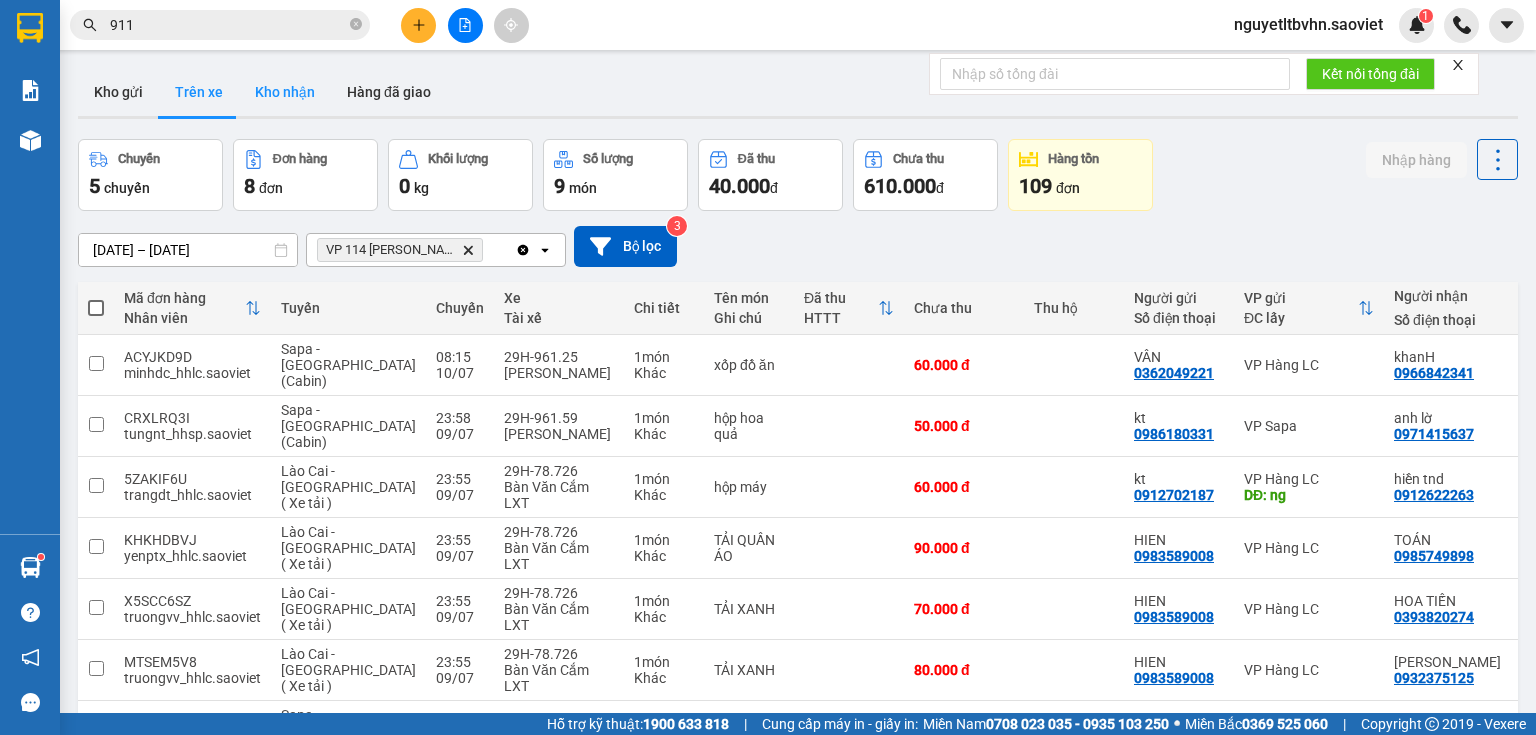 click on "Kho nhận" at bounding box center [285, 92] 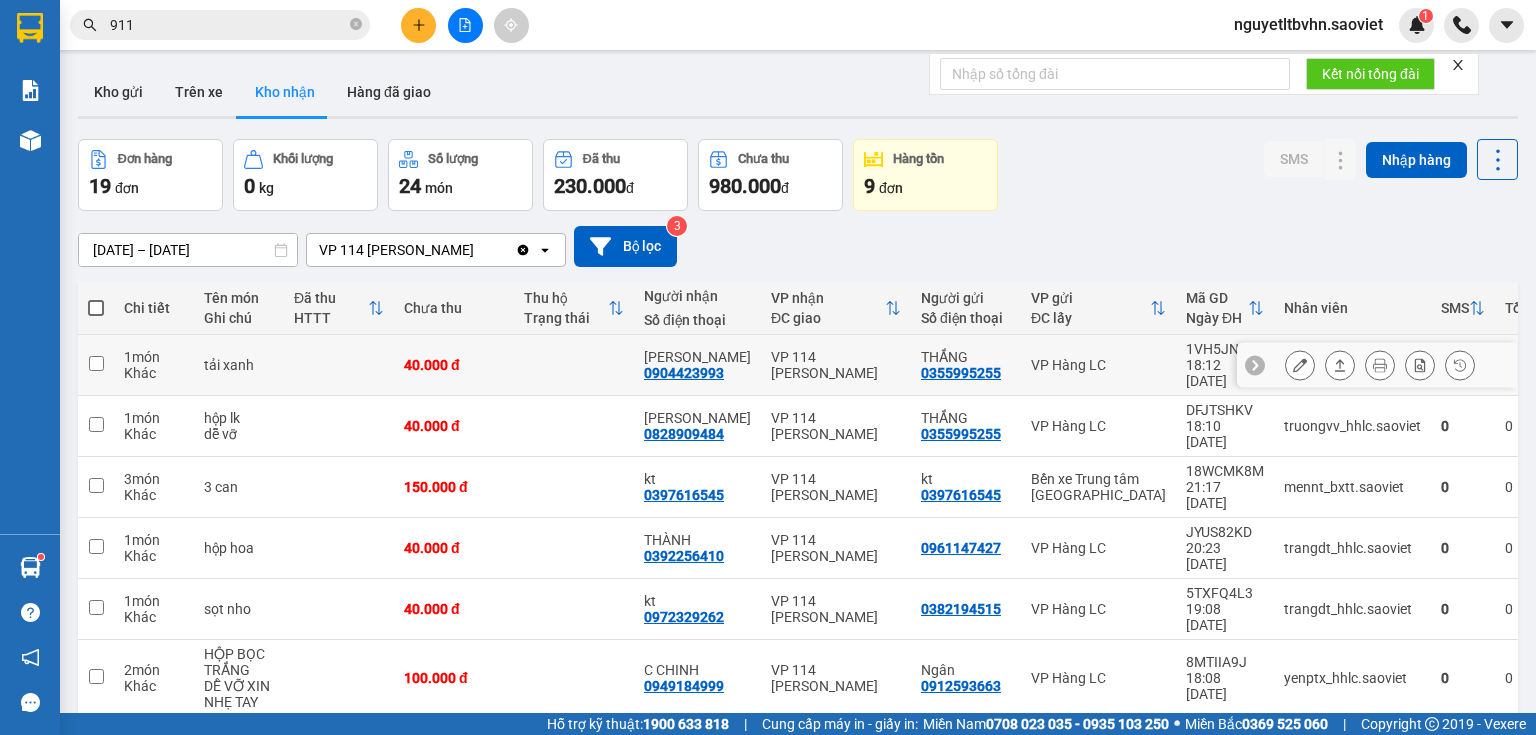 click at bounding box center [96, 363] 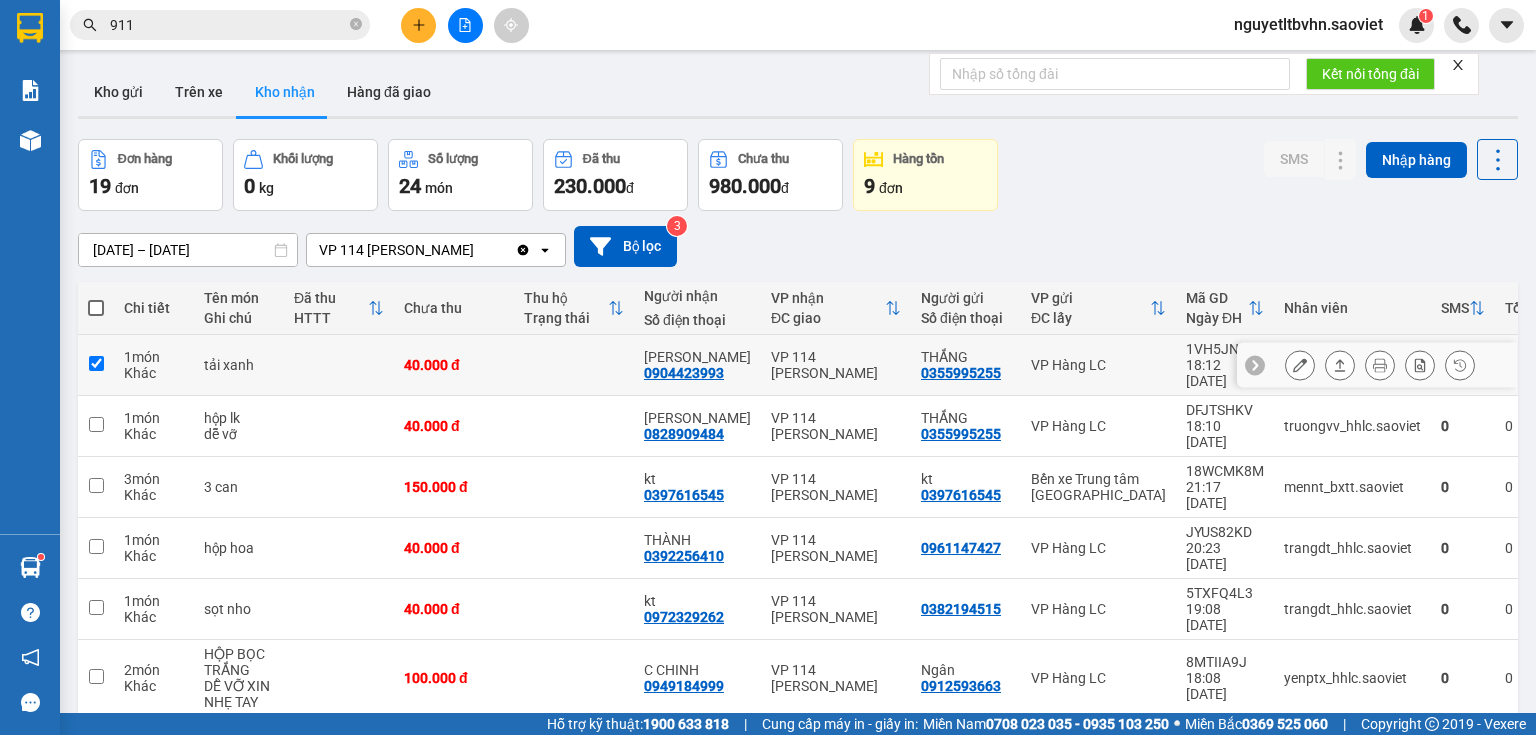 checkbox on "true" 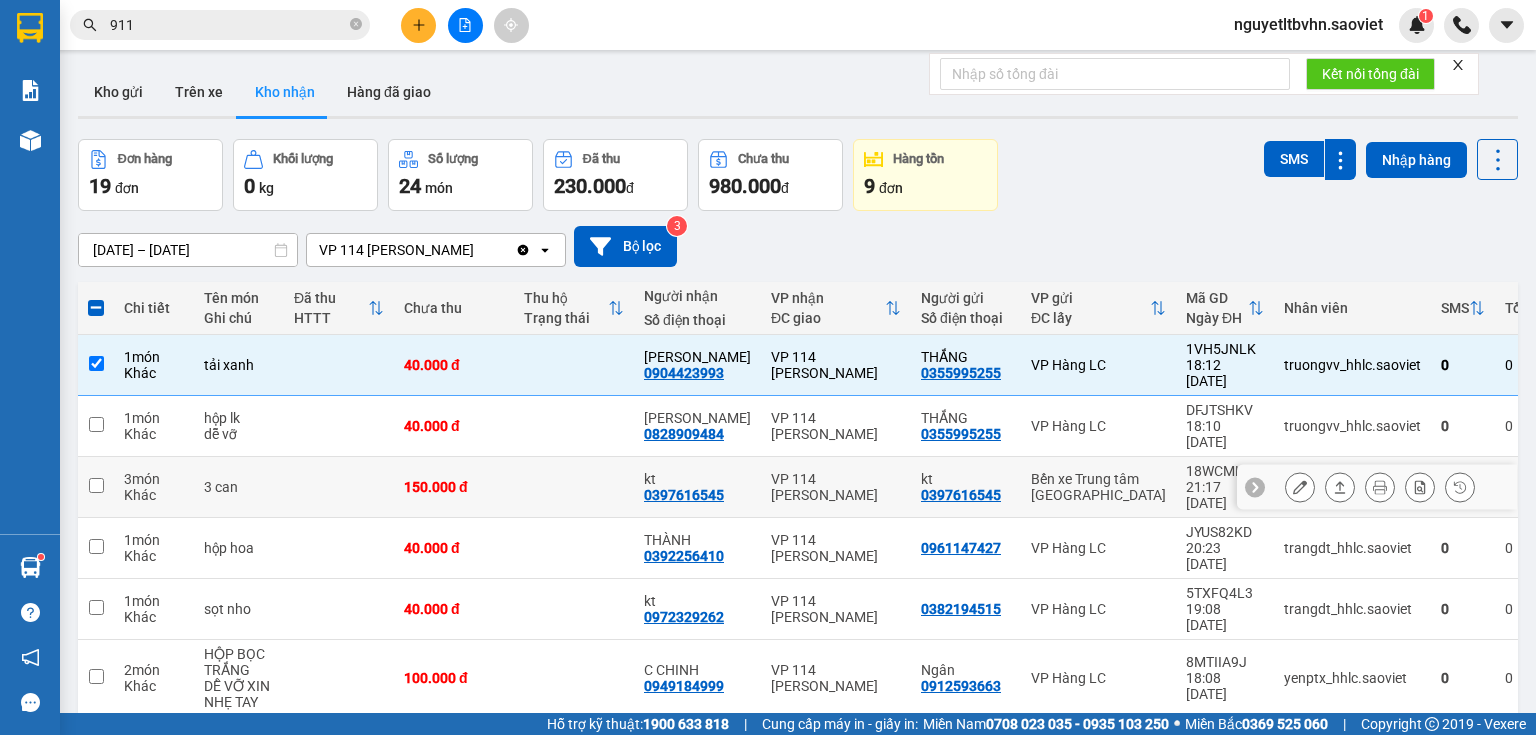 click at bounding box center (96, 487) 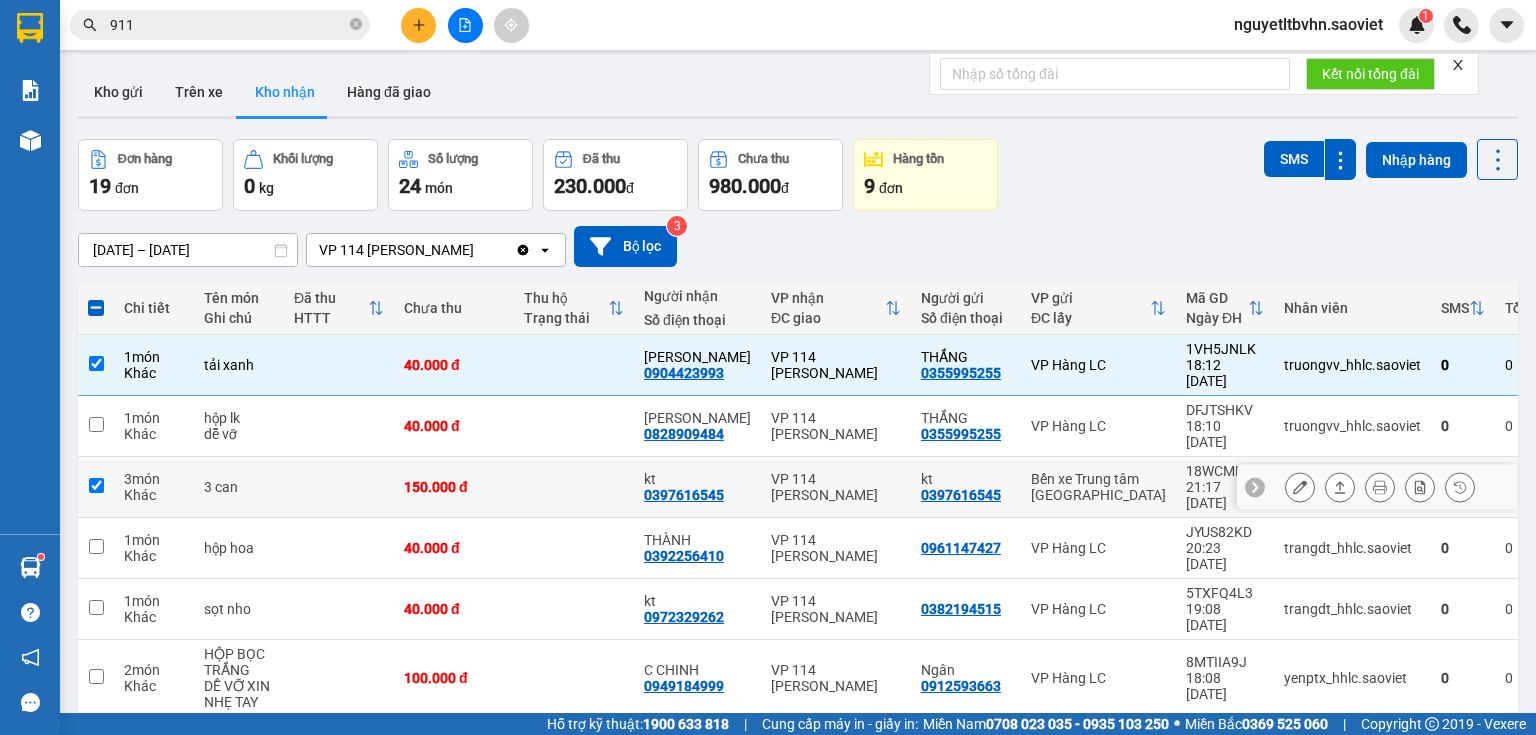 checkbox on "true" 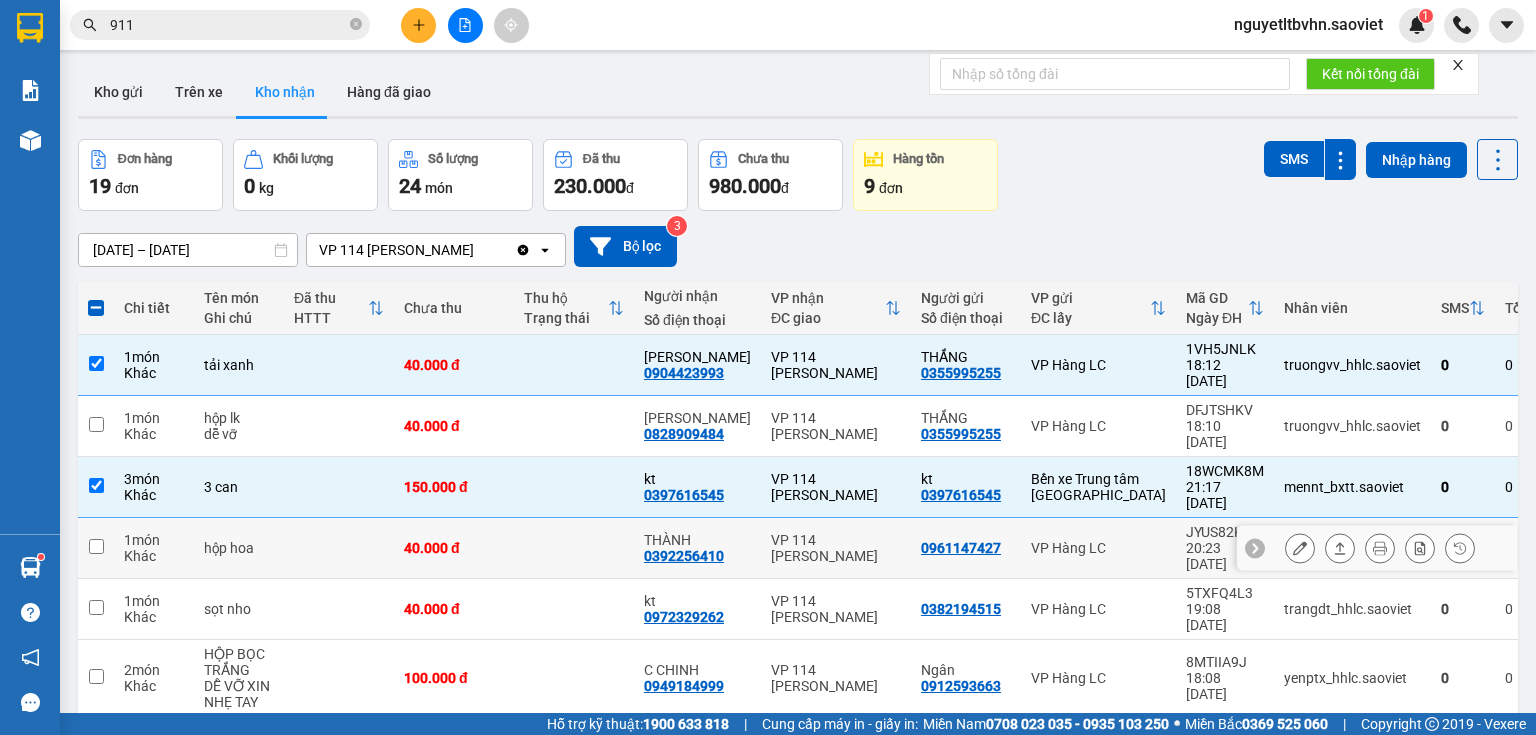 click at bounding box center (96, 548) 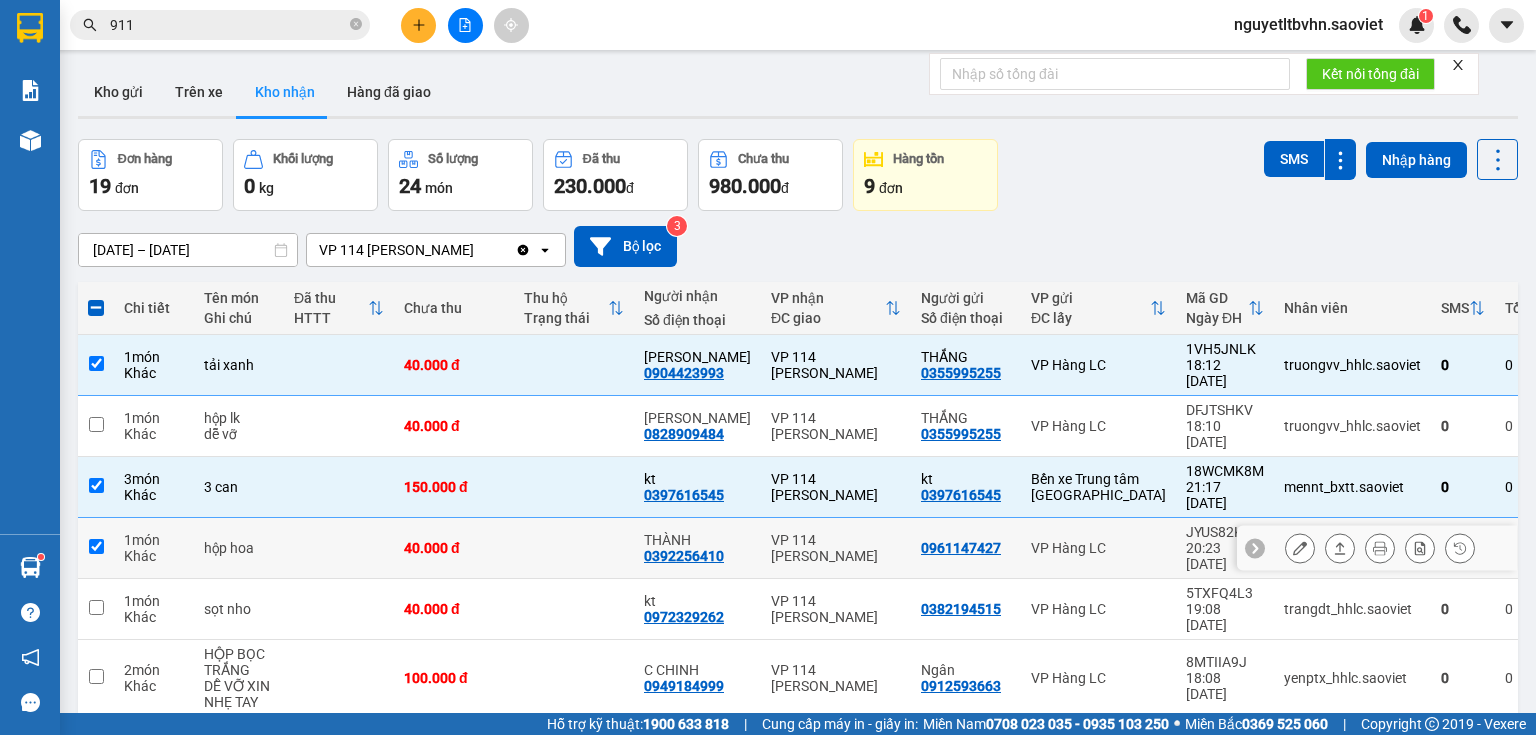checkbox on "true" 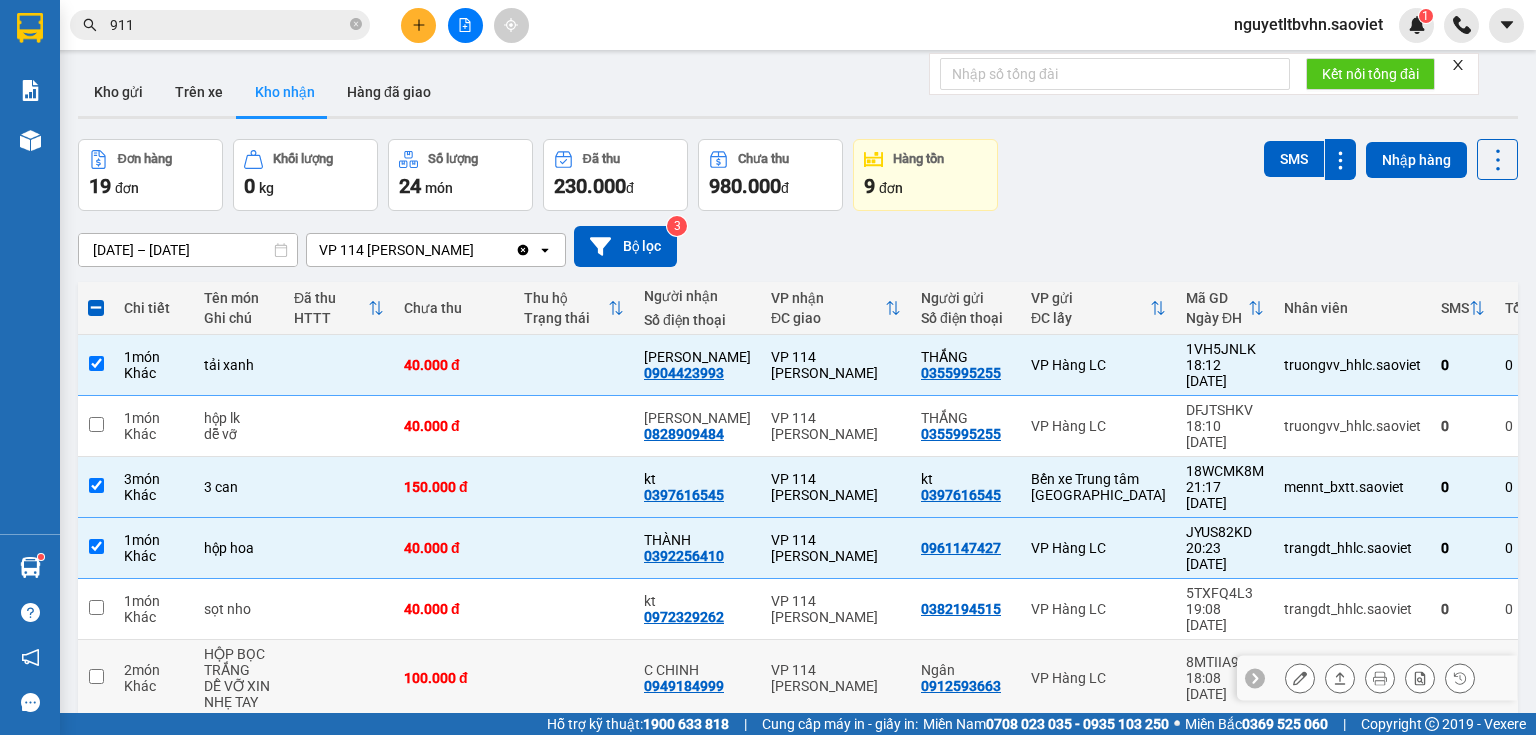 click at bounding box center (96, 678) 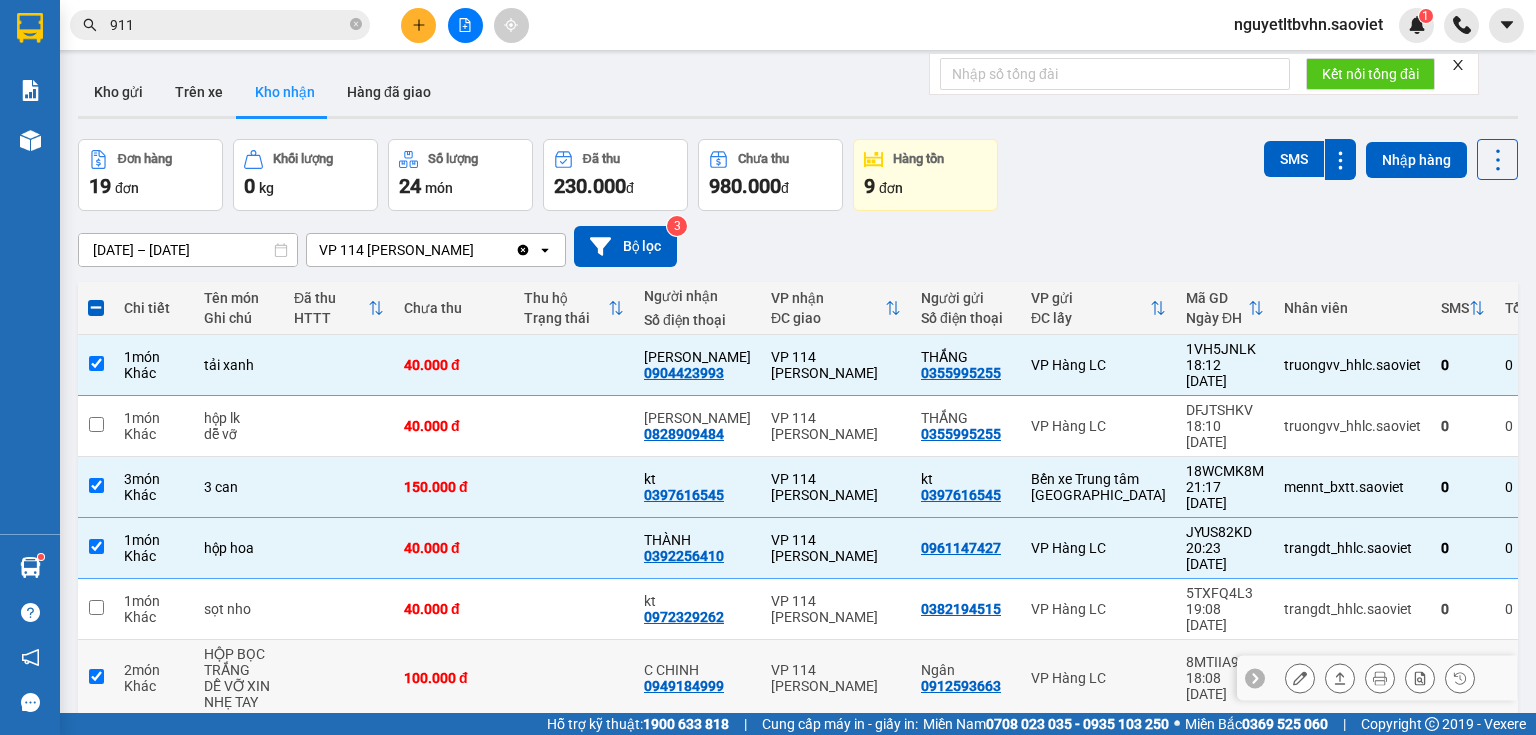 checkbox on "true" 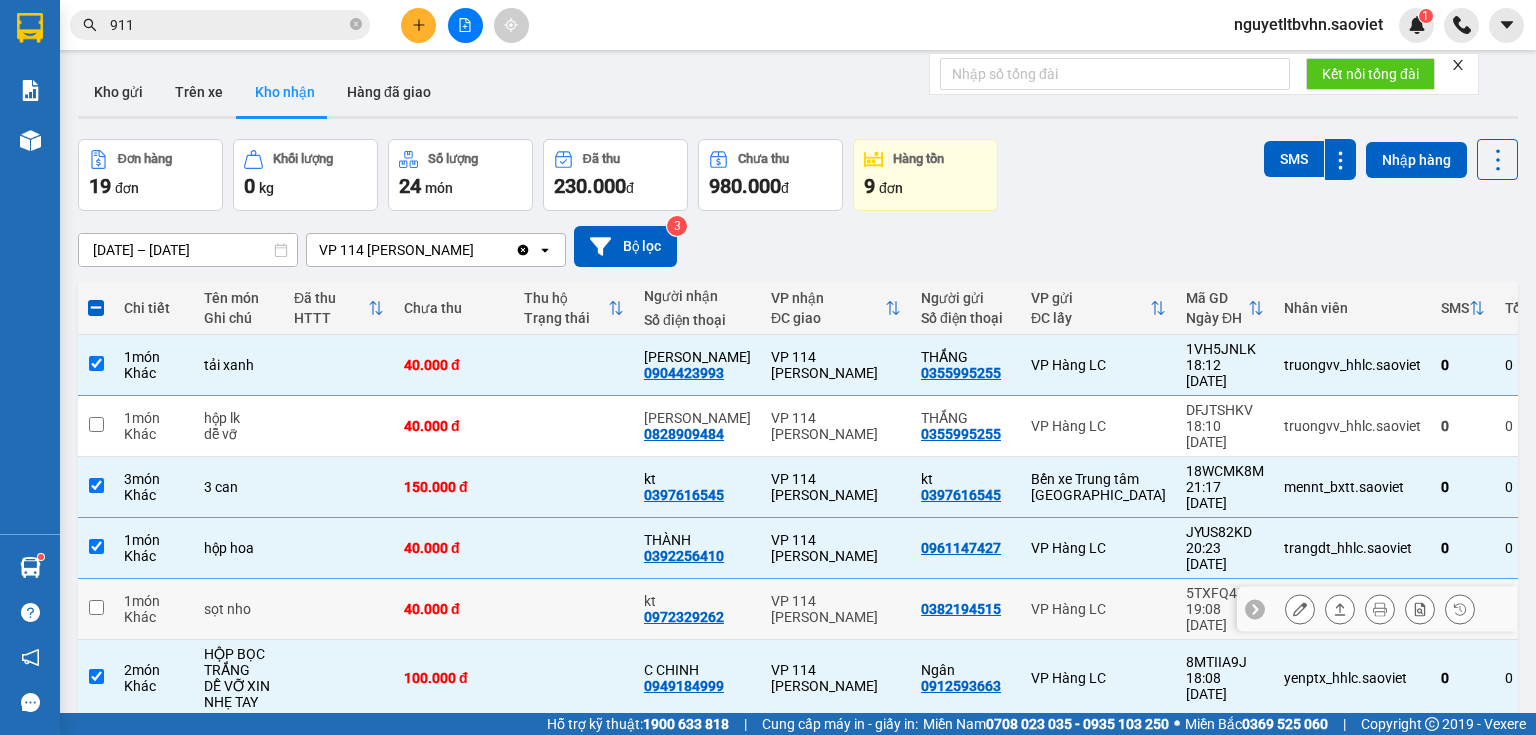 click at bounding box center [96, 609] 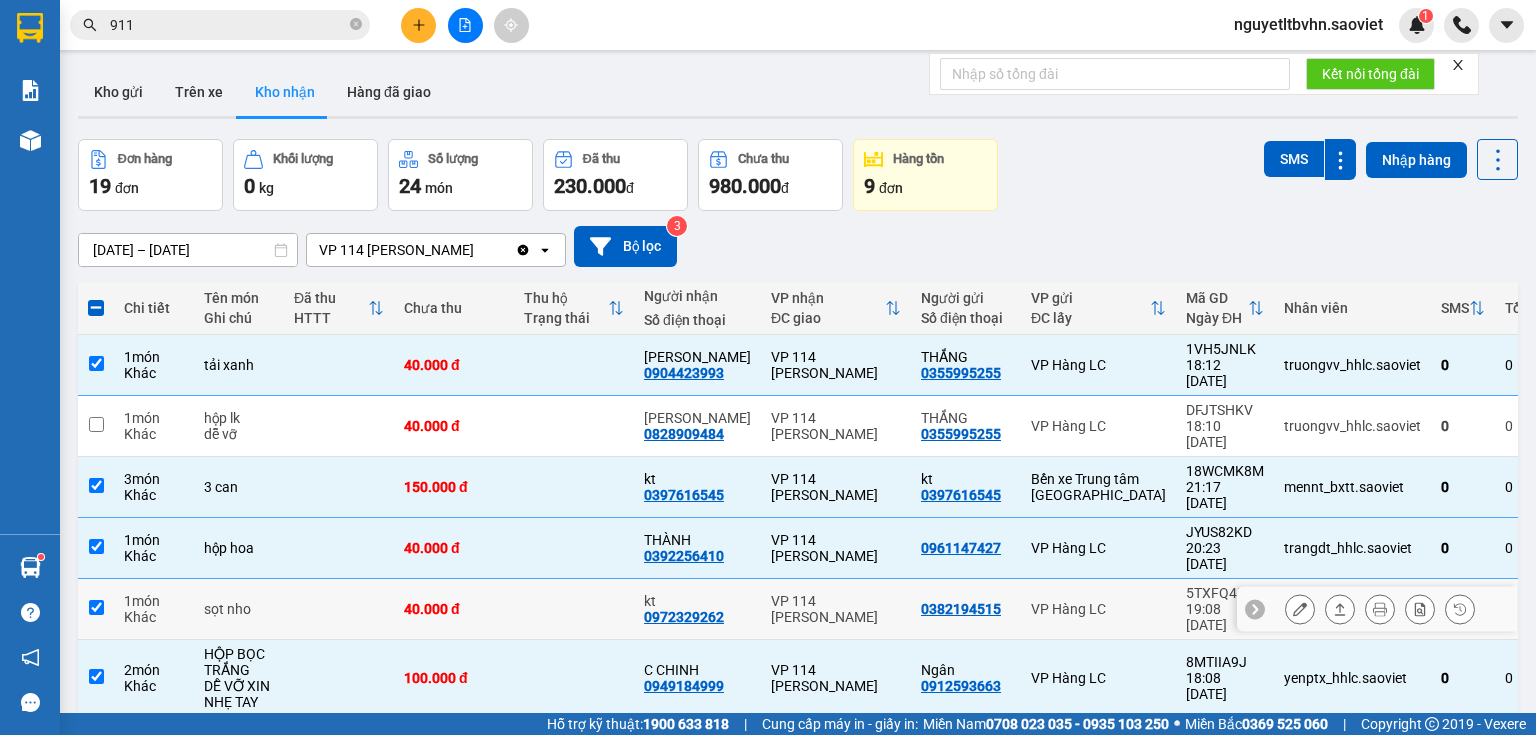 checkbox on "true" 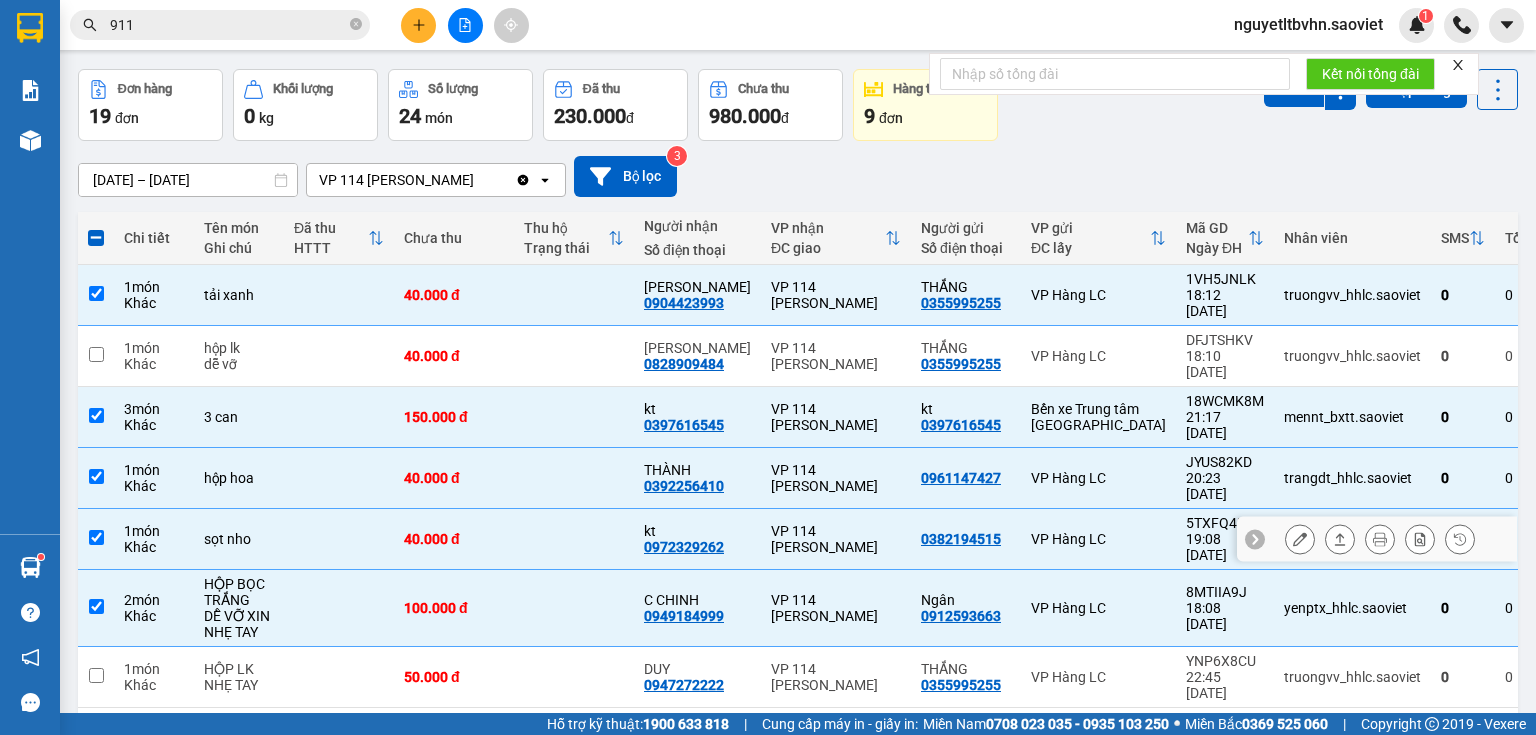 scroll, scrollTop: 160, scrollLeft: 0, axis: vertical 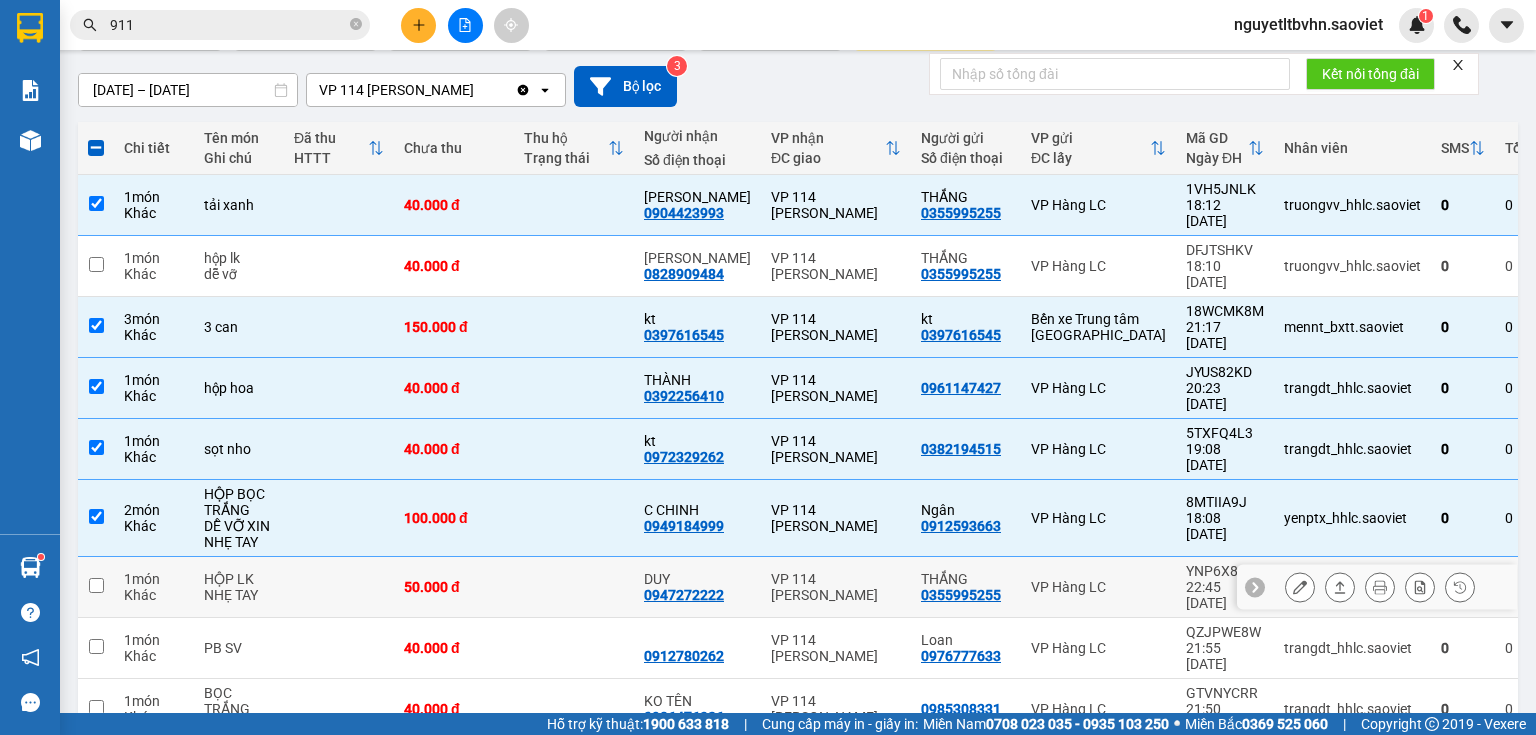 click at bounding box center [96, 587] 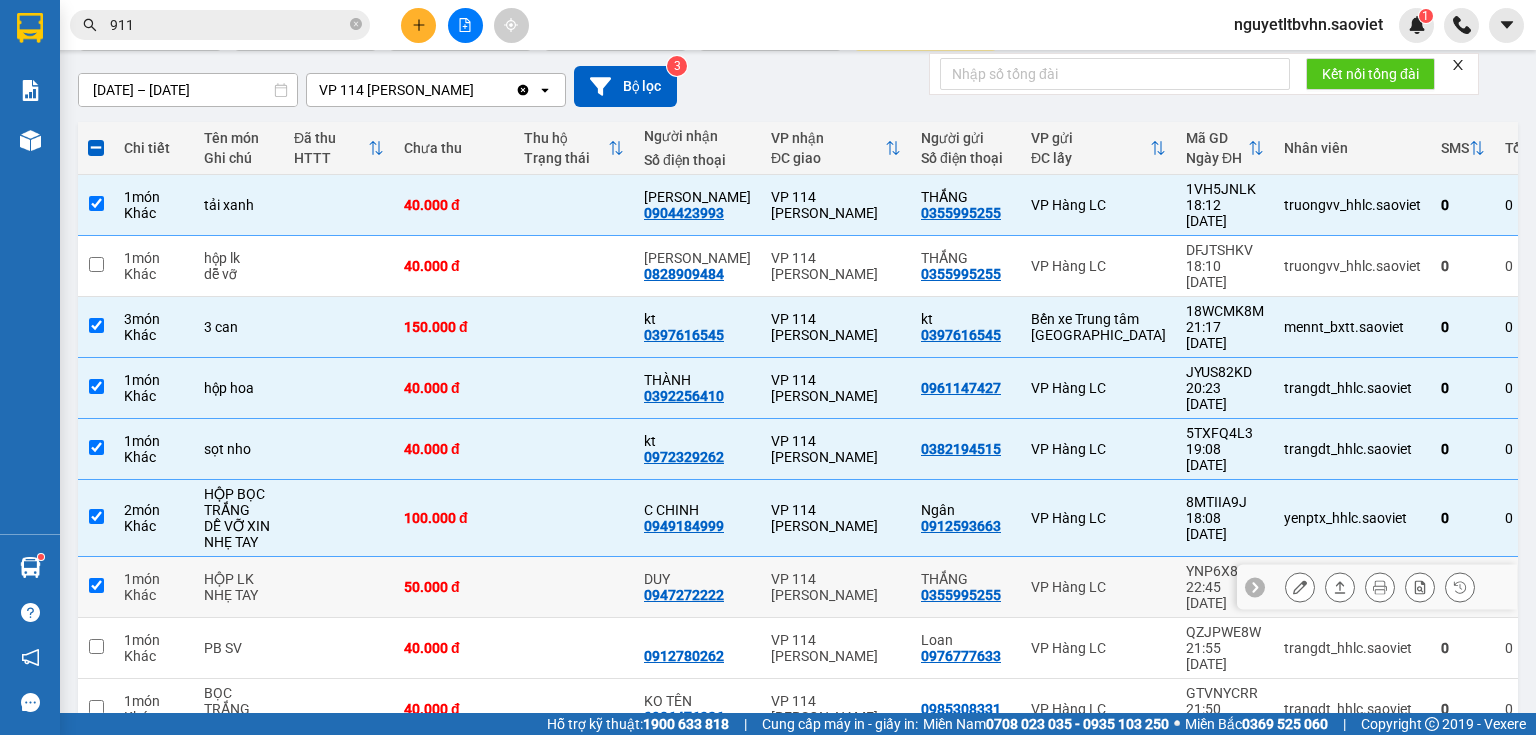 checkbox on "true" 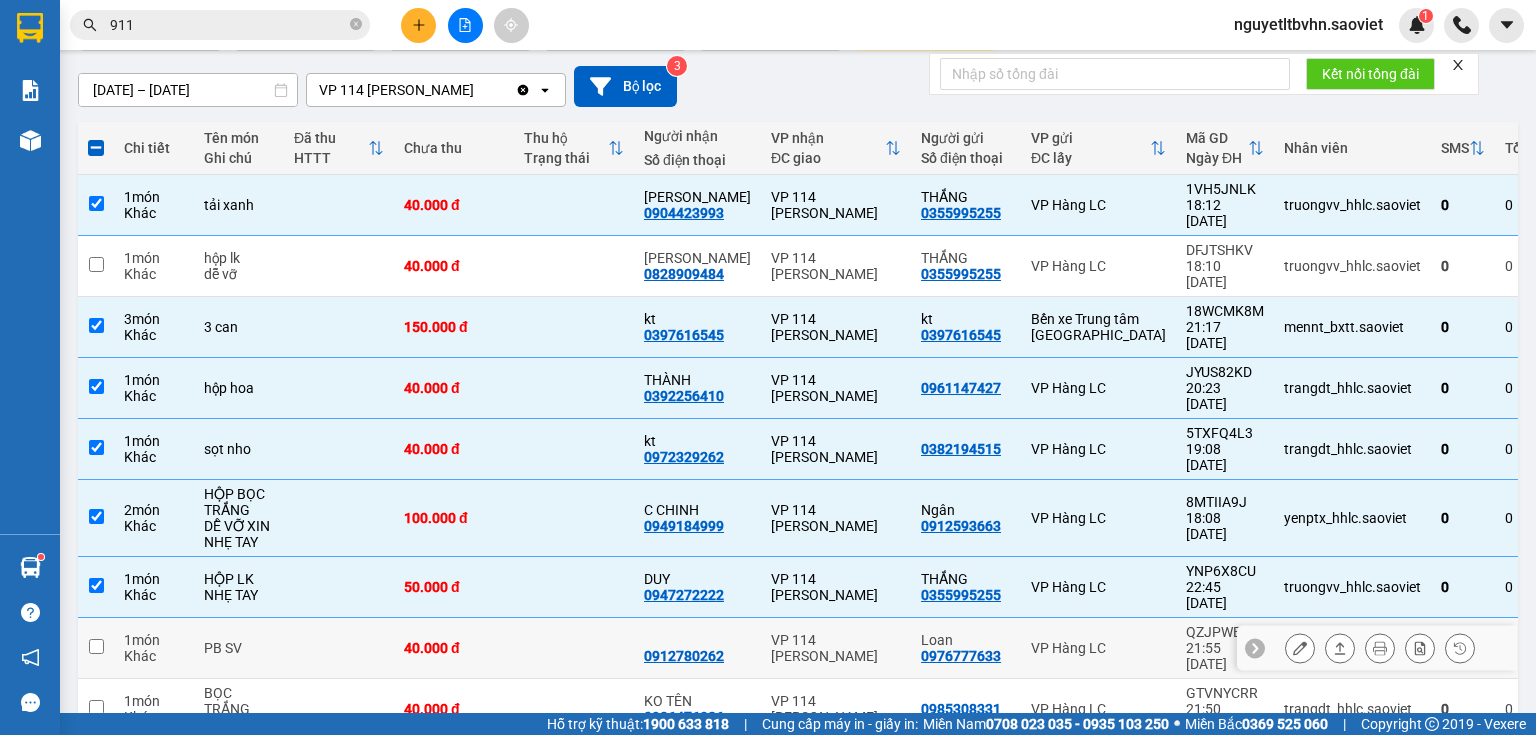 click at bounding box center (96, 648) 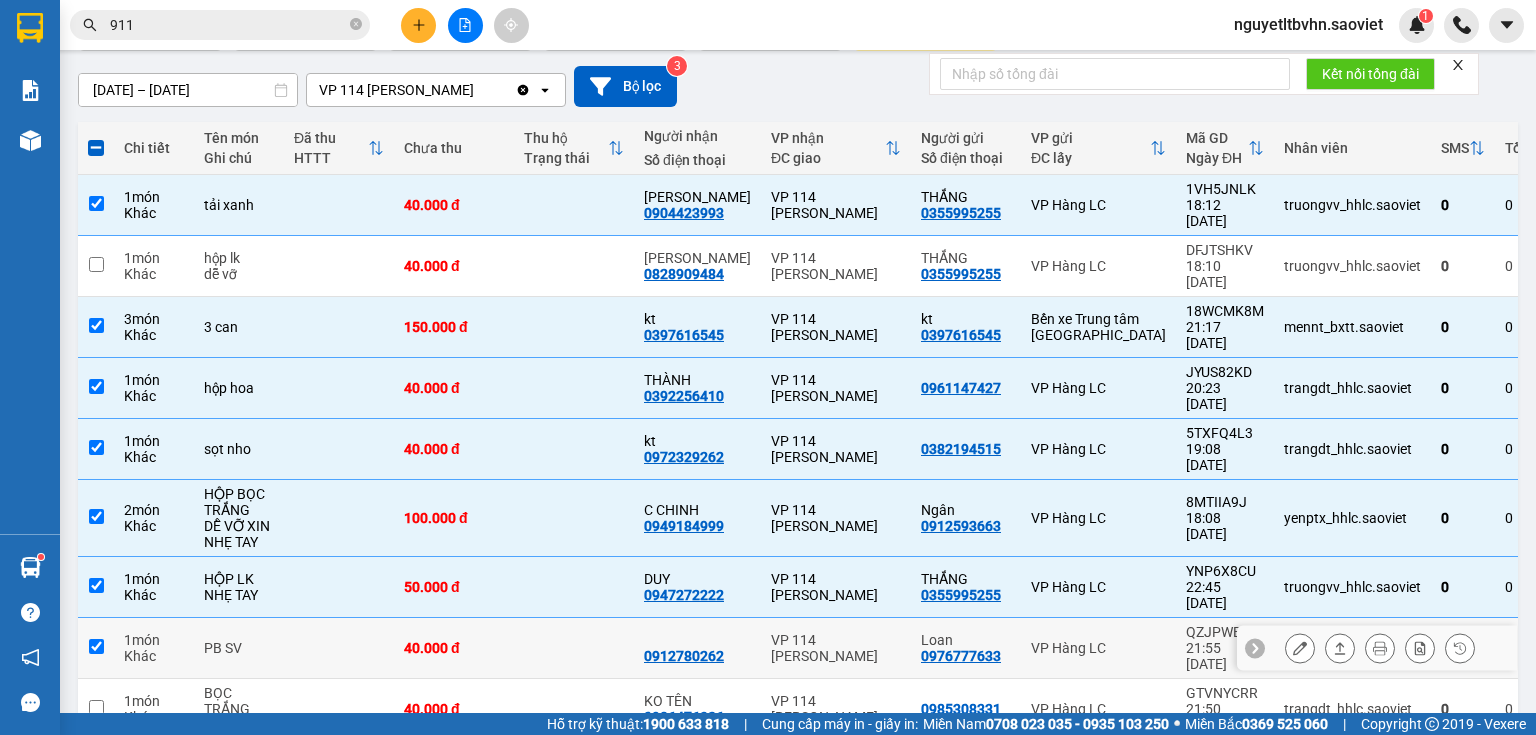checkbox on "true" 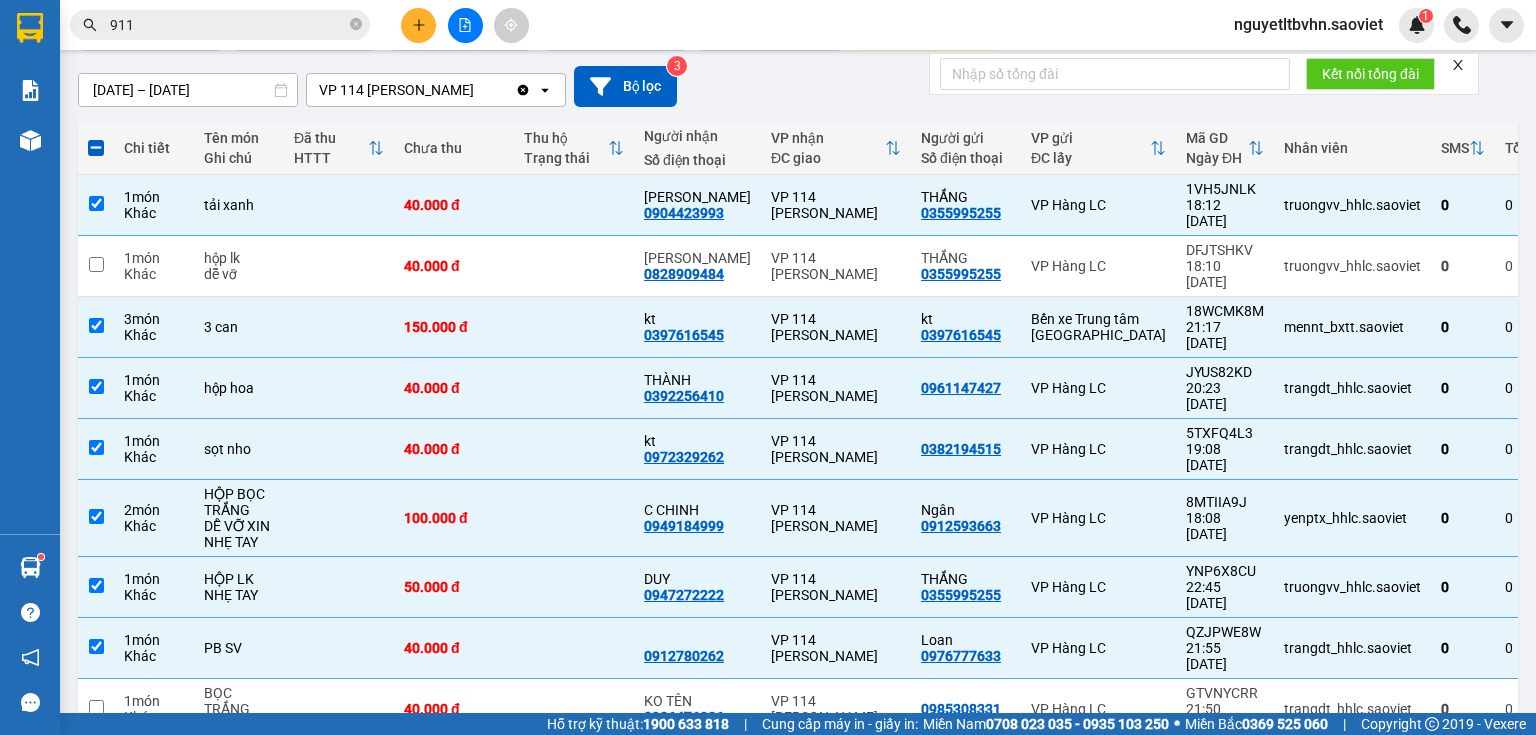 click on "ver  1.8.137 Kho gửi Trên xe Kho nhận Hàng đã giao Đơn hàng 19 đơn Khối lượng 0 kg Số lượng 24 món Đã thu 230.000  đ Chưa thu 980.000  đ Hàng tồn 9 đơn SMS Nhập hàng [DATE] – [DATE] Press the down arrow key to interact with the calendar and select a date. Press the escape button to close the calendar. Selected date range is from [DATE] to [DATE]. VP 114 [PERSON_NAME] Clear value open Bộ lọc 3 Chi tiết Tên món Ghi chú Đã thu HTTT Chưa thu Thu hộ Trạng thái Người nhận Số điện thoại VP nhận ĐC giao Người gửi Số điện thoại VP gửi ĐC lấy Mã GD Ngày ĐH Nhân viên SMS Tồn kho 1  món Khác tải xanh 40.000 đ NGỌC ANH  0904423993 VP 114 [PERSON_NAME] THẮNG 0355995255 VP Hàng LC 1VH5JNLK 18:12 [DATE] truongvv_hhlc.saoviet 0 0   1  món Khác hộp lk dễ vỡ 40.000 đ VÂN NGUYỄN 0828909484 VP 114 [PERSON_NAME] THẮNG 0355995255 VP Hàng LC DFJTSHKV 18:10 [DATE] 0 0   3  món kt" at bounding box center [798, 386] 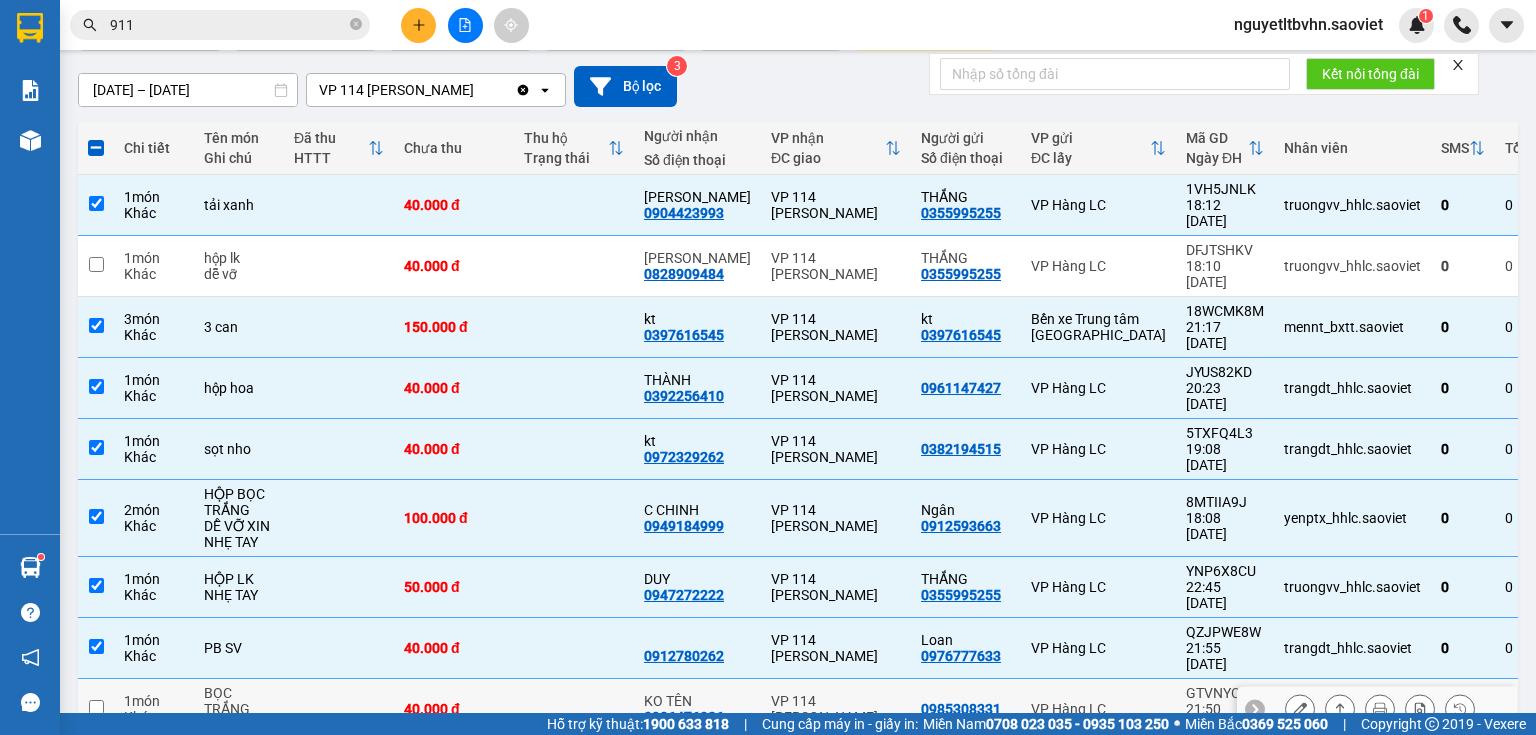 click at bounding box center (96, 707) 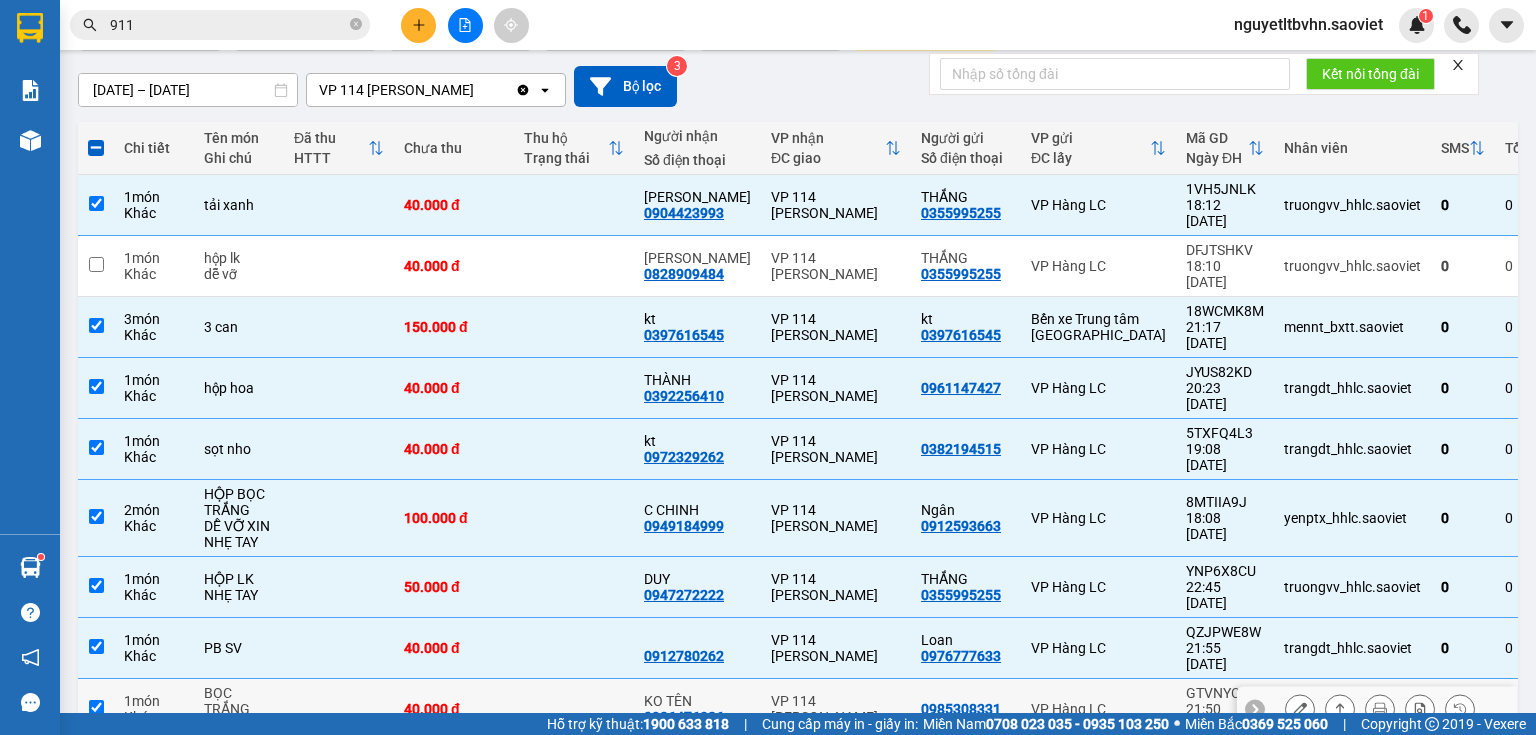 checkbox on "true" 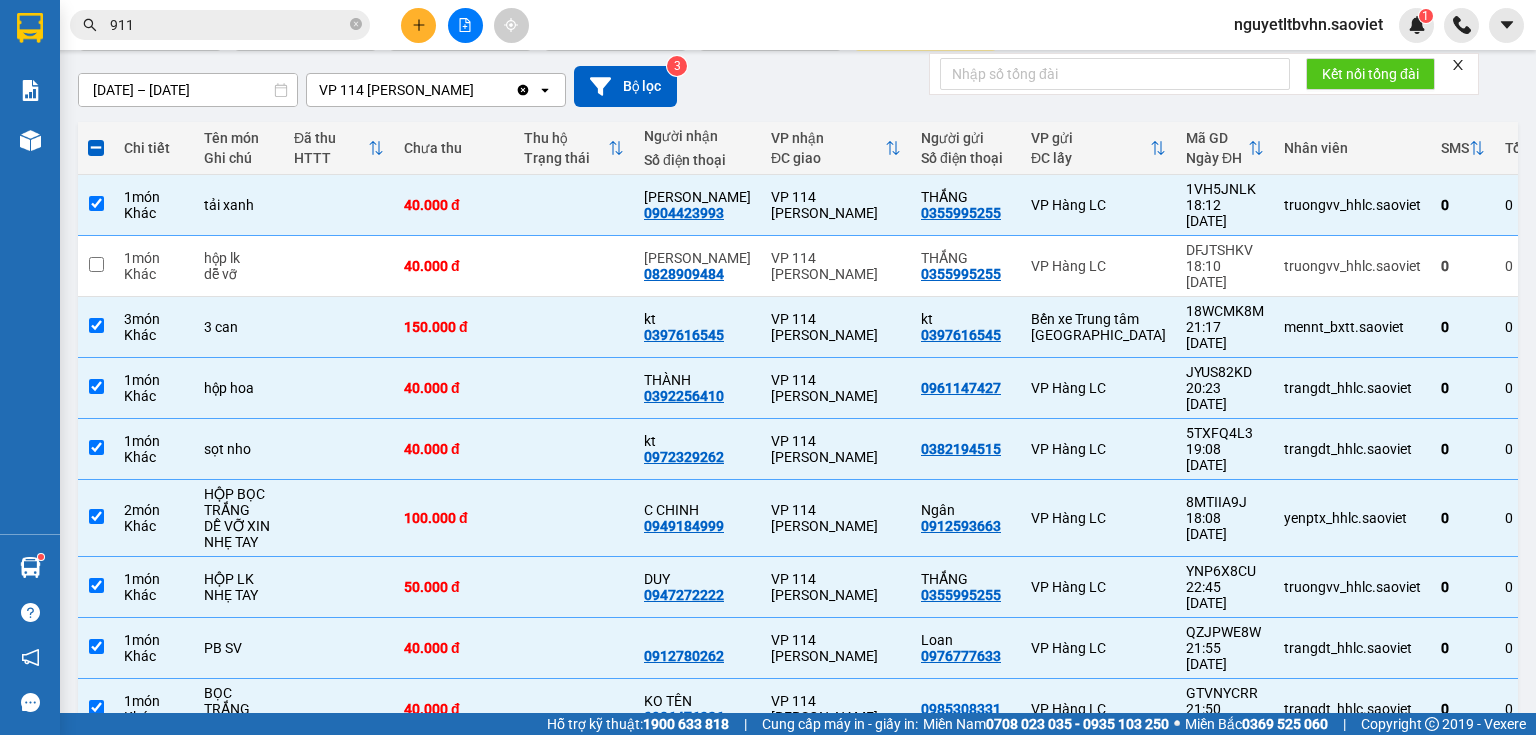 click at bounding box center [96, 770] 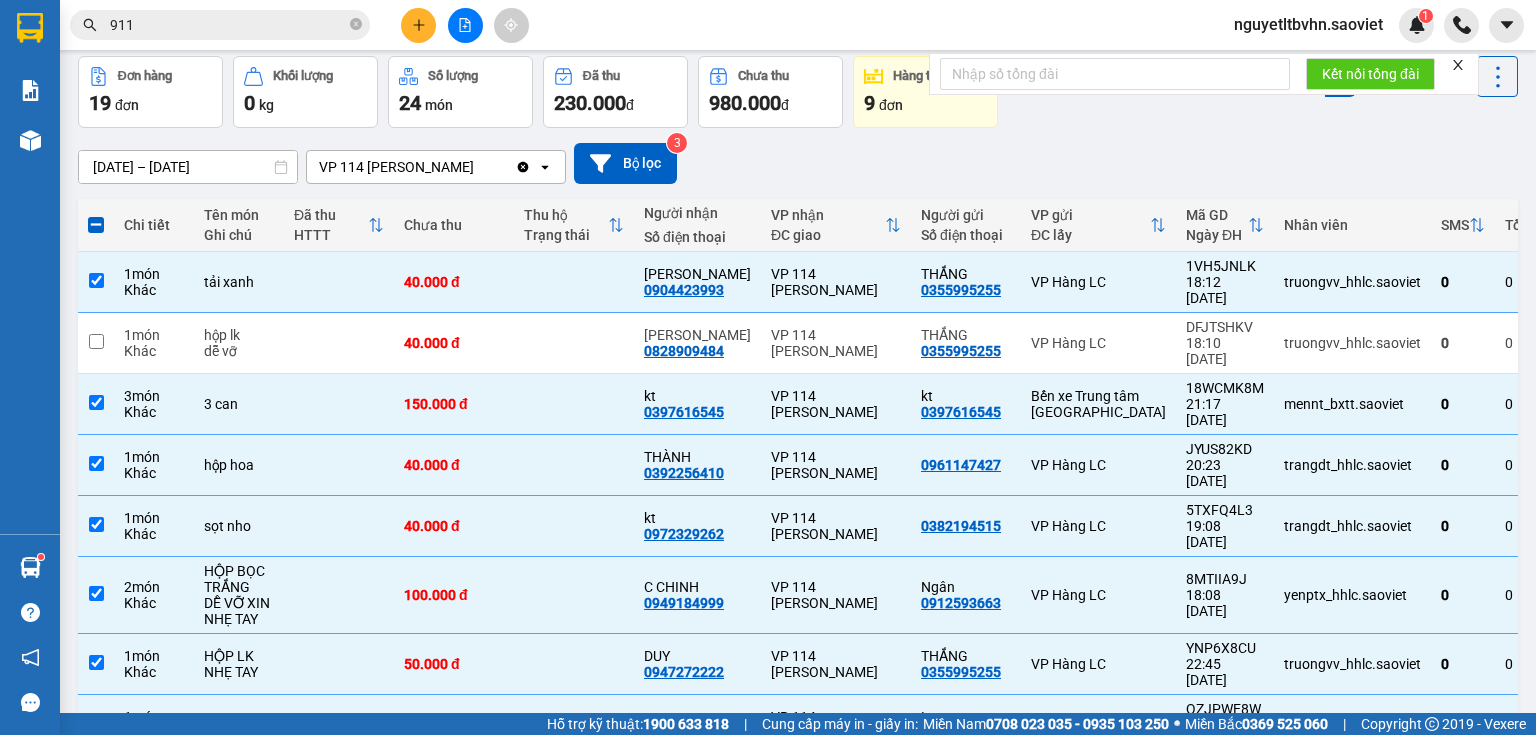 scroll, scrollTop: 0, scrollLeft: 0, axis: both 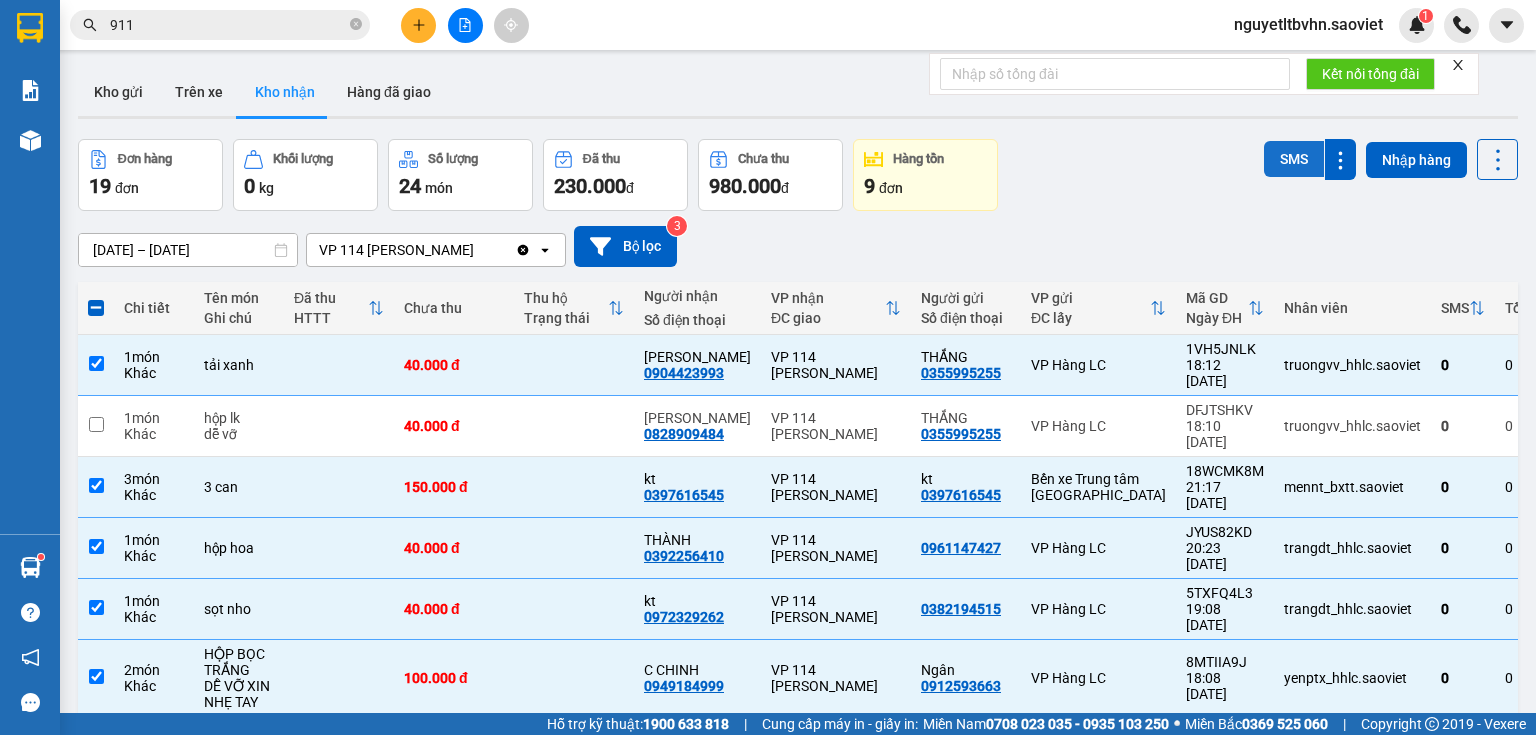 click on "SMS" at bounding box center [1294, 159] 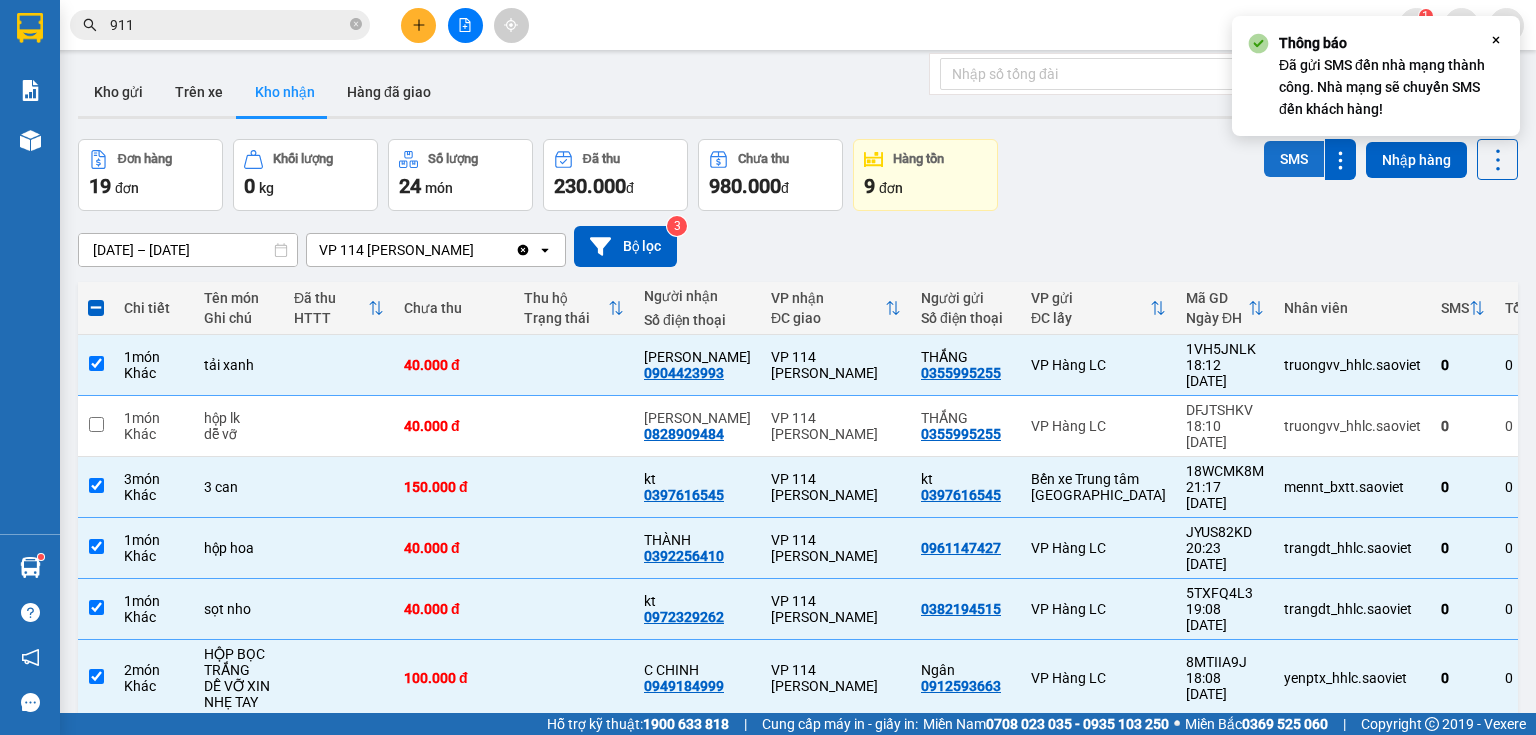 click on "SMS" at bounding box center [1294, 159] 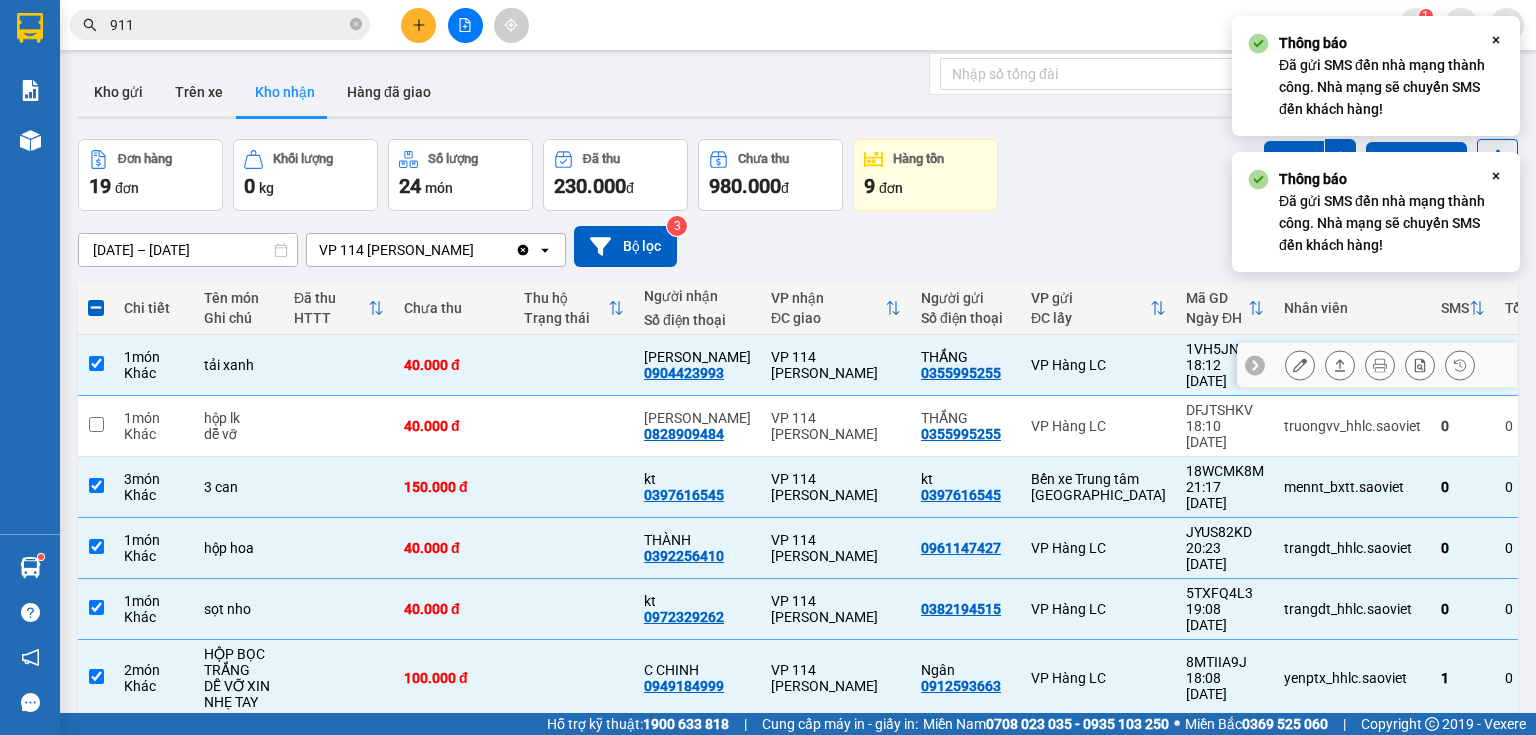 scroll, scrollTop: 206, scrollLeft: 0, axis: vertical 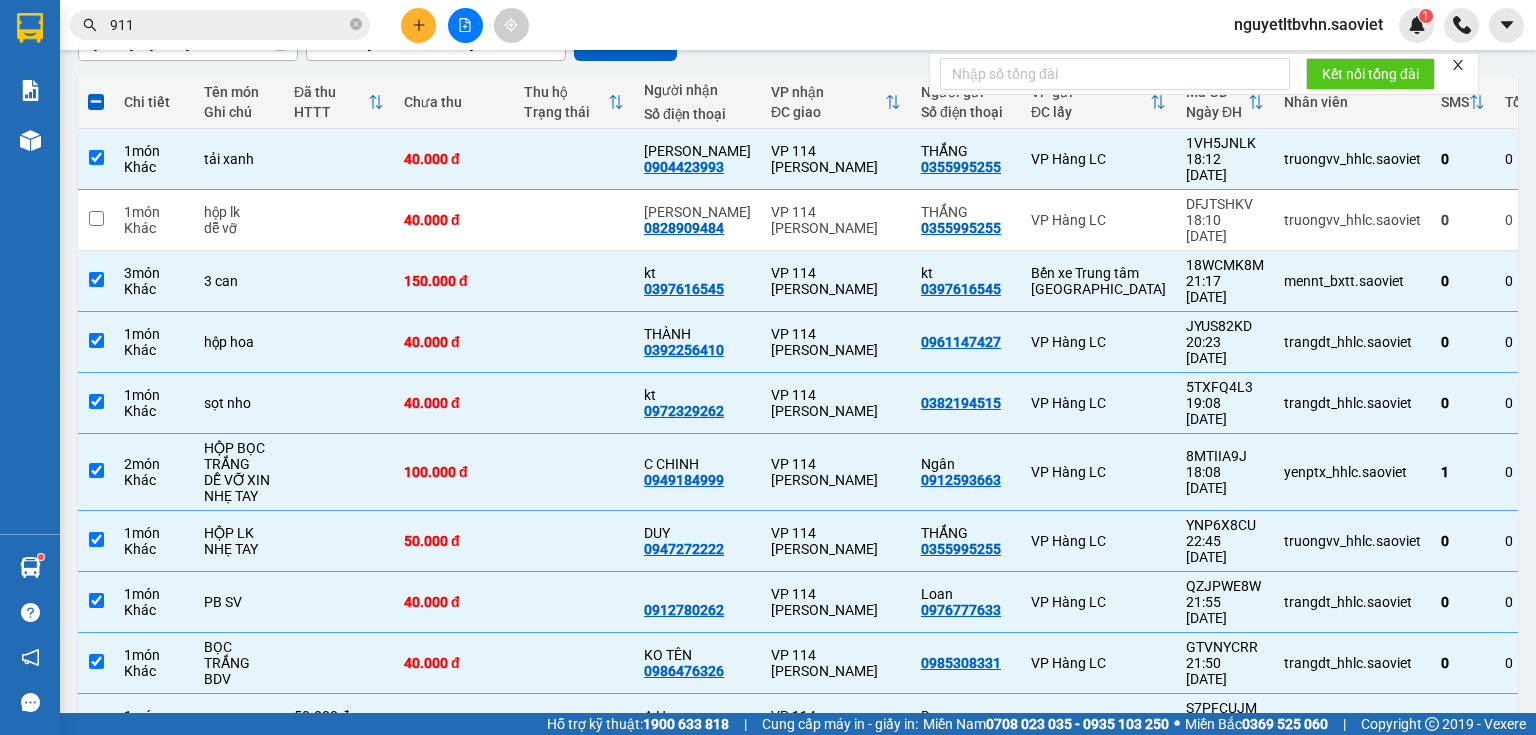 click on "2" at bounding box center (1300, 787) 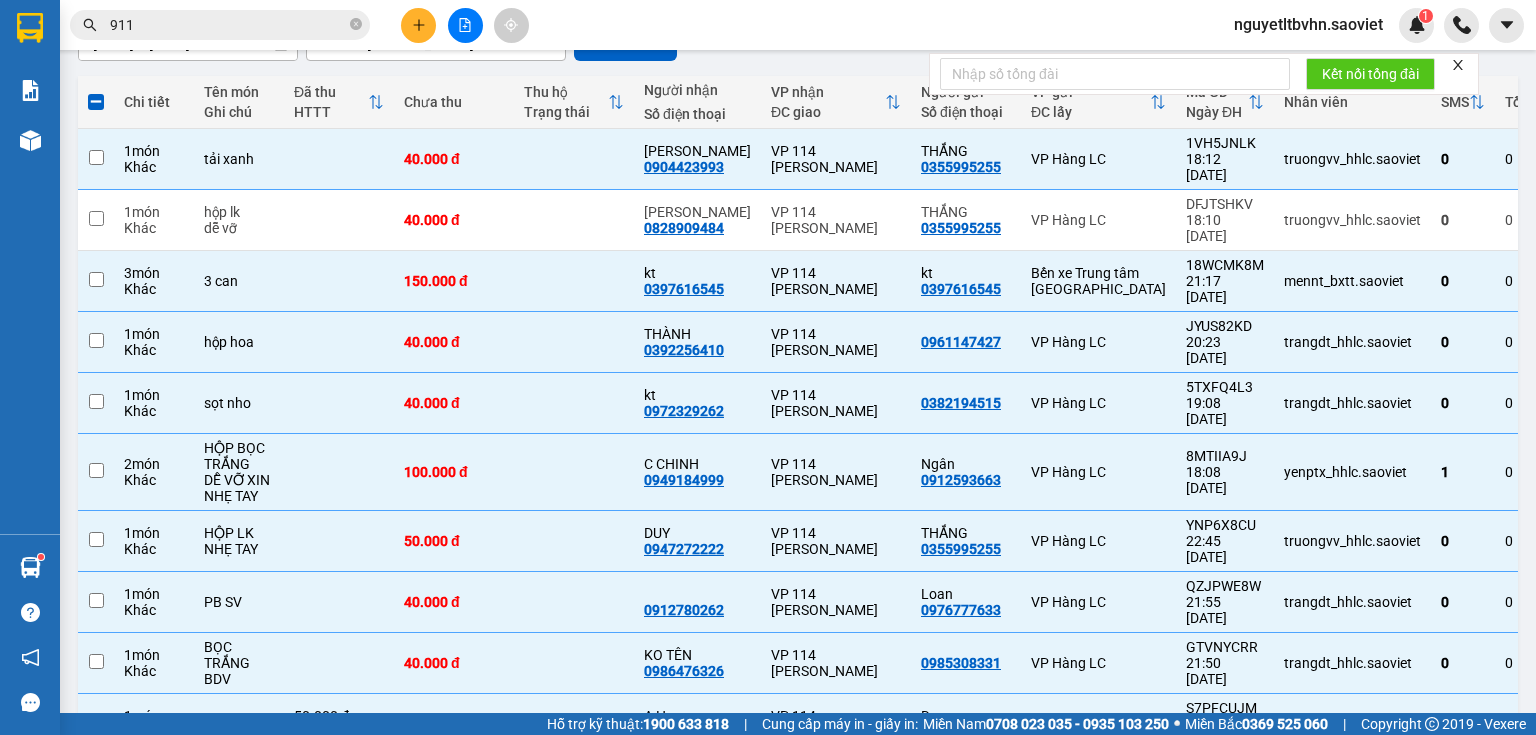 checkbox on "false" 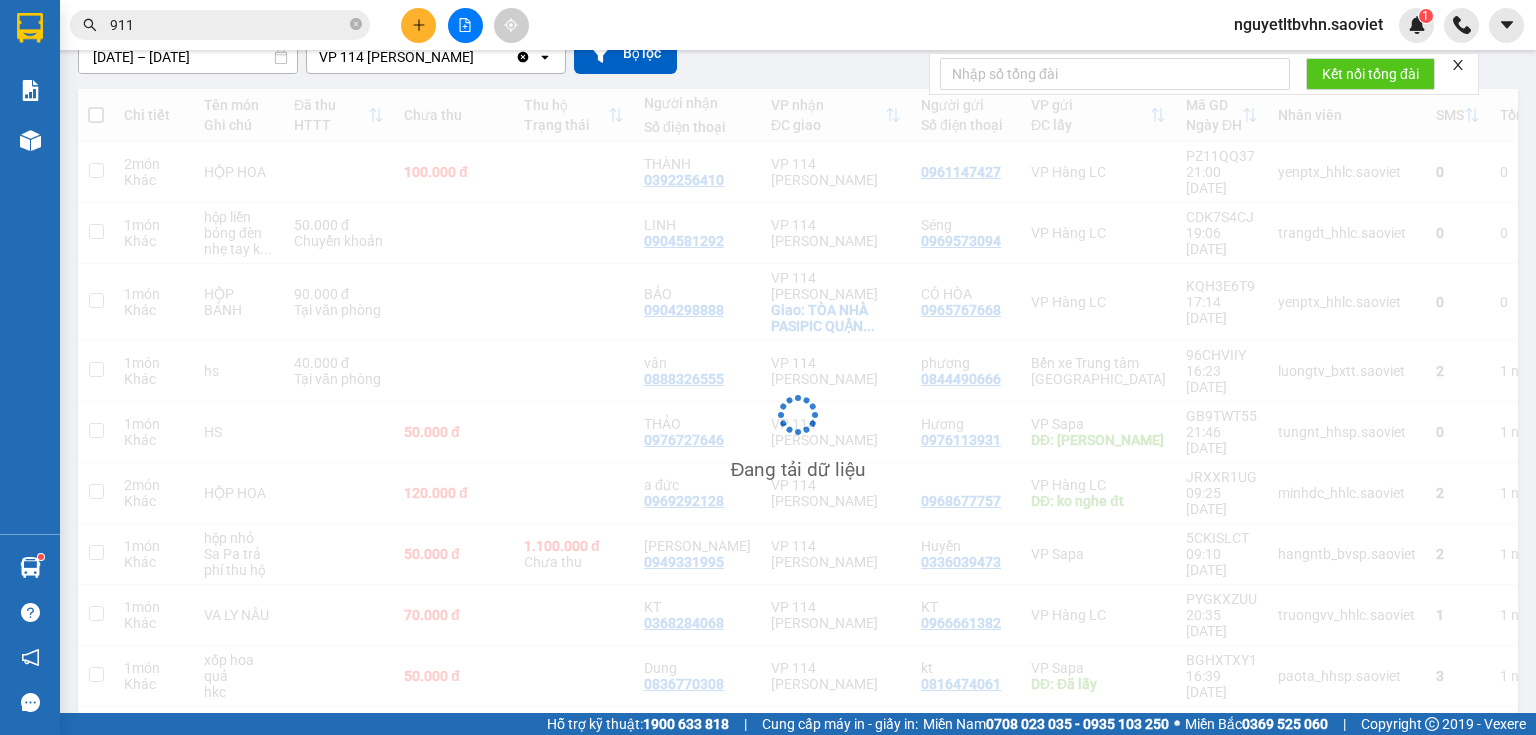 scroll, scrollTop: 193, scrollLeft: 0, axis: vertical 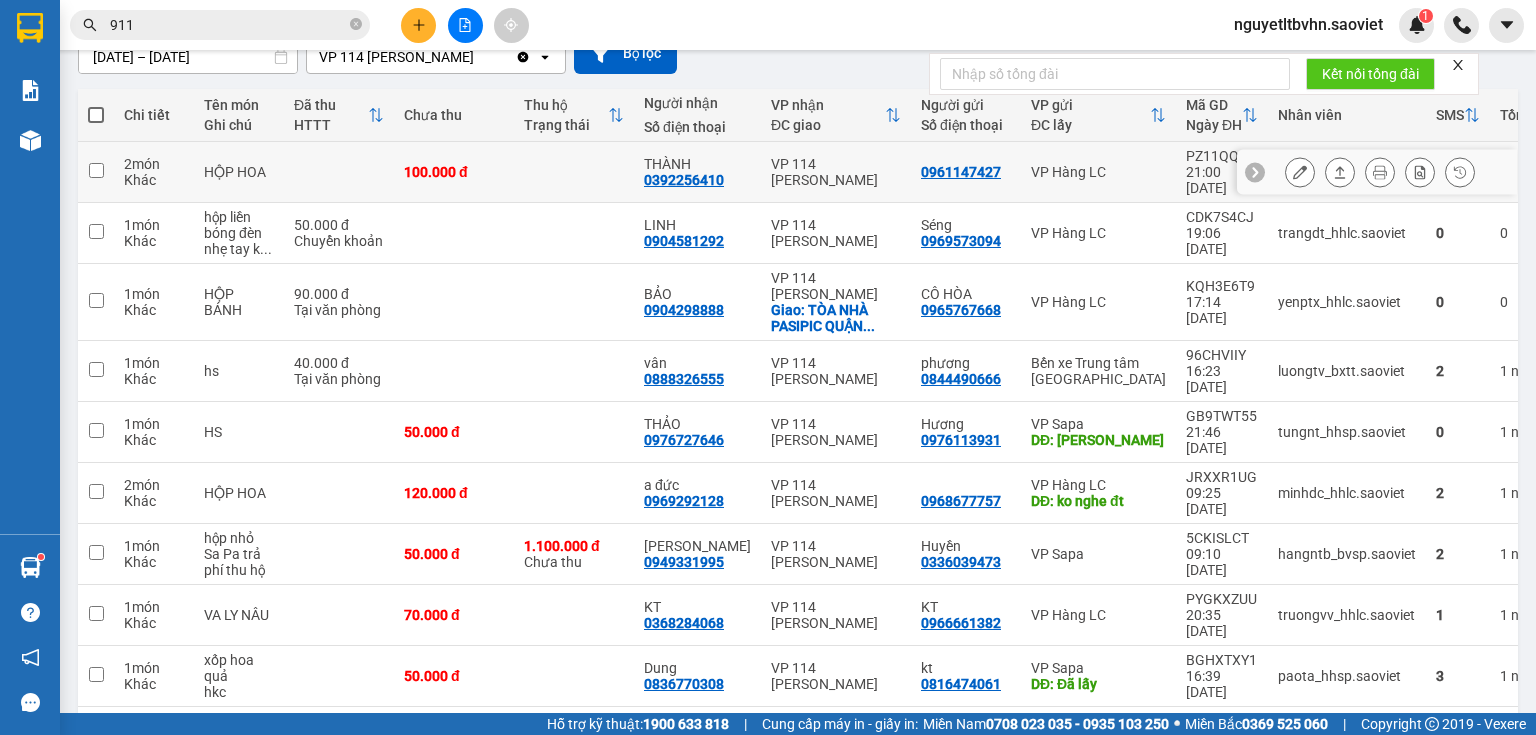 click at bounding box center (96, 172) 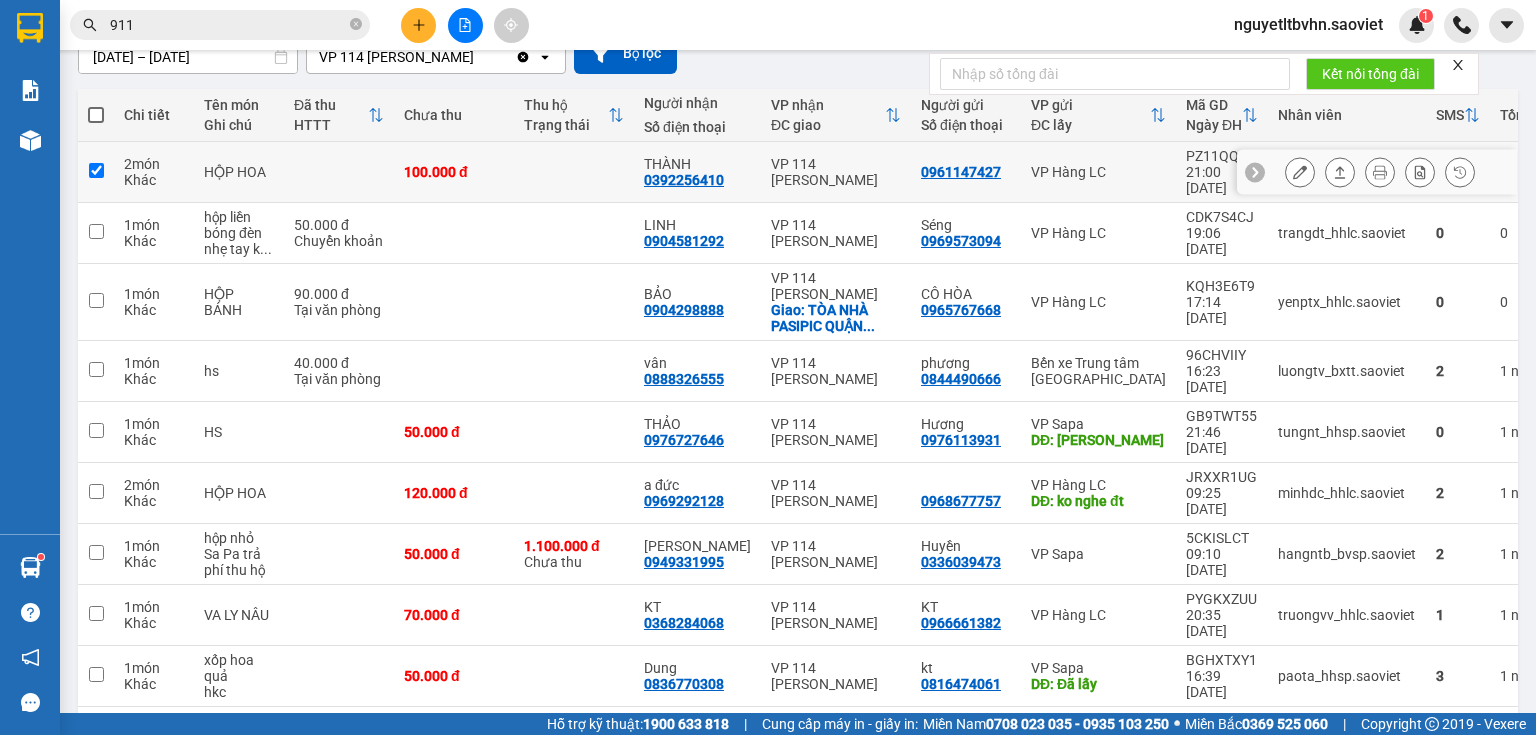 checkbox on "true" 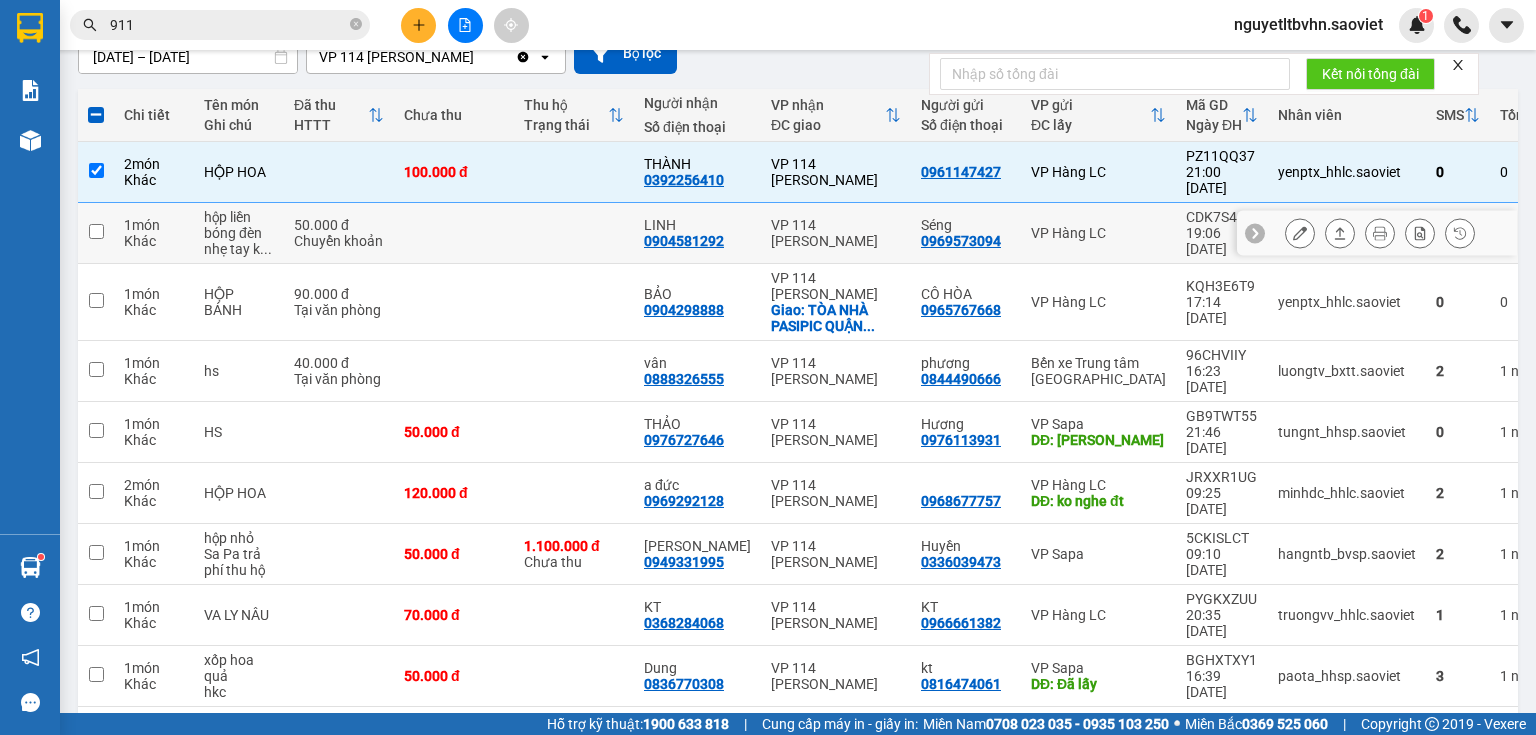 click at bounding box center (96, 231) 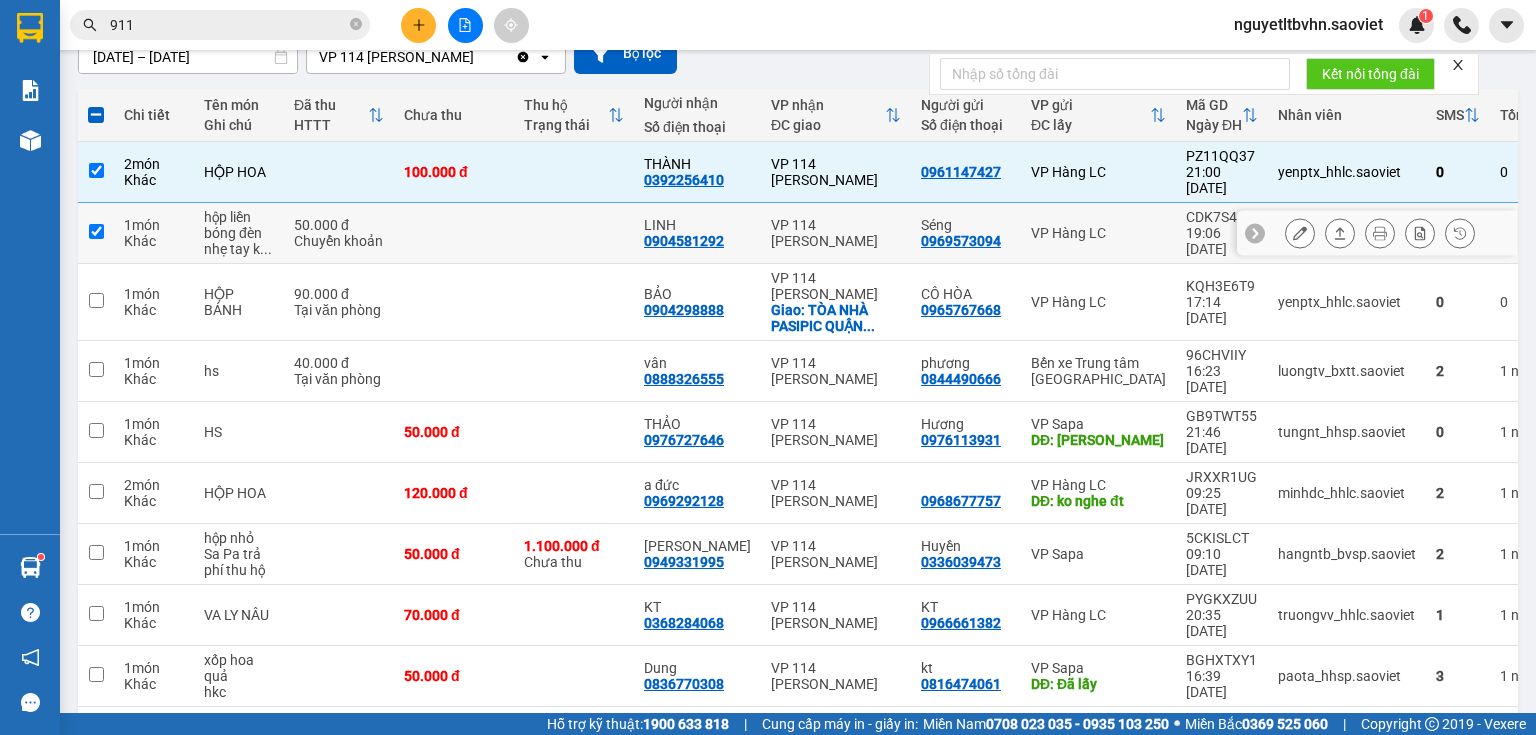 checkbox on "true" 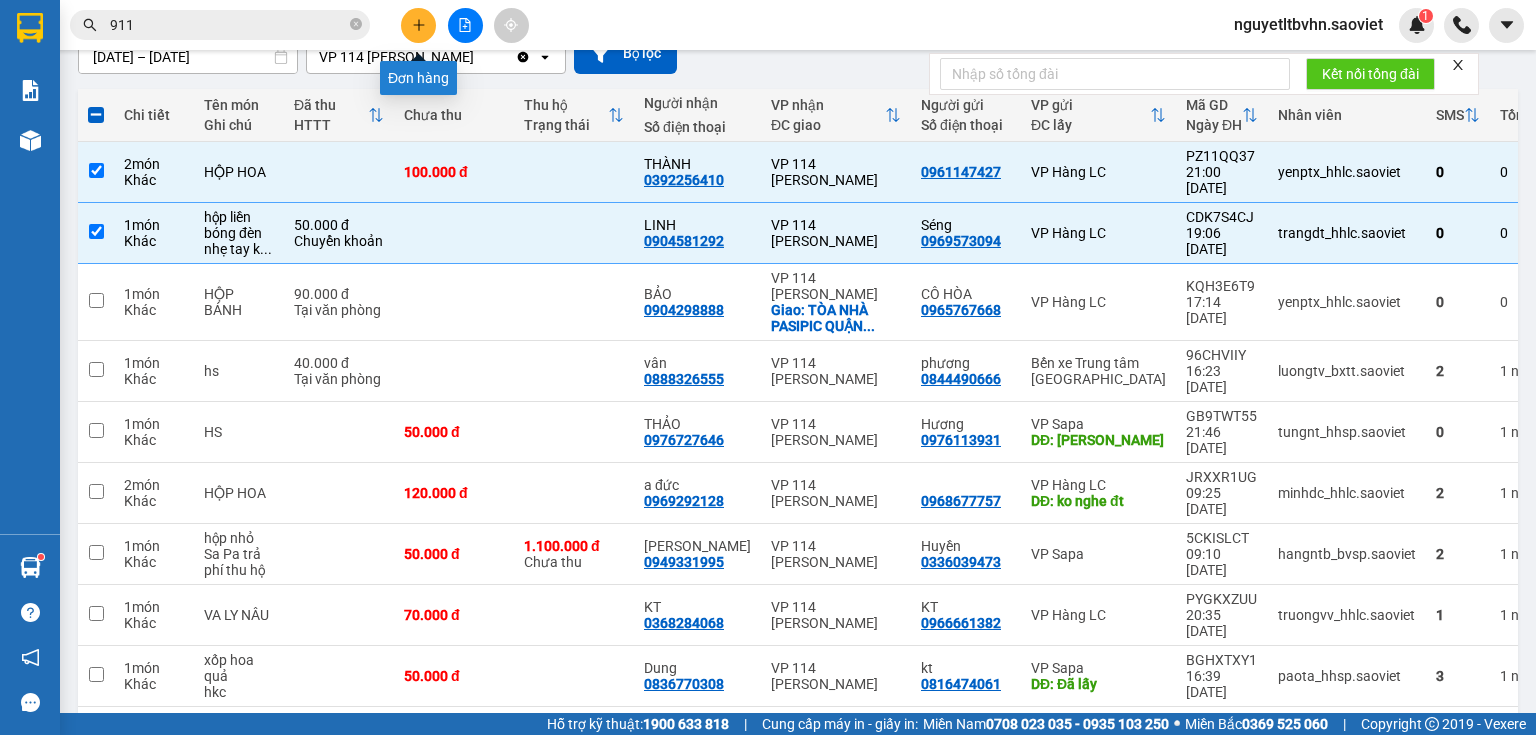 click 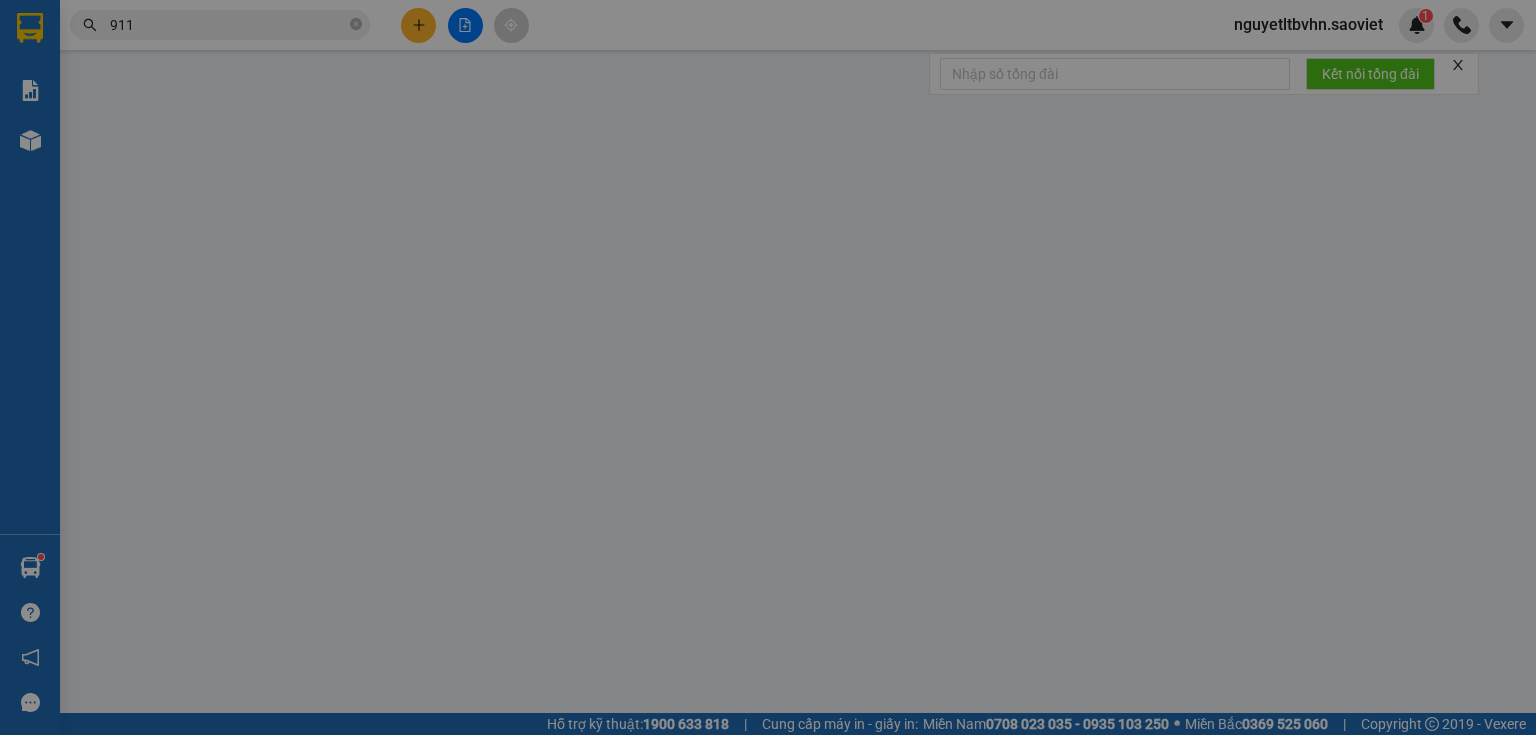 scroll, scrollTop: 0, scrollLeft: 0, axis: both 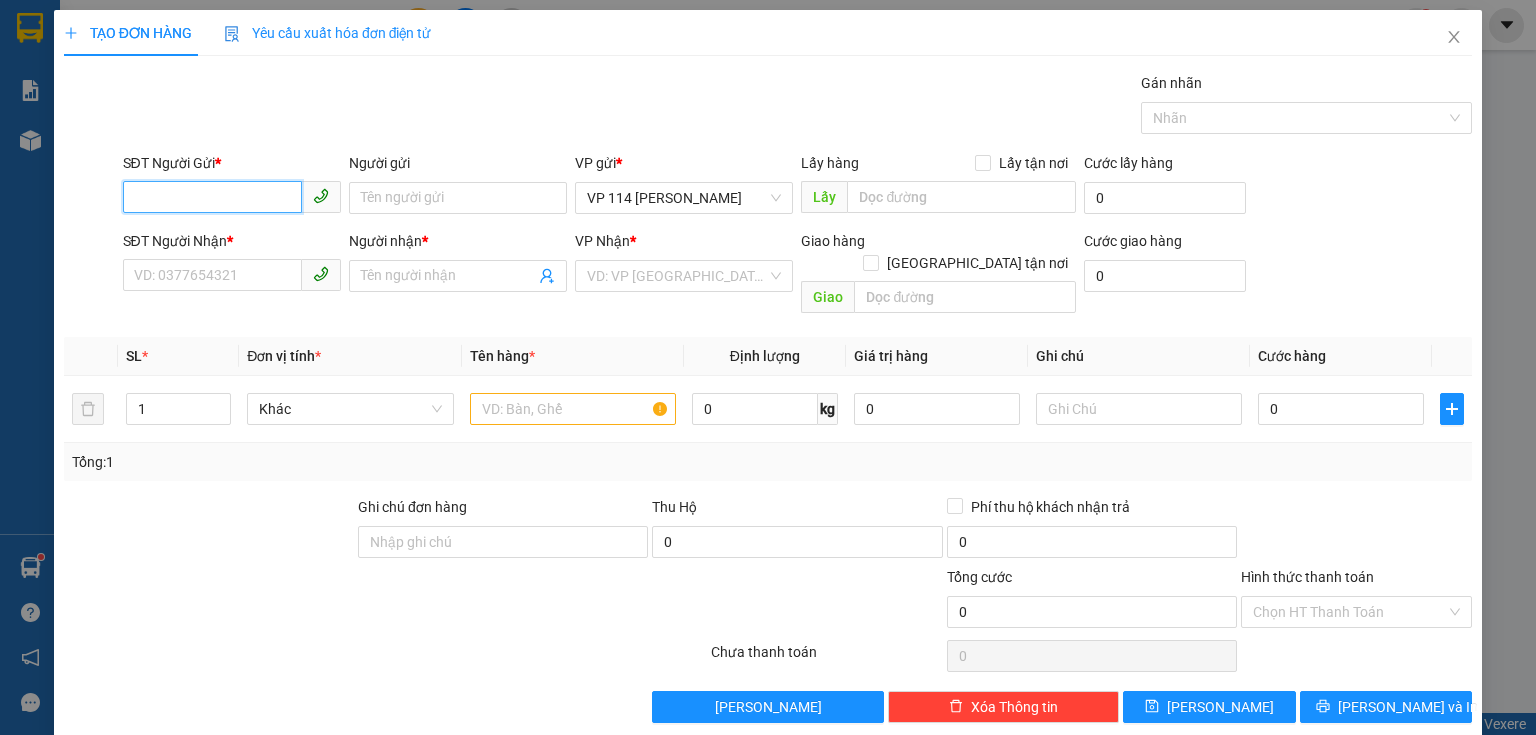 click on "SĐT Người Gửi  *" at bounding box center (212, 197) 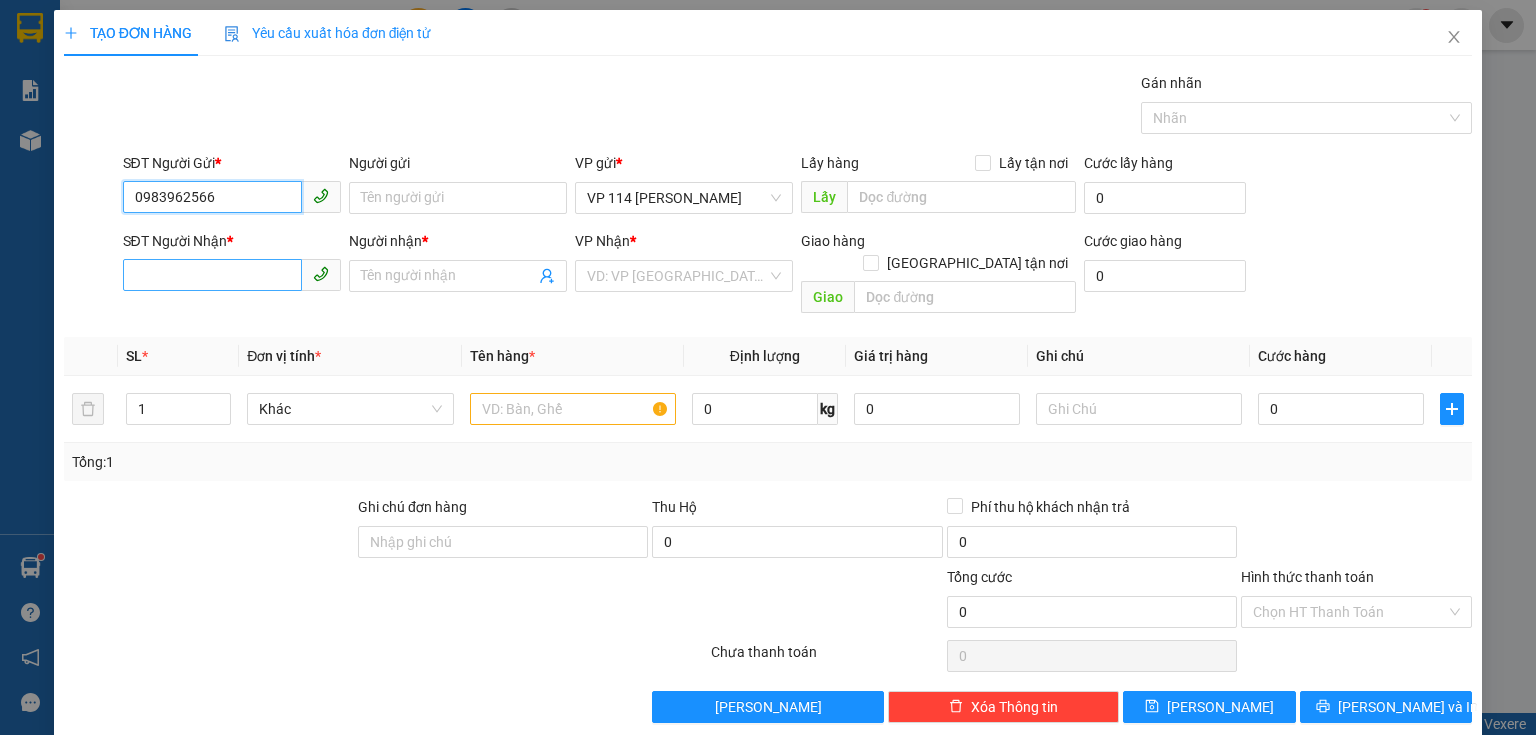 type on "0983962566" 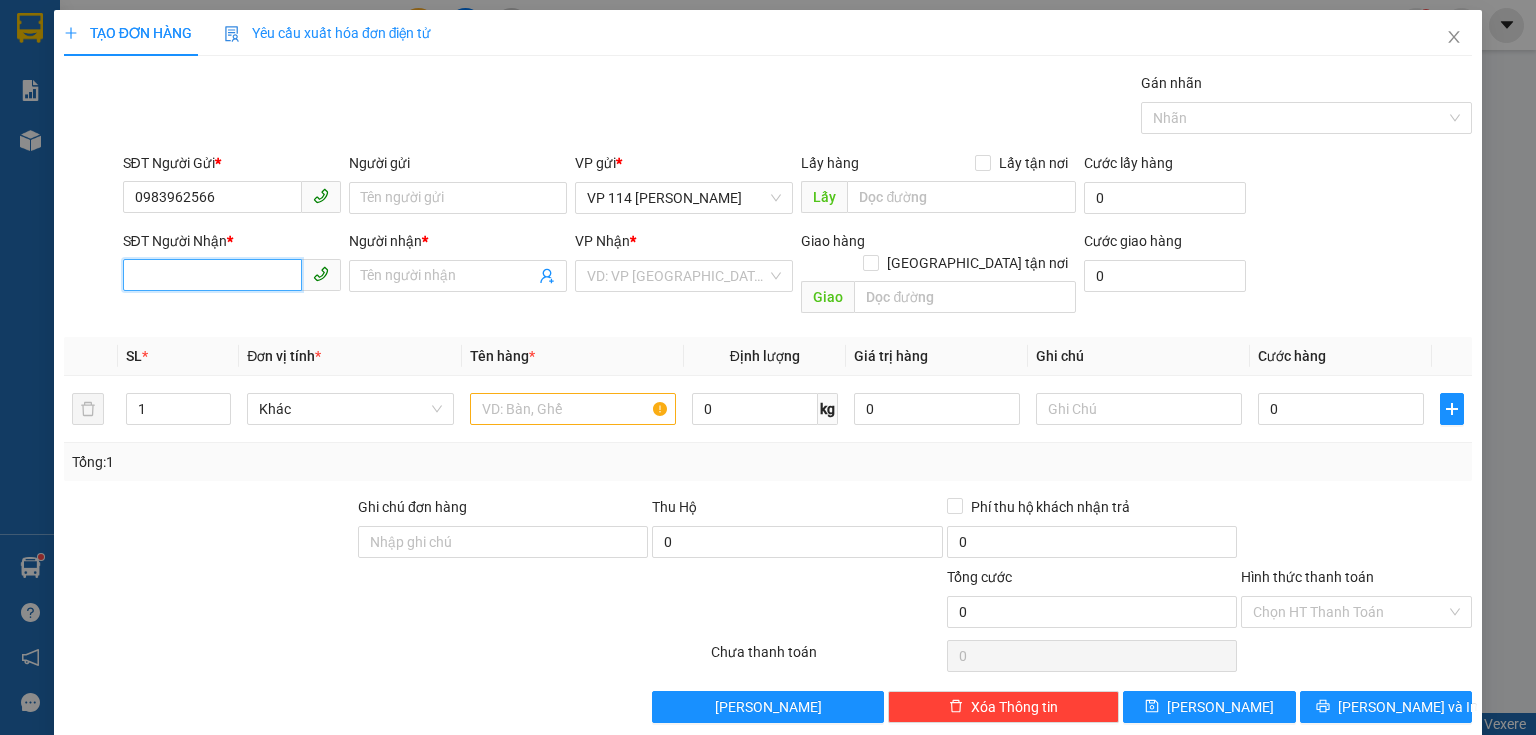 click on "SĐT Người Nhận  *" at bounding box center [212, 275] 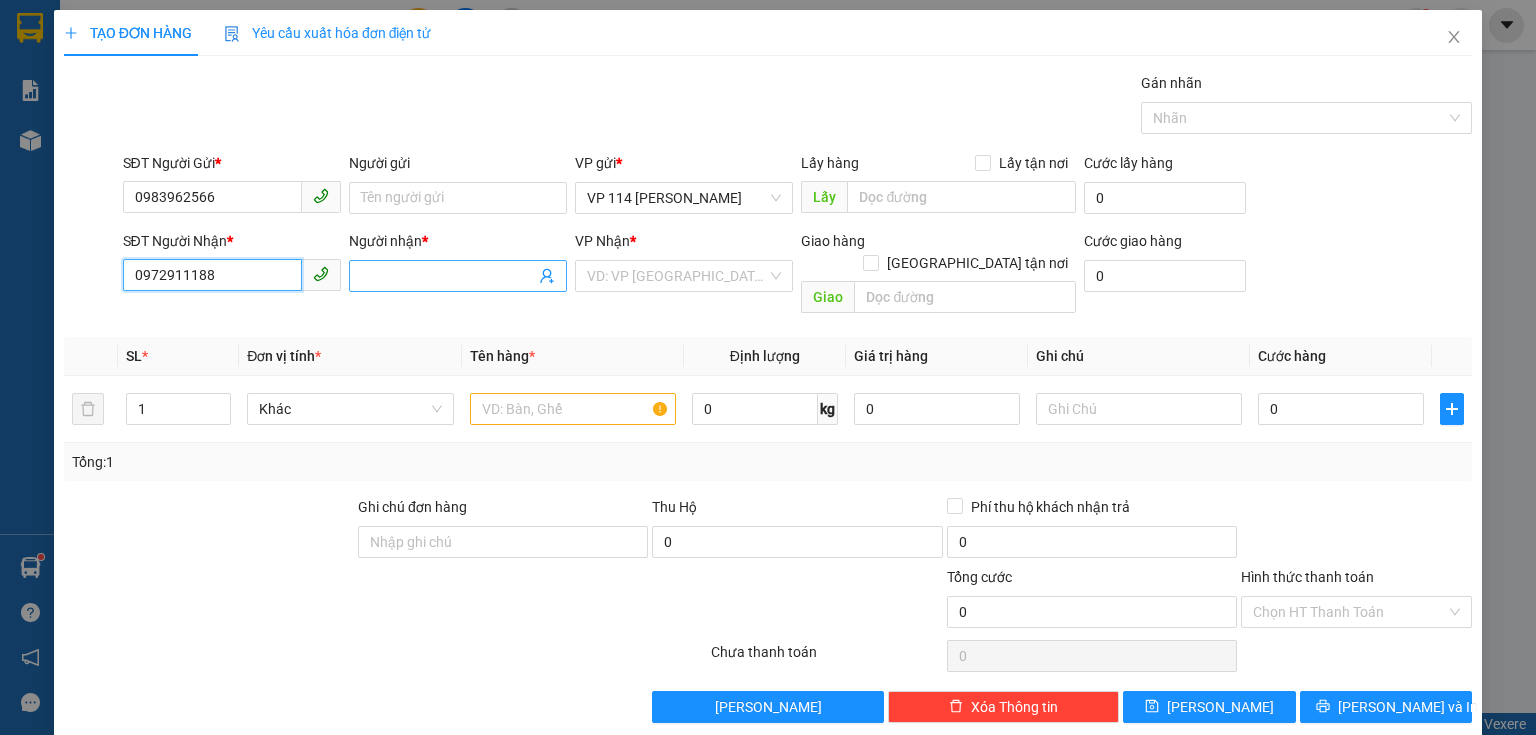 type on "0972911188" 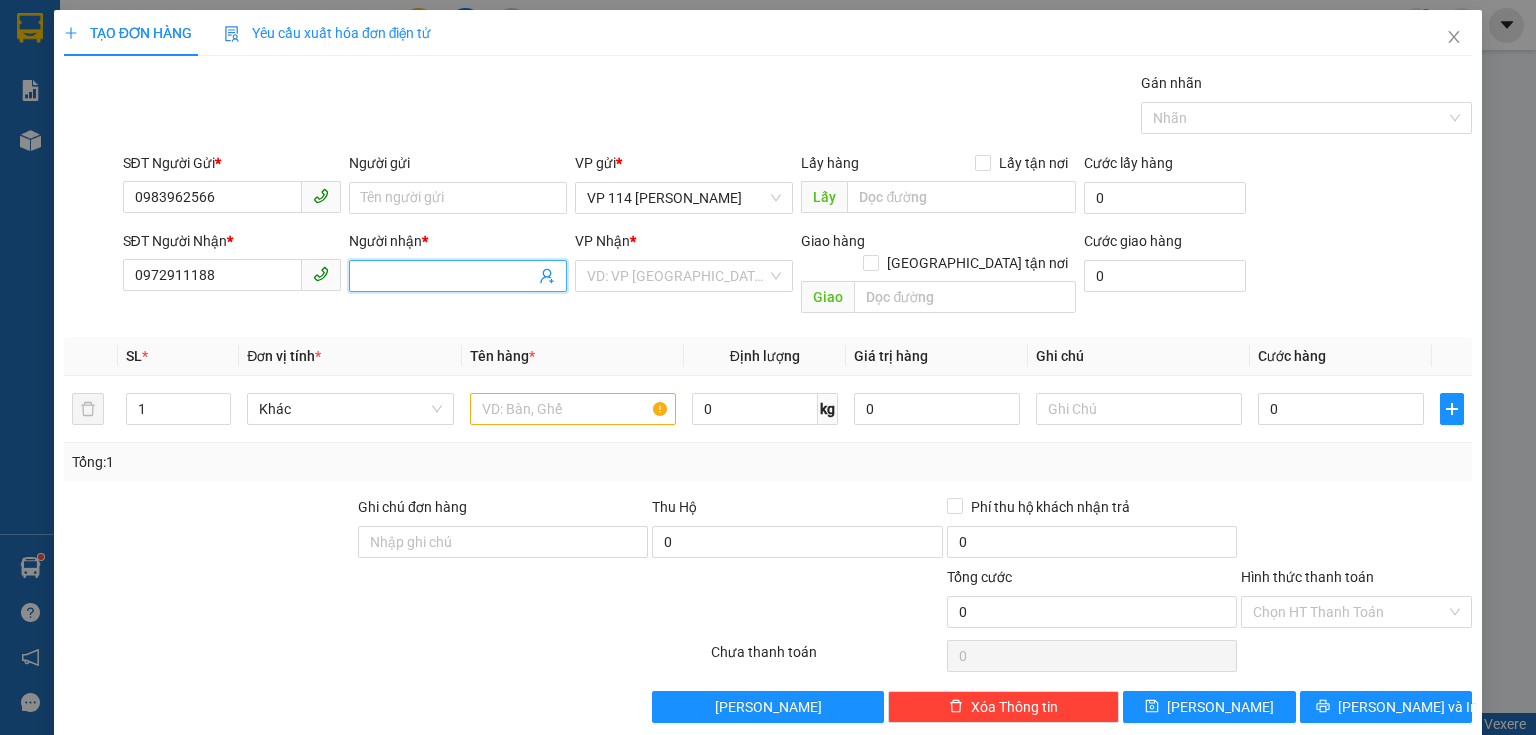 click on "Người nhận  *" at bounding box center [448, 276] 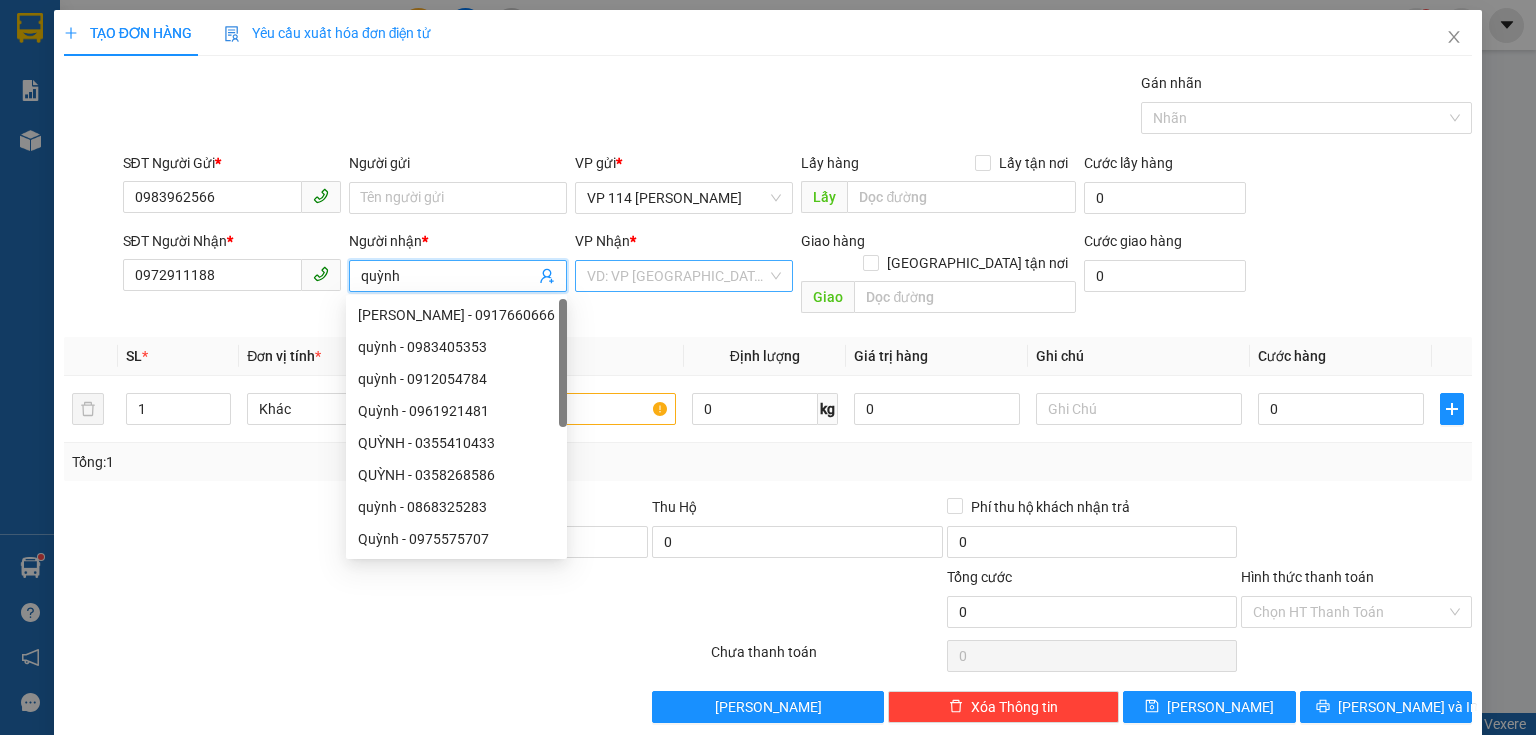 type on "quỳnh" 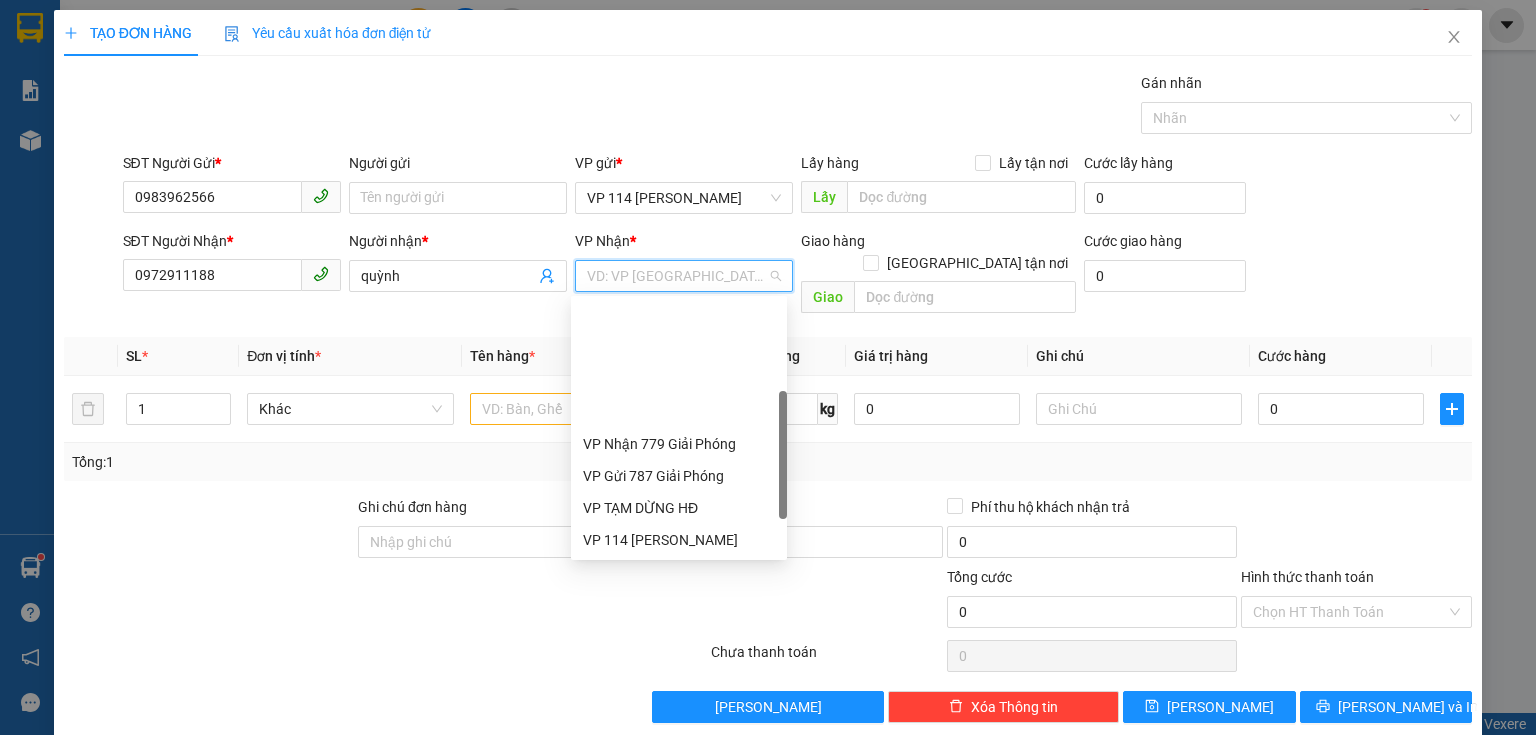 scroll, scrollTop: 160, scrollLeft: 0, axis: vertical 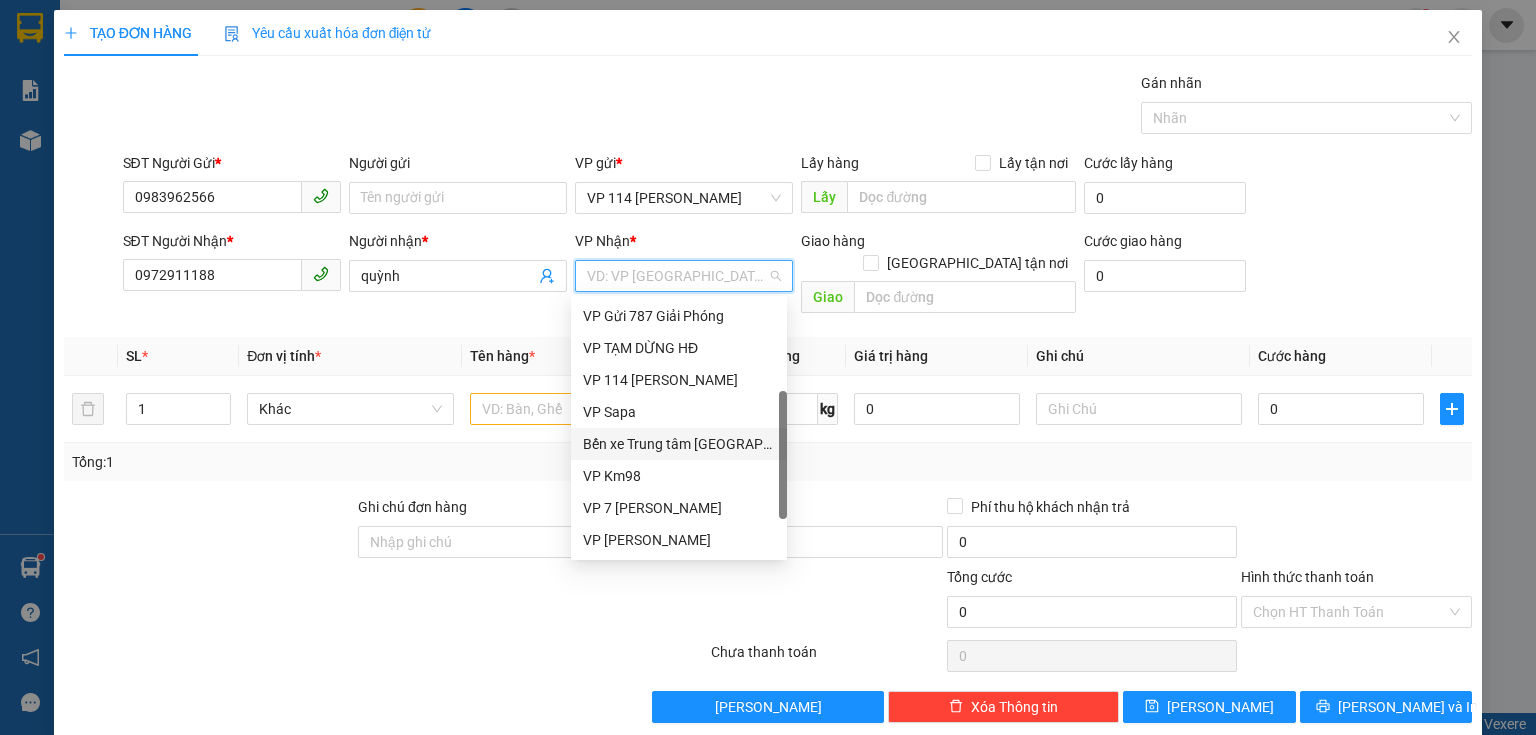 click on "Bến xe Trung tâm [GEOGRAPHIC_DATA]" at bounding box center (679, 444) 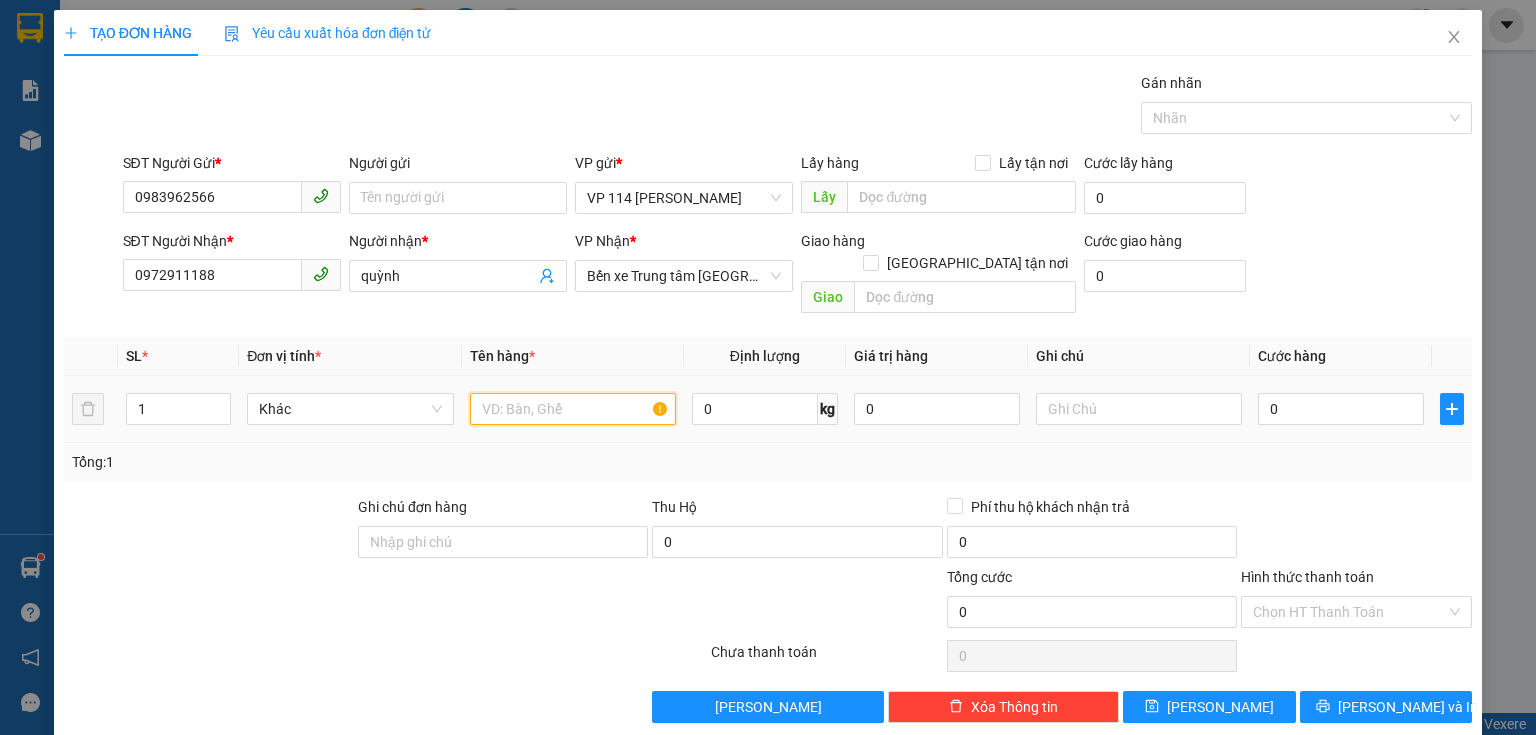 click at bounding box center (573, 409) 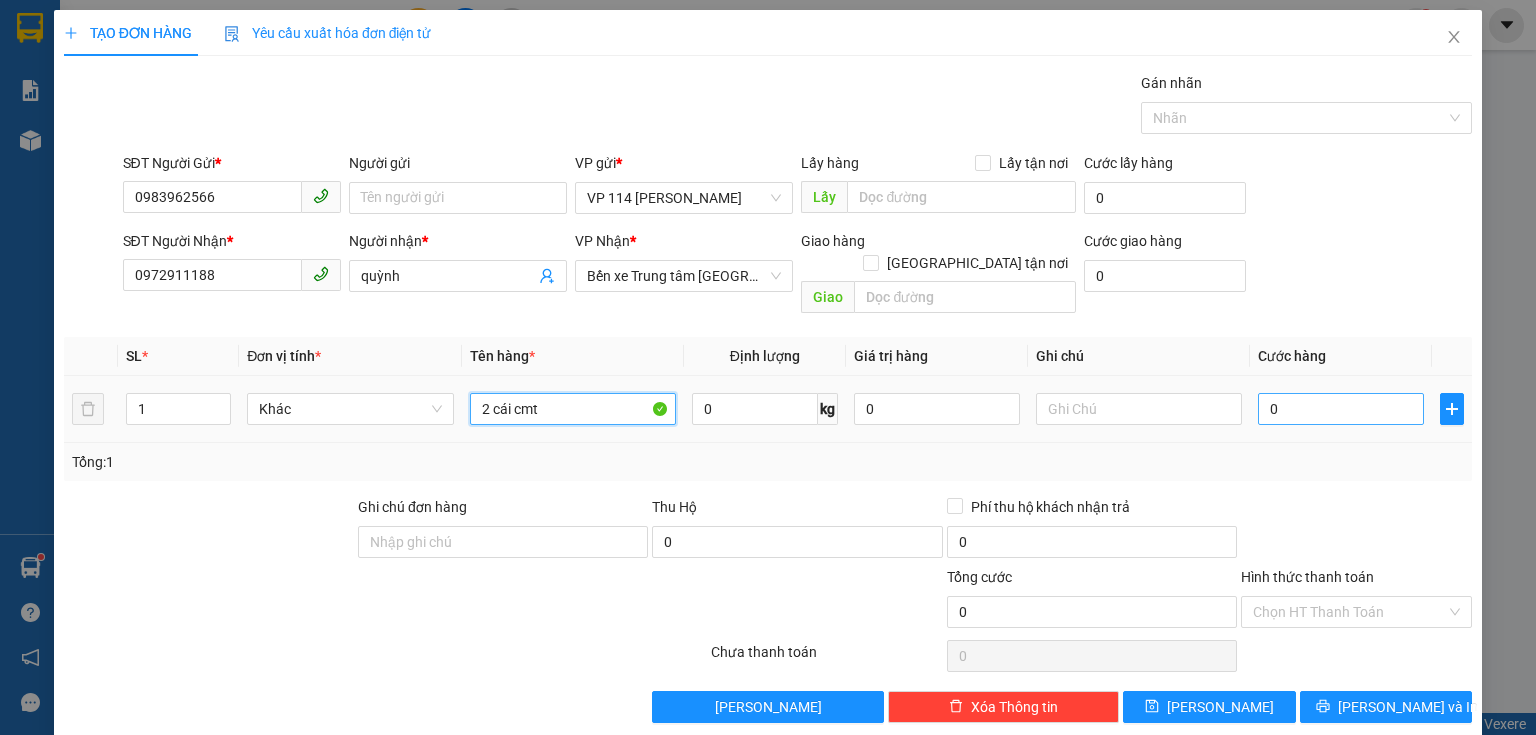 type on "2 cái cmt" 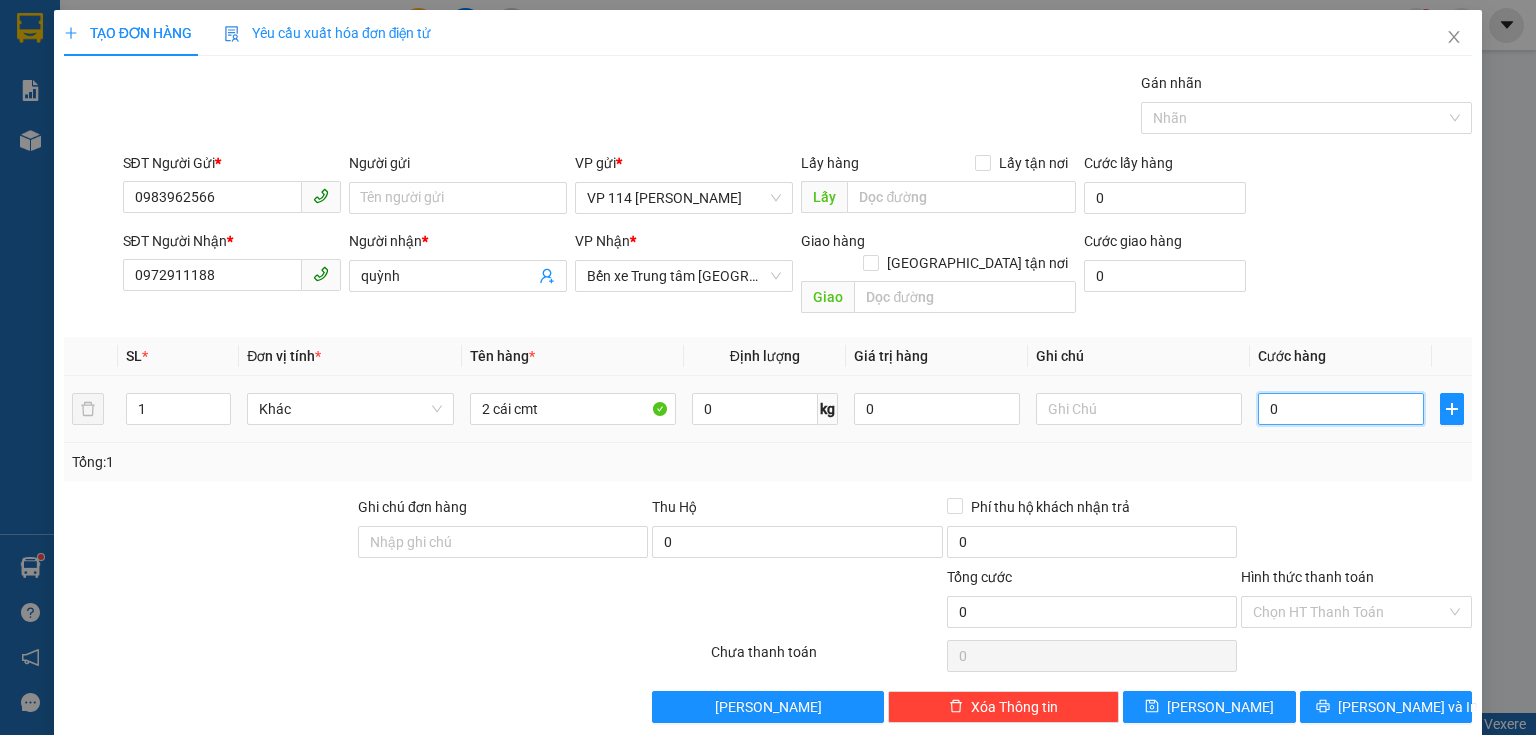 click on "0" at bounding box center [1341, 409] 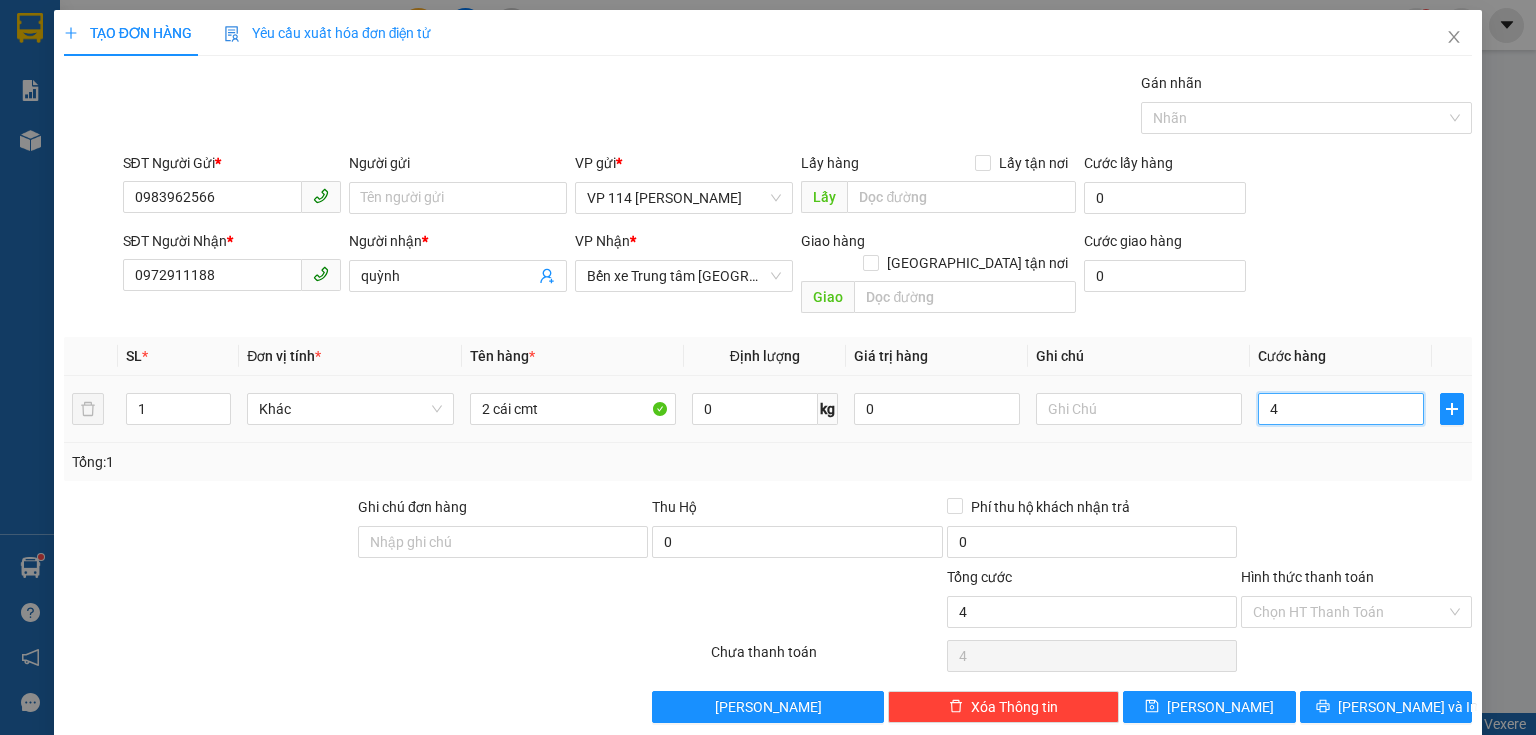 type on "40" 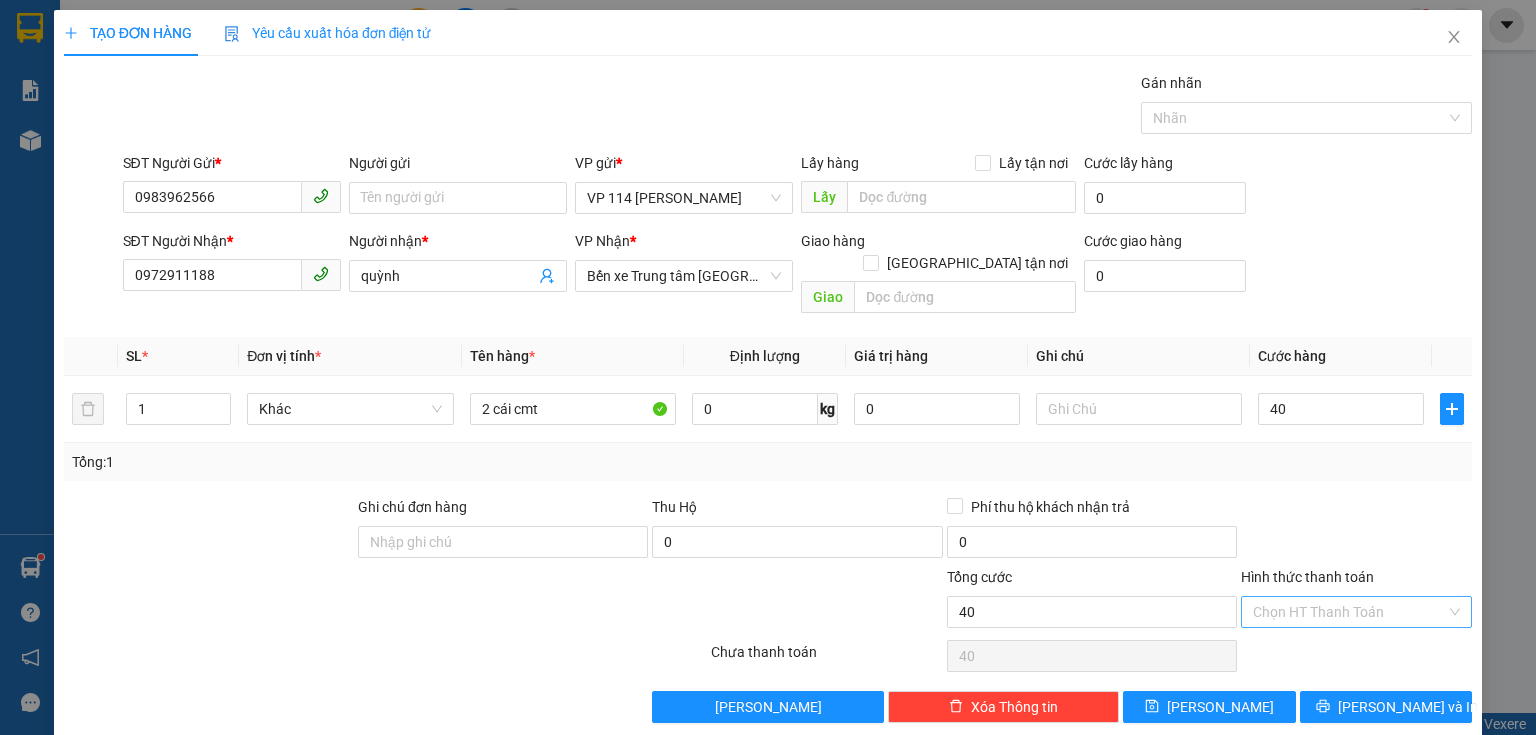 type on "40.000" 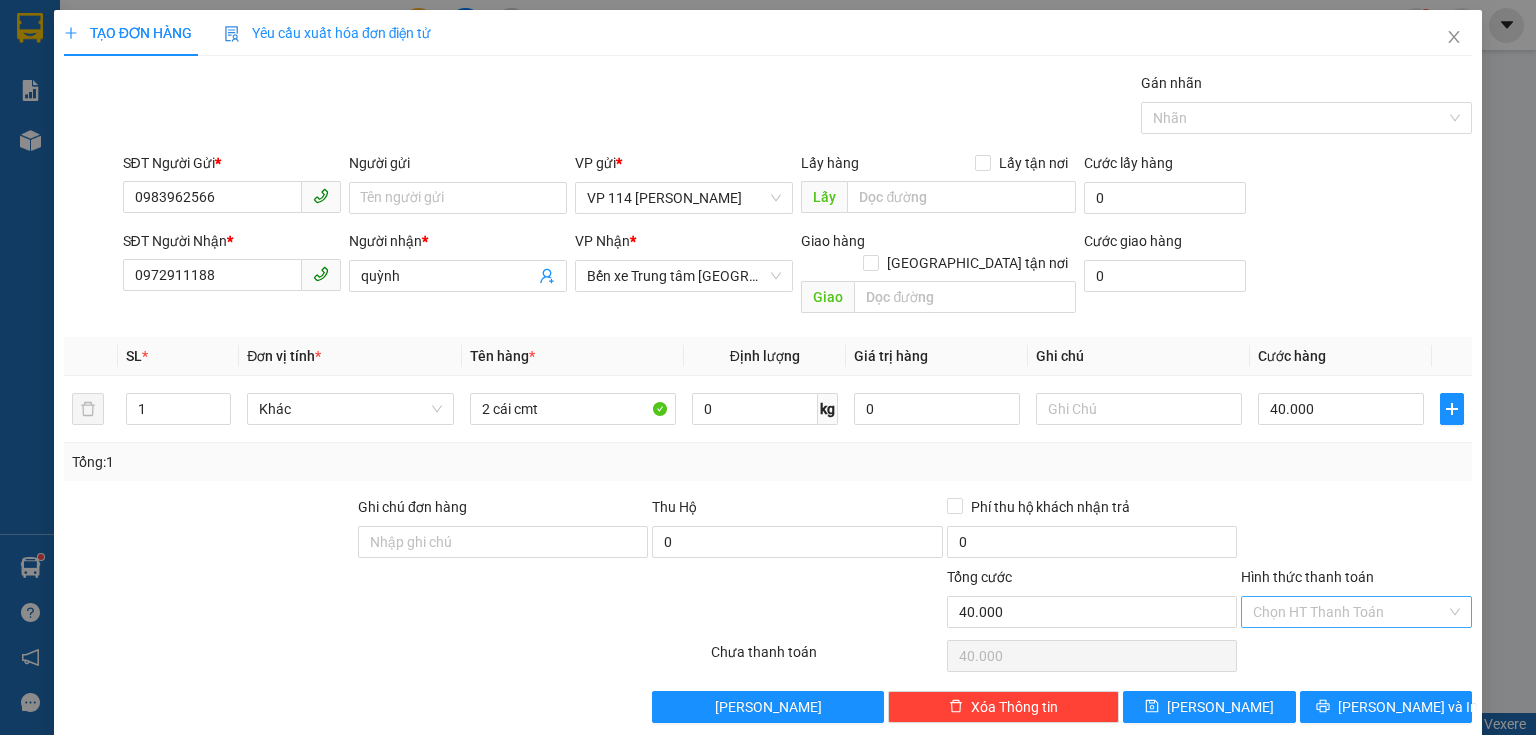 click on "Hình thức thanh toán" at bounding box center [1349, 612] 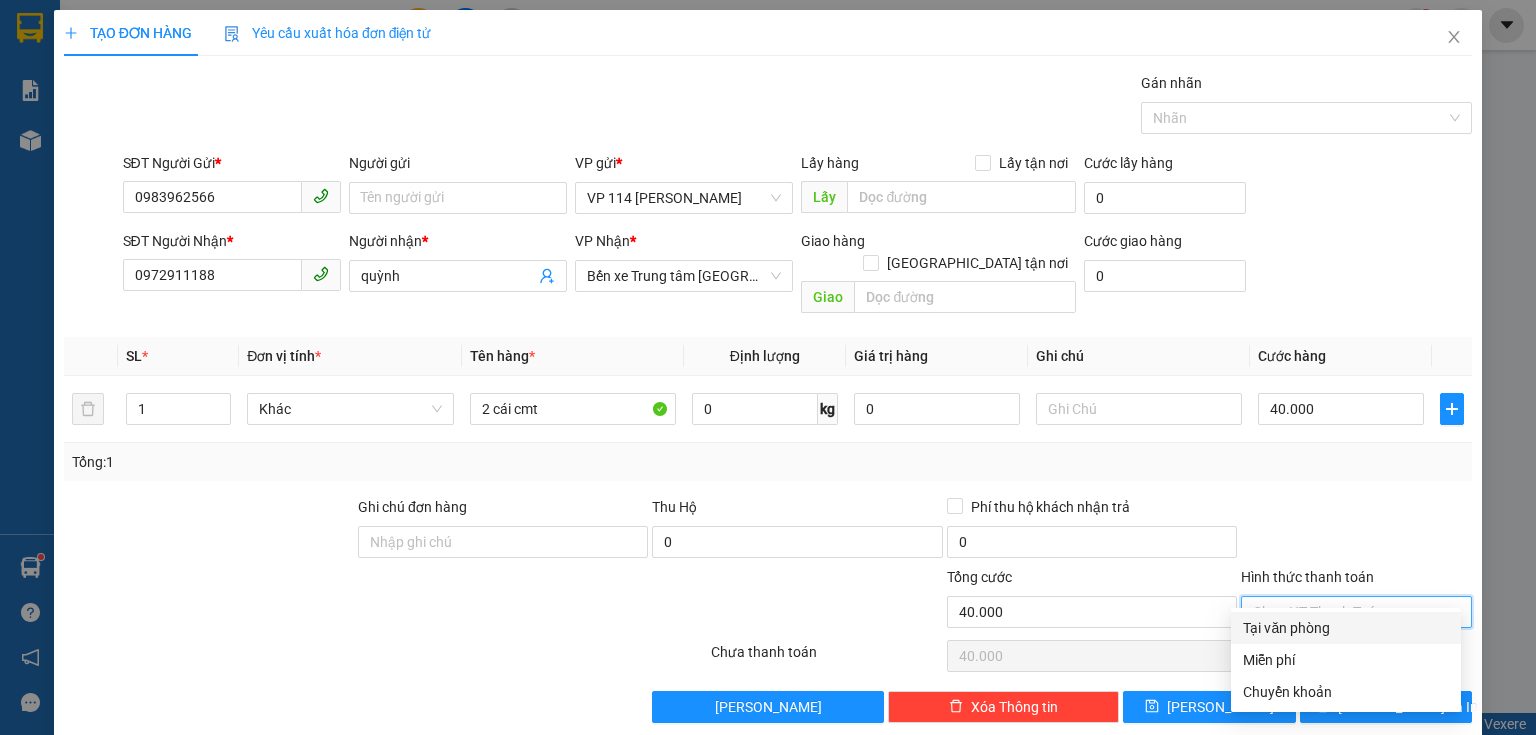 click on "Tại văn phòng" at bounding box center (1346, 628) 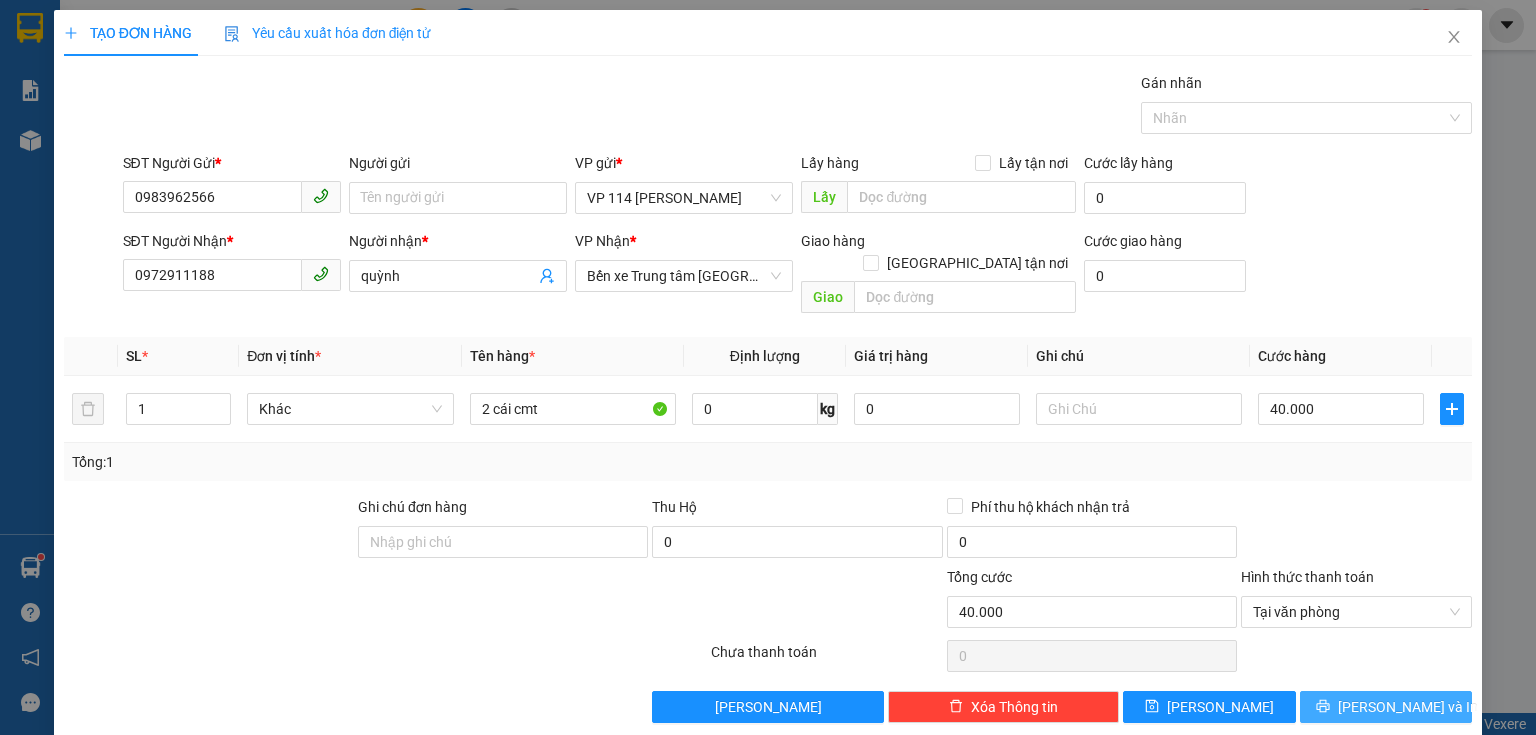 click 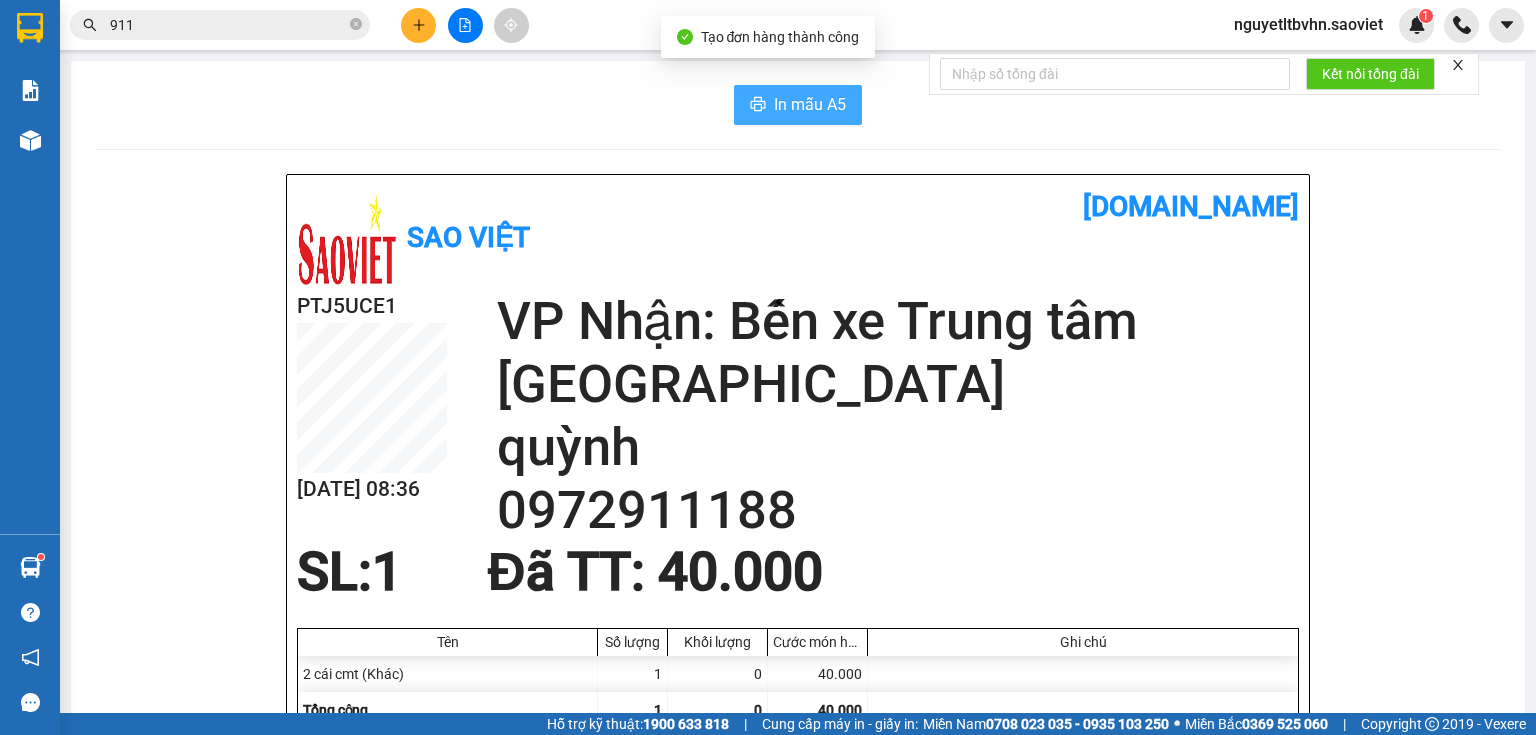 click on "In mẫu A5" at bounding box center [810, 104] 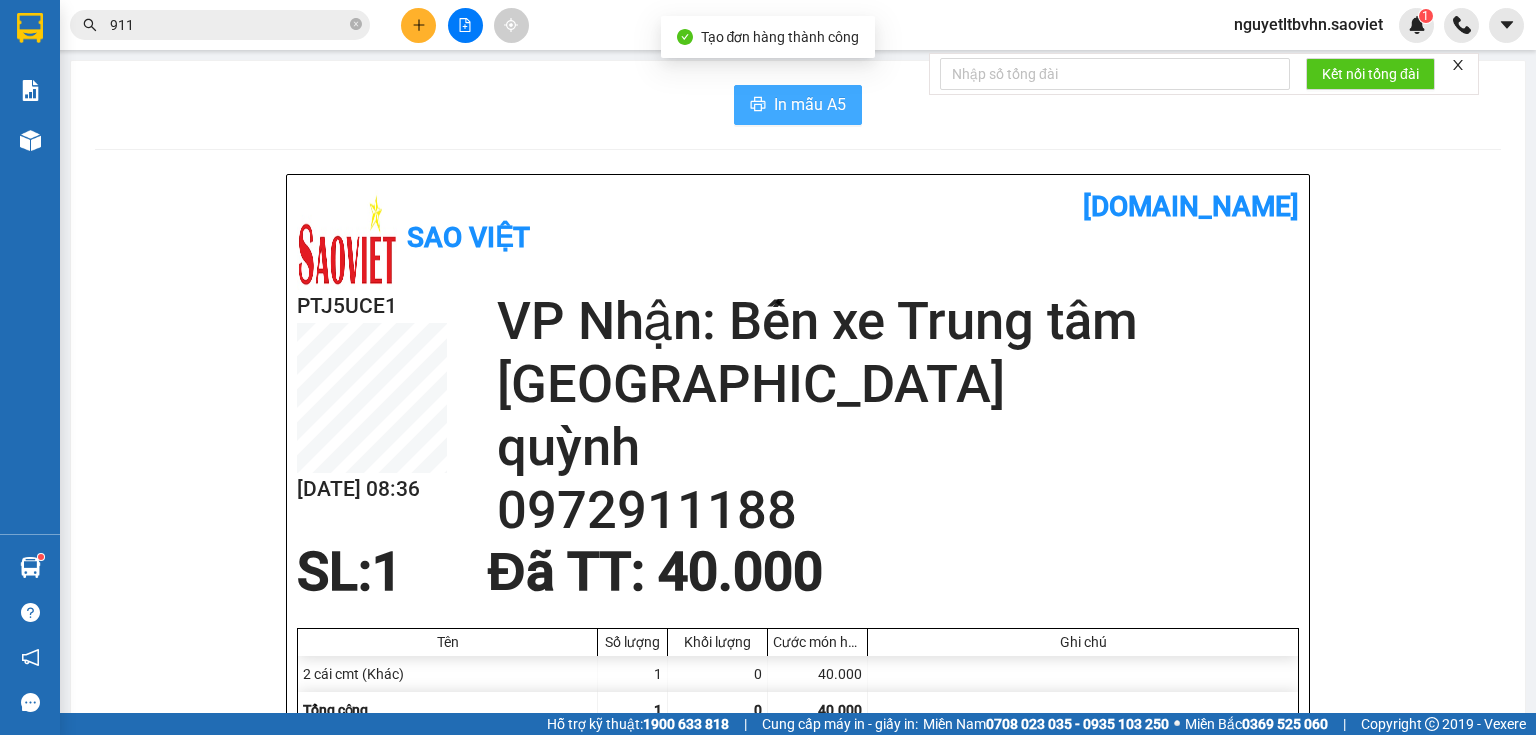 scroll, scrollTop: 0, scrollLeft: 0, axis: both 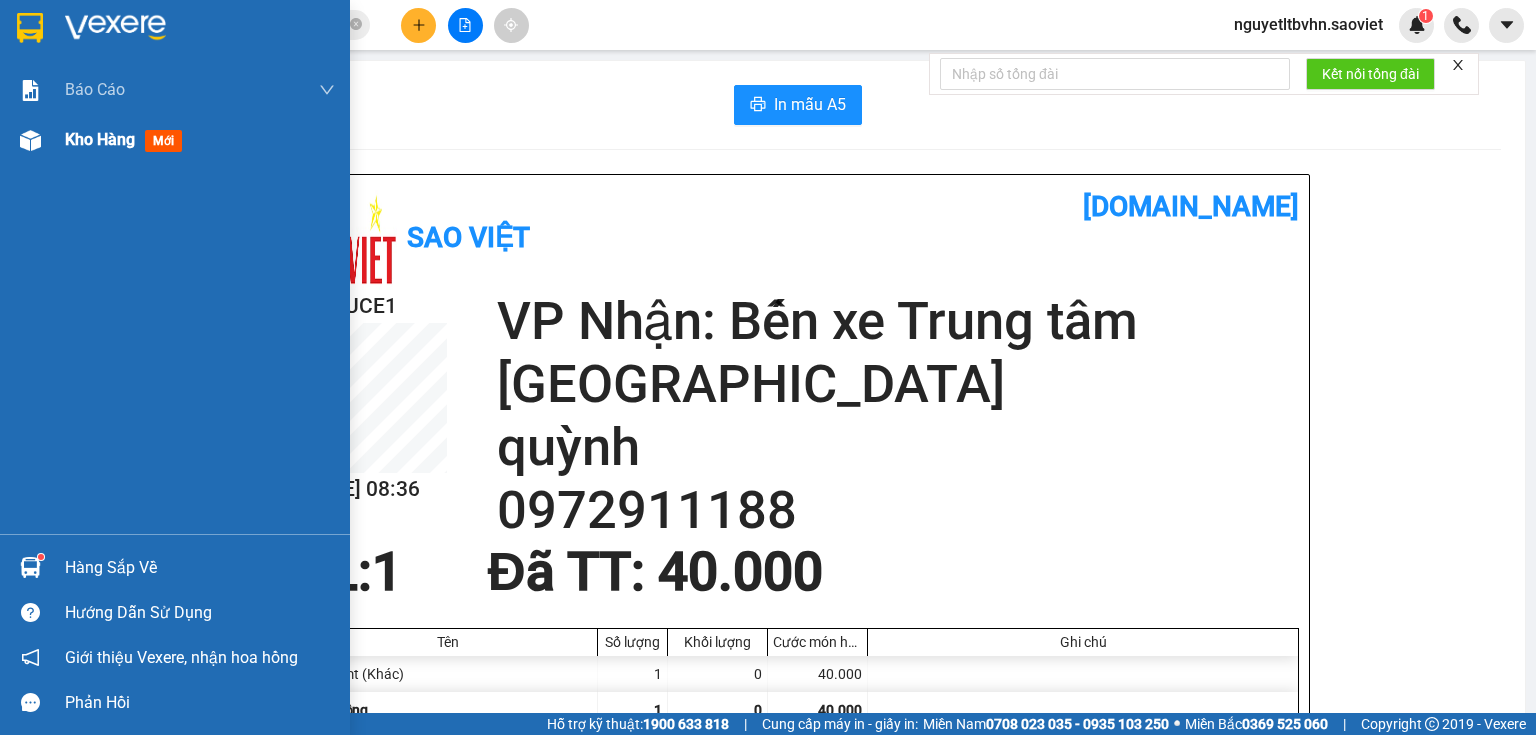 click at bounding box center (30, 140) 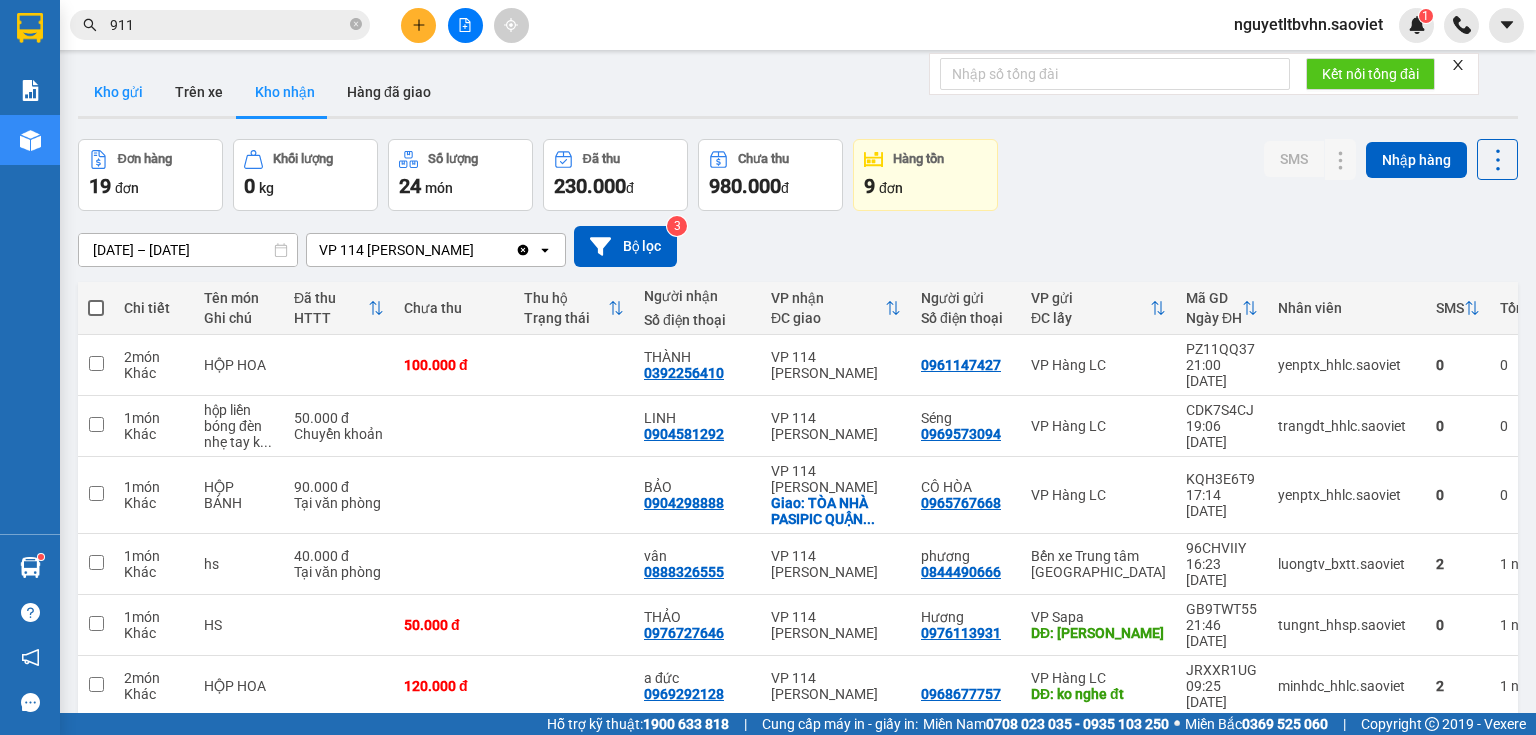 click on "Kho gửi" at bounding box center (118, 92) 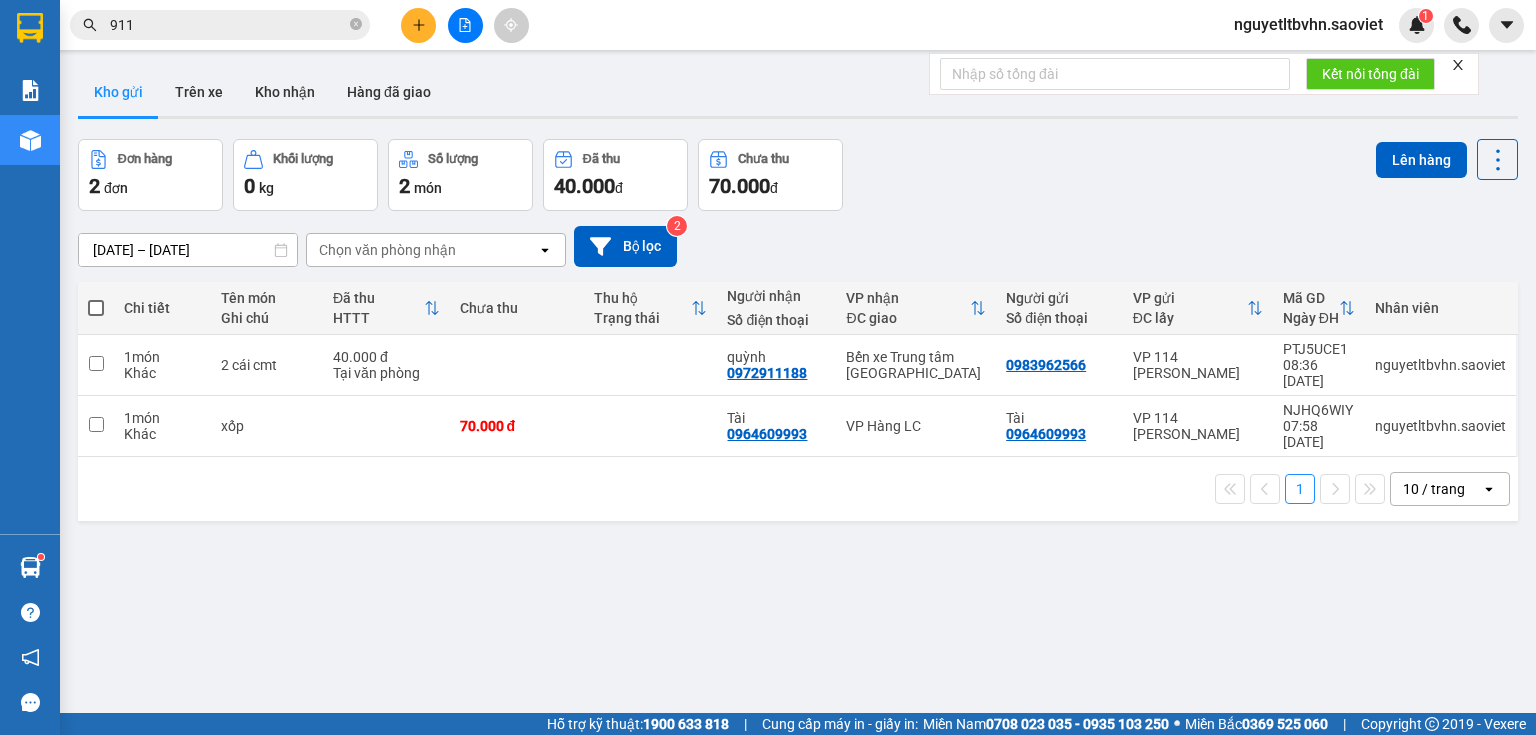 click at bounding box center (96, 308) 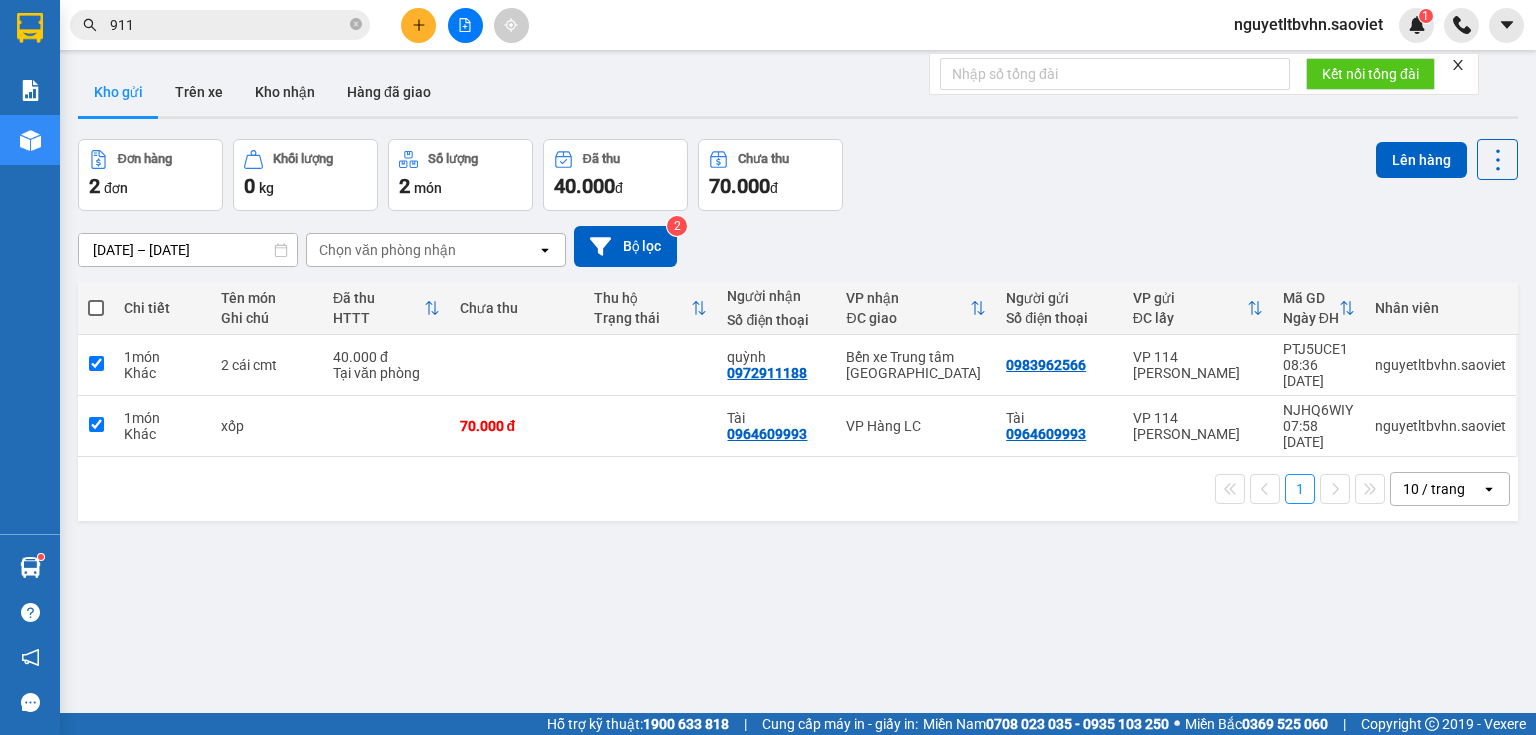 checkbox on "true" 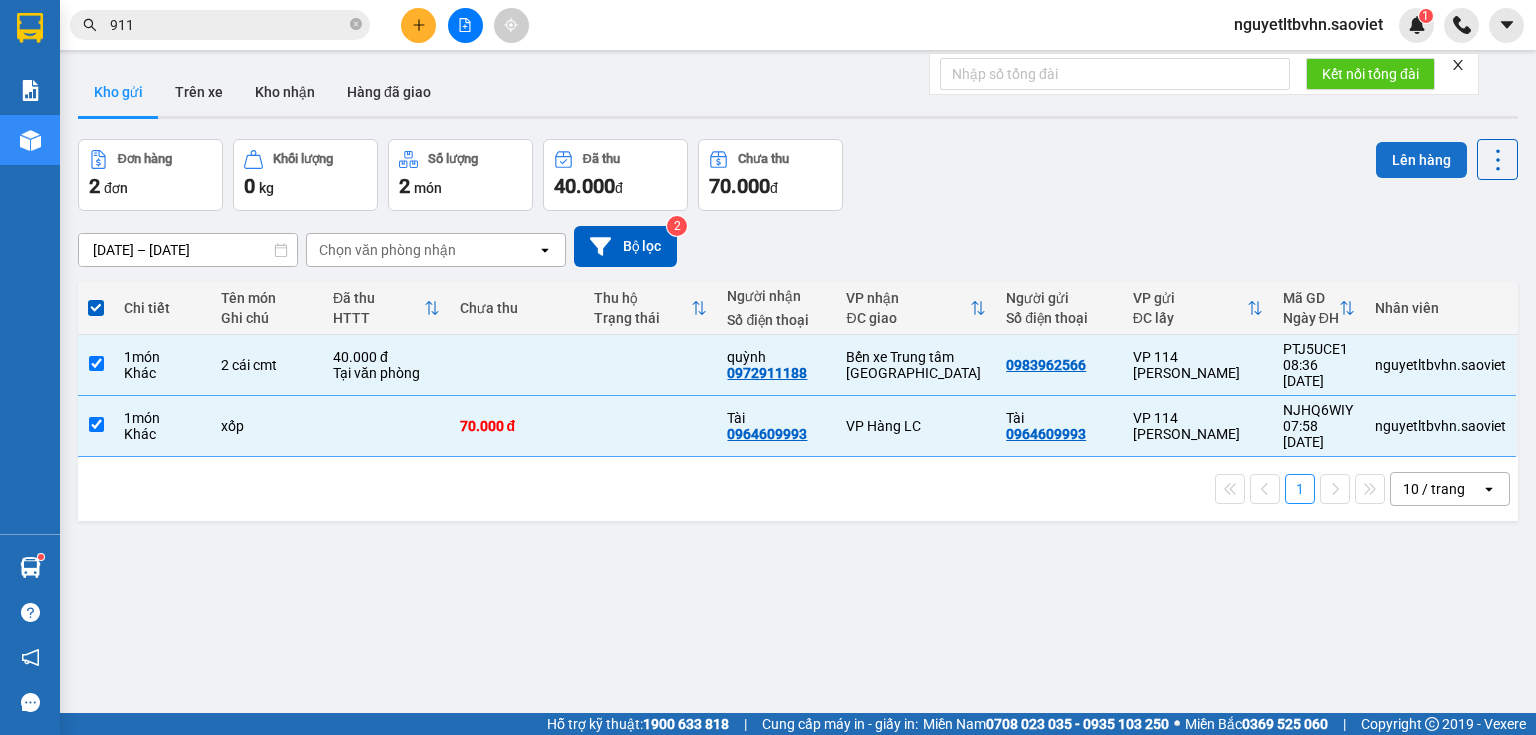 click on "Lên hàng" at bounding box center (1421, 160) 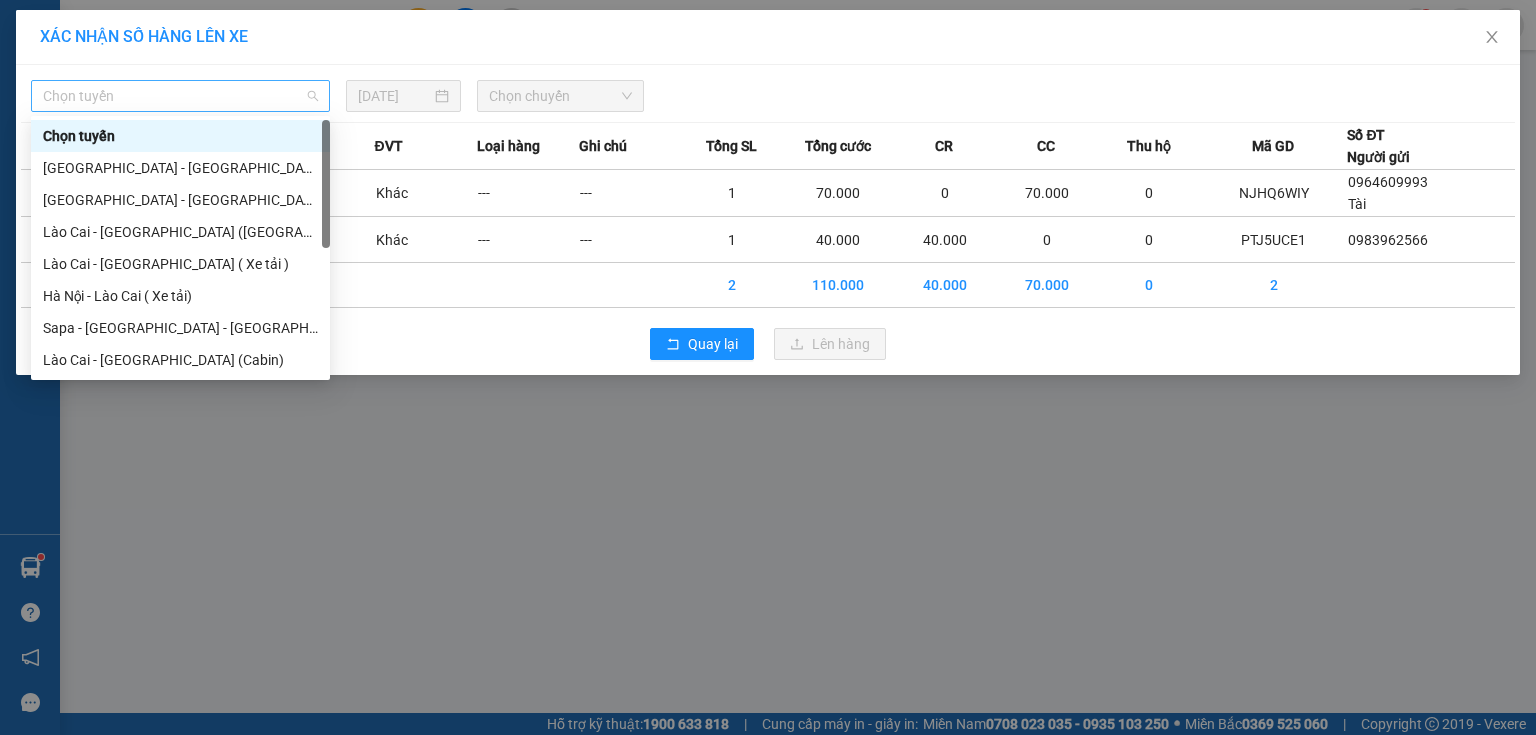 click on "Chọn tuyến" at bounding box center [180, 96] 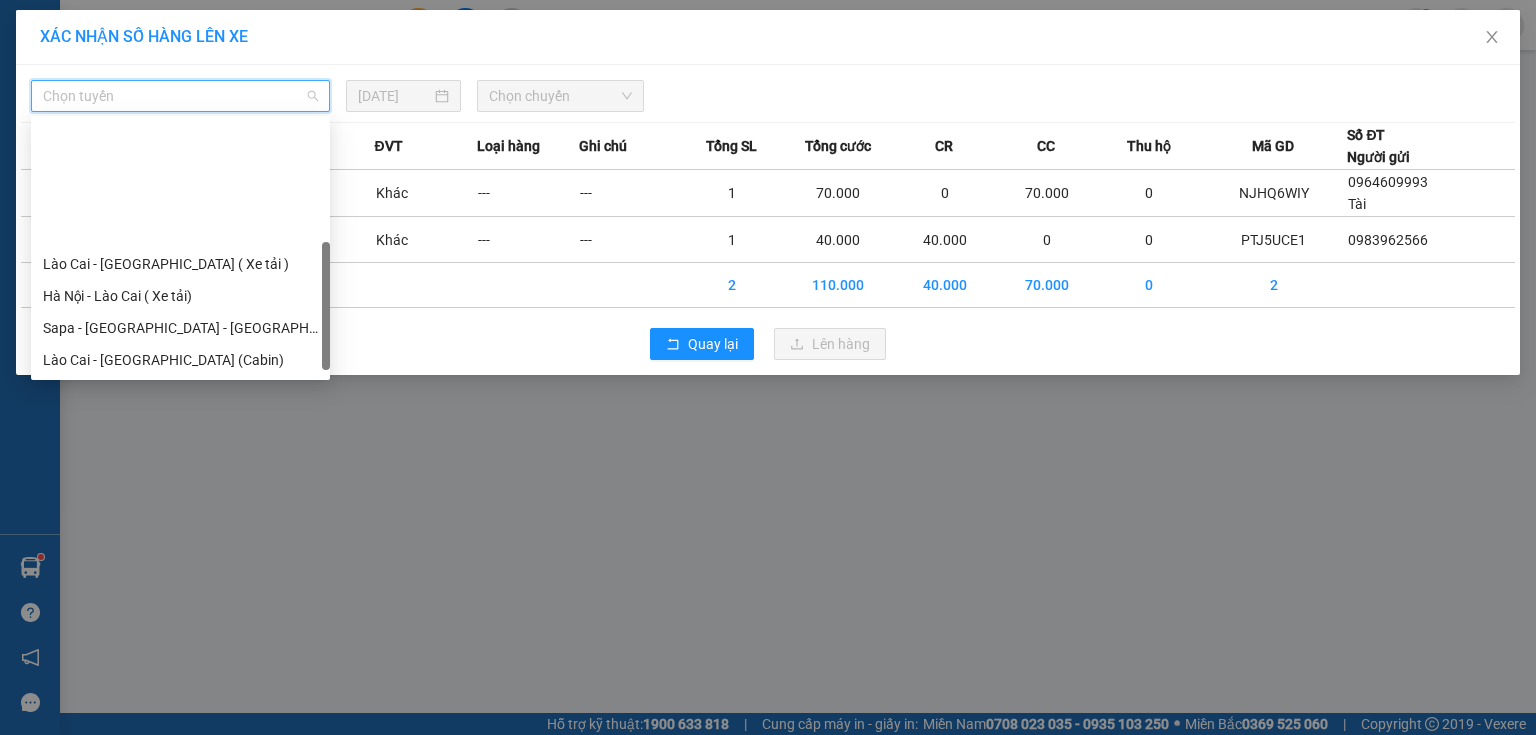 scroll, scrollTop: 160, scrollLeft: 0, axis: vertical 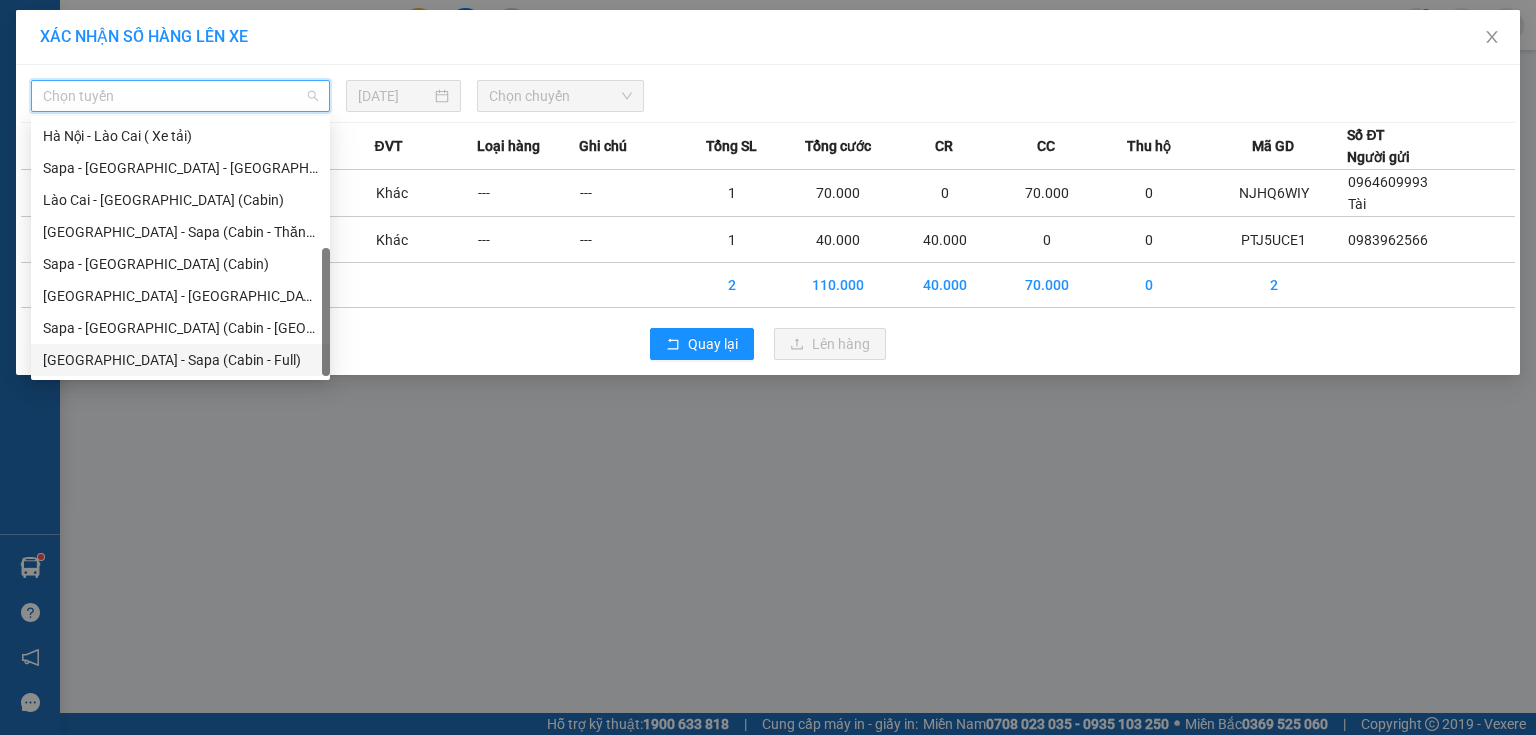 click on "[GEOGRAPHIC_DATA] - Sapa (Cabin - Full)" at bounding box center [180, 360] 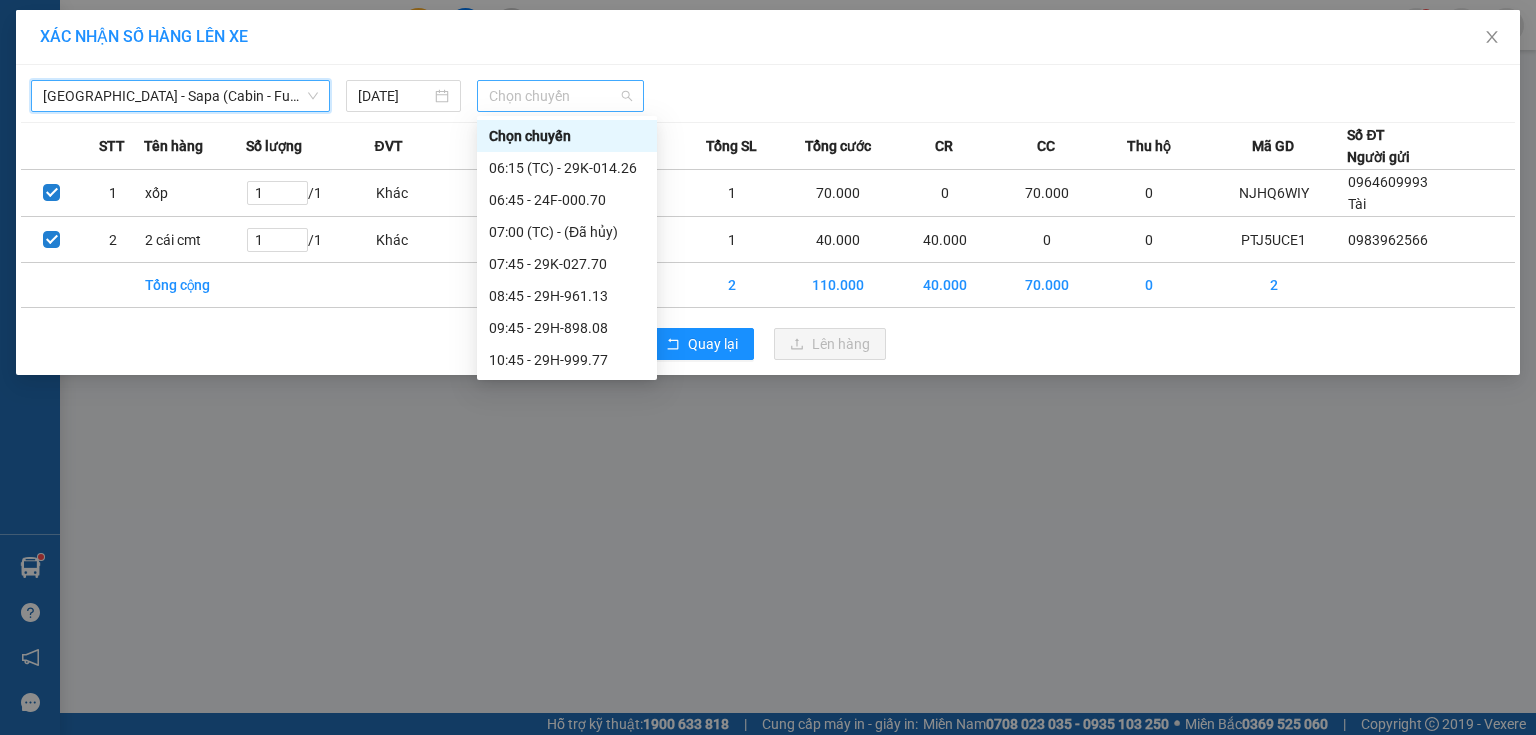 click on "Chọn chuyến" at bounding box center (561, 96) 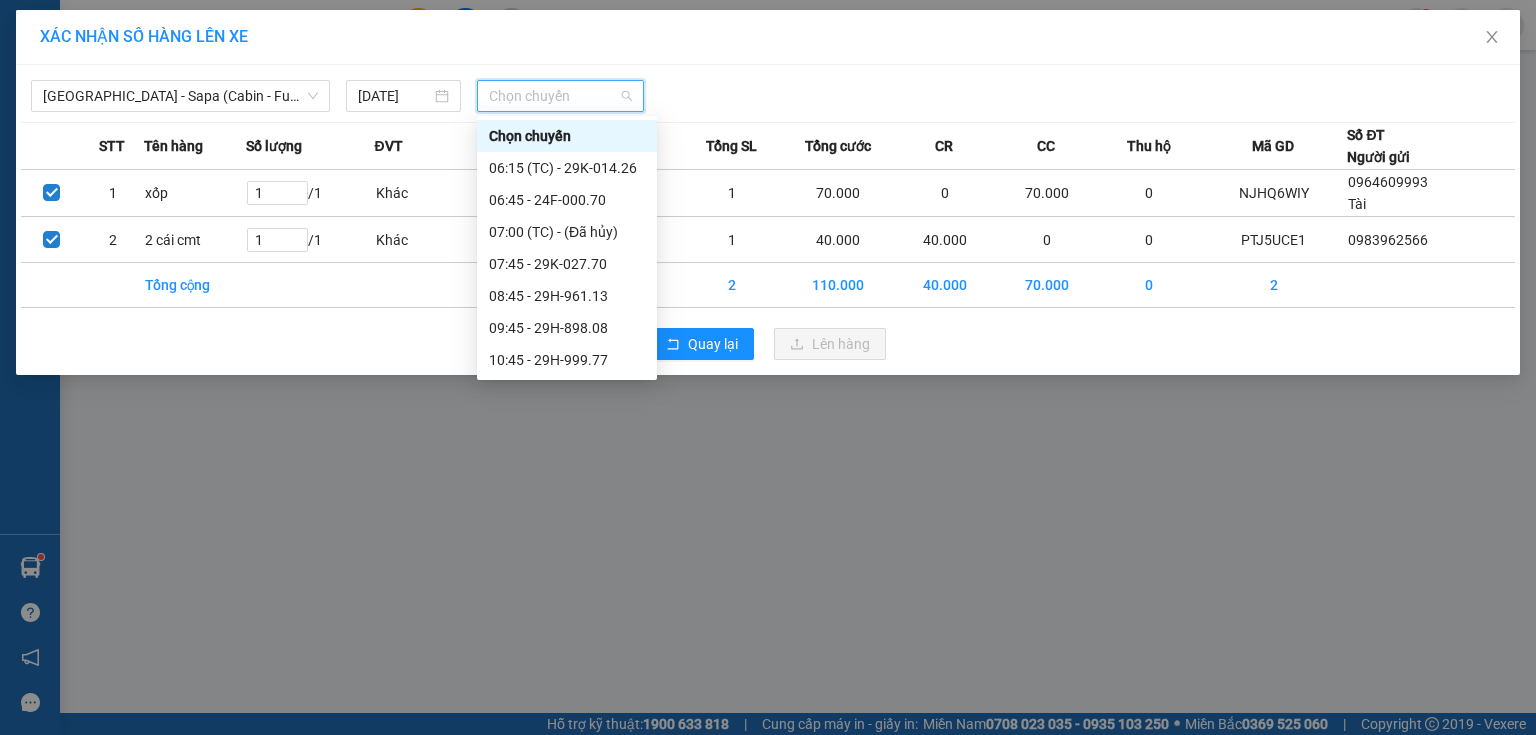 scroll, scrollTop: 0, scrollLeft: 0, axis: both 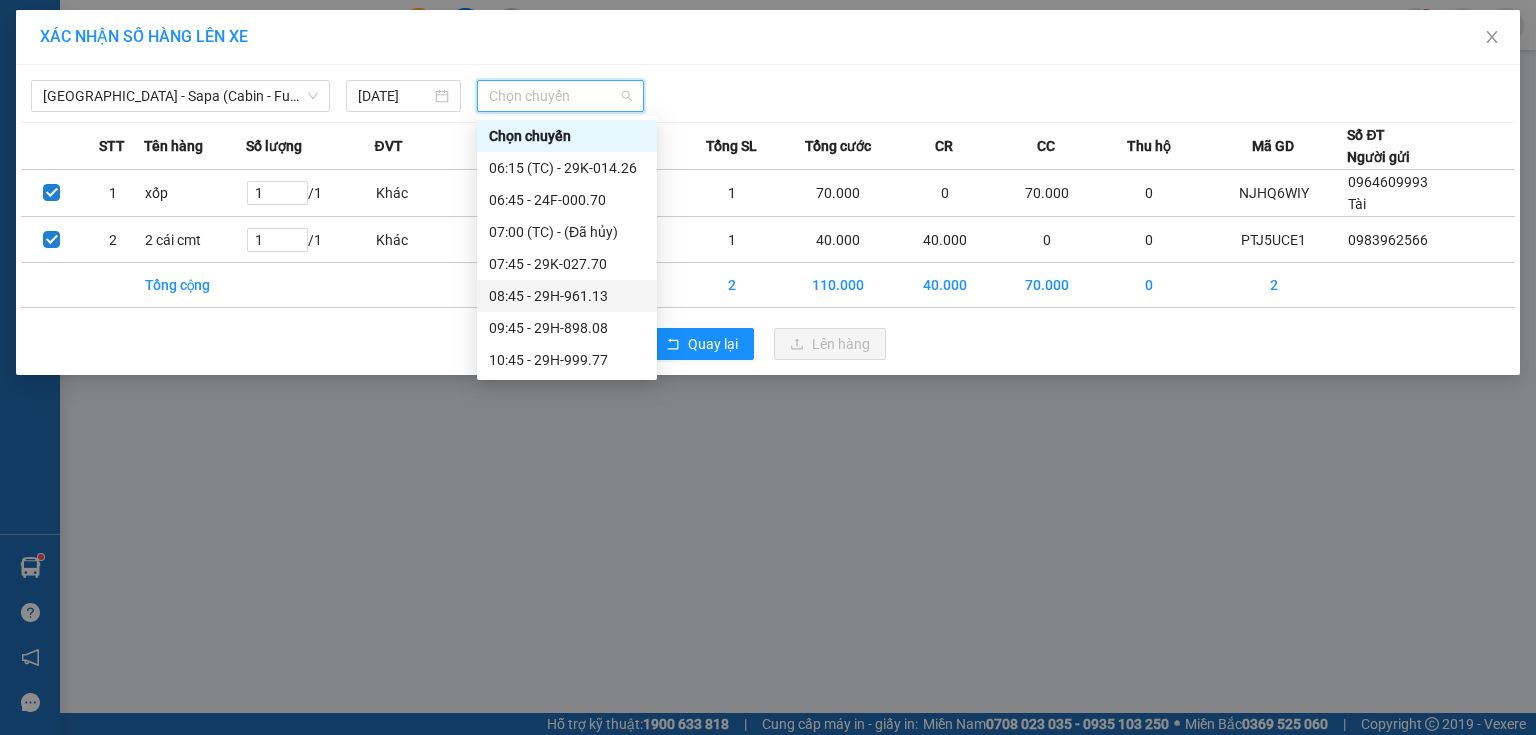 click on "08:45     - 29H-961.13" at bounding box center [567, 296] 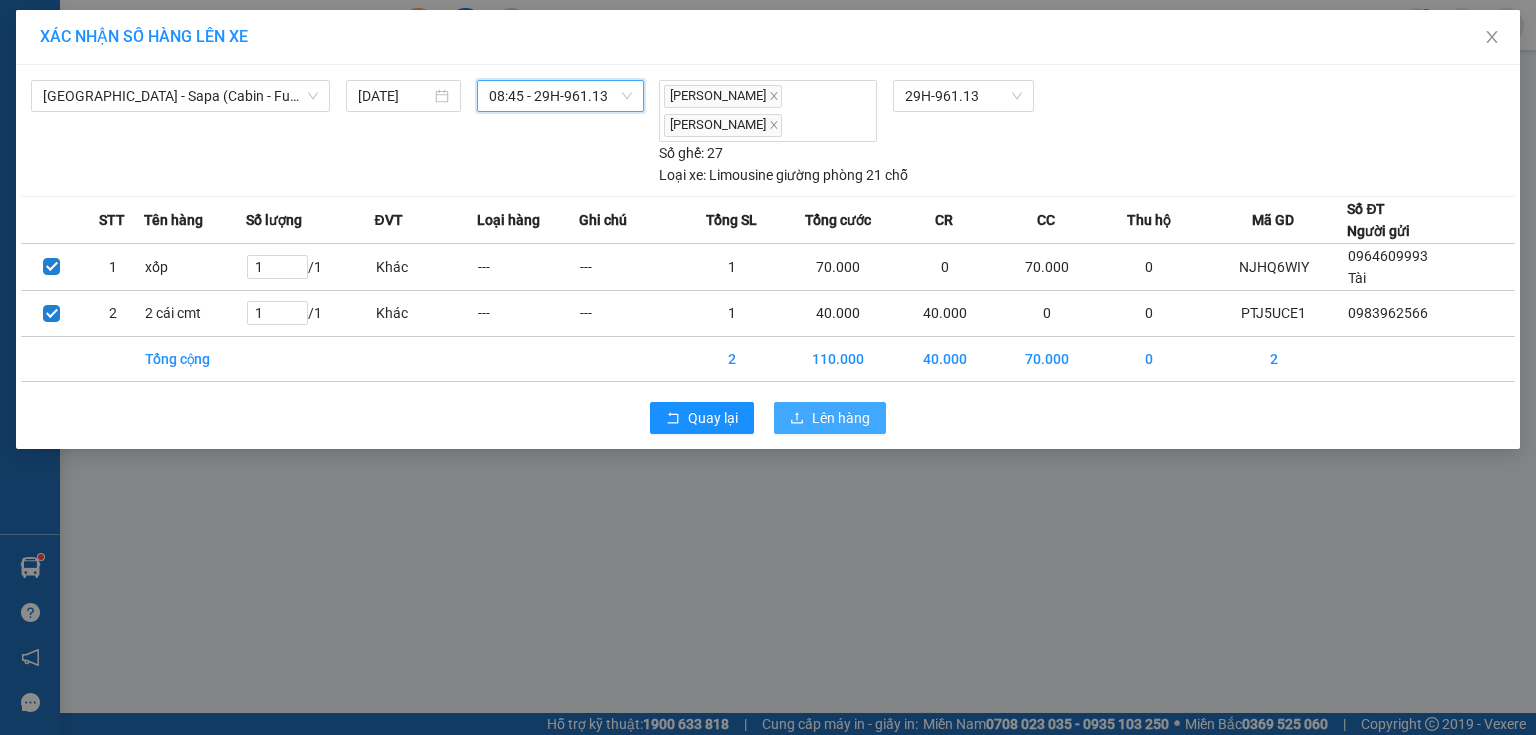 click on "Lên hàng" at bounding box center (841, 418) 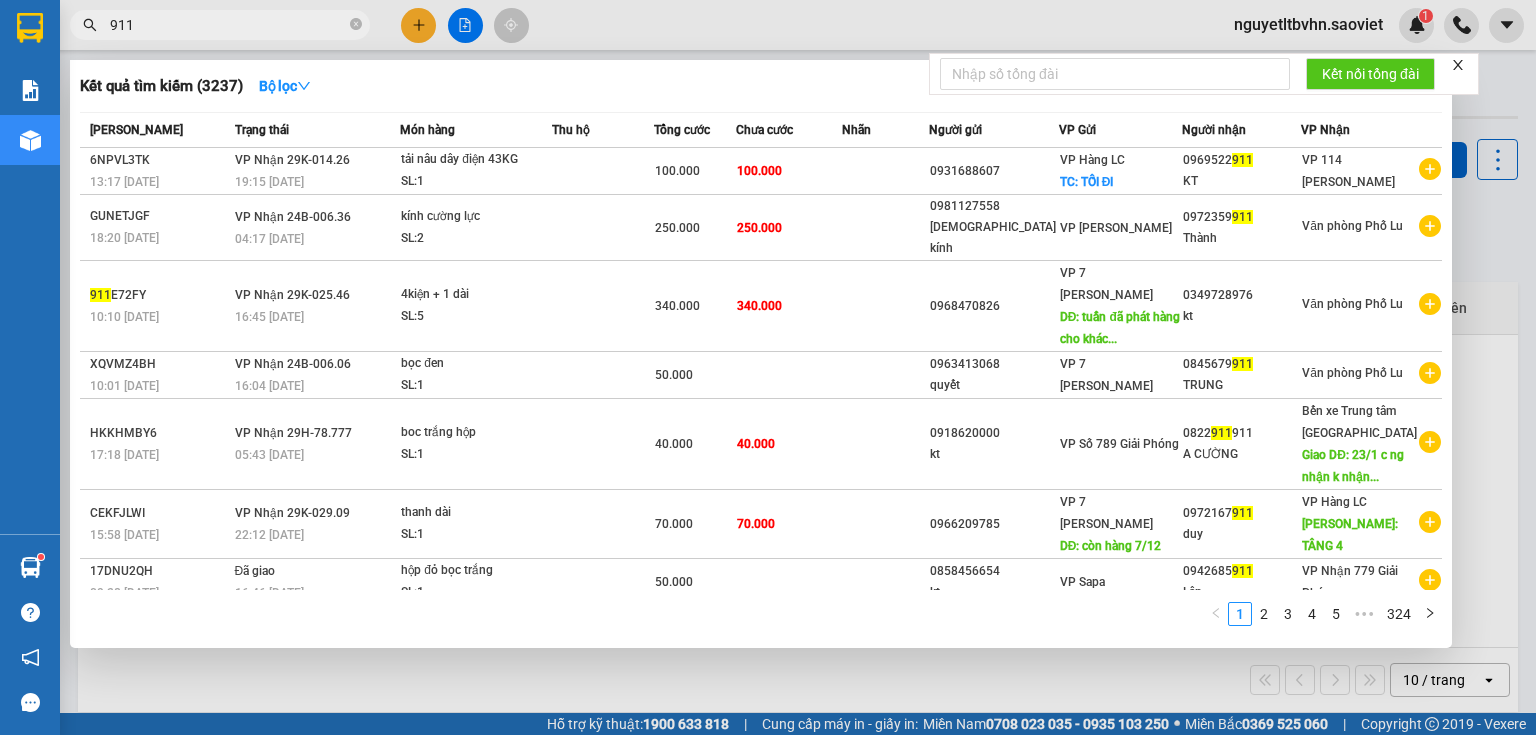 drag, startPoint x: 238, startPoint y: 29, endPoint x: 85, endPoint y: 33, distance: 153.05228 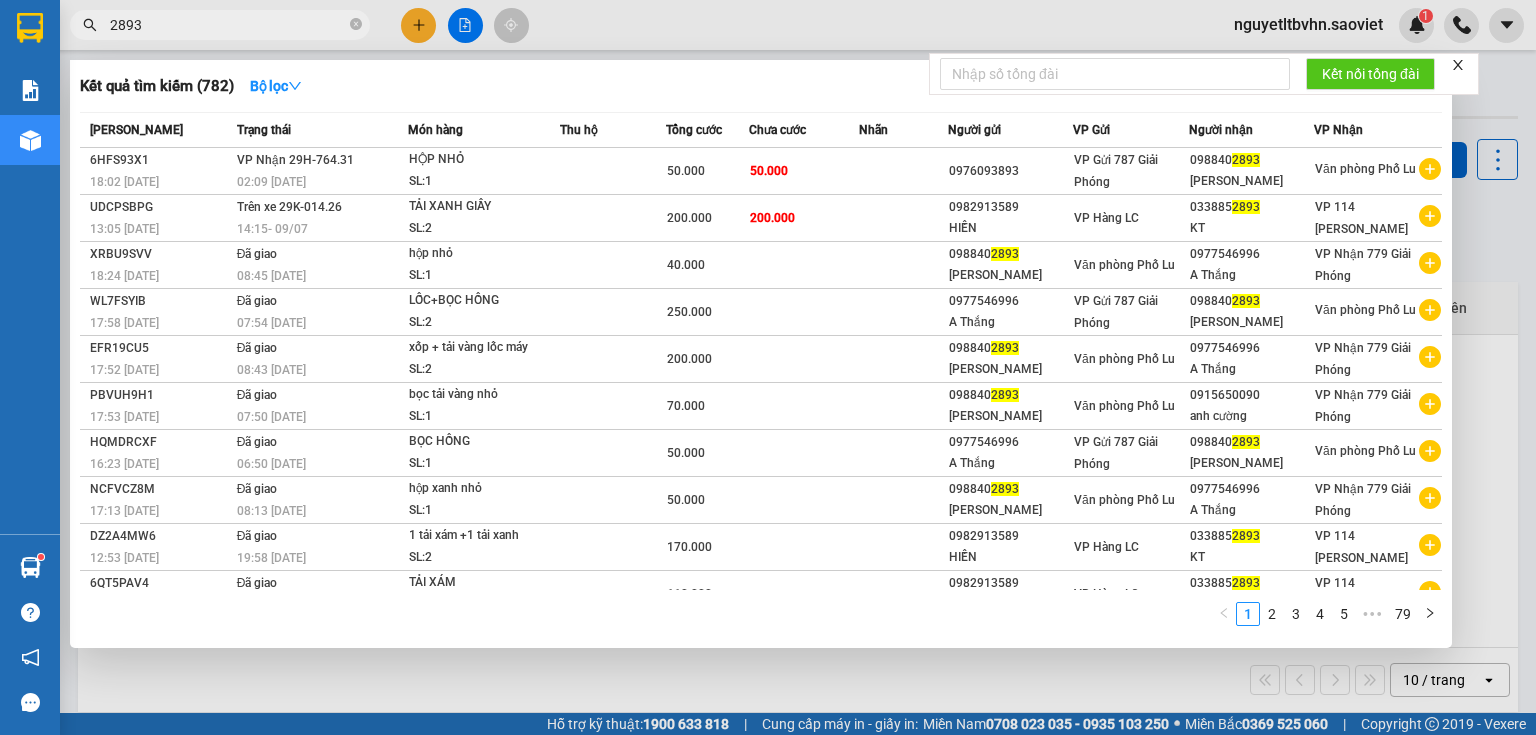 type on "2893" 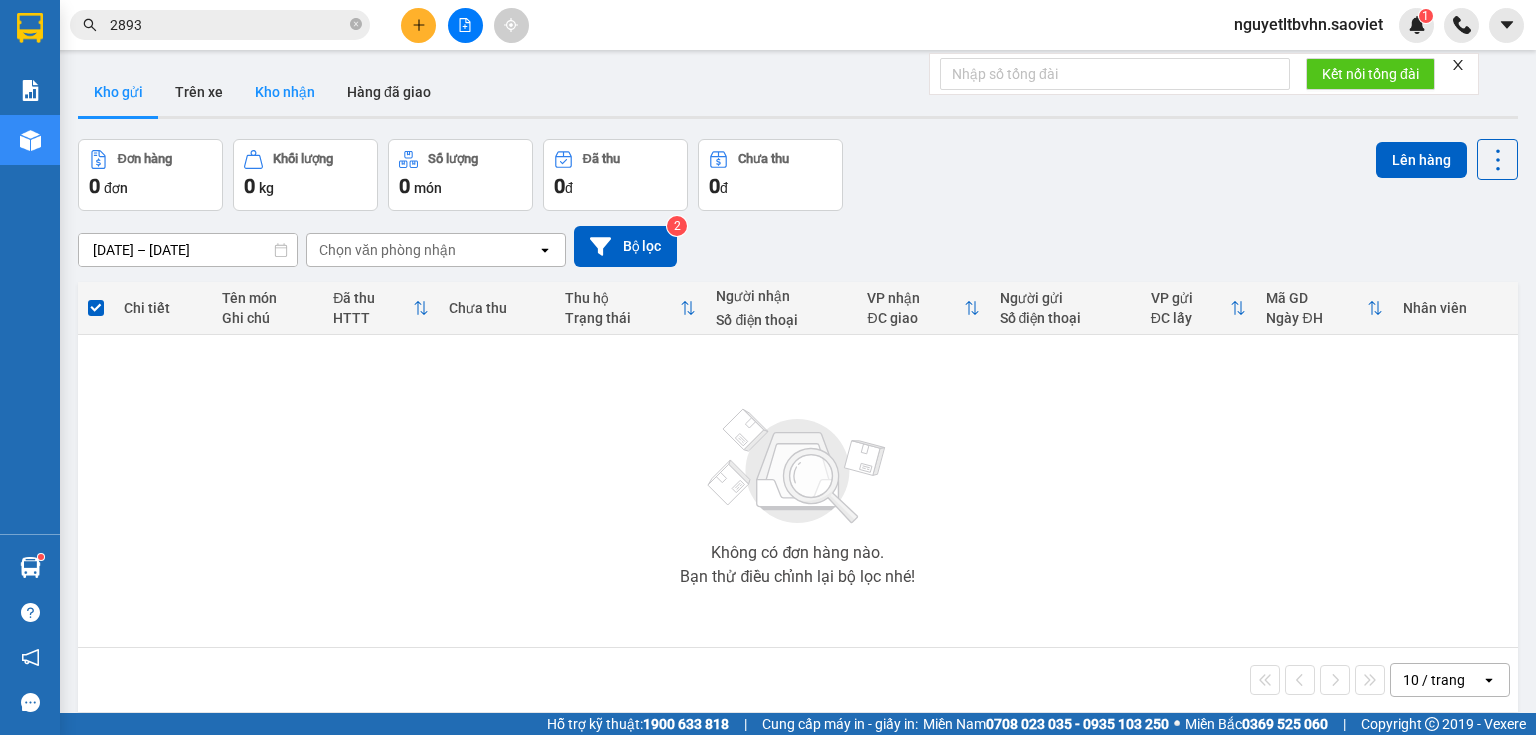 click on "Kho nhận" at bounding box center [285, 92] 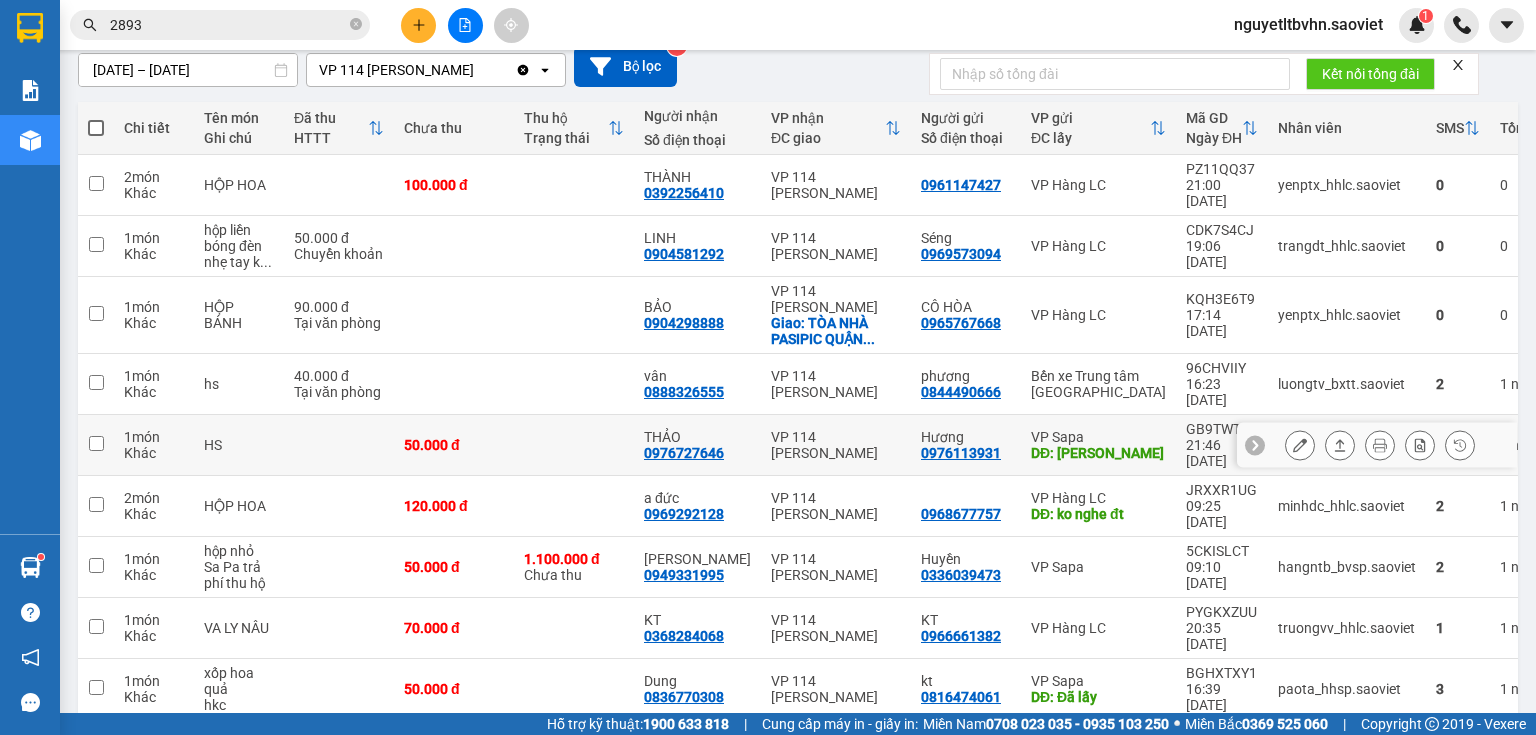 scroll, scrollTop: 193, scrollLeft: 0, axis: vertical 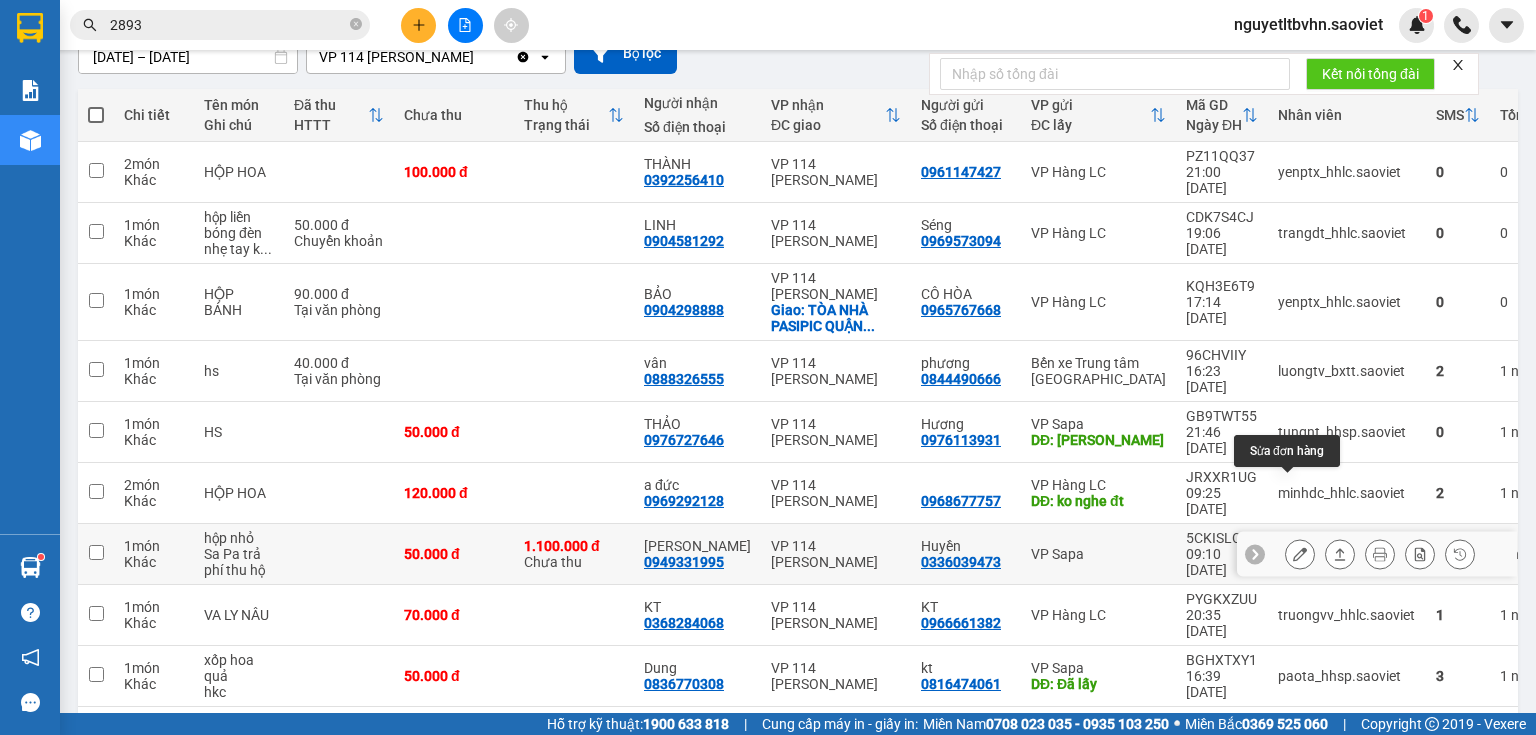 click 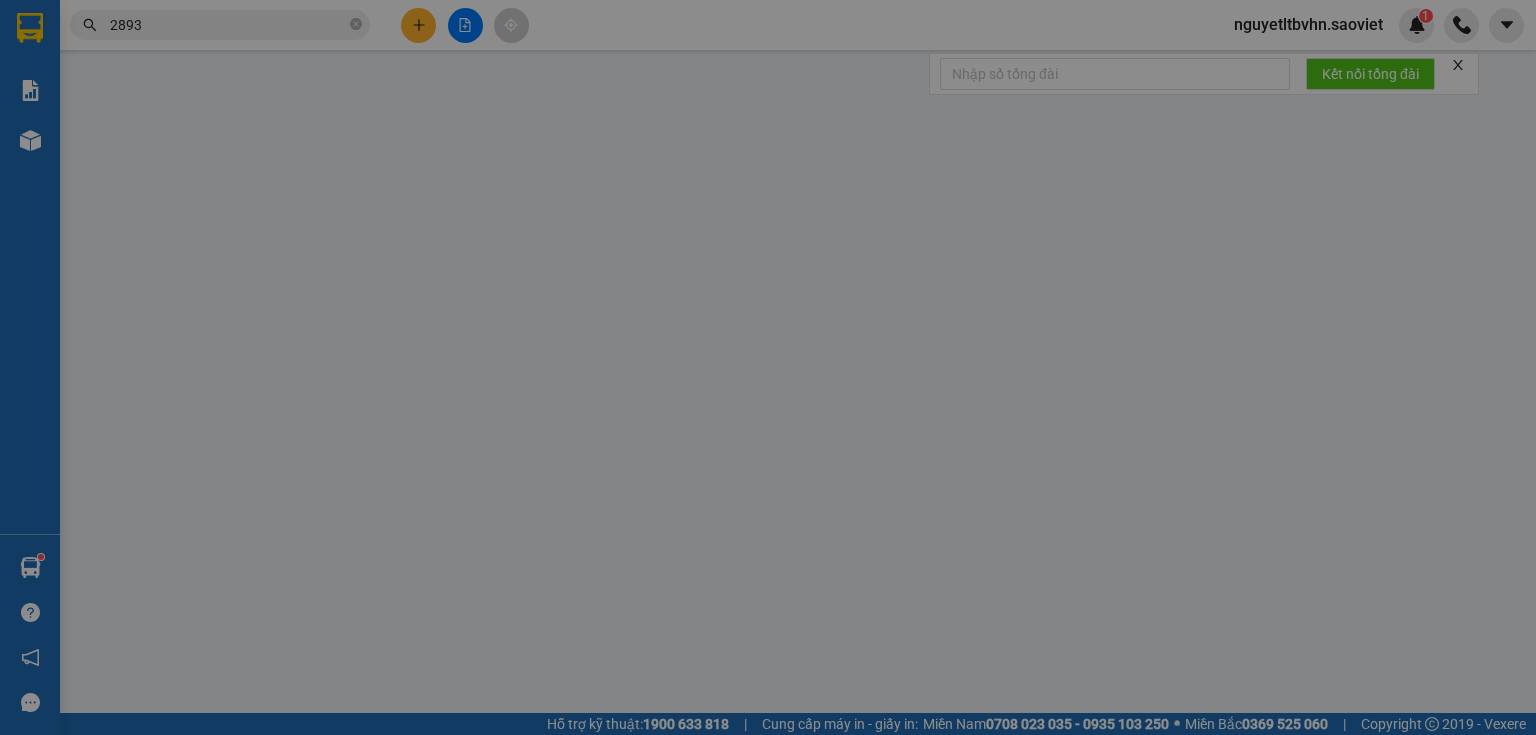 scroll, scrollTop: 0, scrollLeft: 0, axis: both 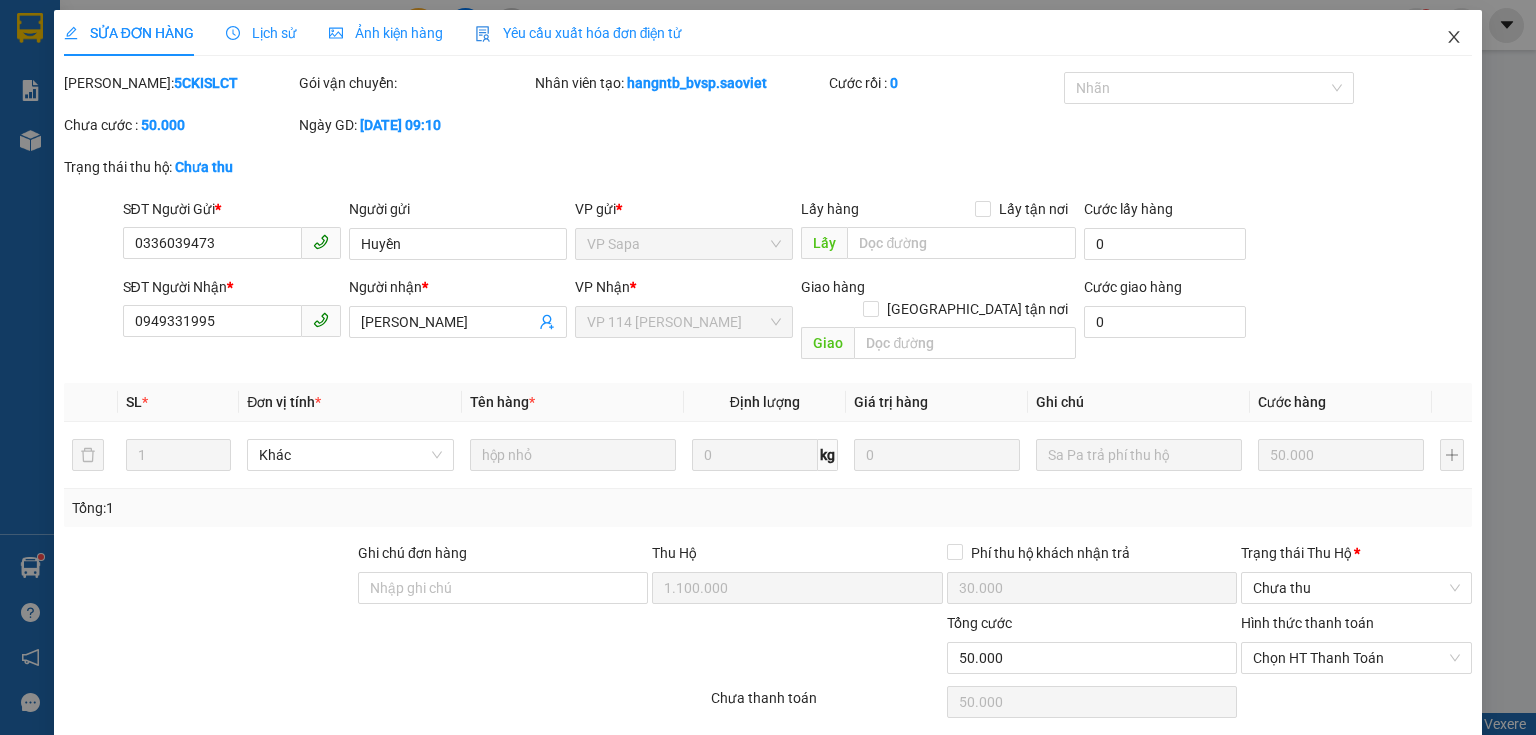 click 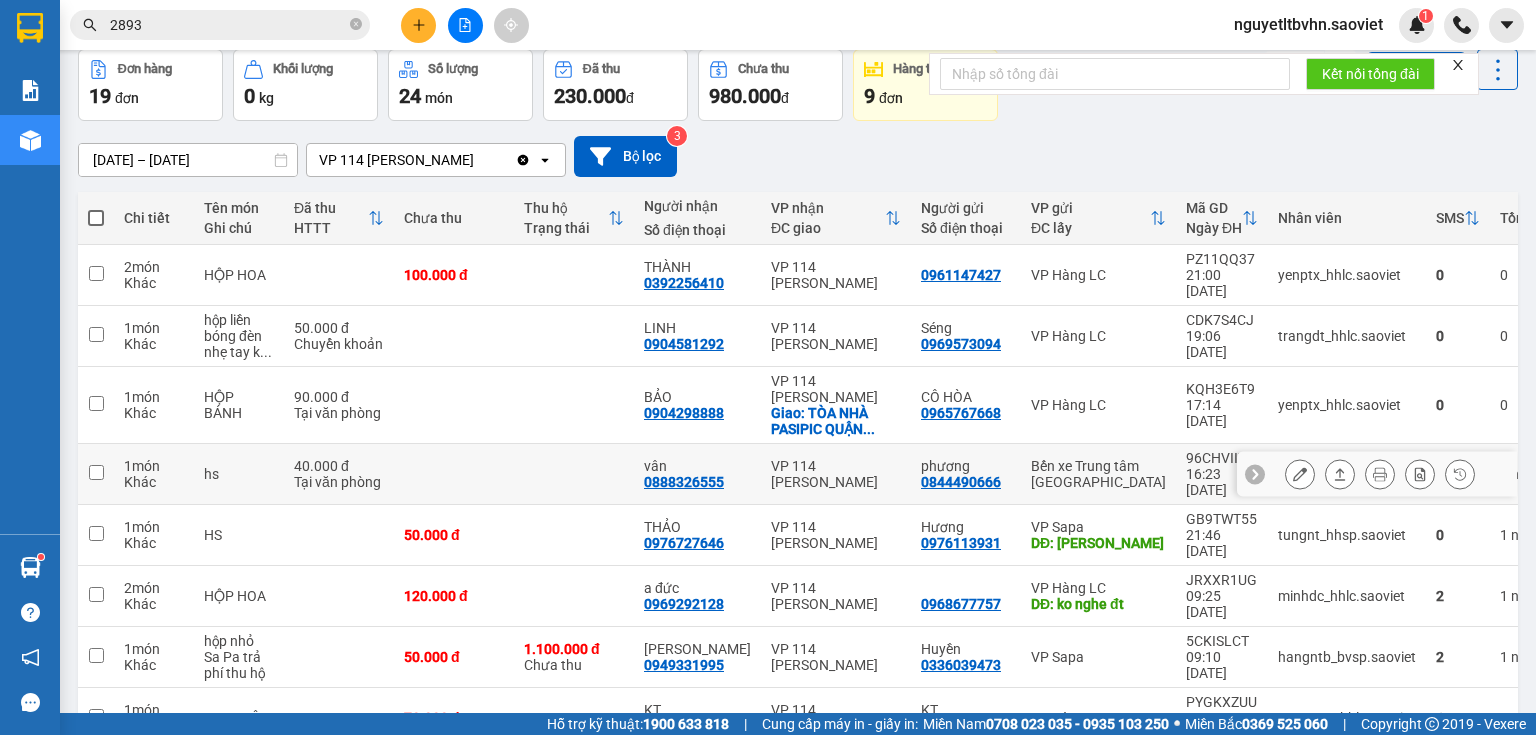 scroll, scrollTop: 193, scrollLeft: 0, axis: vertical 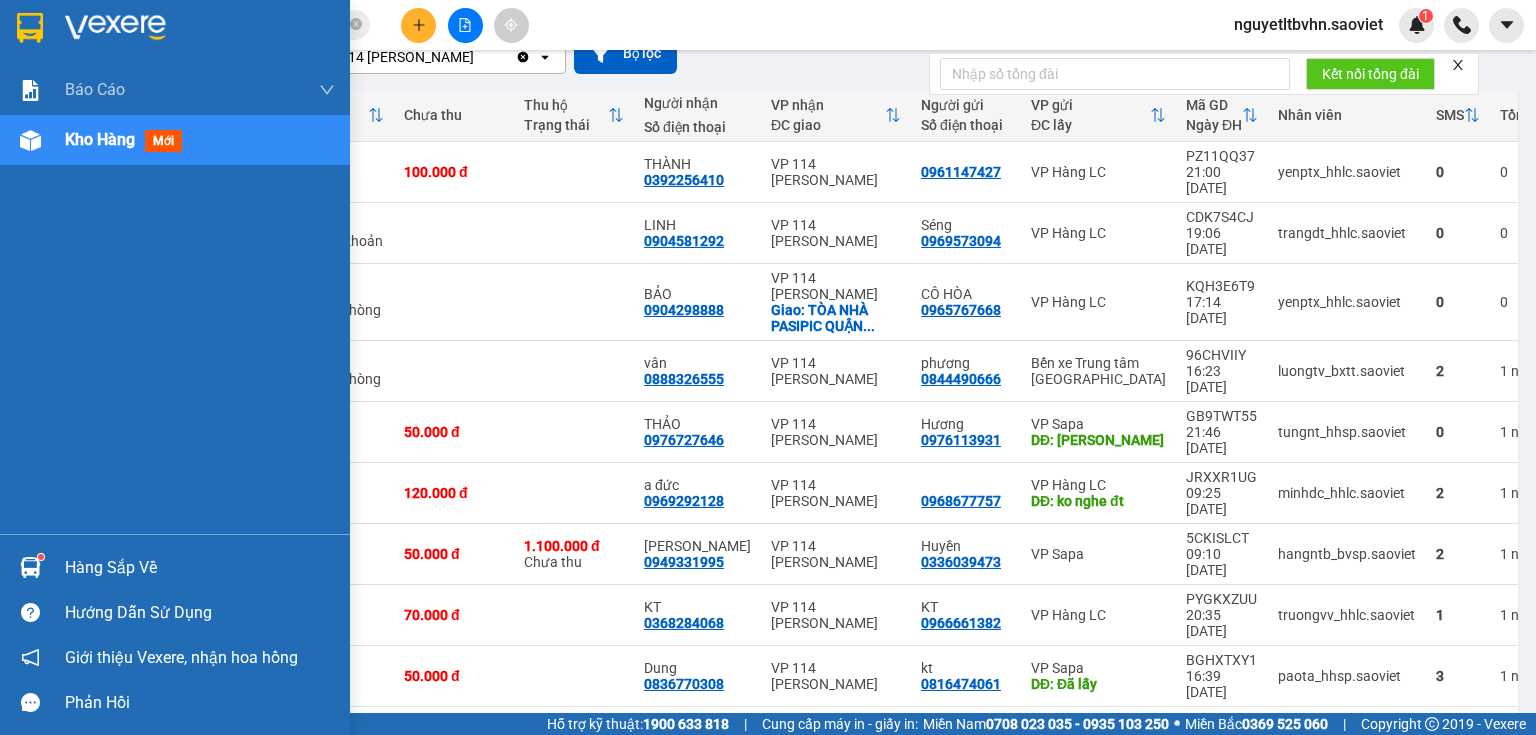 click on "Hàng sắp về" at bounding box center [200, 568] 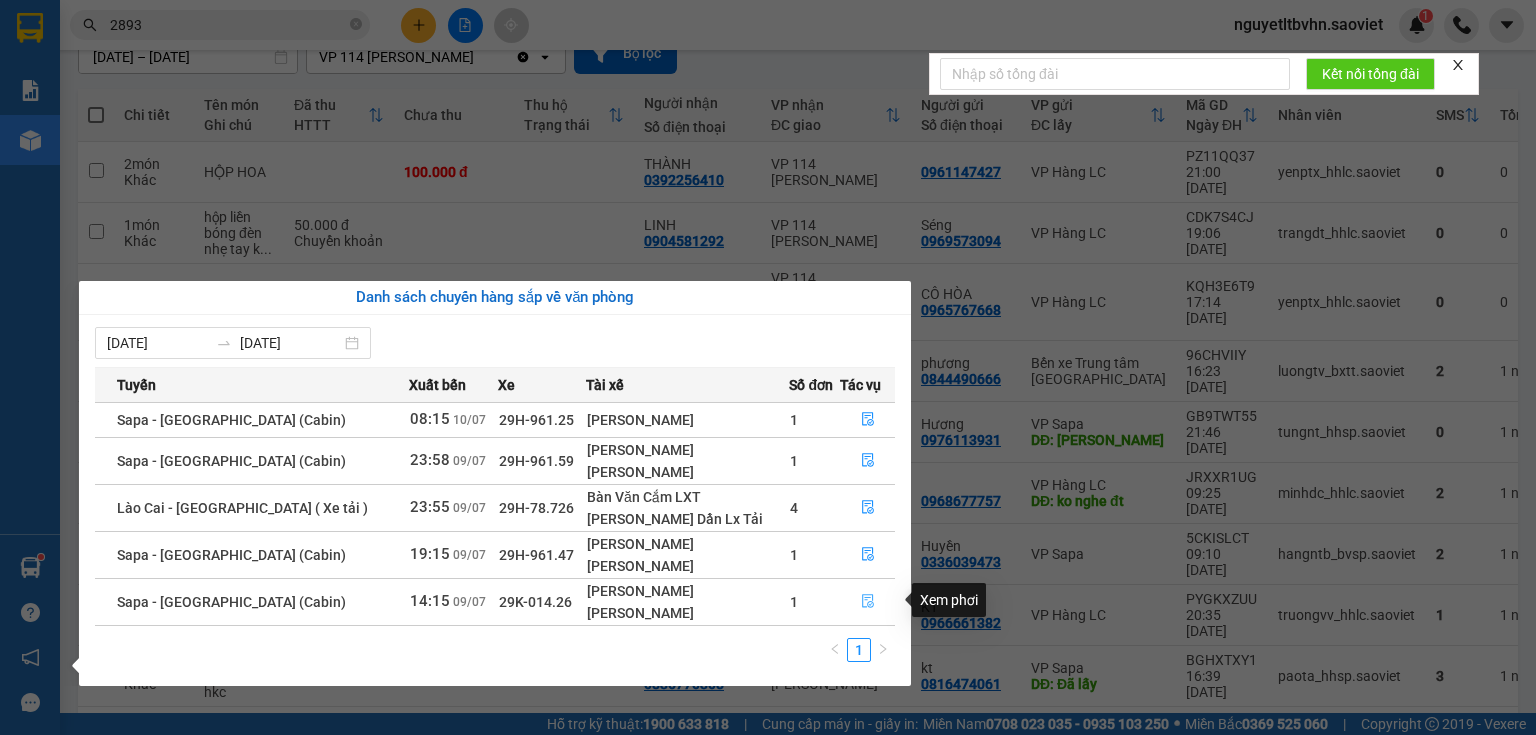 click 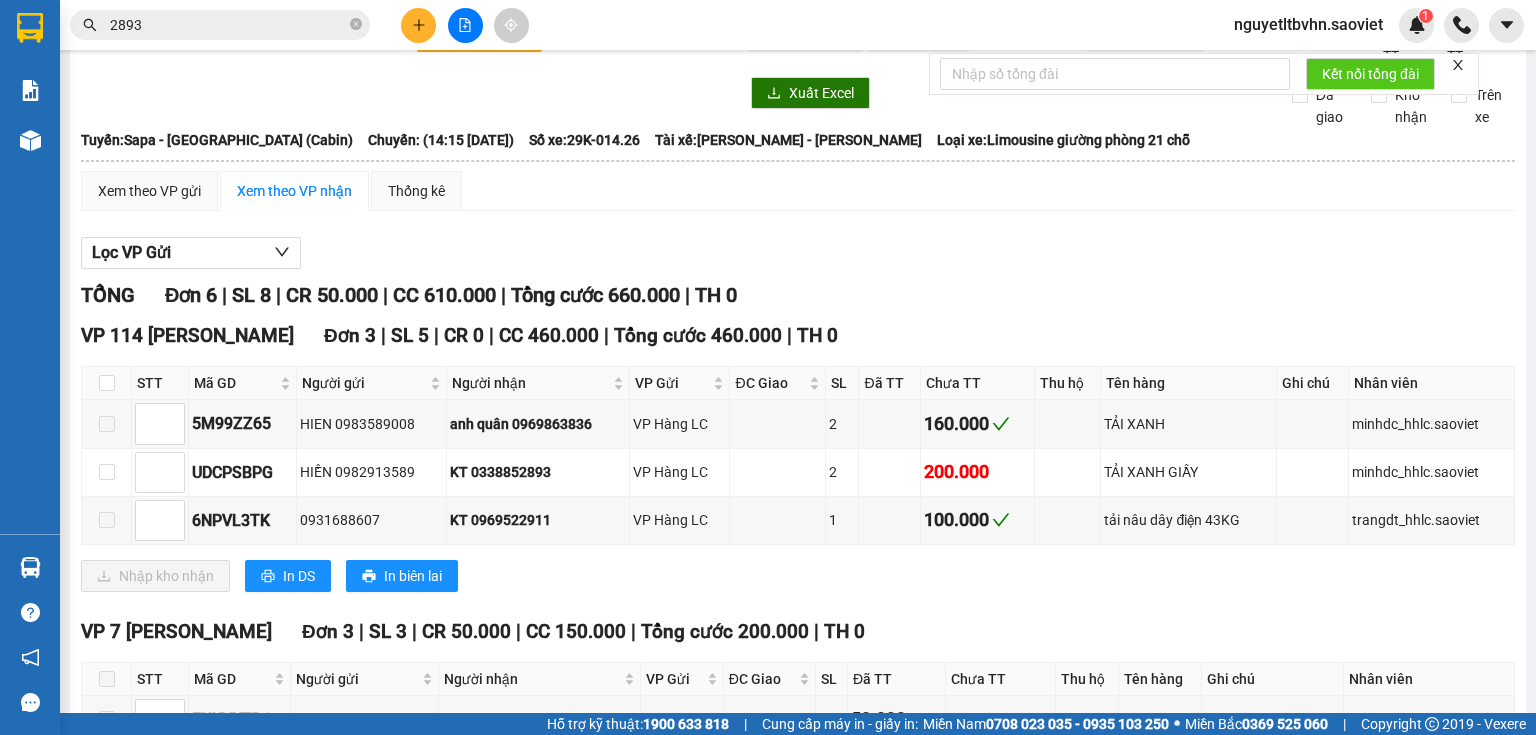 scroll, scrollTop: 80, scrollLeft: 0, axis: vertical 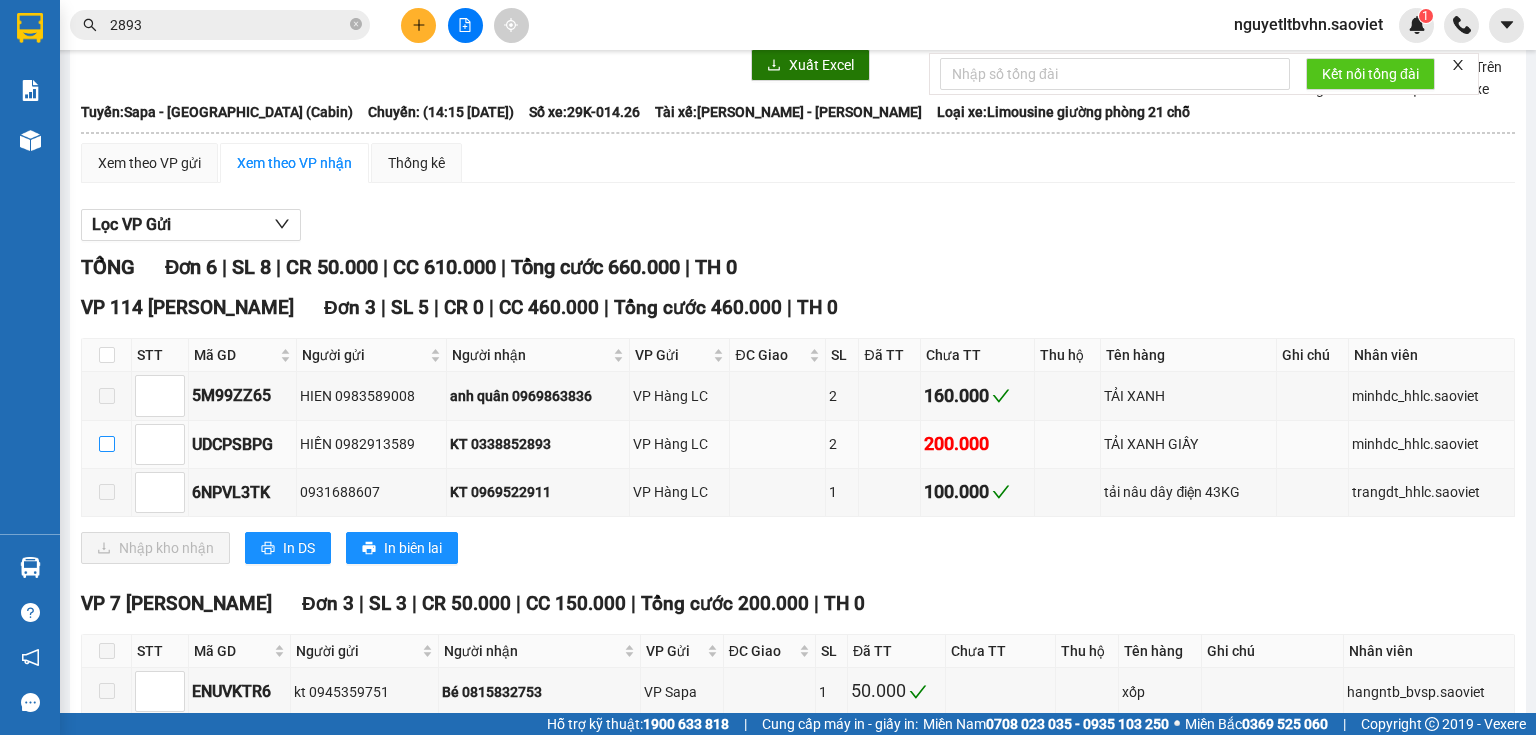 click at bounding box center [107, 444] 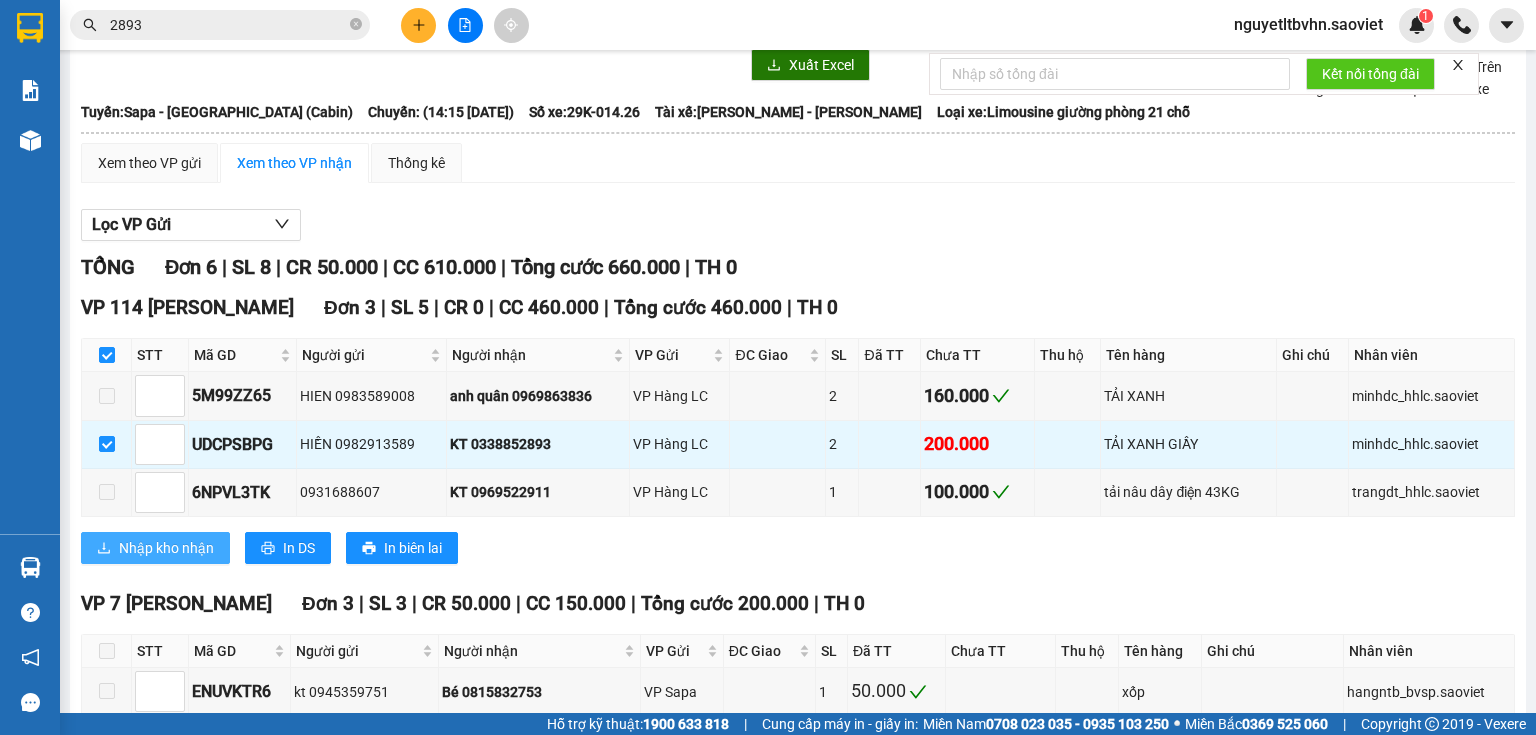 click on "Nhập kho nhận" at bounding box center [166, 548] 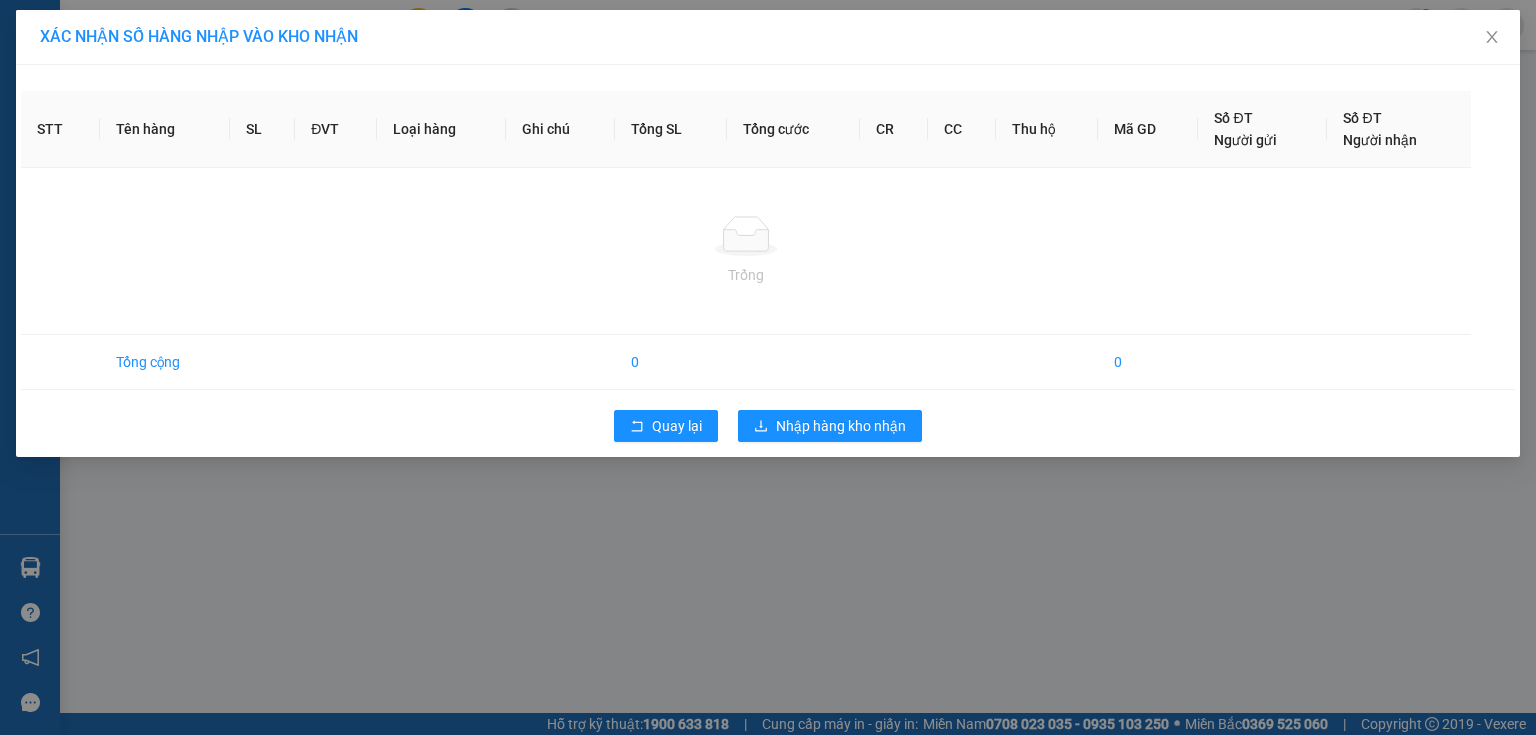 scroll, scrollTop: 0, scrollLeft: 0, axis: both 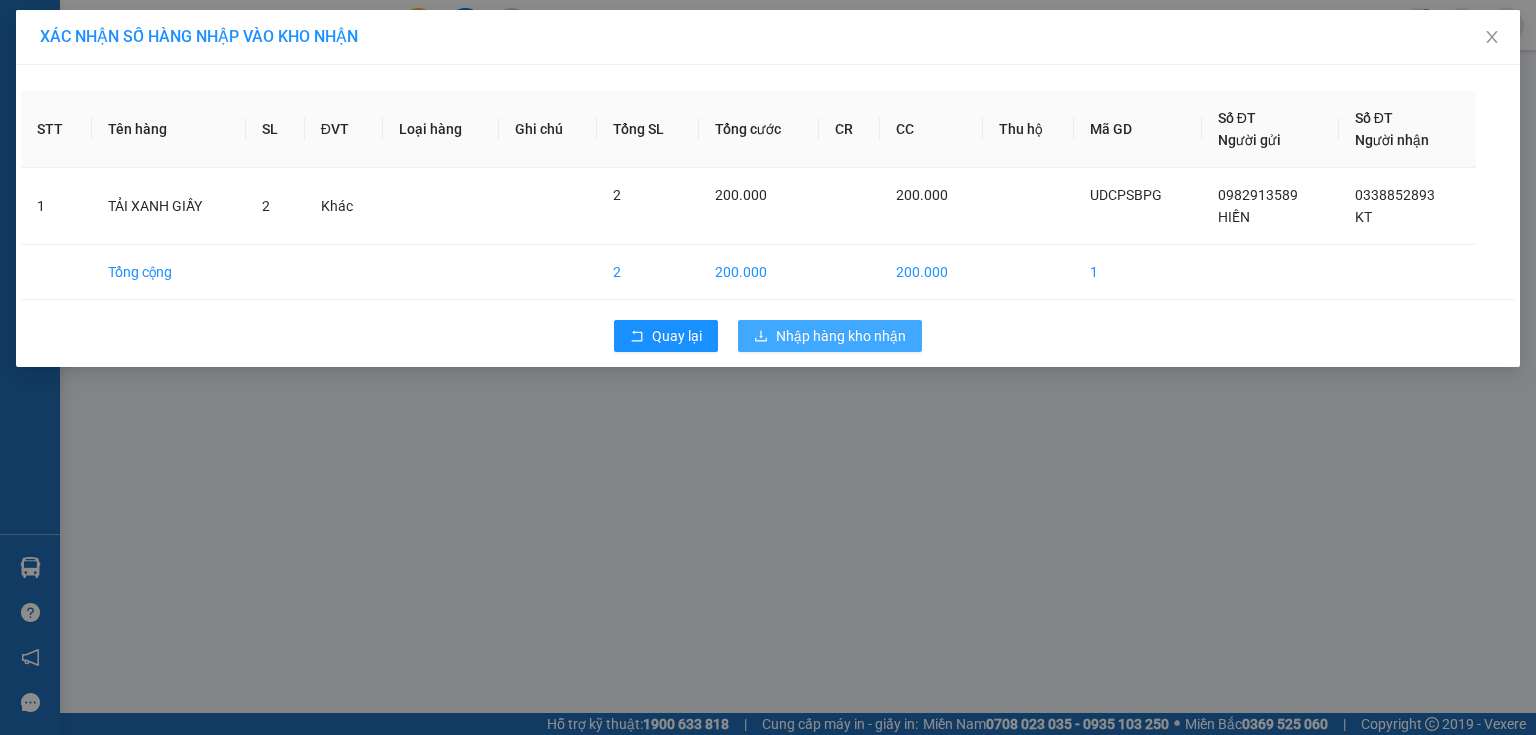 click on "Nhập hàng kho nhận" at bounding box center [841, 336] 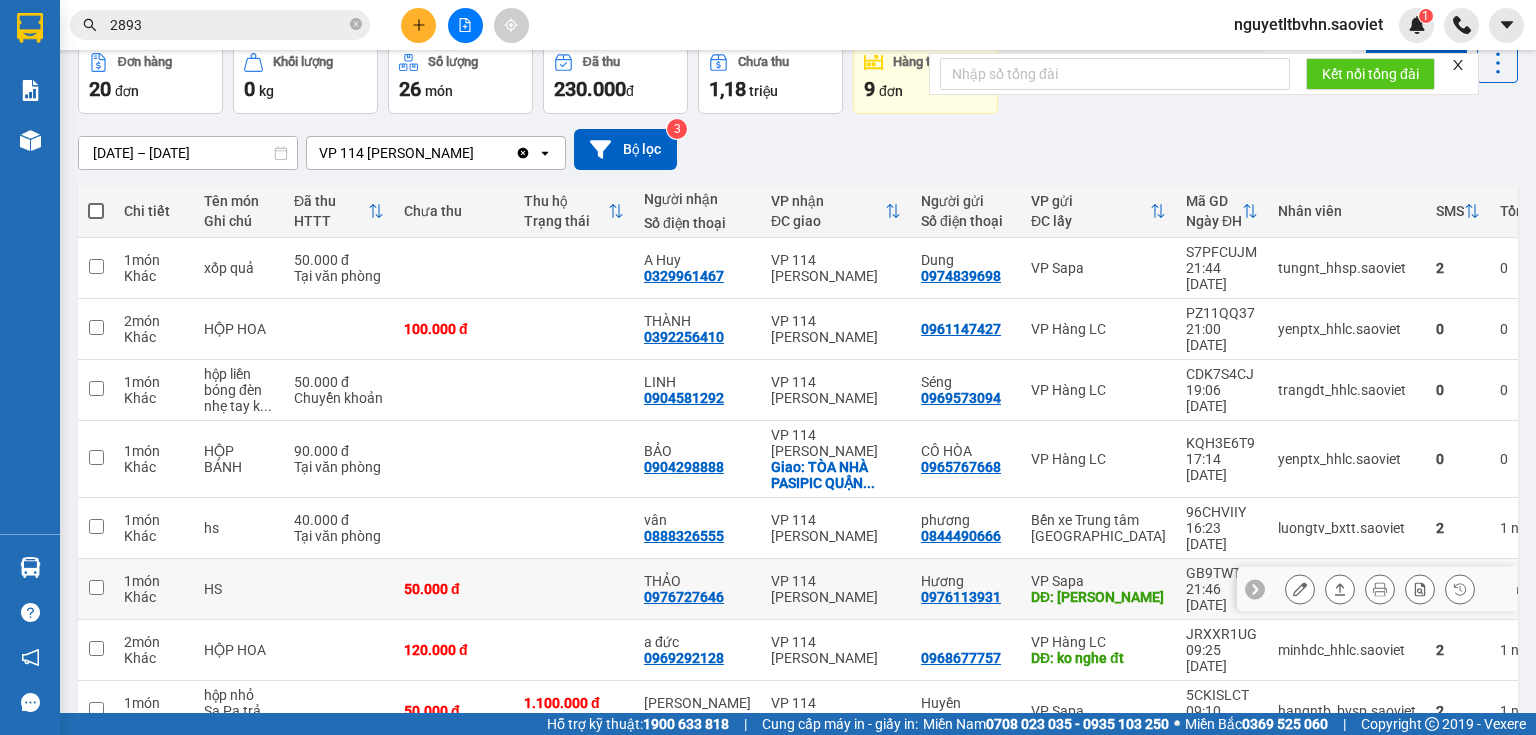 scroll, scrollTop: 238, scrollLeft: 0, axis: vertical 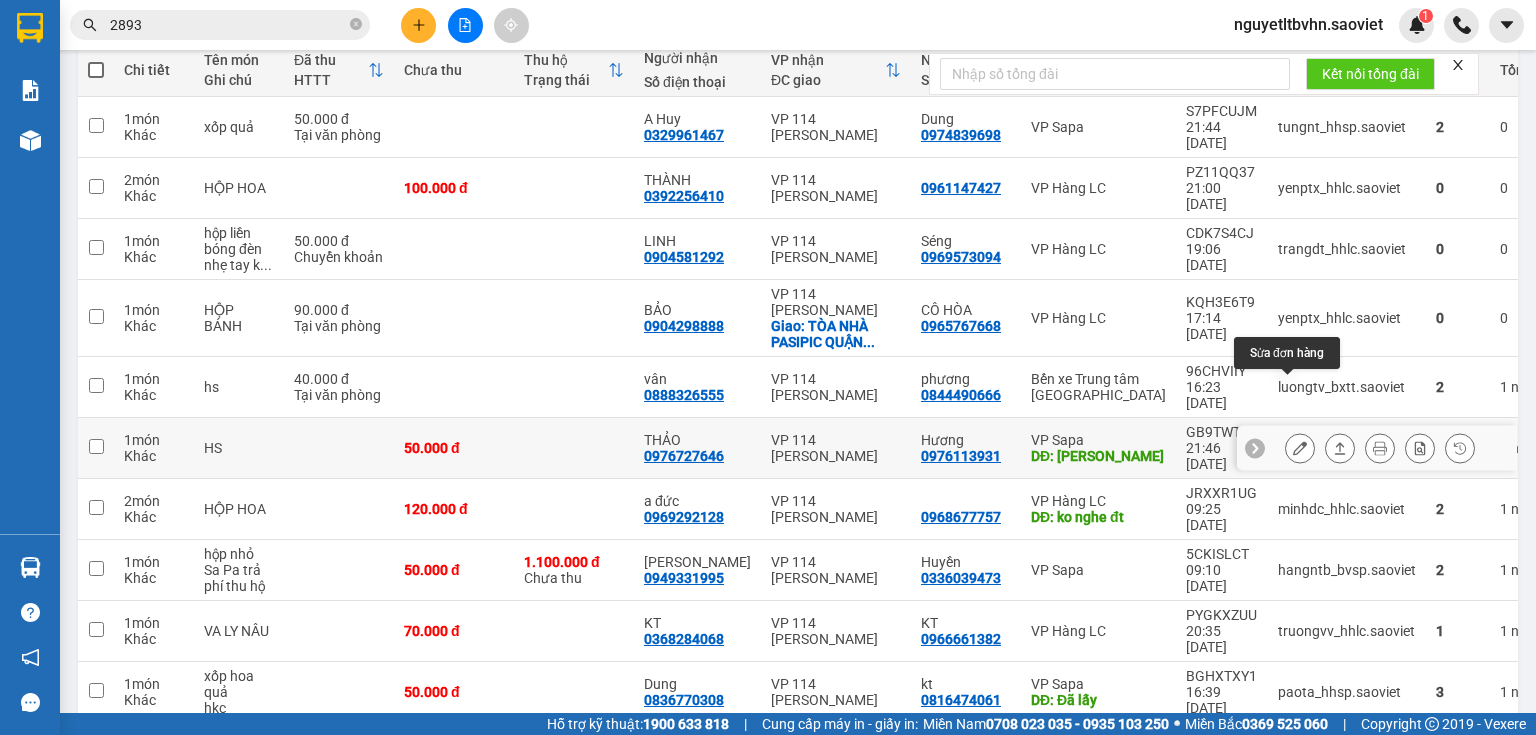 click at bounding box center [1300, 448] 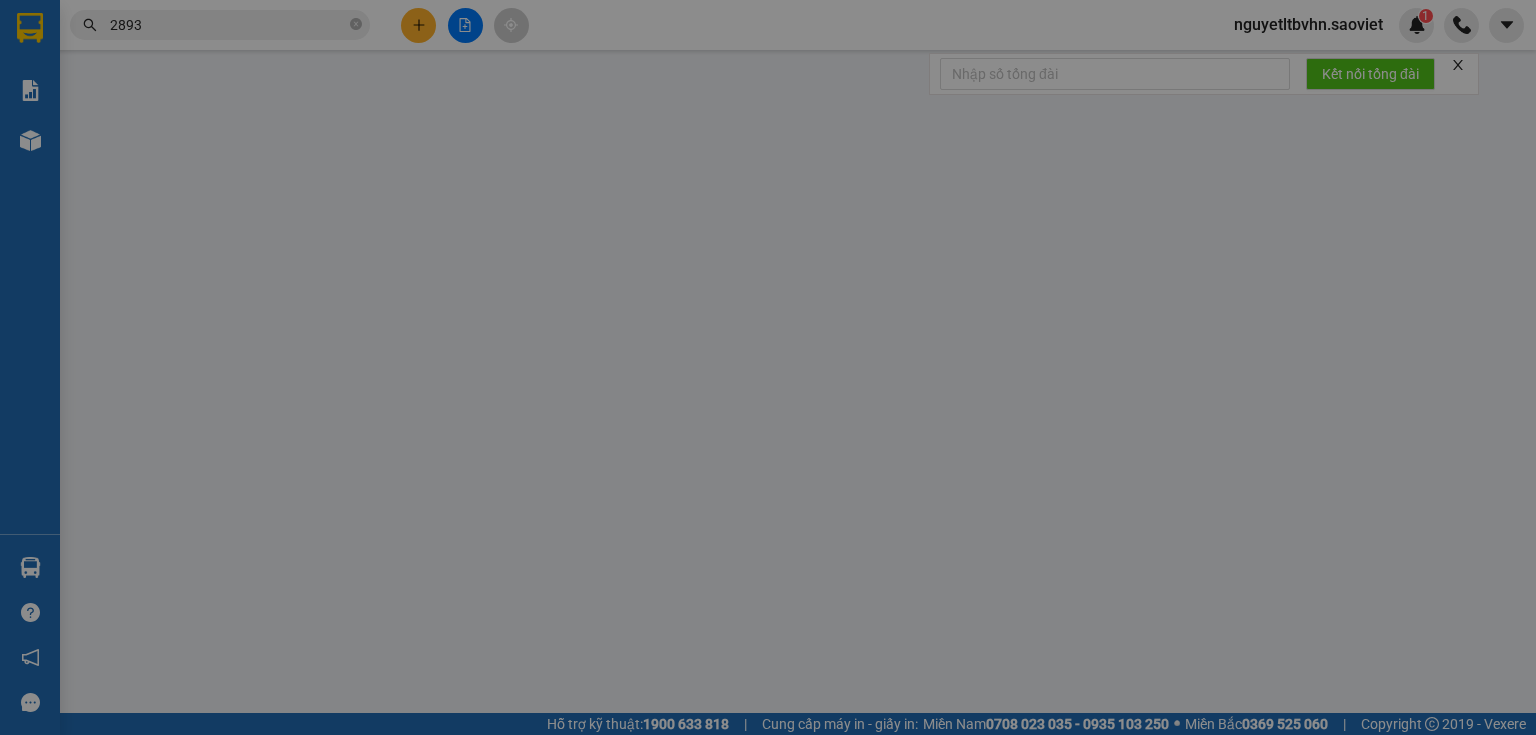scroll, scrollTop: 0, scrollLeft: 0, axis: both 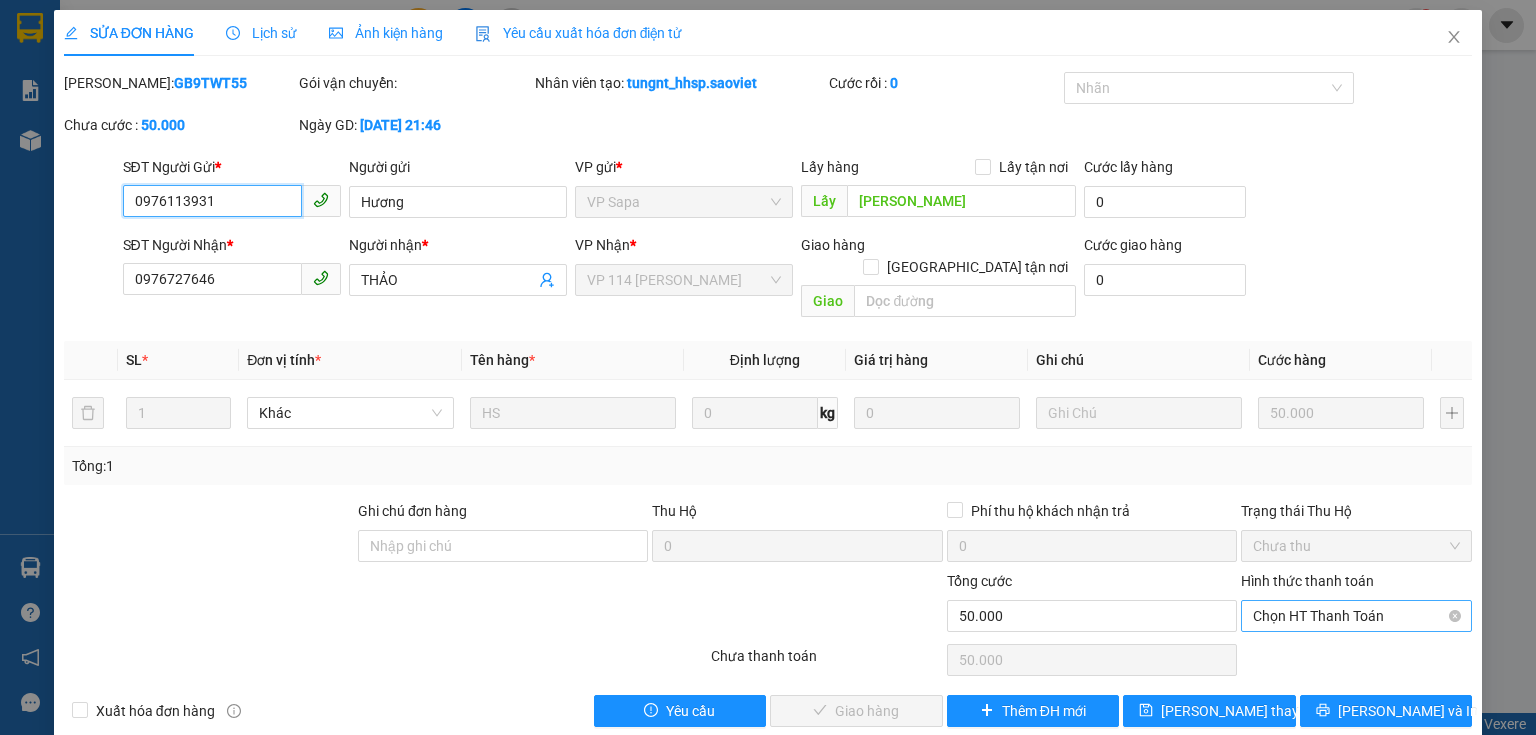click on "Chọn HT Thanh Toán" at bounding box center (1356, 616) 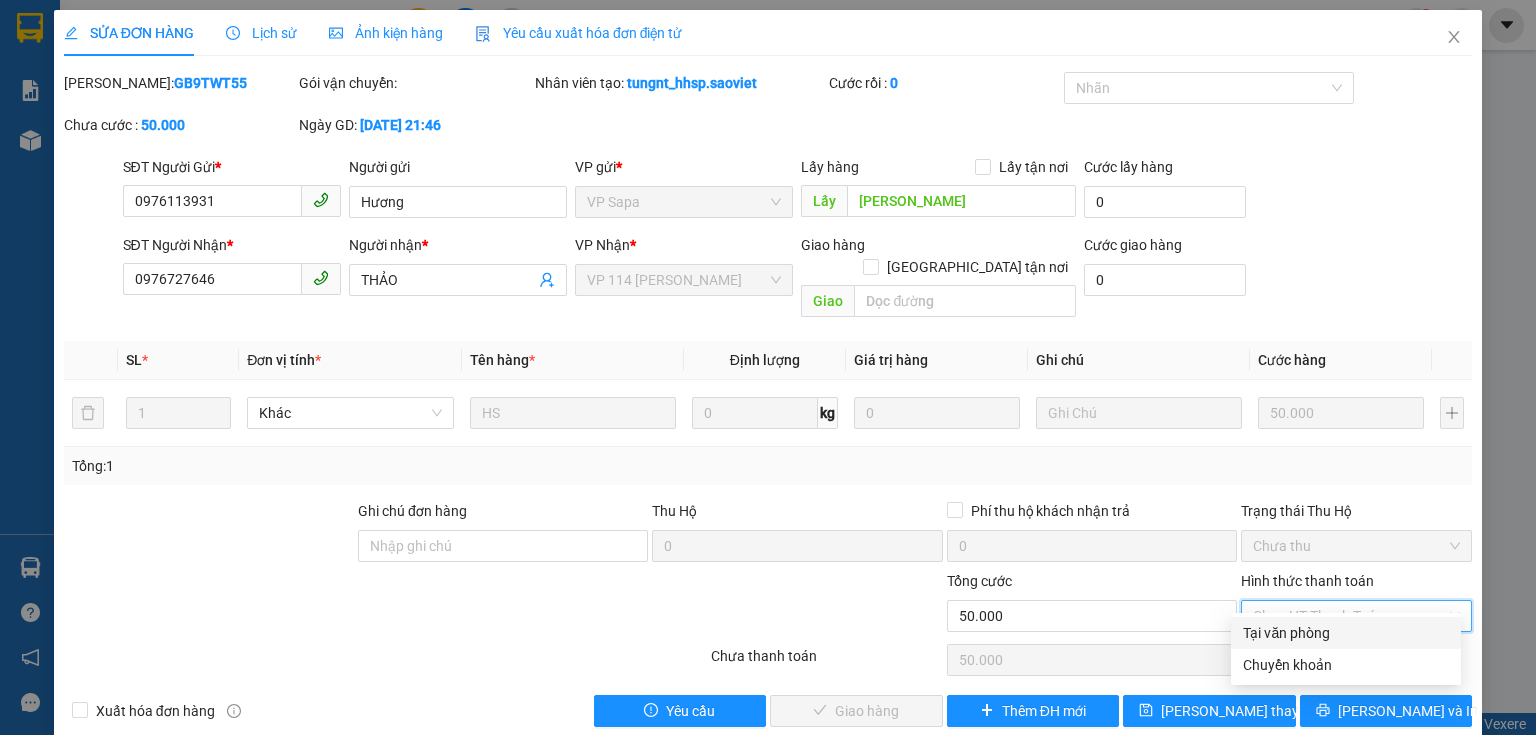 click on "Tại văn phòng" at bounding box center [1346, 633] 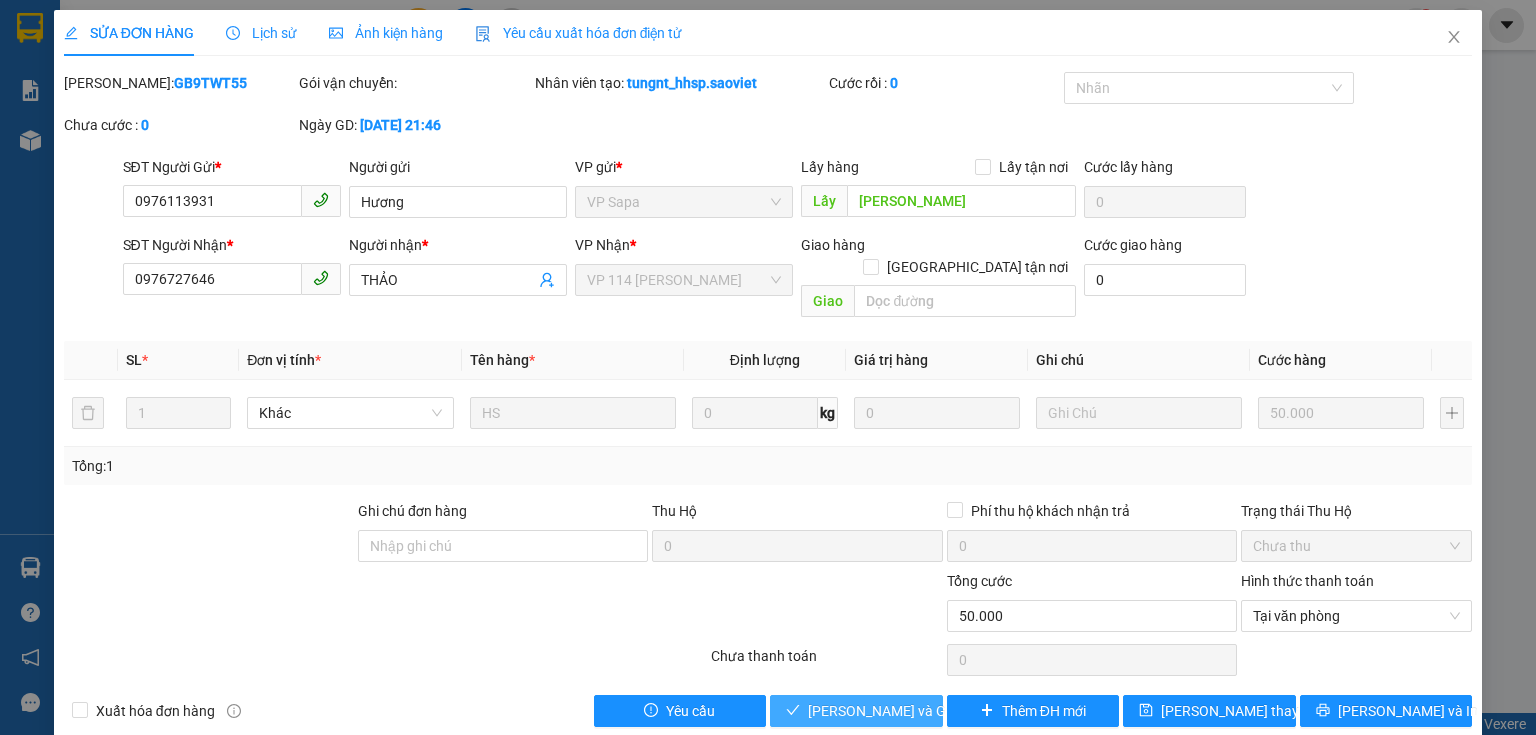 click on "[PERSON_NAME] và Giao hàng" at bounding box center [904, 711] 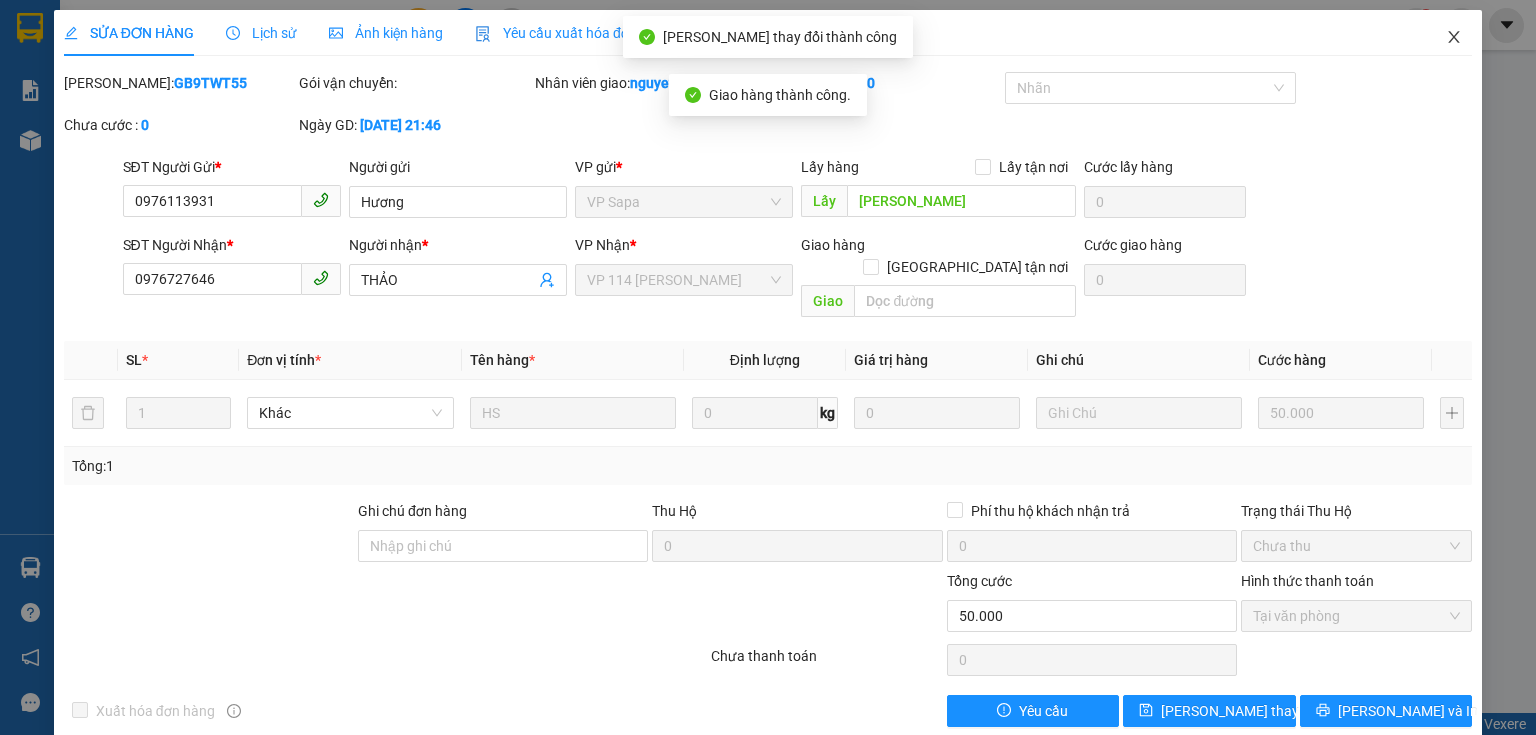 click 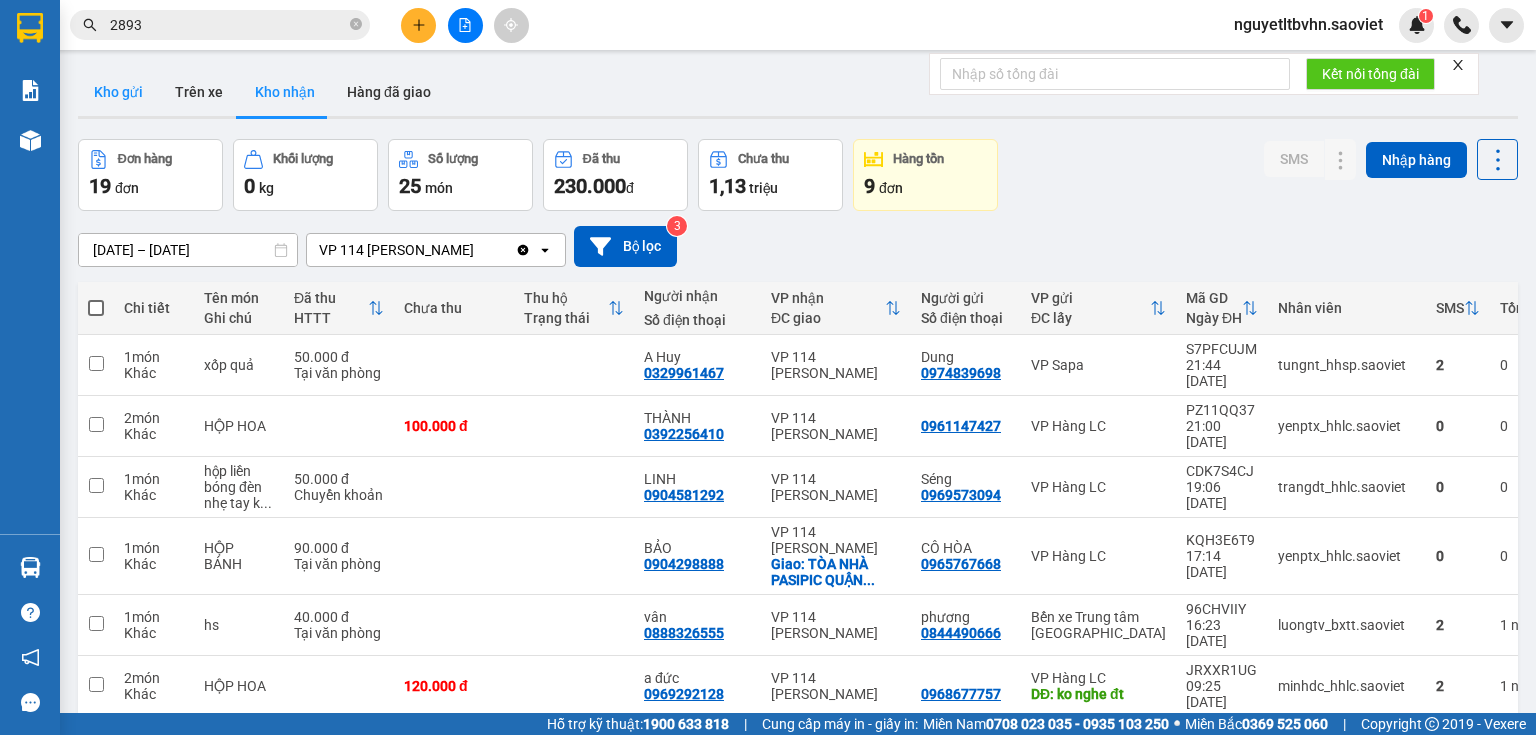 click on "Kho gửi" at bounding box center (118, 92) 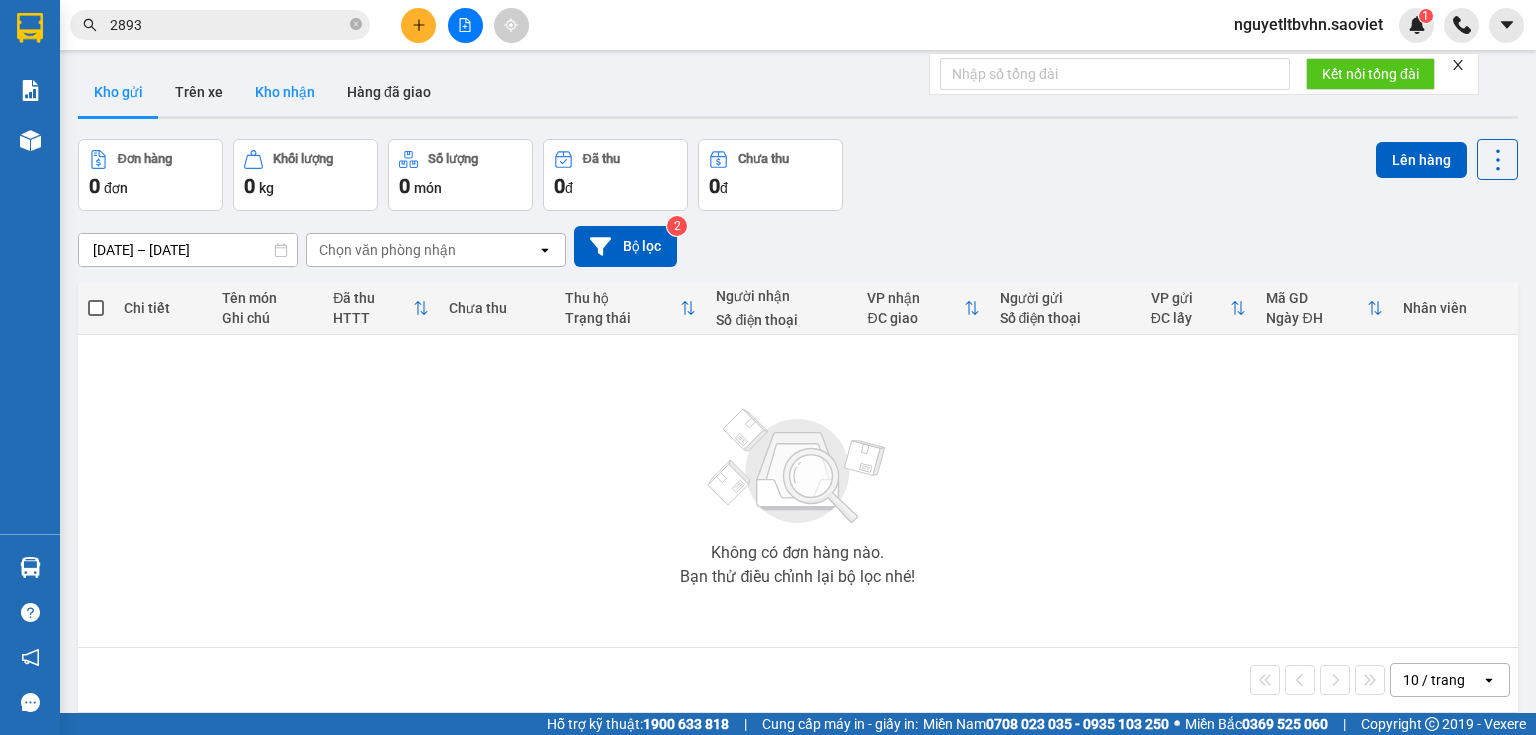 click on "Kho nhận" at bounding box center [285, 92] 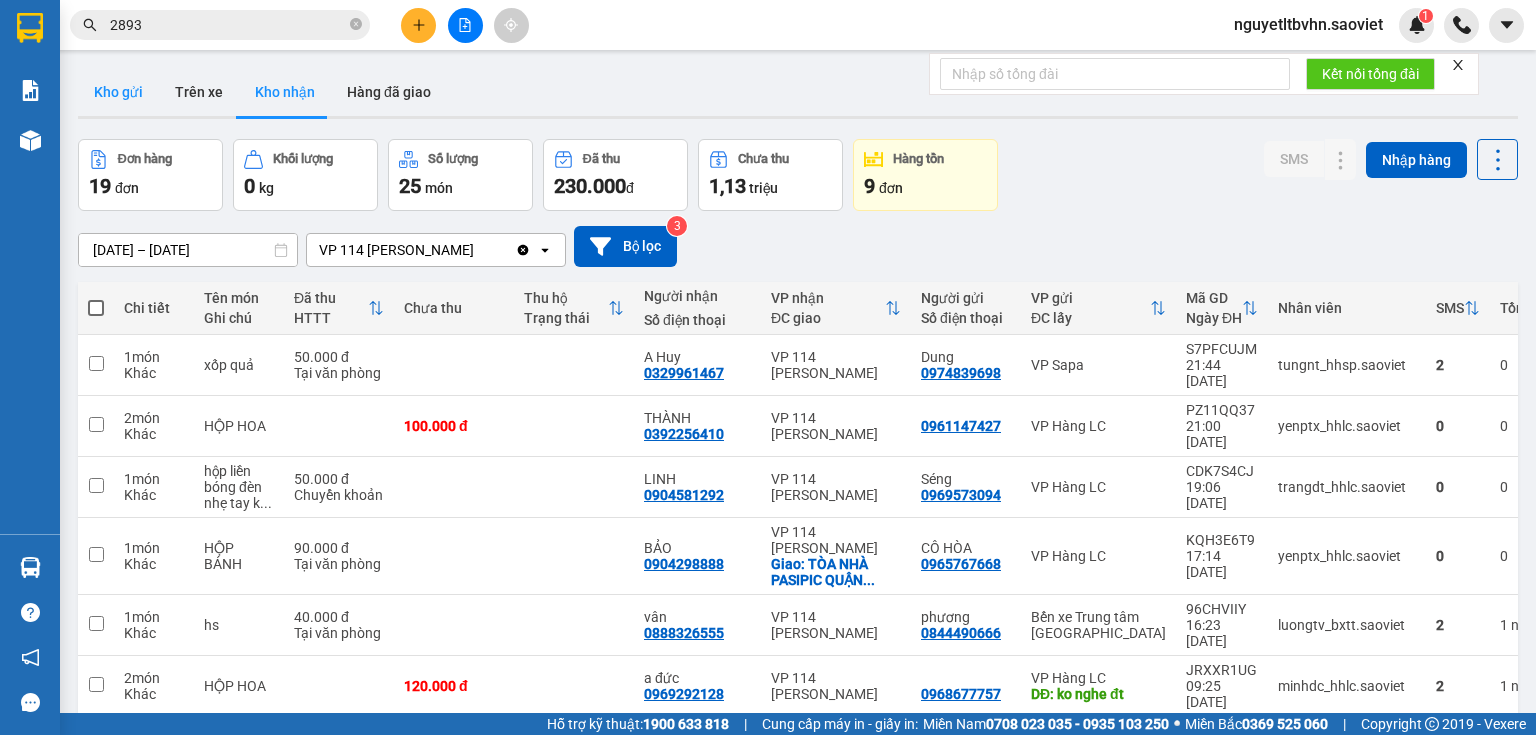 click on "Kho gửi" at bounding box center (118, 92) 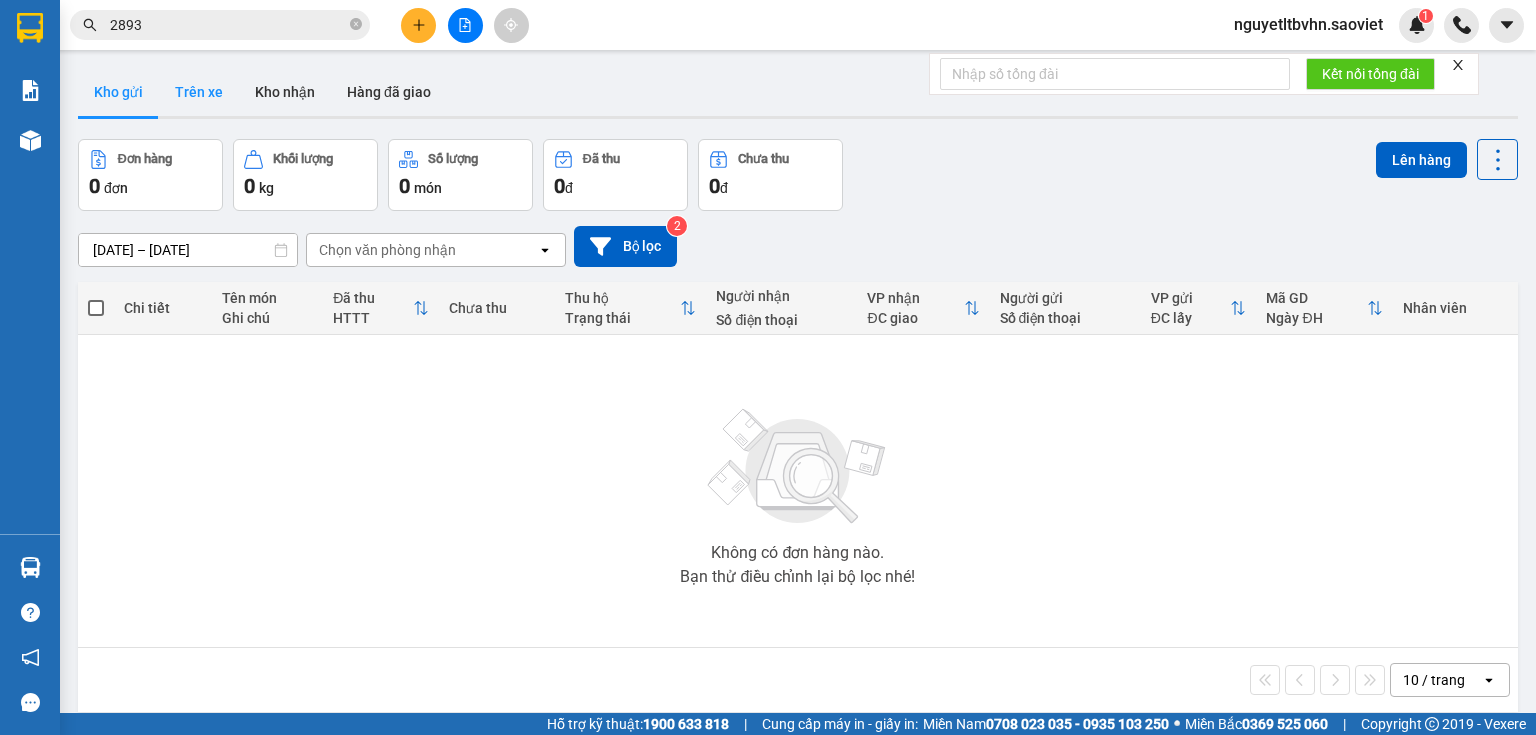 click on "Trên xe" at bounding box center (199, 92) 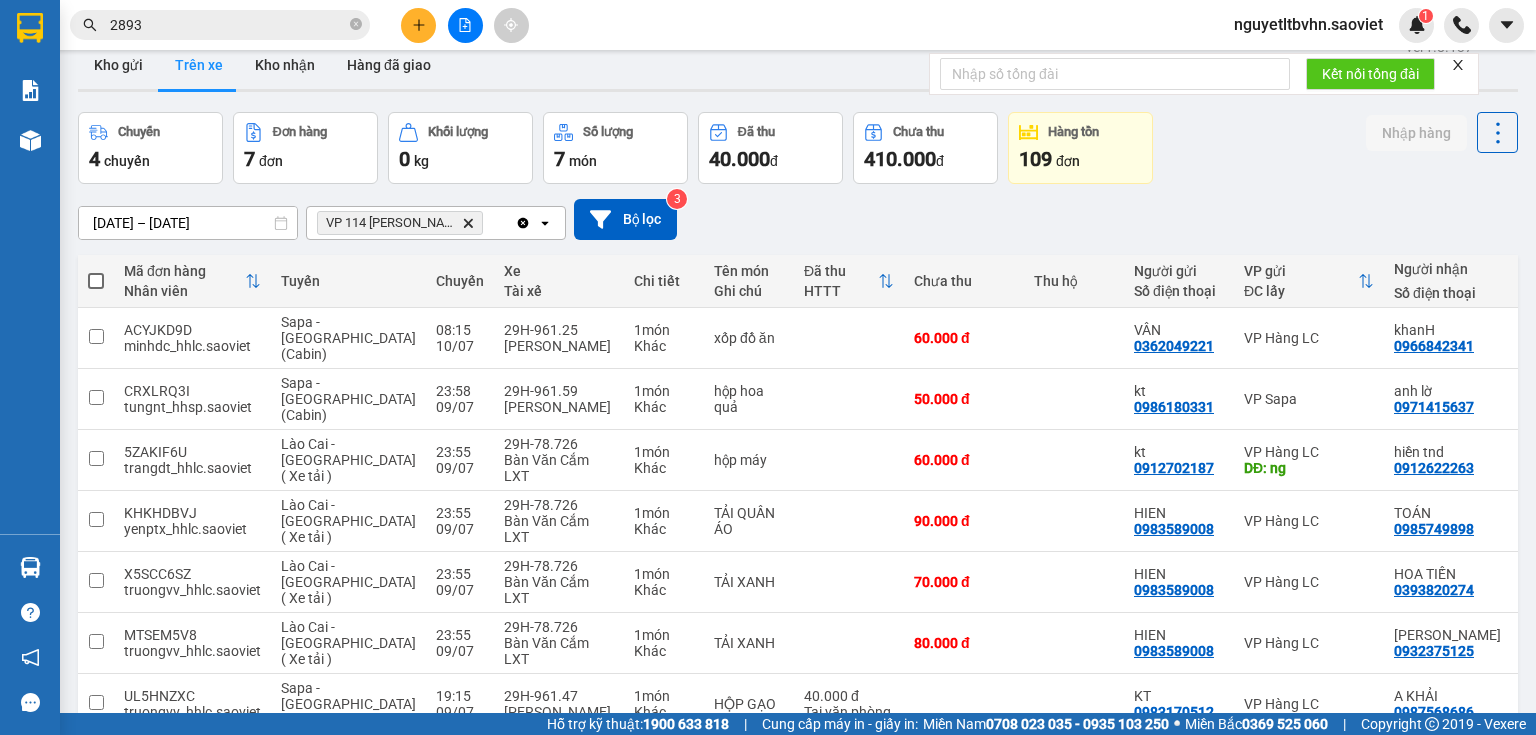 scroll, scrollTop: 0, scrollLeft: 0, axis: both 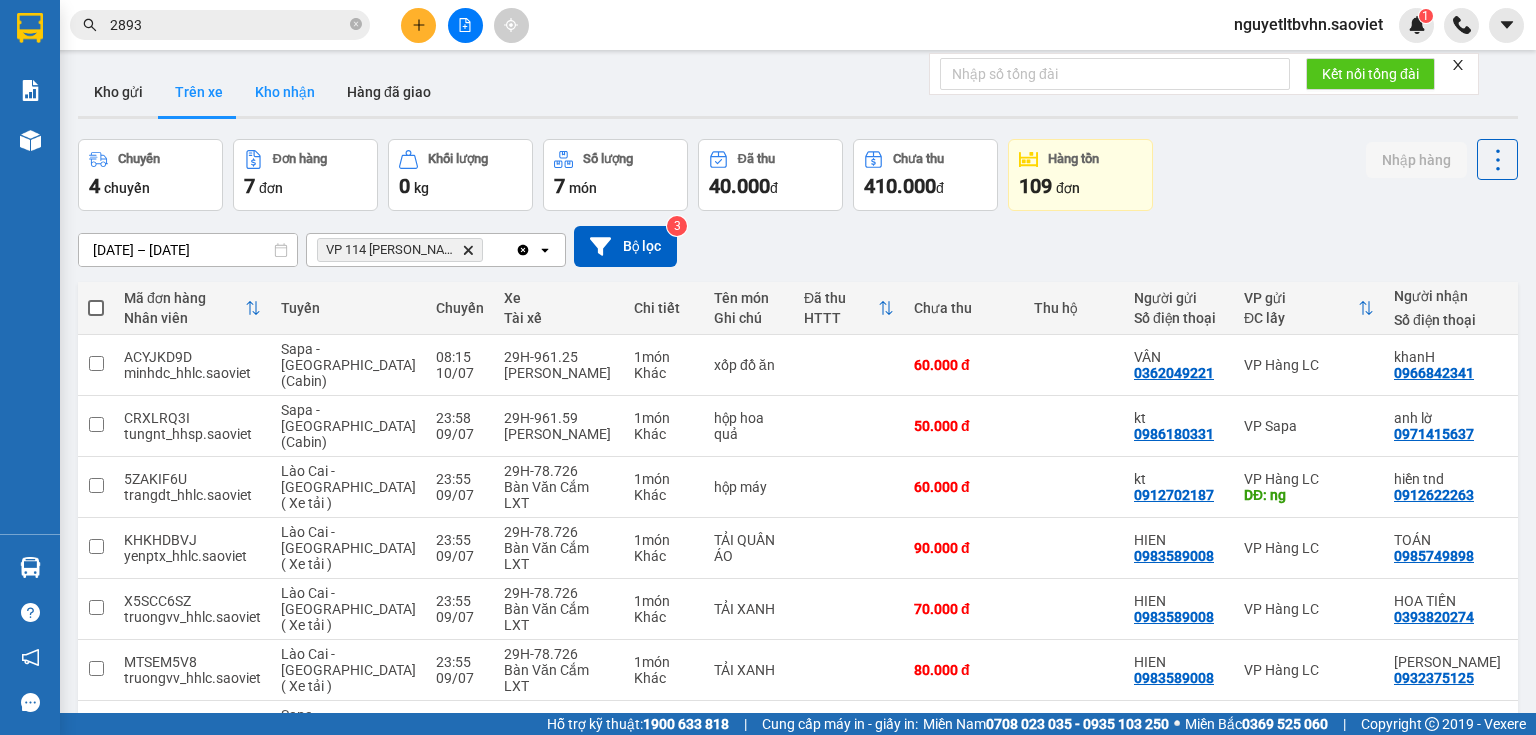 click on "Kho nhận" at bounding box center (285, 92) 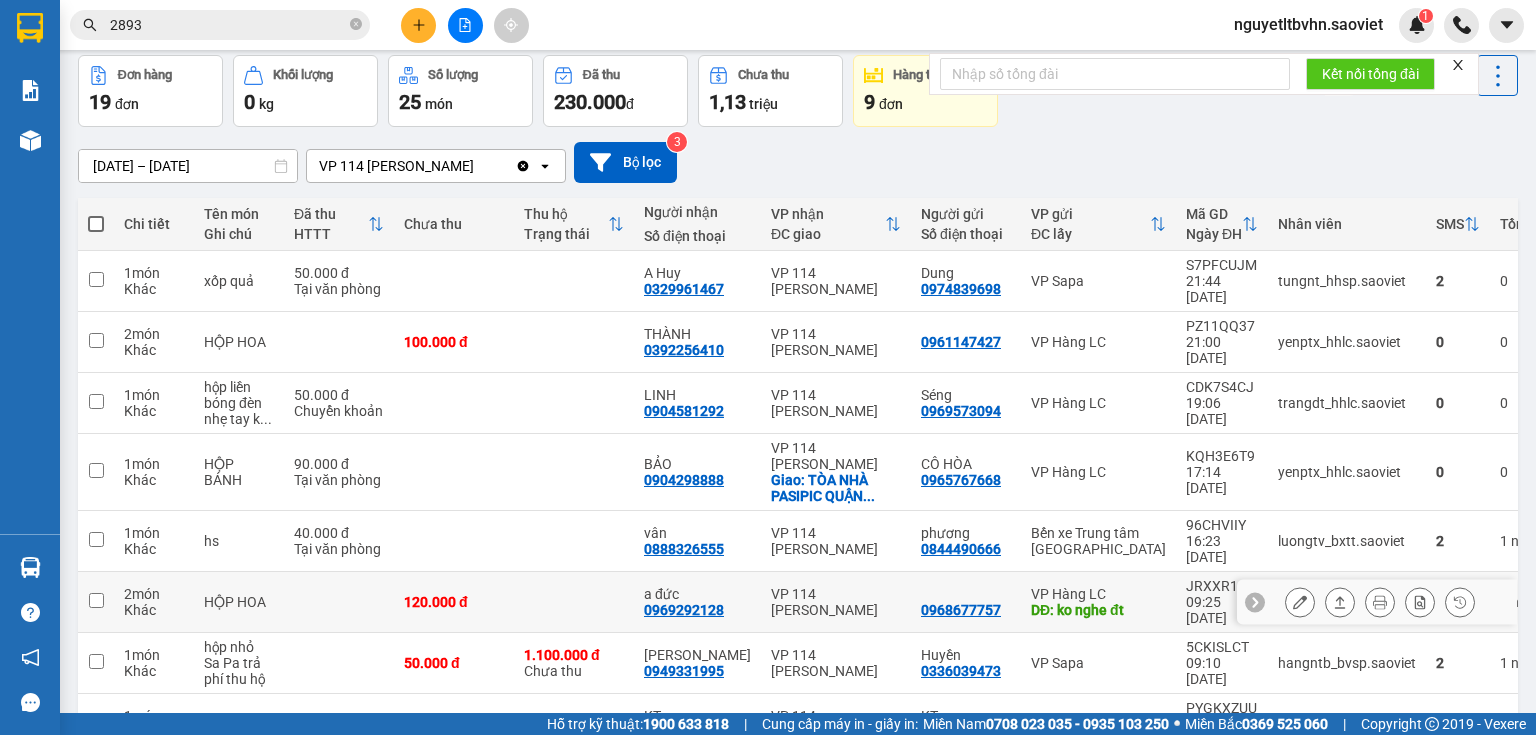 scroll, scrollTop: 193, scrollLeft: 0, axis: vertical 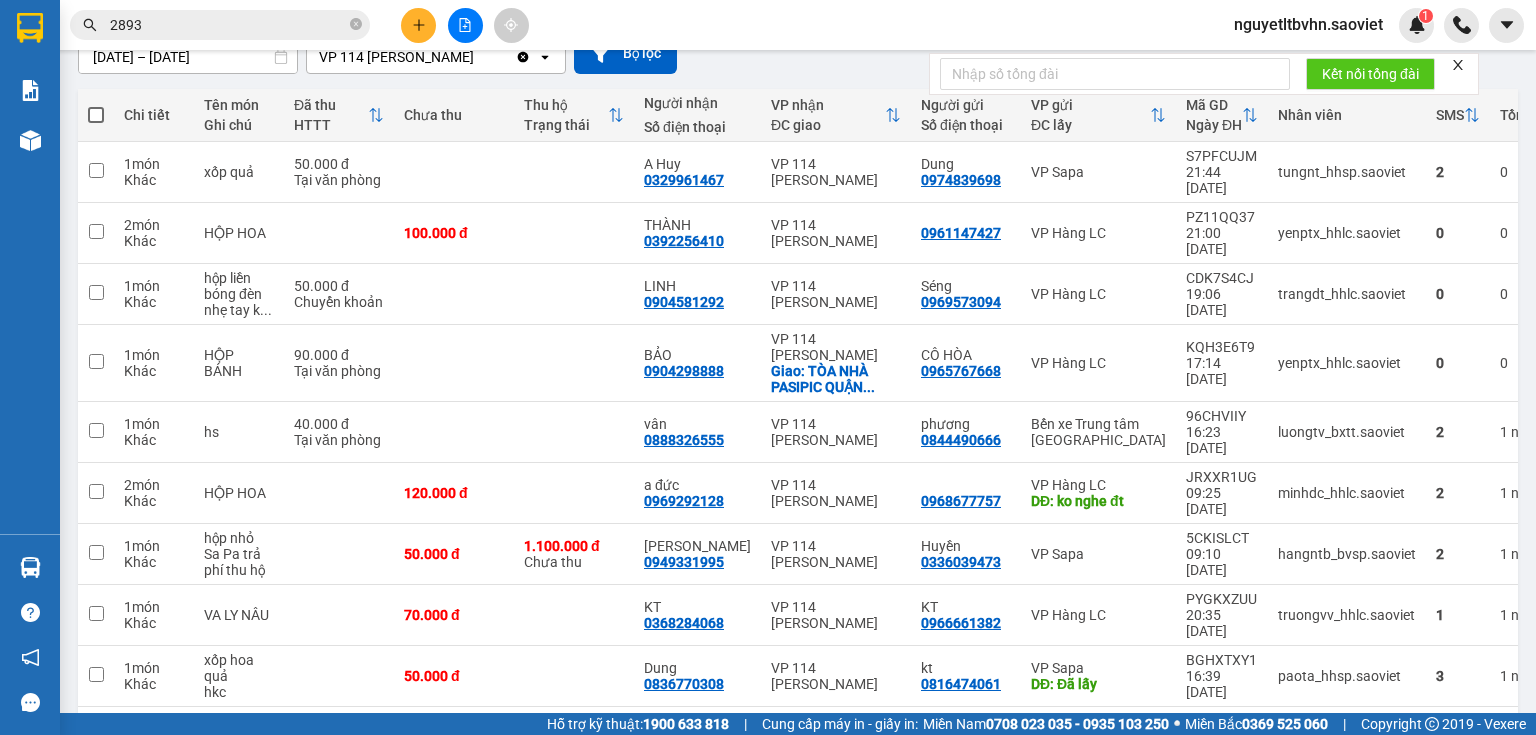 click on "1" at bounding box center [1265, 739] 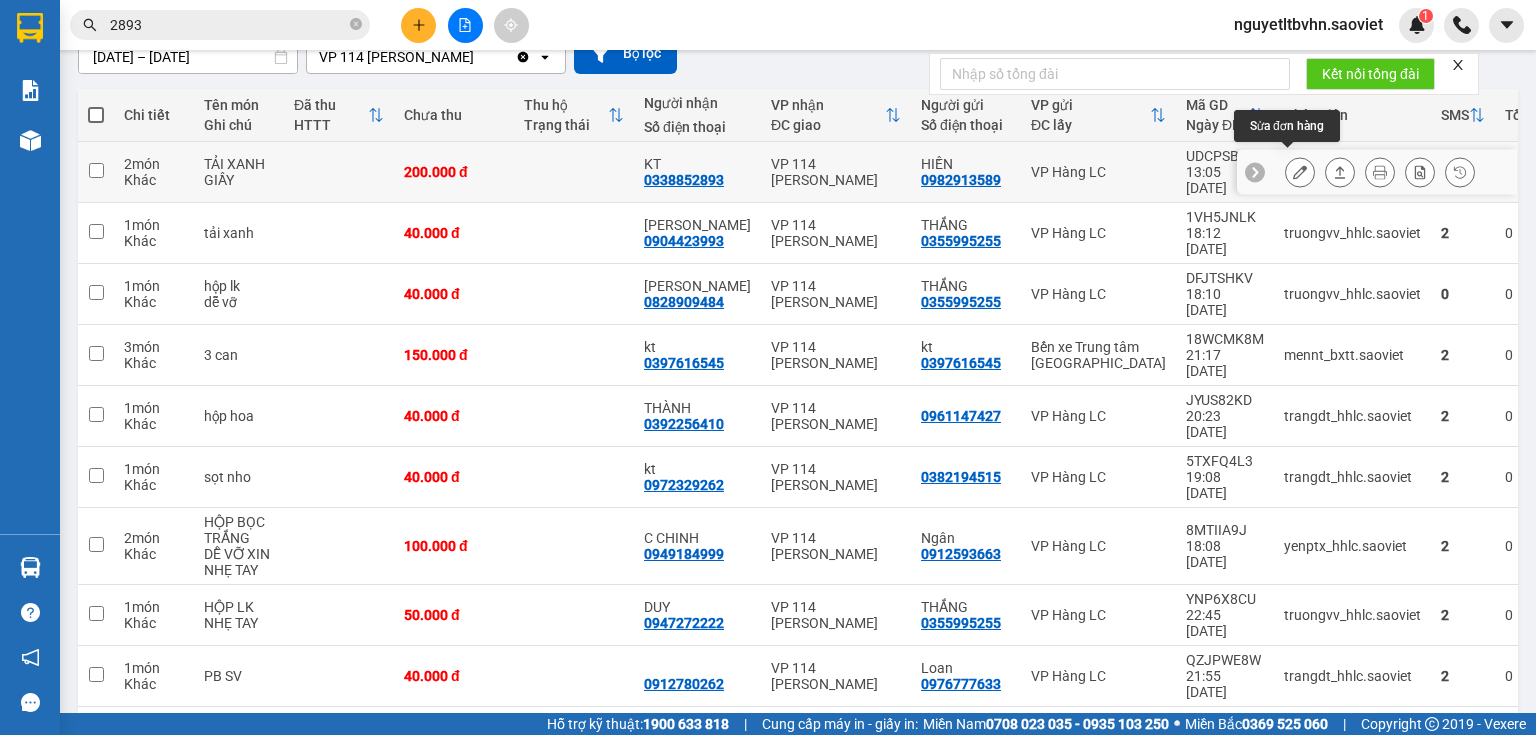 click at bounding box center [1300, 172] 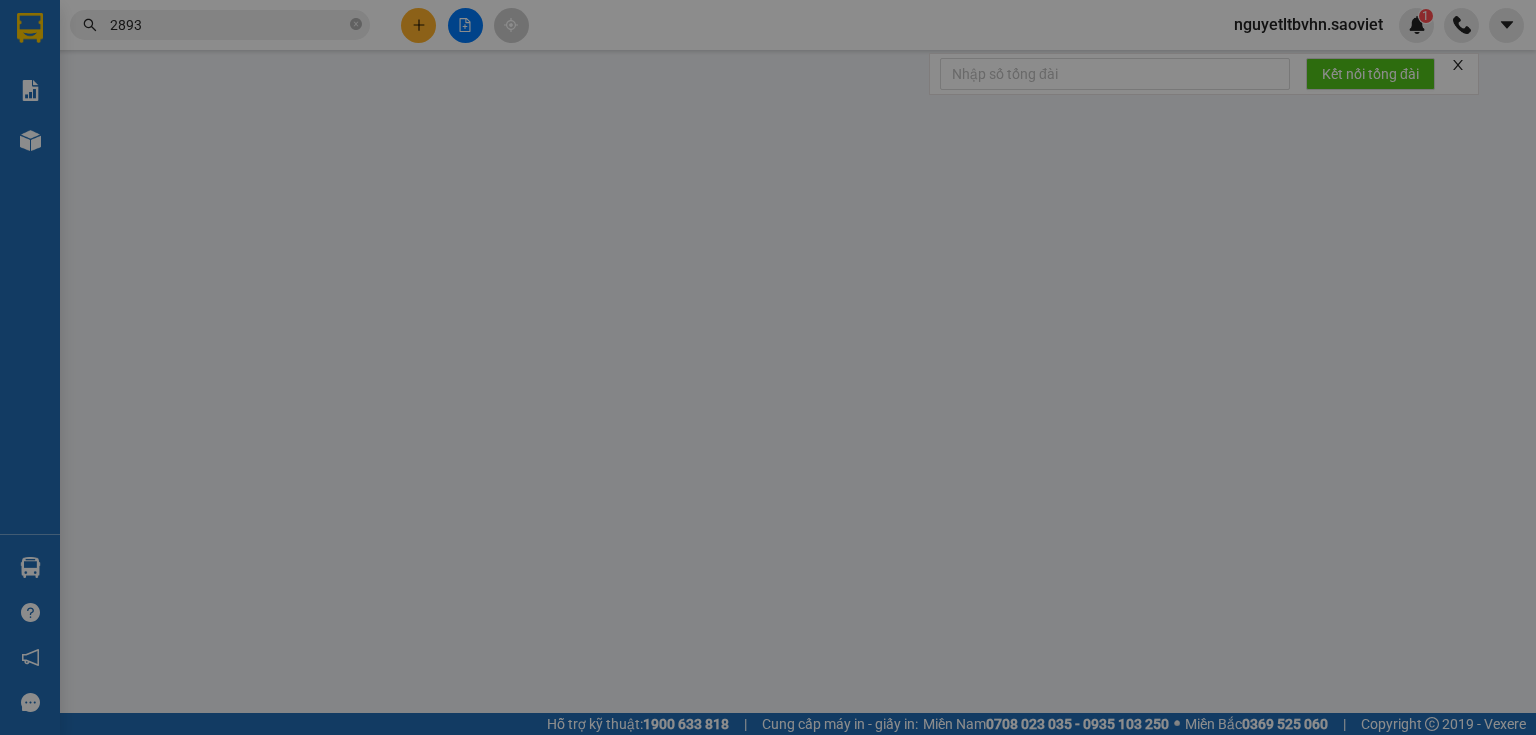 type on "0982913589" 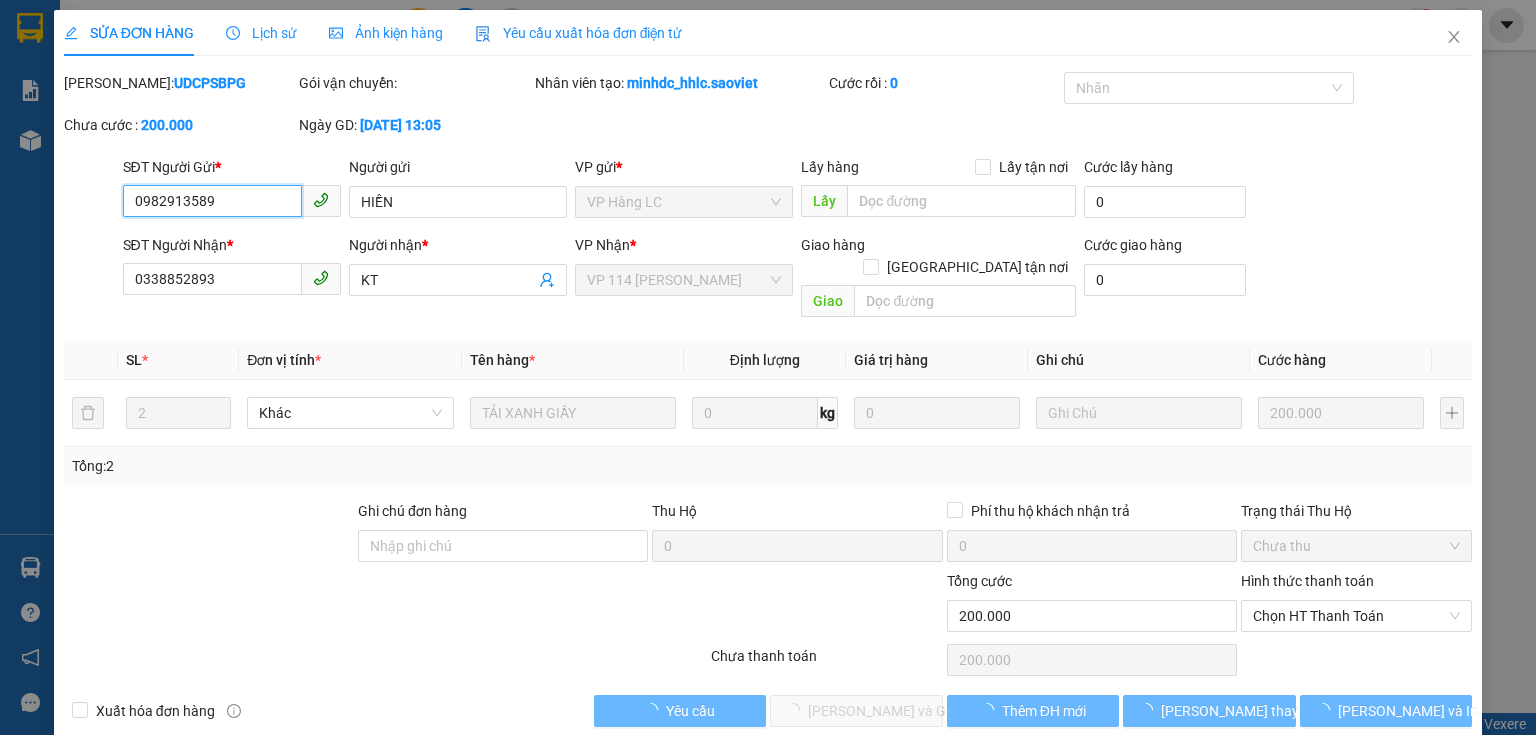 scroll, scrollTop: 0, scrollLeft: 0, axis: both 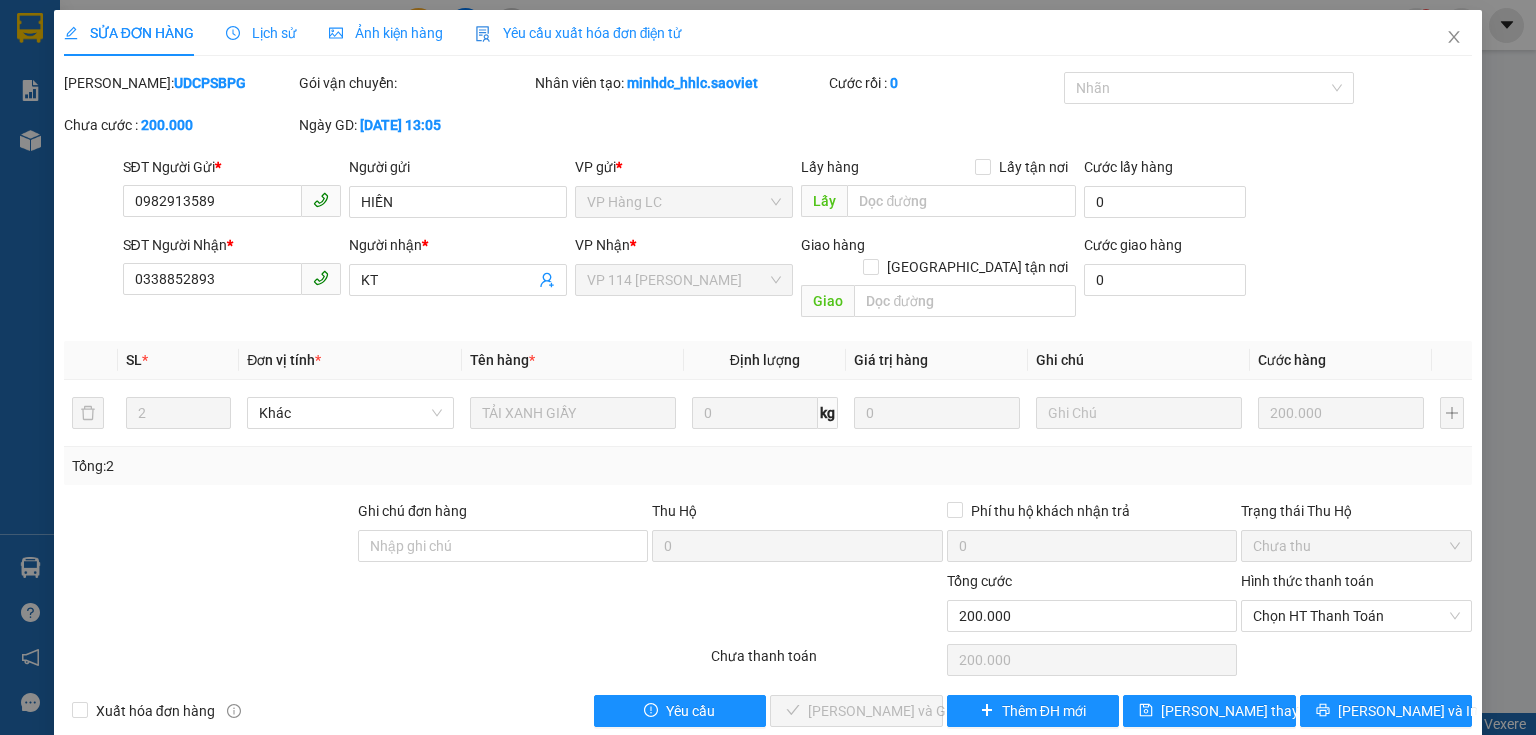 click on "Lịch sử" at bounding box center [261, 33] 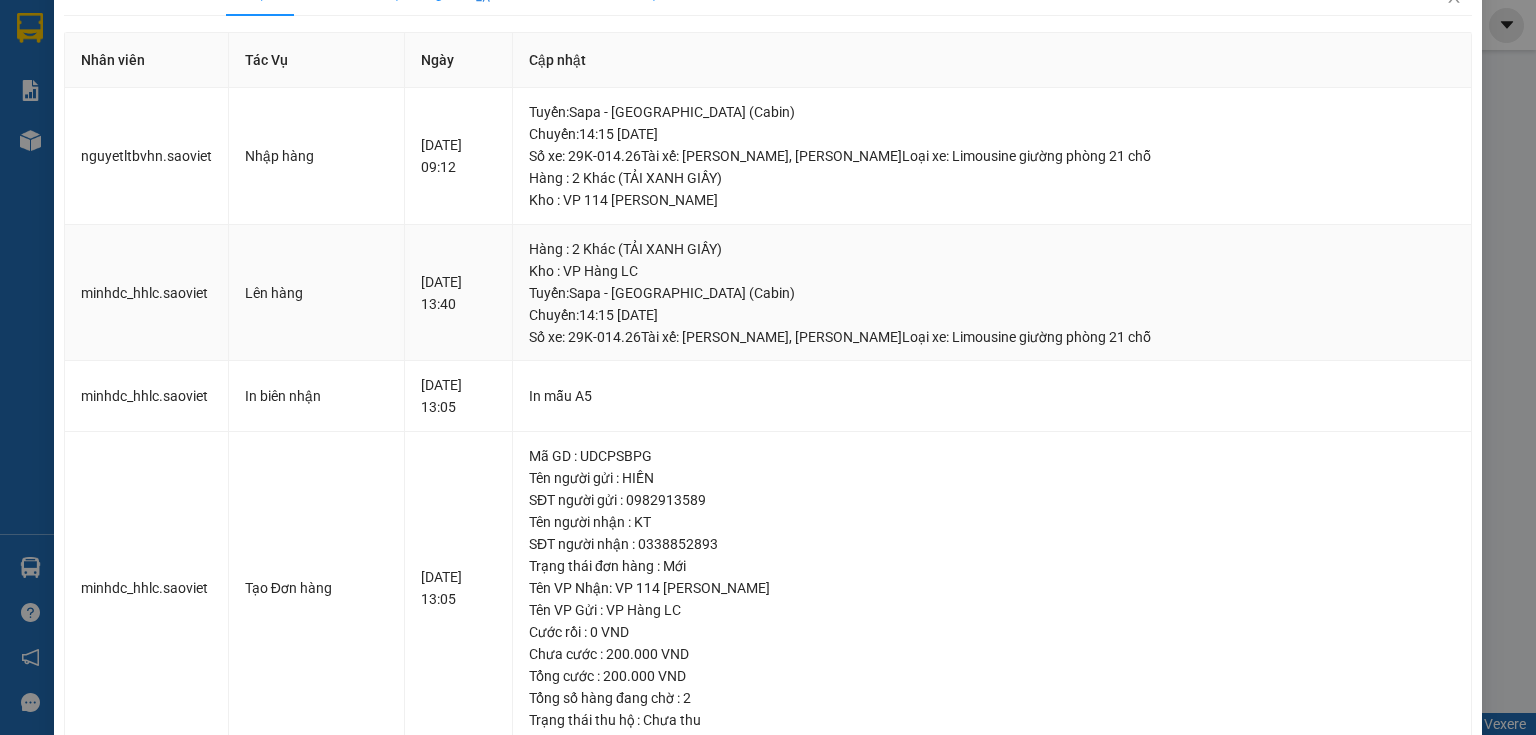 scroll, scrollTop: 0, scrollLeft: 0, axis: both 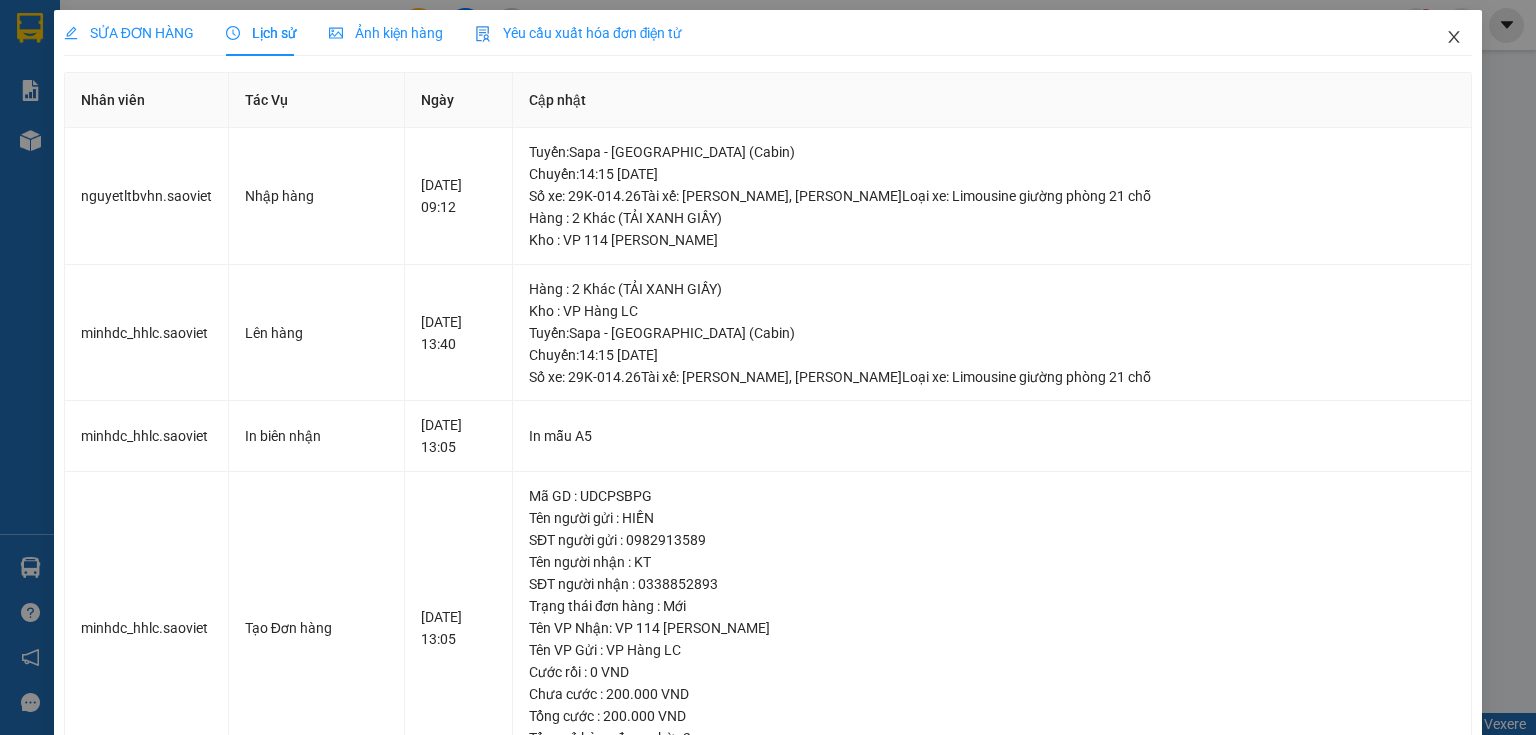 click 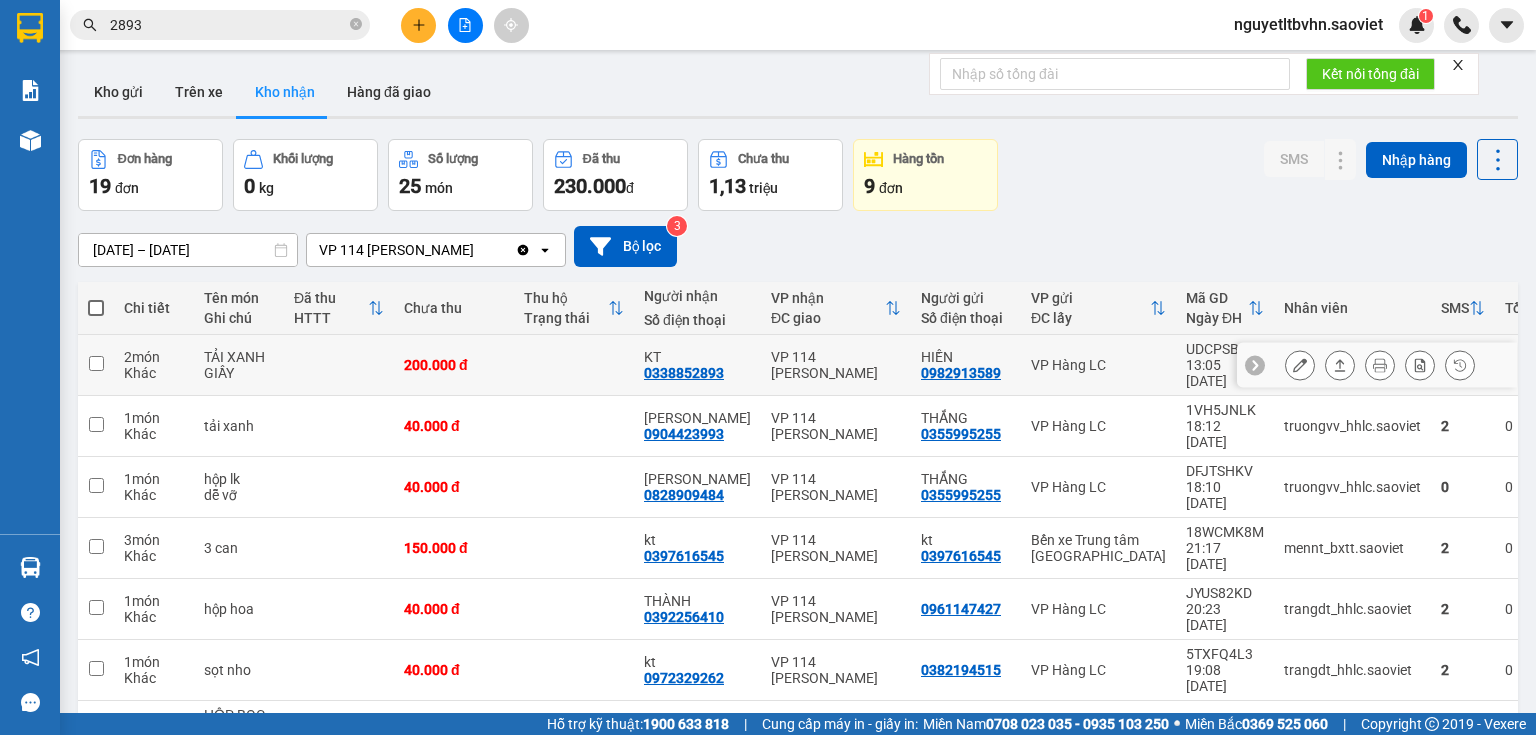 click at bounding box center (96, 363) 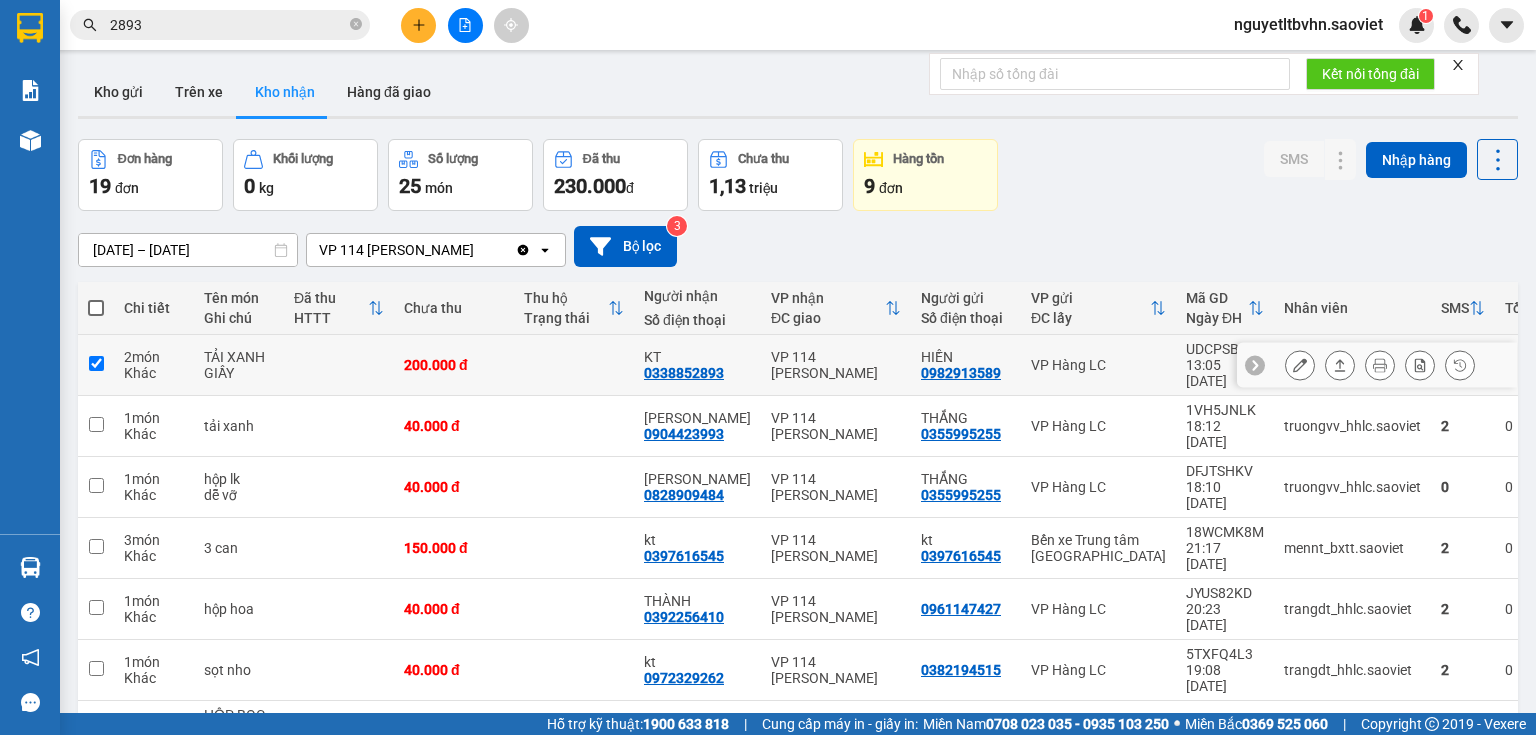 checkbox on "true" 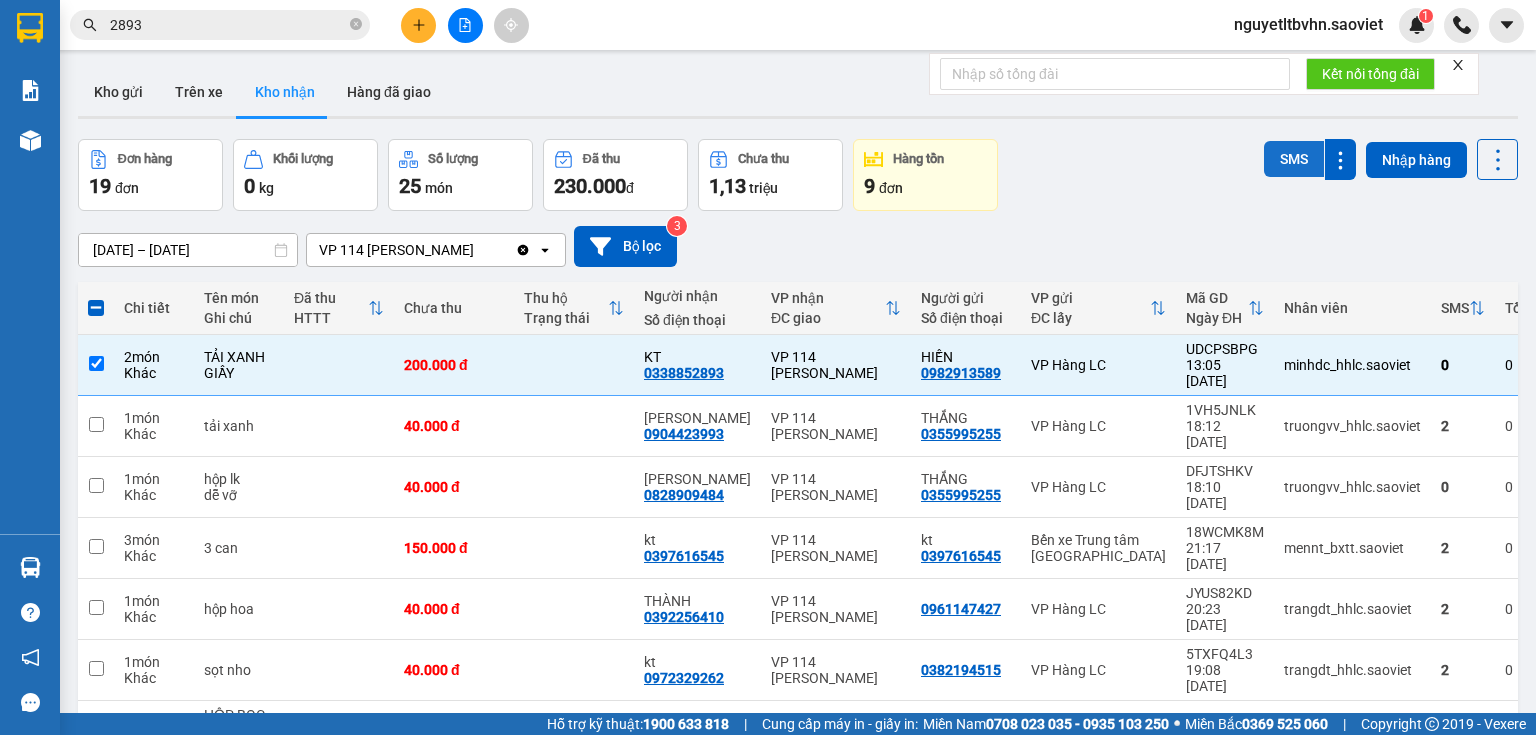 click on "SMS" at bounding box center [1294, 159] 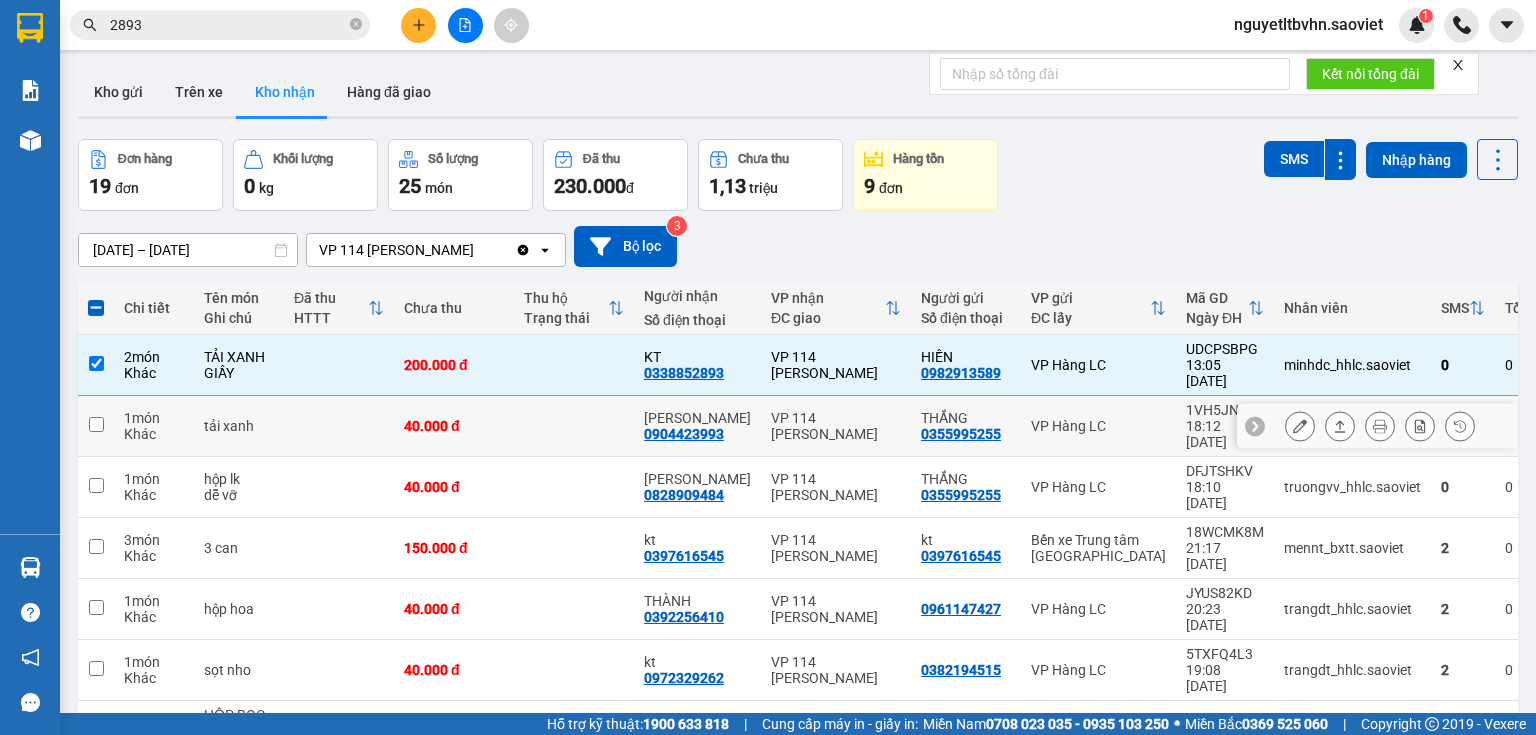 scroll, scrollTop: 206, scrollLeft: 0, axis: vertical 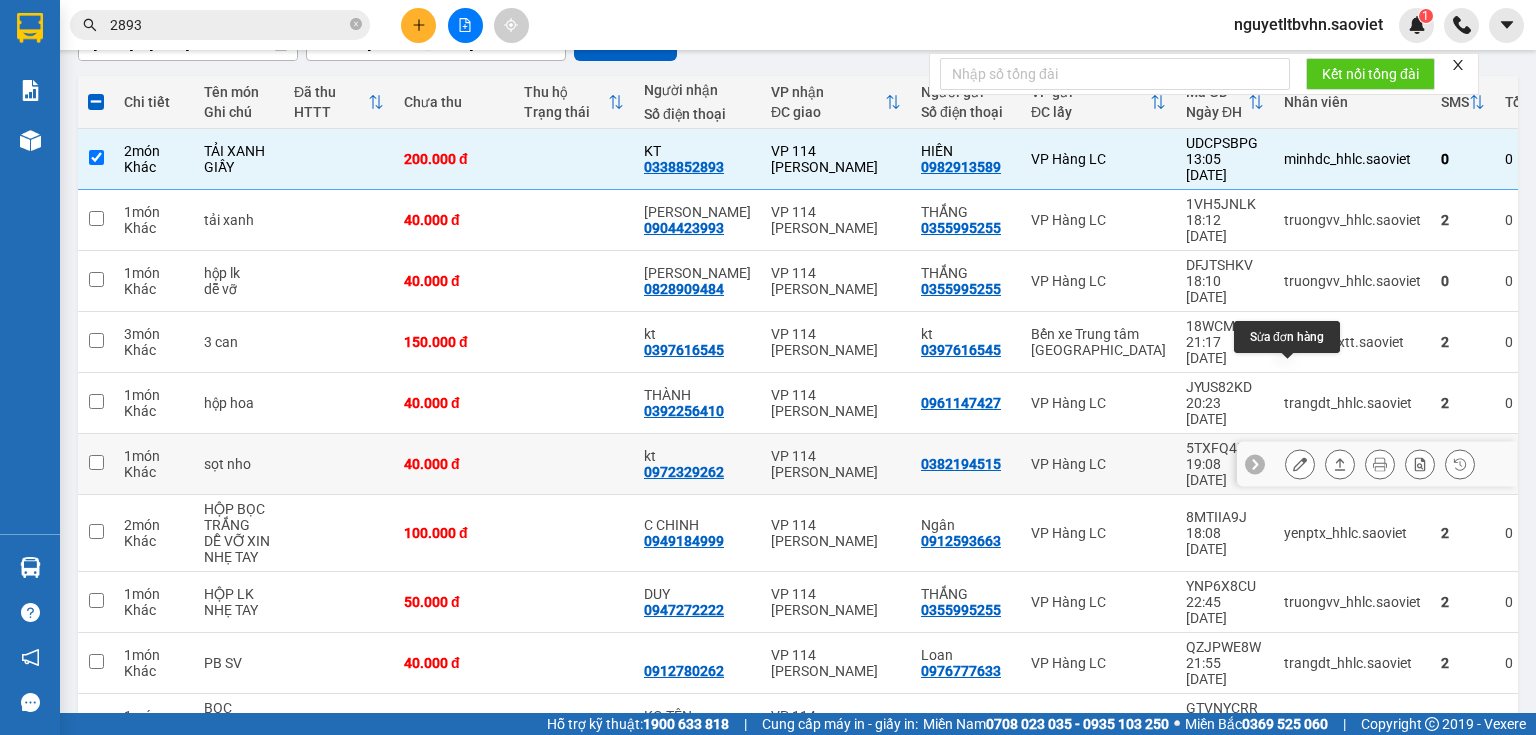 click 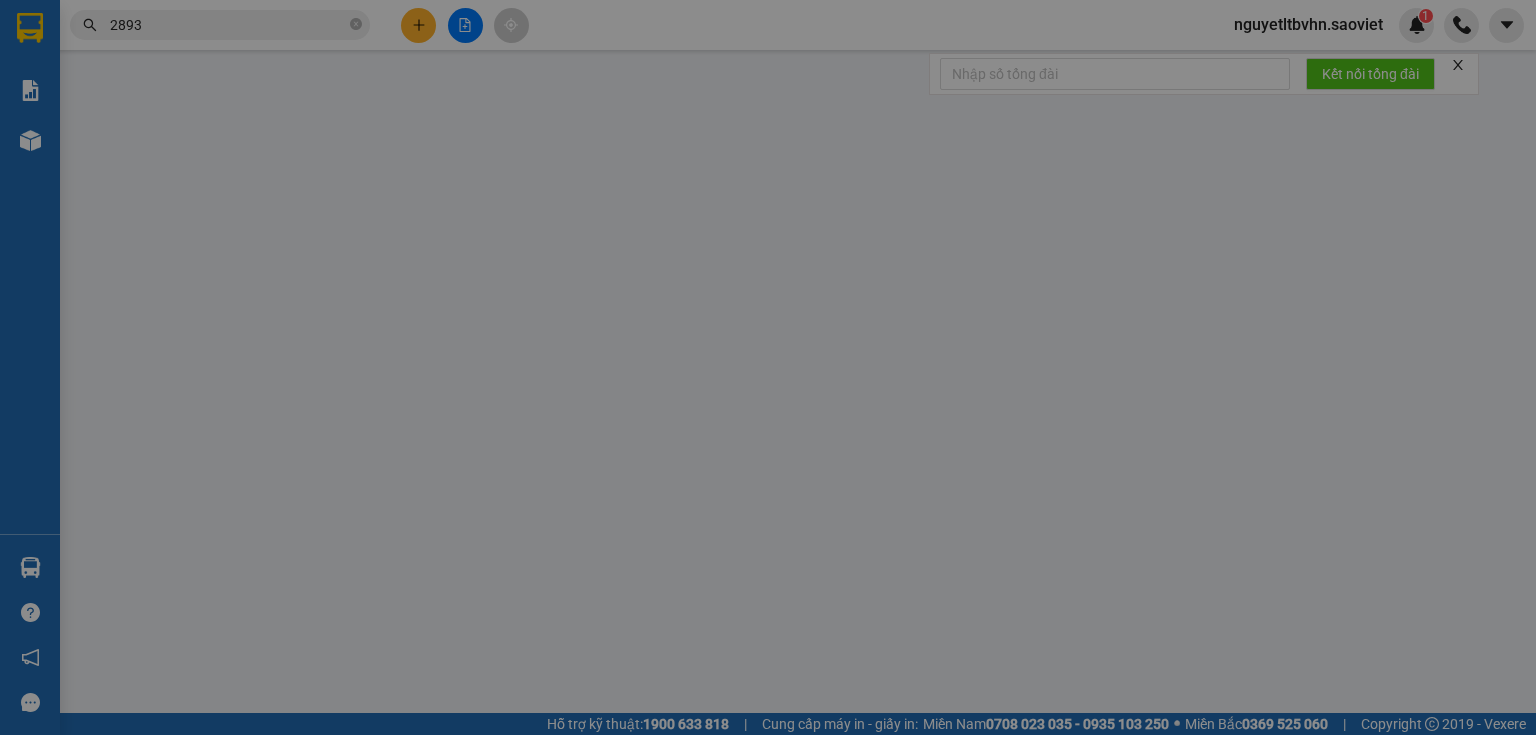 scroll, scrollTop: 0, scrollLeft: 0, axis: both 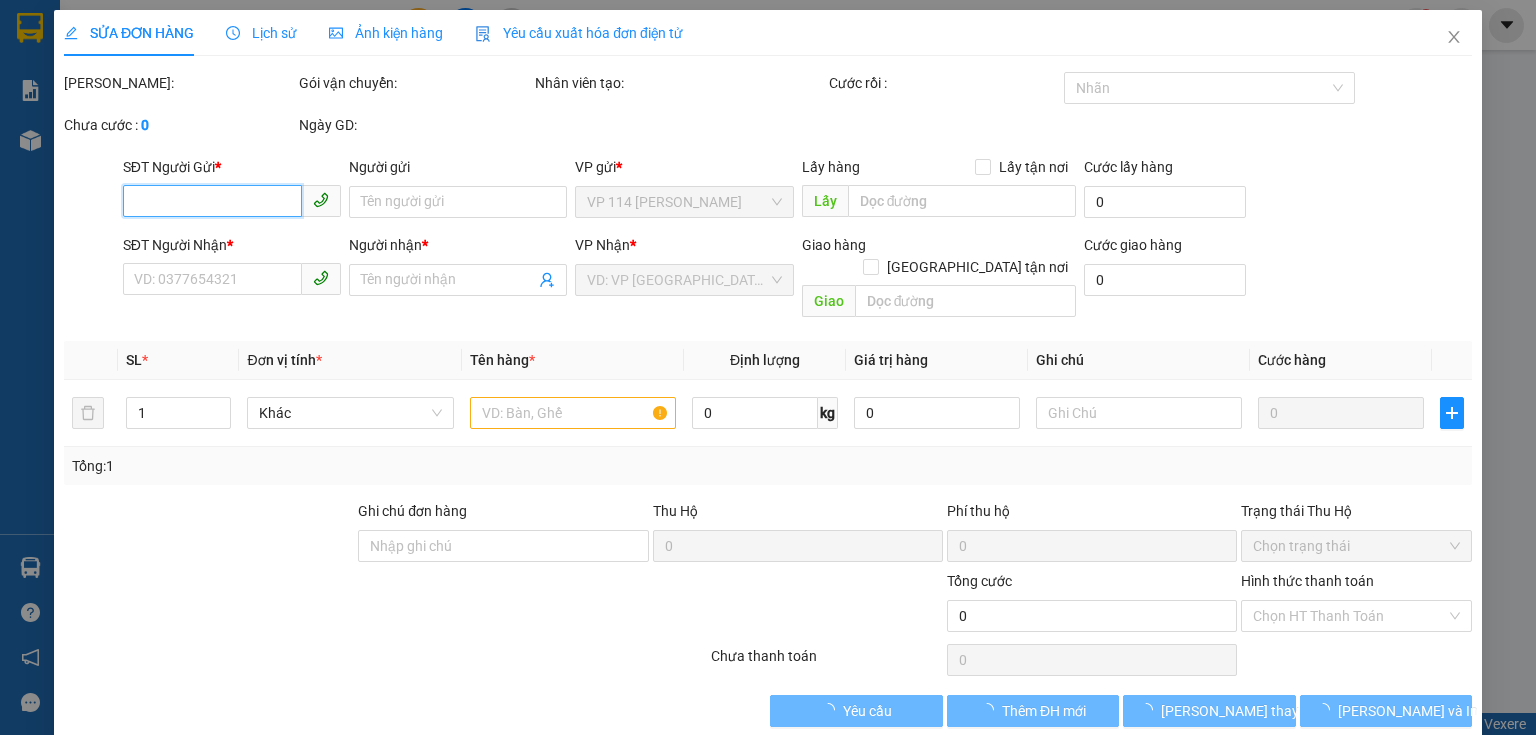 type on "0382194515" 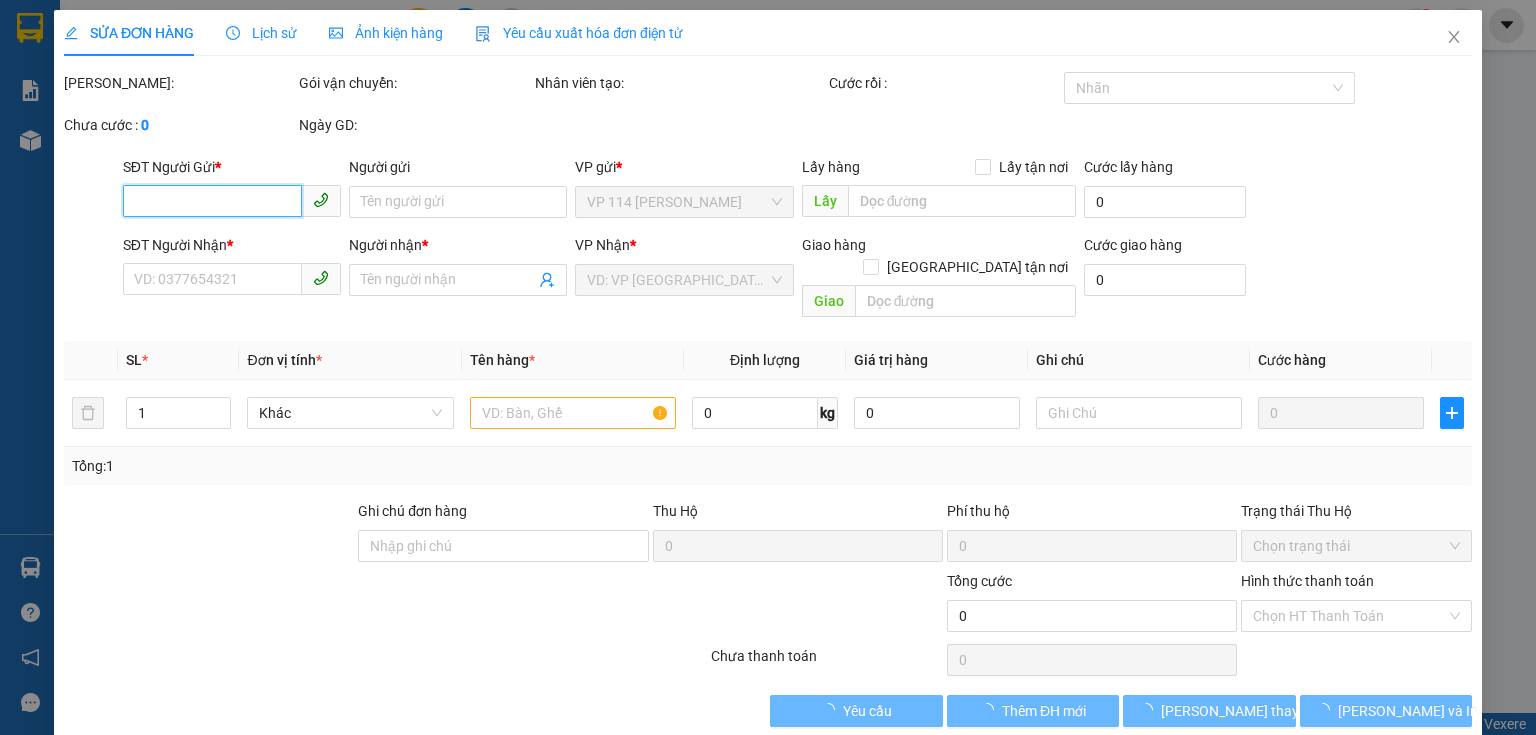 type on "0972329262" 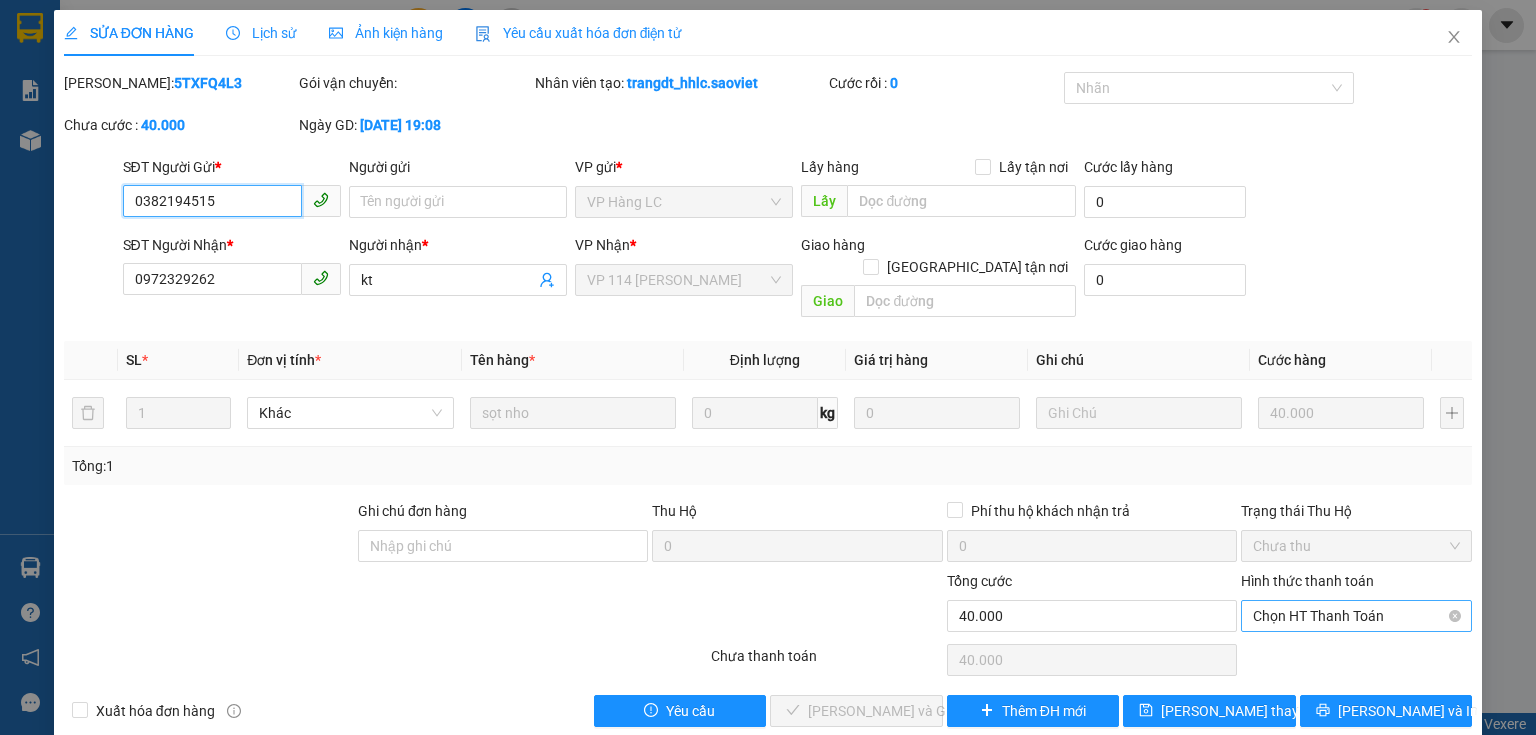 click on "Chọn HT Thanh Toán" at bounding box center (1356, 616) 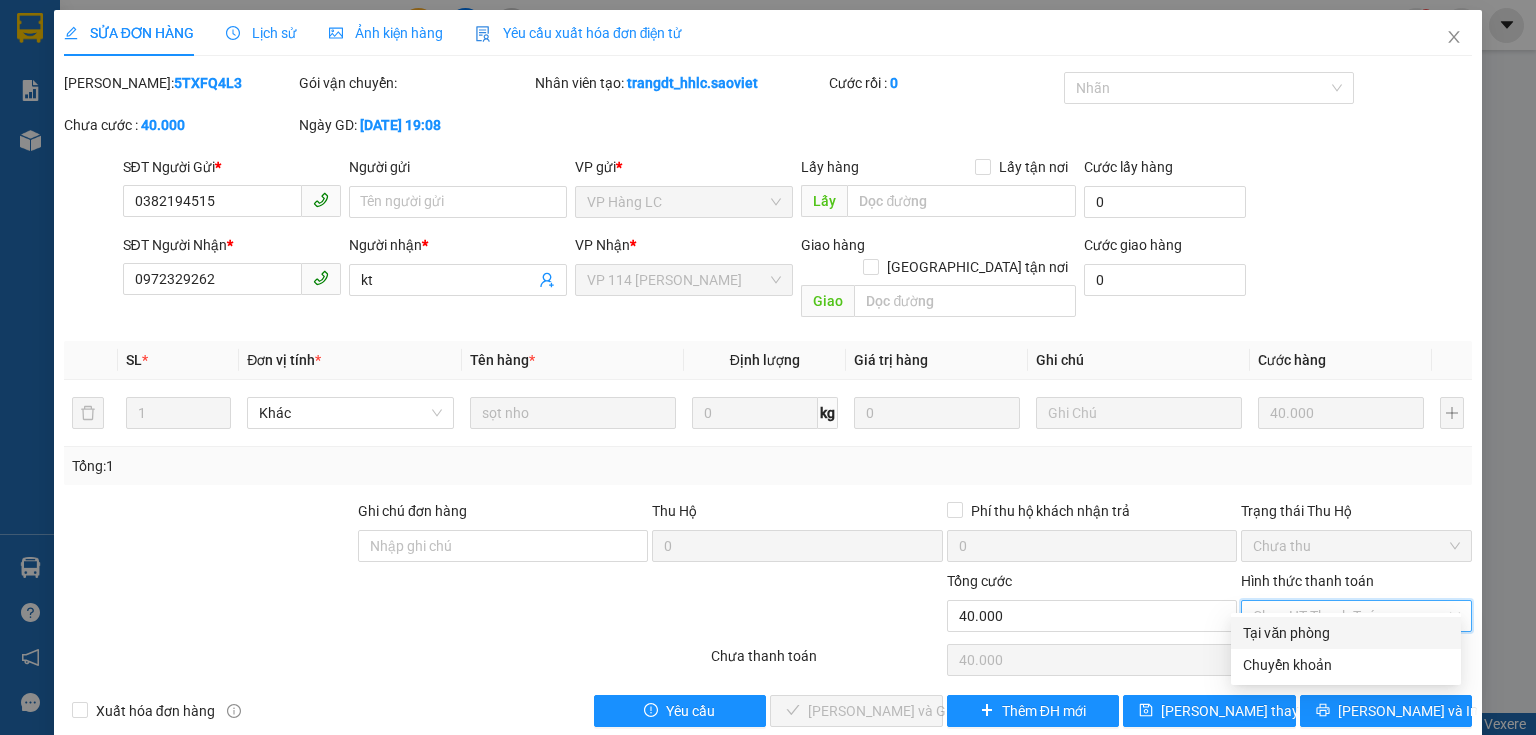 click on "Tại văn phòng" at bounding box center [1346, 633] 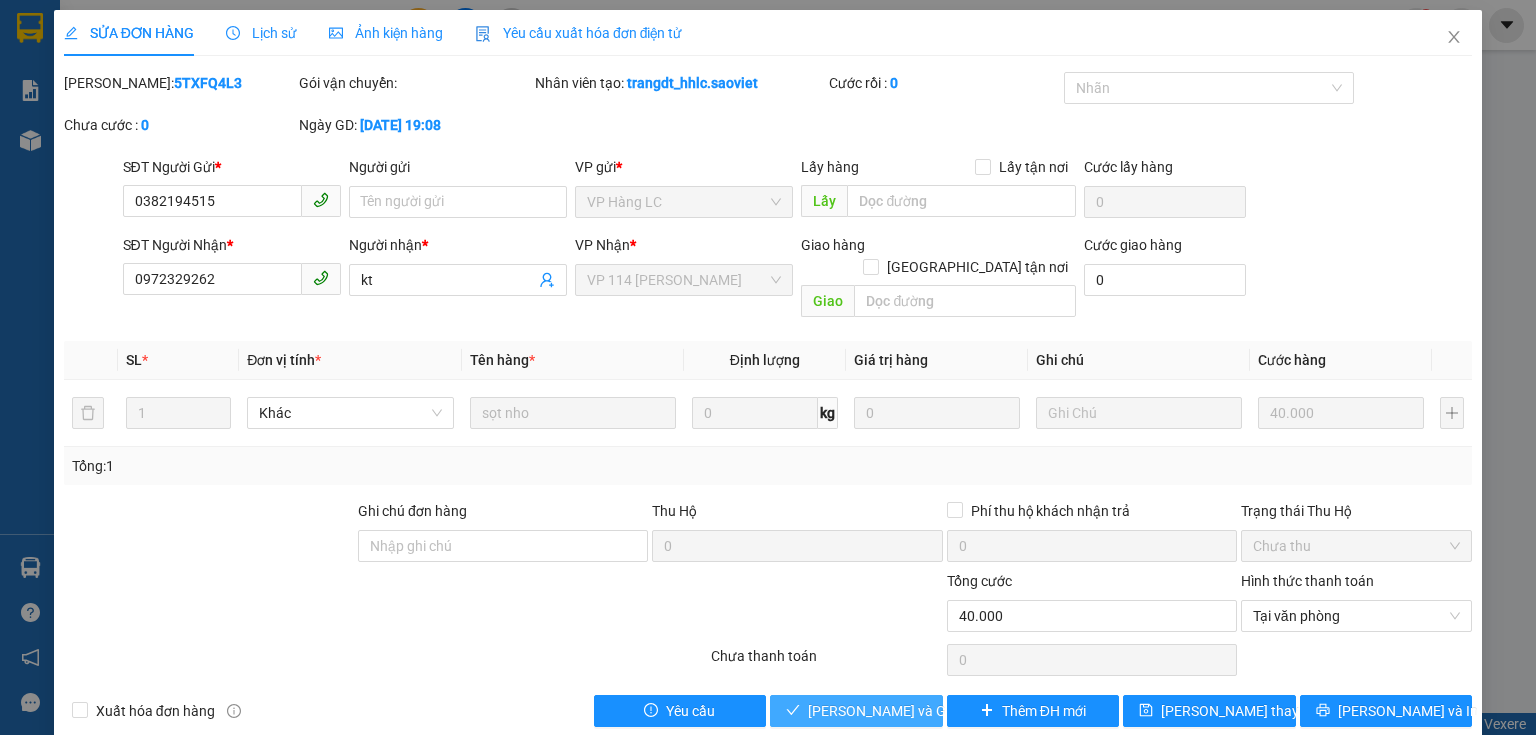 click on "[PERSON_NAME] và Giao hàng" at bounding box center (904, 711) 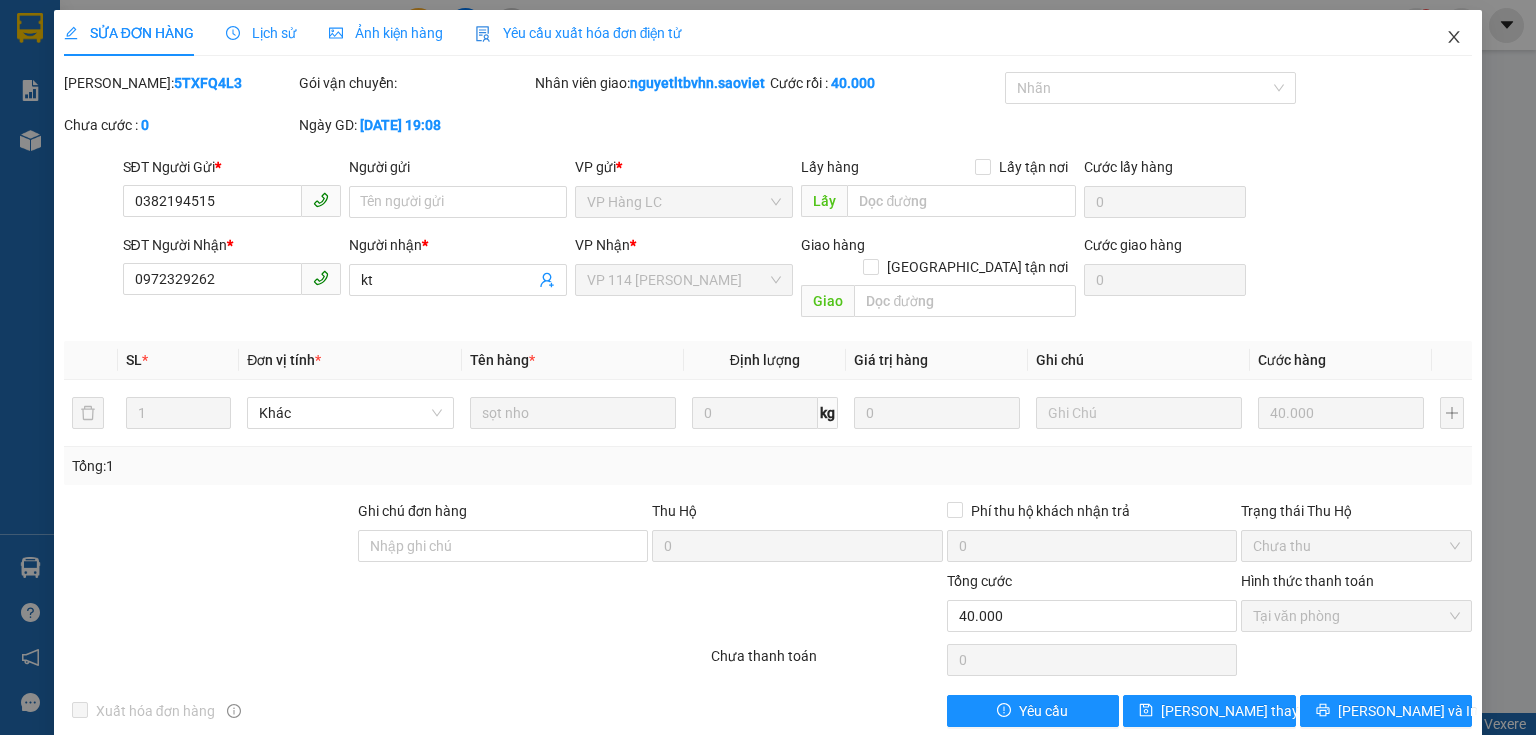 click 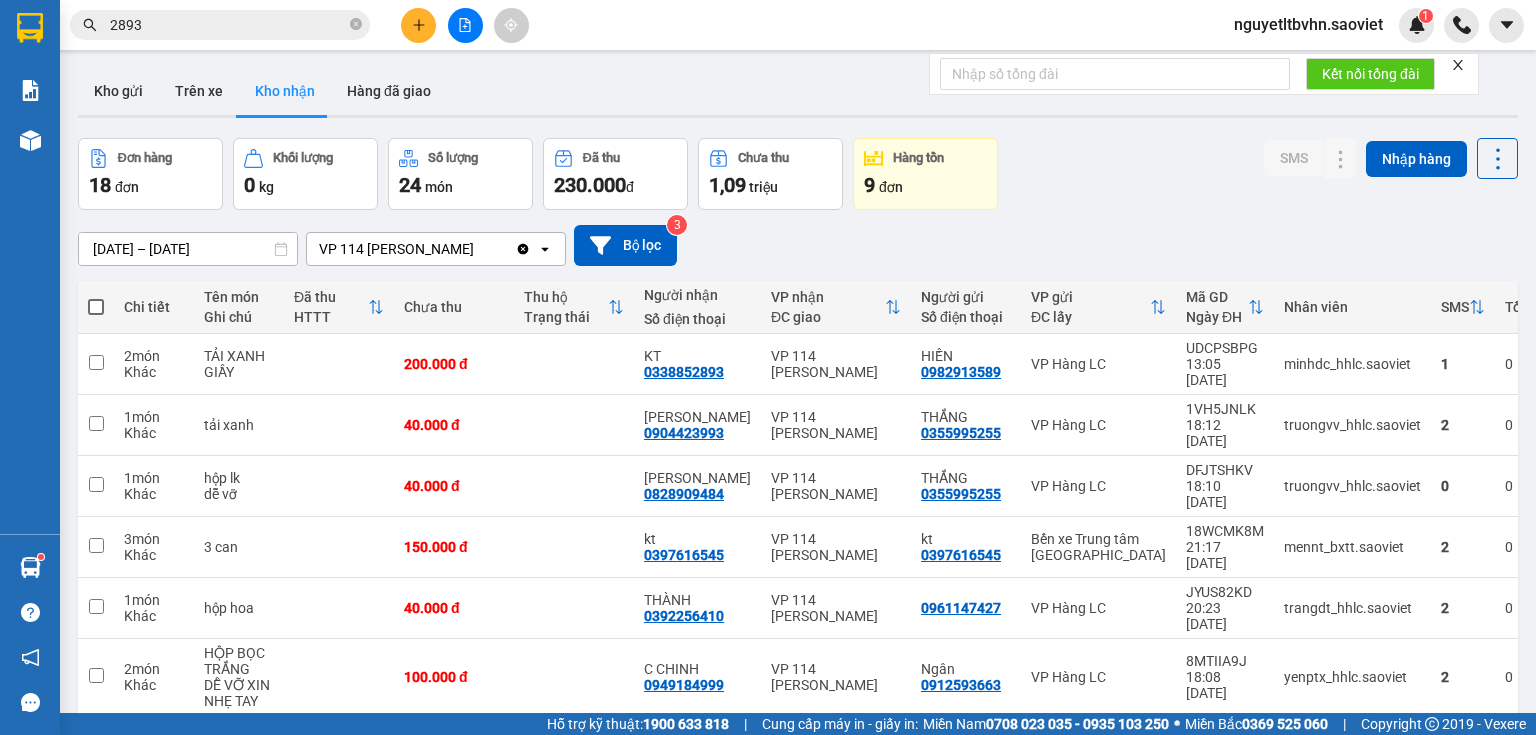 scroll, scrollTop: 0, scrollLeft: 0, axis: both 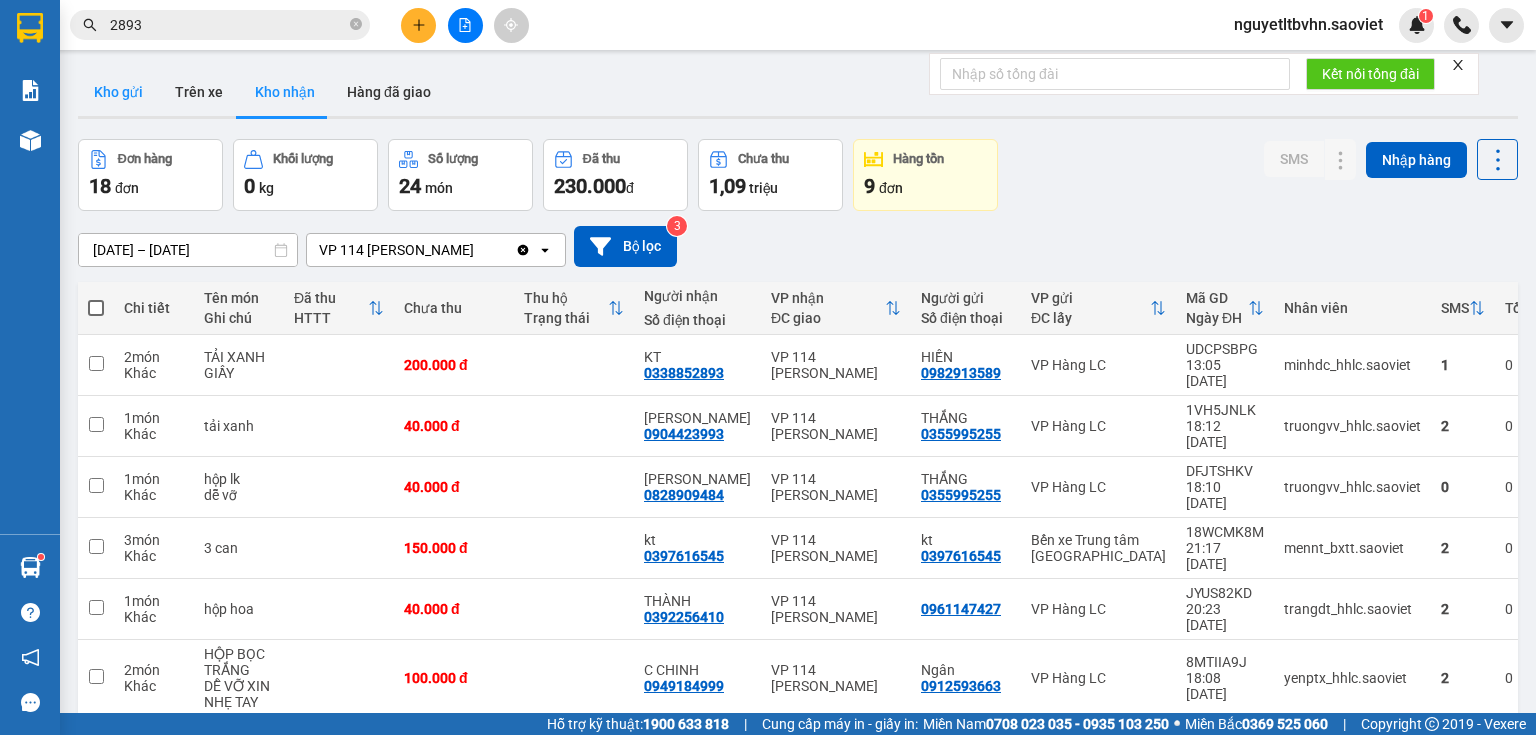 click on "Kho gửi" at bounding box center [118, 92] 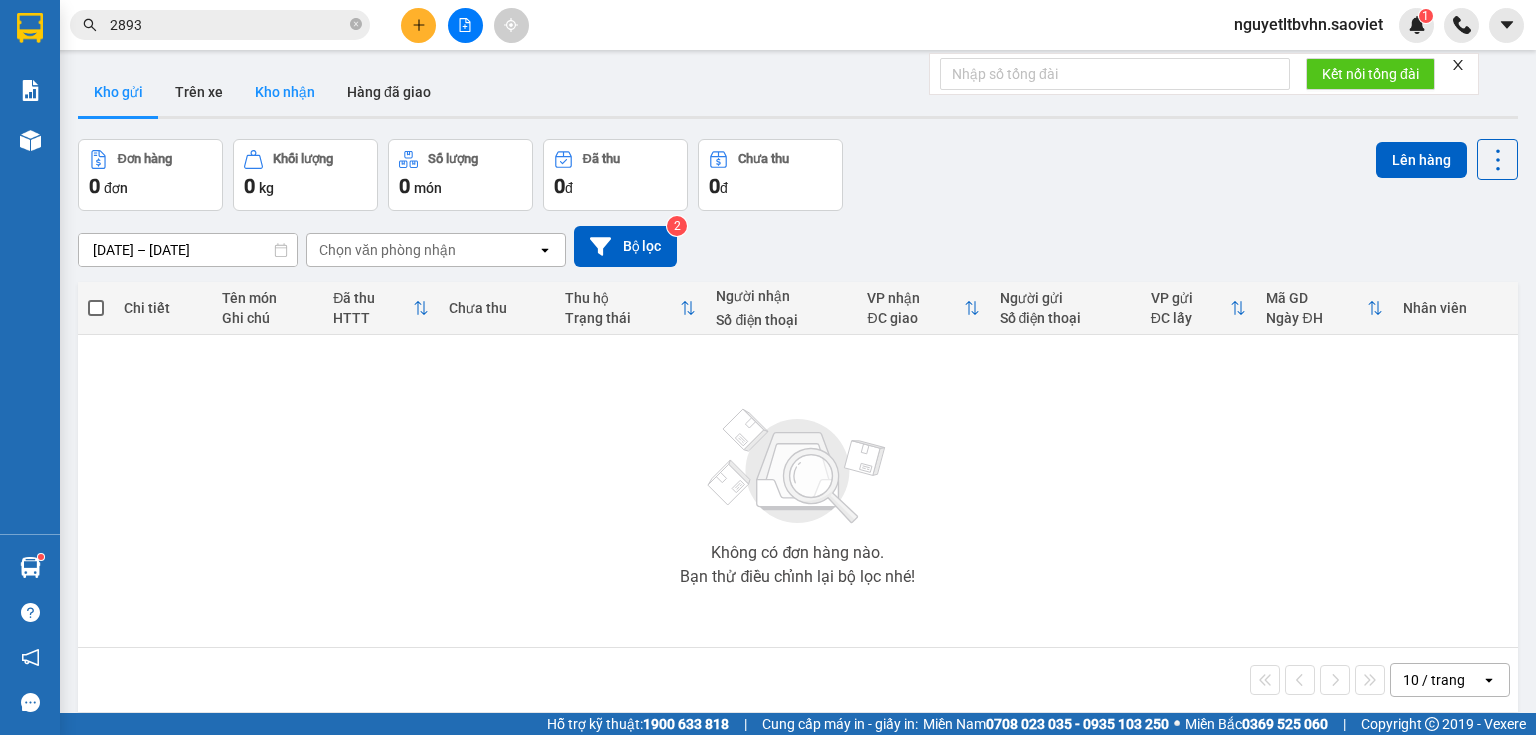 click on "Kho nhận" at bounding box center [285, 92] 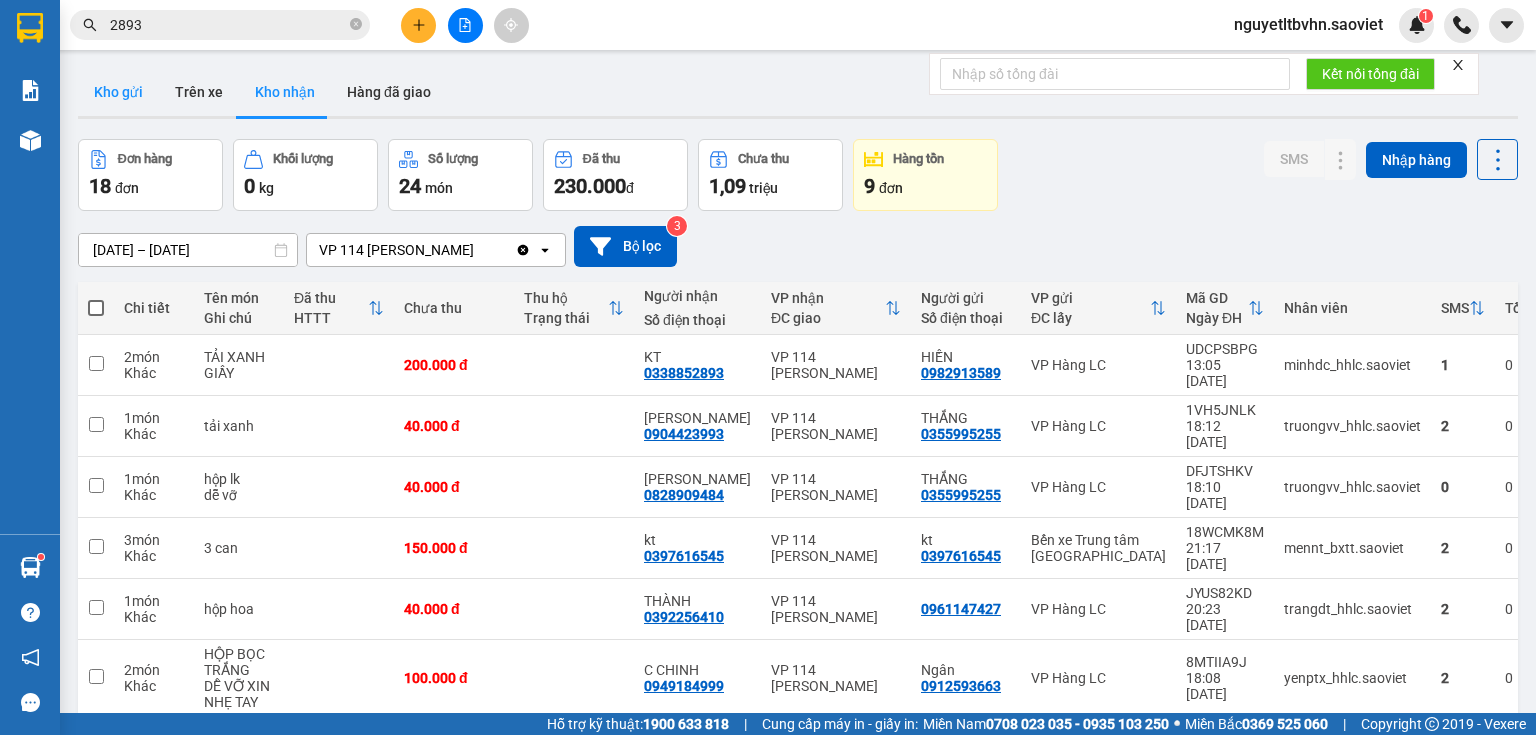 click on "Kho gửi" at bounding box center (118, 92) 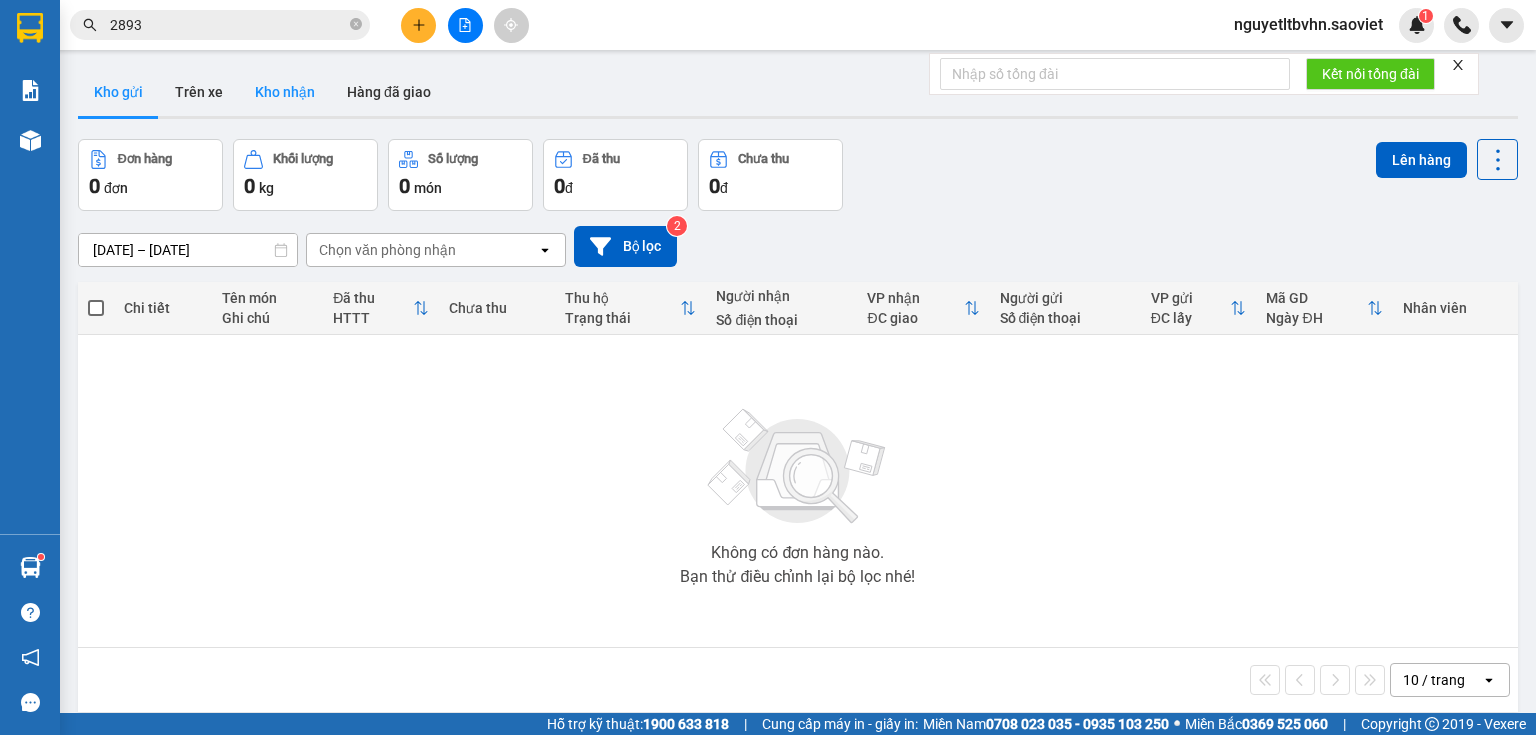 click on "Kho nhận" at bounding box center (285, 92) 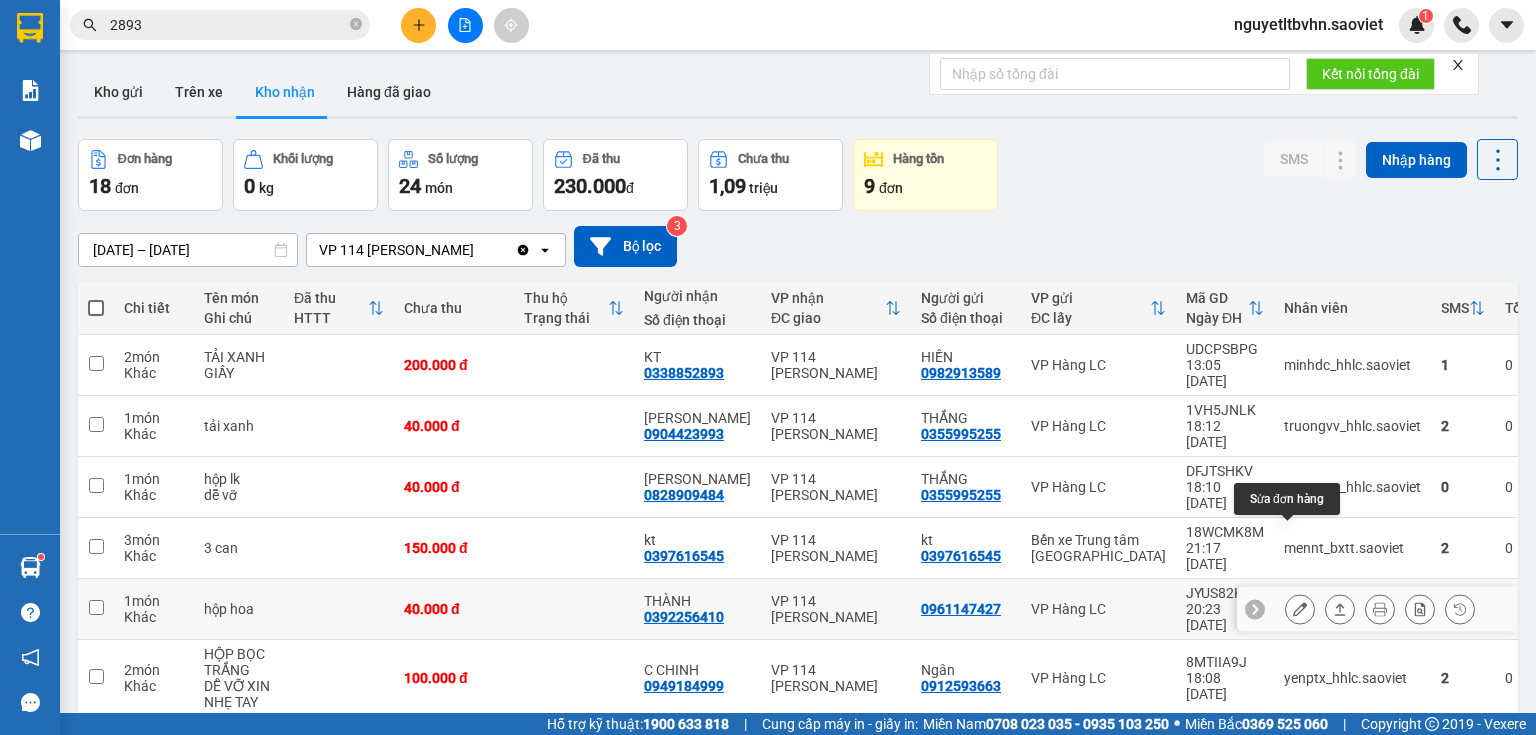 click 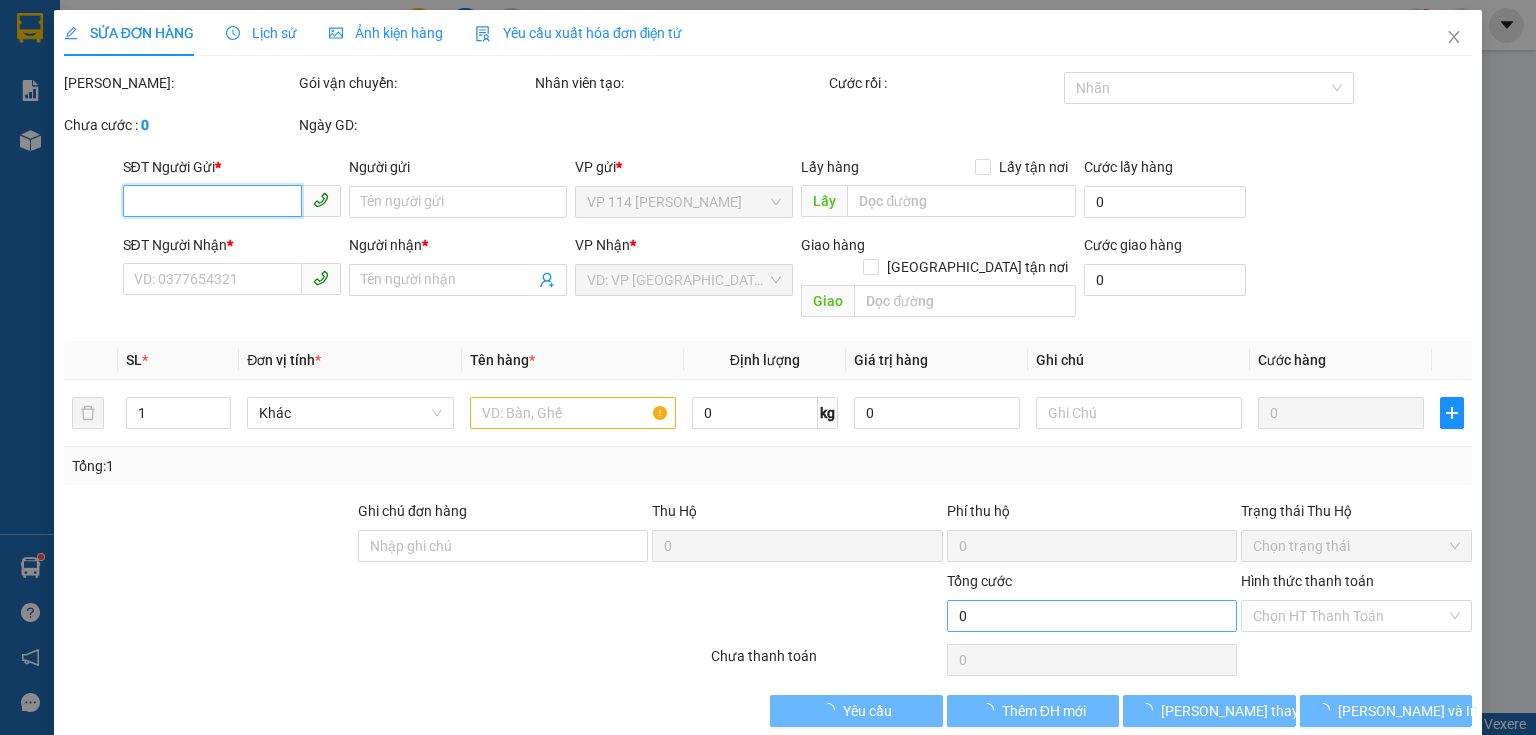 scroll, scrollTop: 8, scrollLeft: 0, axis: vertical 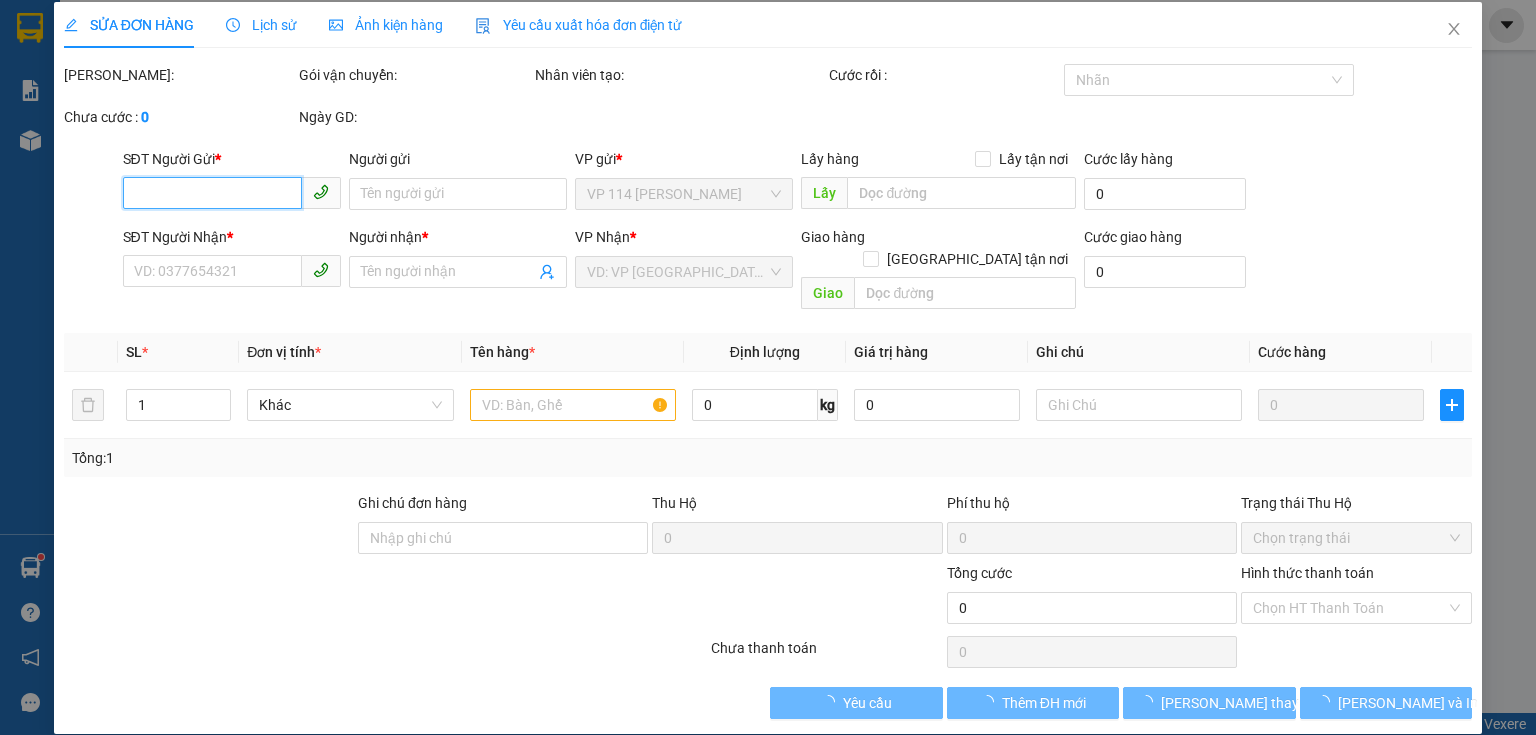 type on "0961147427" 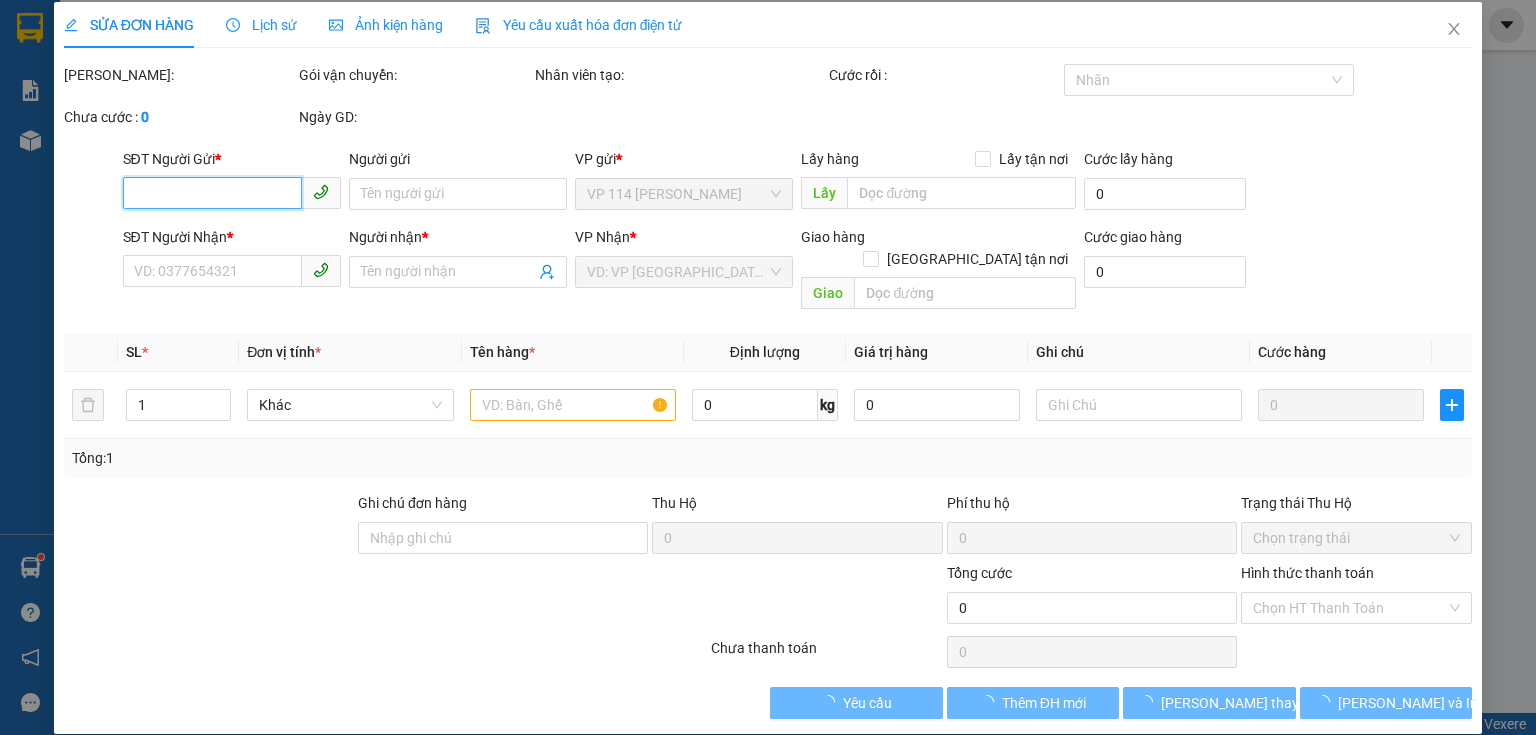 type on "0392256410" 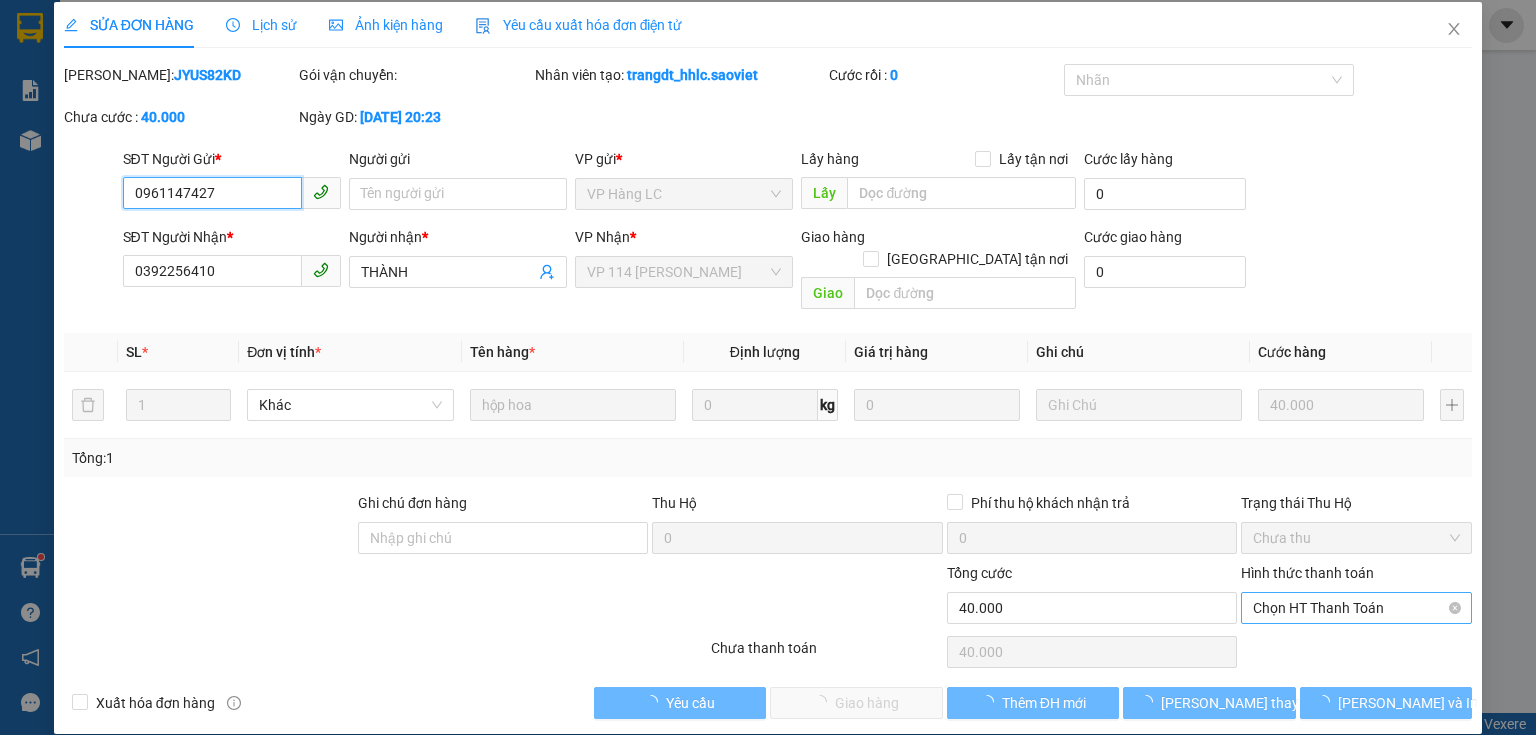 click on "Chọn HT Thanh Toán" at bounding box center [1356, 608] 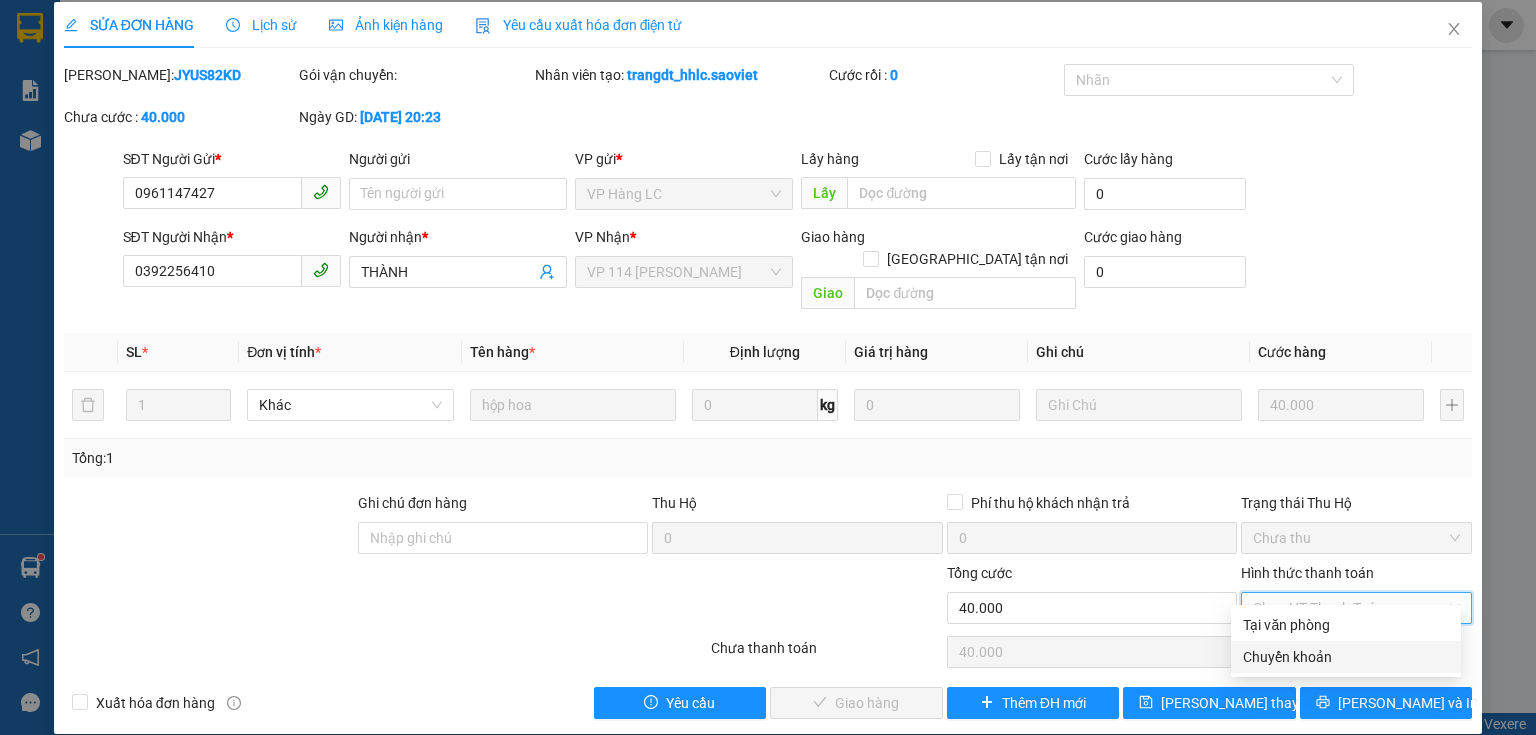 drag, startPoint x: 1283, startPoint y: 652, endPoint x: 1072, endPoint y: 661, distance: 211.19185 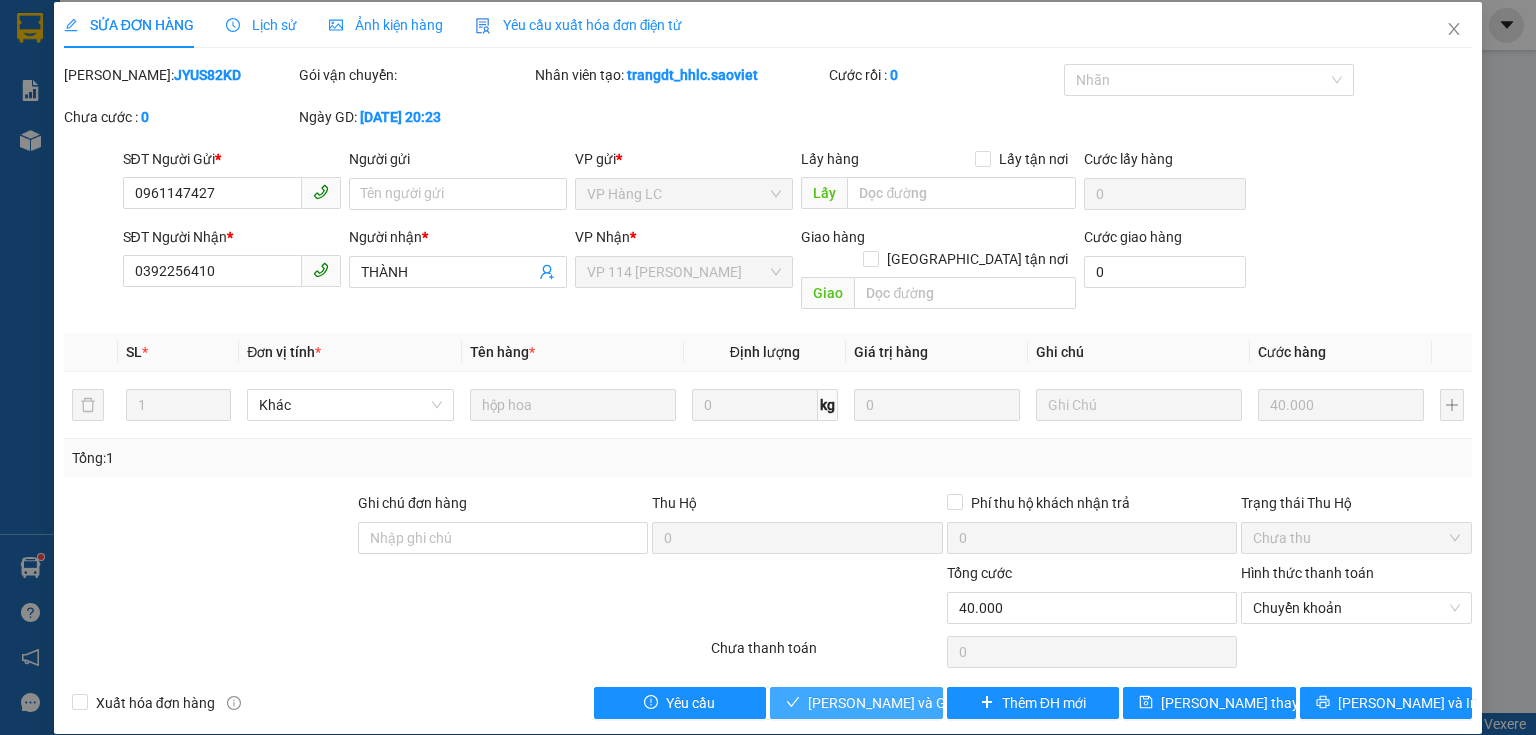 click on "[PERSON_NAME] và Giao hàng" at bounding box center [904, 703] 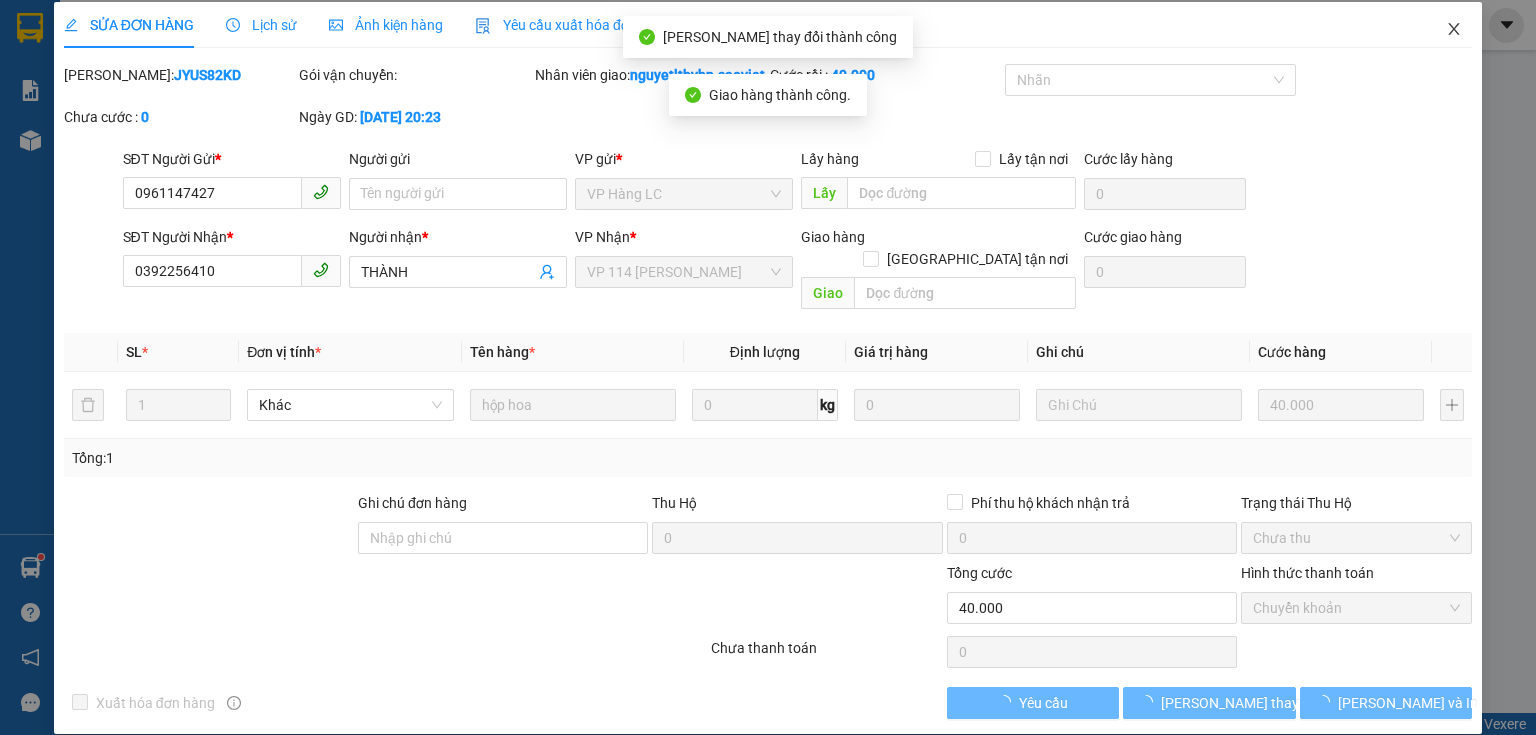 click 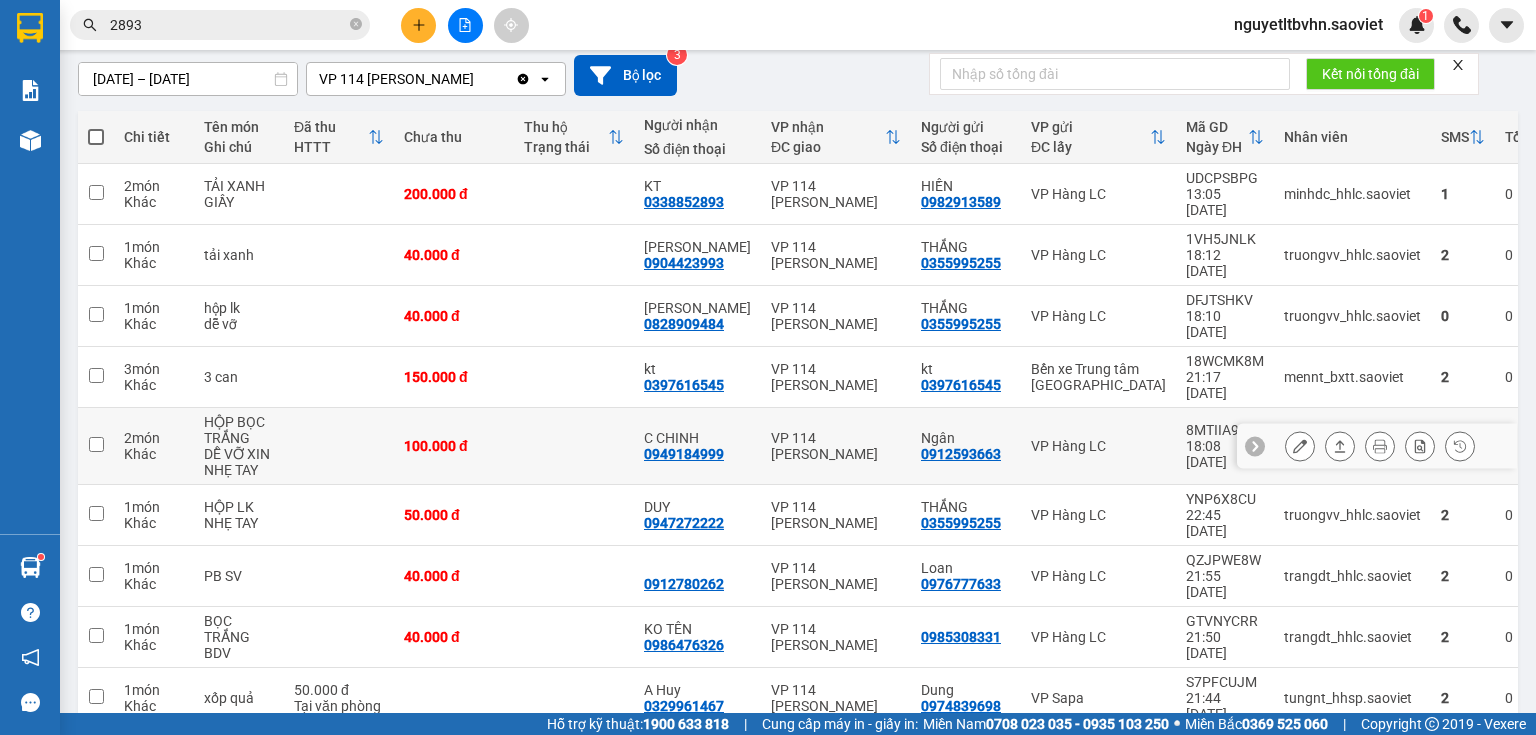scroll, scrollTop: 206, scrollLeft: 0, axis: vertical 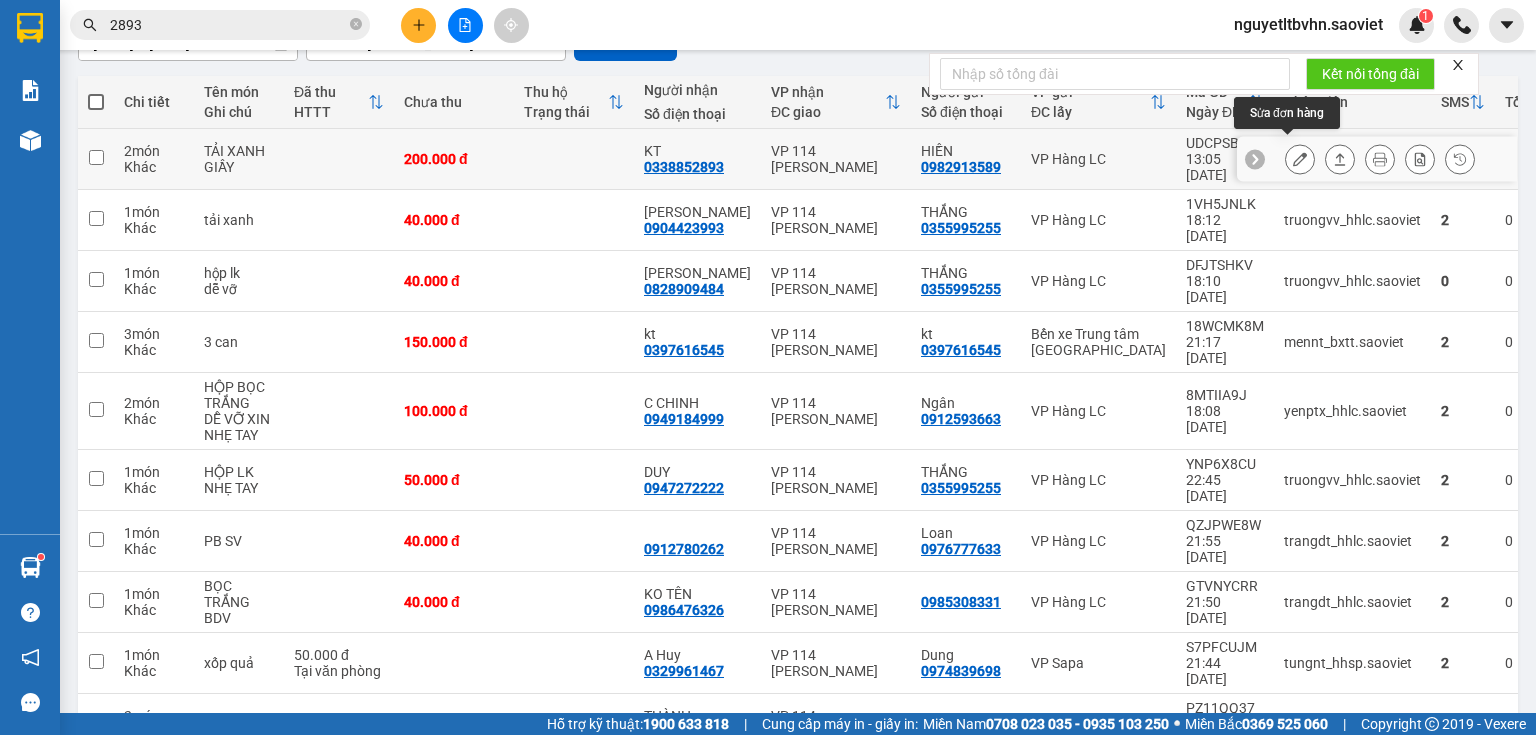 click at bounding box center (1300, 159) 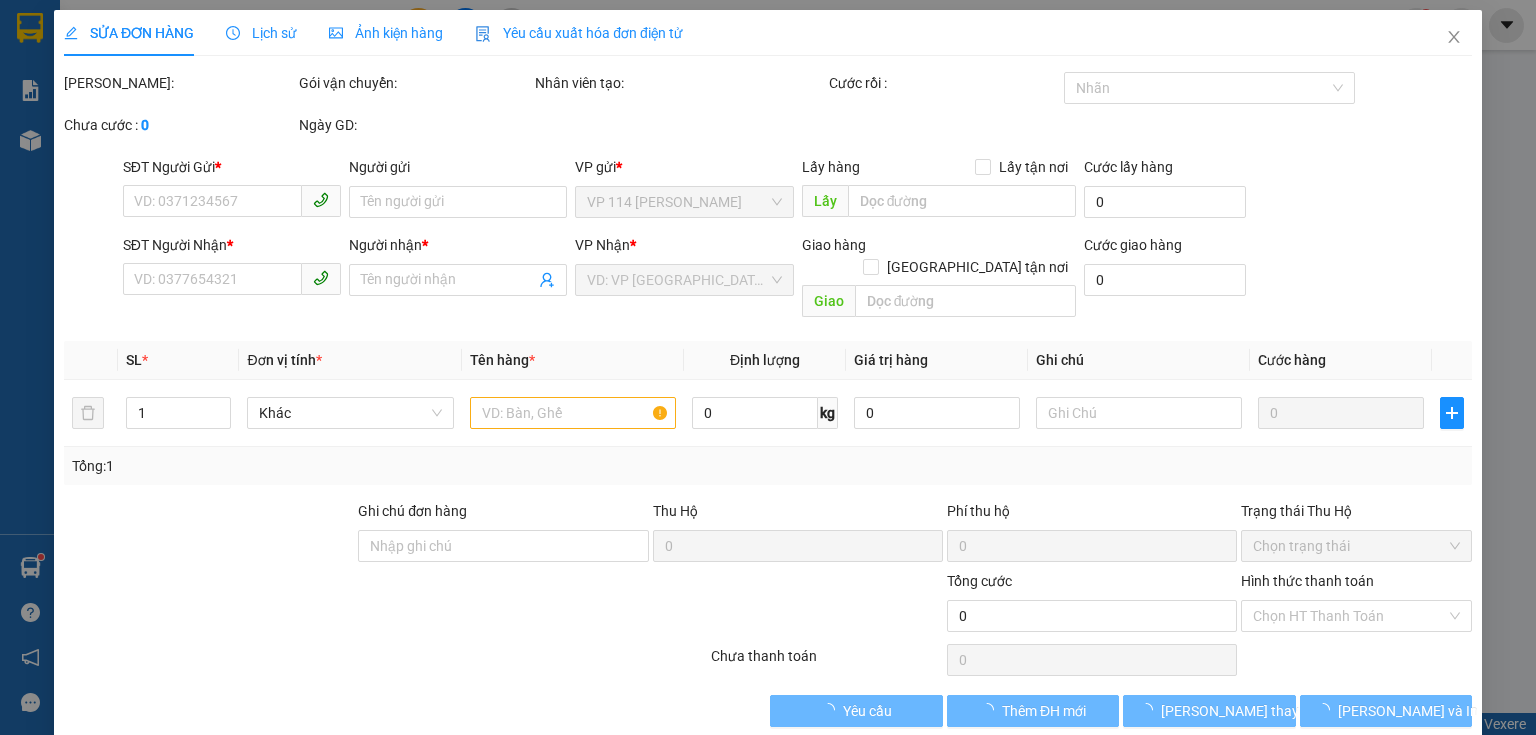 type on "0982913589" 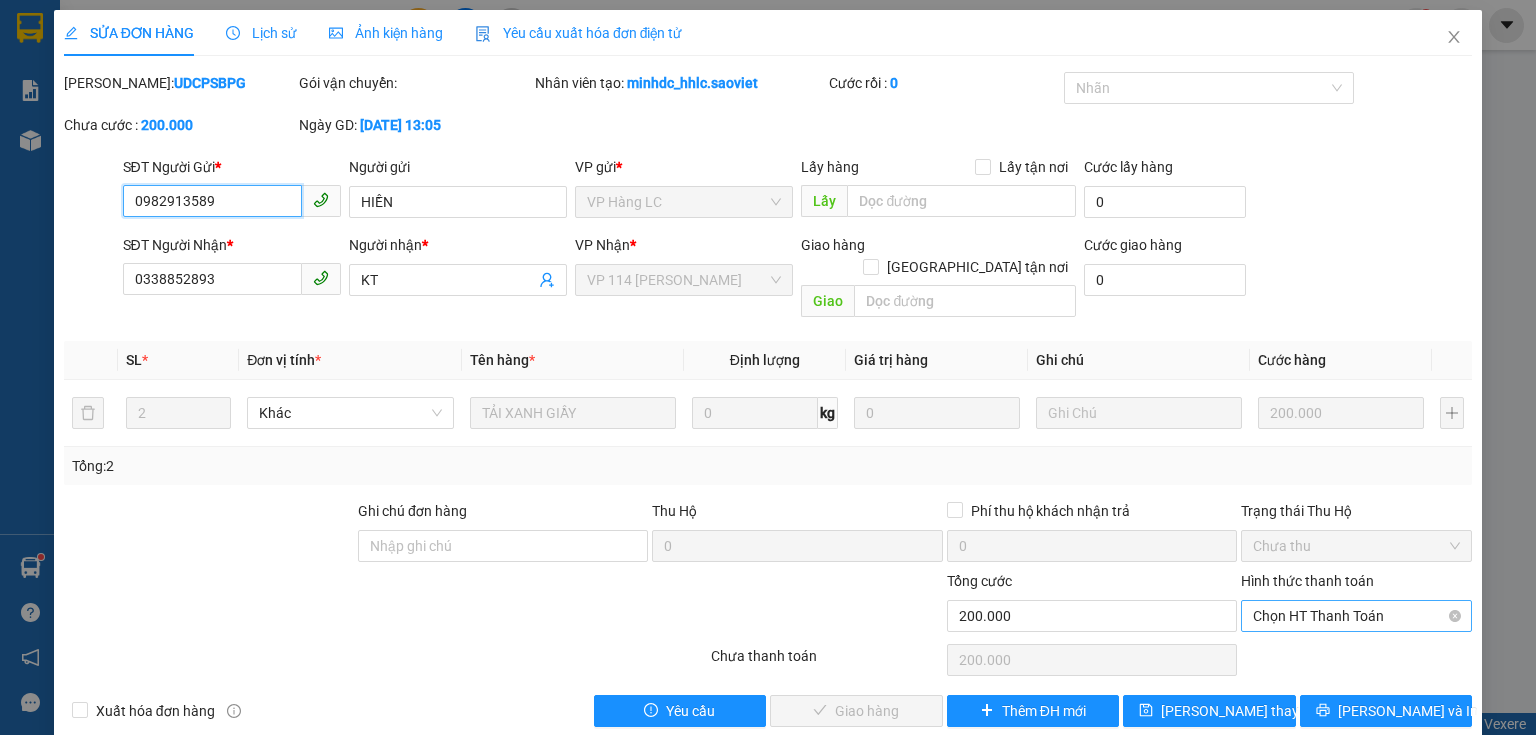 click on "Chọn HT Thanh Toán" at bounding box center [1356, 616] 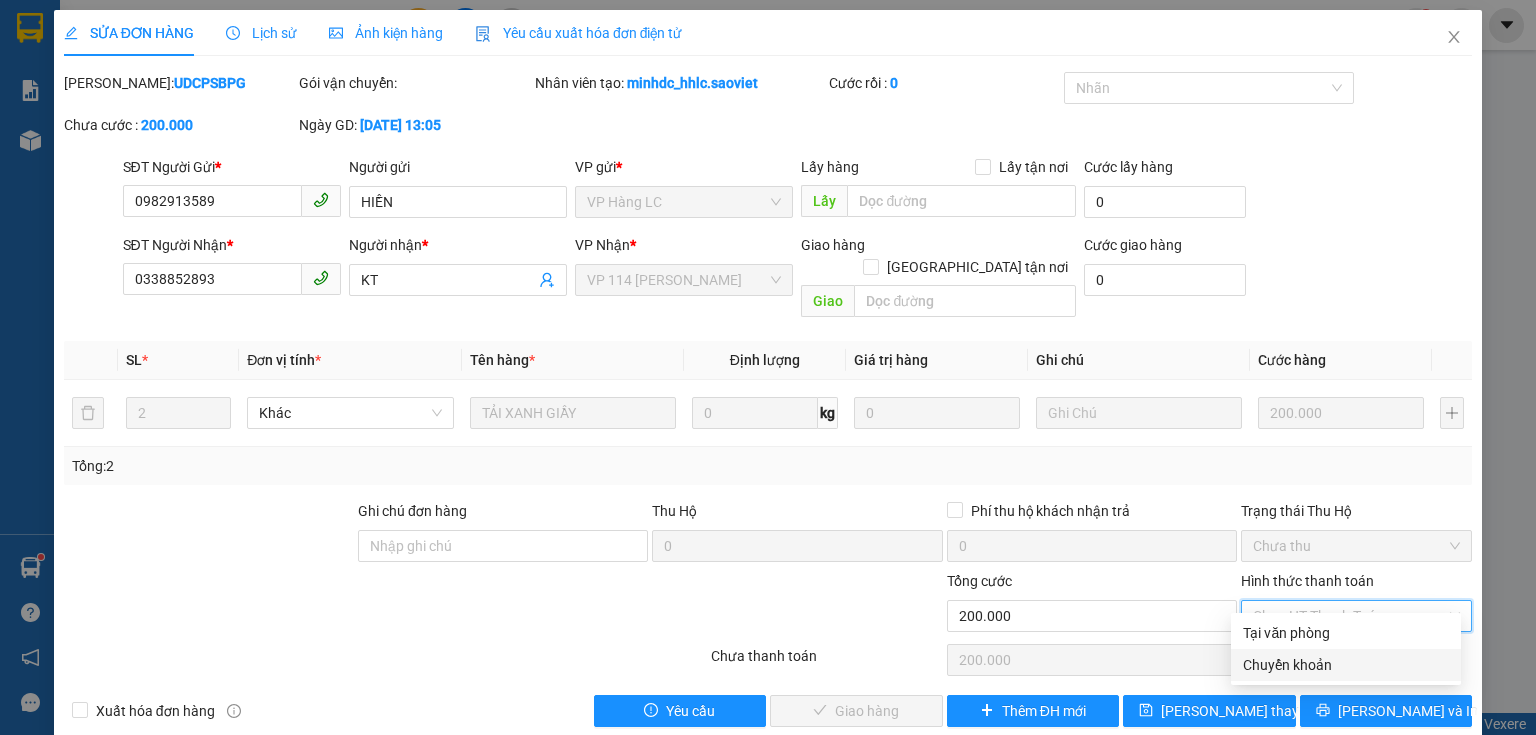 click on "Chuyển khoản" at bounding box center [1346, 665] 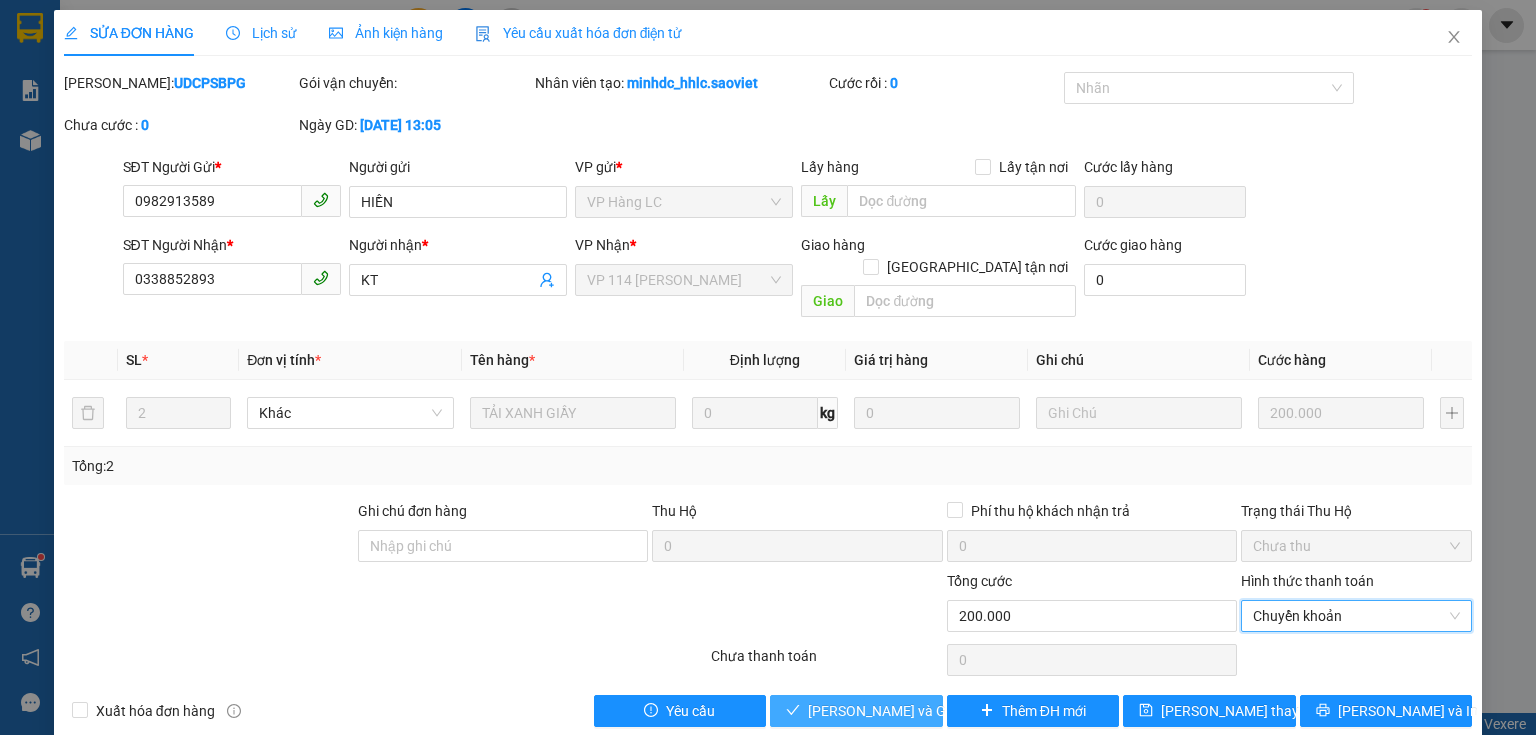 click on "[PERSON_NAME] và Giao hàng" at bounding box center [904, 711] 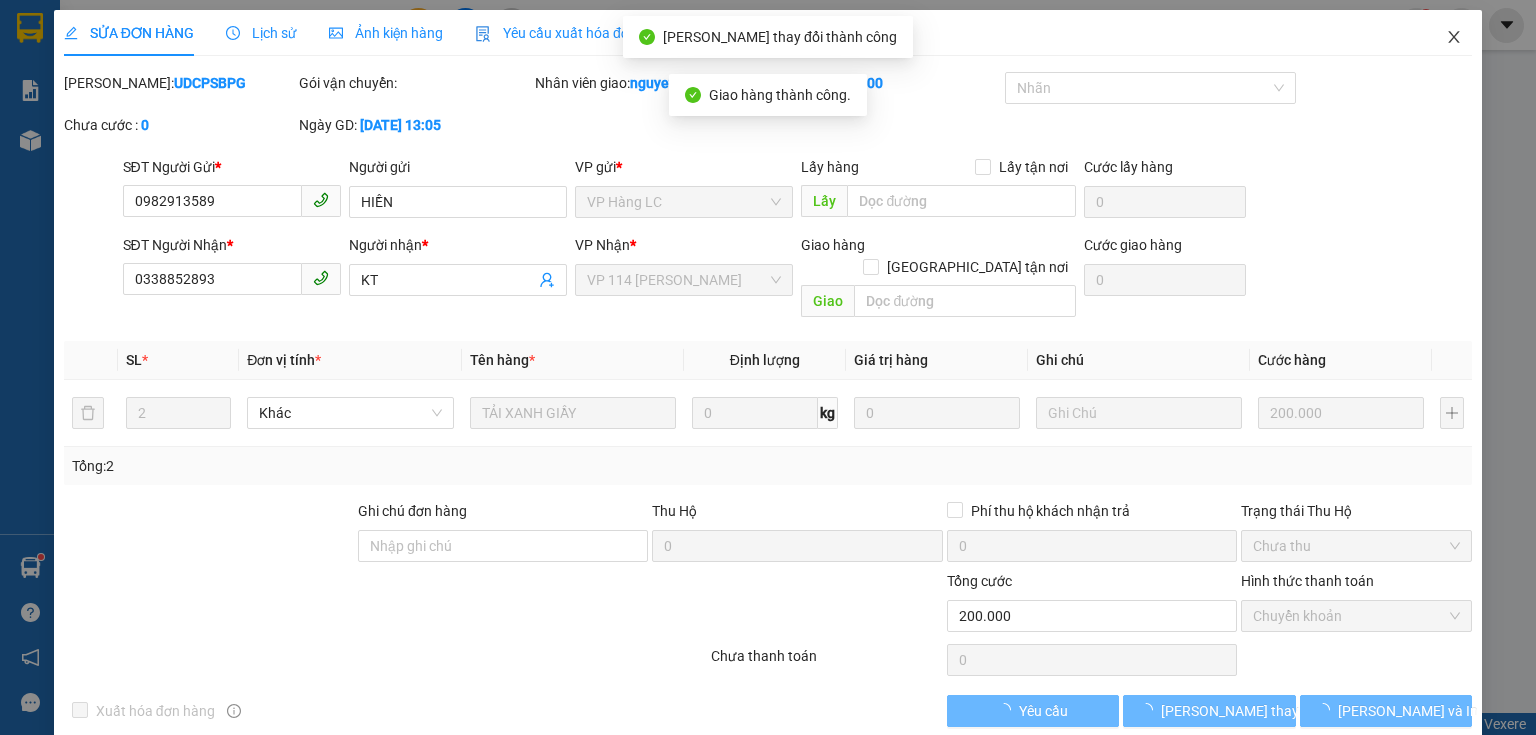 click 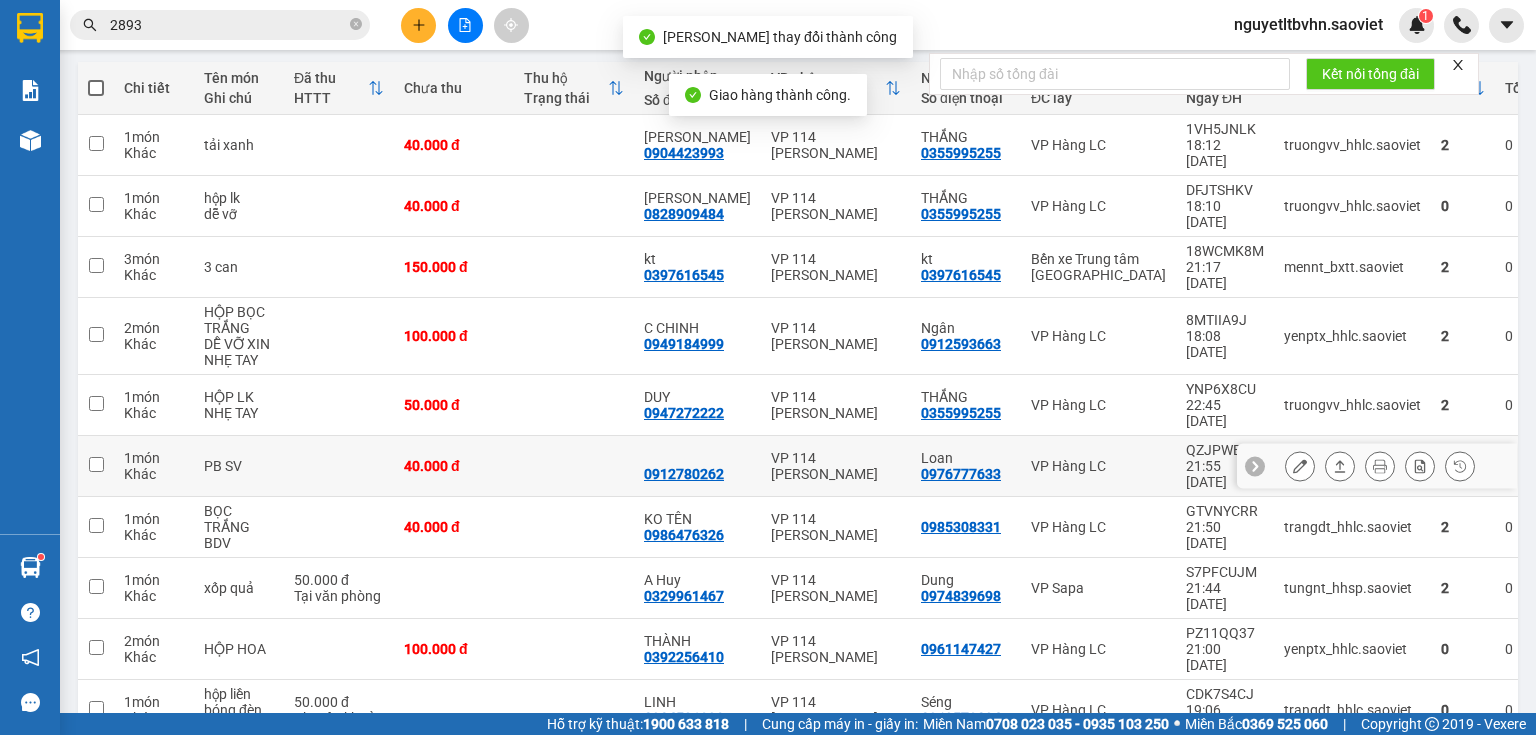 scroll, scrollTop: 222, scrollLeft: 0, axis: vertical 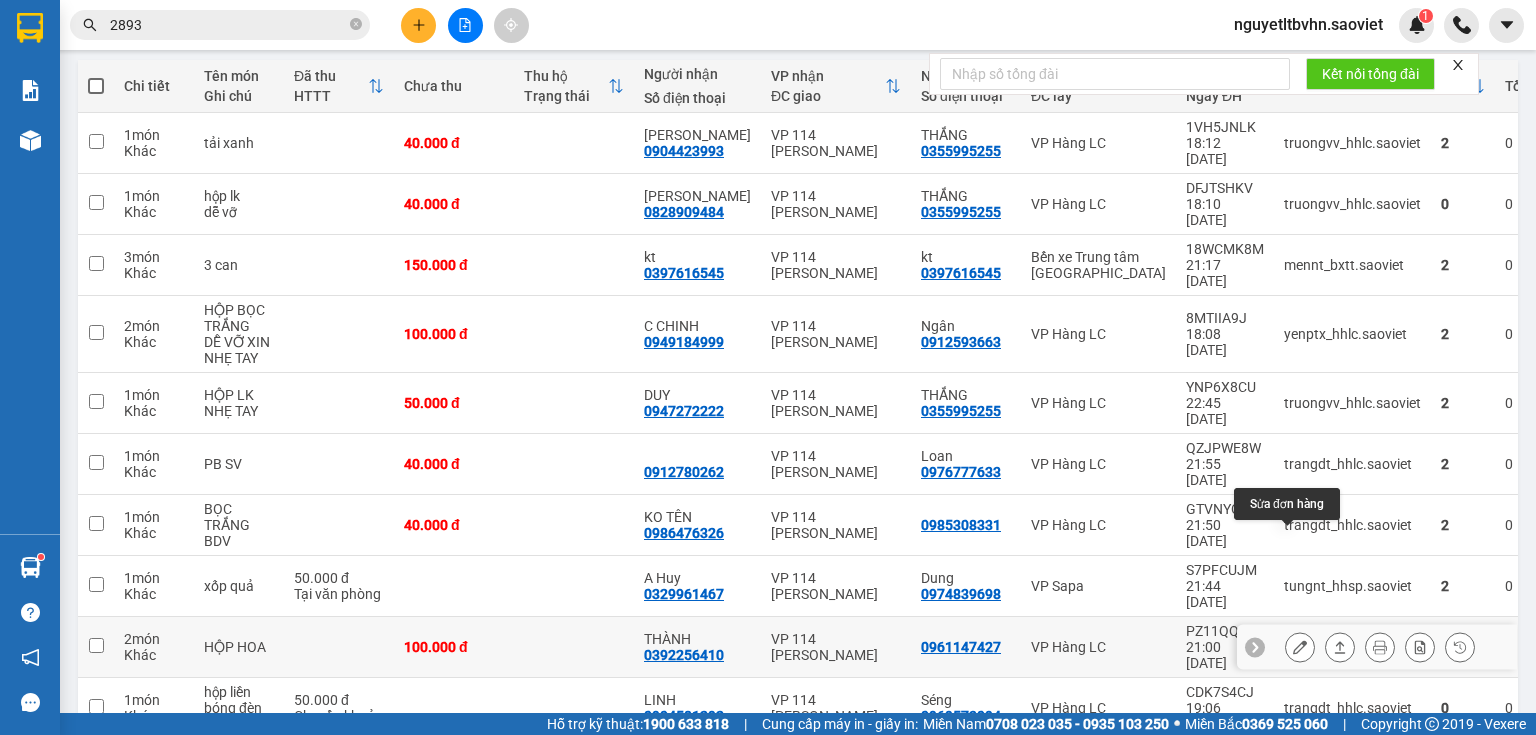 click 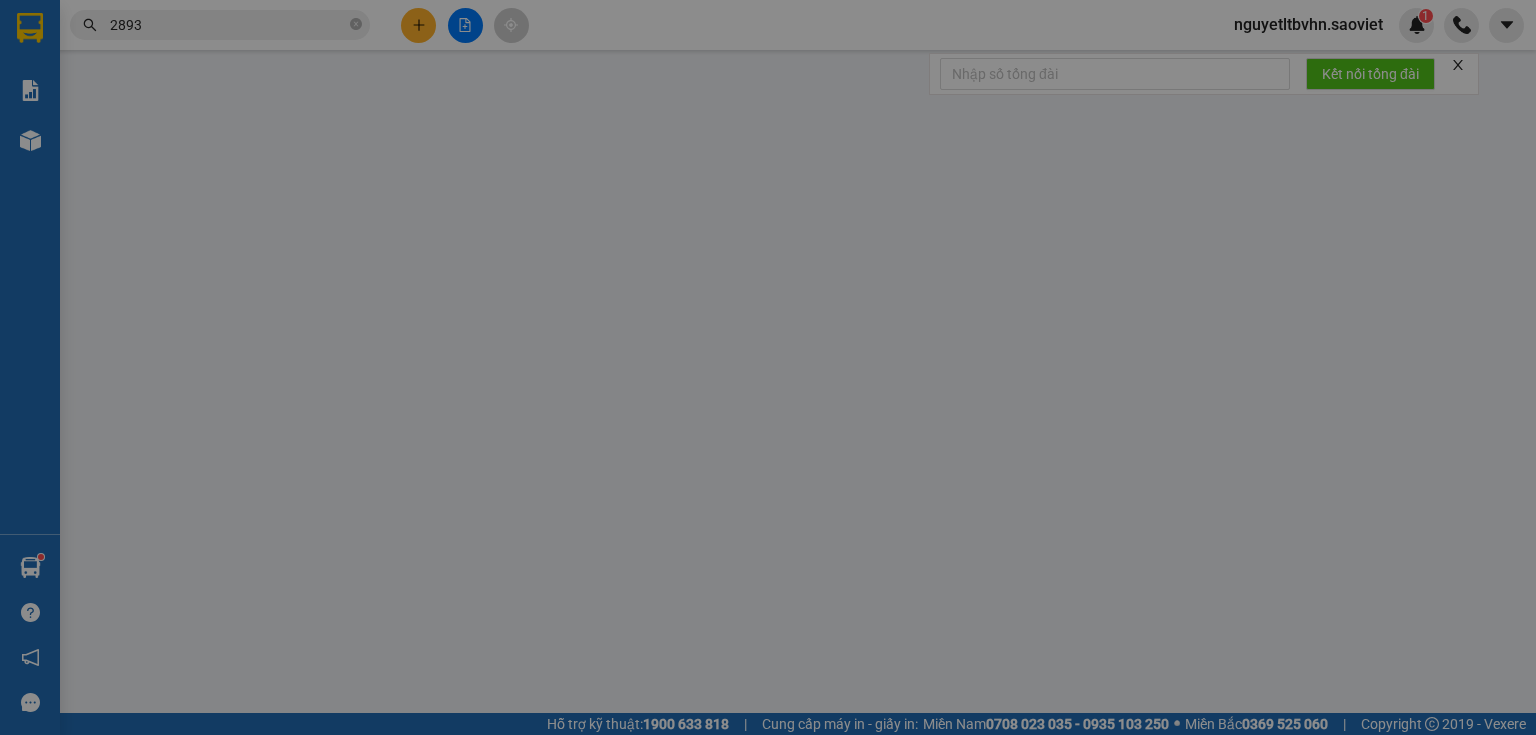 scroll, scrollTop: 0, scrollLeft: 0, axis: both 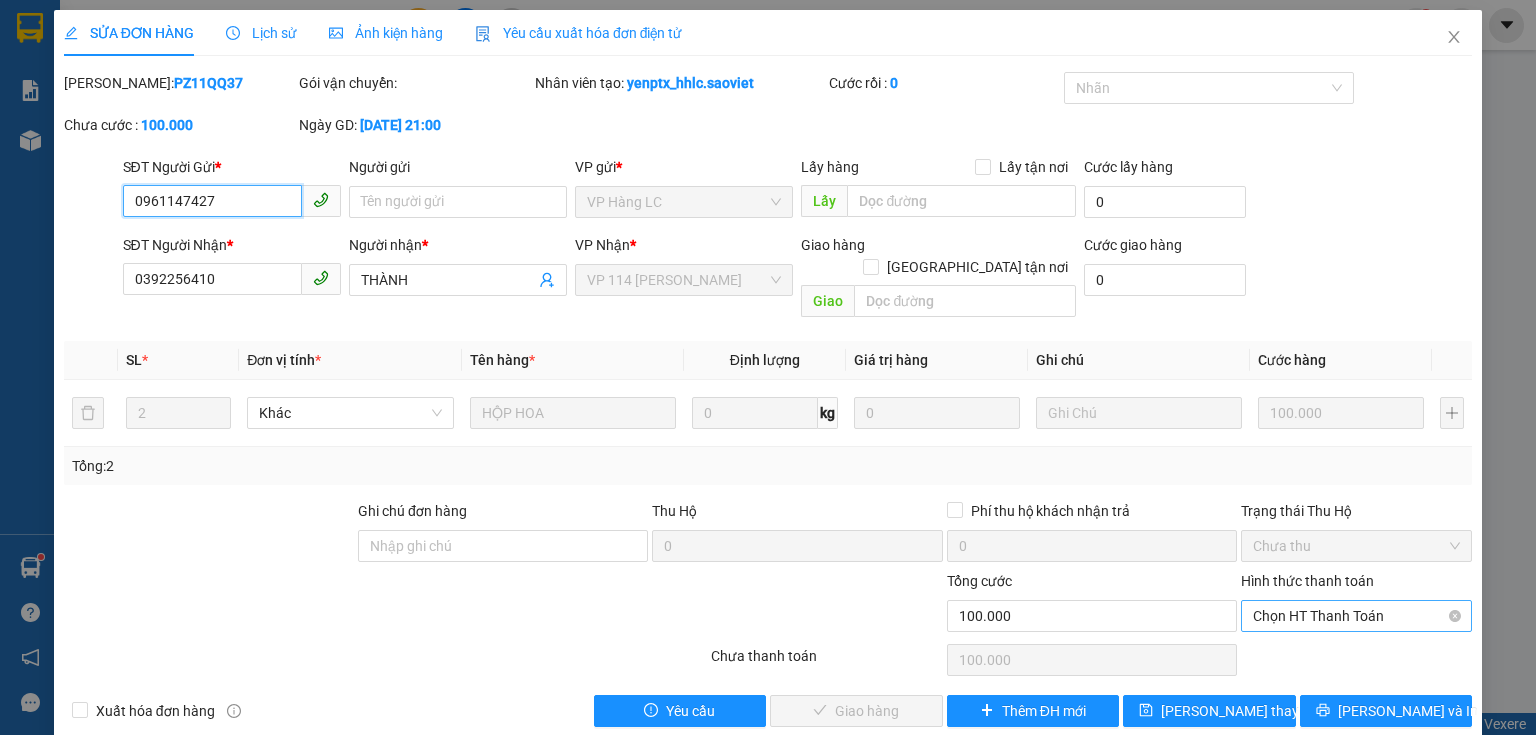 click on "Chọn HT Thanh Toán" at bounding box center (1356, 616) 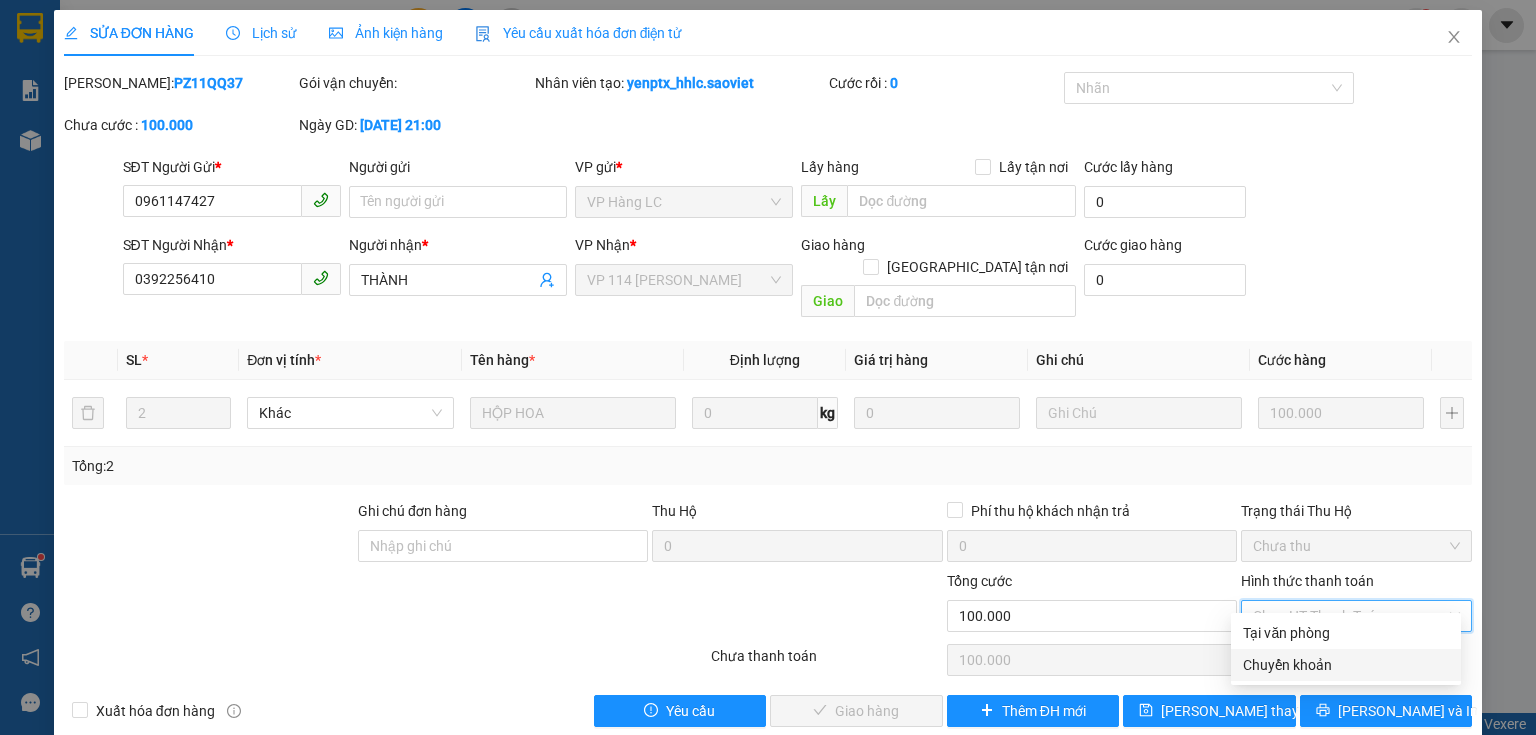 click on "Chuyển khoản" at bounding box center (1346, 665) 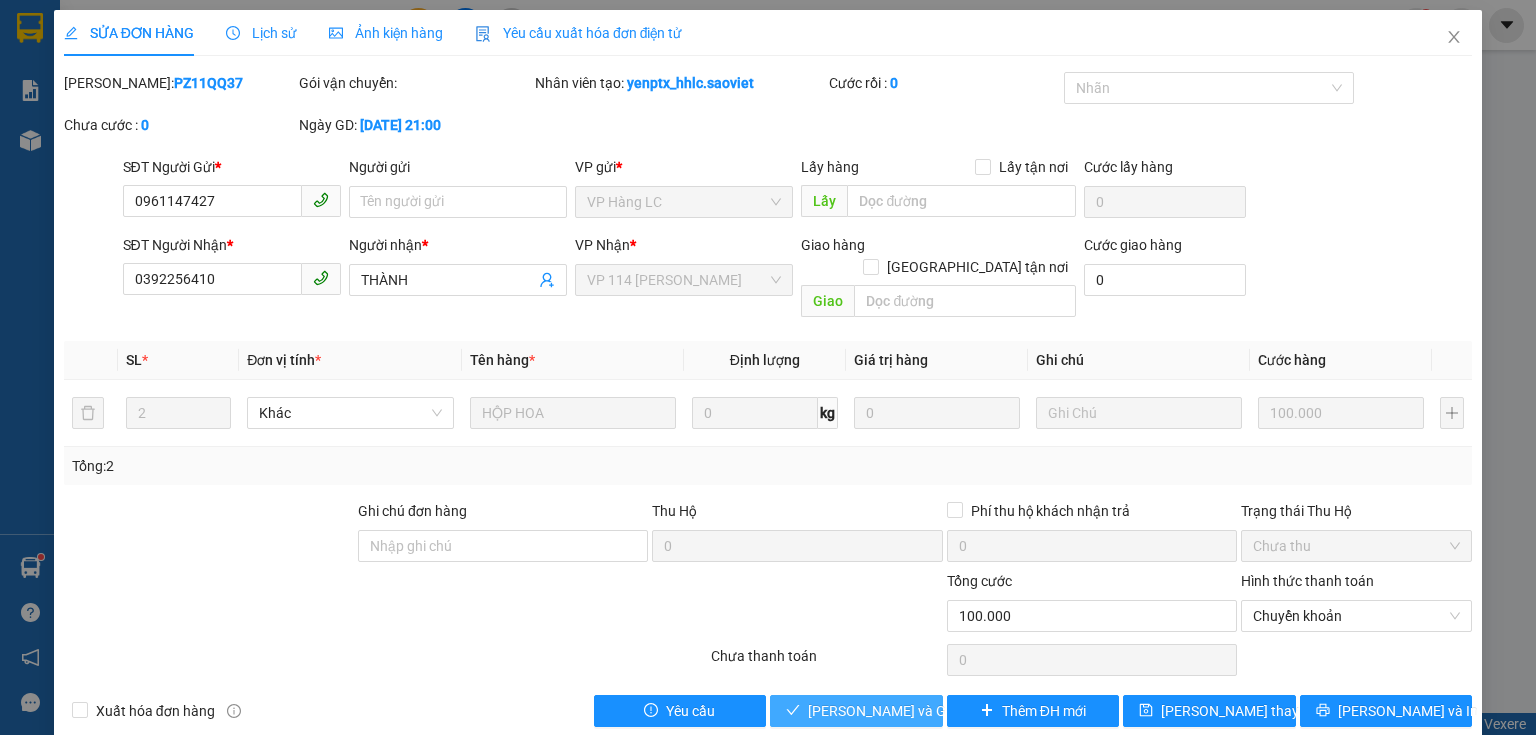click on "[PERSON_NAME] và Giao hàng" at bounding box center (904, 711) 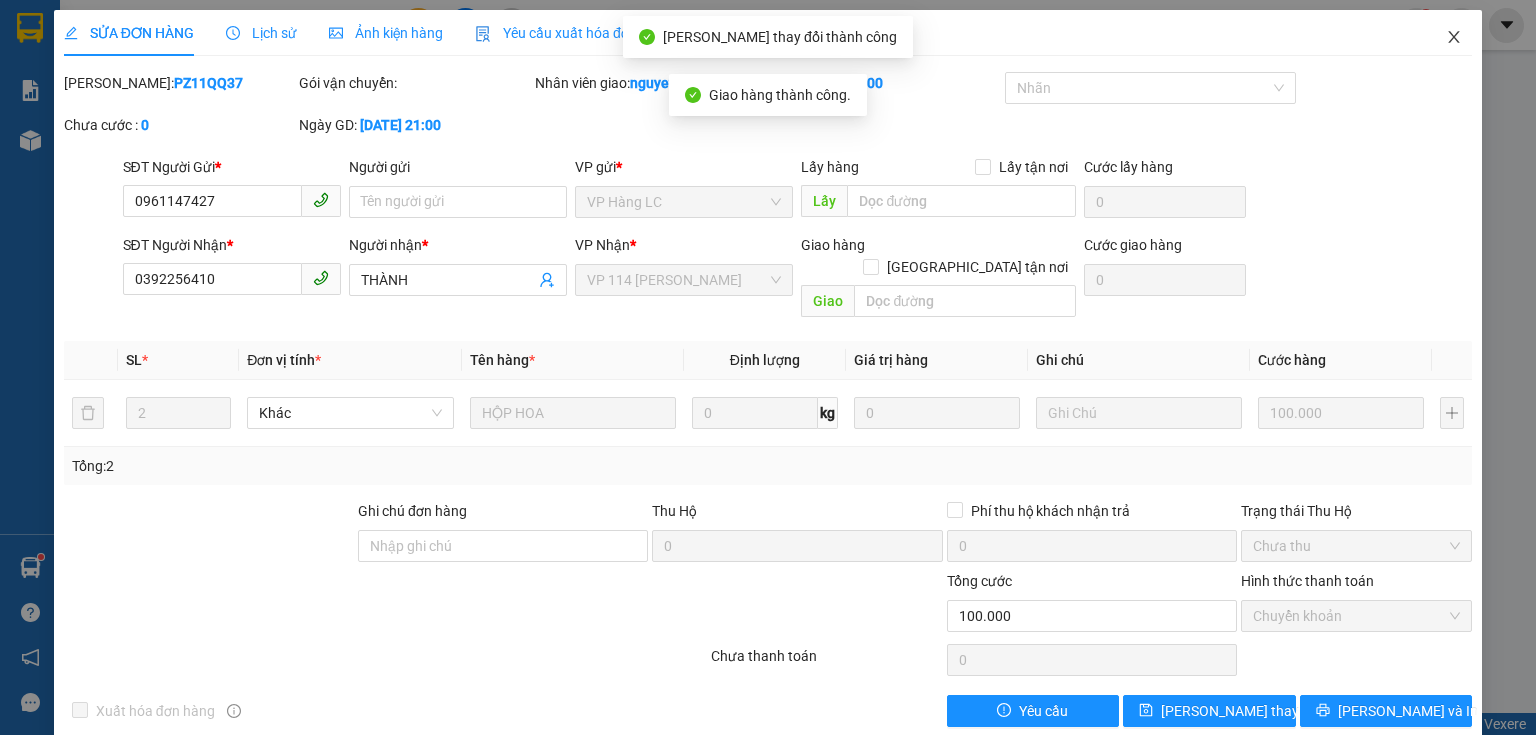 click at bounding box center (1454, 38) 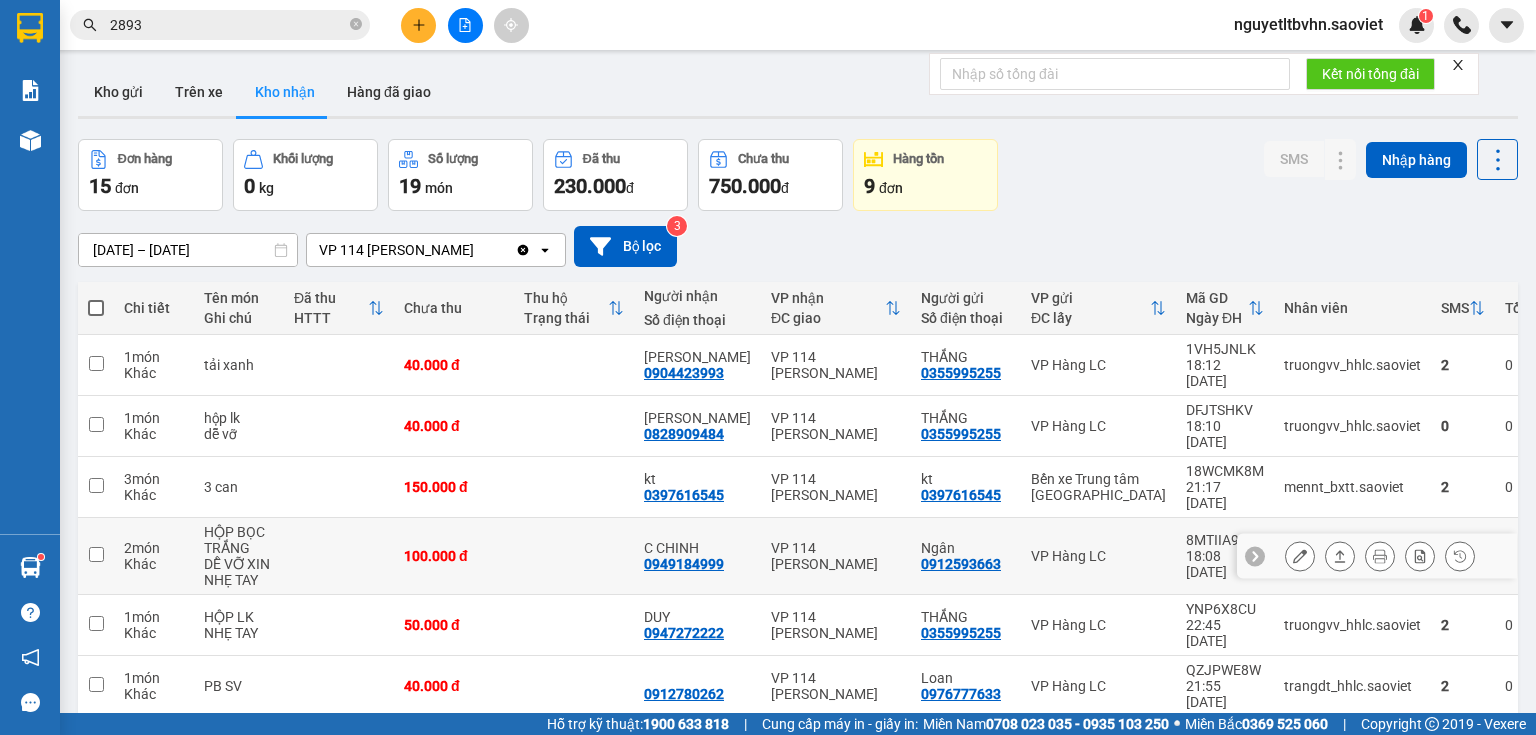 scroll, scrollTop: 0, scrollLeft: 0, axis: both 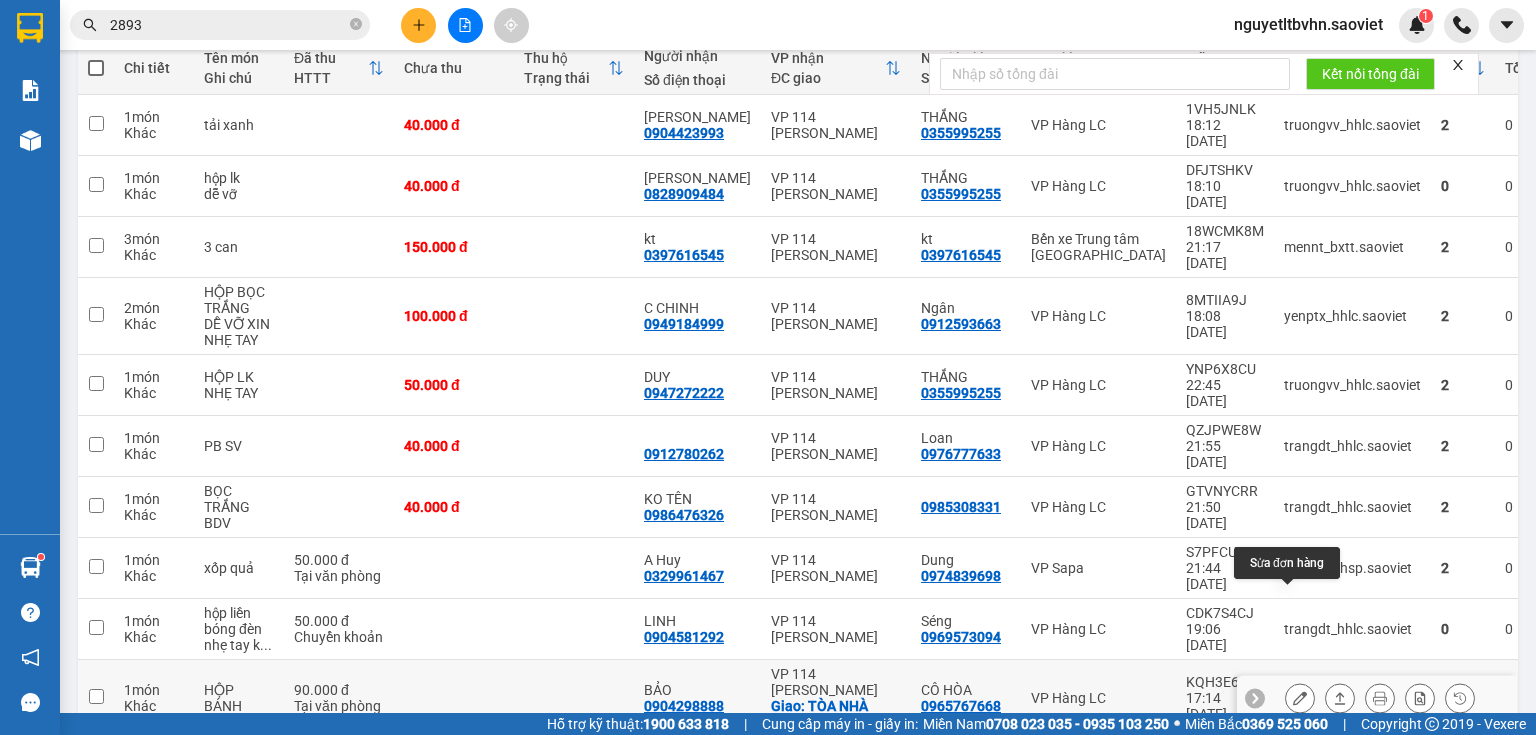 click 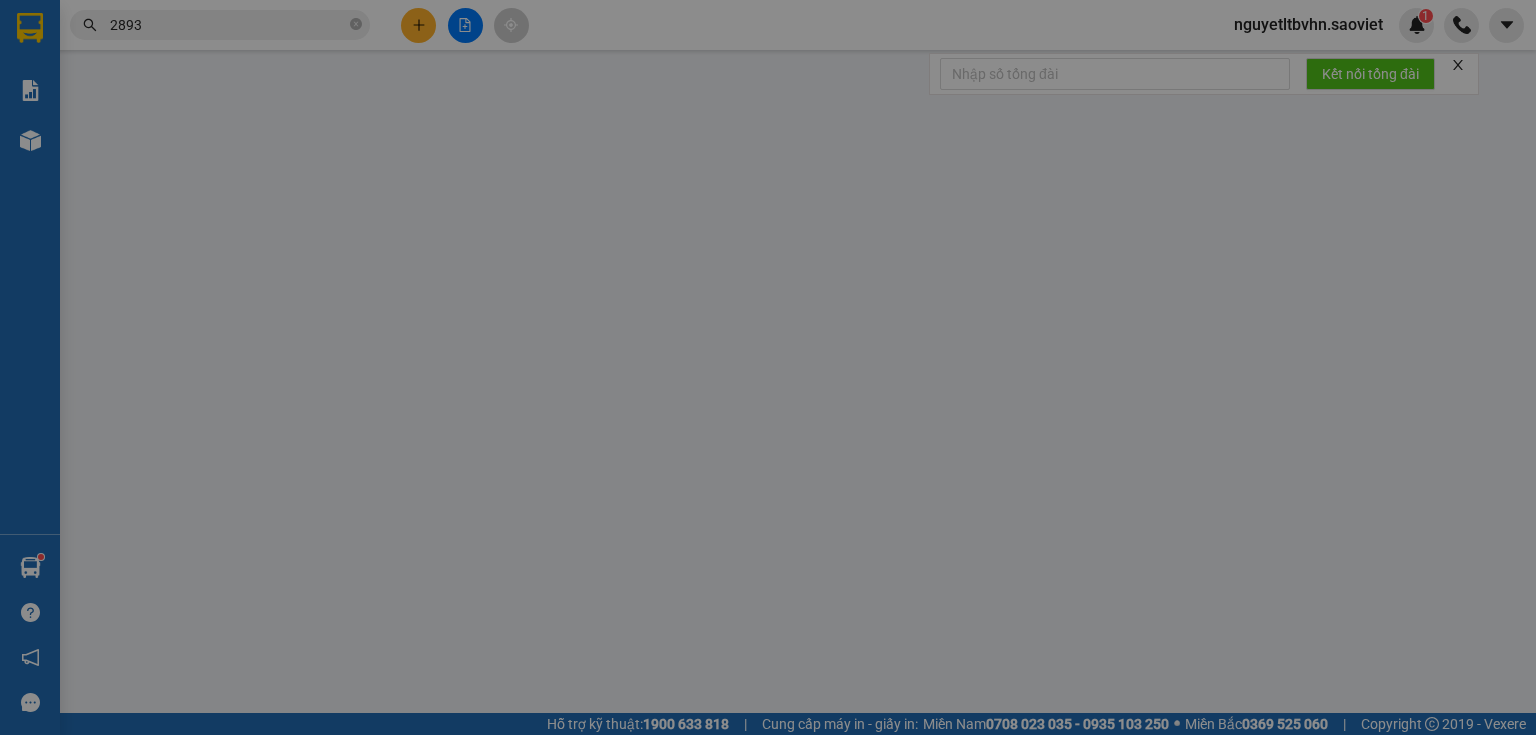 type on "0965767668" 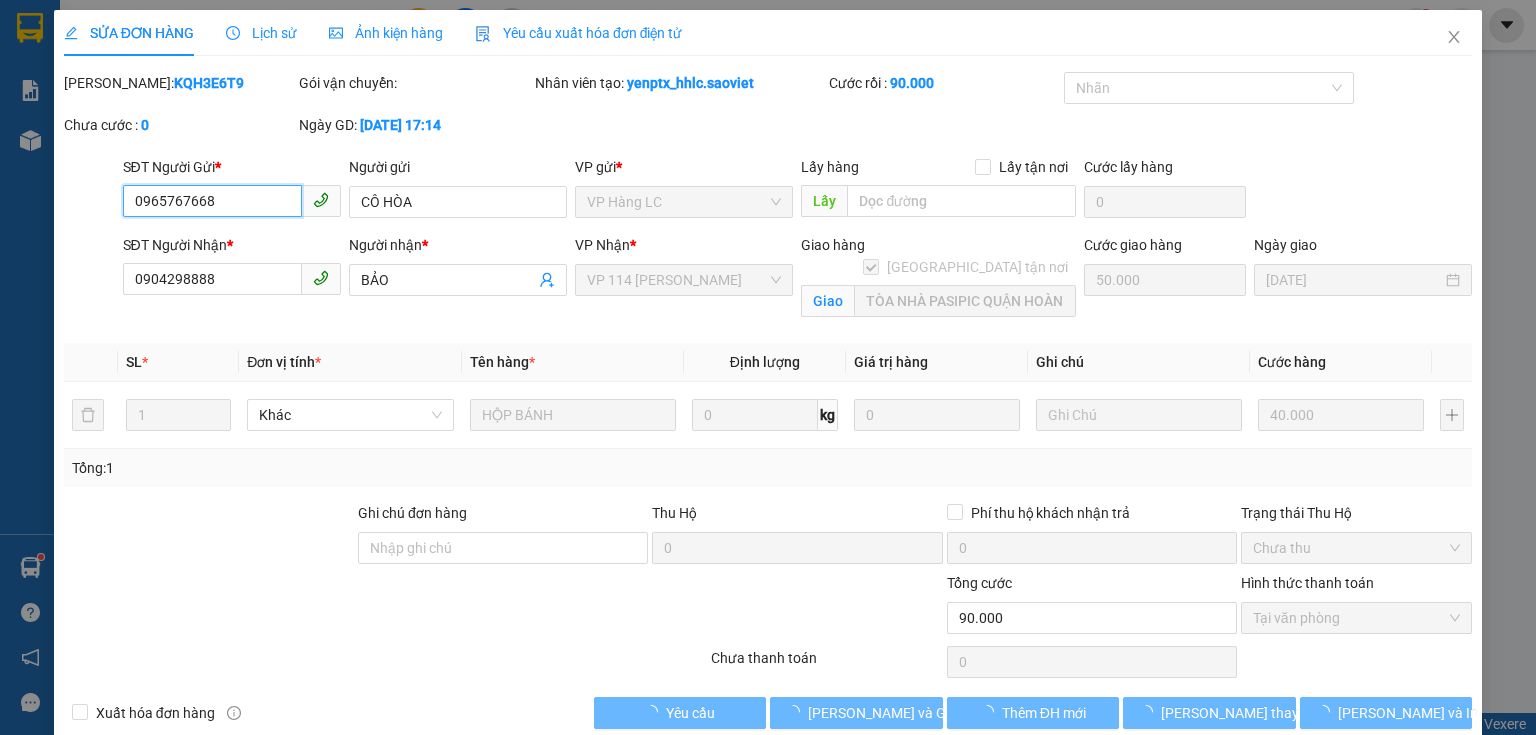 scroll, scrollTop: 0, scrollLeft: 0, axis: both 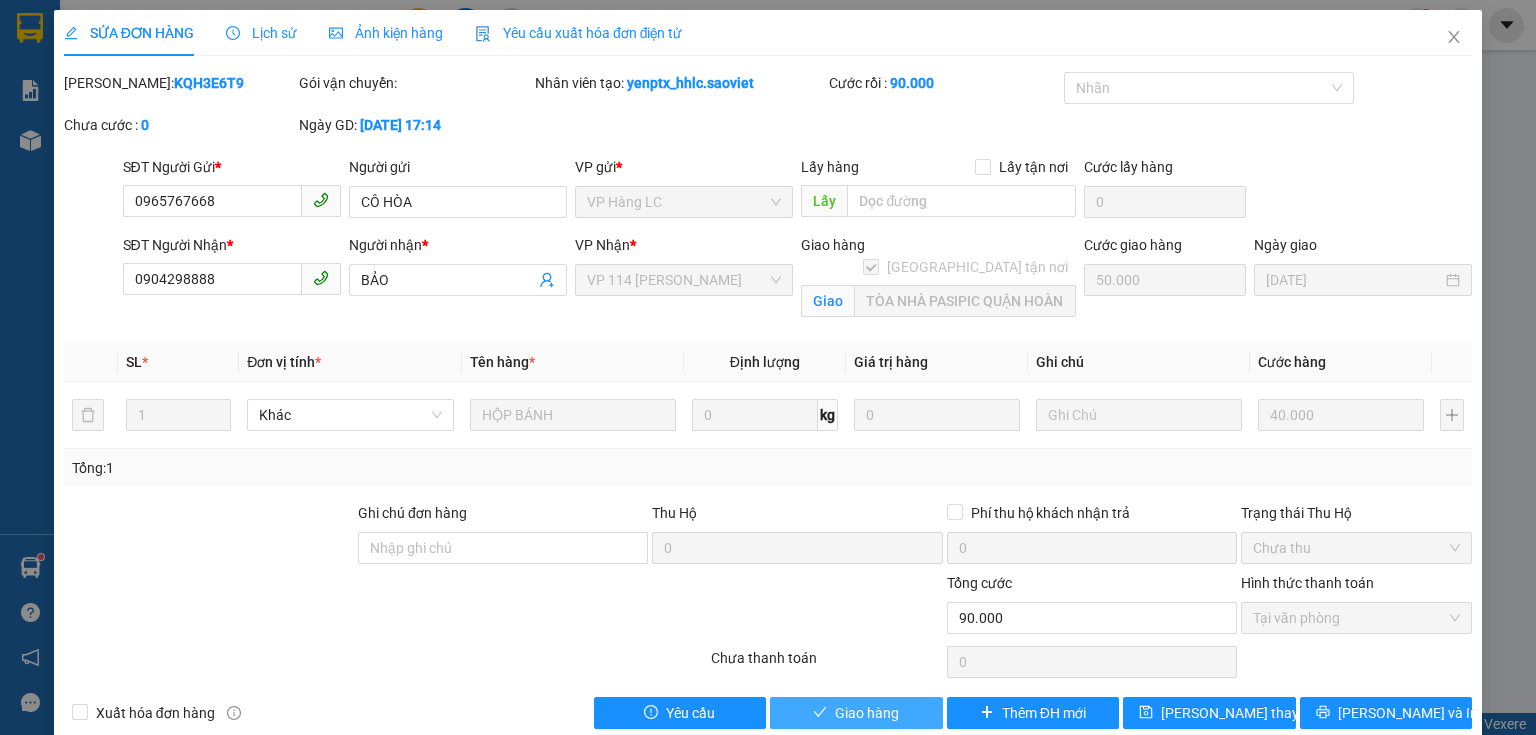 click on "Giao hàng" at bounding box center (867, 713) 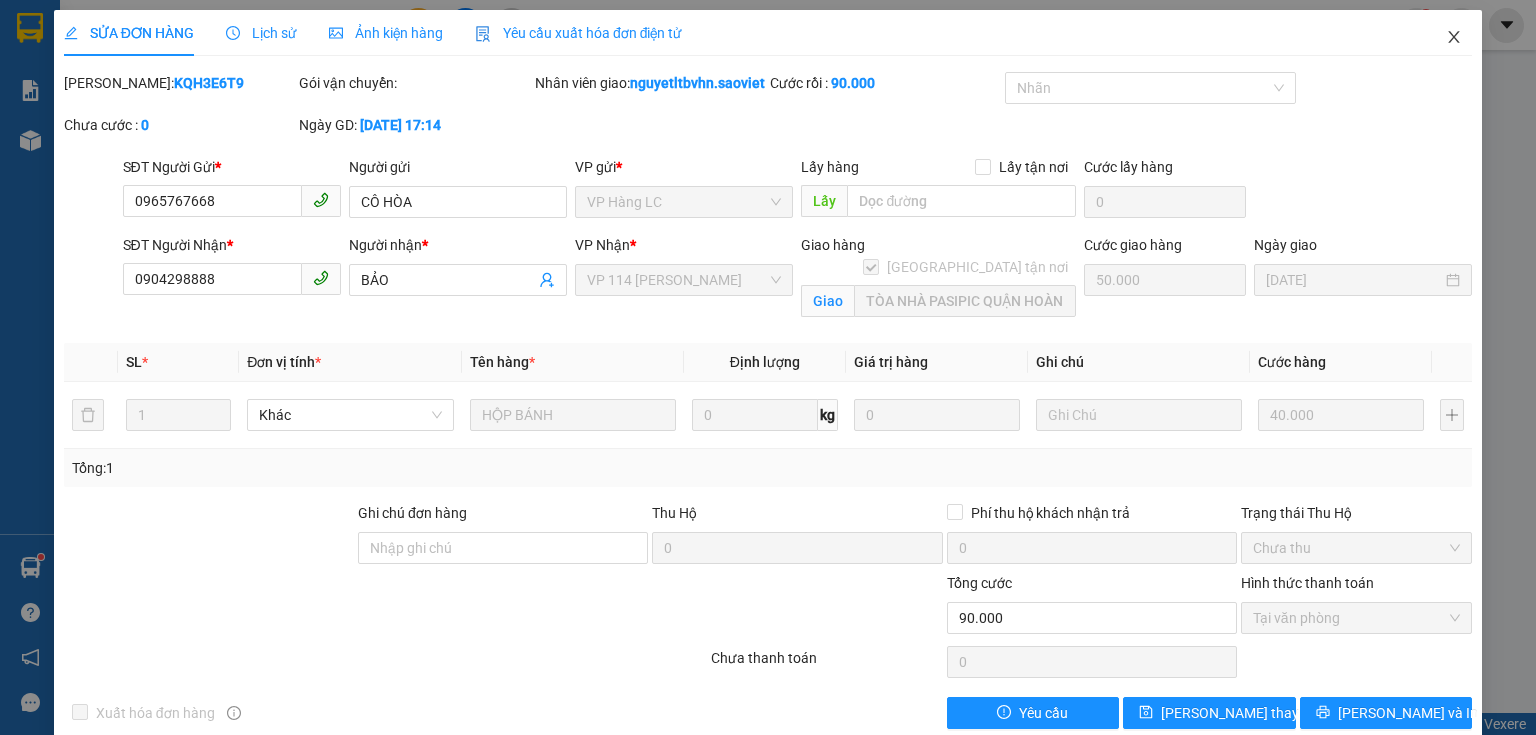 click at bounding box center [1454, 38] 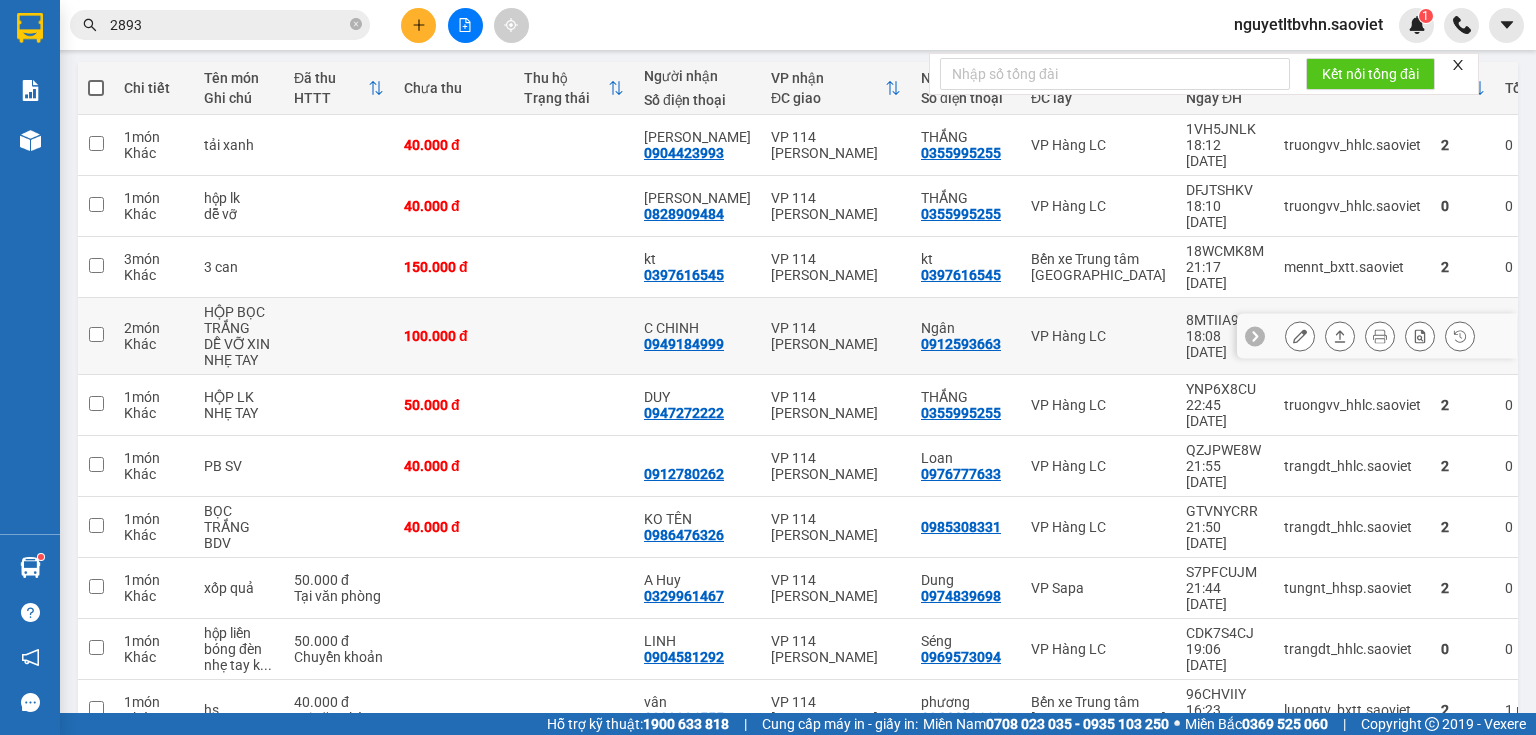 scroll, scrollTop: 222, scrollLeft: 0, axis: vertical 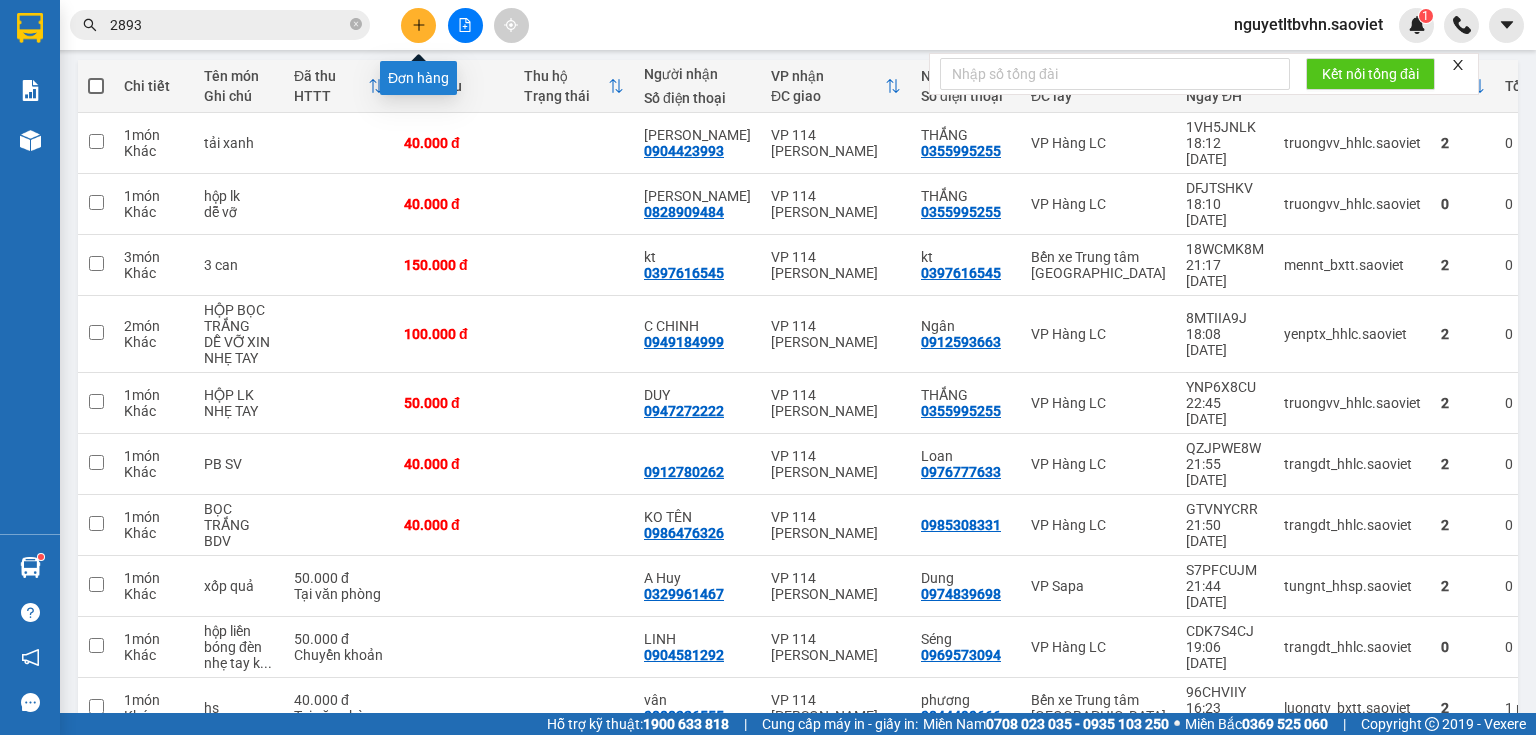 click 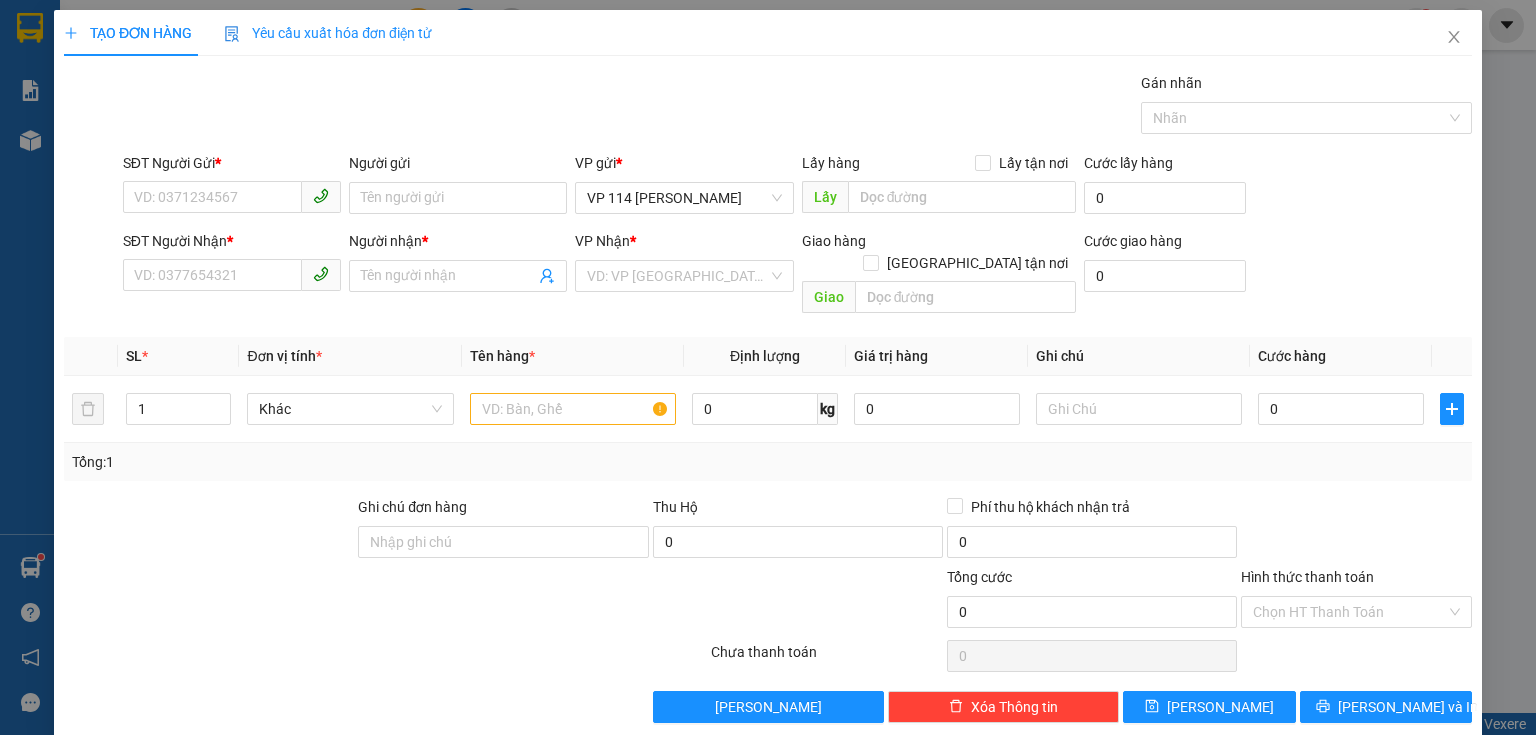scroll, scrollTop: 0, scrollLeft: 0, axis: both 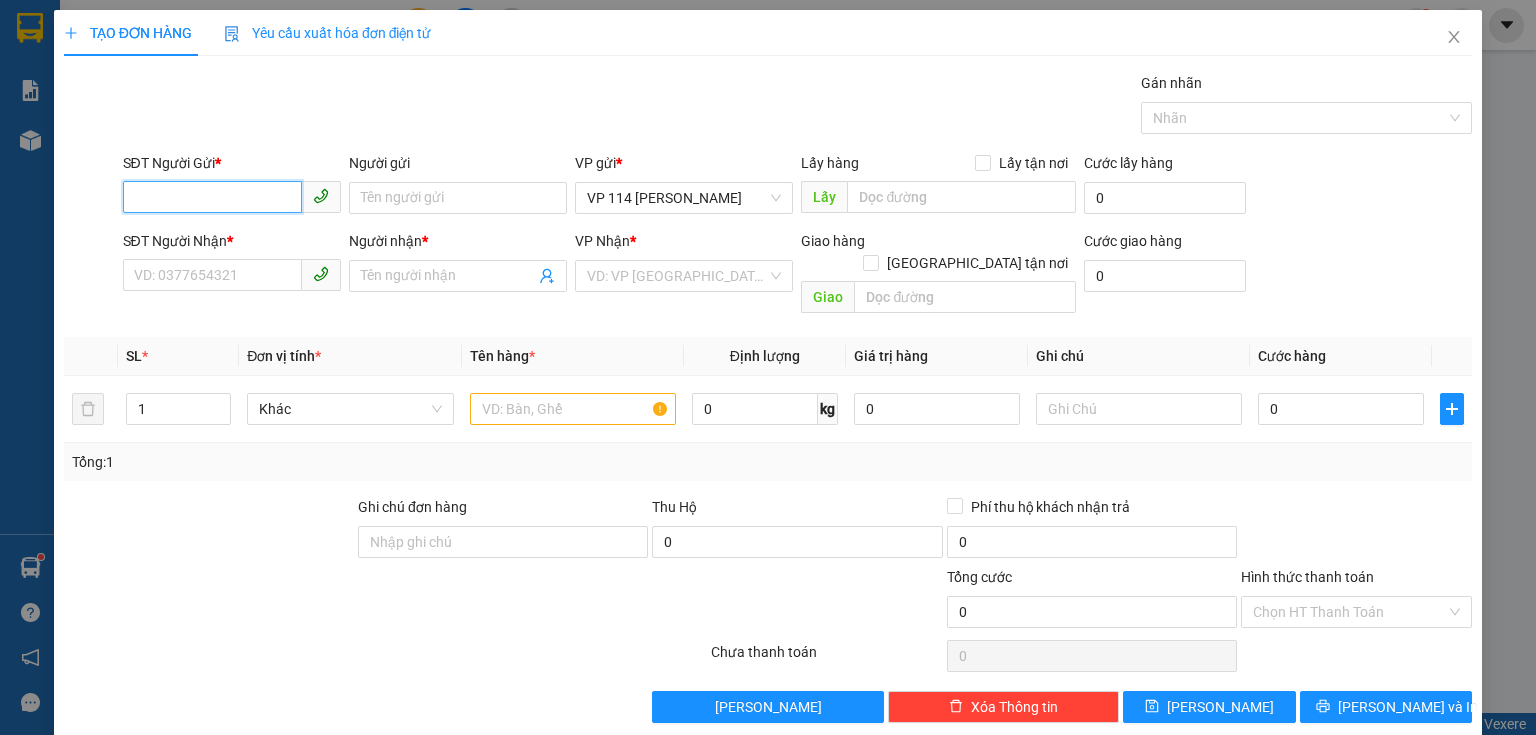 click on "SĐT Người Gửi  *" at bounding box center [212, 197] 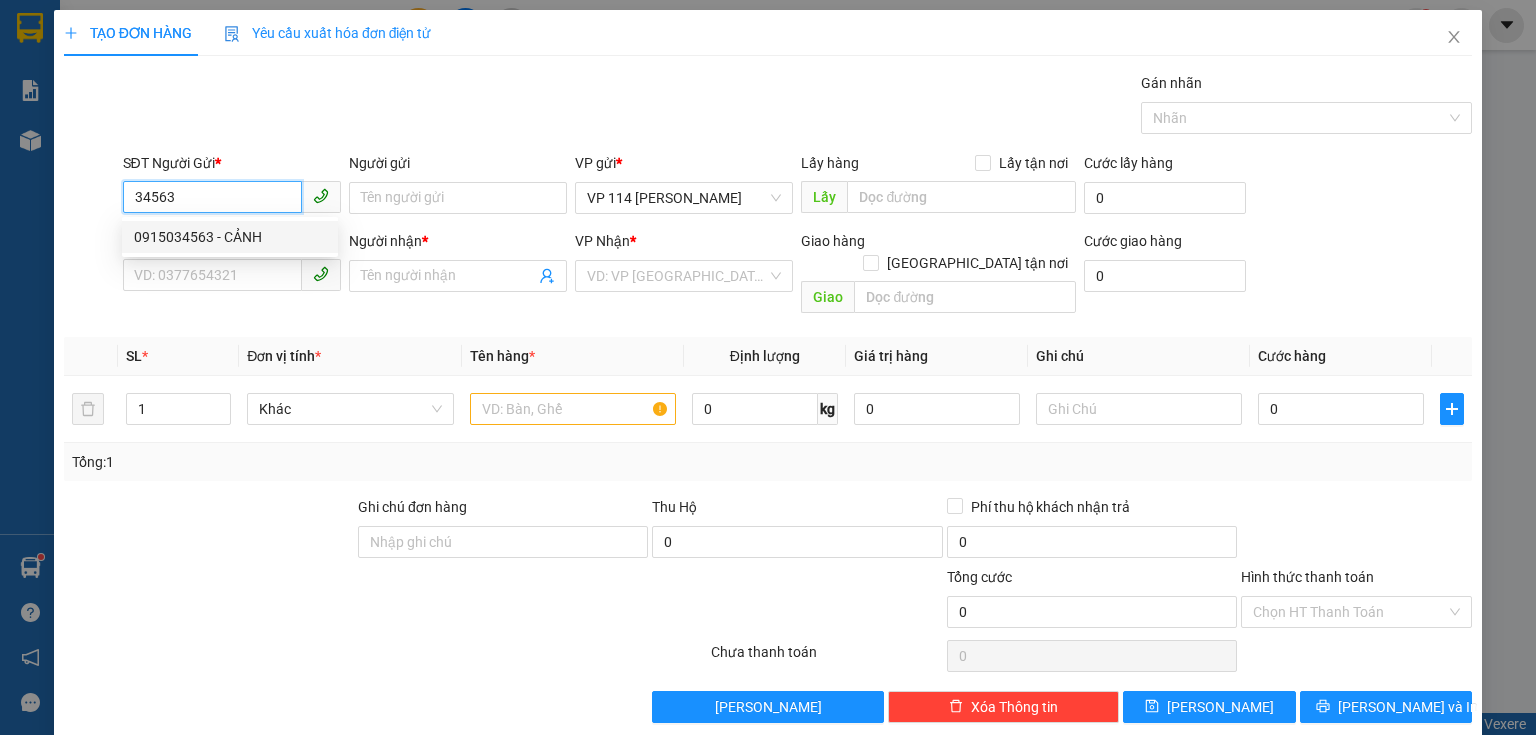 click on "0915034563 - CẢNH" at bounding box center (230, 237) 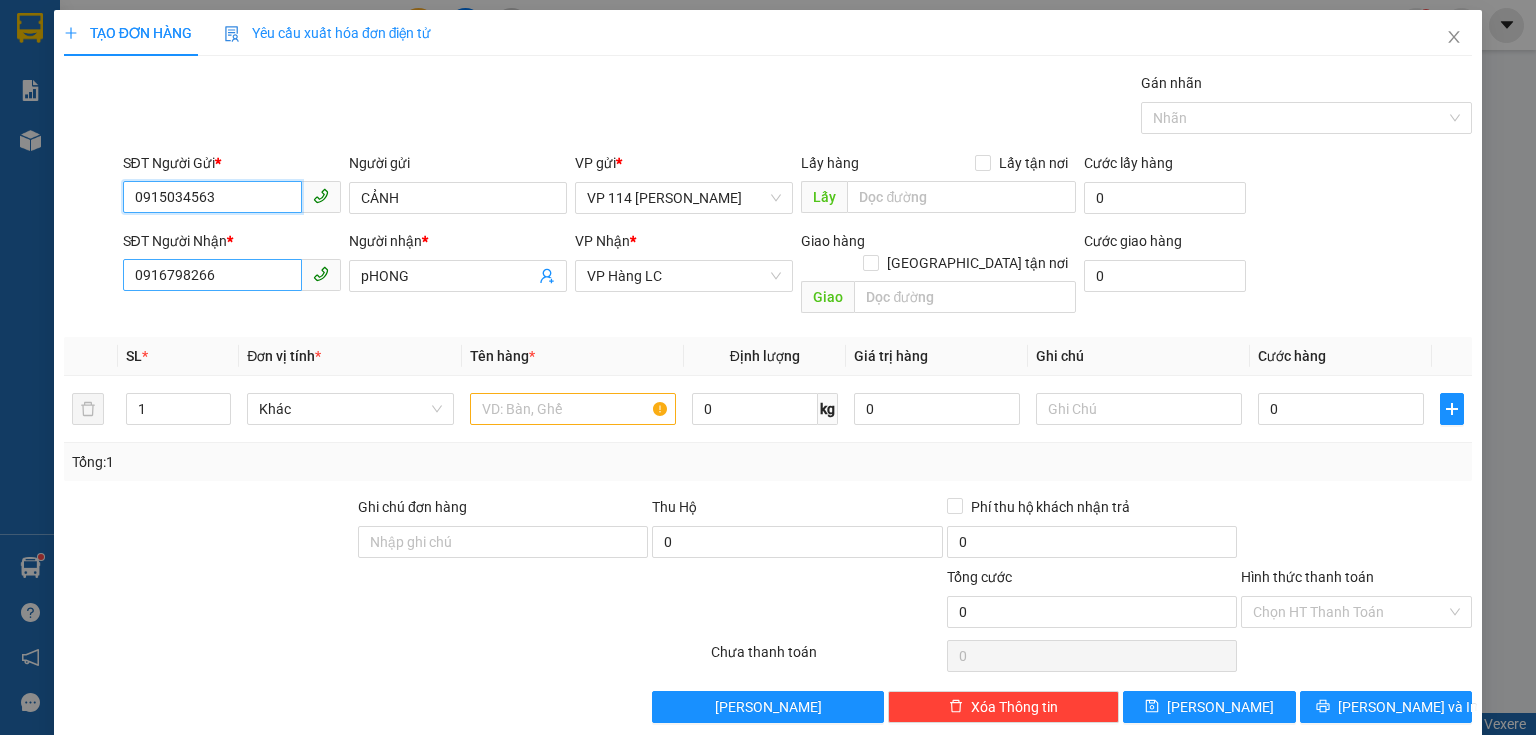 type on "0915034563" 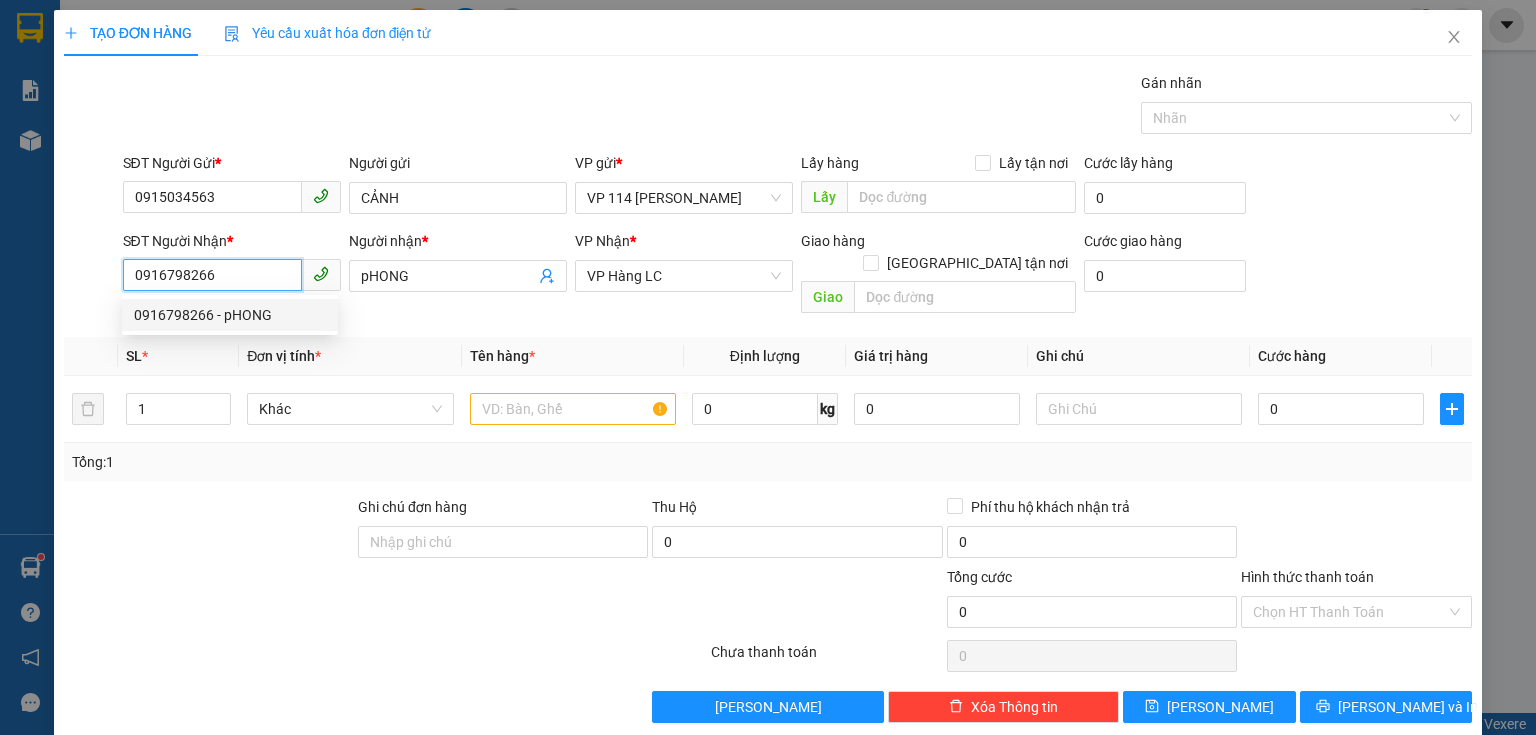 drag, startPoint x: 241, startPoint y: 280, endPoint x: 77, endPoint y: 297, distance: 164.87874 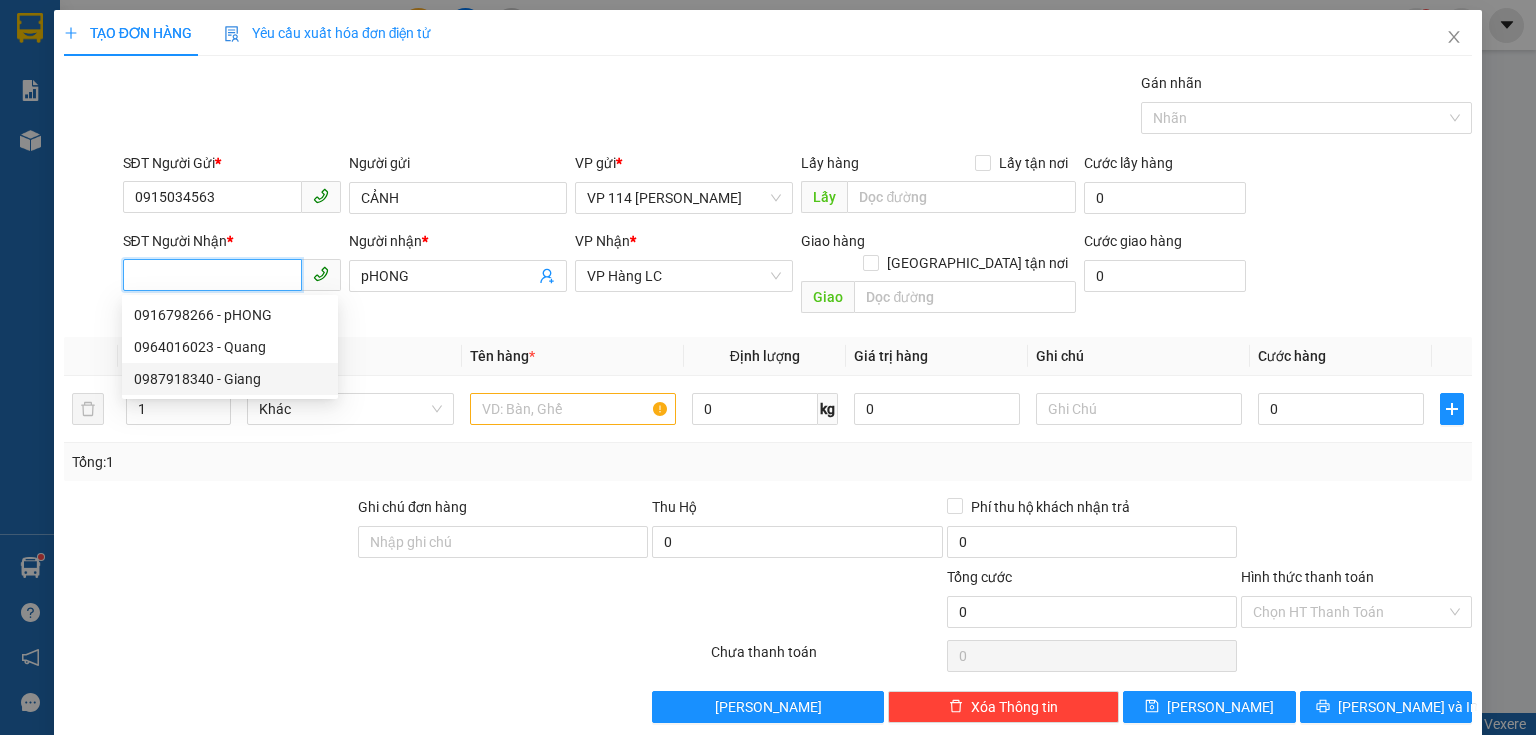 click on "0987918340 - Giang" at bounding box center [230, 379] 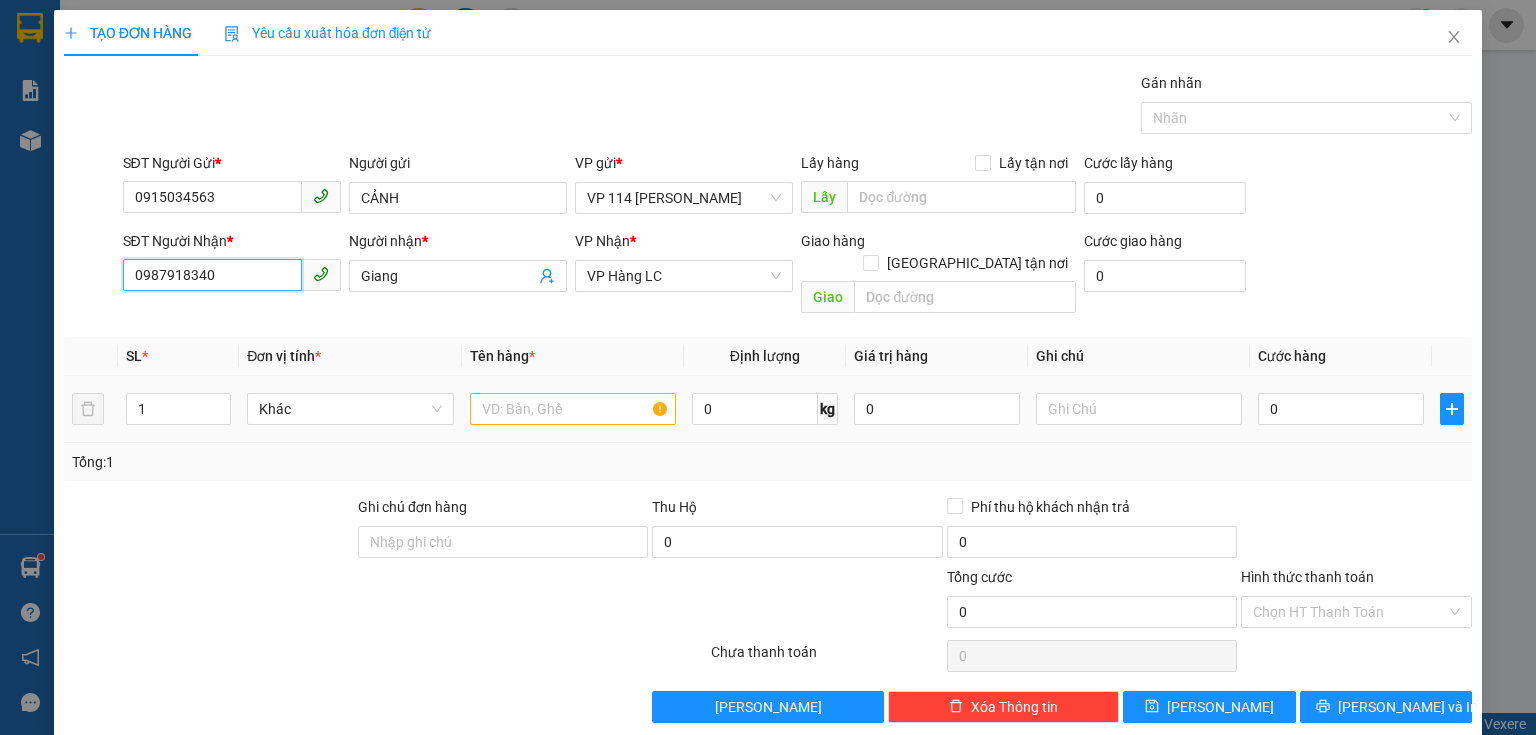 type on "0987918340" 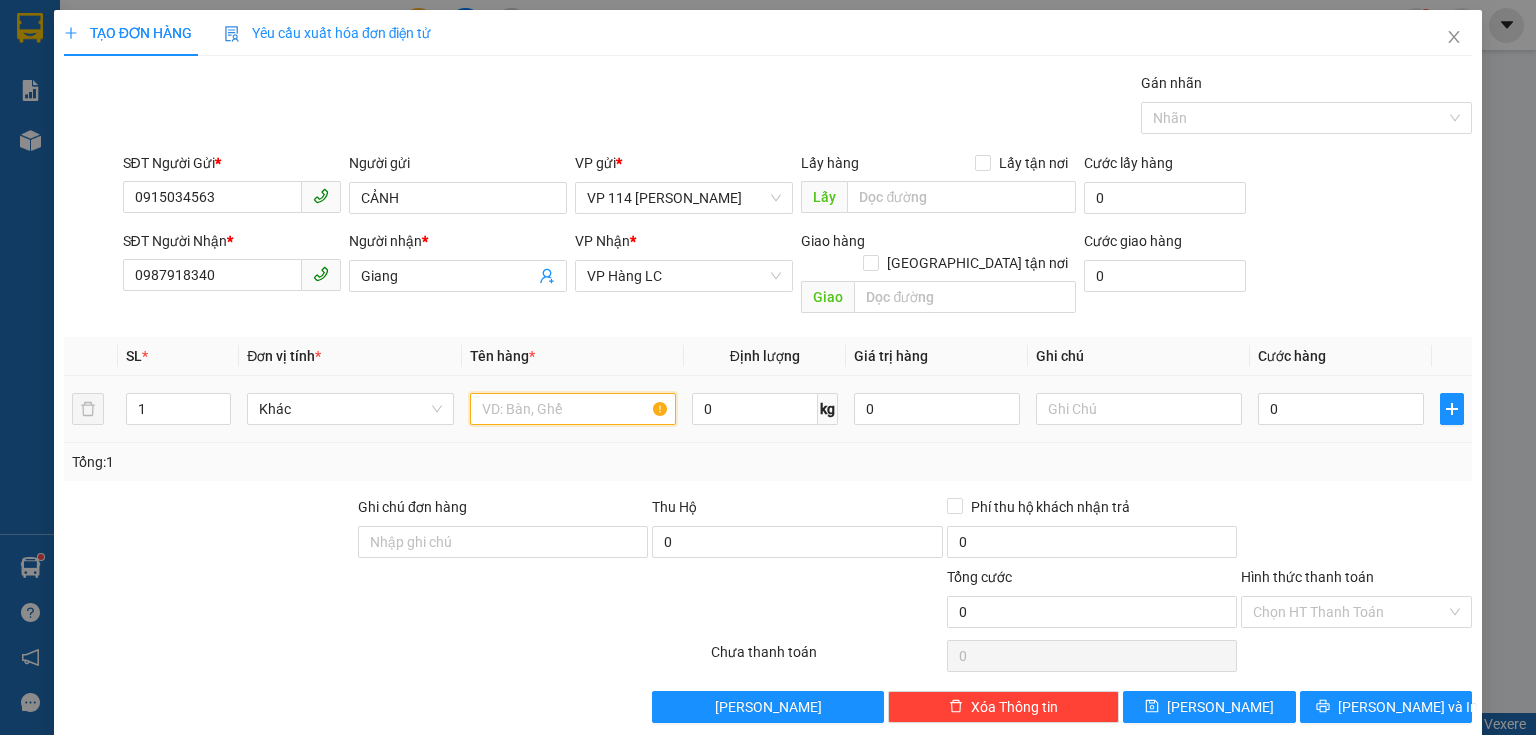 click at bounding box center [573, 409] 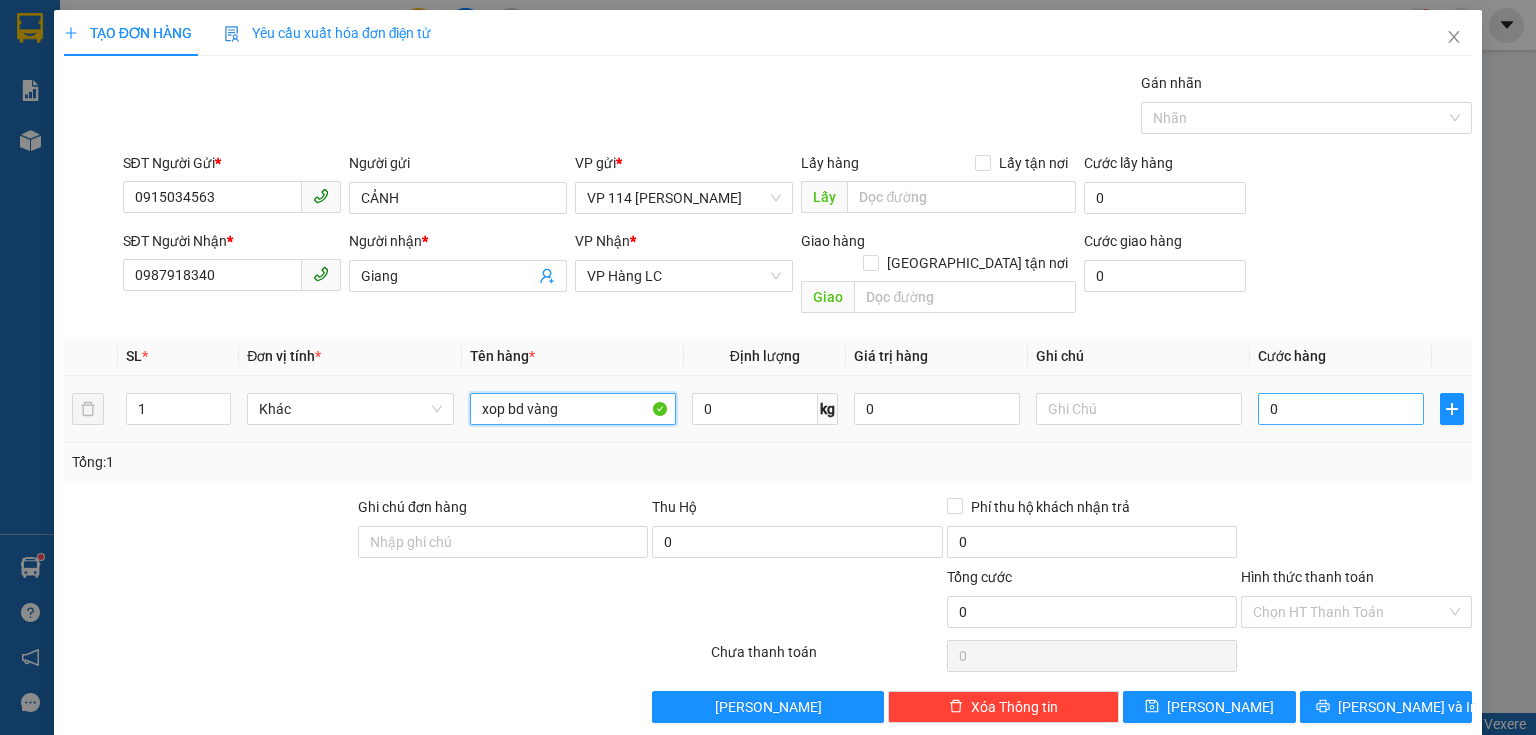type on "xop bd vàng" 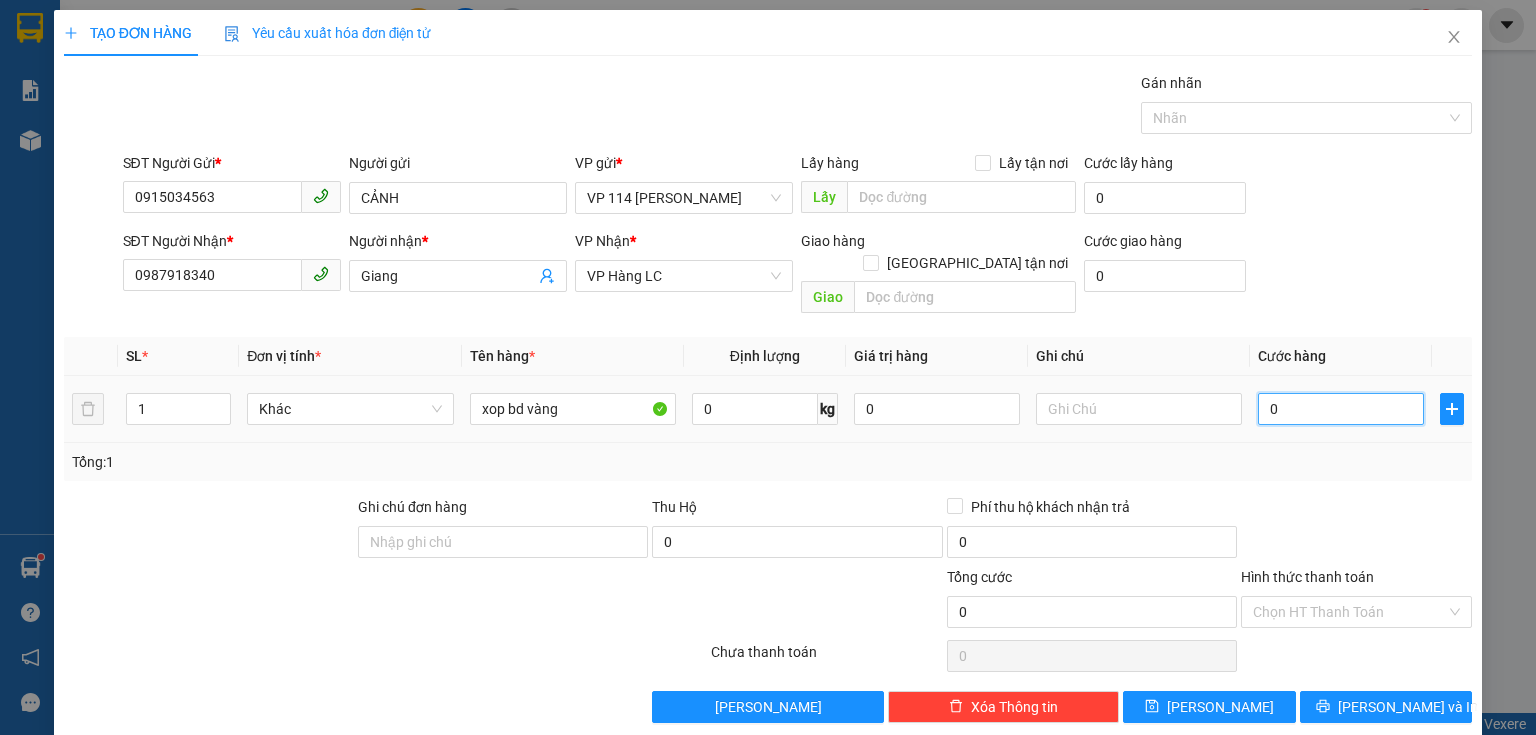 click on "0" at bounding box center (1341, 409) 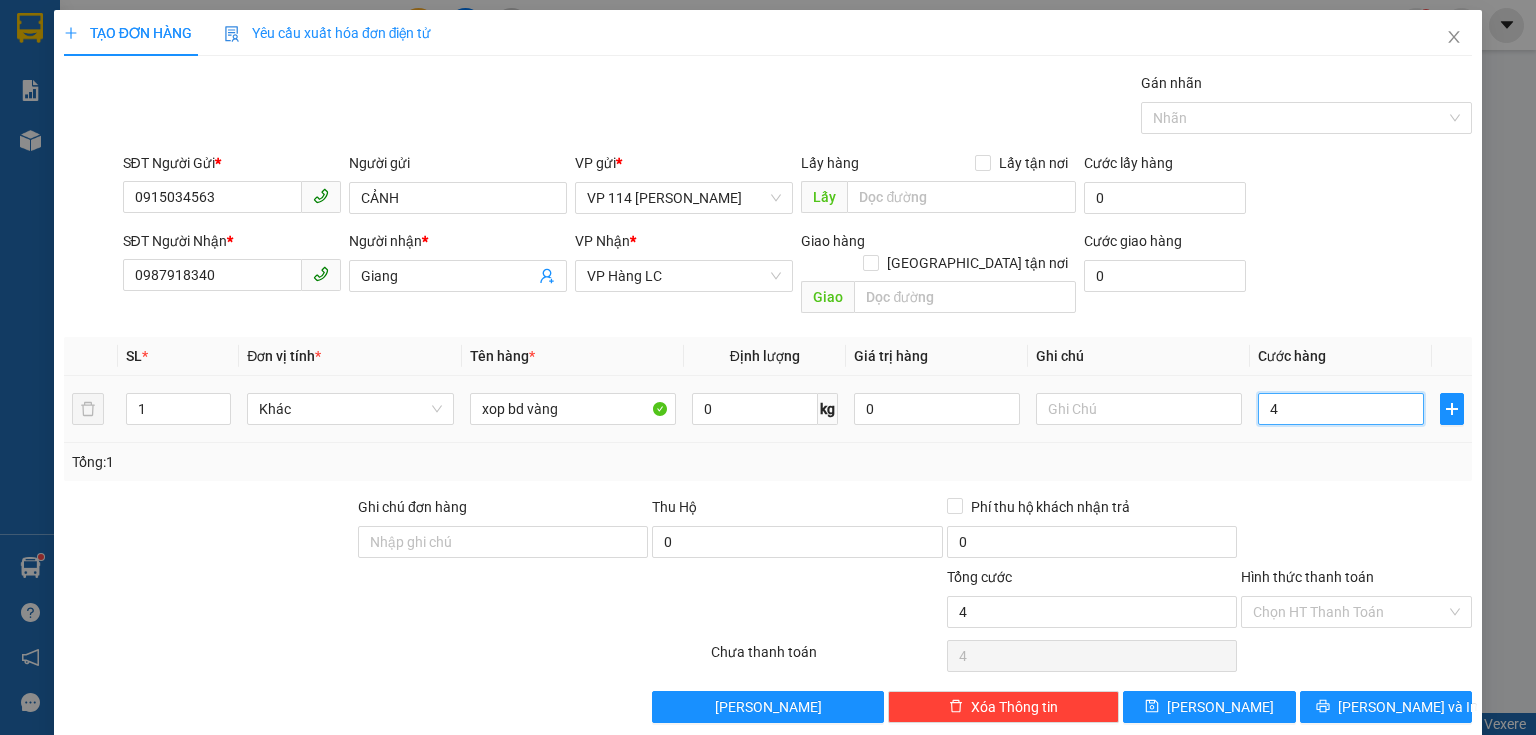 type on "40" 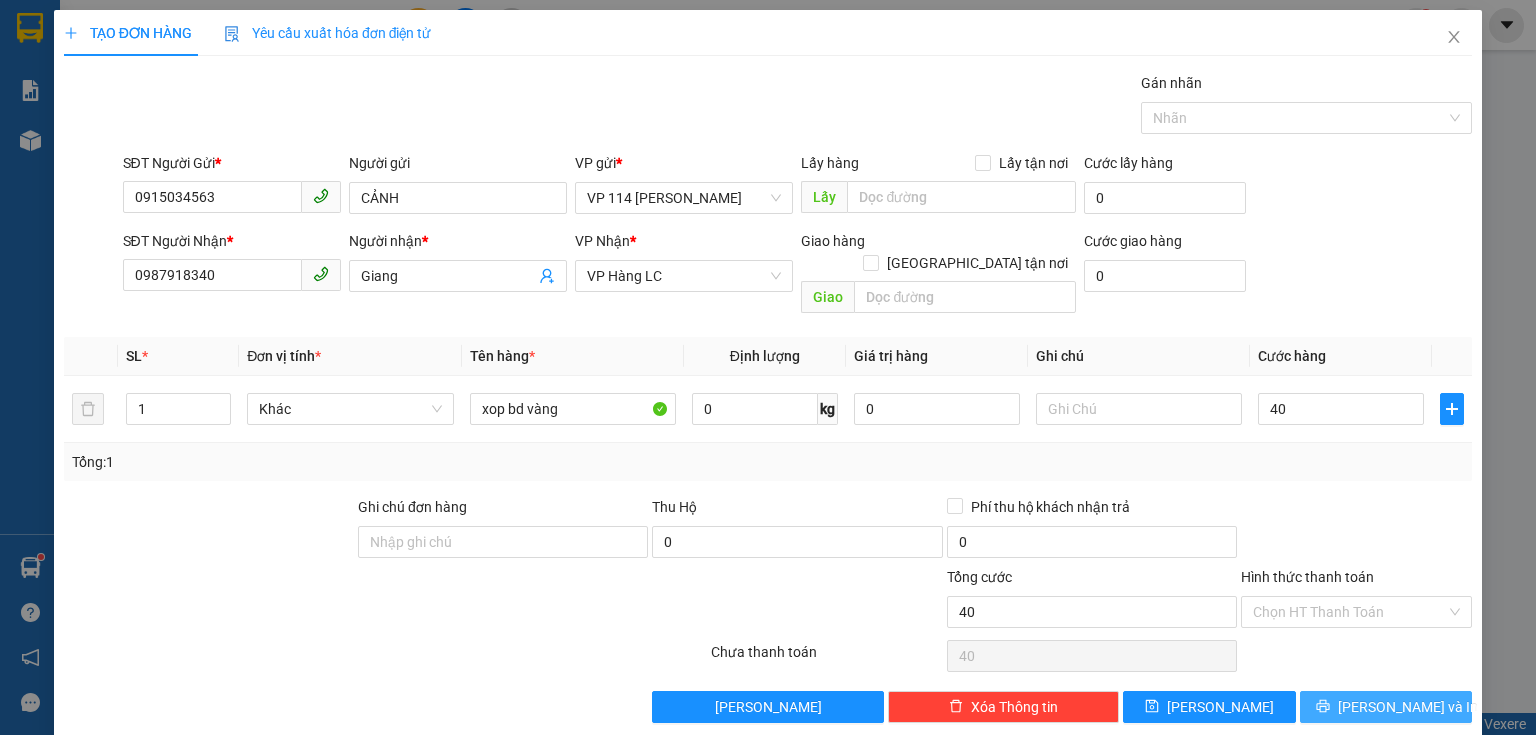 type on "40.000" 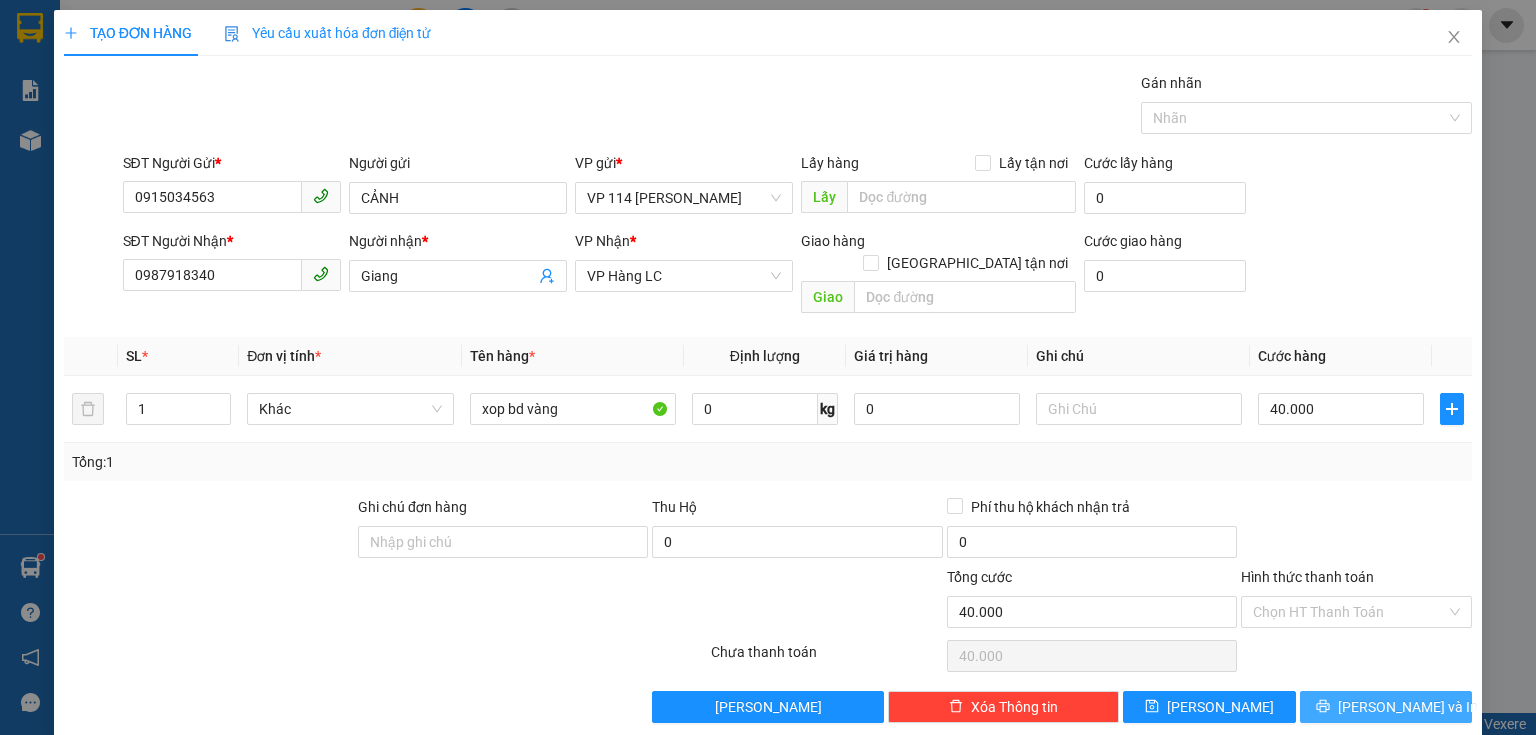 click on "[PERSON_NAME] và In" at bounding box center (1408, 707) 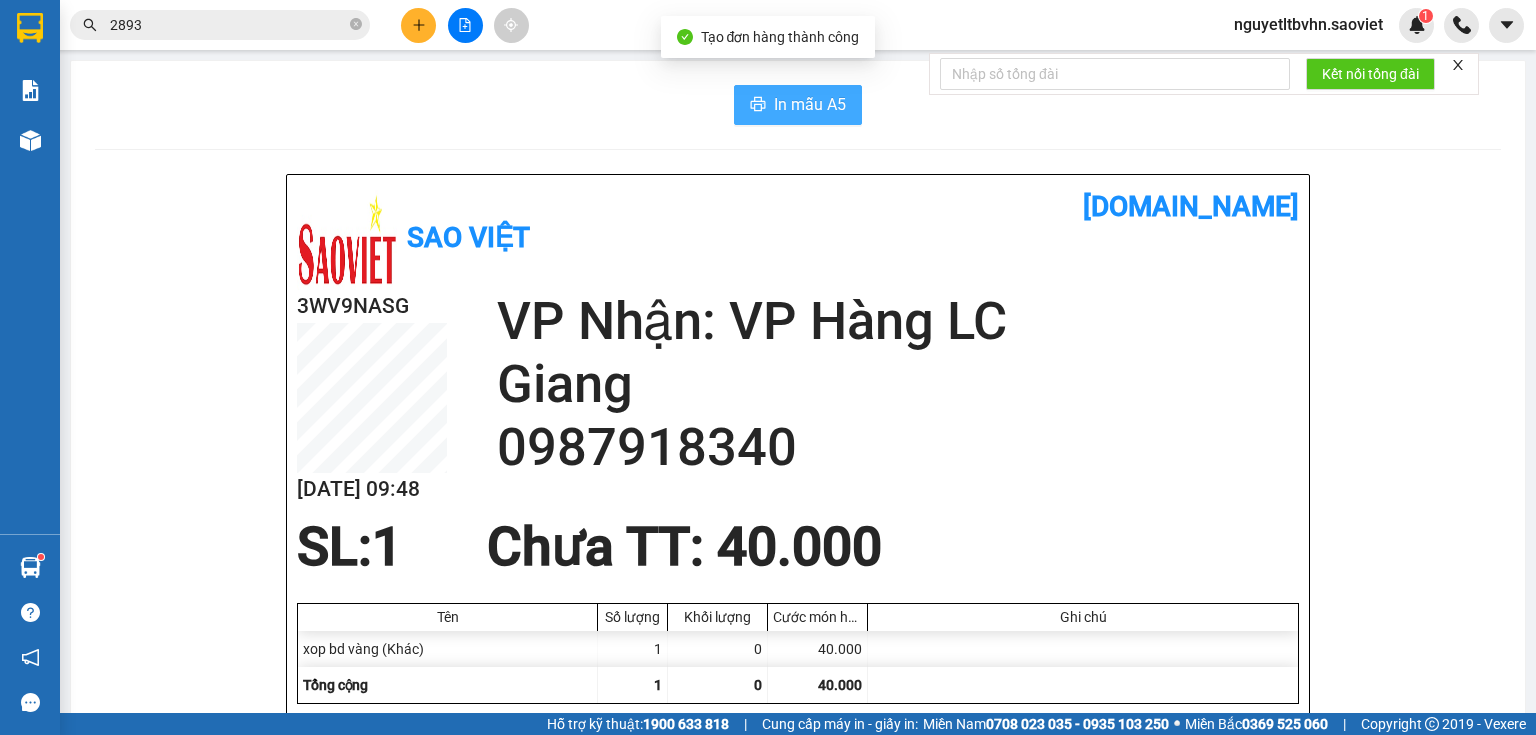 click on "In mẫu A5" at bounding box center (810, 104) 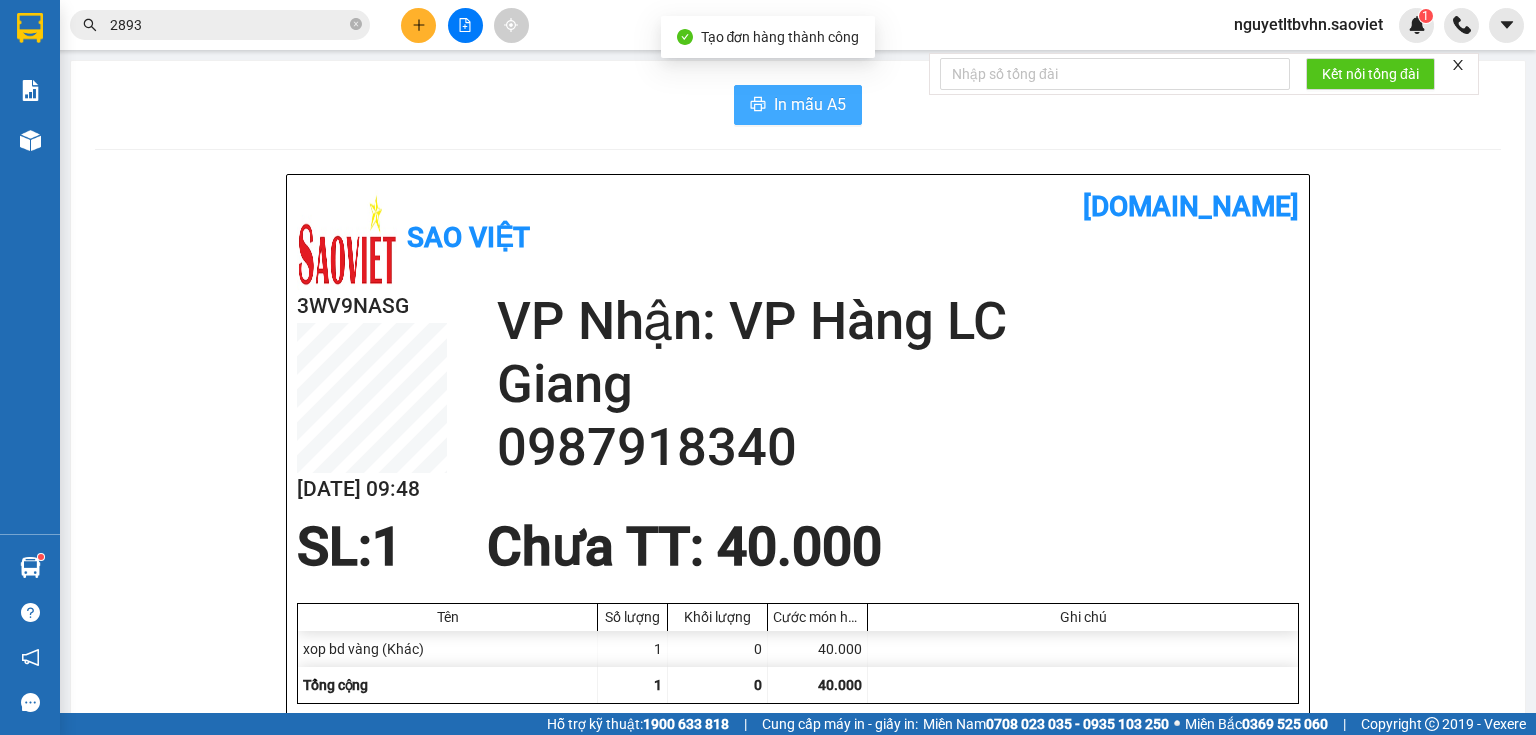 scroll, scrollTop: 0, scrollLeft: 0, axis: both 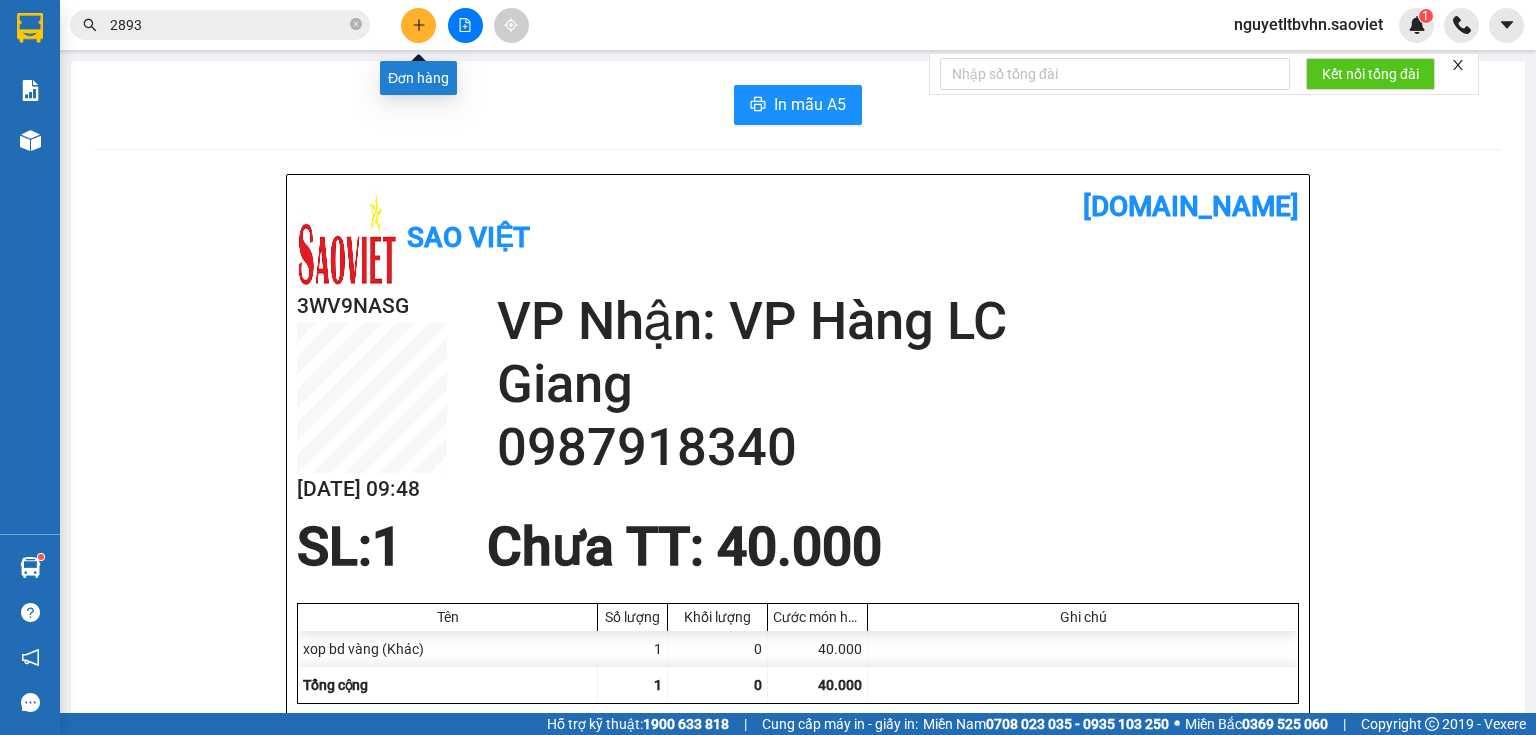 click at bounding box center (418, 25) 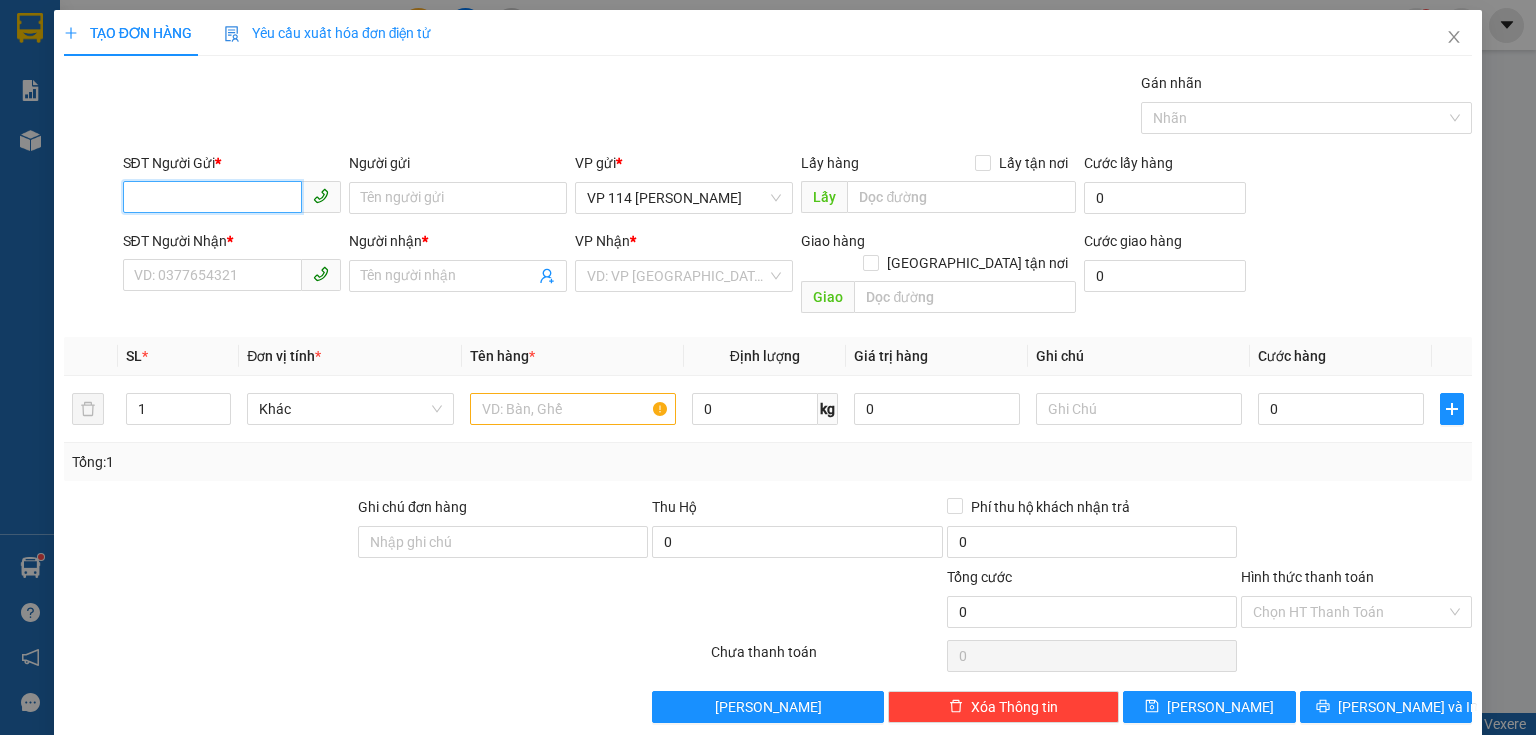 click on "SĐT Người Gửi  *" at bounding box center (212, 197) 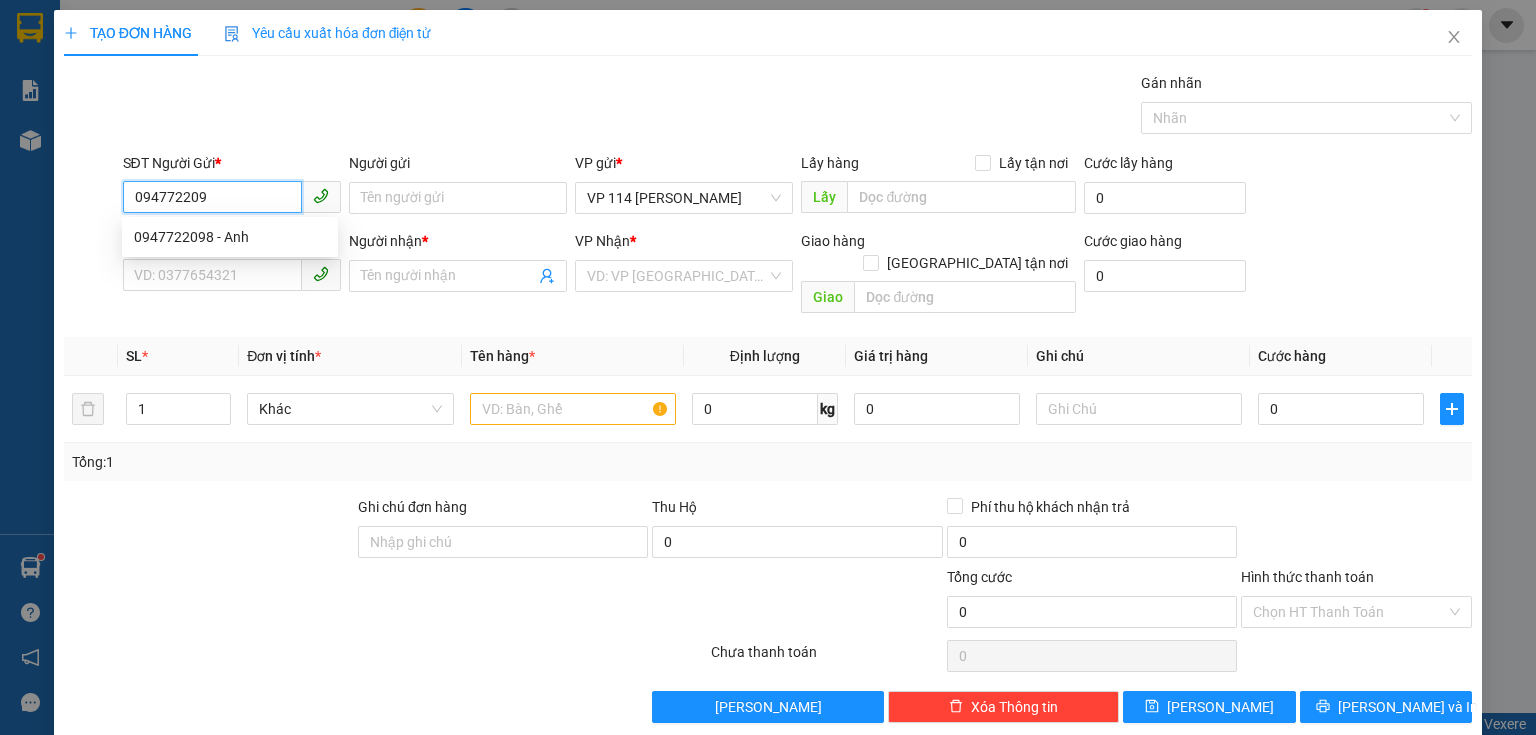 type on "0947722098" 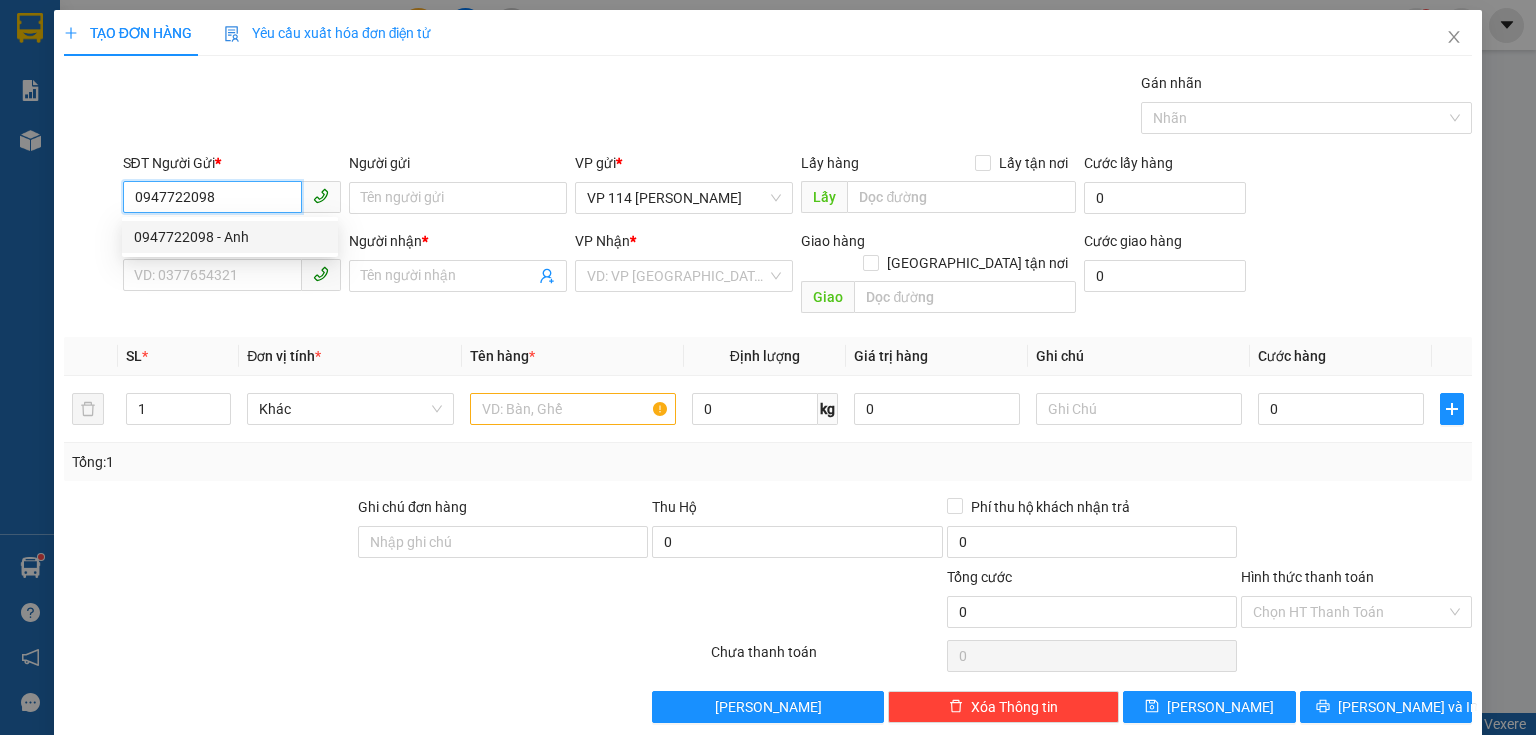 click on "0947722098 - Anh" at bounding box center [230, 237] 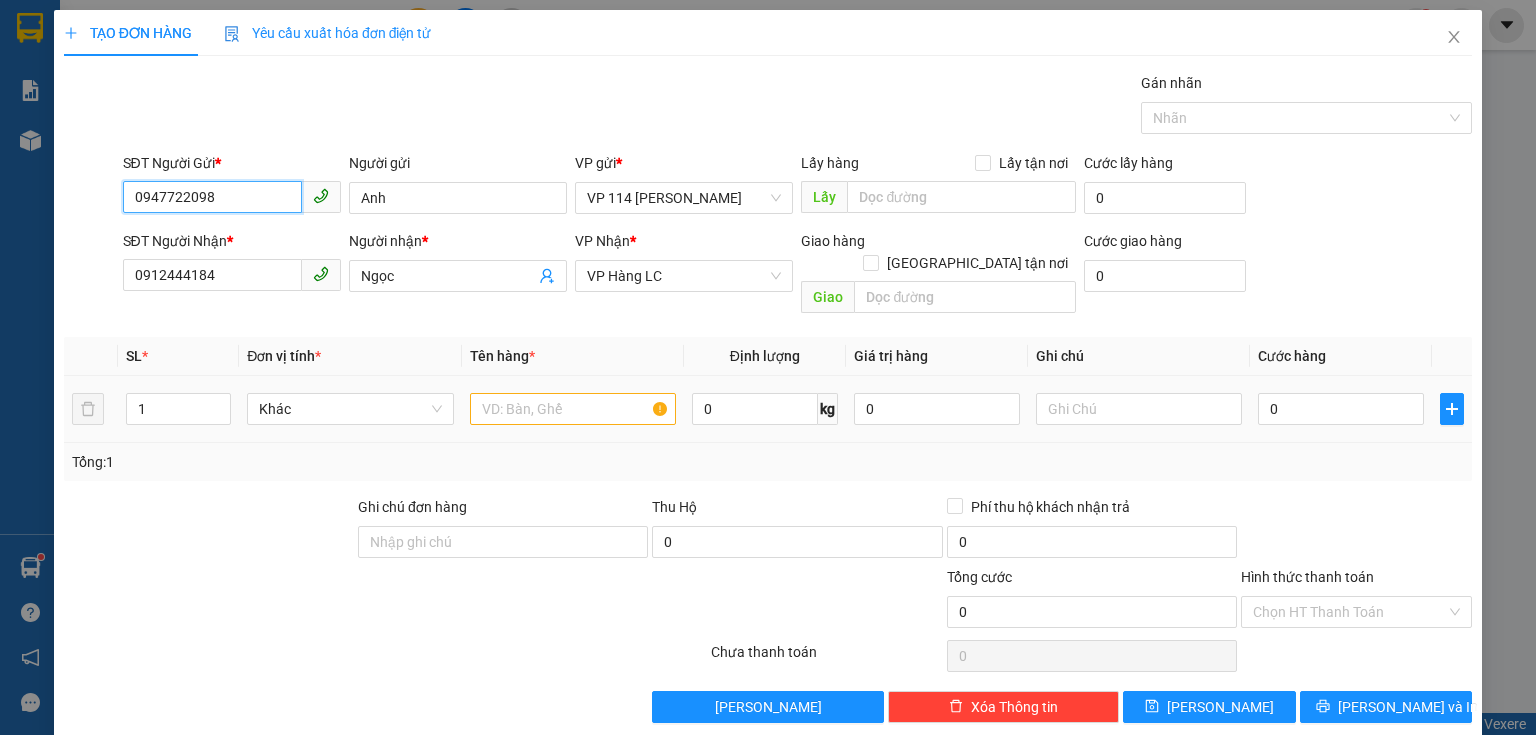 type on "0947722098" 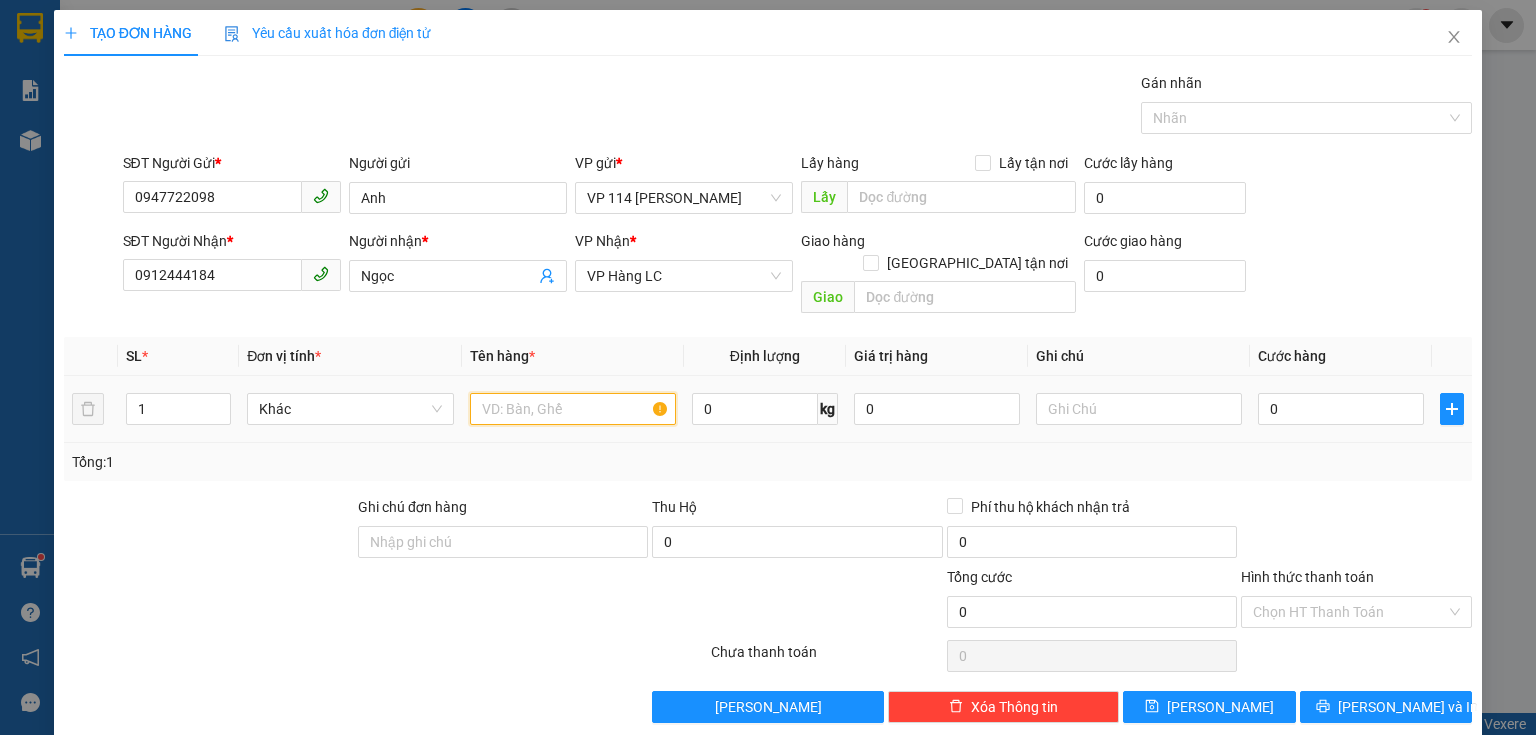click at bounding box center [573, 409] 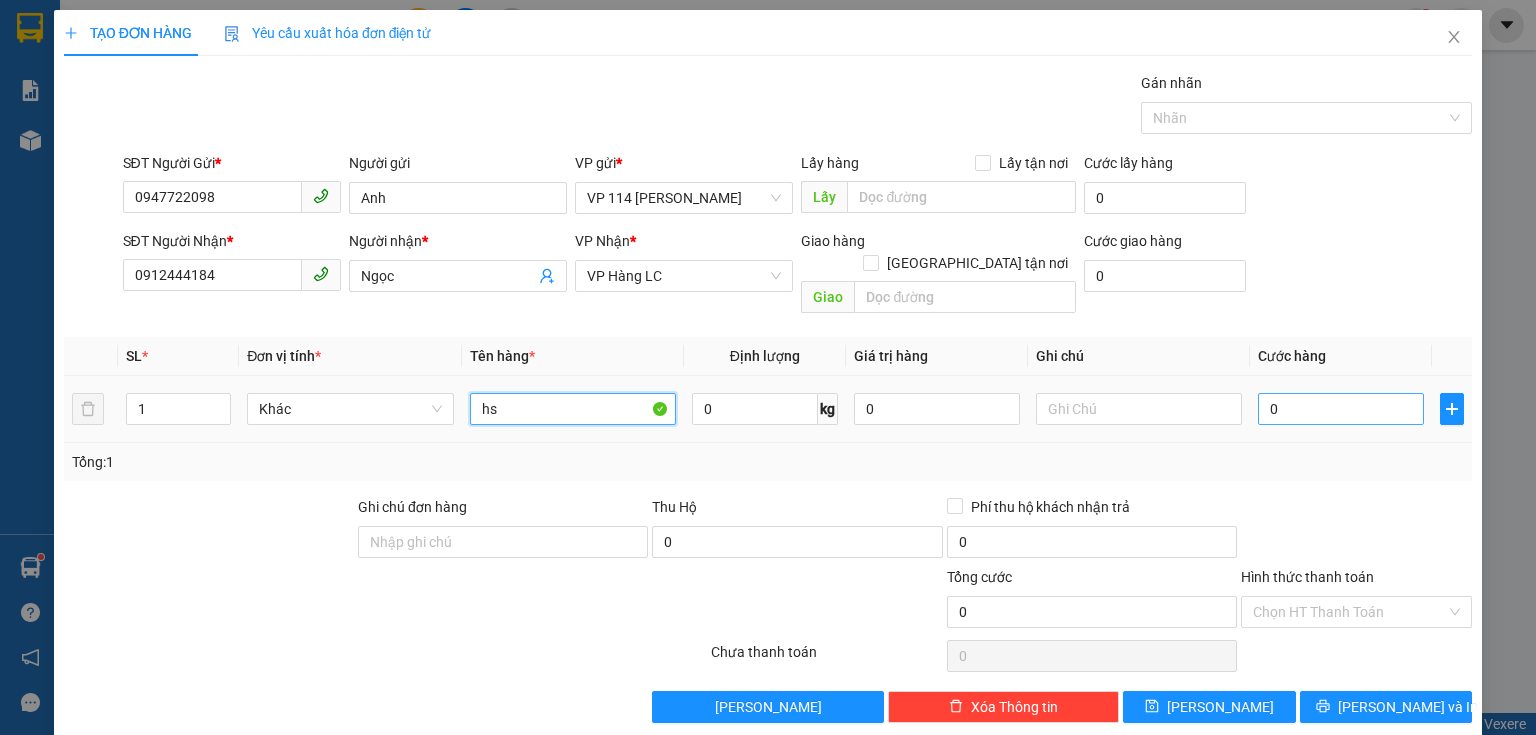 type on "hs" 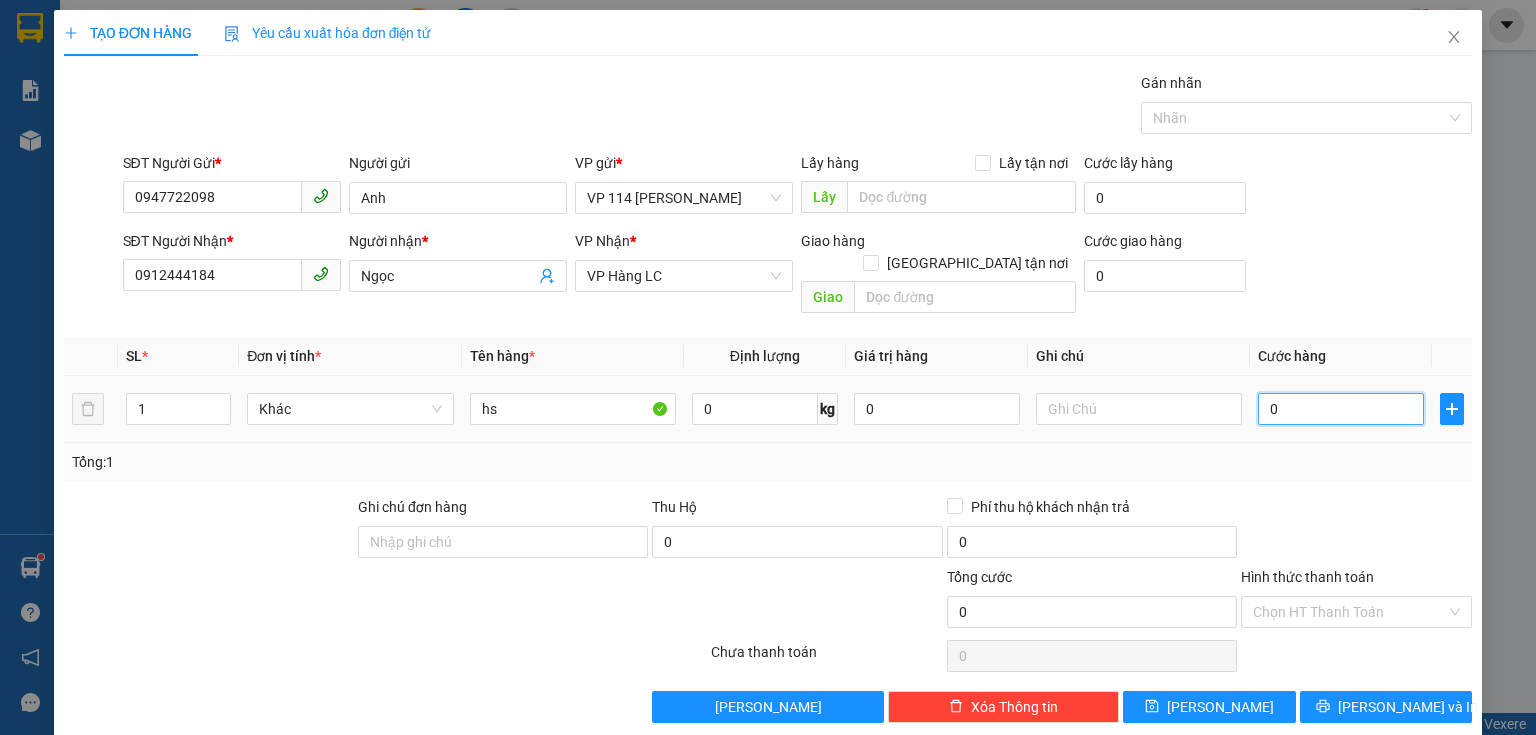 click on "0" at bounding box center (1341, 409) 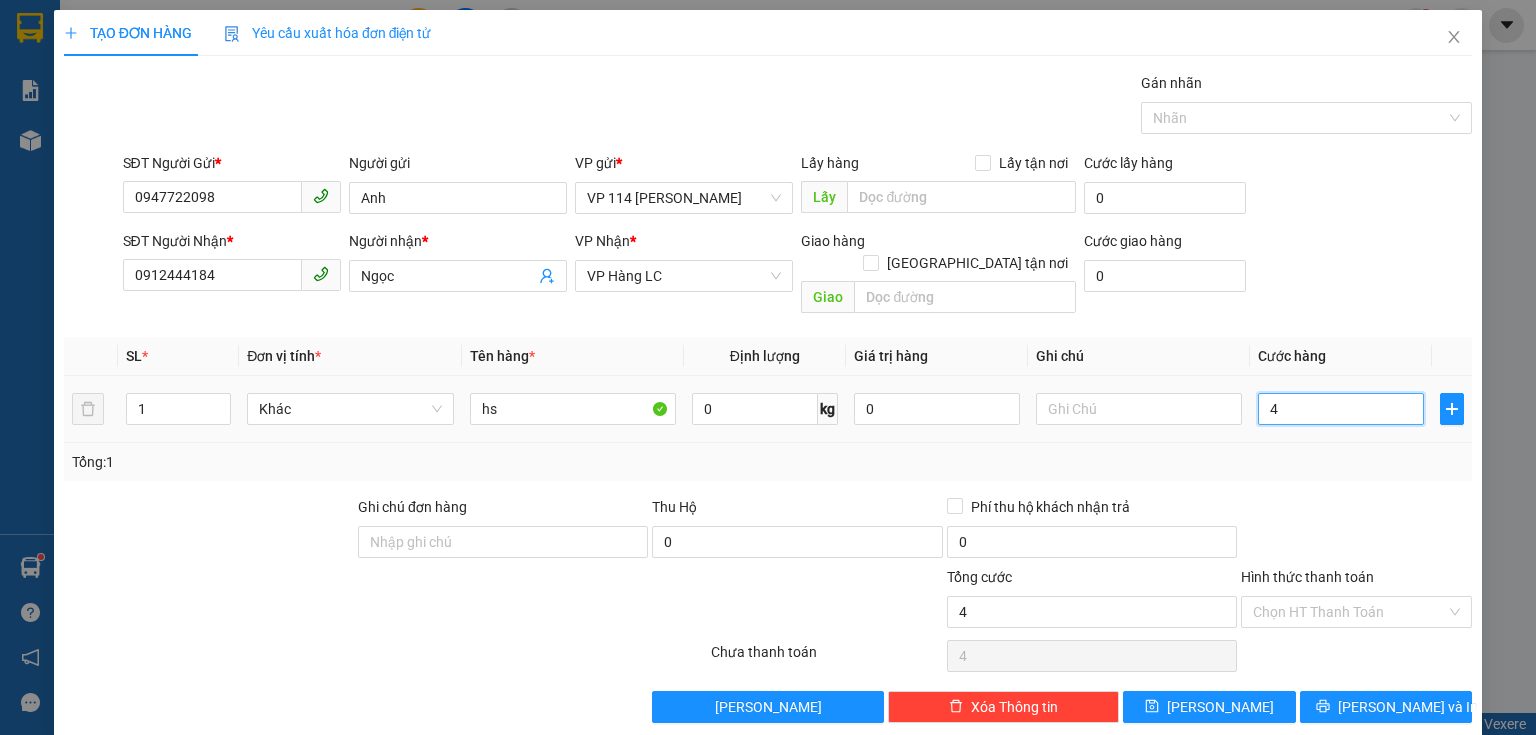 type on "40" 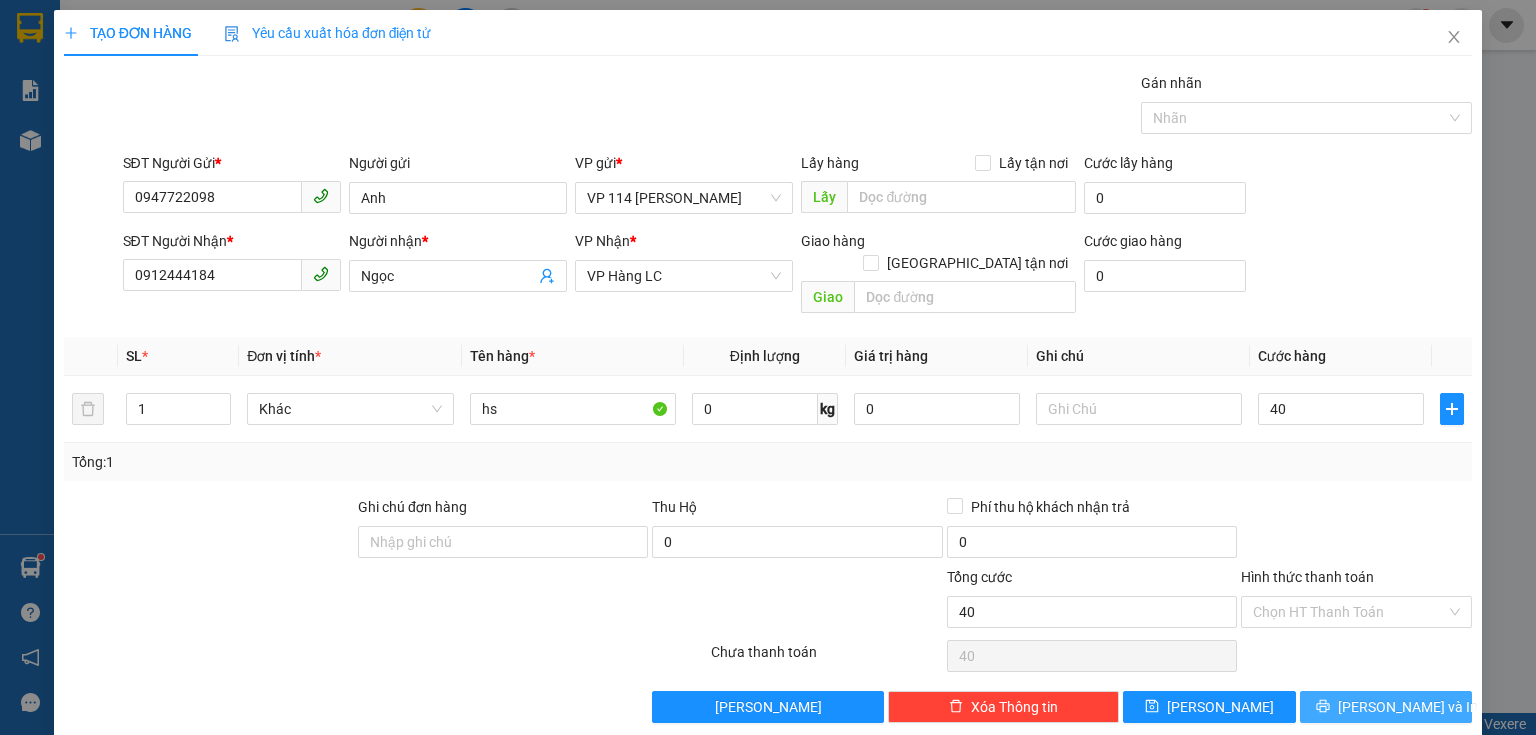 type on "40.000" 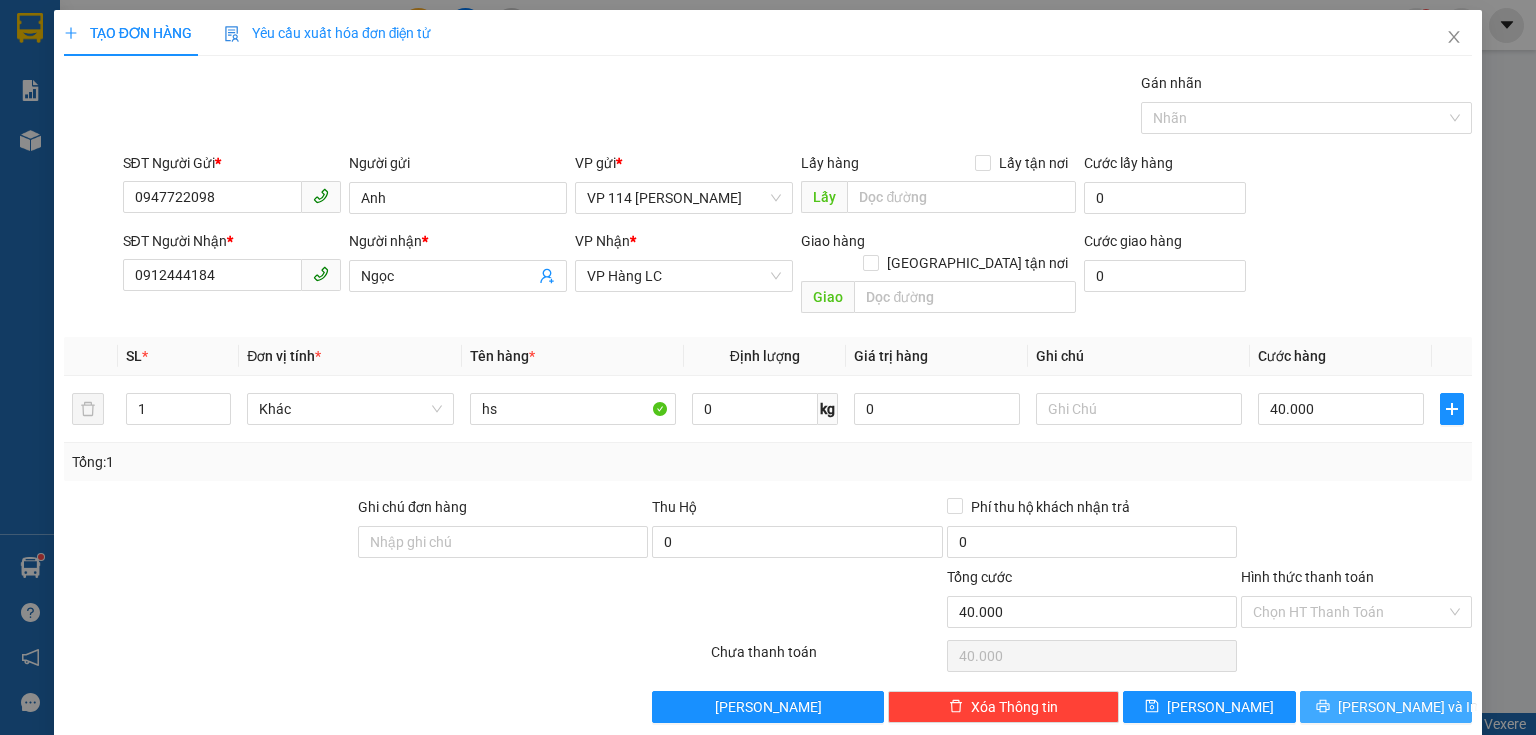 click on "[PERSON_NAME] và In" at bounding box center [1408, 707] 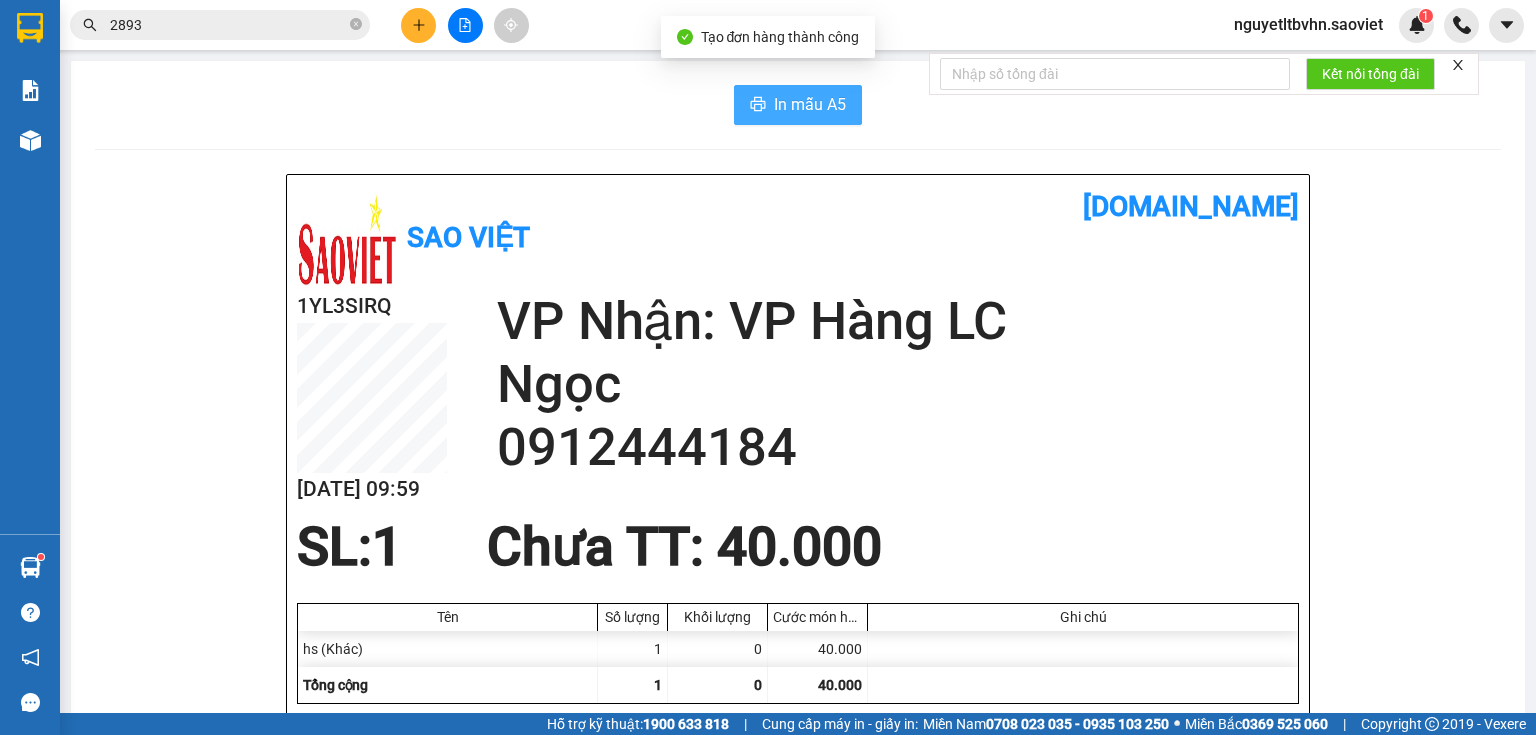 click on "In mẫu A5" at bounding box center (810, 104) 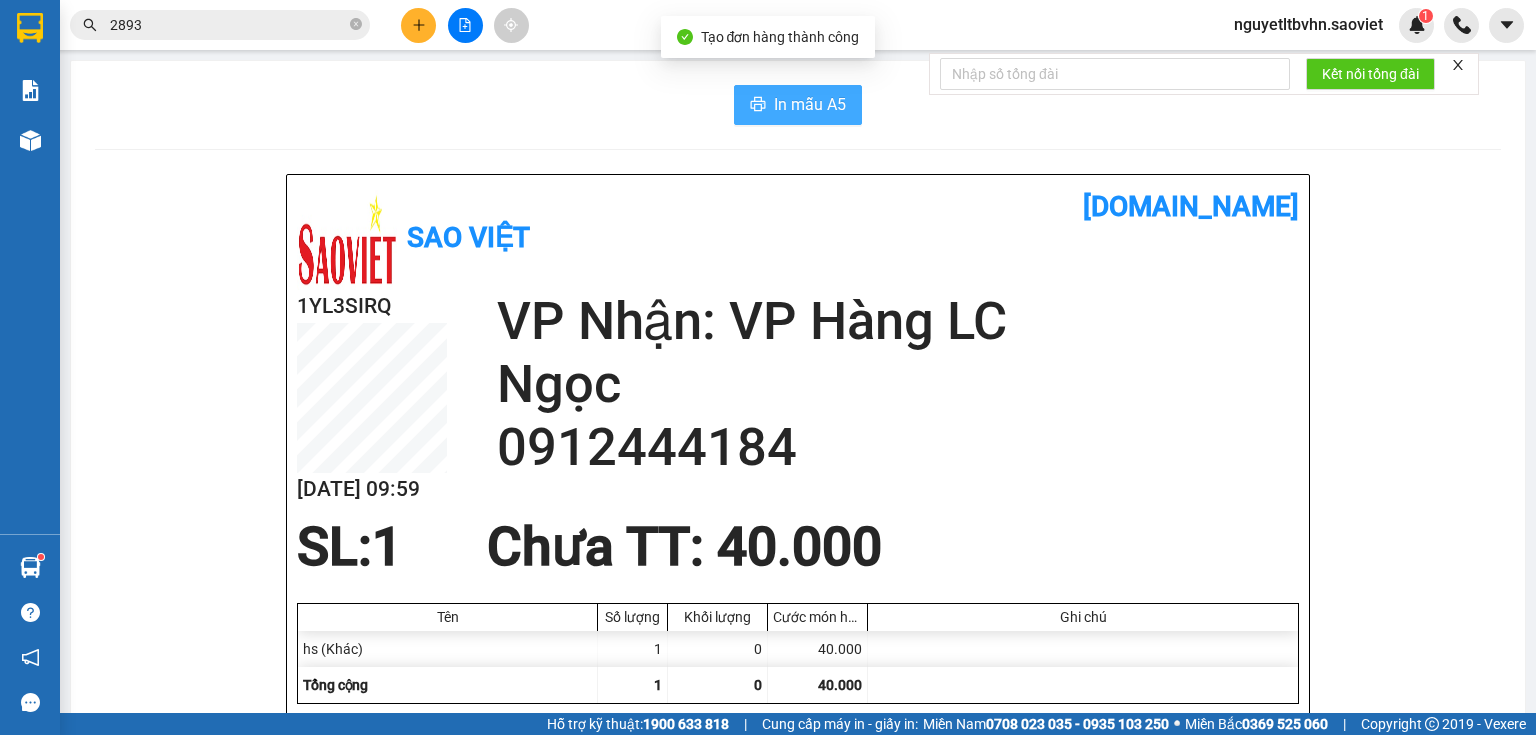 scroll, scrollTop: 0, scrollLeft: 0, axis: both 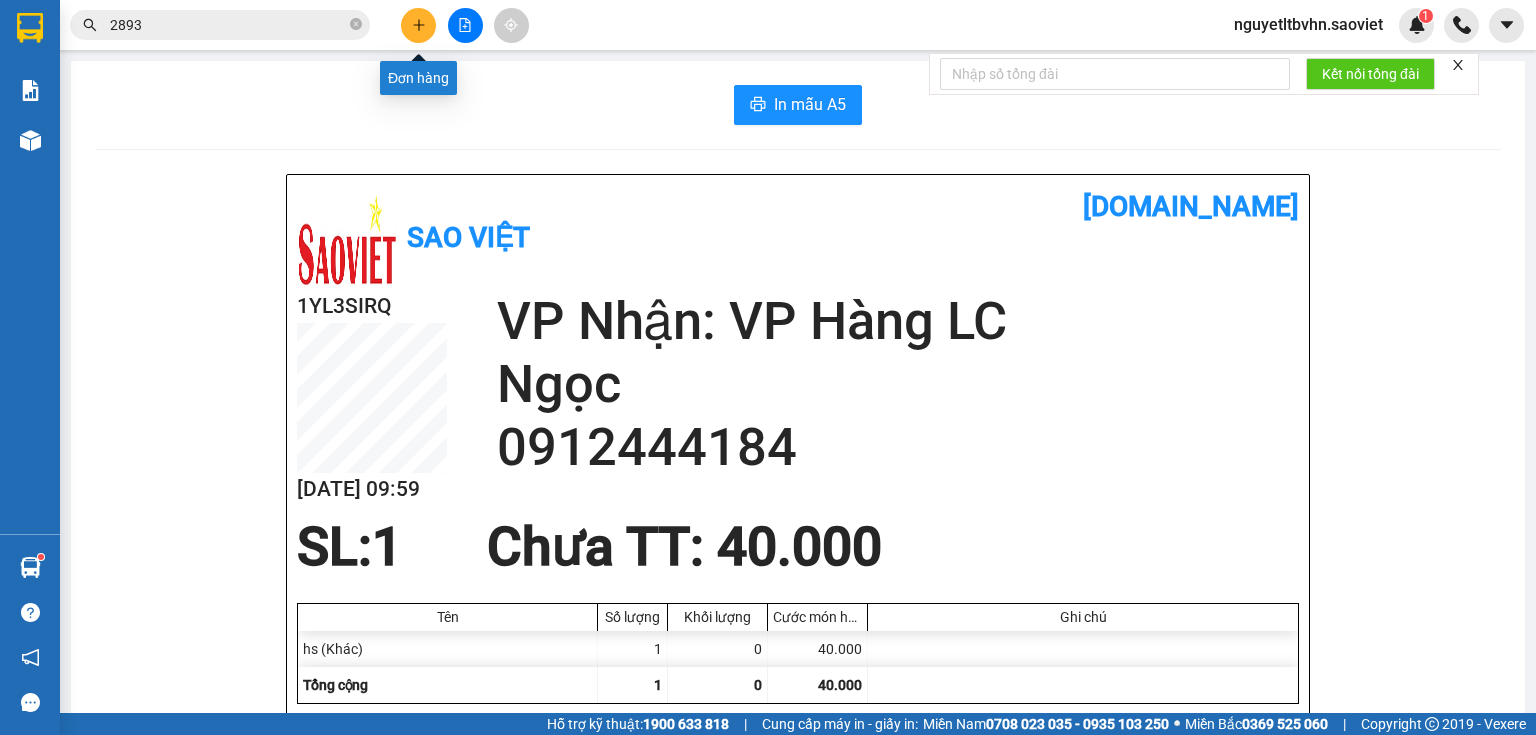 click 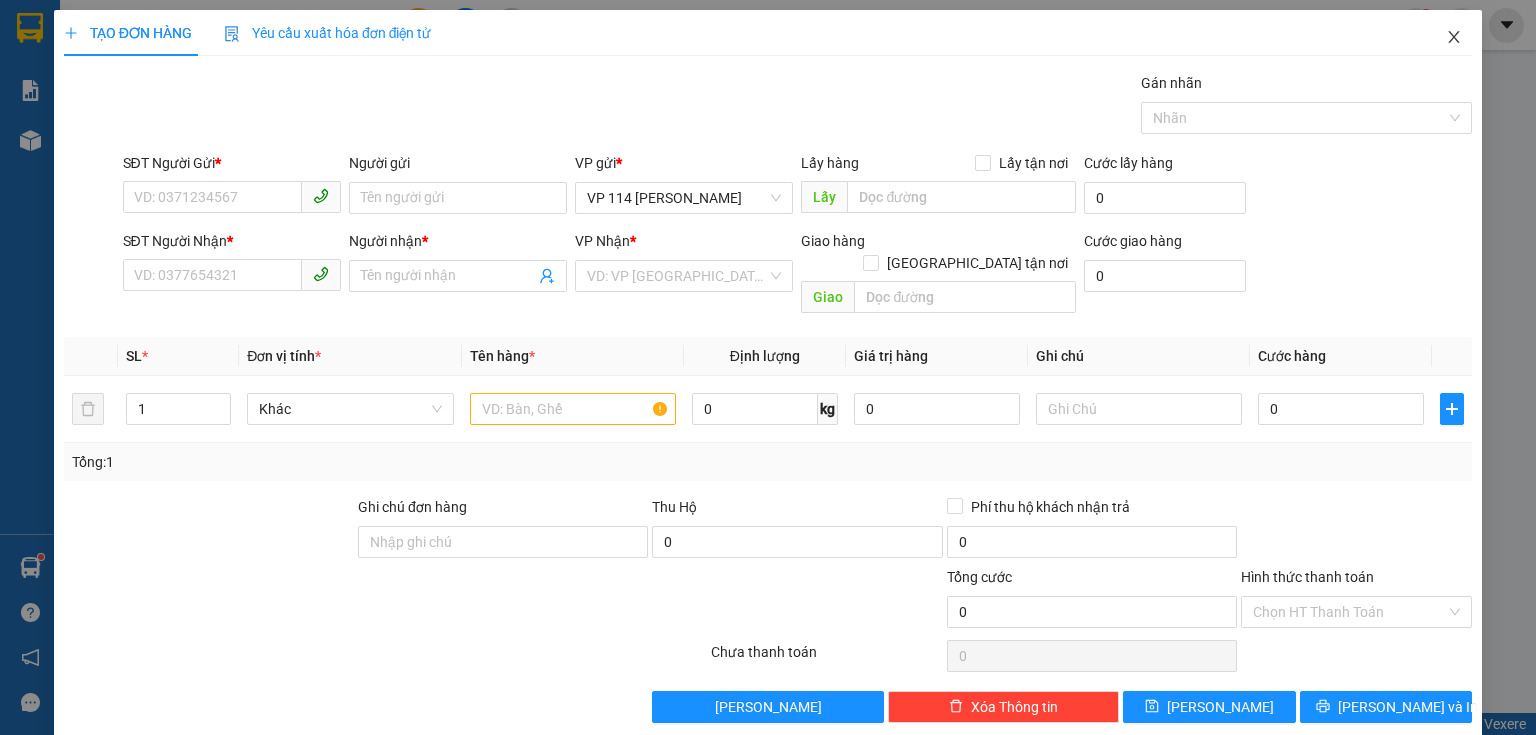click 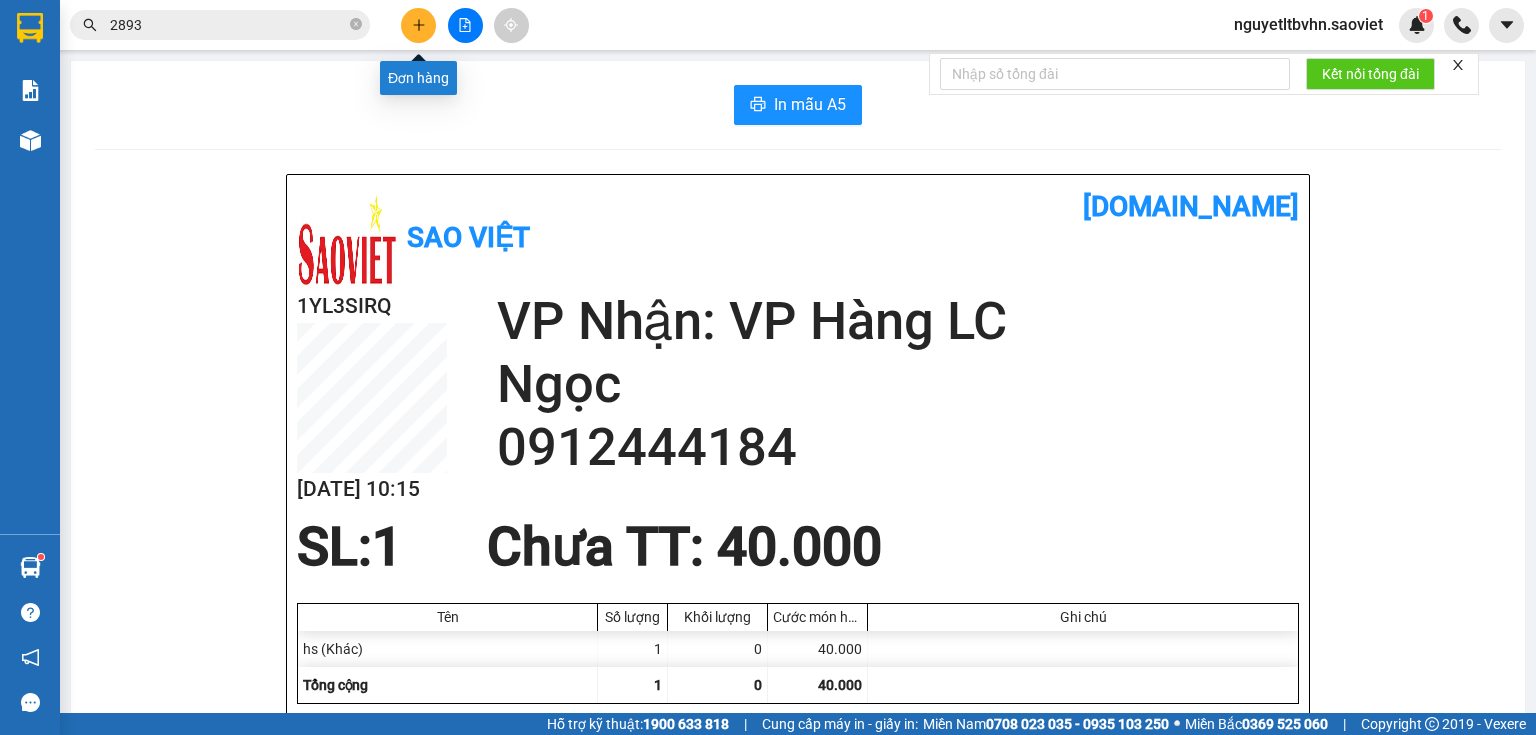 click 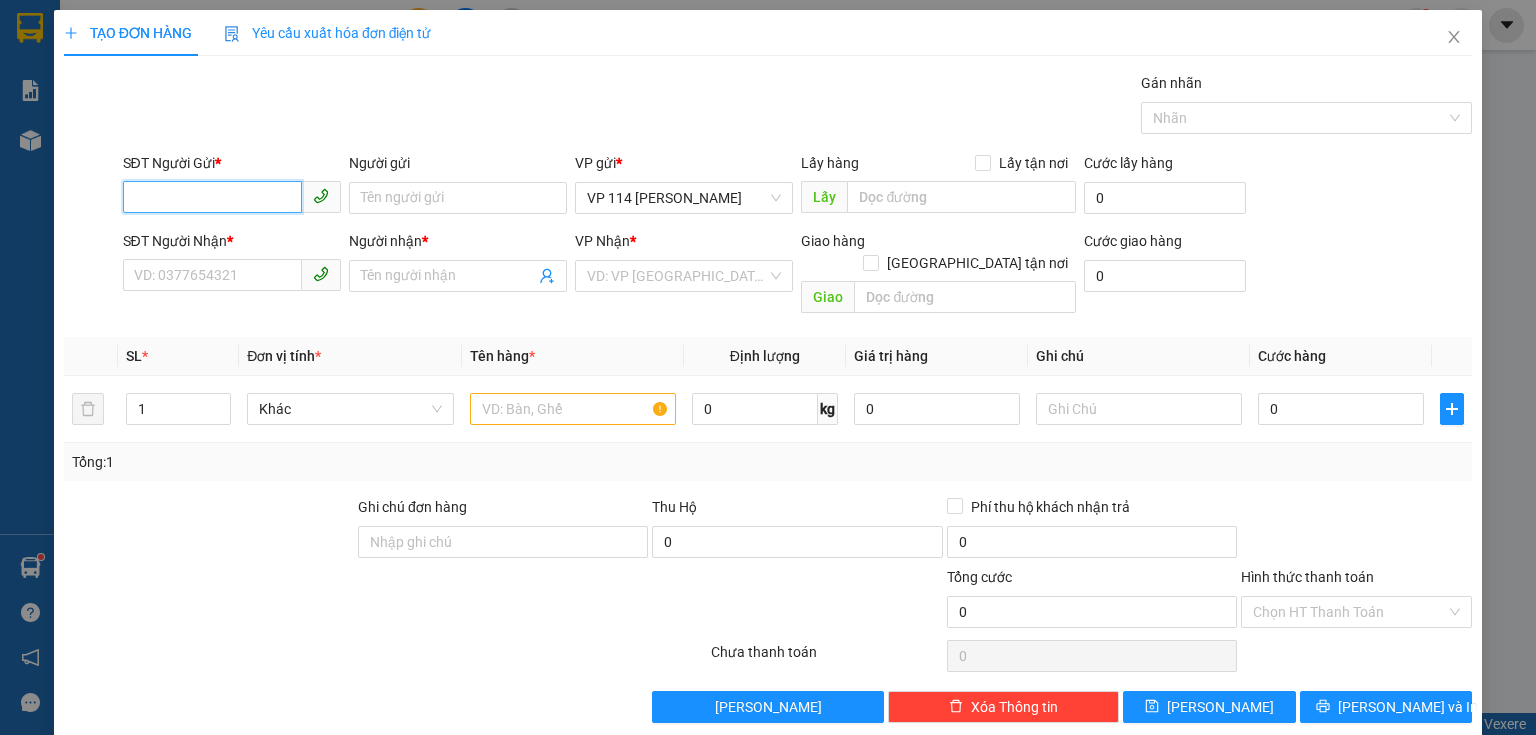 click on "SĐT Người Gửi  *" at bounding box center [212, 197] 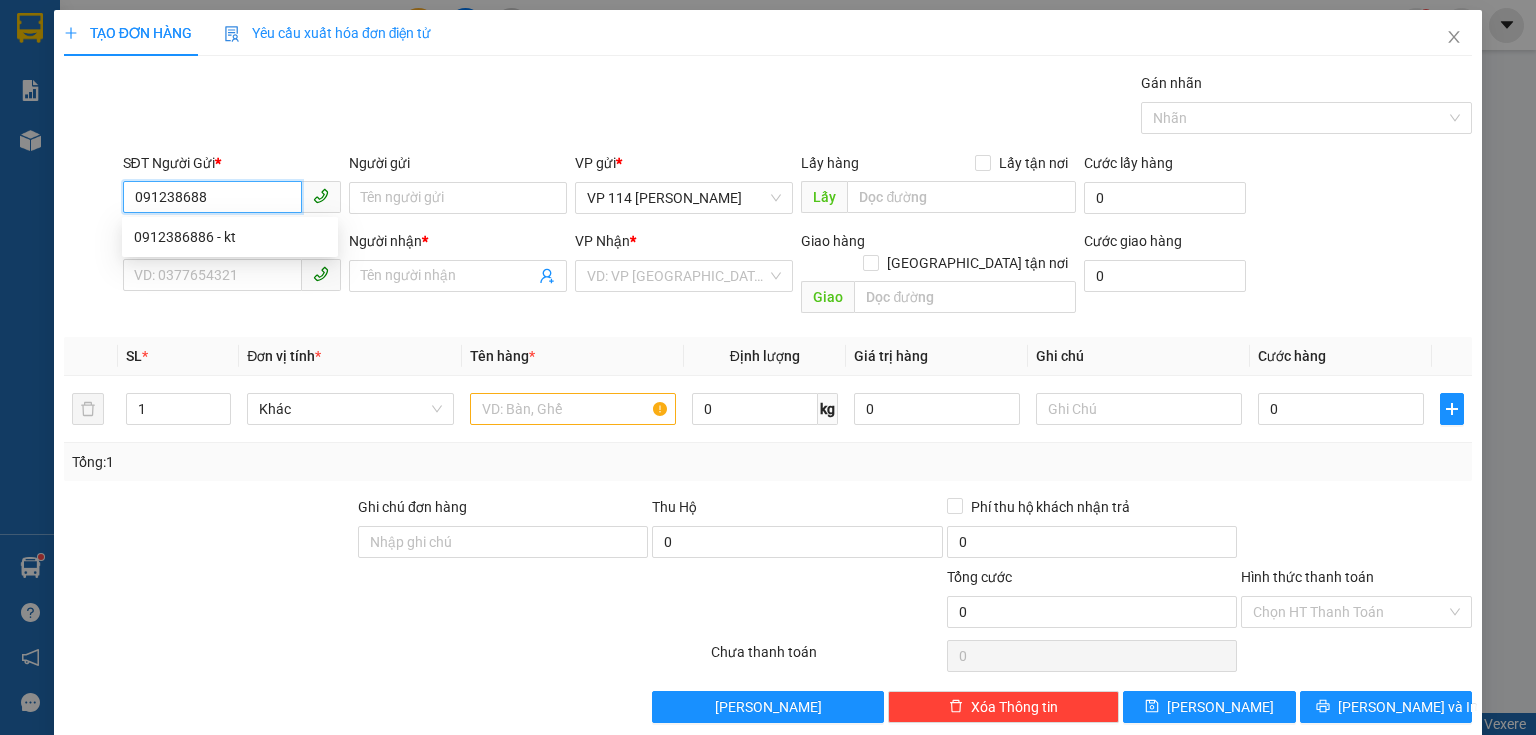 type on "0912386886" 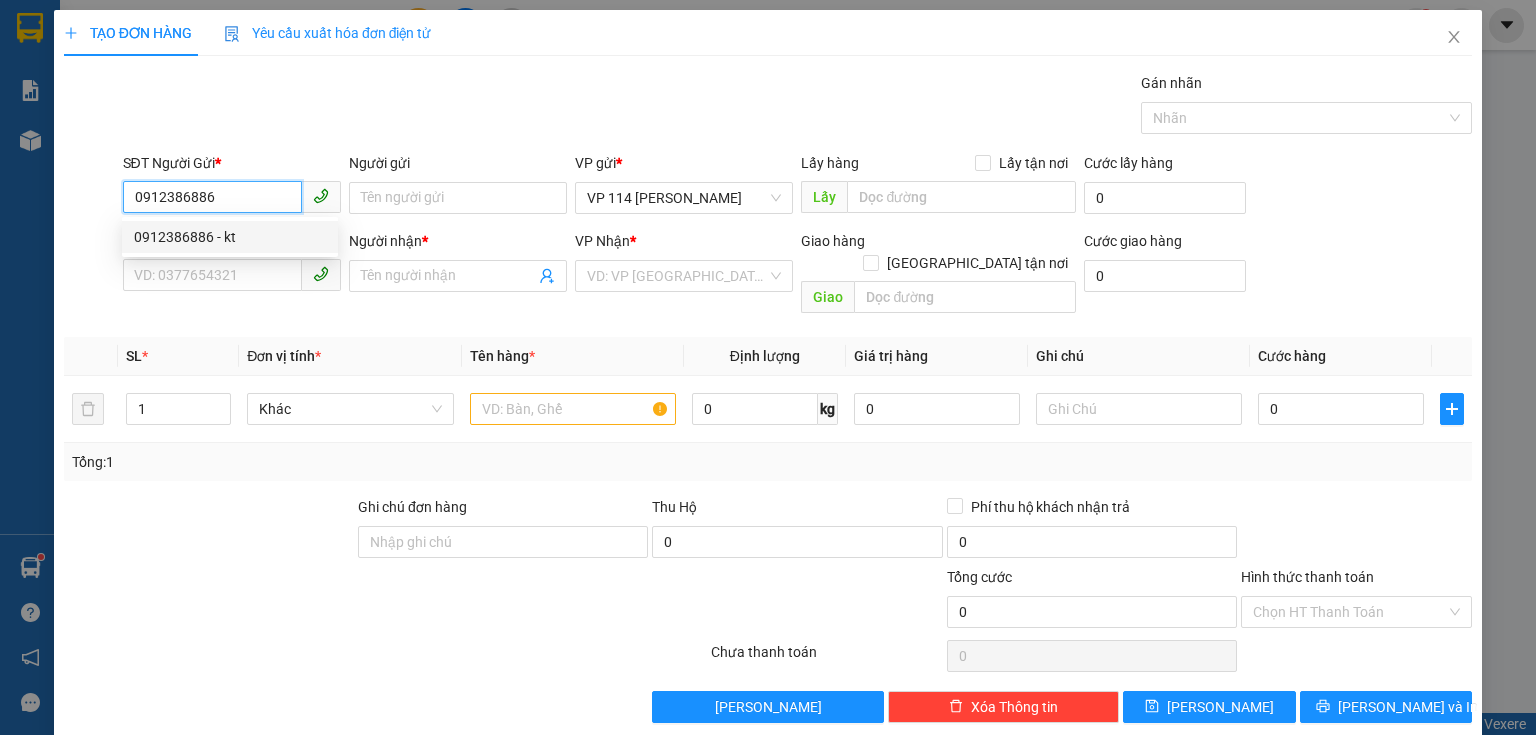 drag, startPoint x: 176, startPoint y: 236, endPoint x: 188, endPoint y: 236, distance: 12 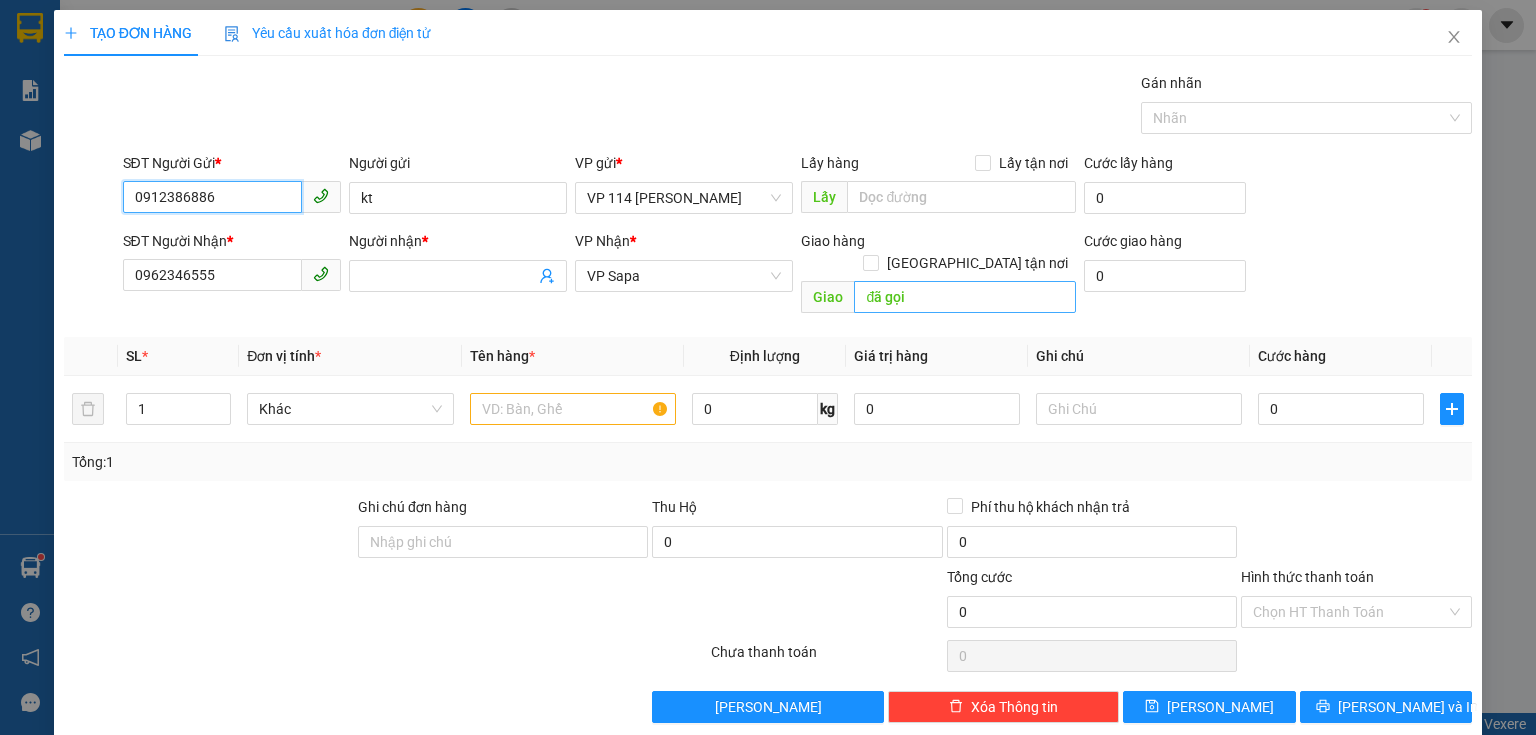type on "0912386886" 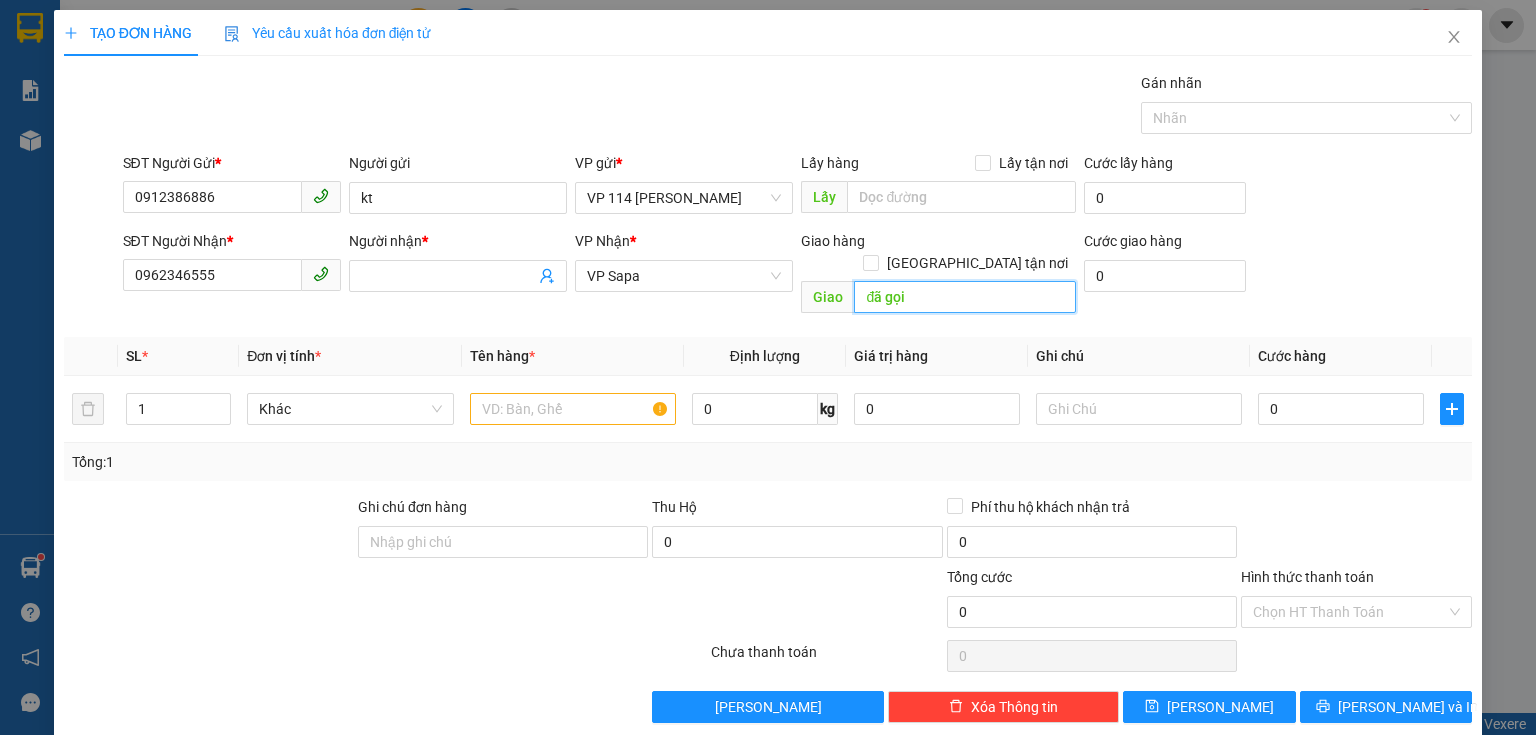 click on "đã gọi" at bounding box center (965, 297) 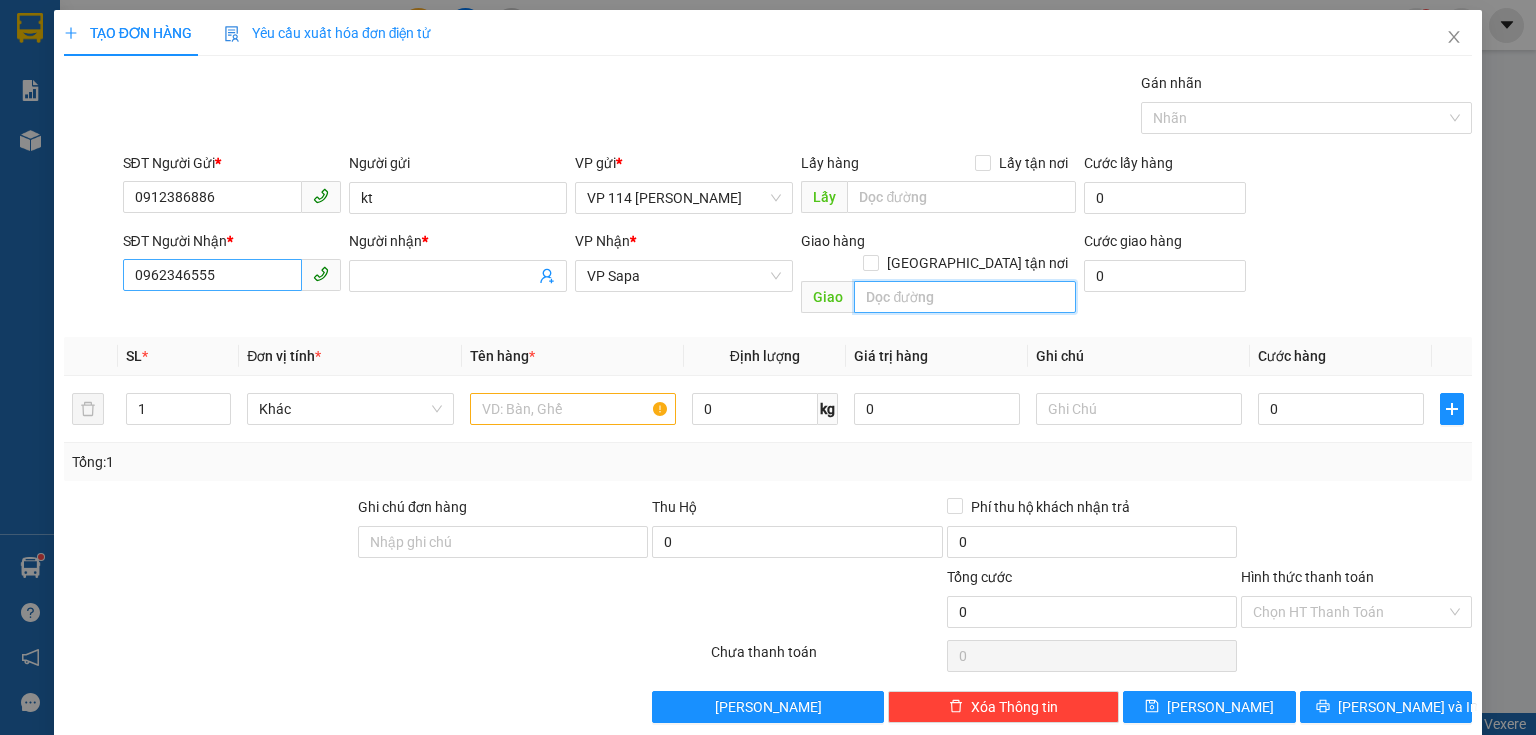 type 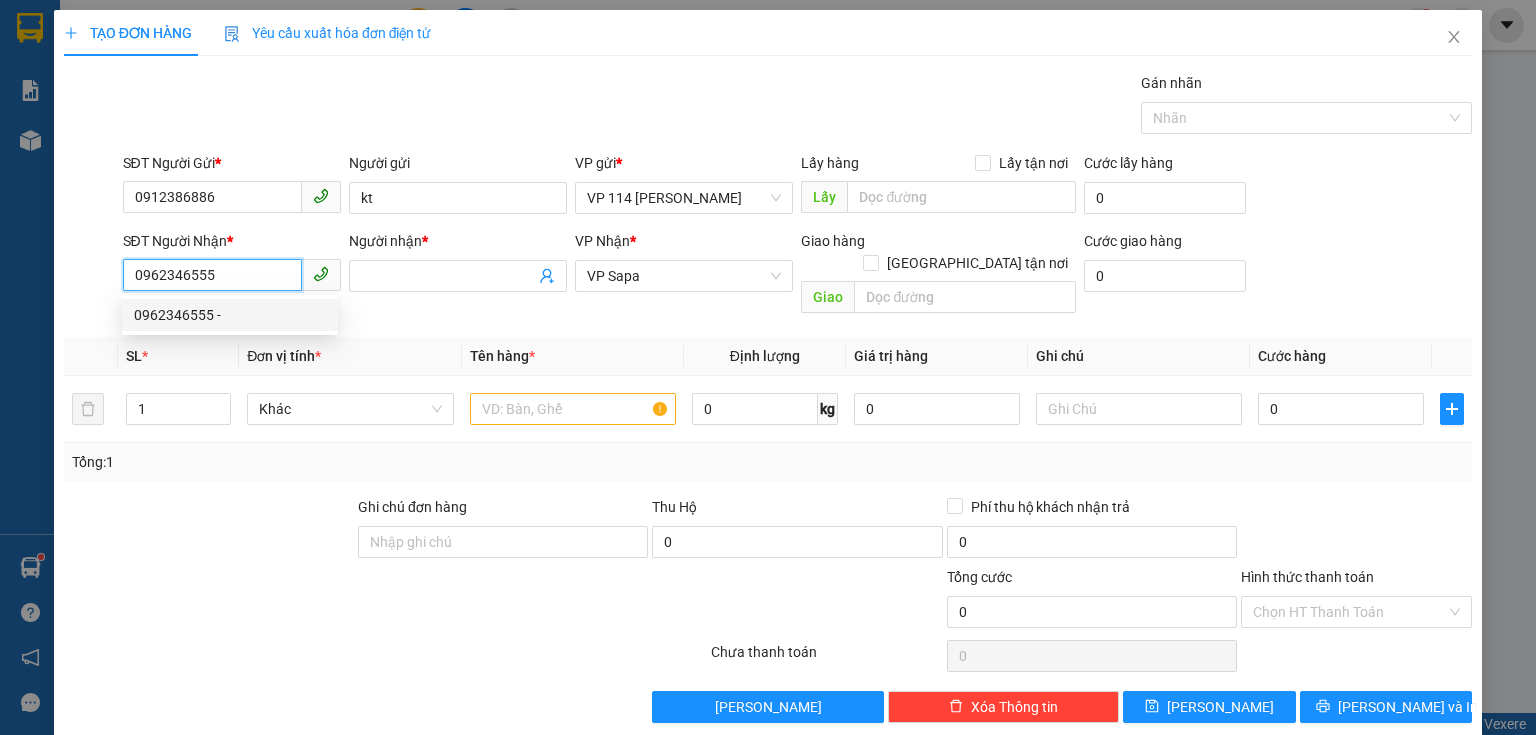 drag, startPoint x: 155, startPoint y: 274, endPoint x: 294, endPoint y: 286, distance: 139.51703 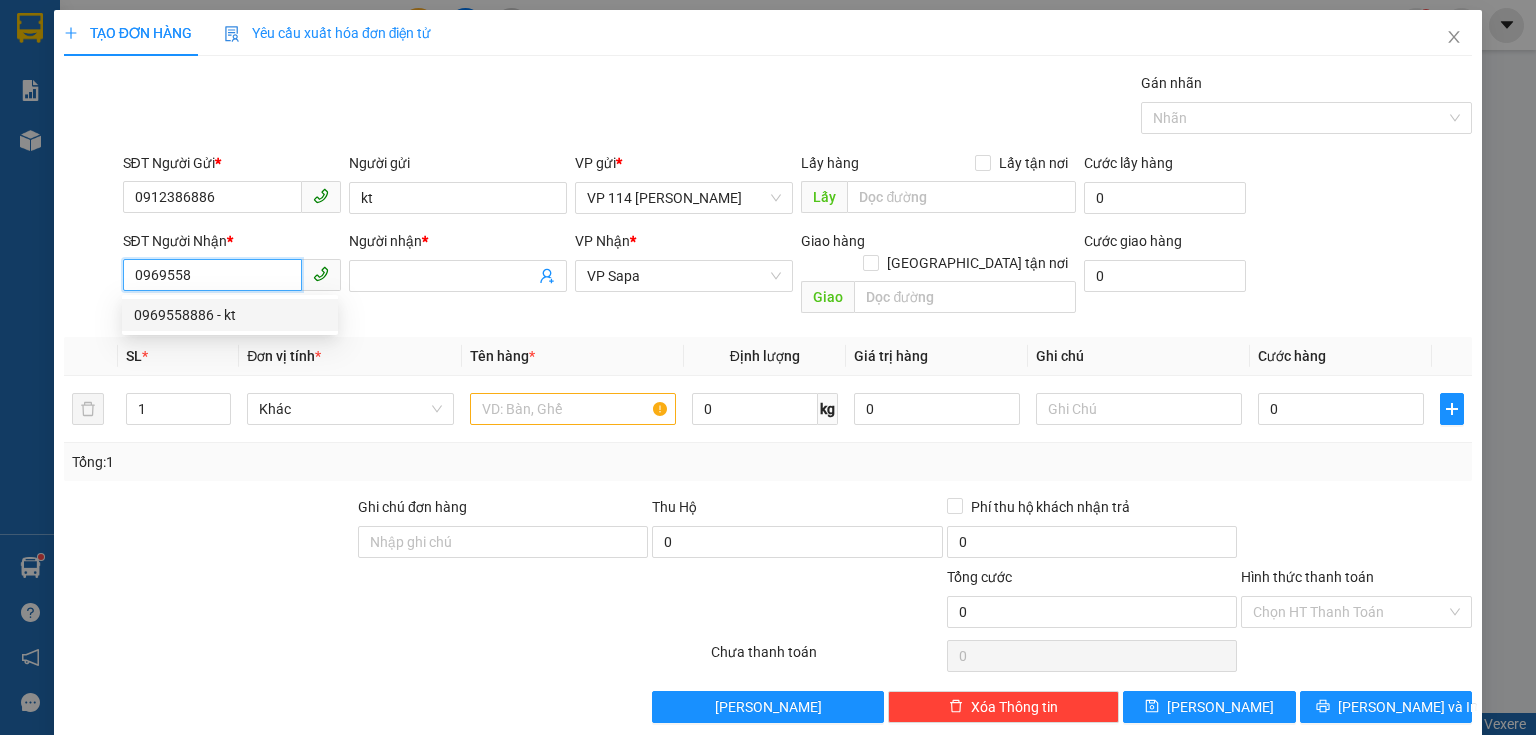 click on "0969558886 - kt" at bounding box center (230, 315) 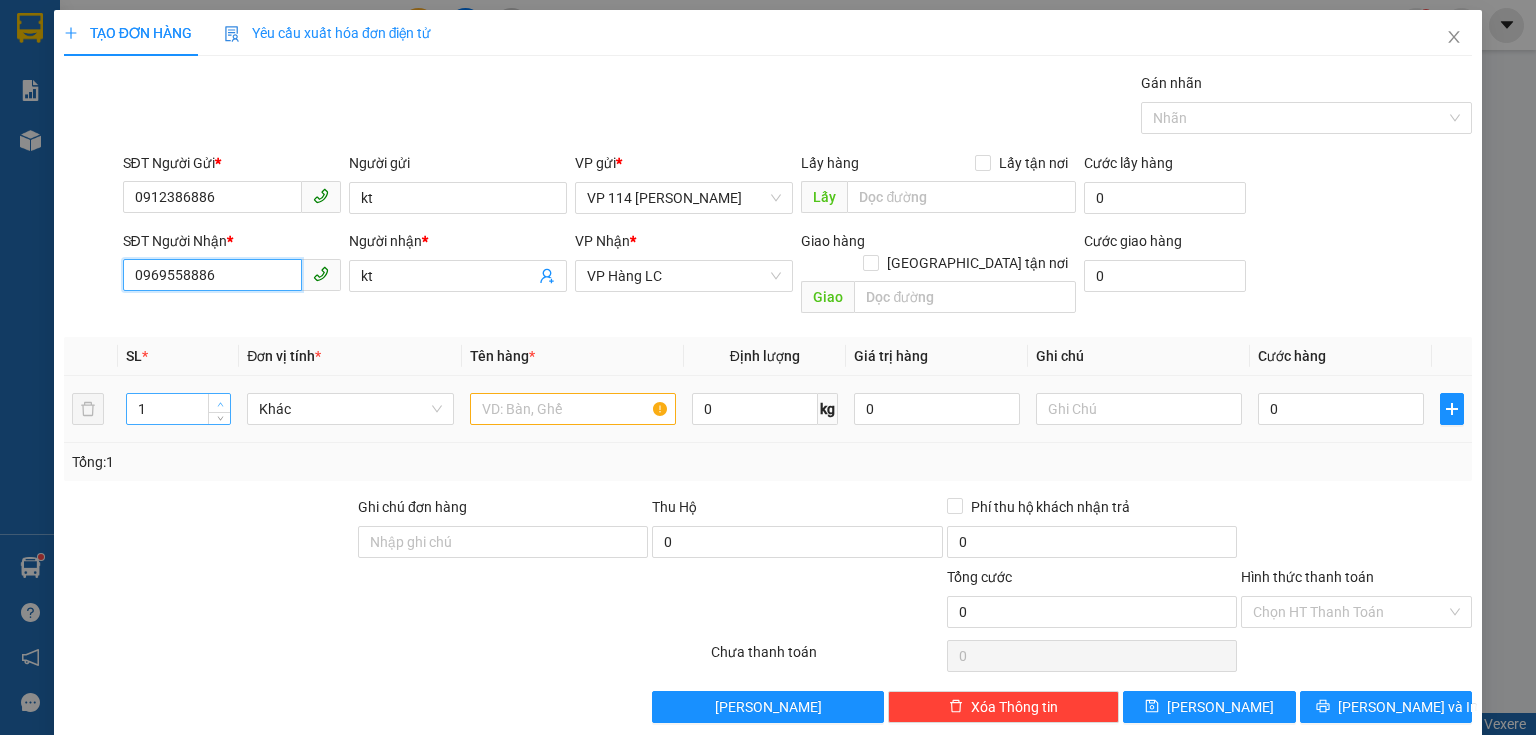 type on "0969558886" 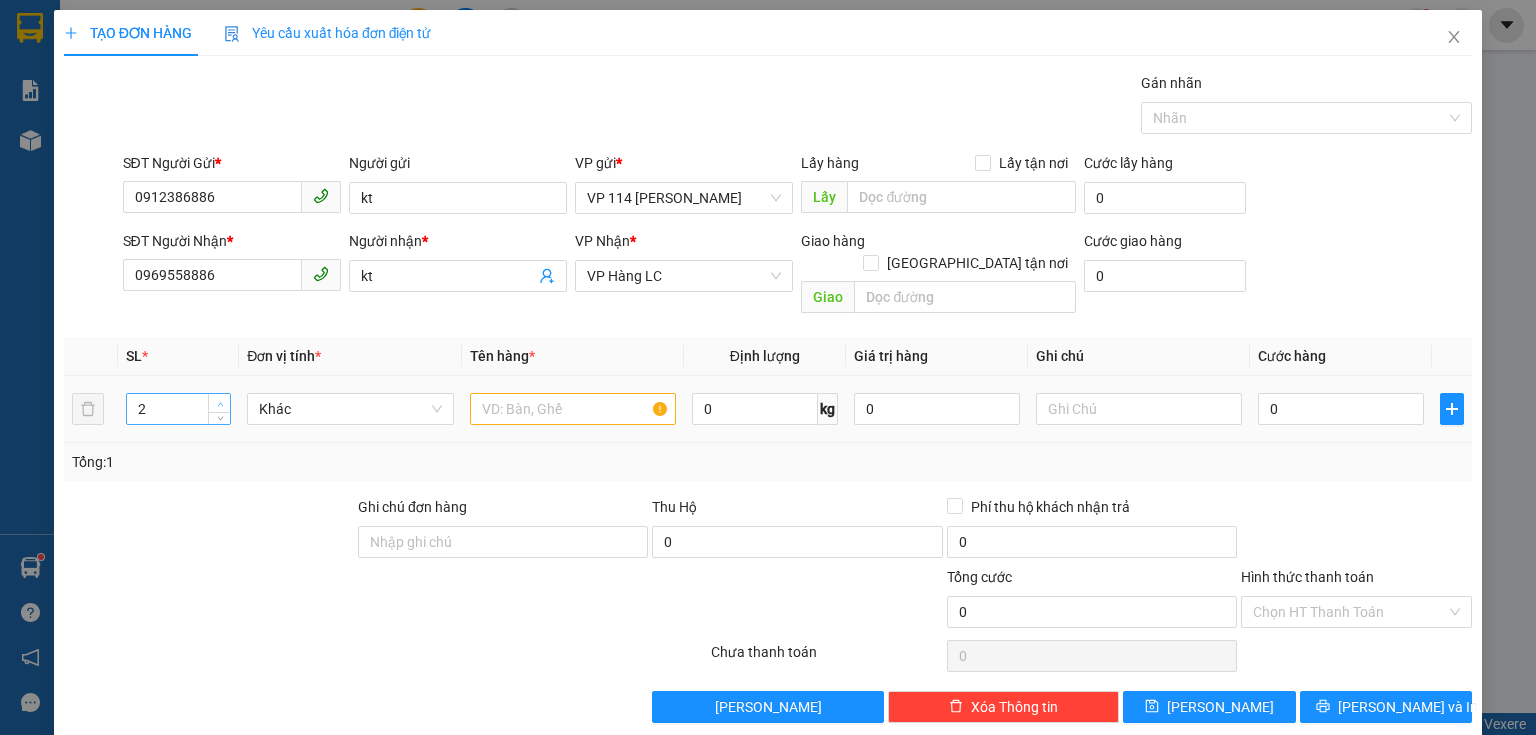 click at bounding box center (220, 404) 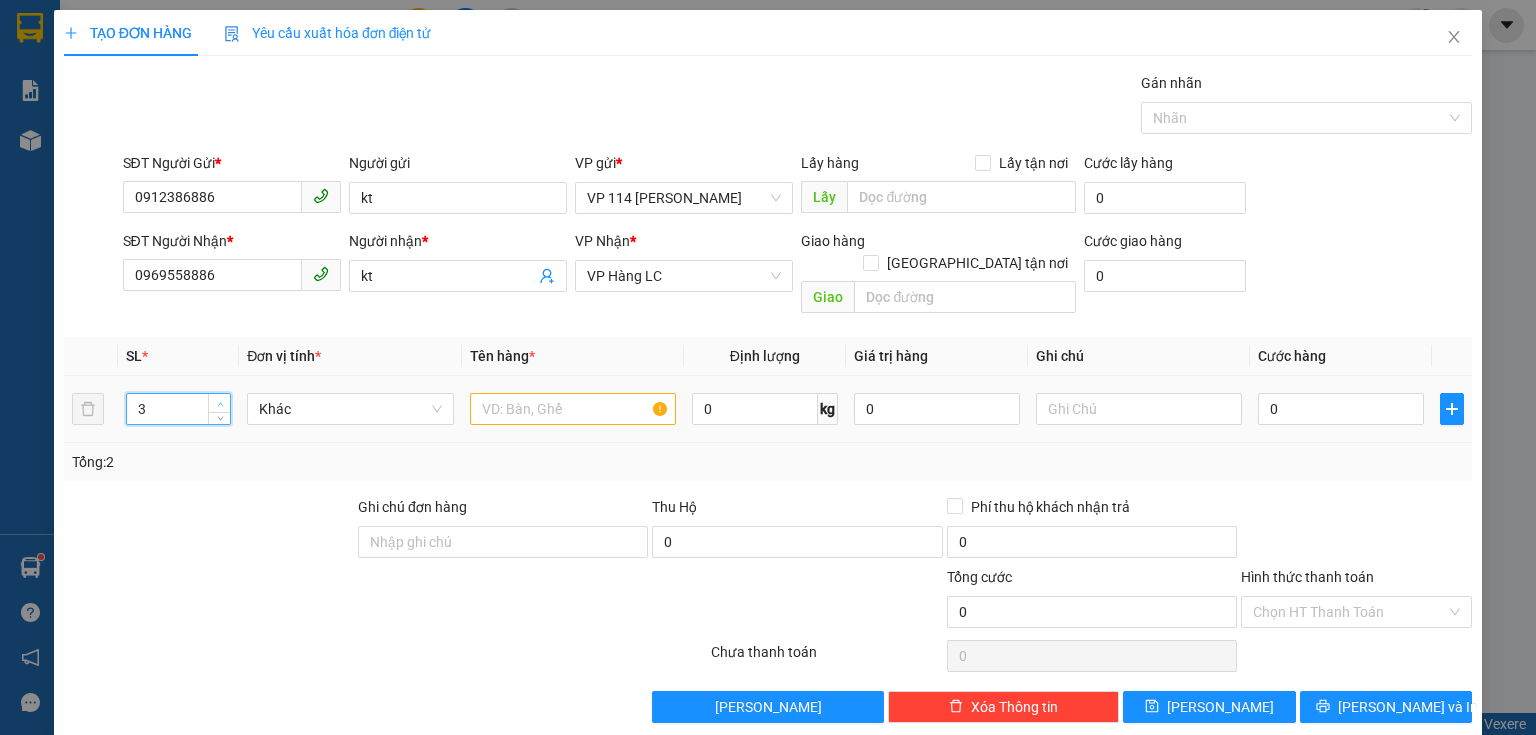 click at bounding box center [220, 404] 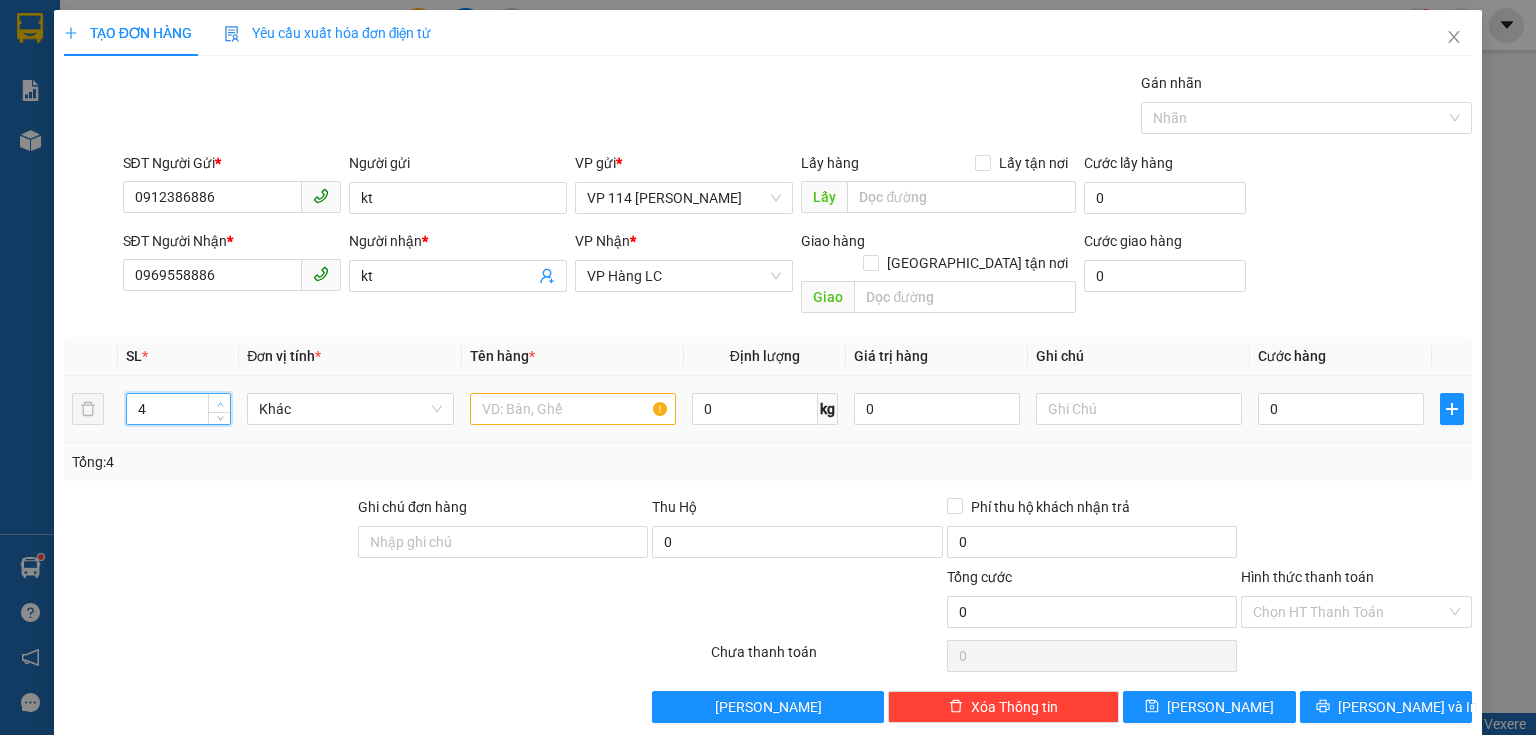 click at bounding box center (220, 404) 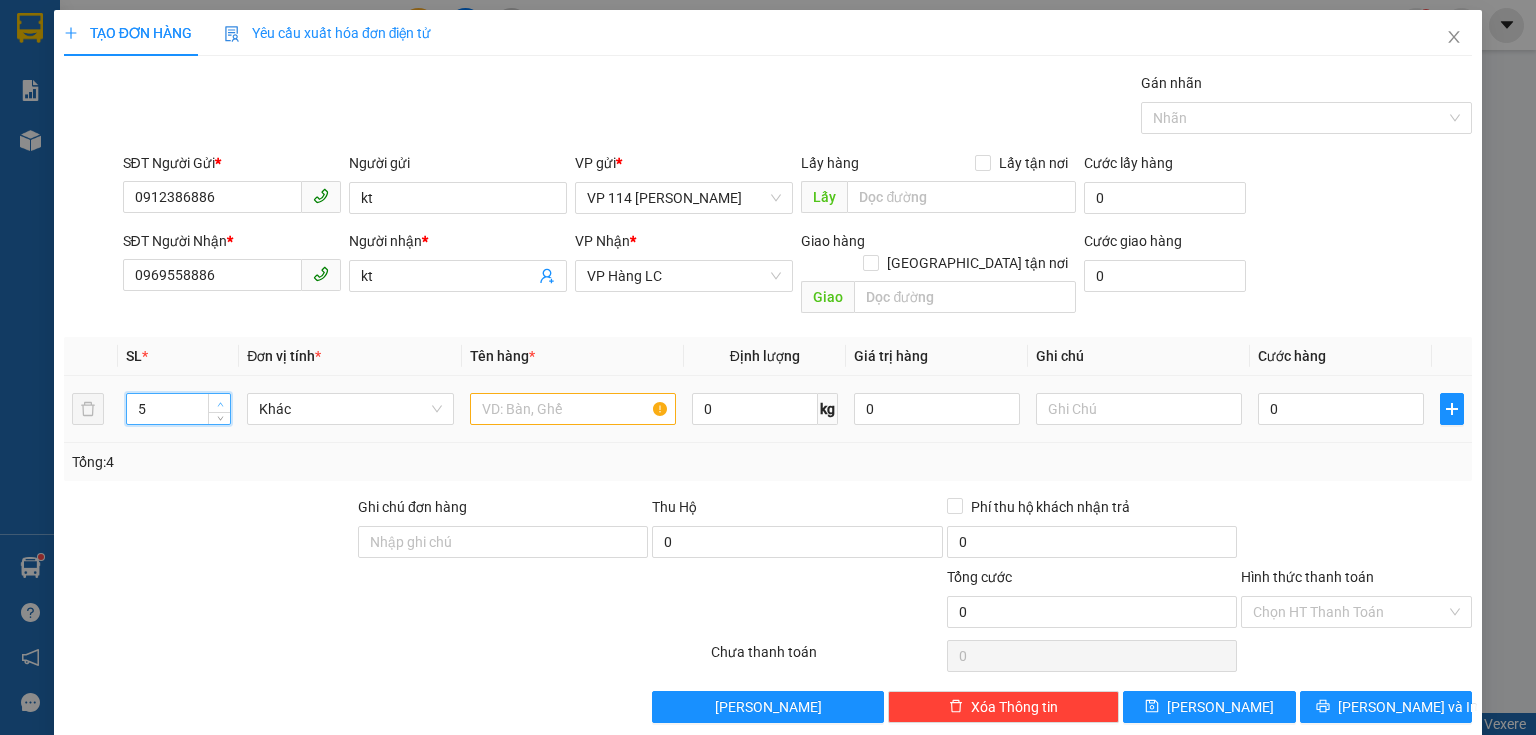 click at bounding box center (220, 404) 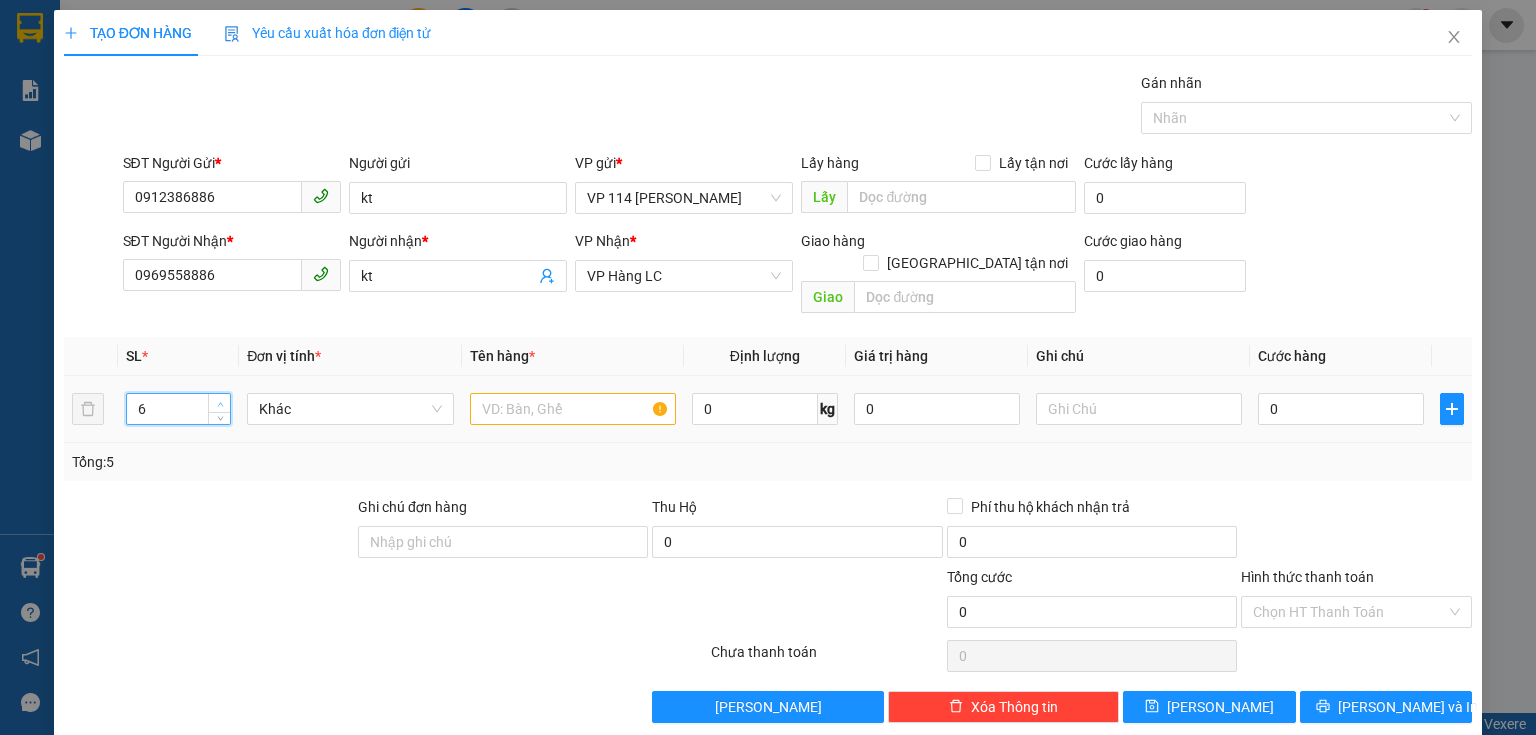 click at bounding box center (220, 404) 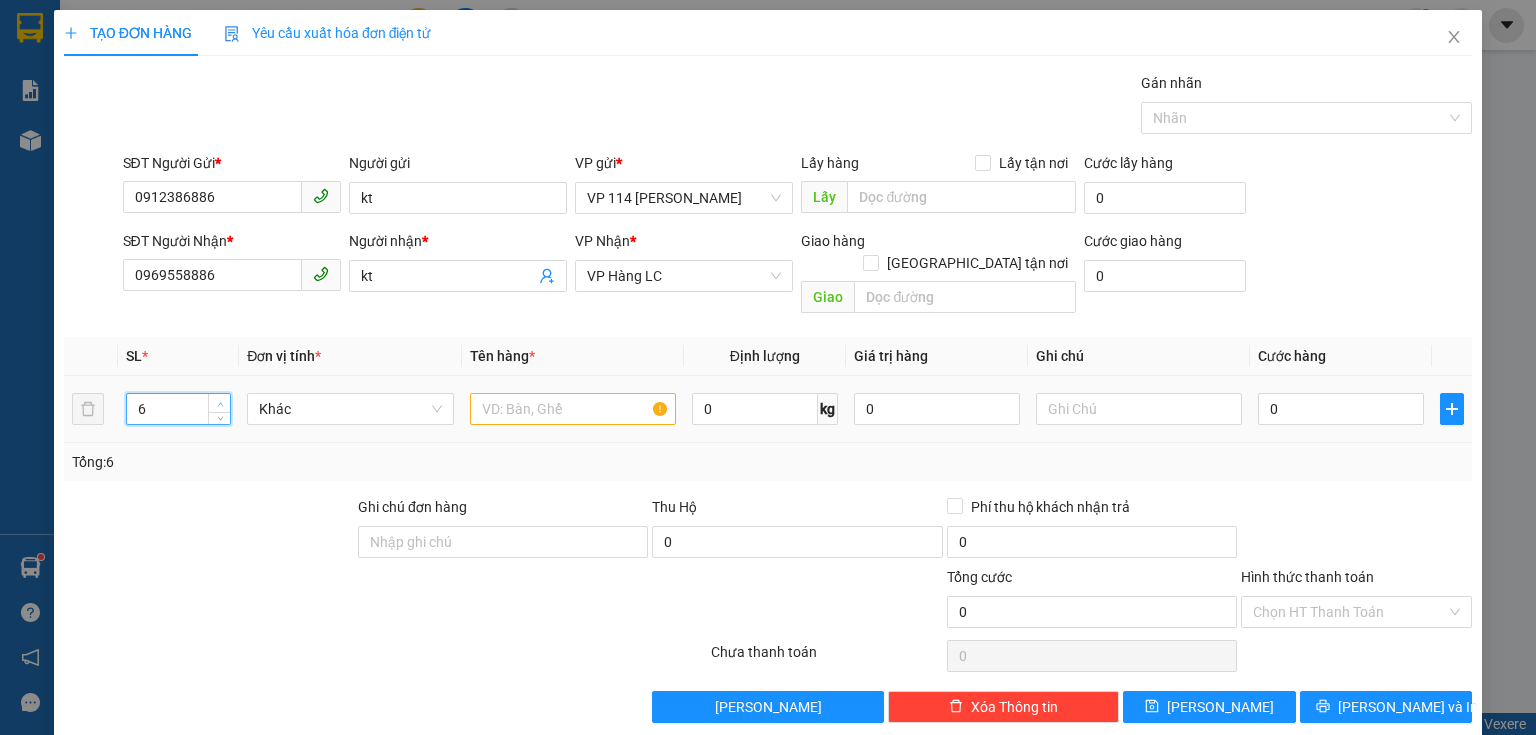 type on "7" 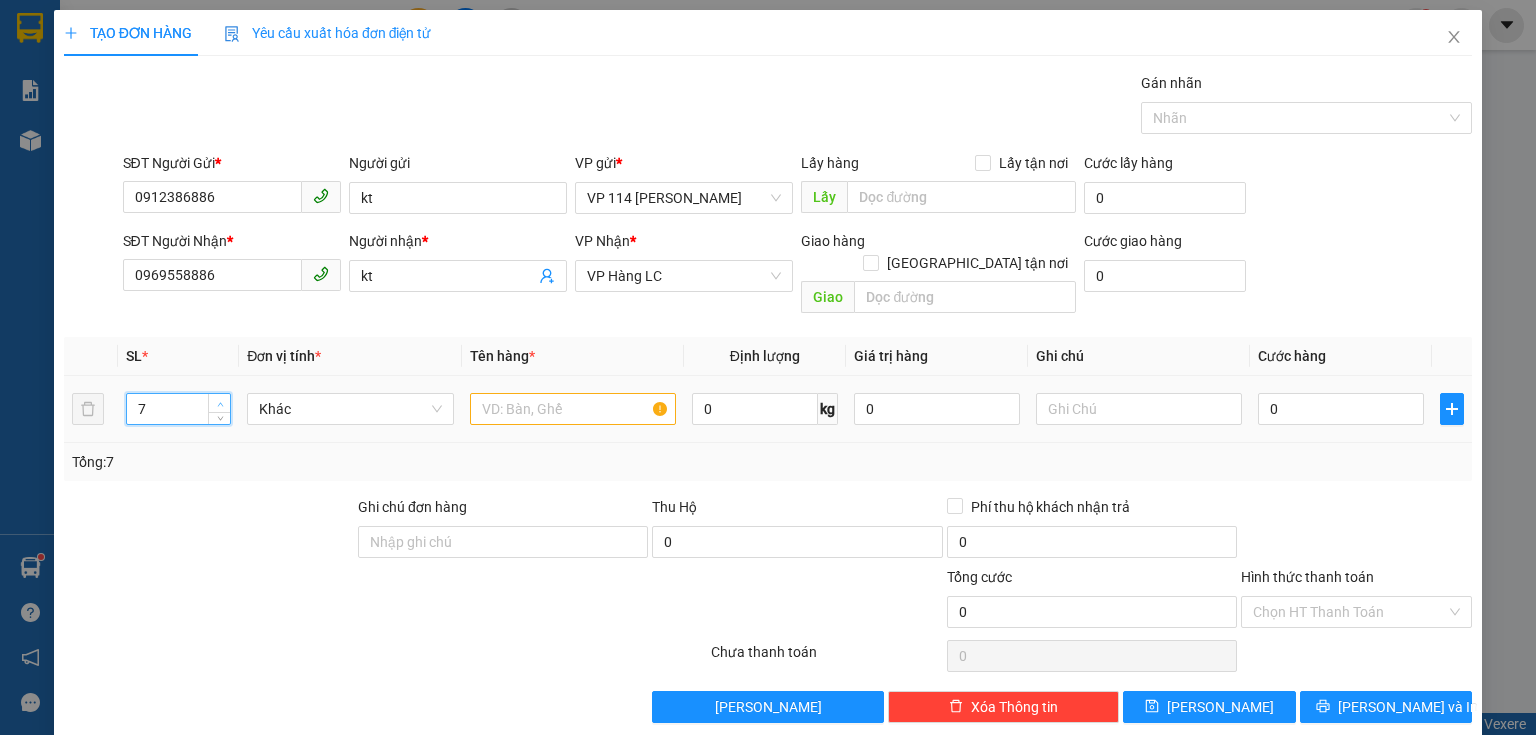 click at bounding box center [220, 404] 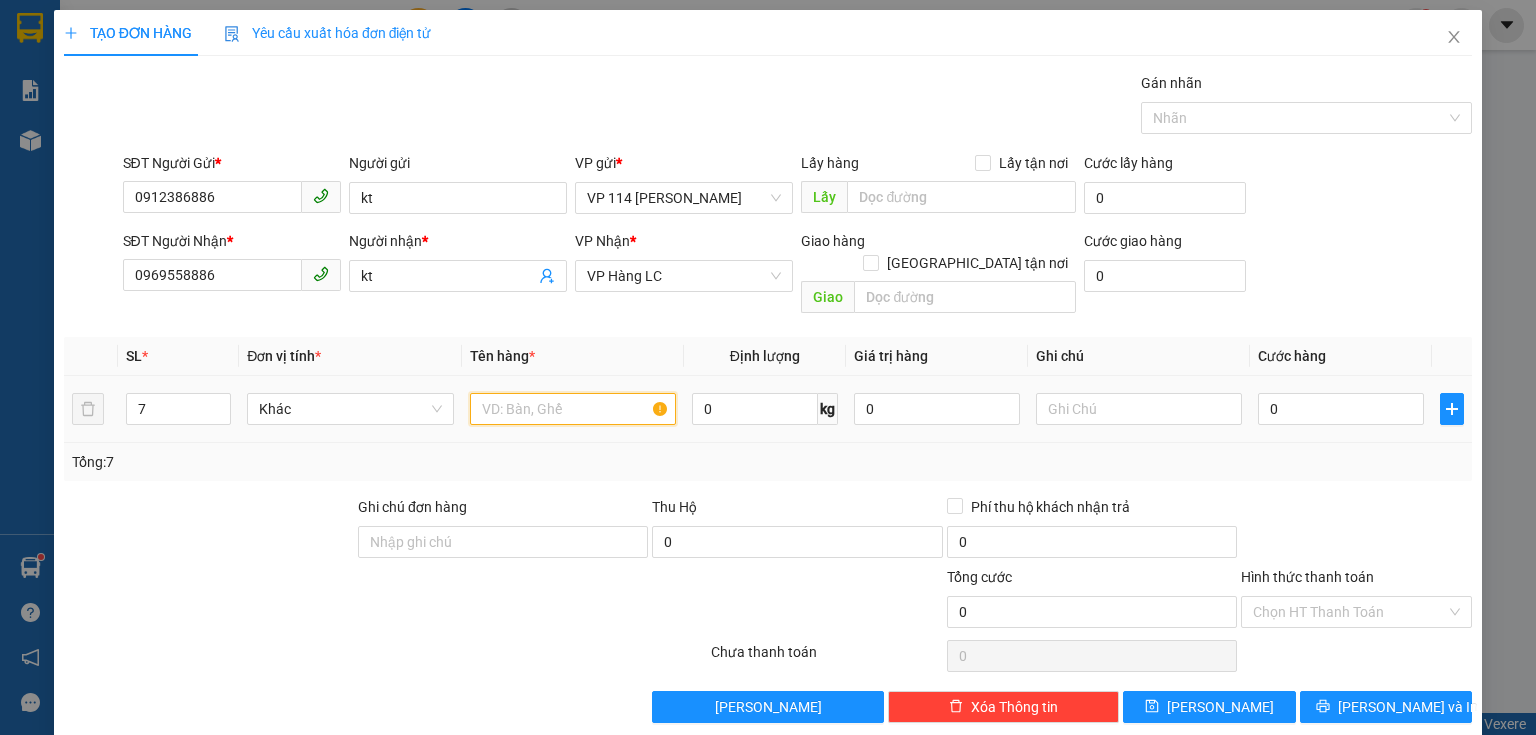 click at bounding box center [573, 409] 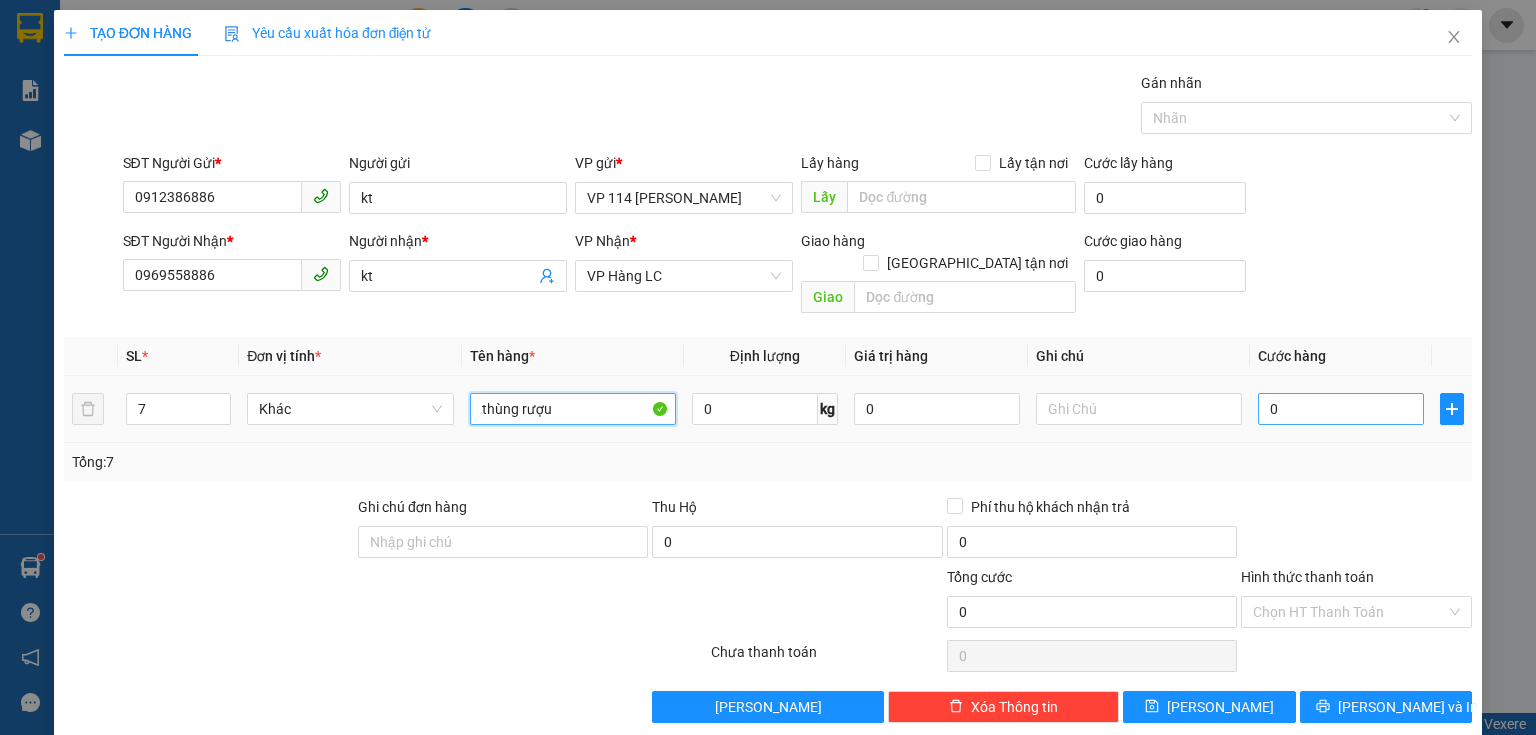 type on "thùng rượu" 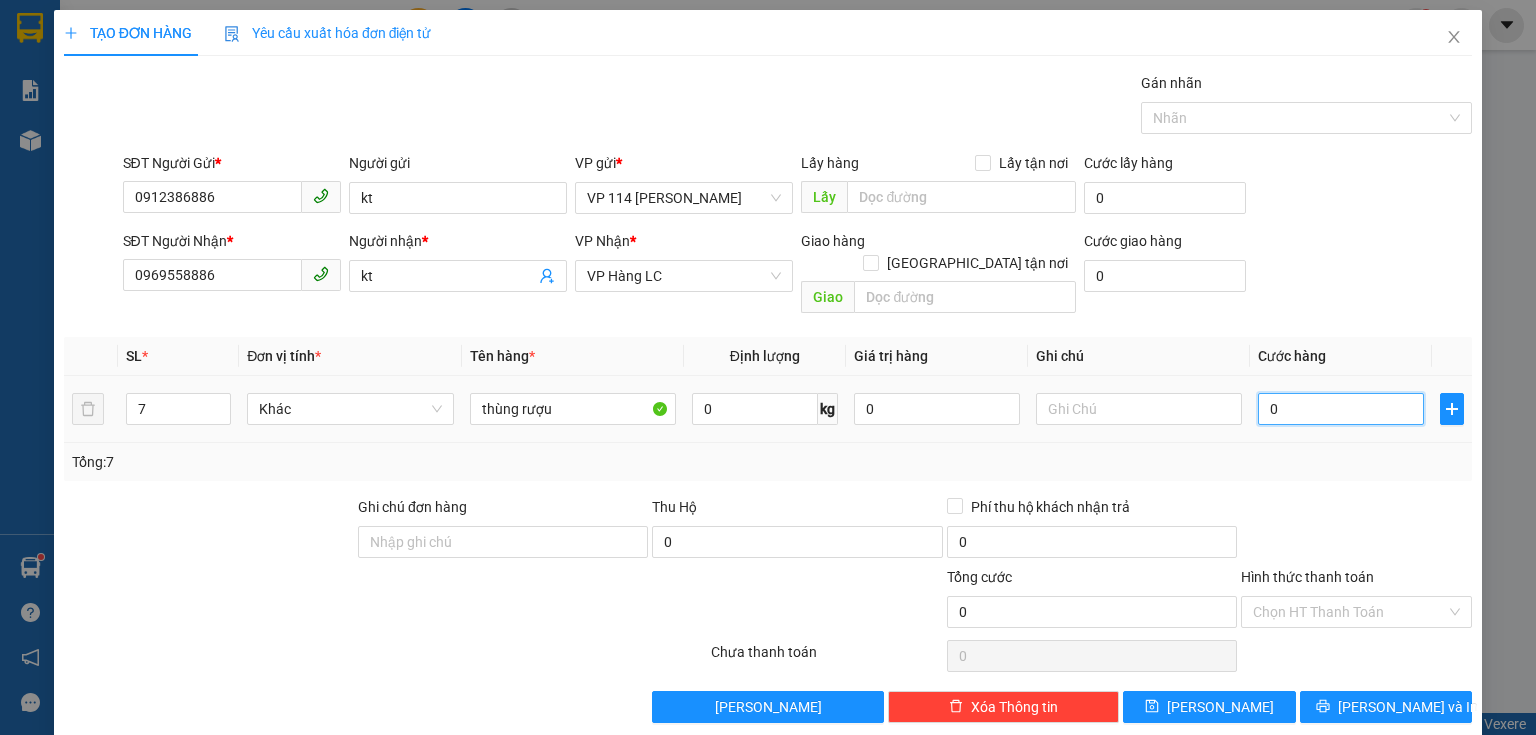 click on "0" at bounding box center (1341, 409) 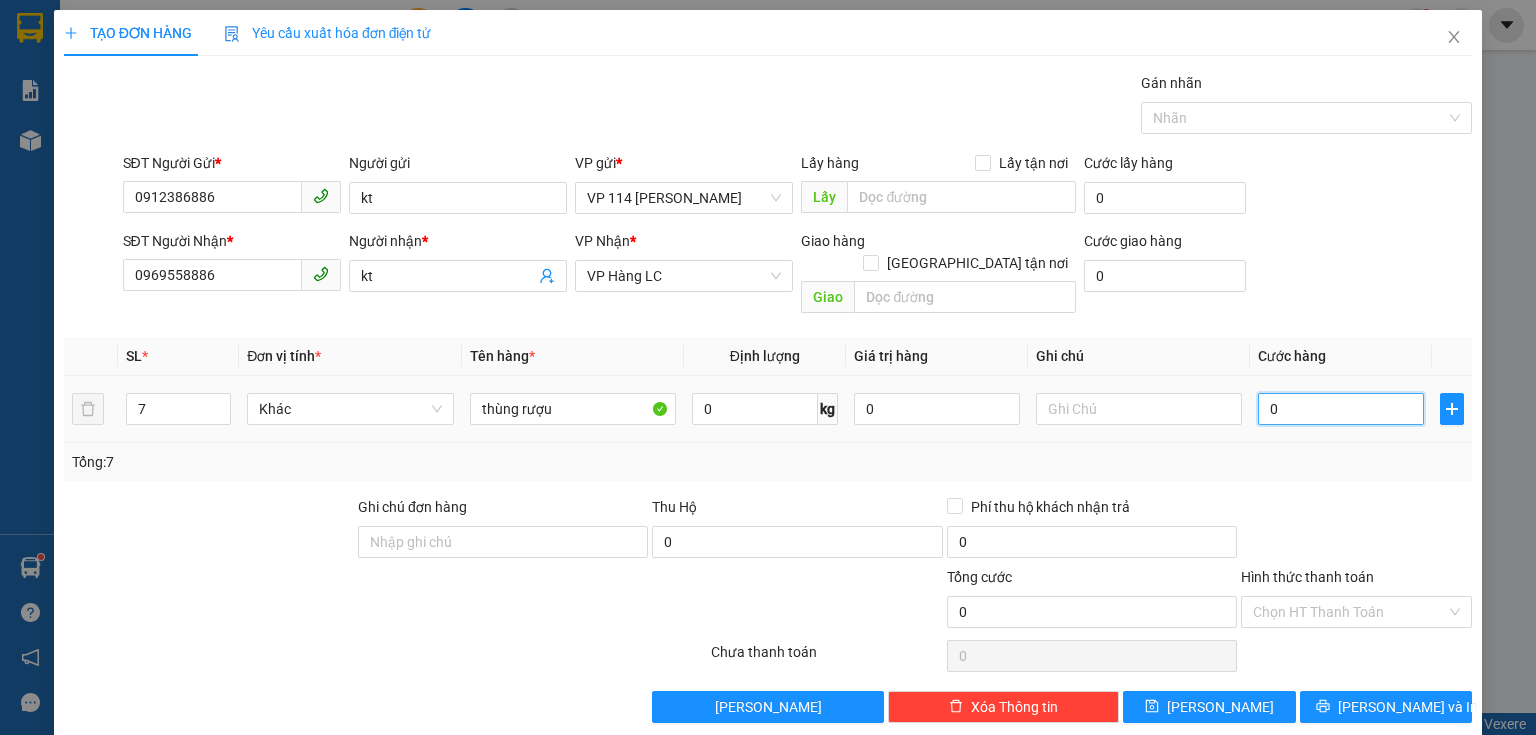type on "2" 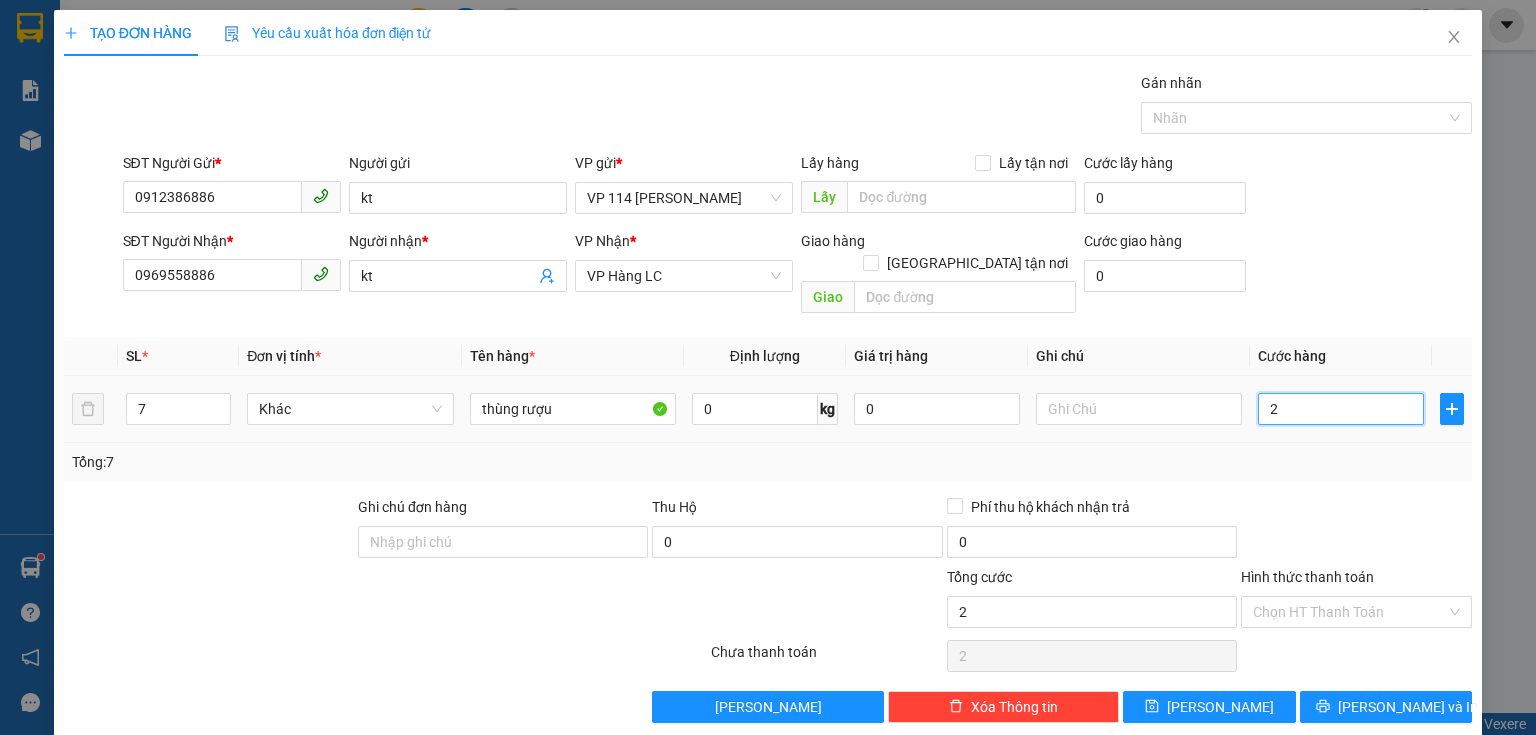 type on "28" 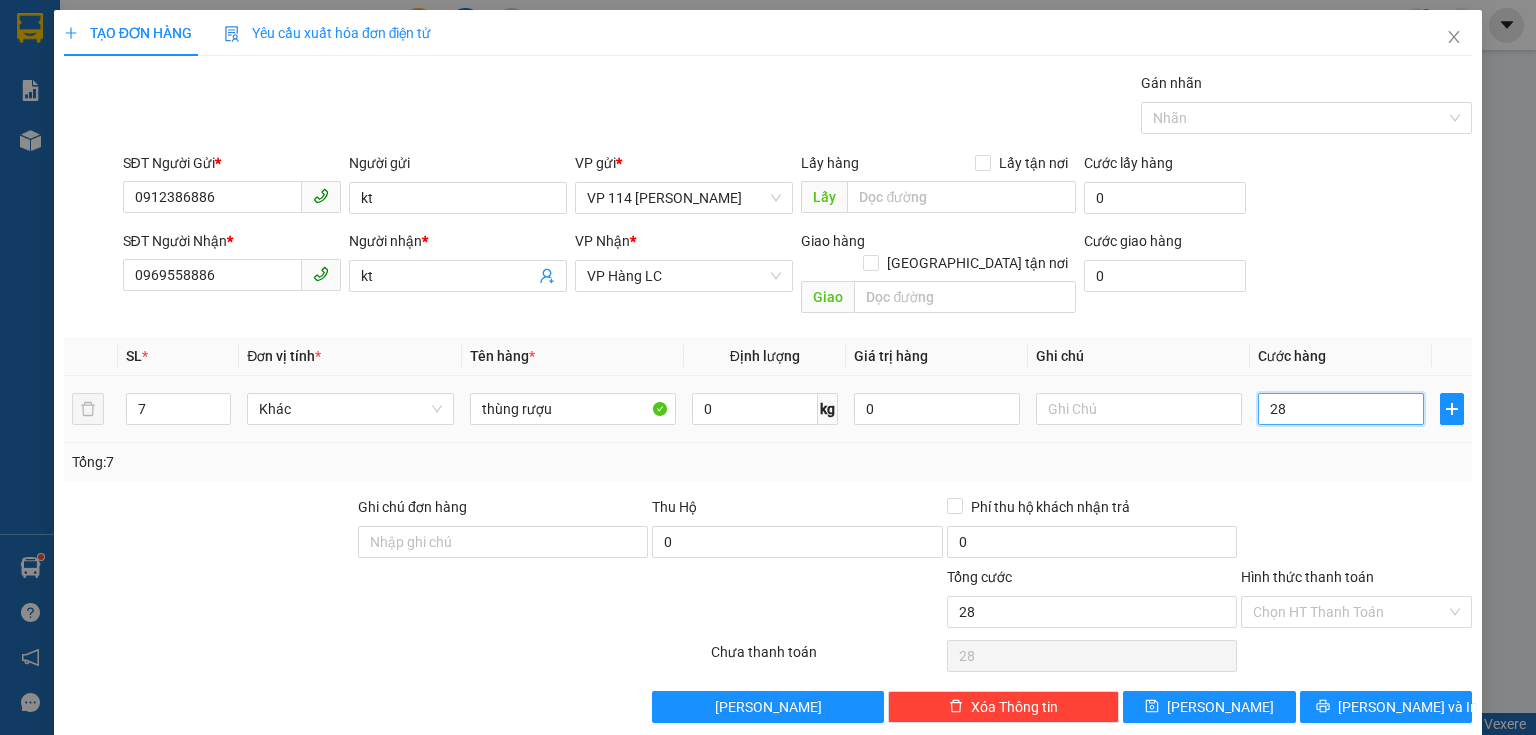 type on "280" 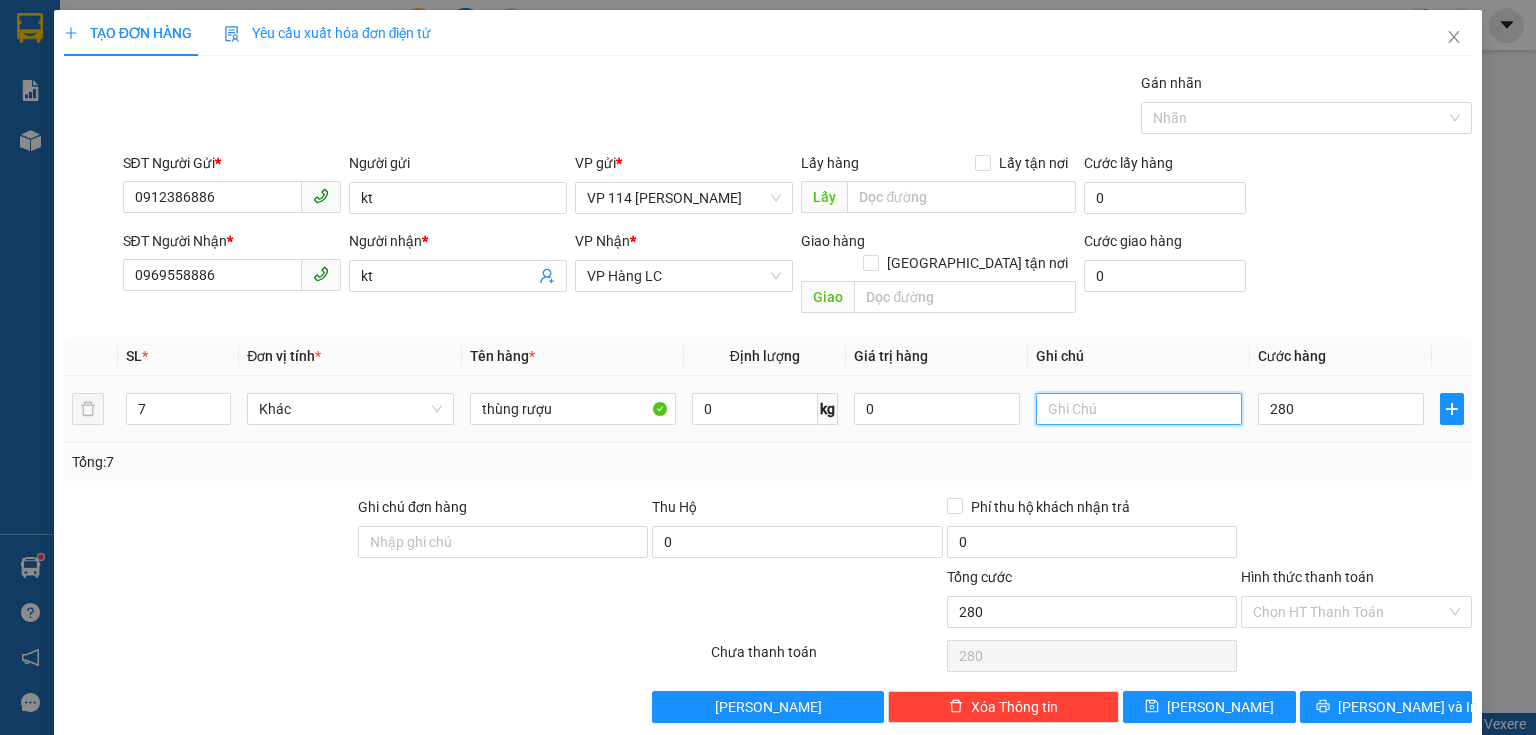 type on "280.000" 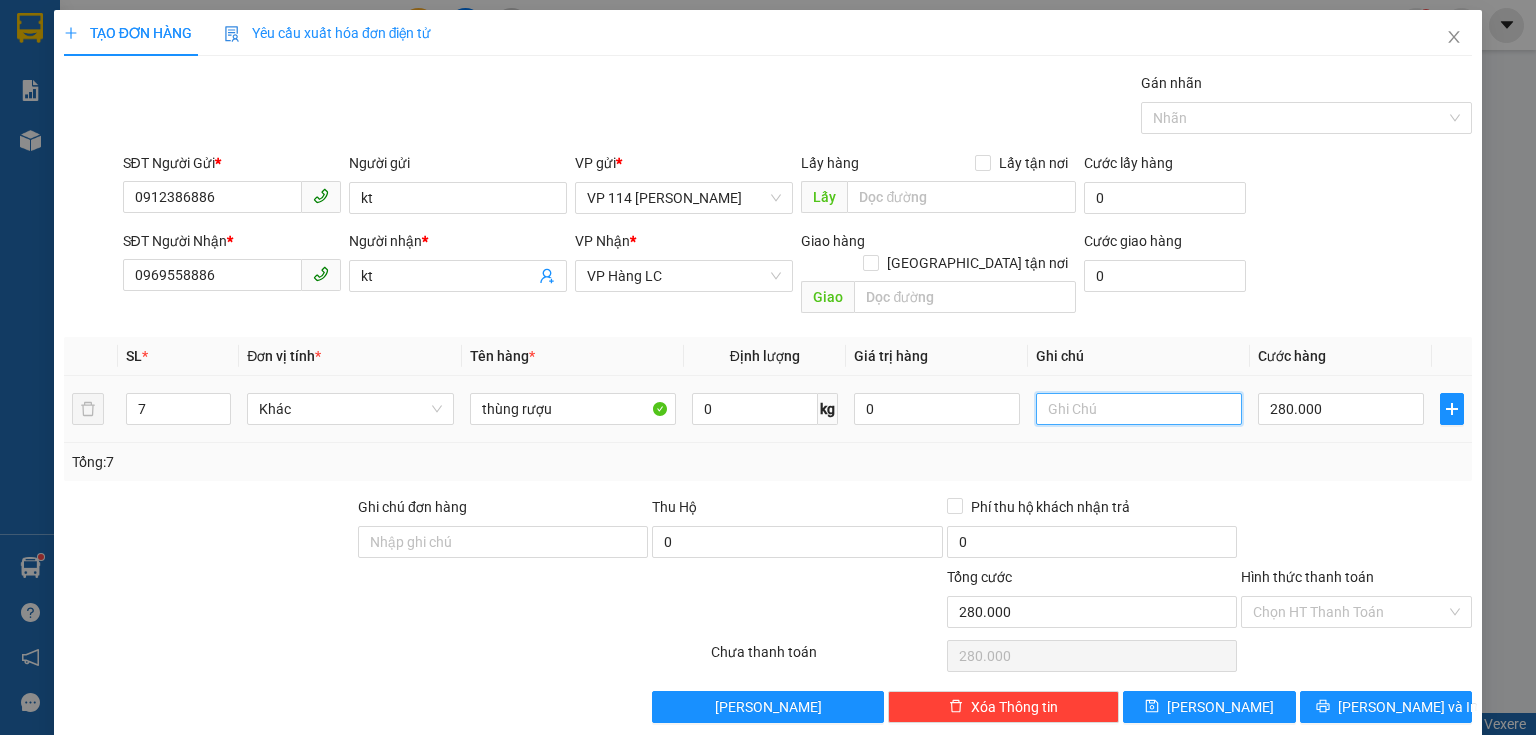 click at bounding box center [1139, 409] 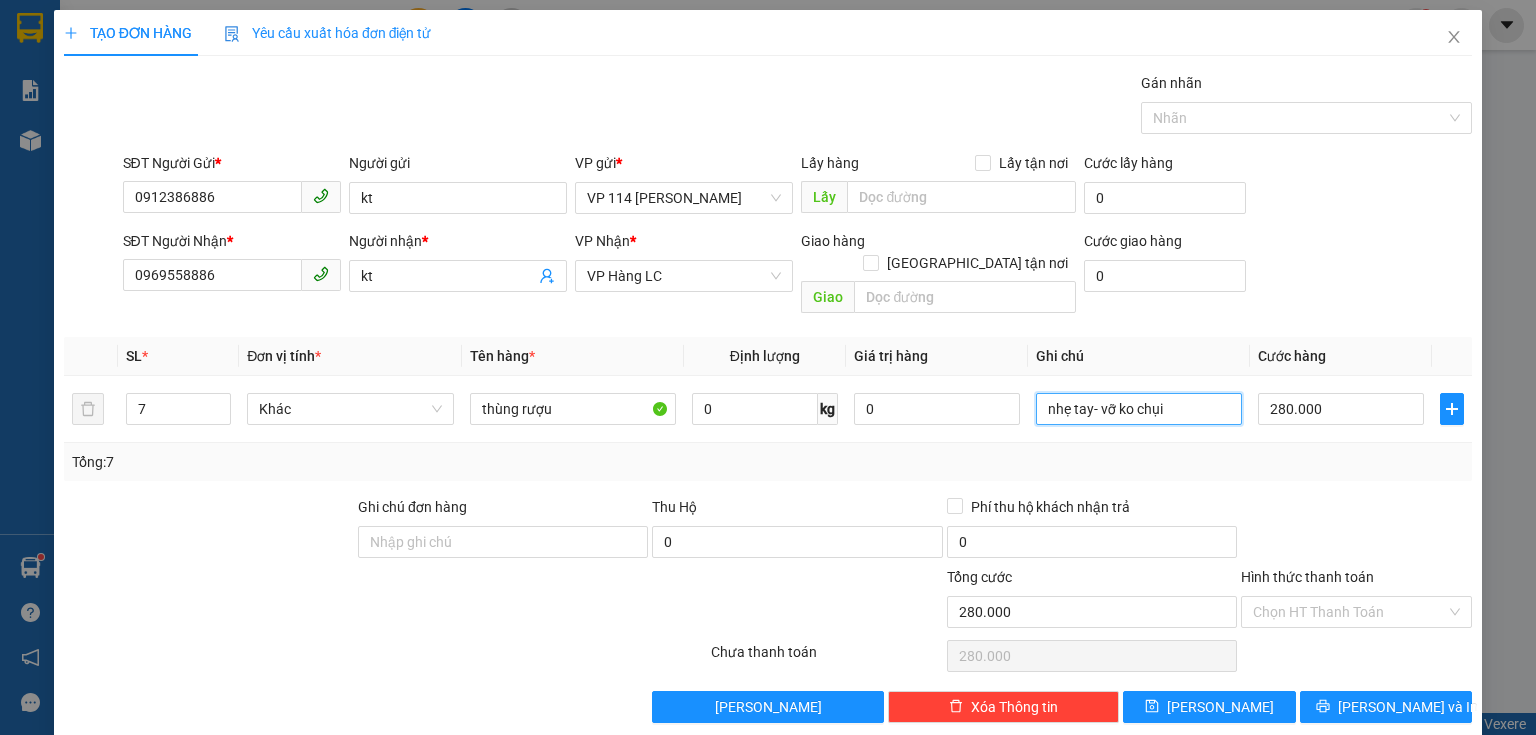 type on "nhẹ tay- vỡ ko chụi" 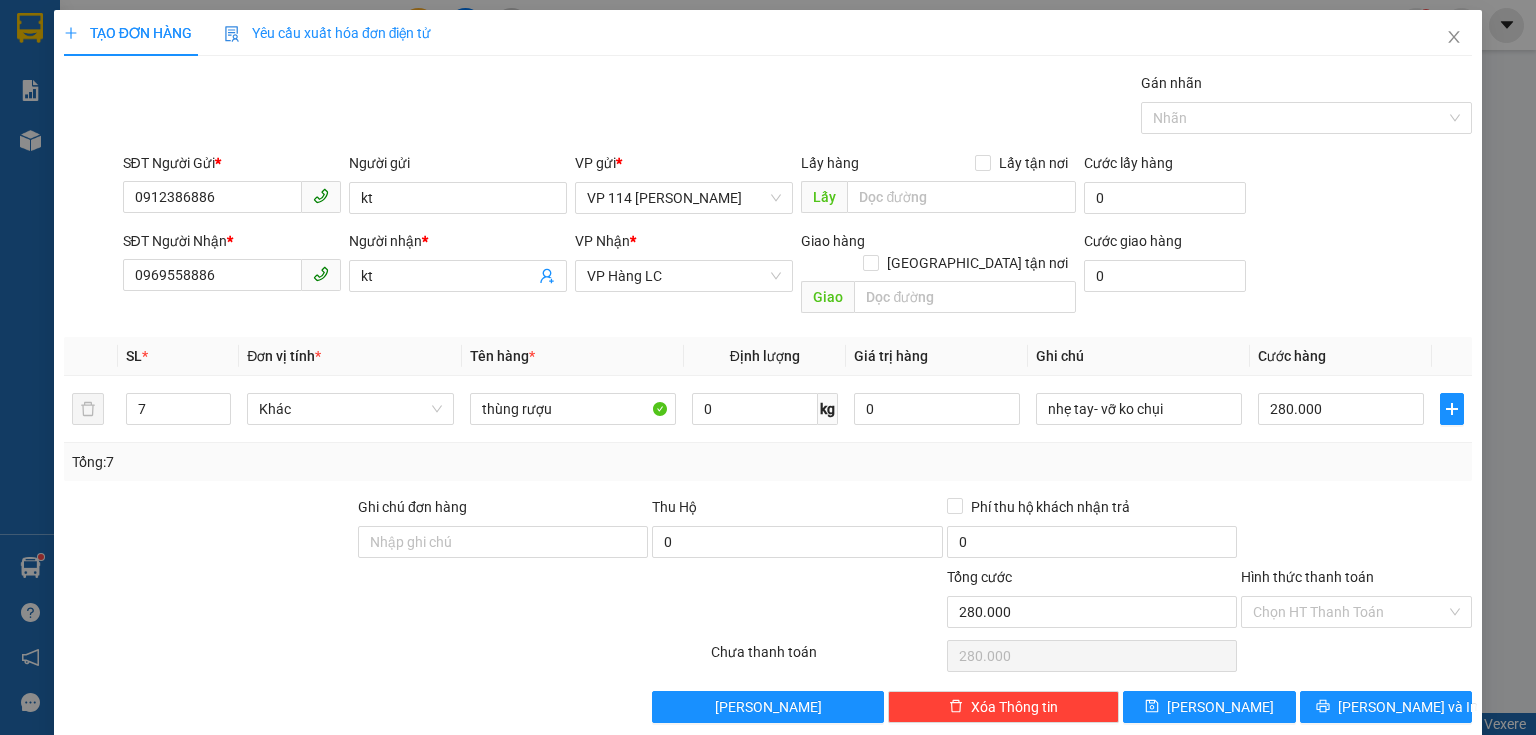 click on "TẠO ĐƠN HÀNG Yêu cầu xuất hóa đơn điện tử Transit Pickup Surcharge Ids Transit Deliver Surcharge Ids Transit Deliver Surcharge Transit Deliver Surcharge Gán nhãn   Nhãn SĐT Người Gửi  * 0912386886 Người gửi kt VP gửi  * VP 114 Trần Nhật Duật Lấy hàng Lấy tận nơi Lấy Cước lấy hàng 0 SĐT Người Nhận  * 0969558886 Người nhận  * kt VP Nhận  * VP Hàng LC Giao hàng Giao tận nơi Giao Cước giao hàng 0 SL  * Đơn vị tính  * Tên hàng  * Định lượng Giá trị hàng Ghi chú Cước hàng                   7 Khác thùng rượu 0 kg 0 nhẹ tay- vỡ ko chụi 280.000 Tổng:  7 Ghi chú đơn hàng Thu Hộ 0 Phí thu hộ khách nhận trả 0 Tổng cước 280.000 Hình thức thanh toán Chọn HT Thanh Toán Số tiền thu trước 0 Chưa thanh toán 280.000 Chọn HT Thanh Toán Lưu nháp Xóa Thông tin Lưu Lưu và In" at bounding box center [768, 366] 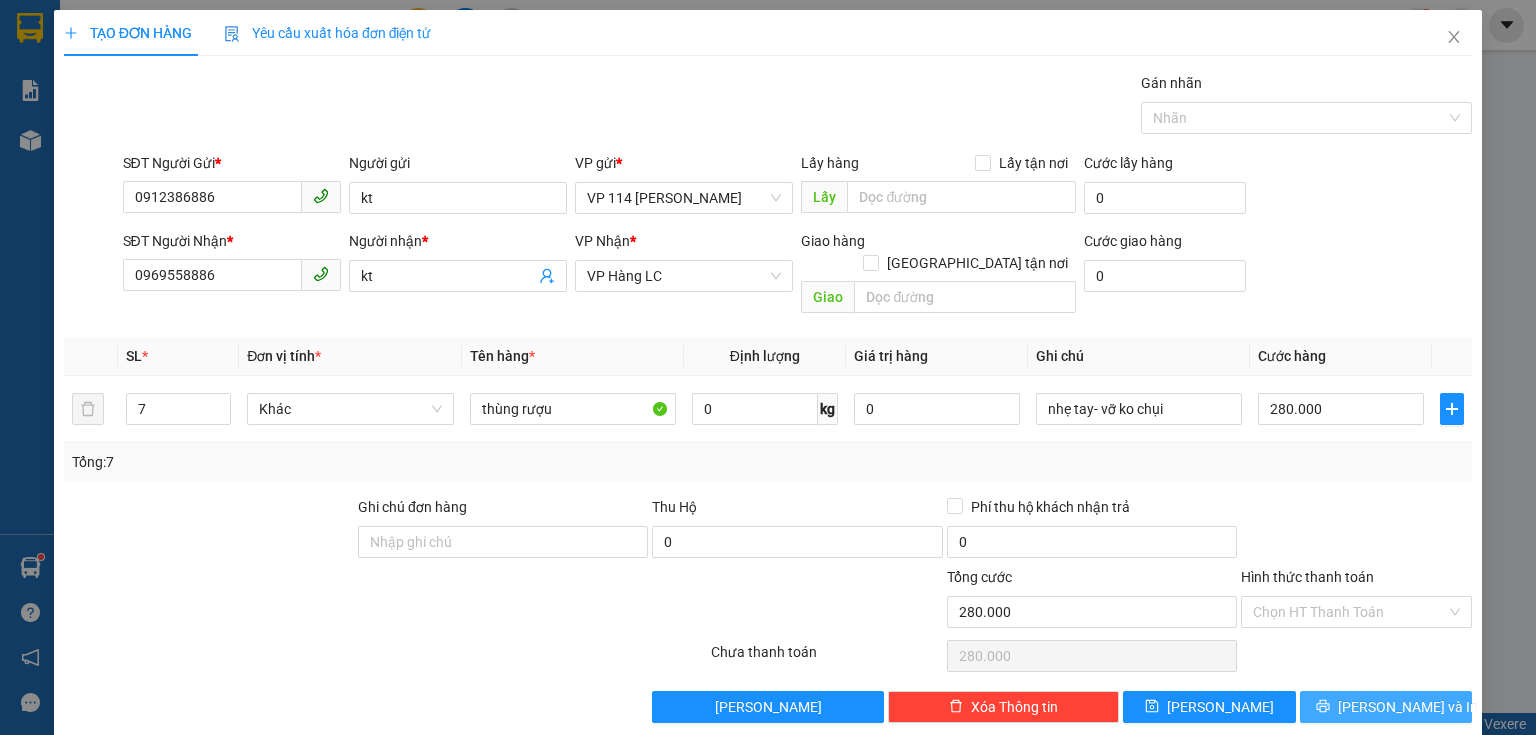 click on "[PERSON_NAME] và In" at bounding box center [1408, 707] 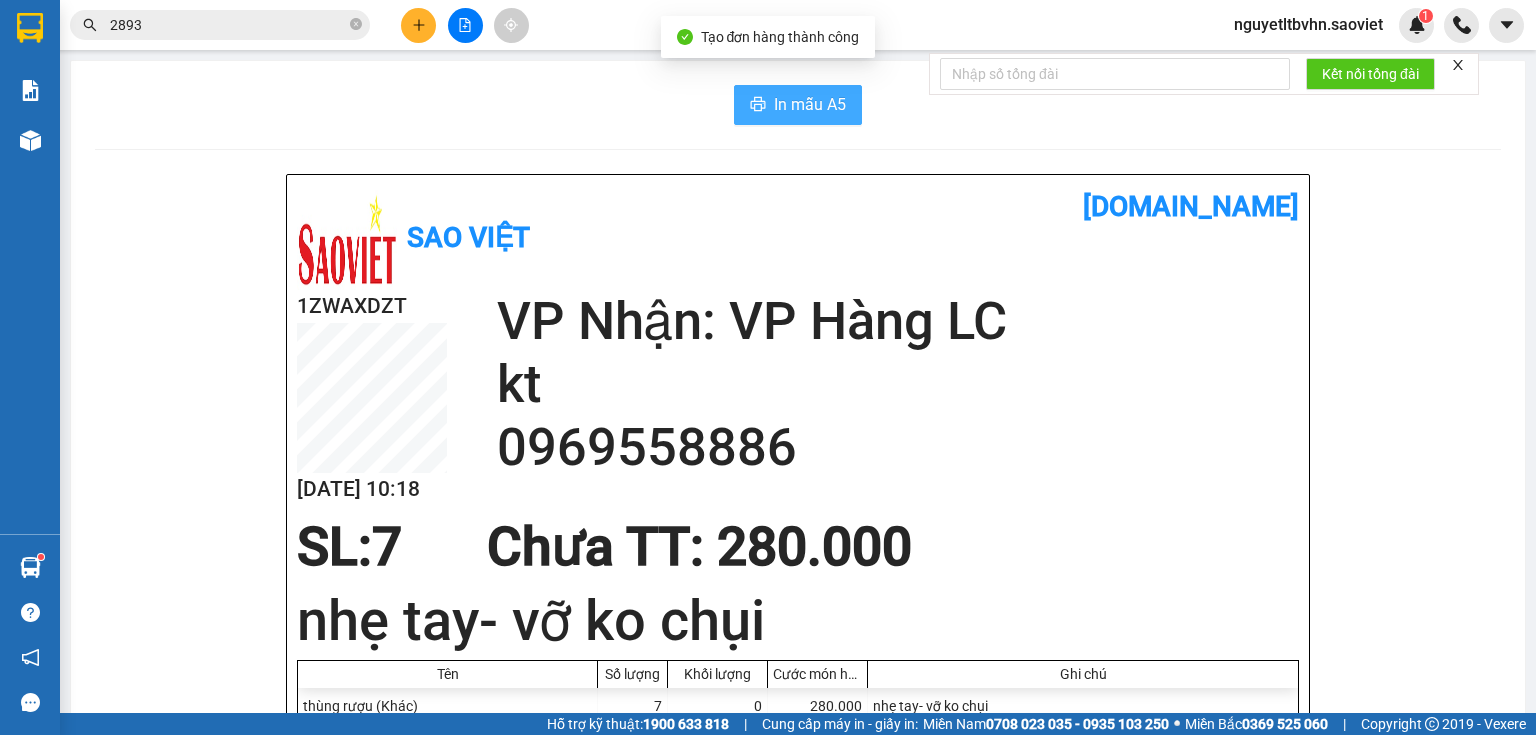 click on "In mẫu A5" at bounding box center [810, 104] 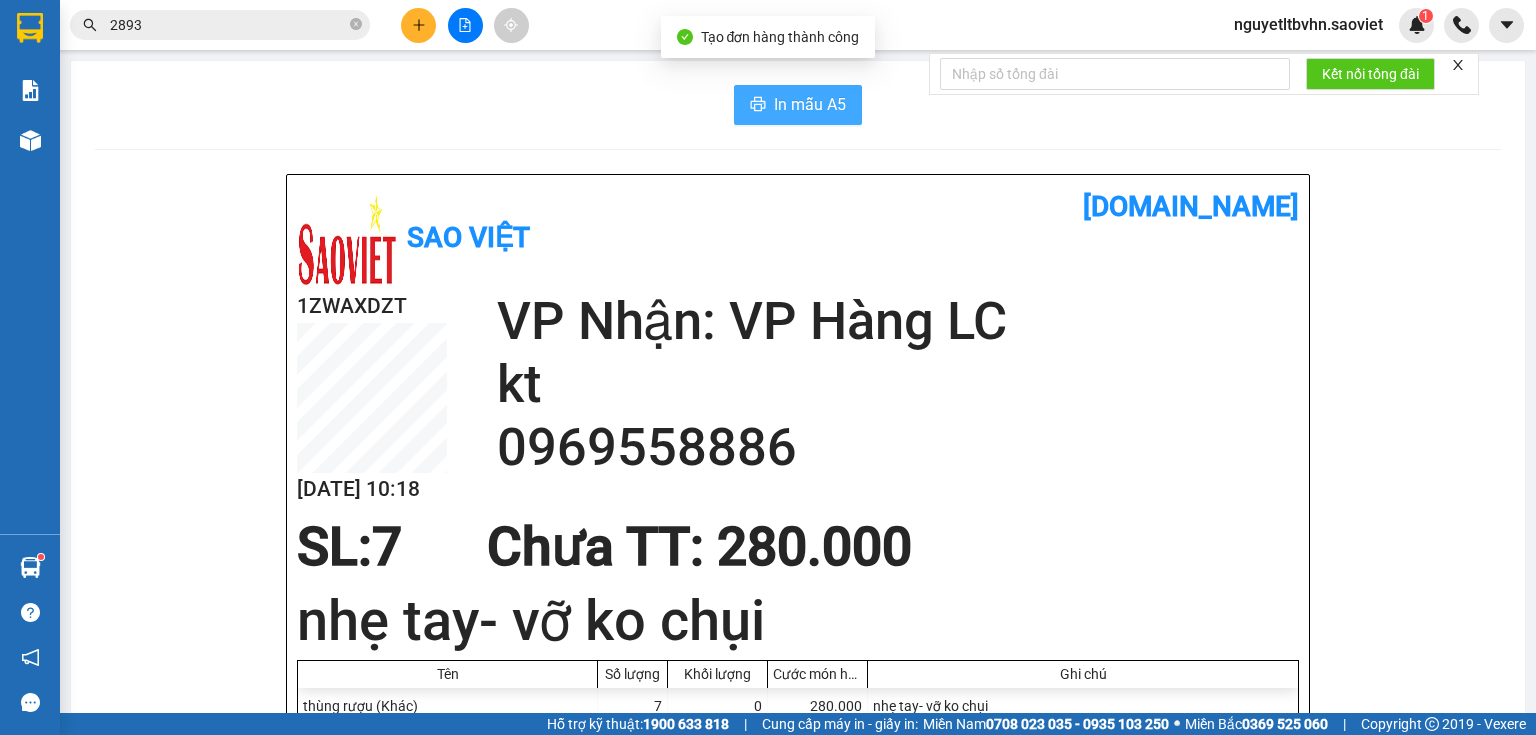 scroll, scrollTop: 0, scrollLeft: 0, axis: both 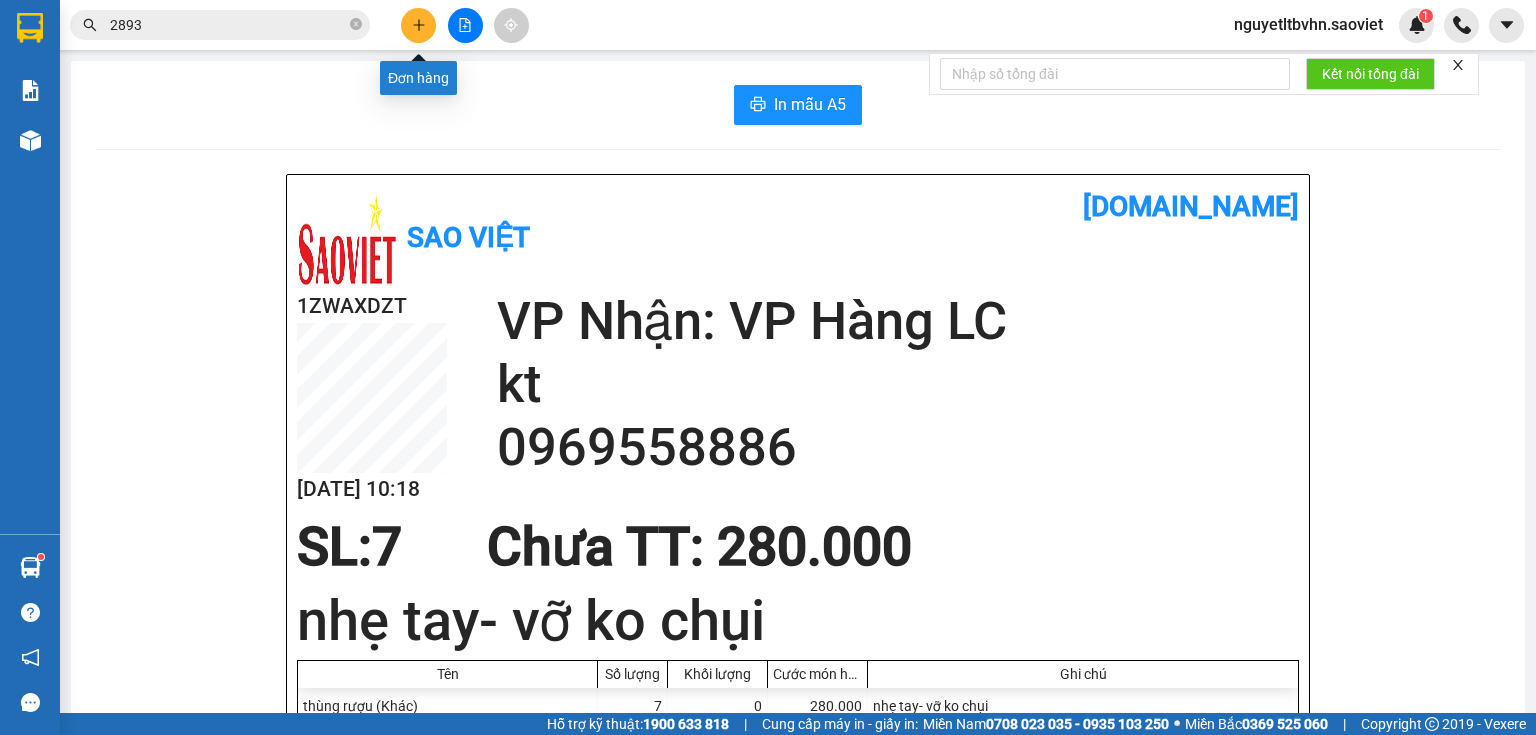 click 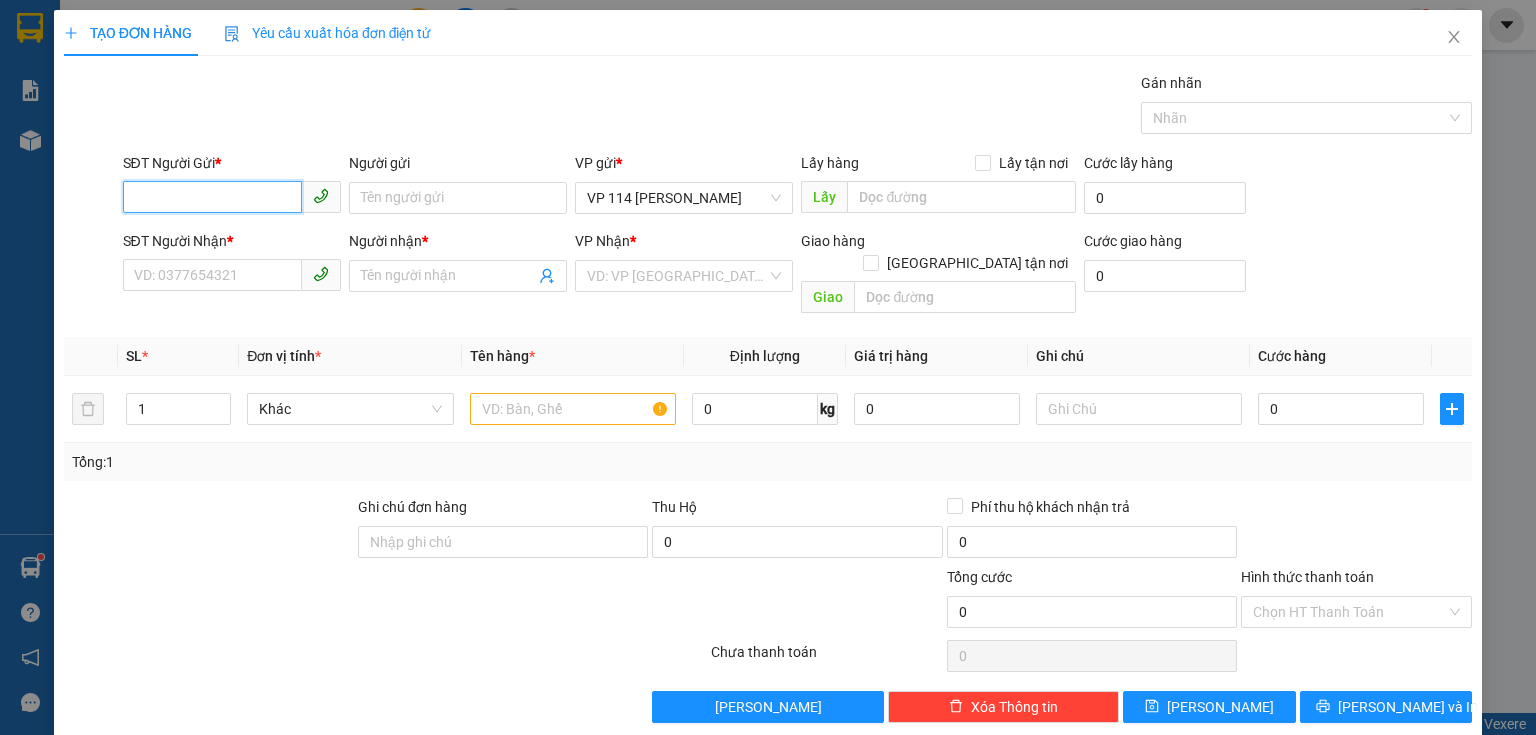 click on "SĐT Người Gửi  *" at bounding box center (212, 197) 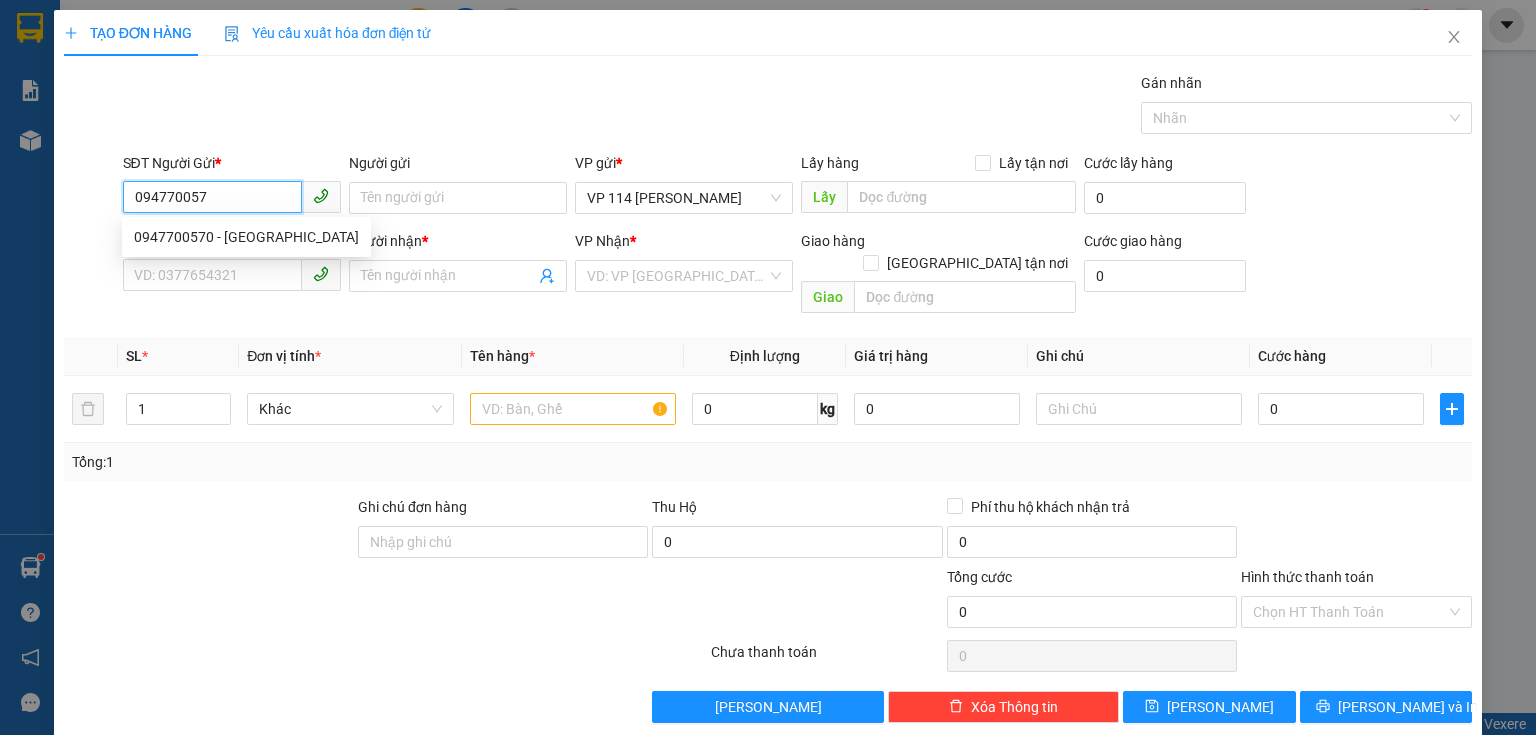 type on "0947700570" 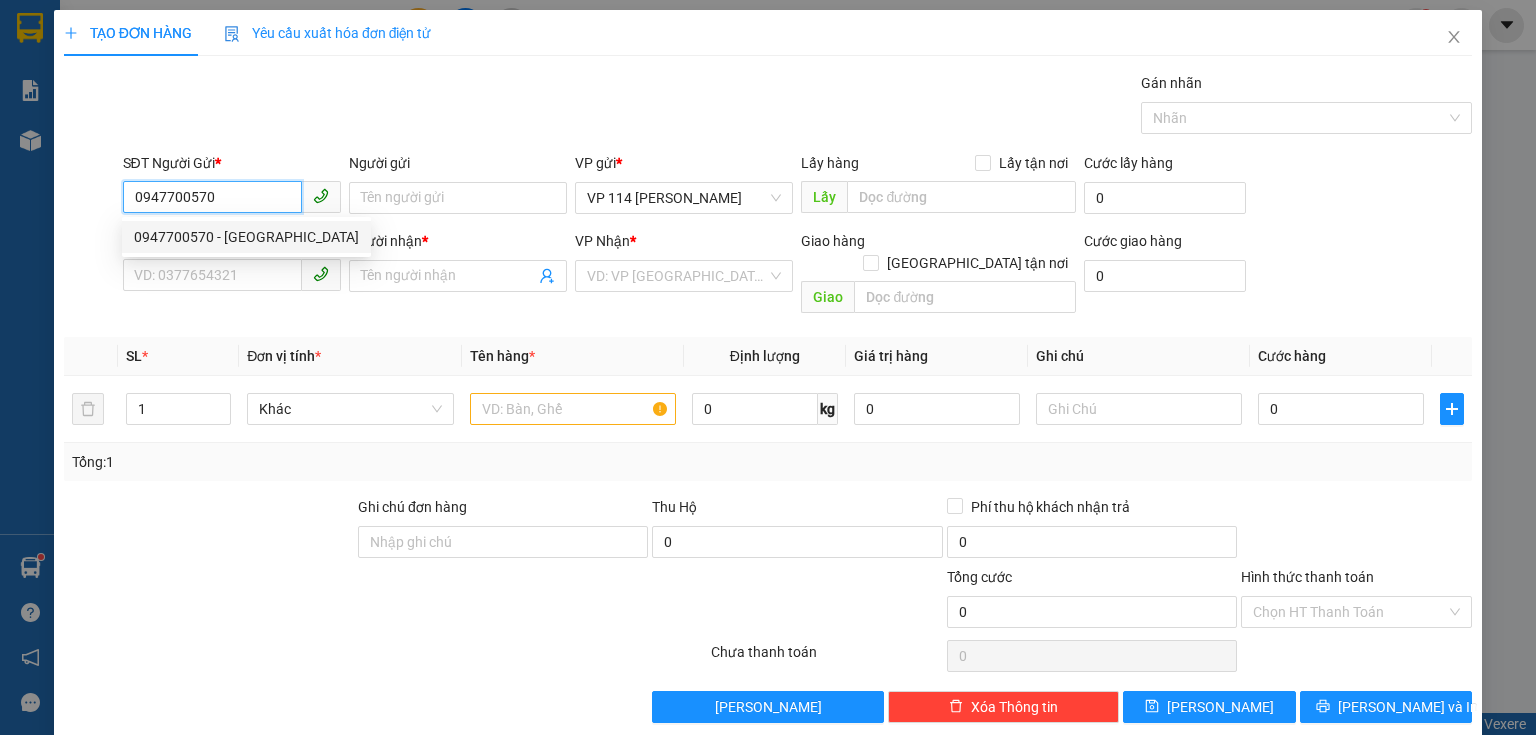 click on "0947700570 - Vân" at bounding box center [246, 237] 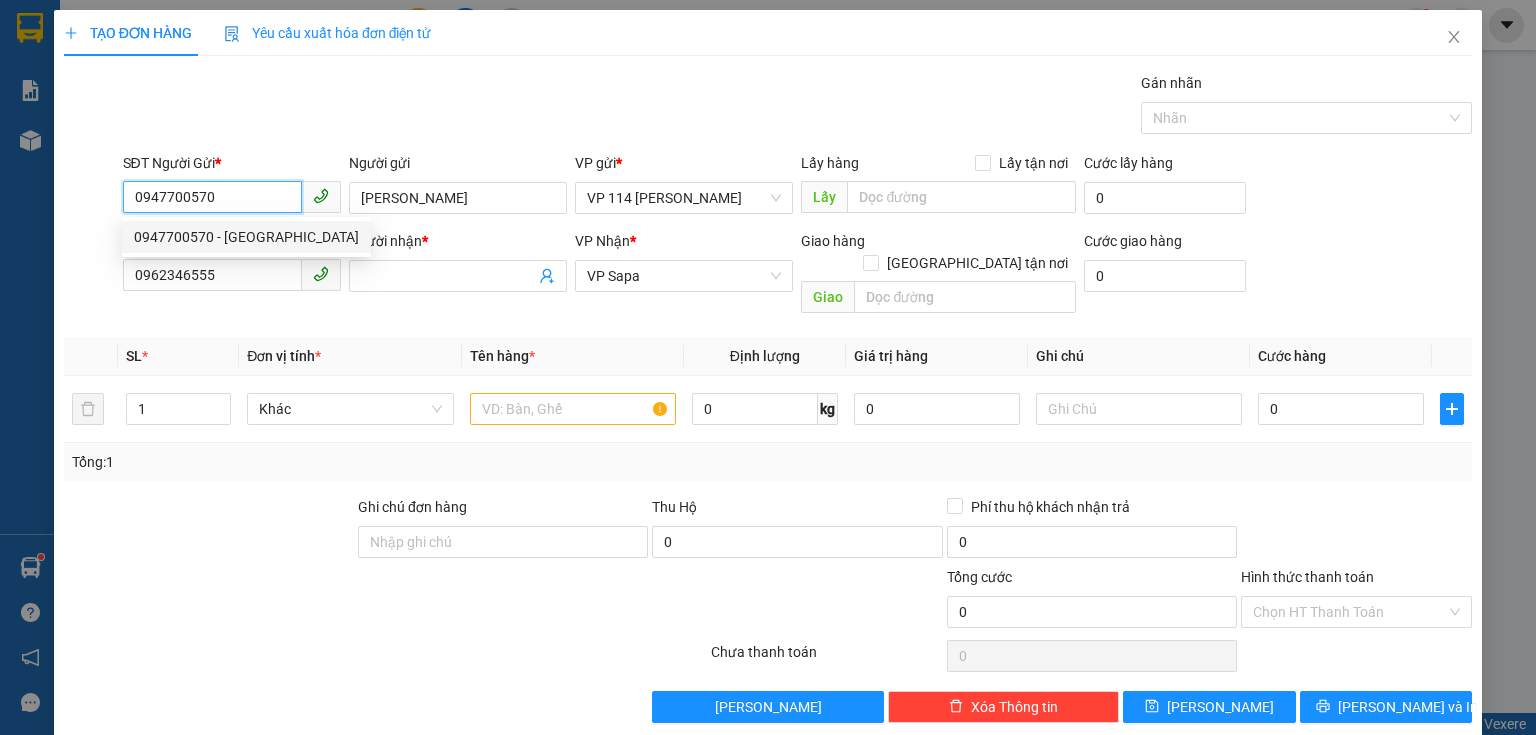 type on "Vân" 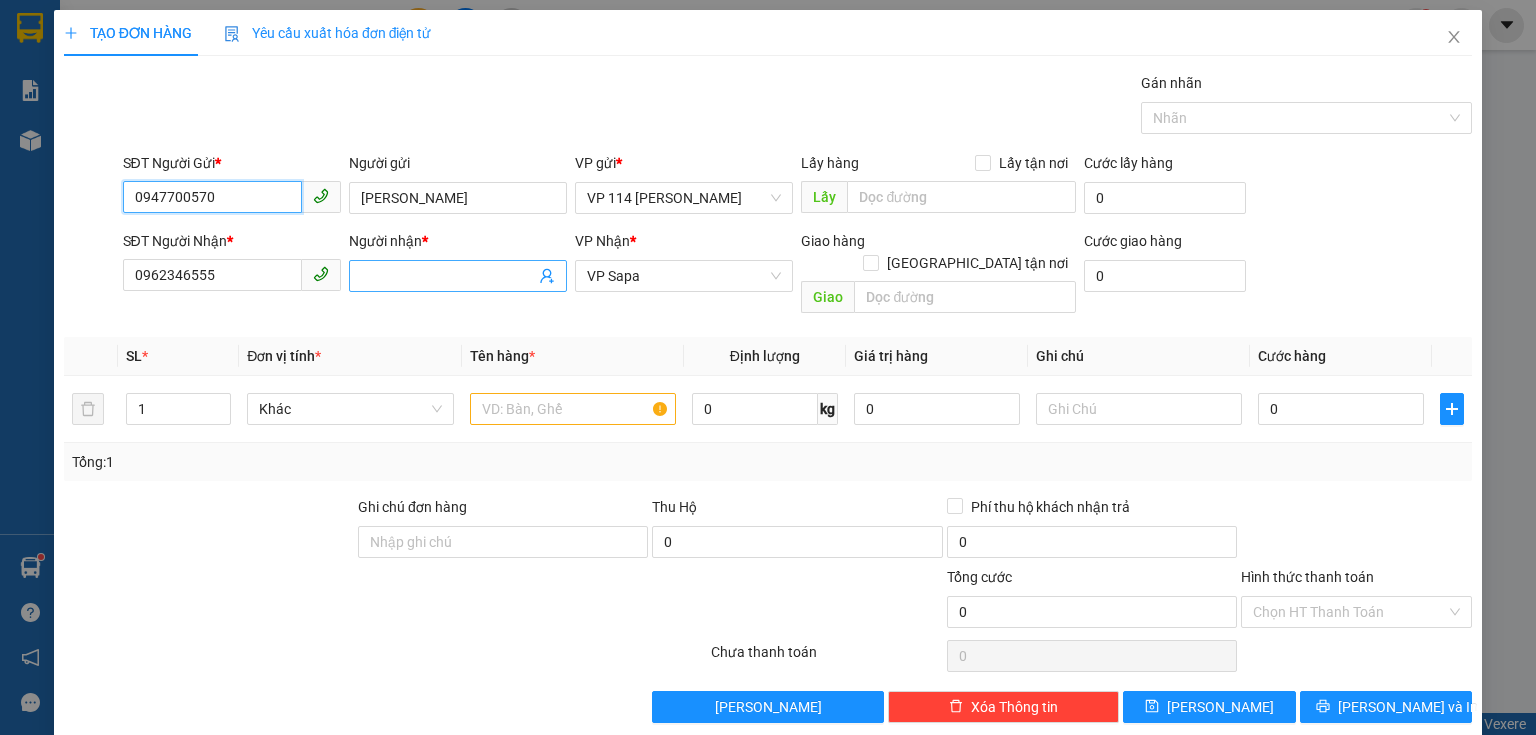 type on "0947700570" 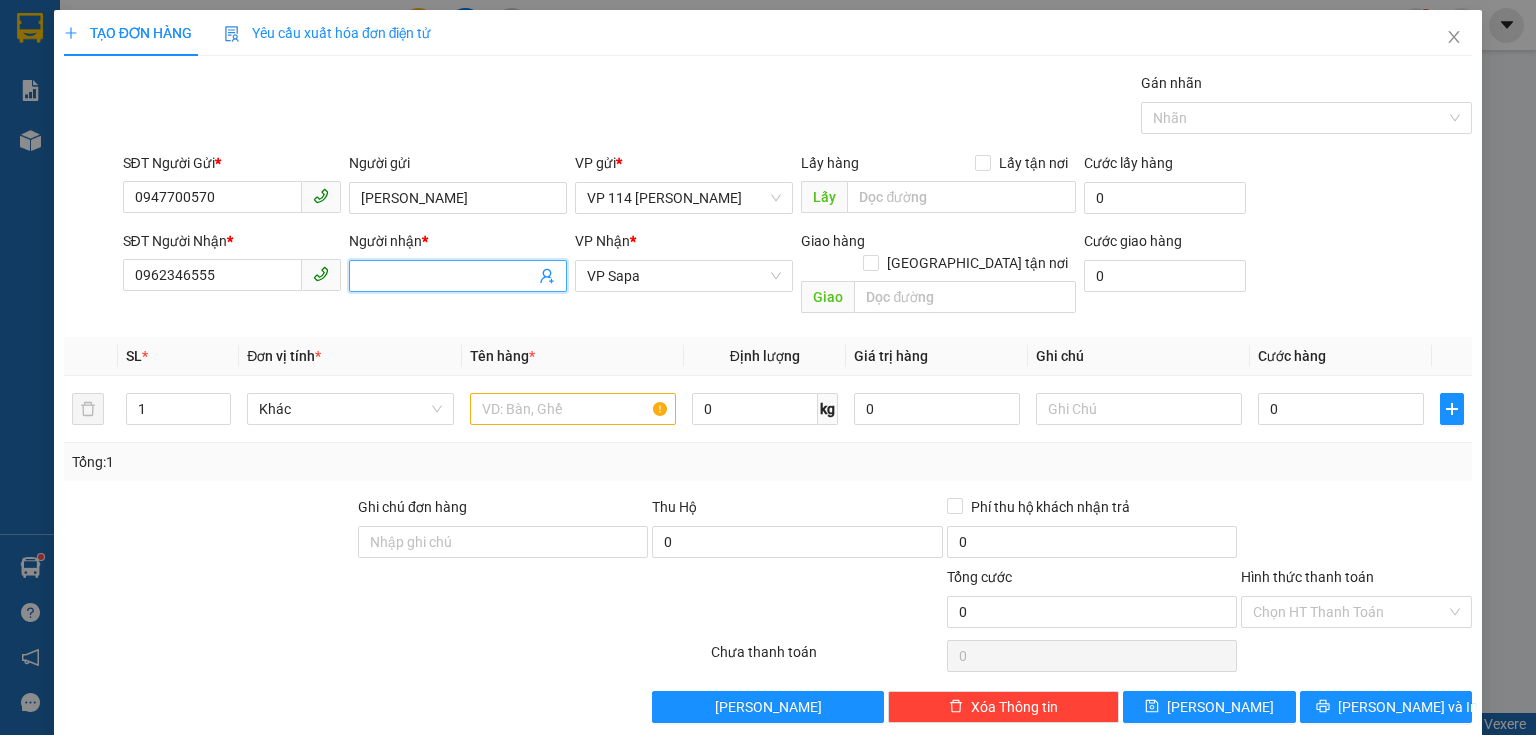 click on "Người nhận  *" at bounding box center [448, 276] 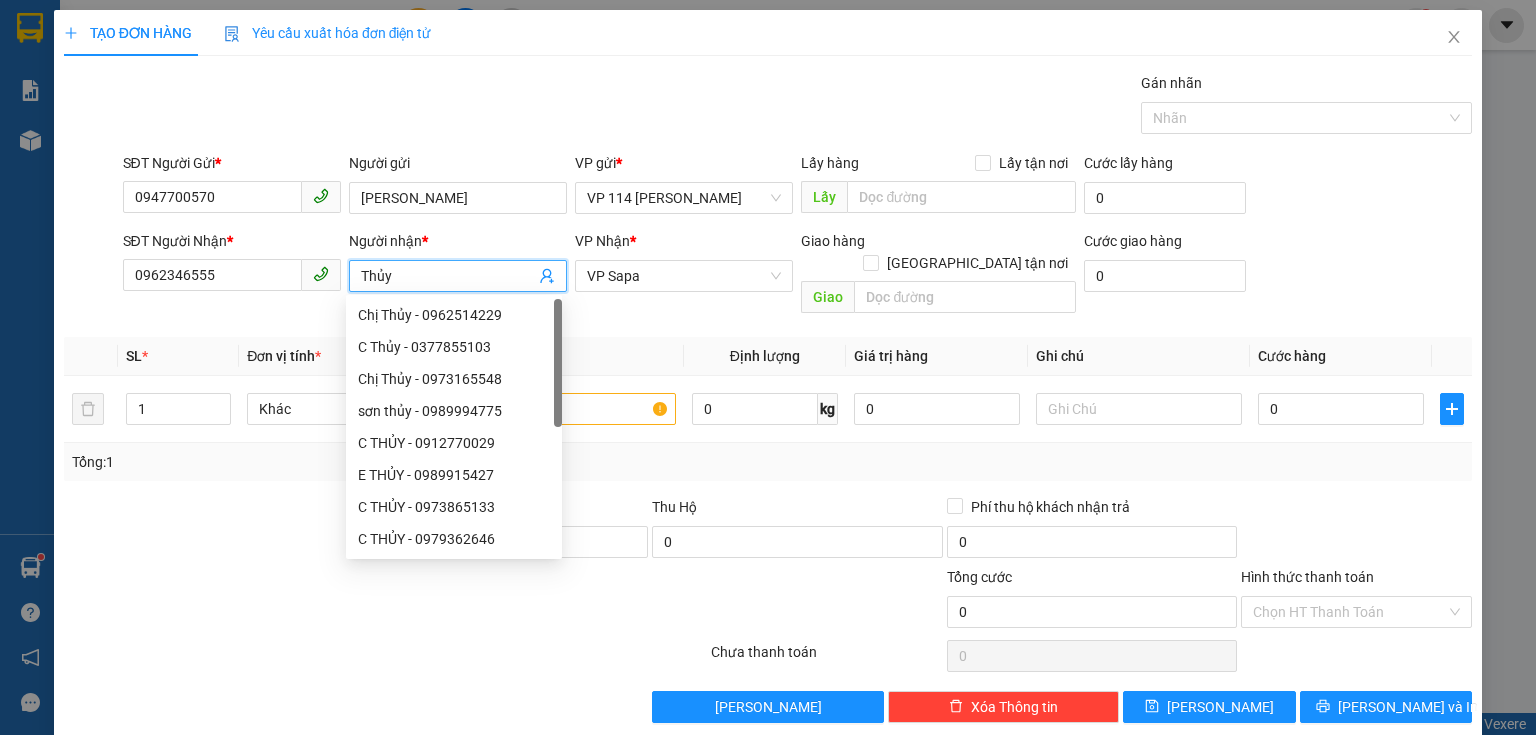 type on "Thủy" 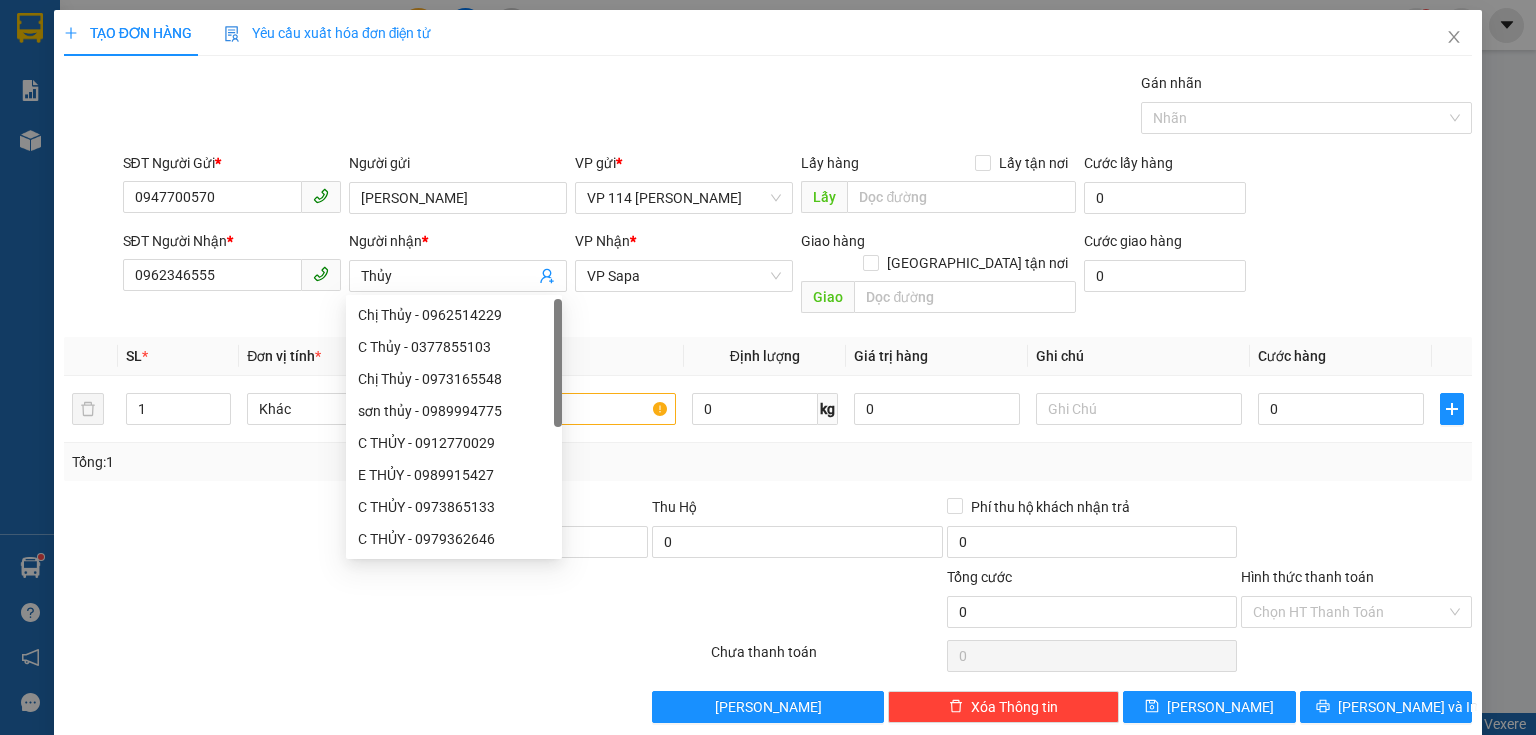 click on "Tên hàng  *" at bounding box center [573, 356] 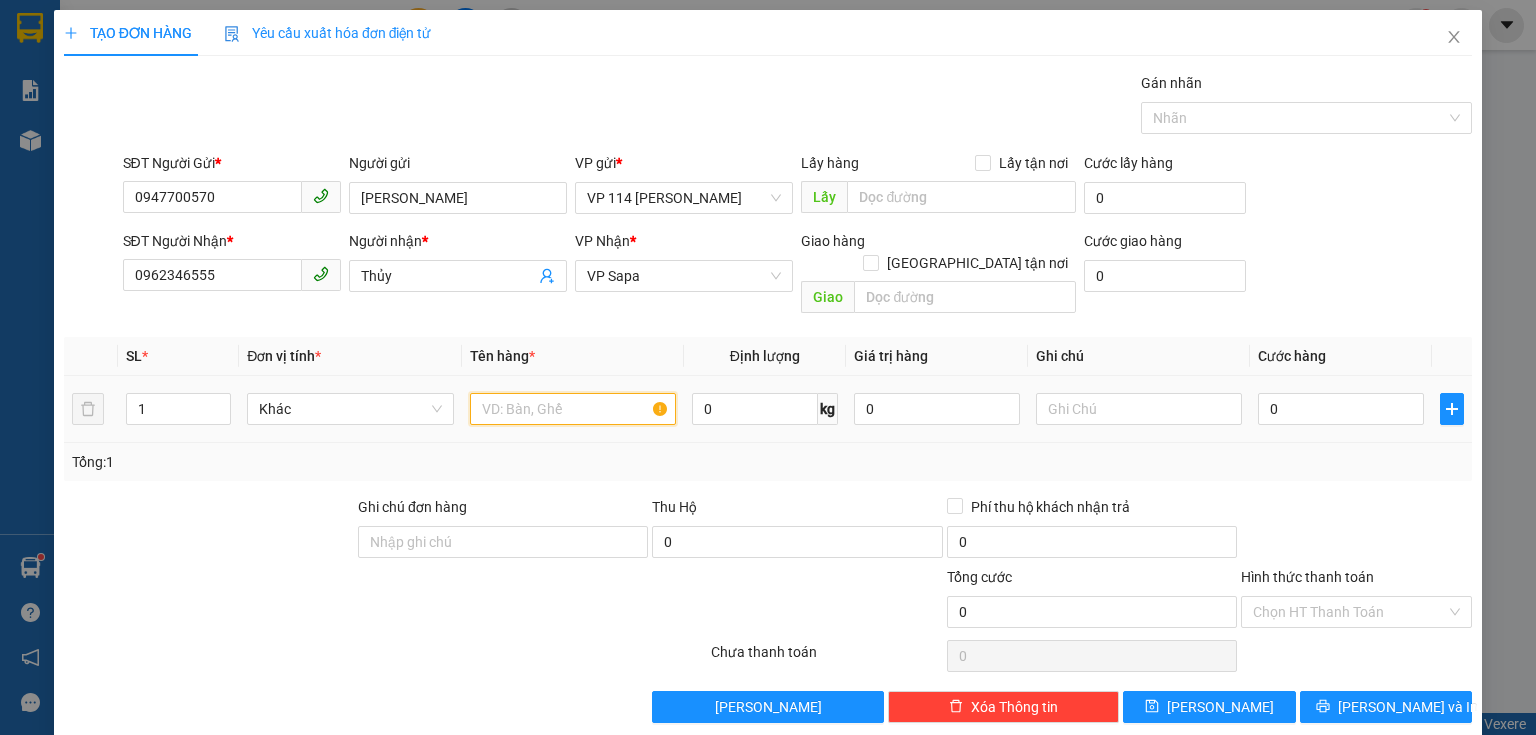click at bounding box center (573, 409) 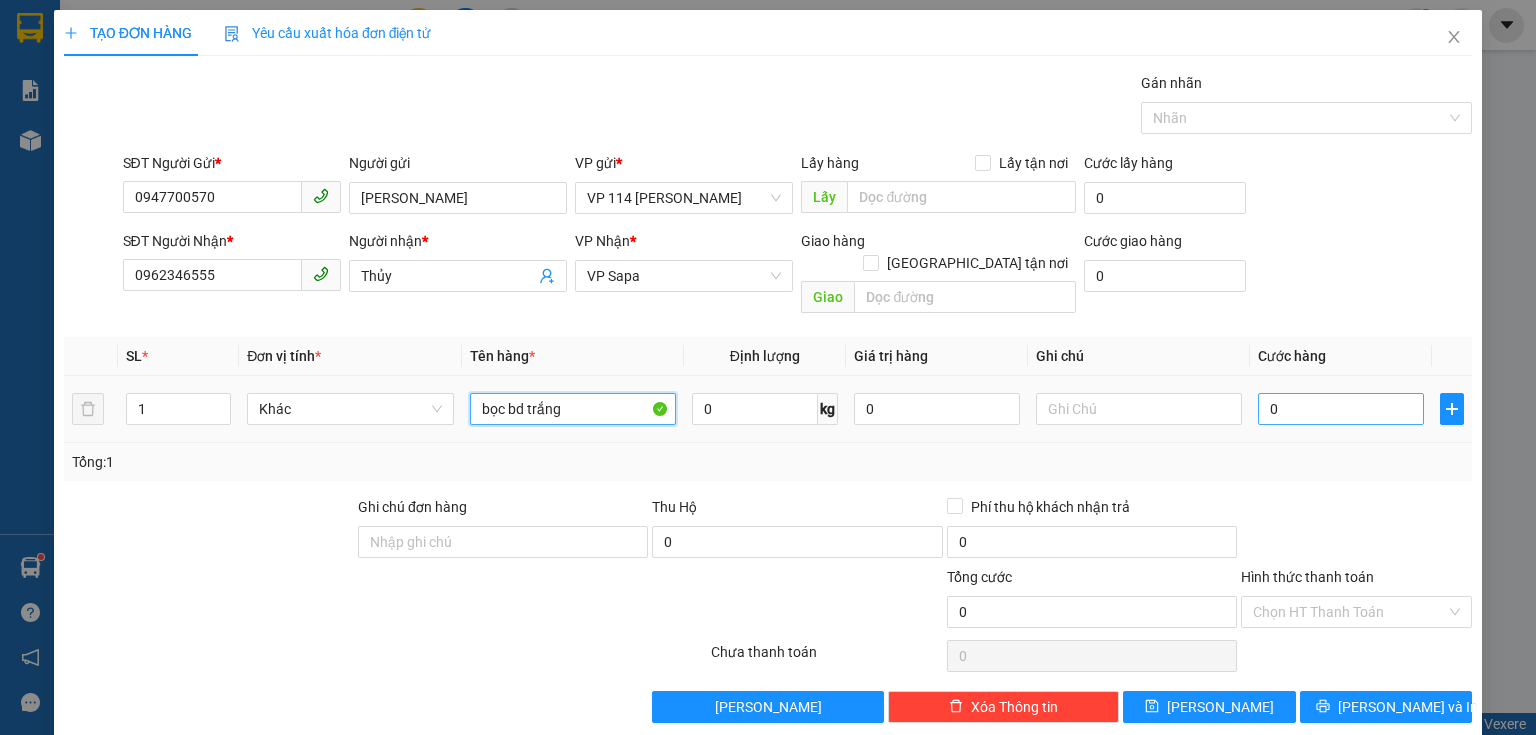 type on "bọc bd trắng" 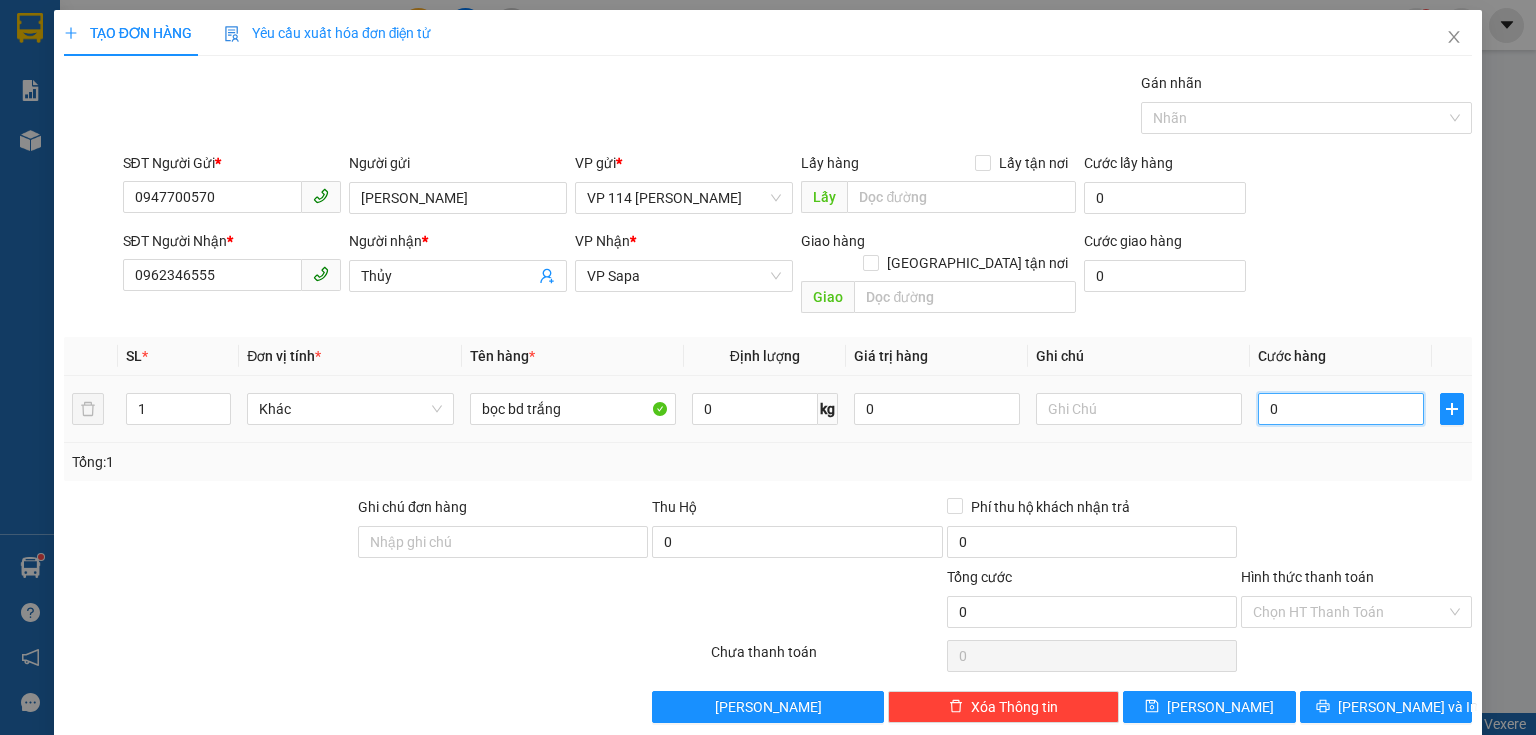 click on "0" at bounding box center (1341, 409) 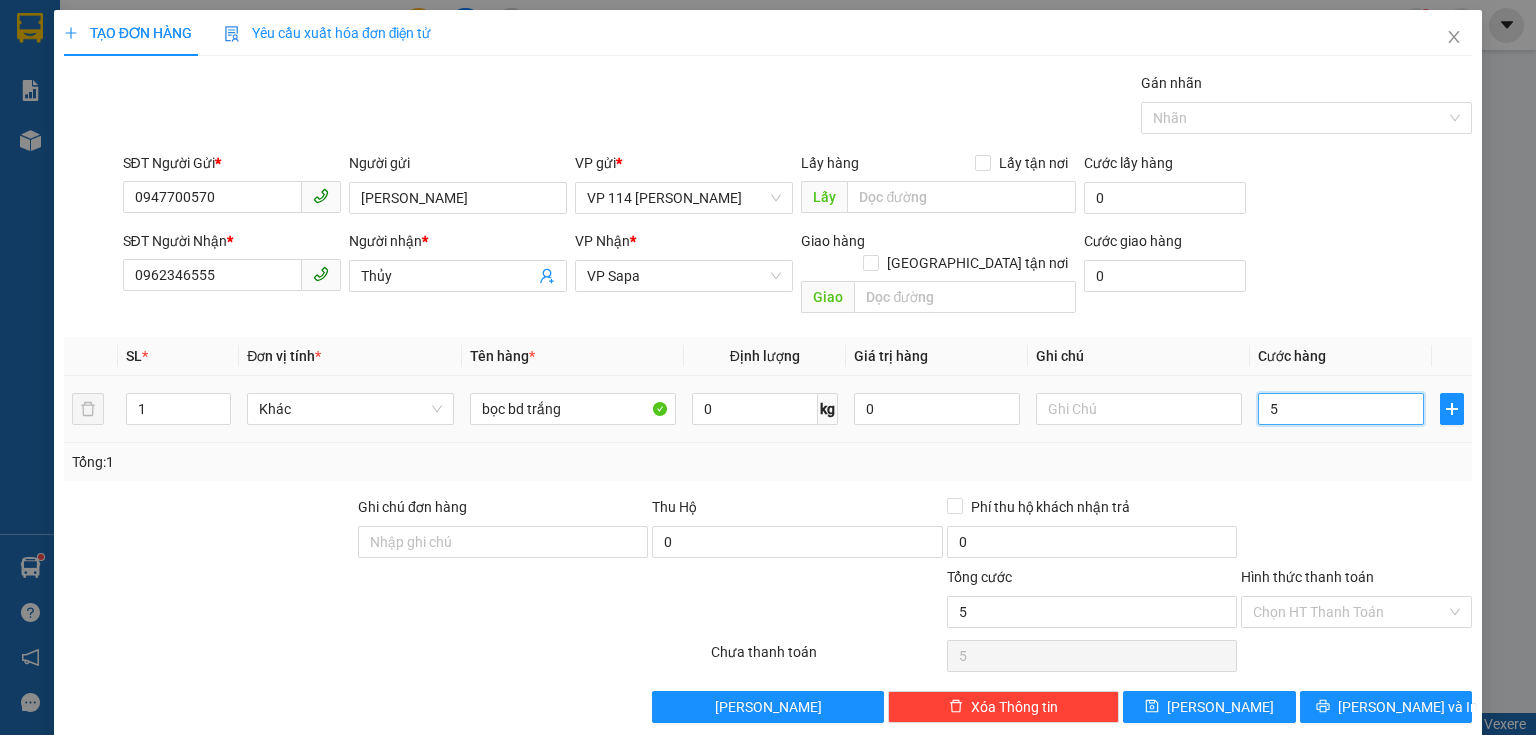 type on "50" 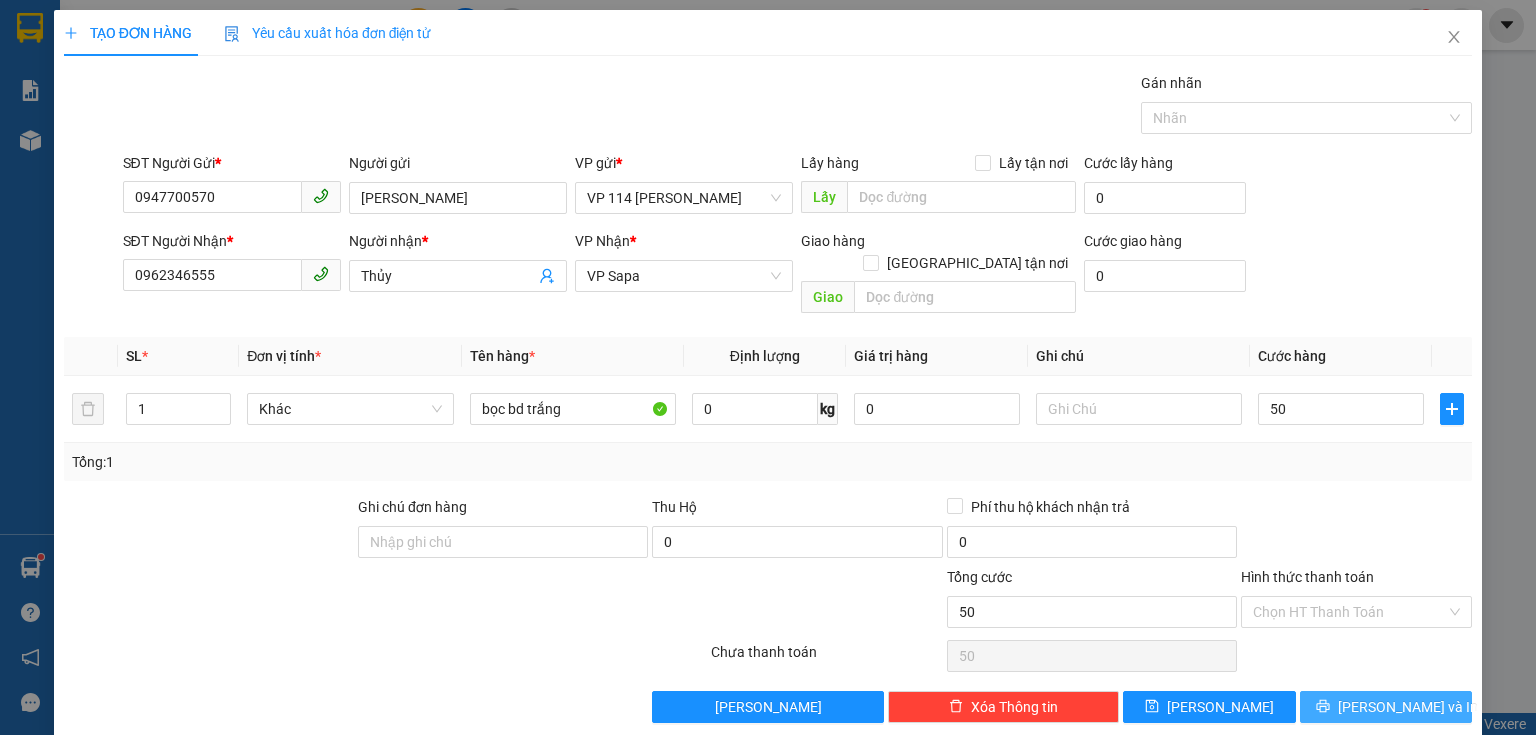 type on "50.000" 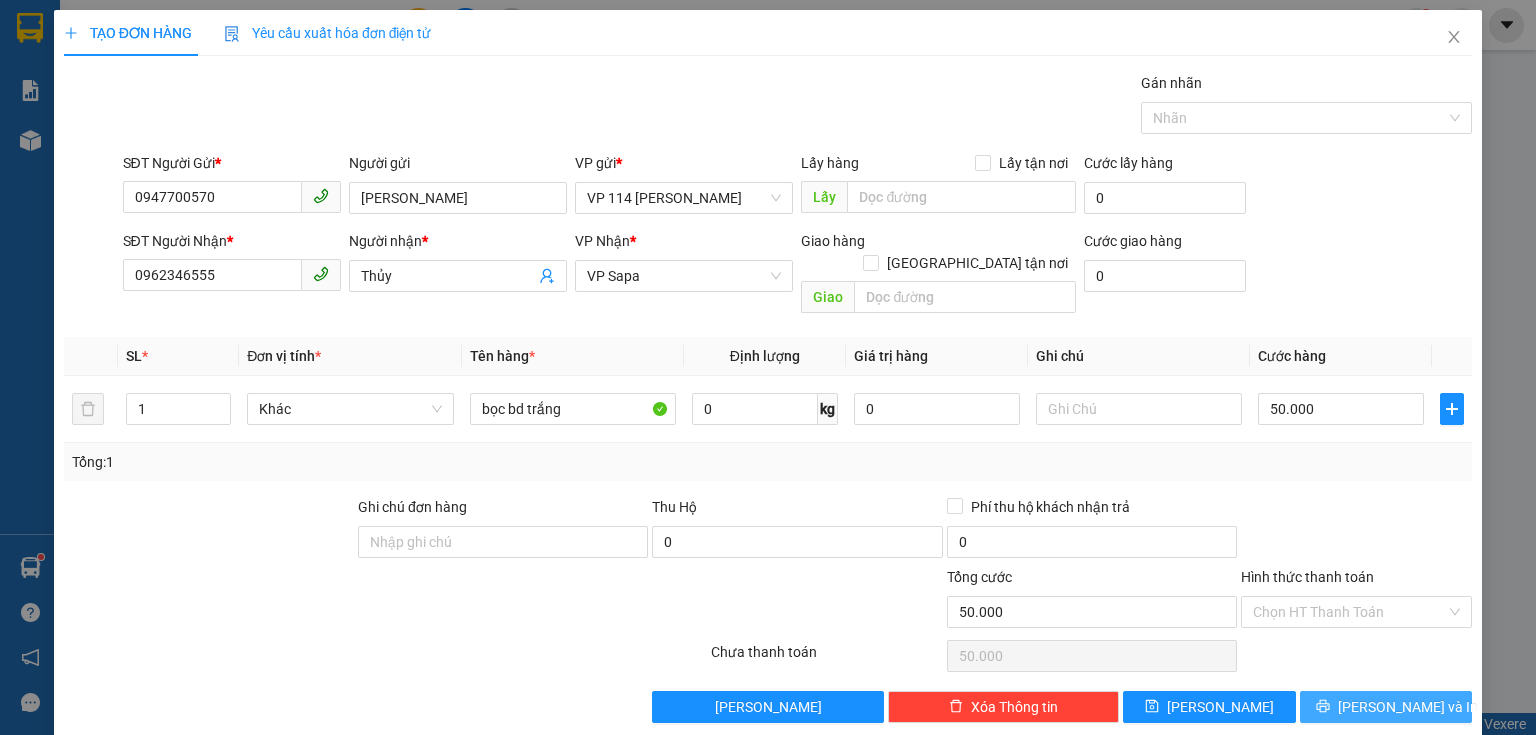 click on "[PERSON_NAME] và In" at bounding box center (1386, 707) 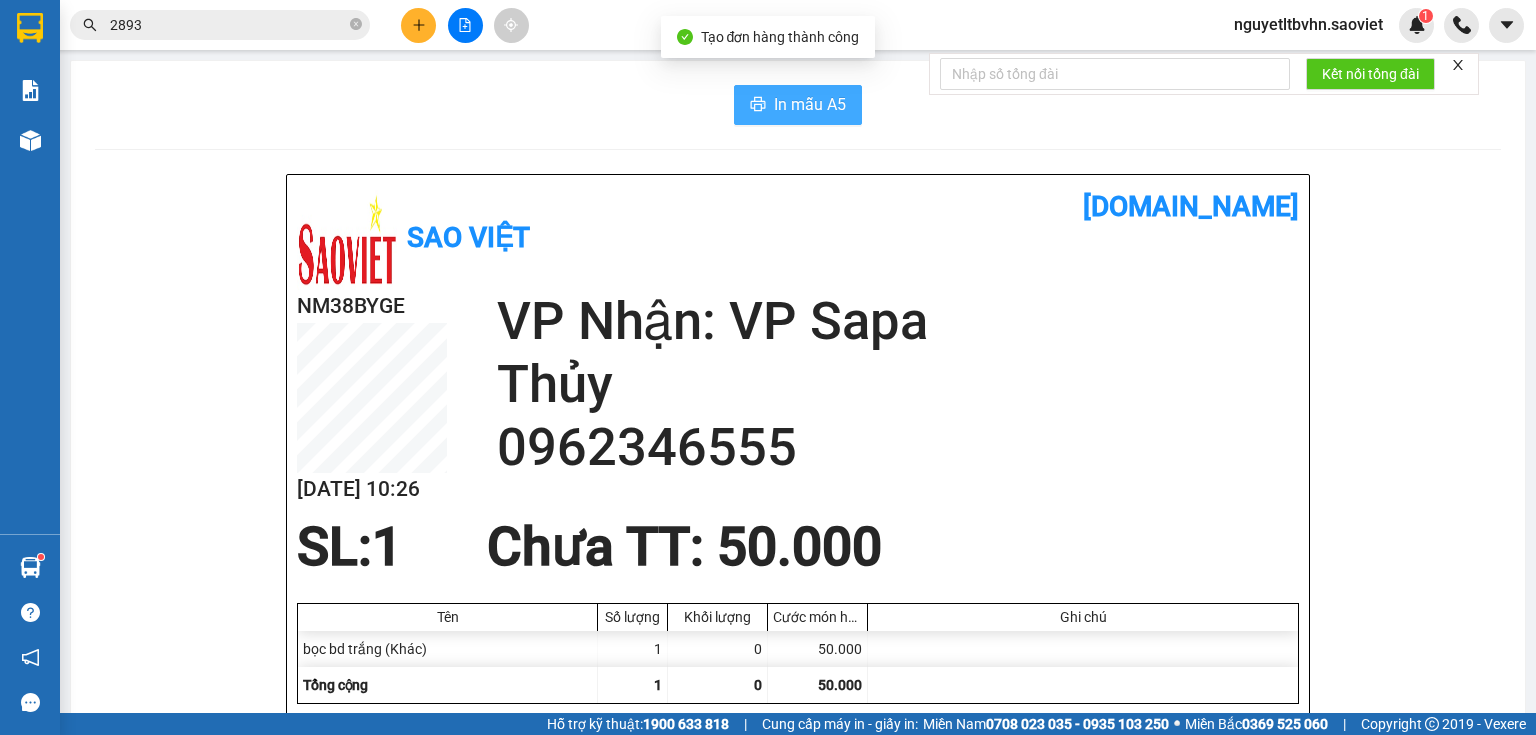 click on "In mẫu A5" at bounding box center (810, 104) 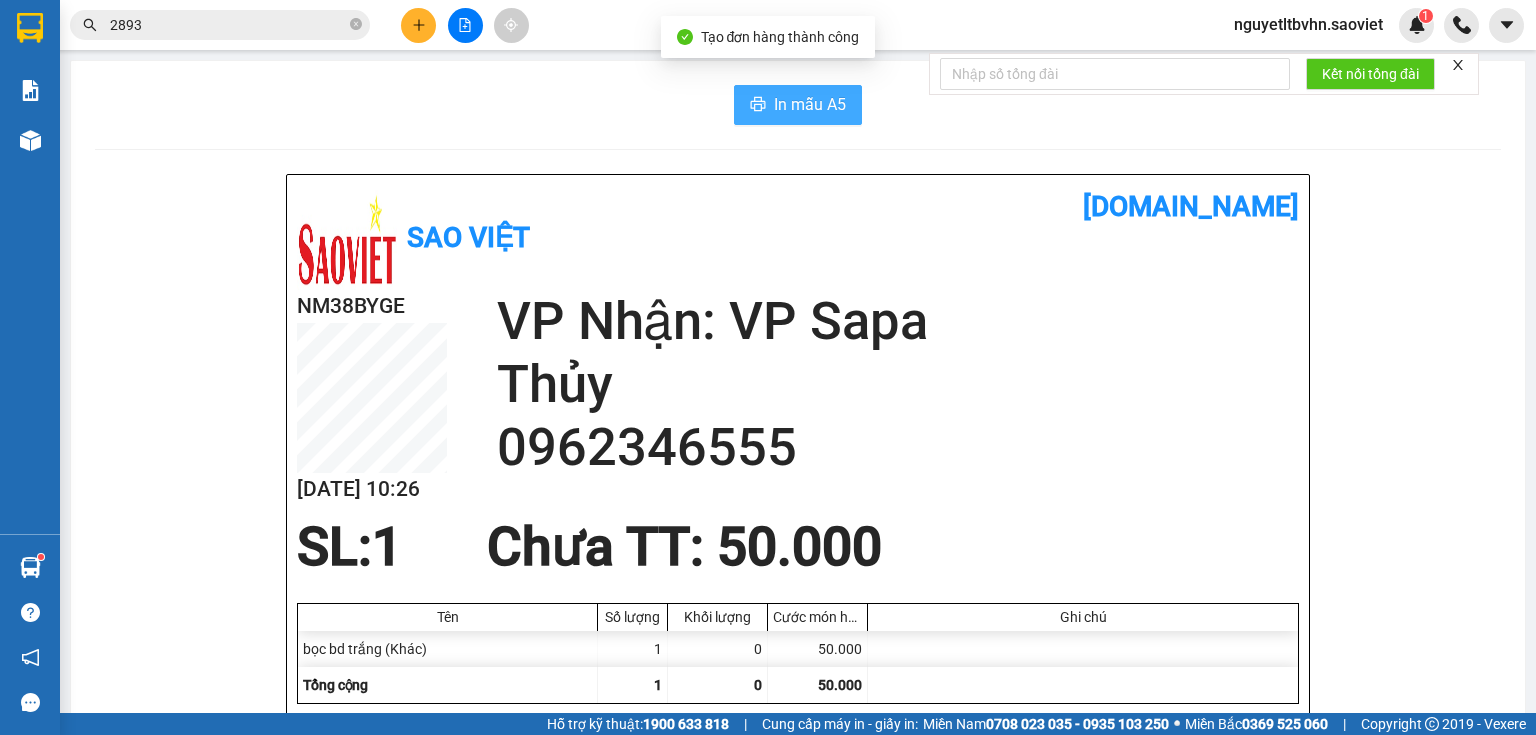 scroll, scrollTop: 0, scrollLeft: 0, axis: both 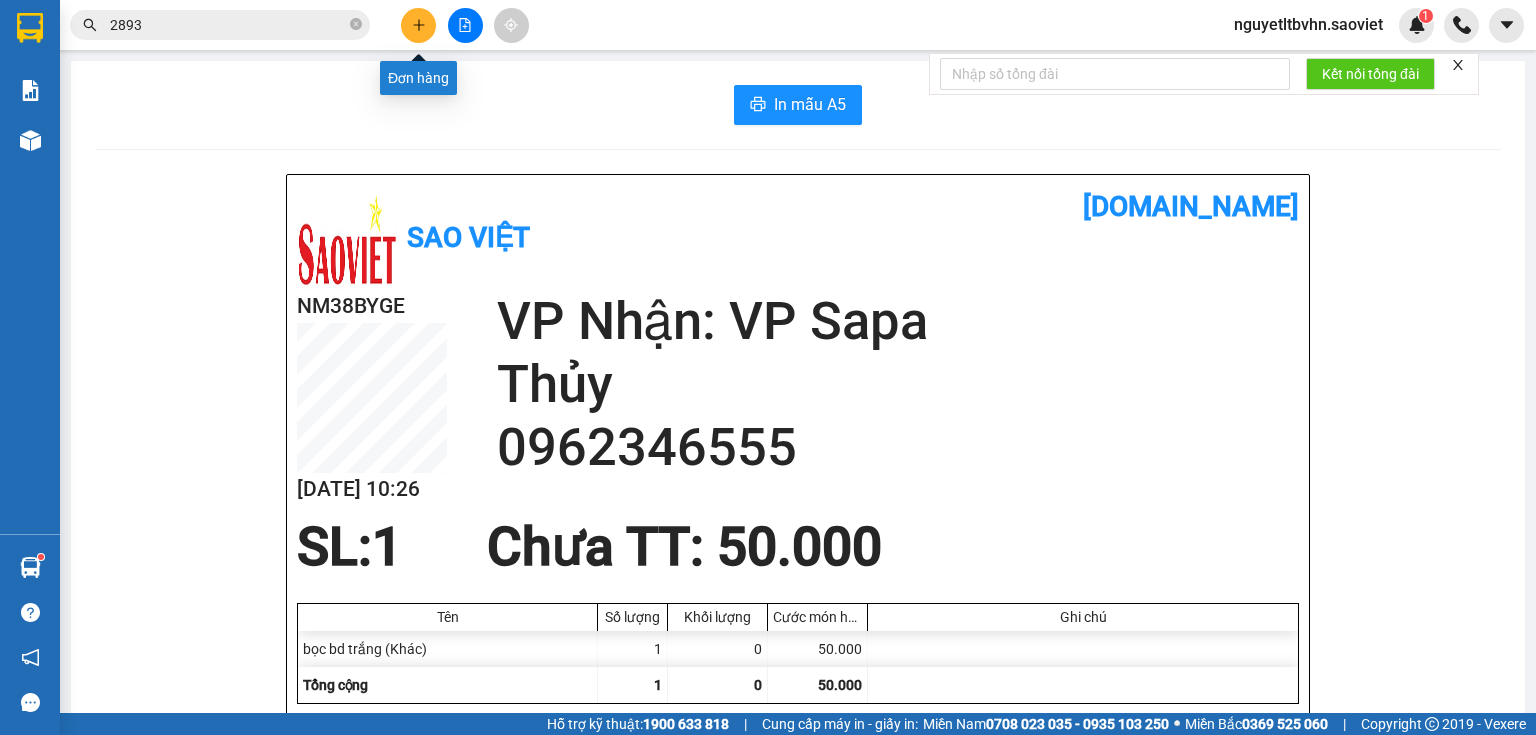 click at bounding box center (418, 25) 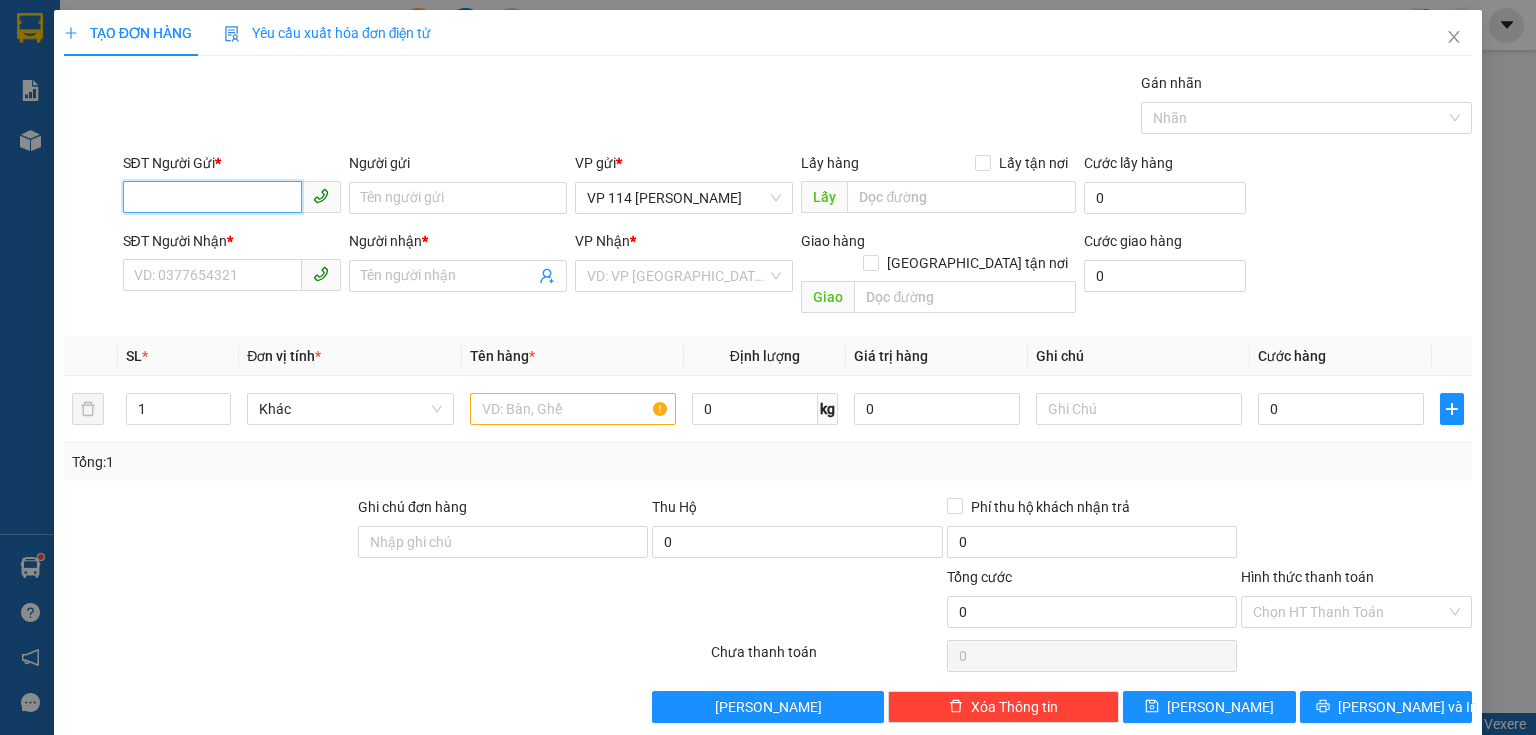 click on "SĐT Người Gửi  *" at bounding box center [212, 197] 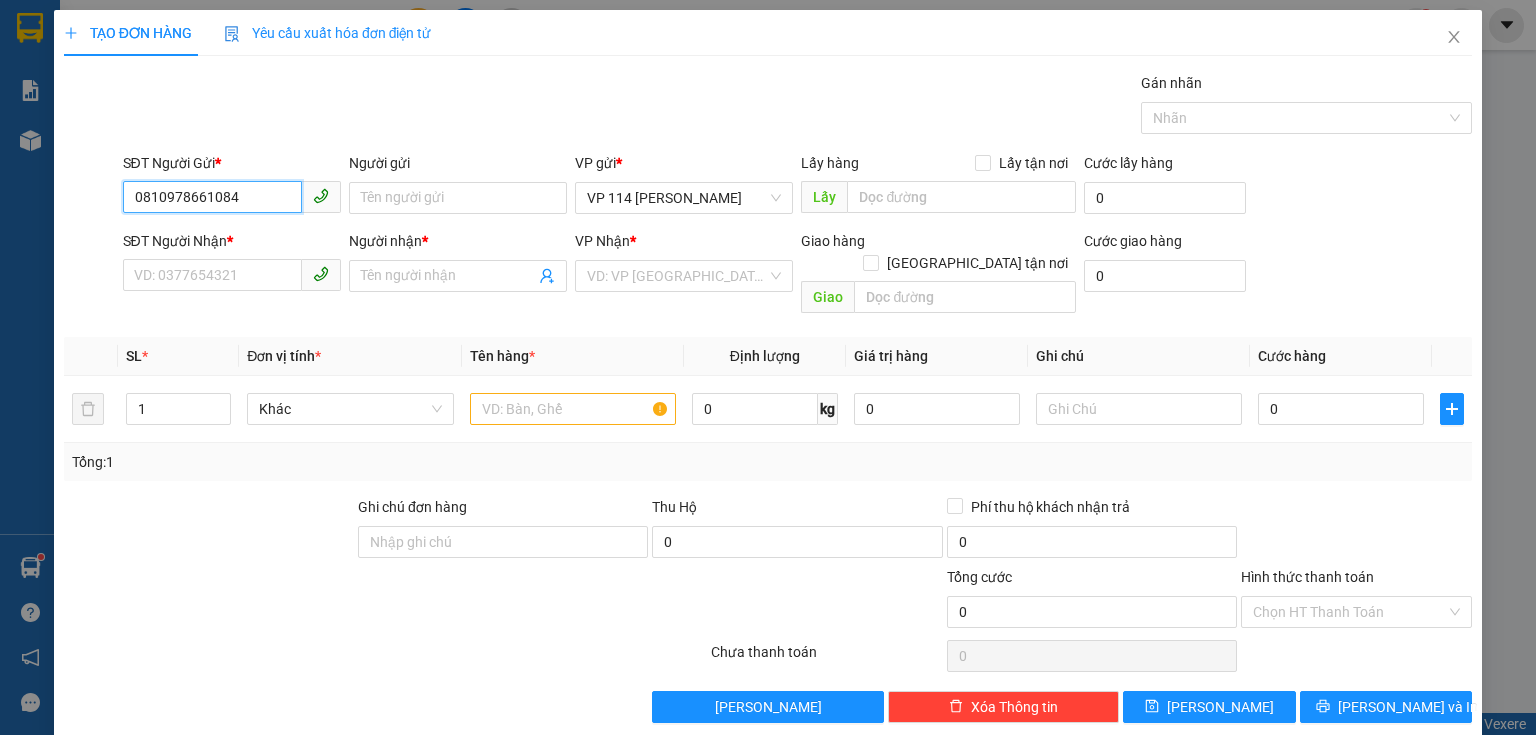 click on "0810978661084" at bounding box center (212, 197) 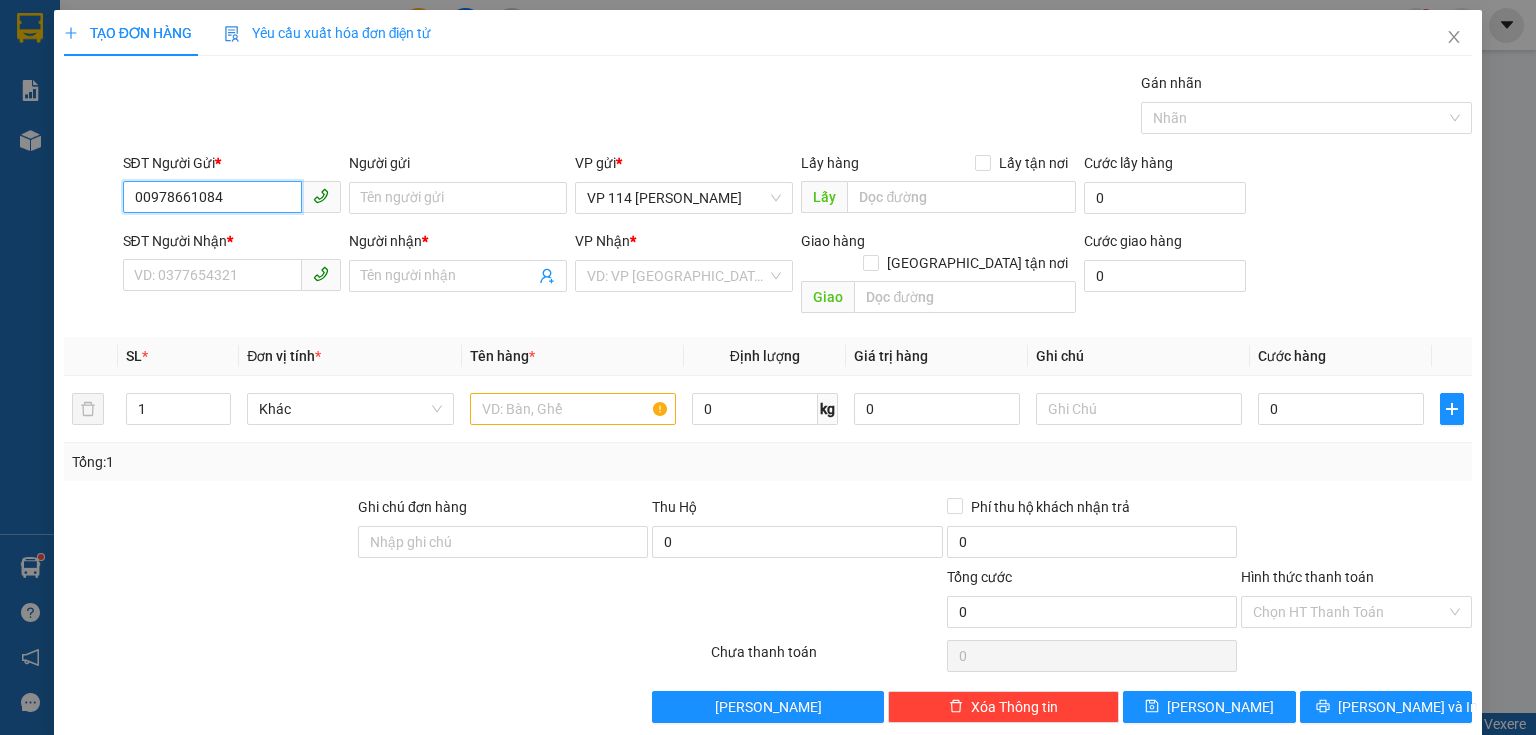 type on "0978661084" 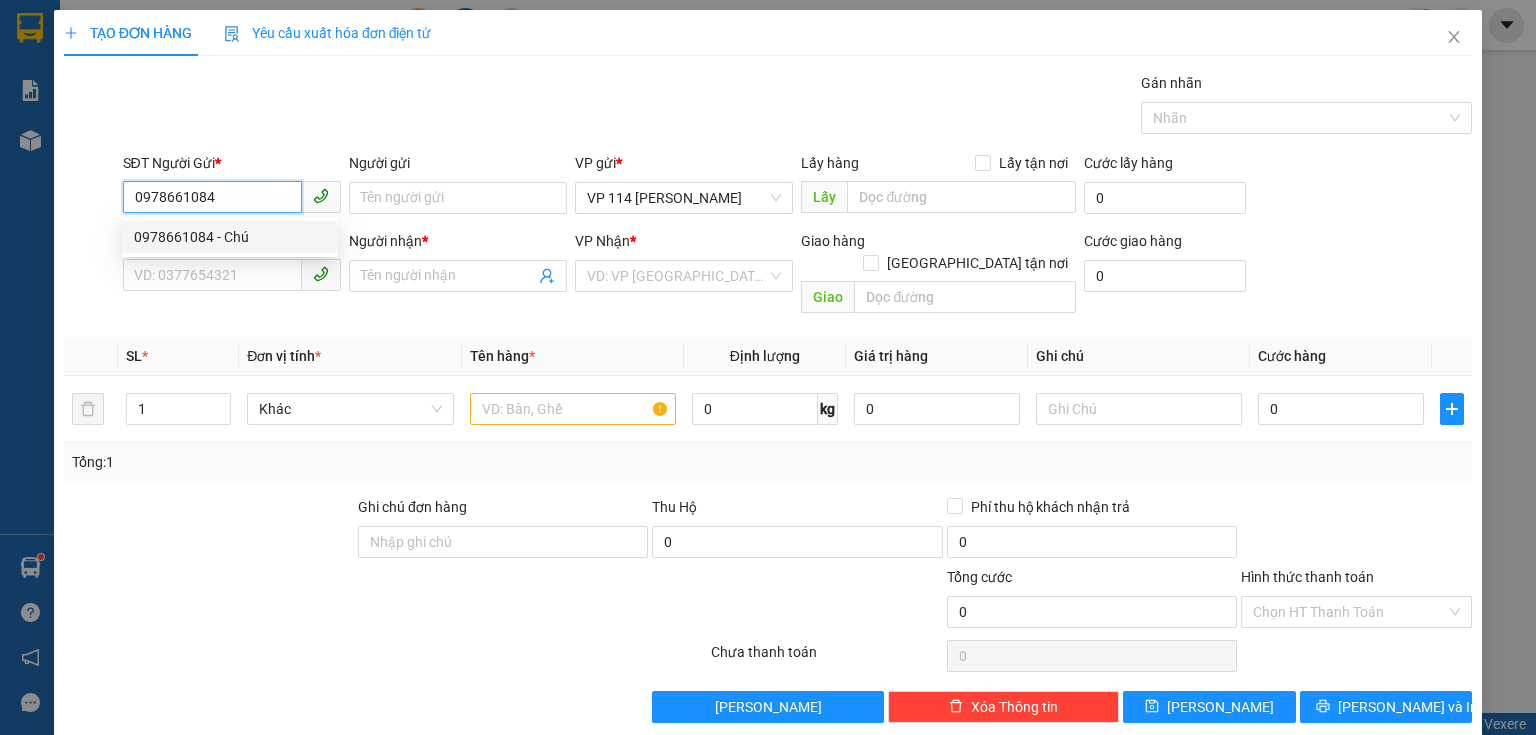 click on "0978661084 - Chú" at bounding box center [230, 237] 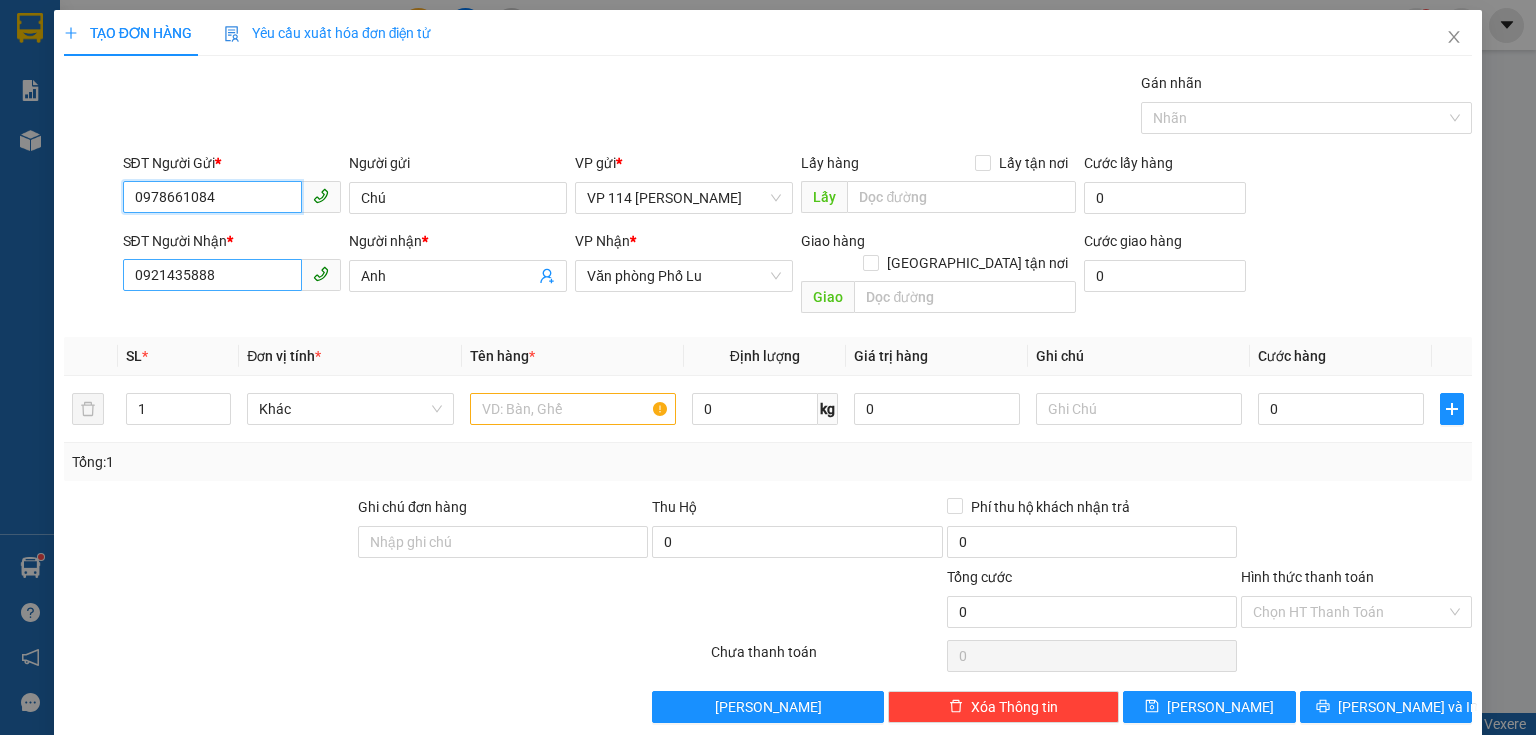 type on "0978661084" 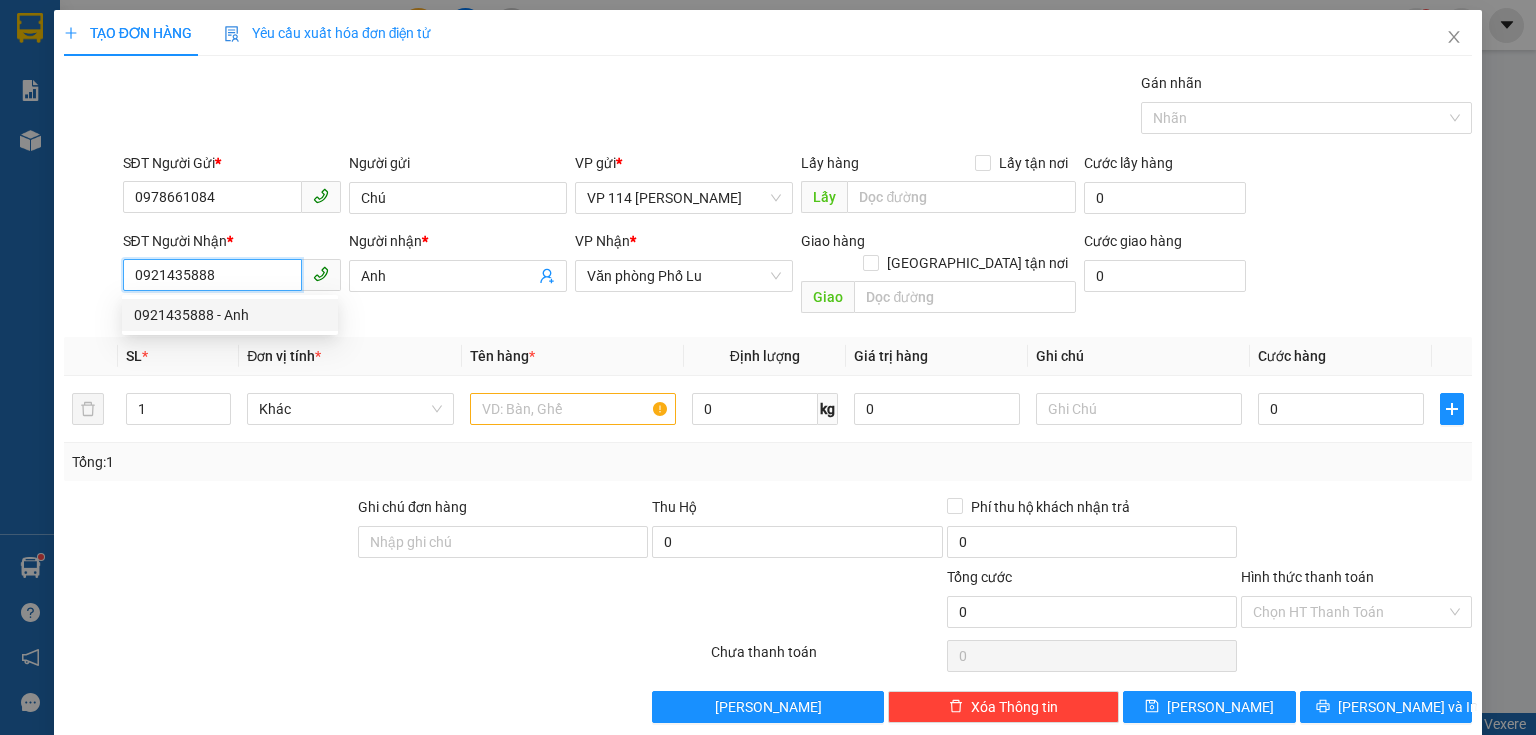 drag, startPoint x: 228, startPoint y: 279, endPoint x: 160, endPoint y: 278, distance: 68.007355 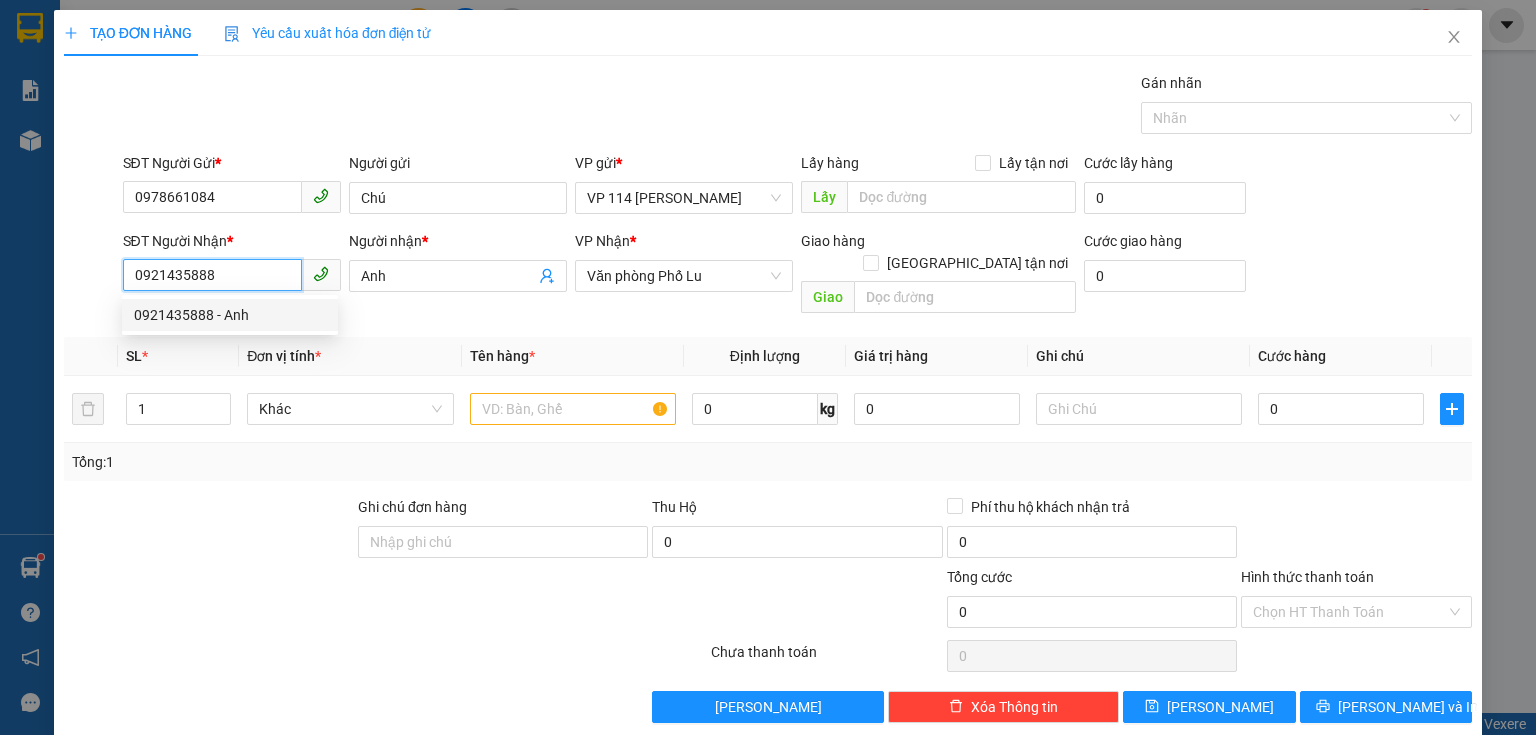 click on "0921435888 - Anh" at bounding box center (230, 315) 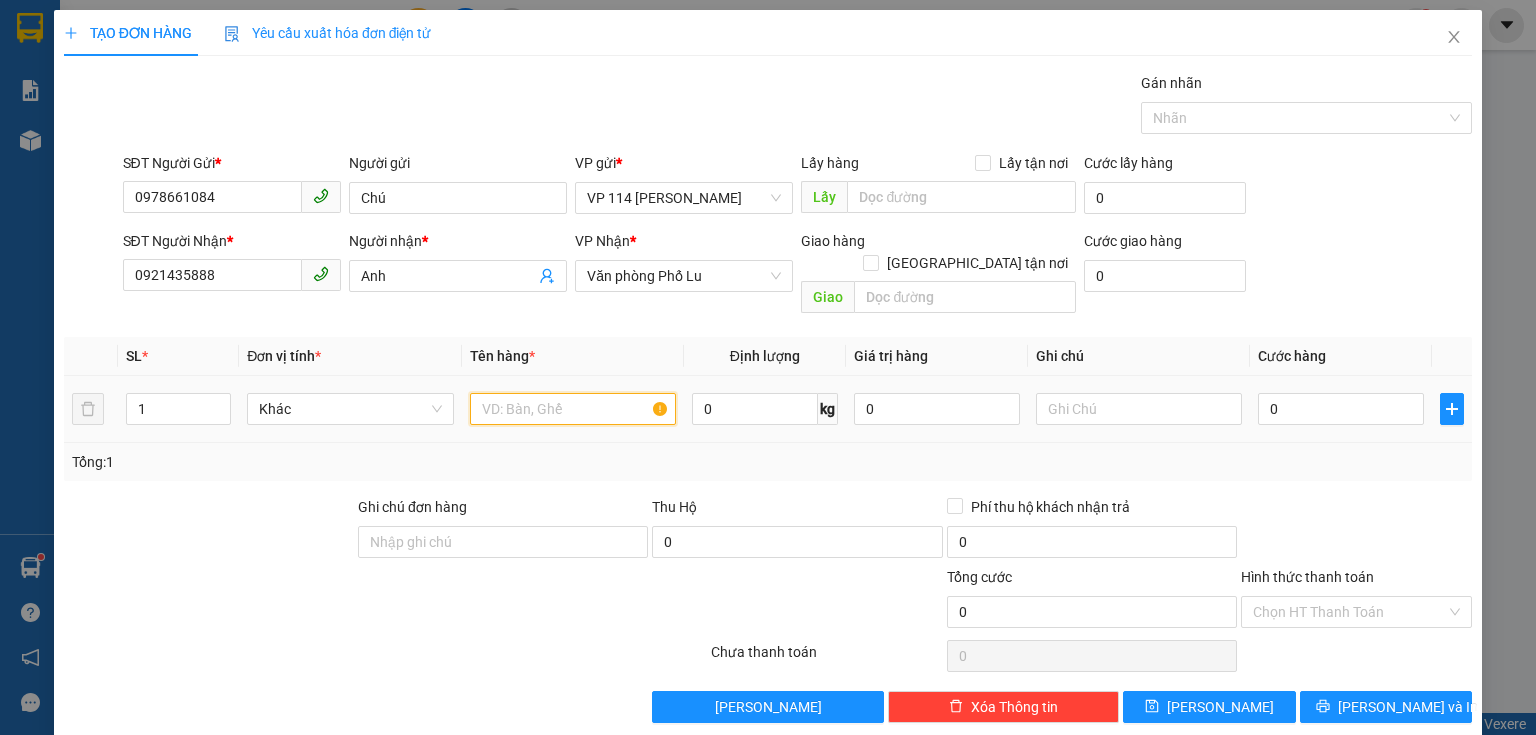 click at bounding box center (573, 409) 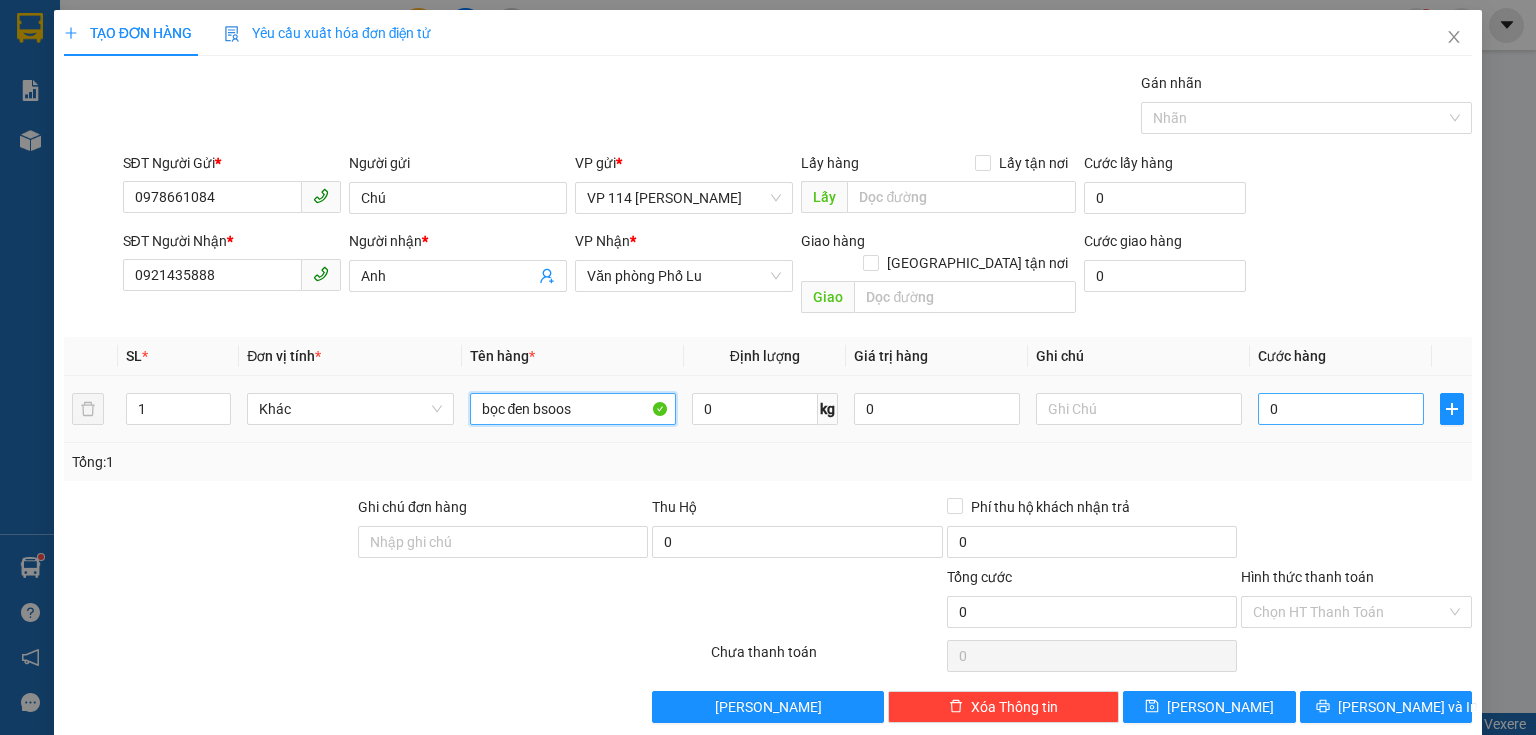 type on "bọc đen bsoos" 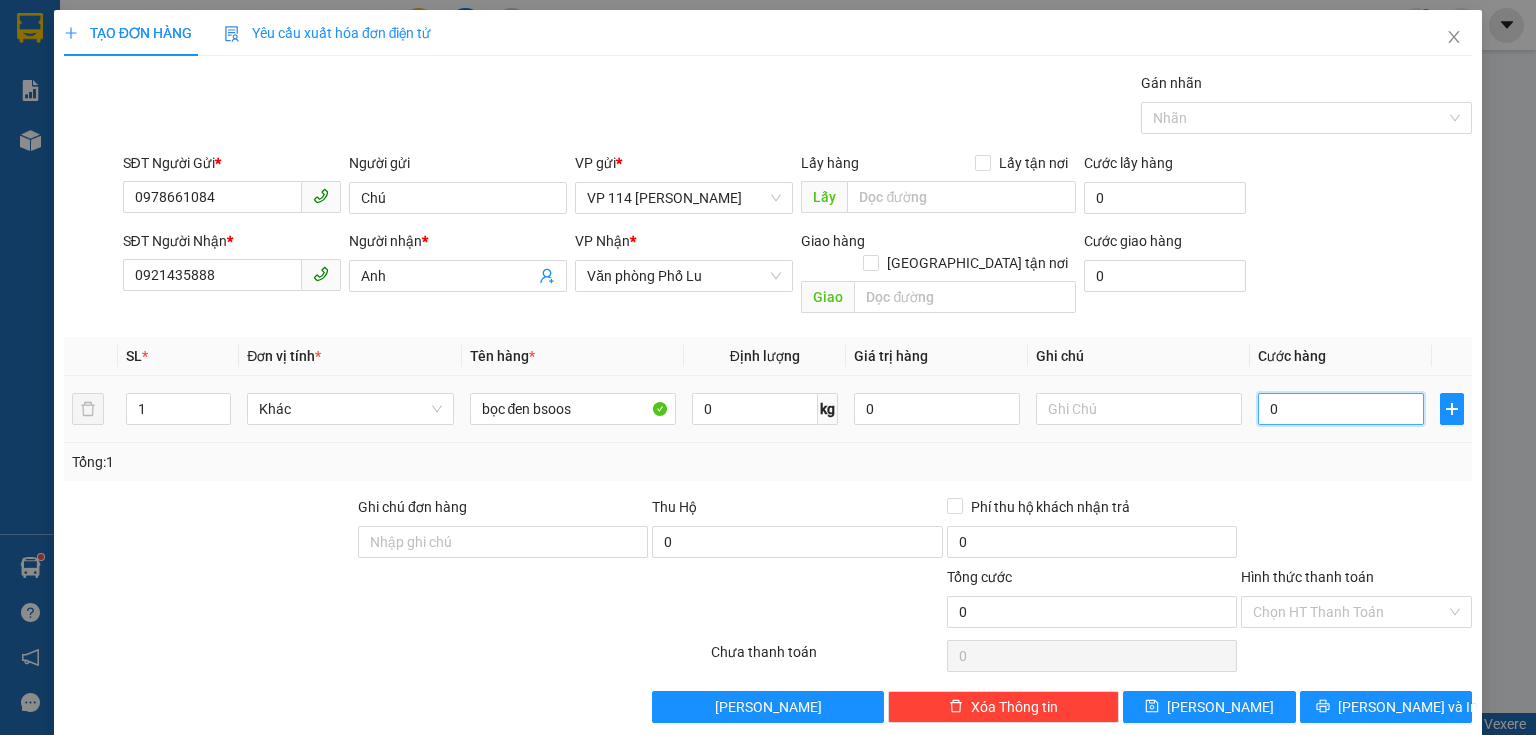 click on "0" at bounding box center (1341, 409) 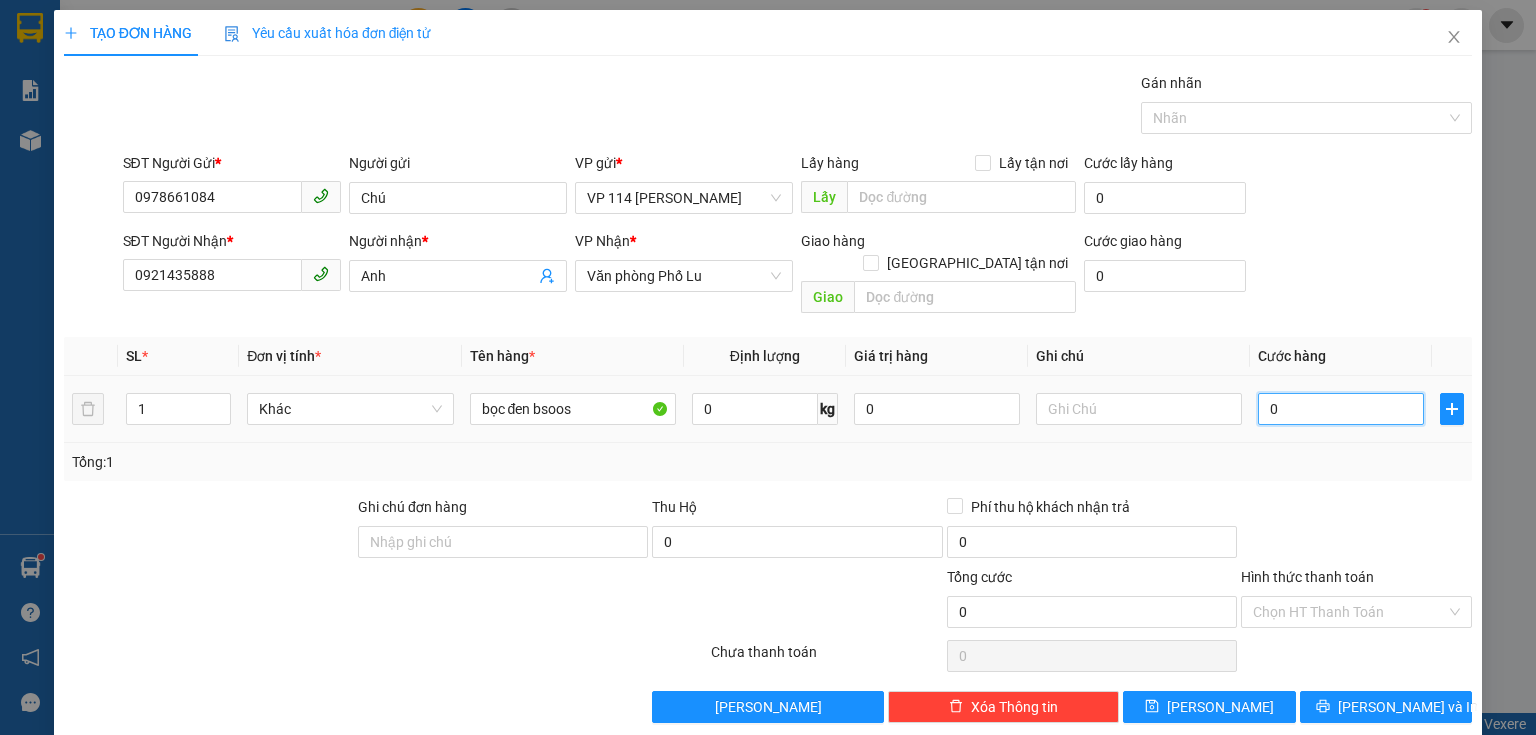 type on "5" 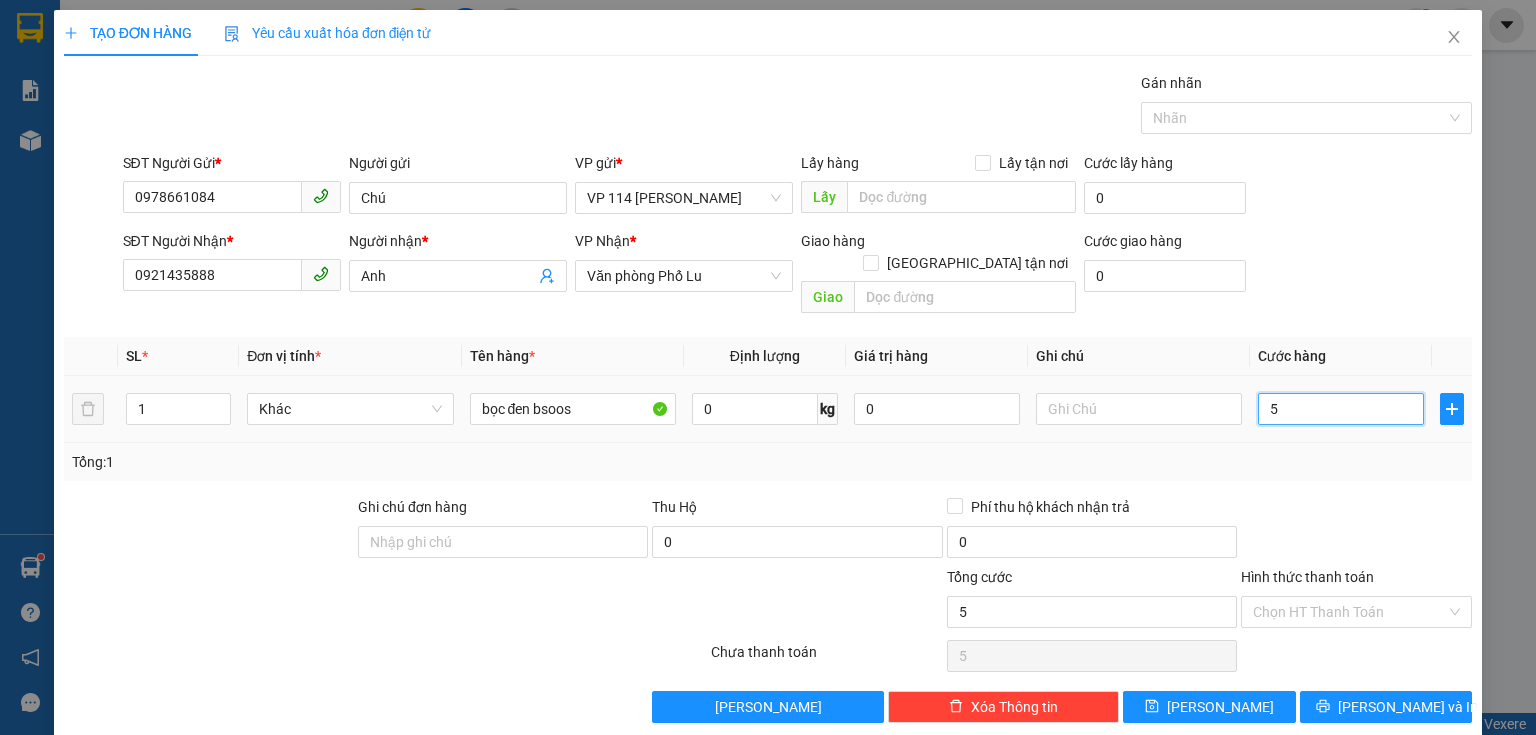type on "50" 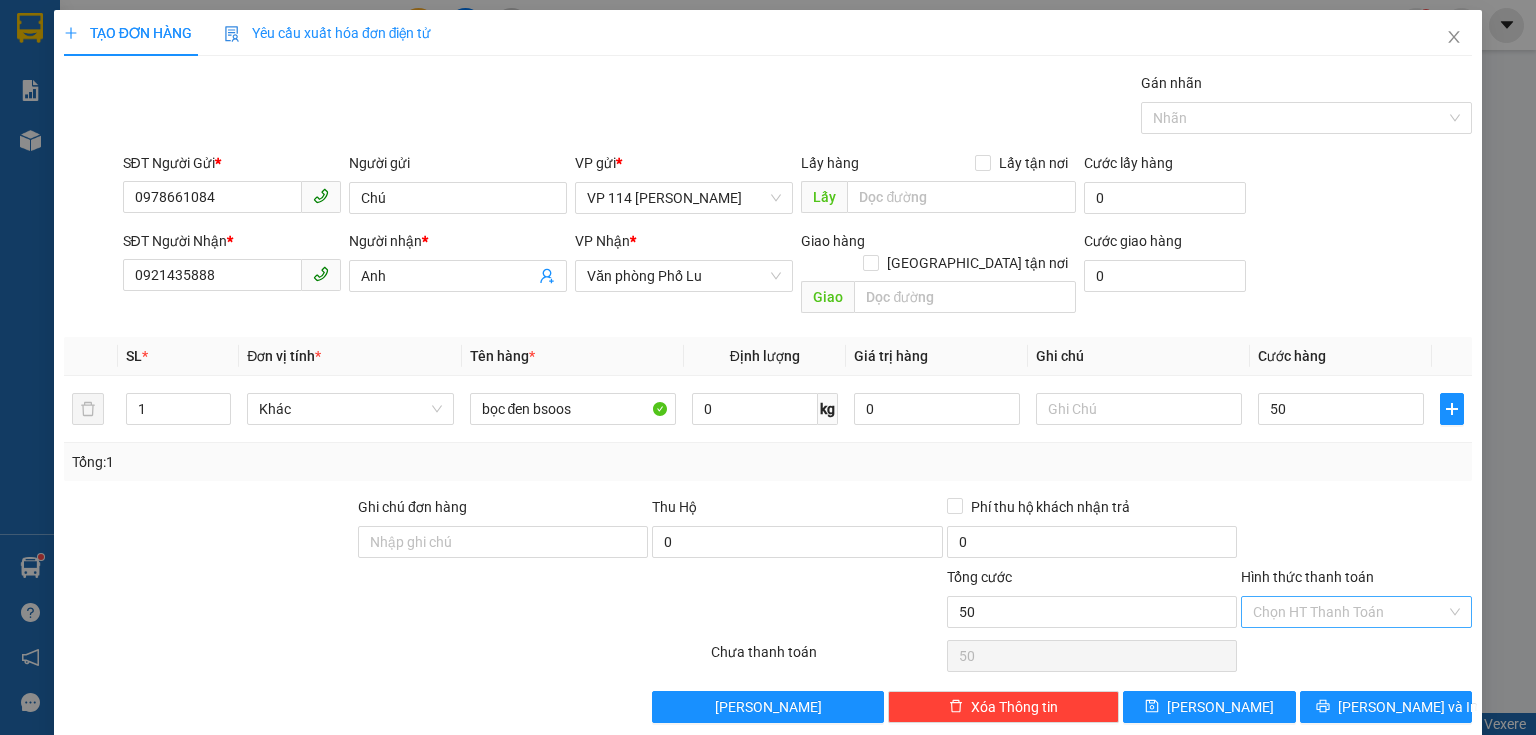 type on "50.000" 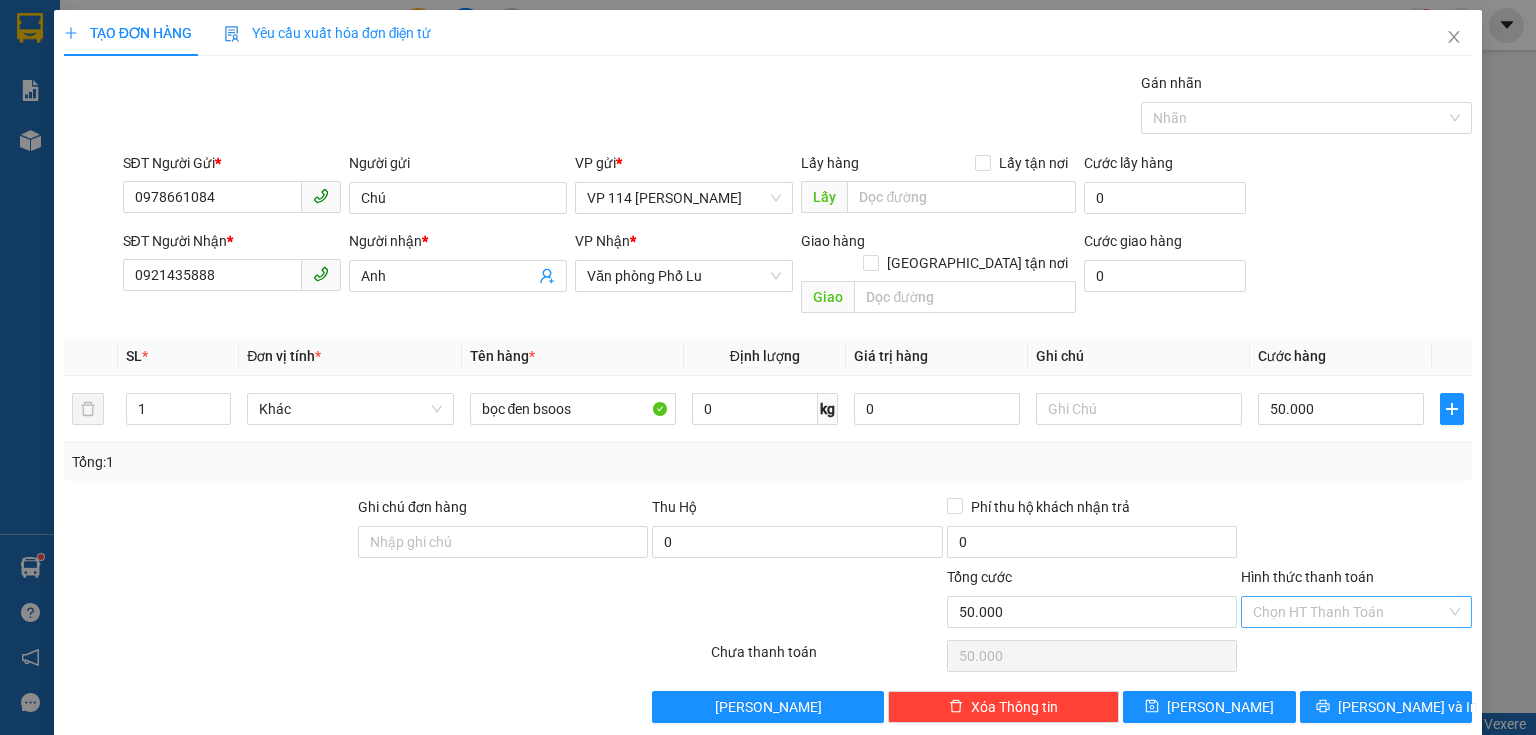 click on "Hình thức thanh toán" at bounding box center [1349, 612] 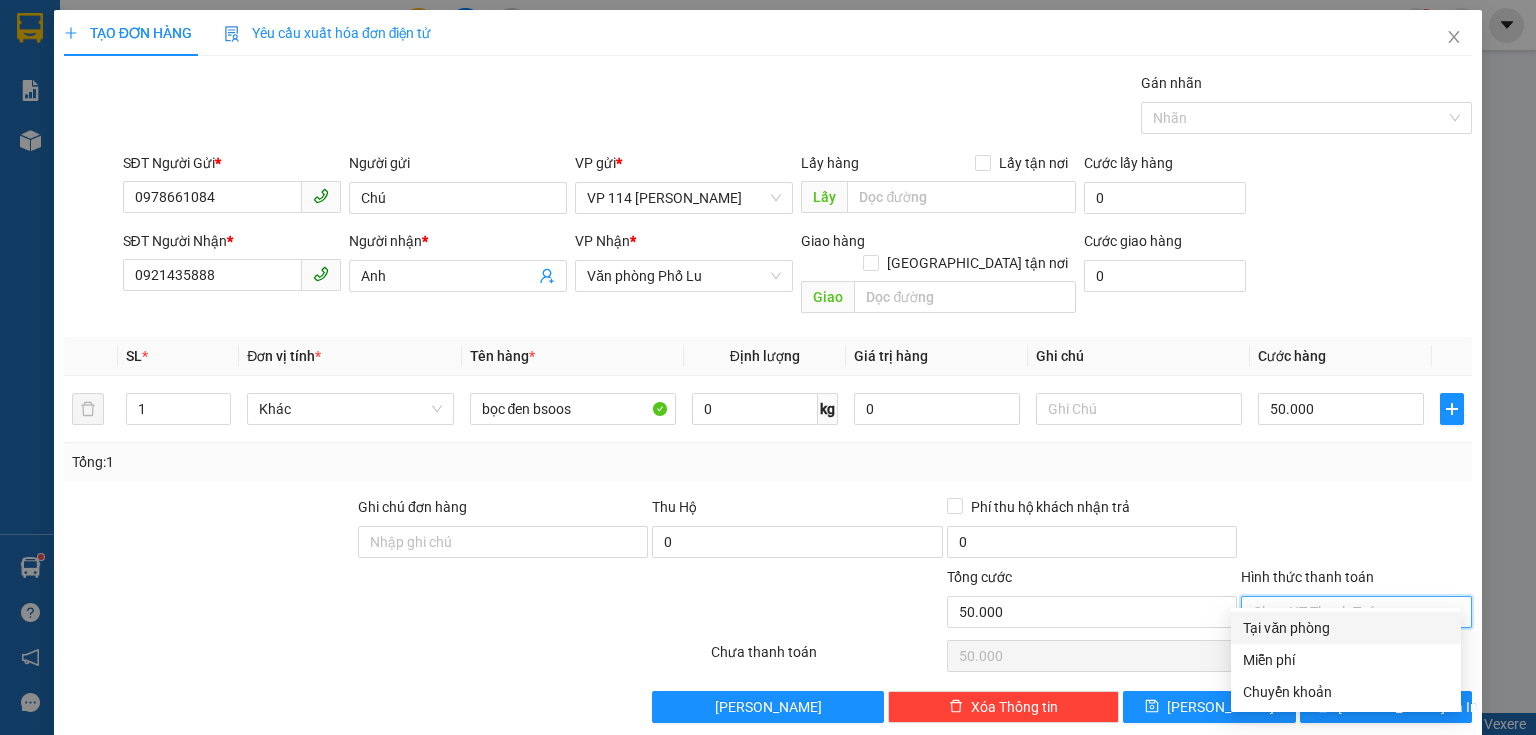 click on "Tại văn phòng" at bounding box center [1346, 628] 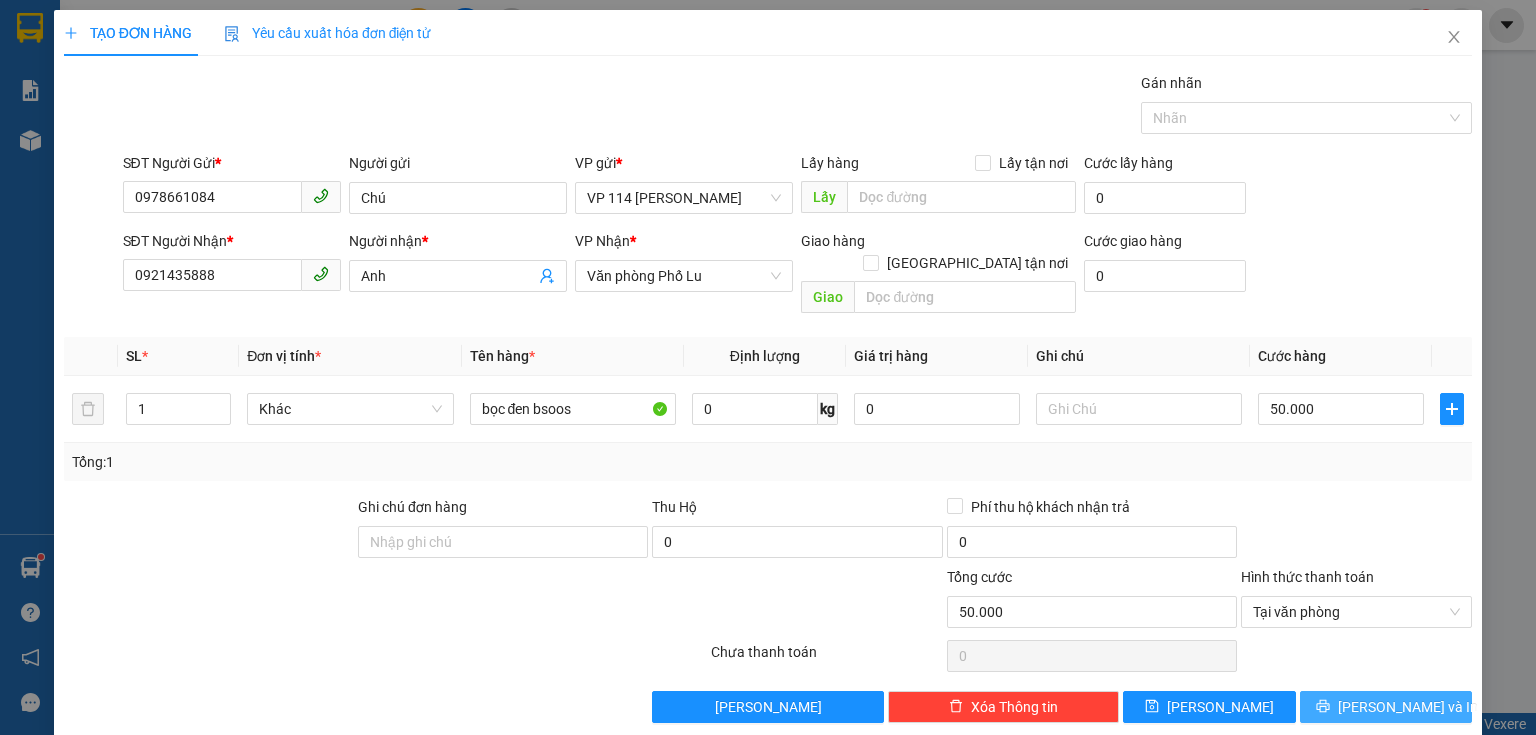 click on "[PERSON_NAME] và In" at bounding box center [1386, 707] 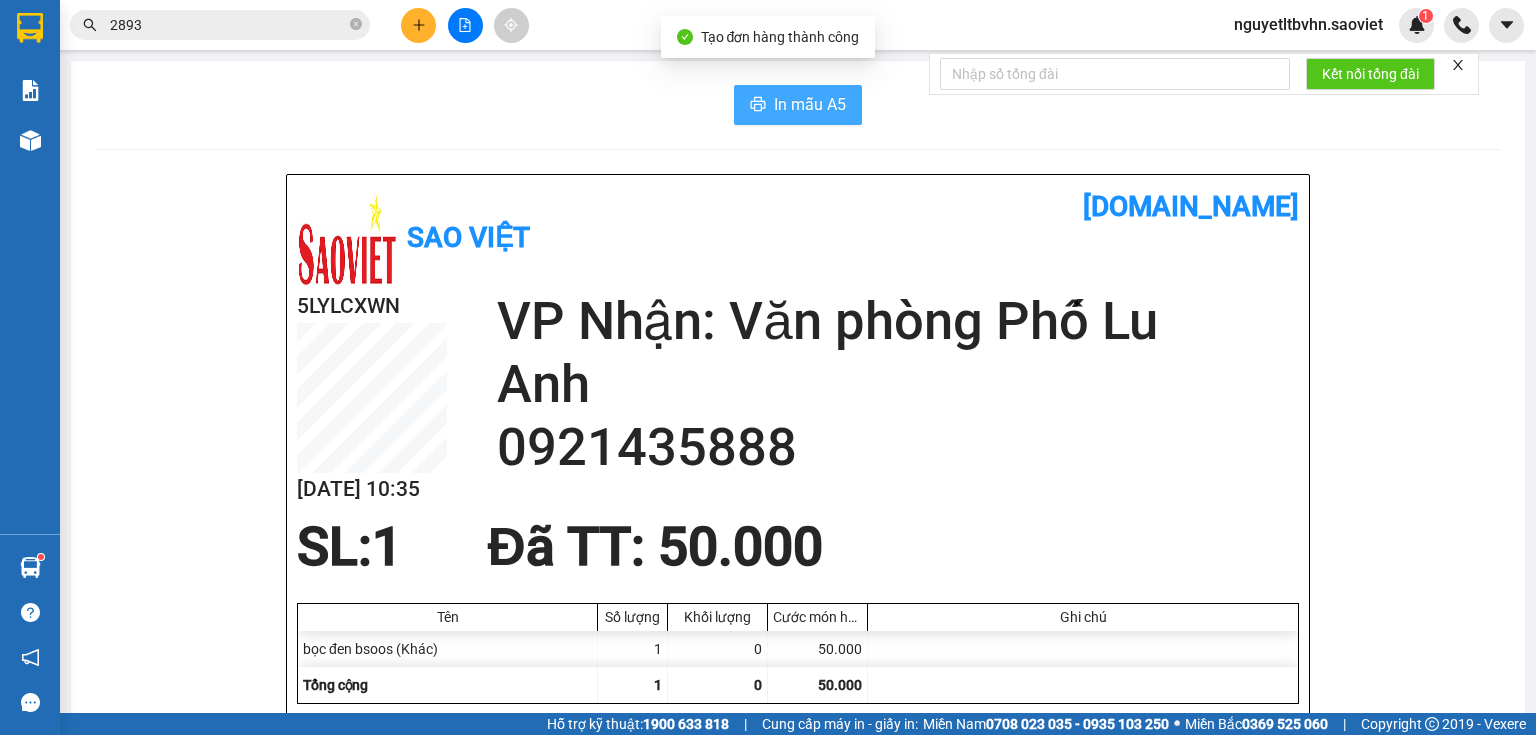 click on "In mẫu A5" at bounding box center (810, 104) 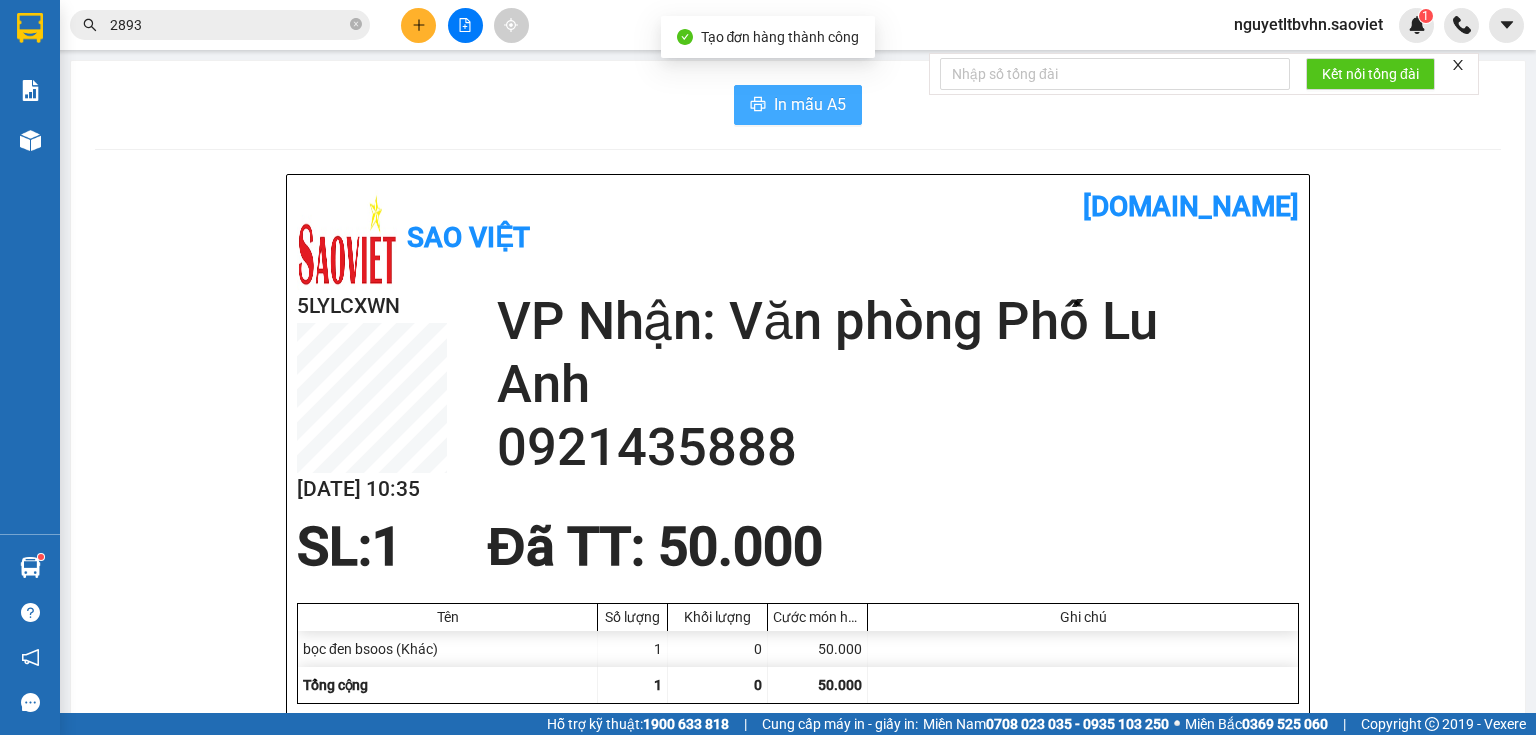scroll, scrollTop: 0, scrollLeft: 0, axis: both 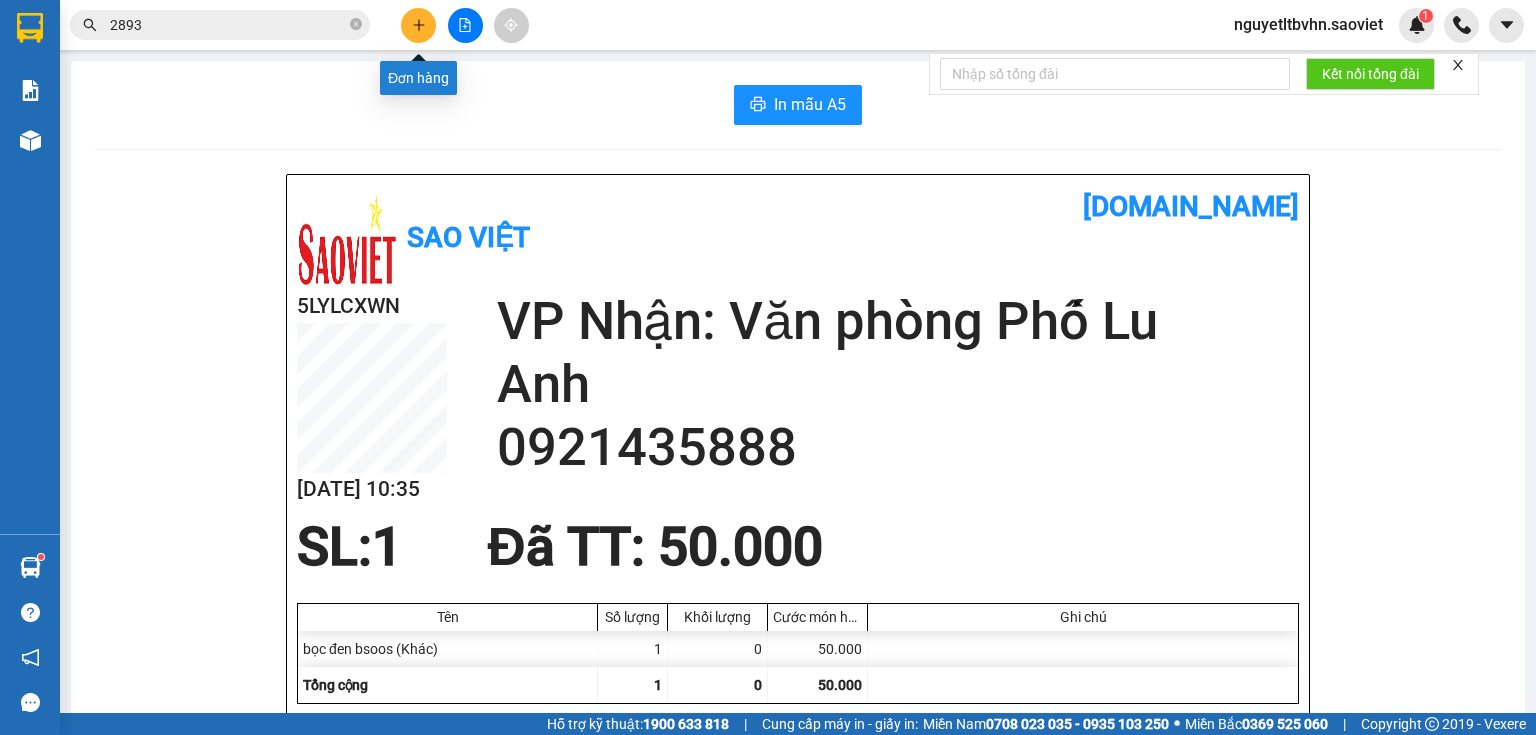 click 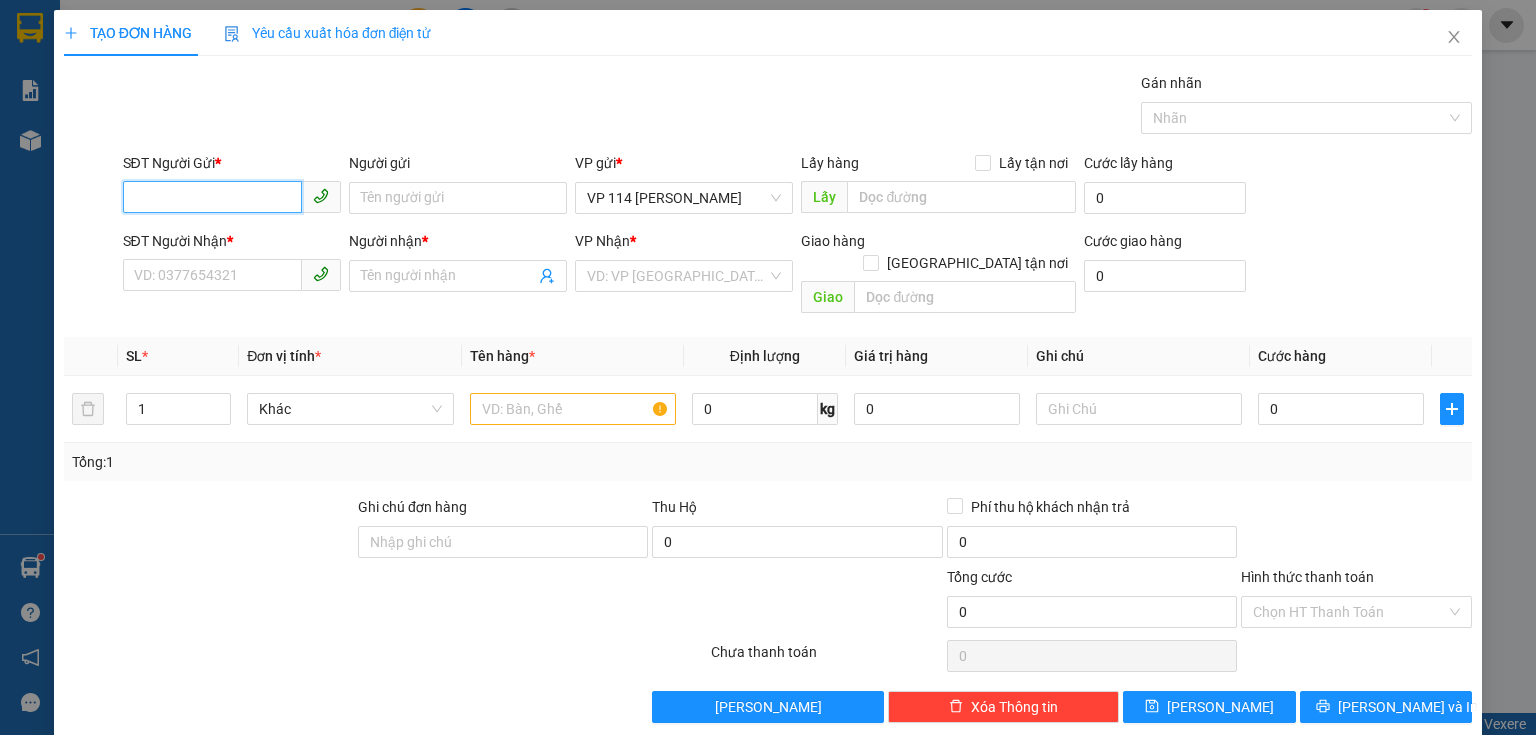 drag, startPoint x: 240, startPoint y: 192, endPoint x: 258, endPoint y: 187, distance: 18.681541 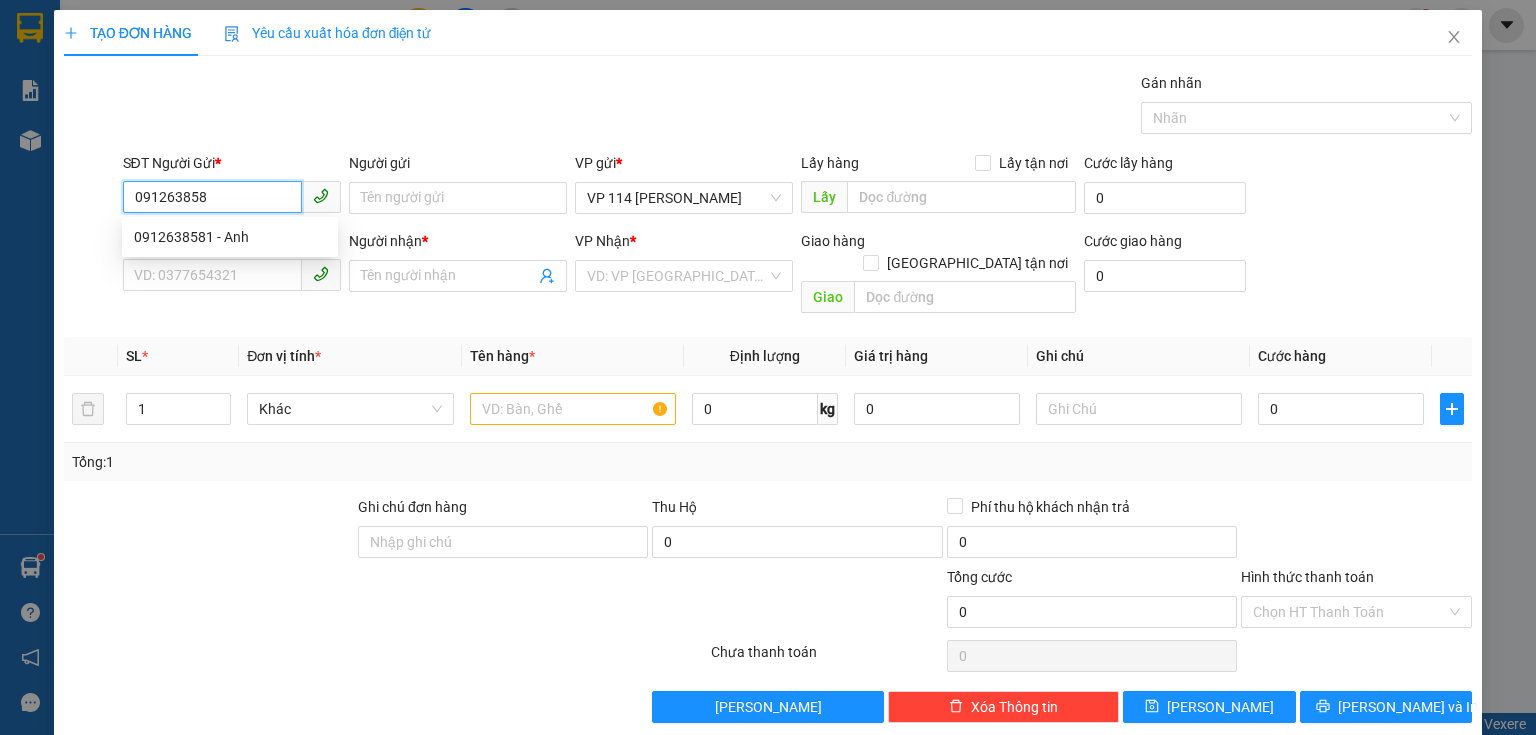 type on "0912638581" 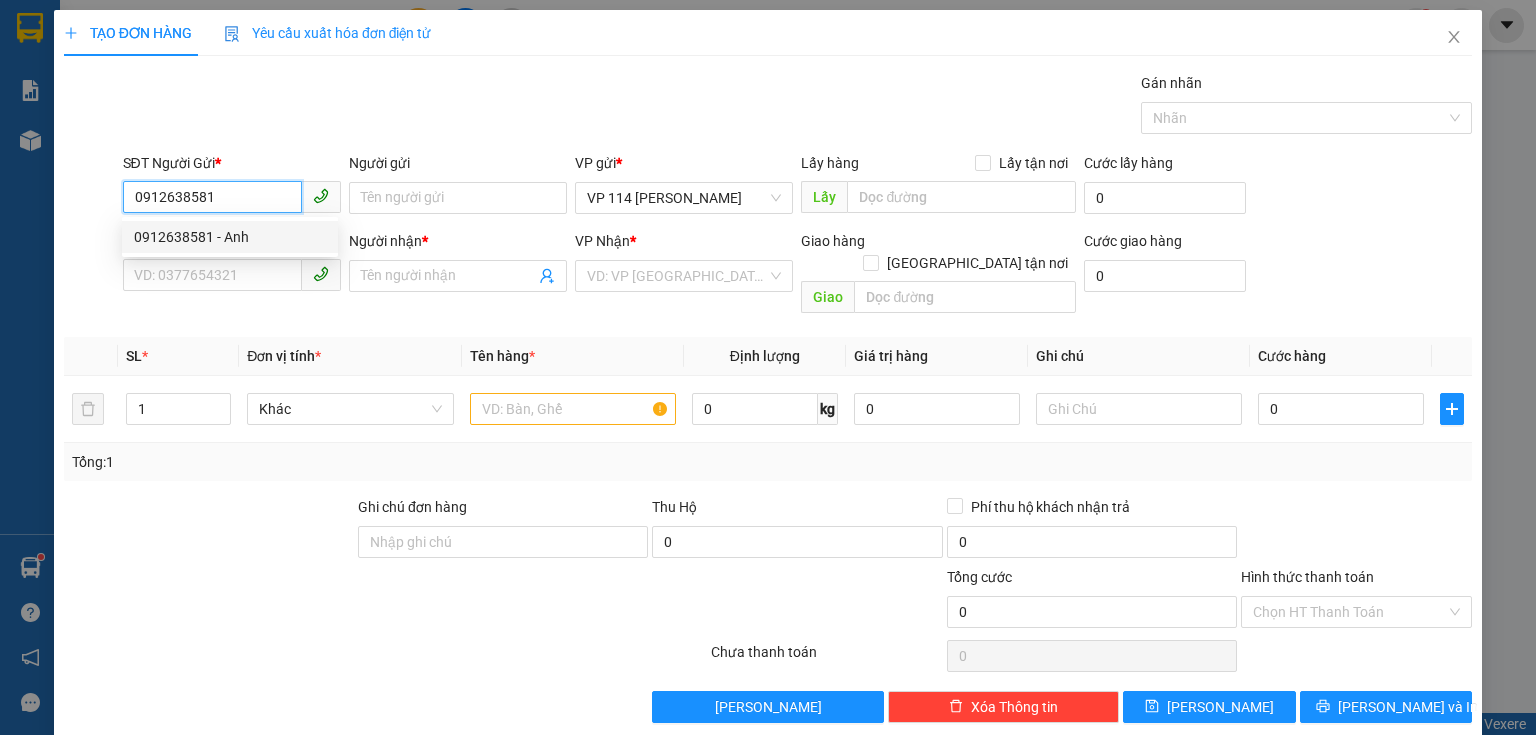 click on "0912638581 - Anh" at bounding box center [230, 237] 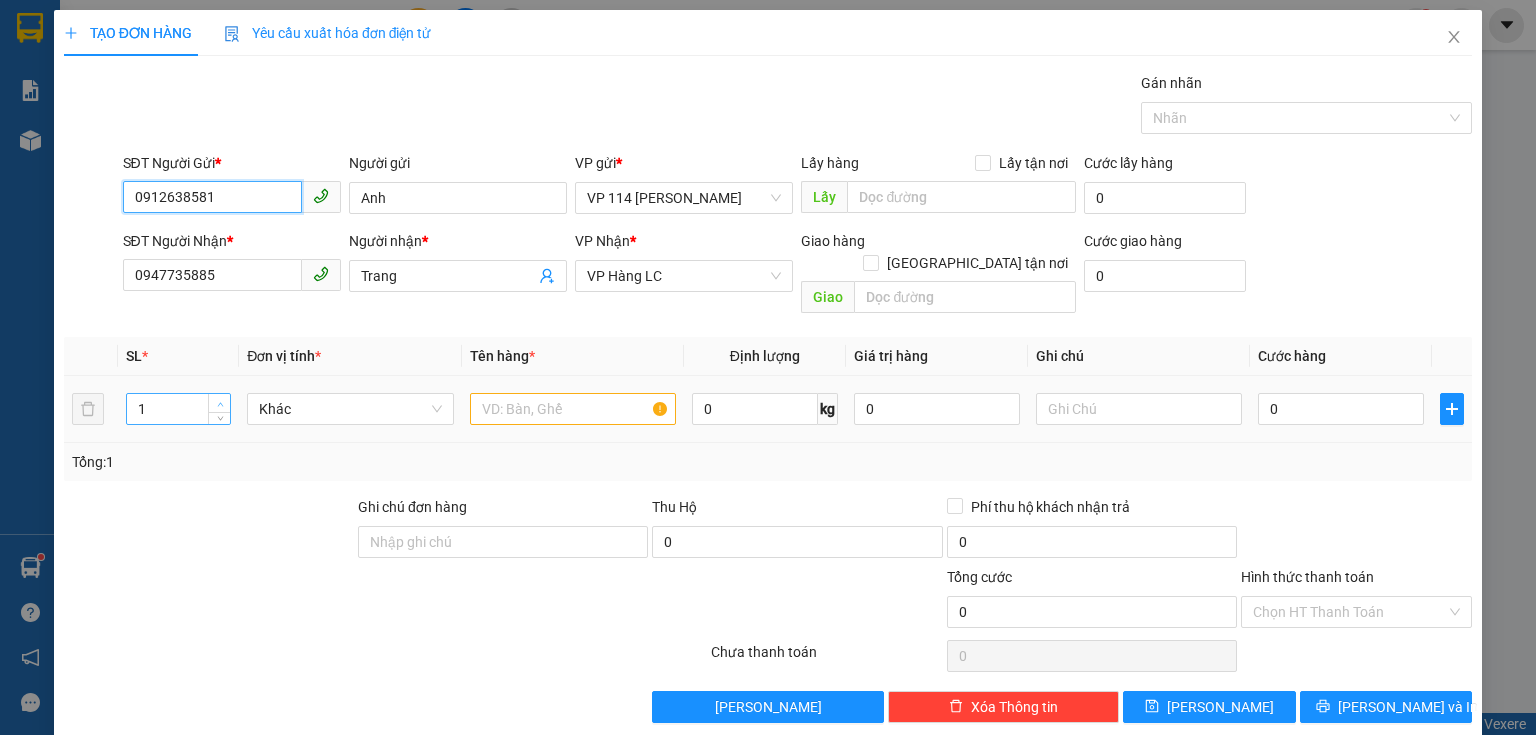 type on "0912638581" 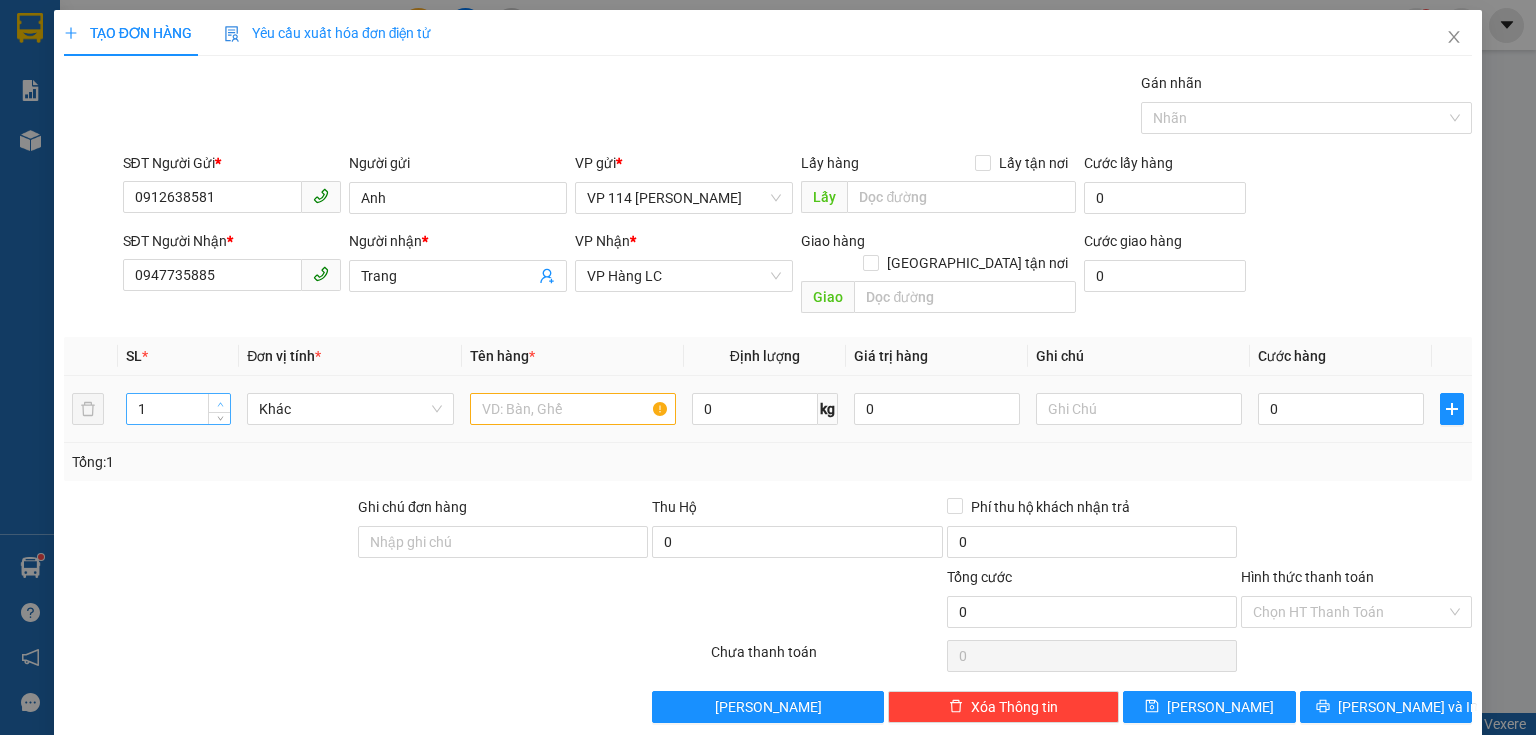 type on "2" 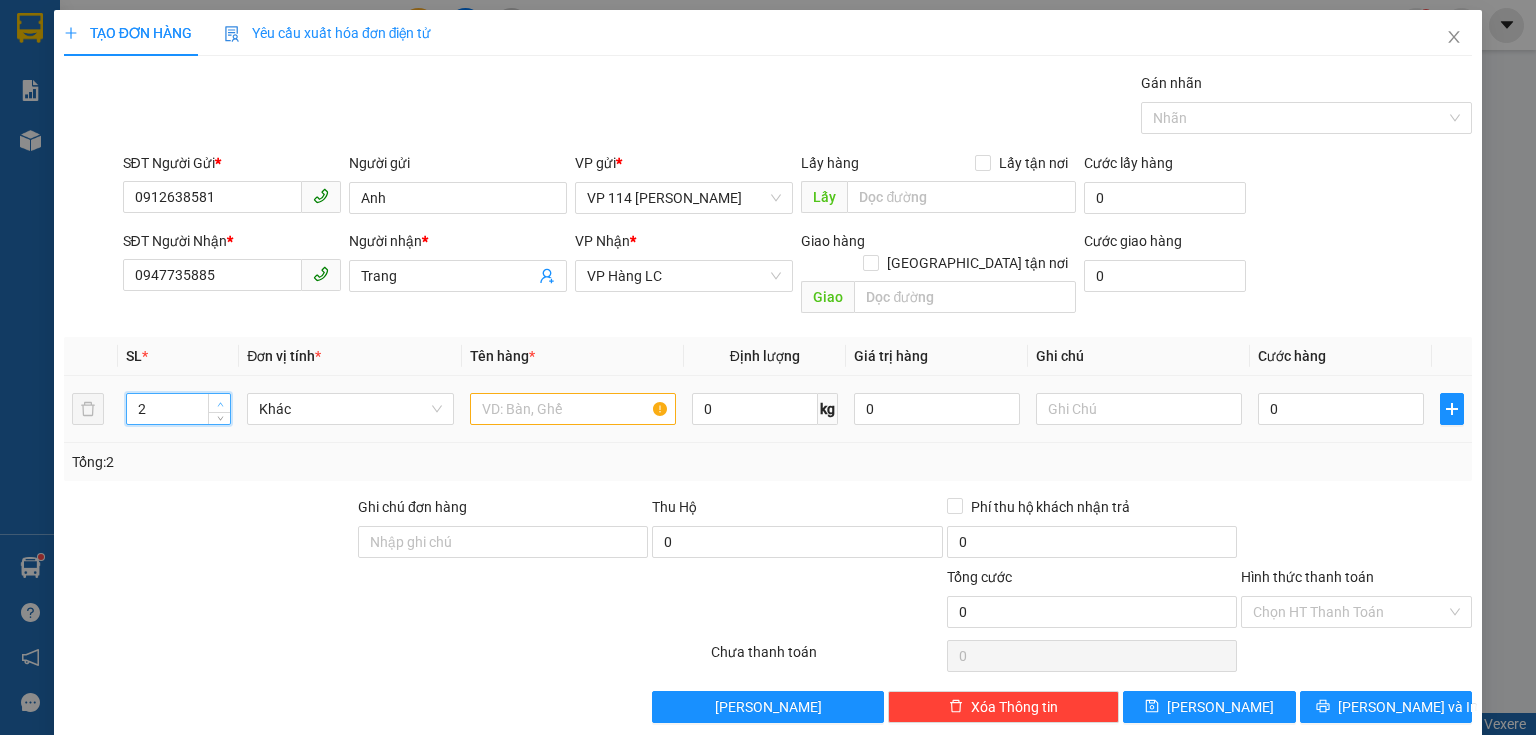 click at bounding box center [220, 404] 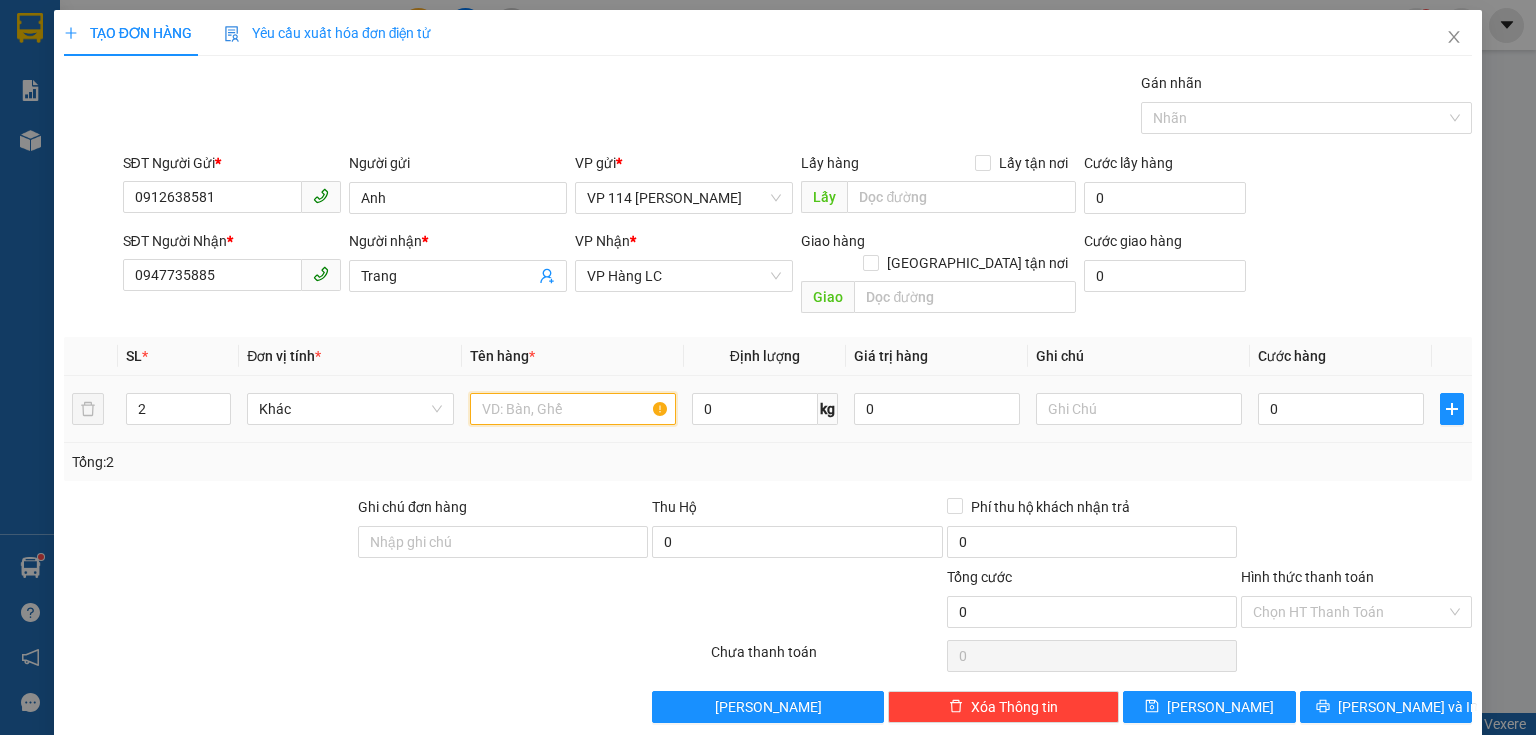 click at bounding box center (573, 409) 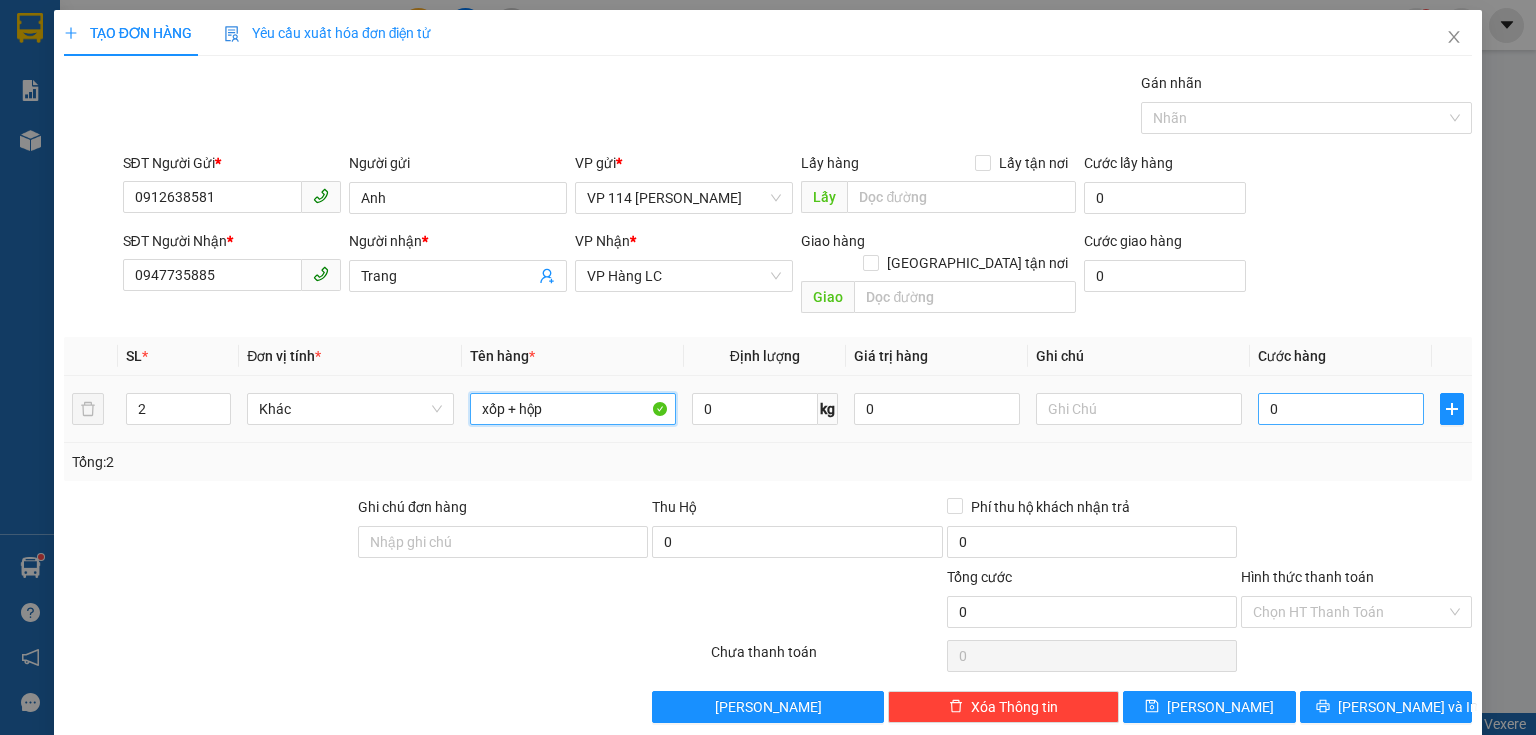 type on "xốp + hộp" 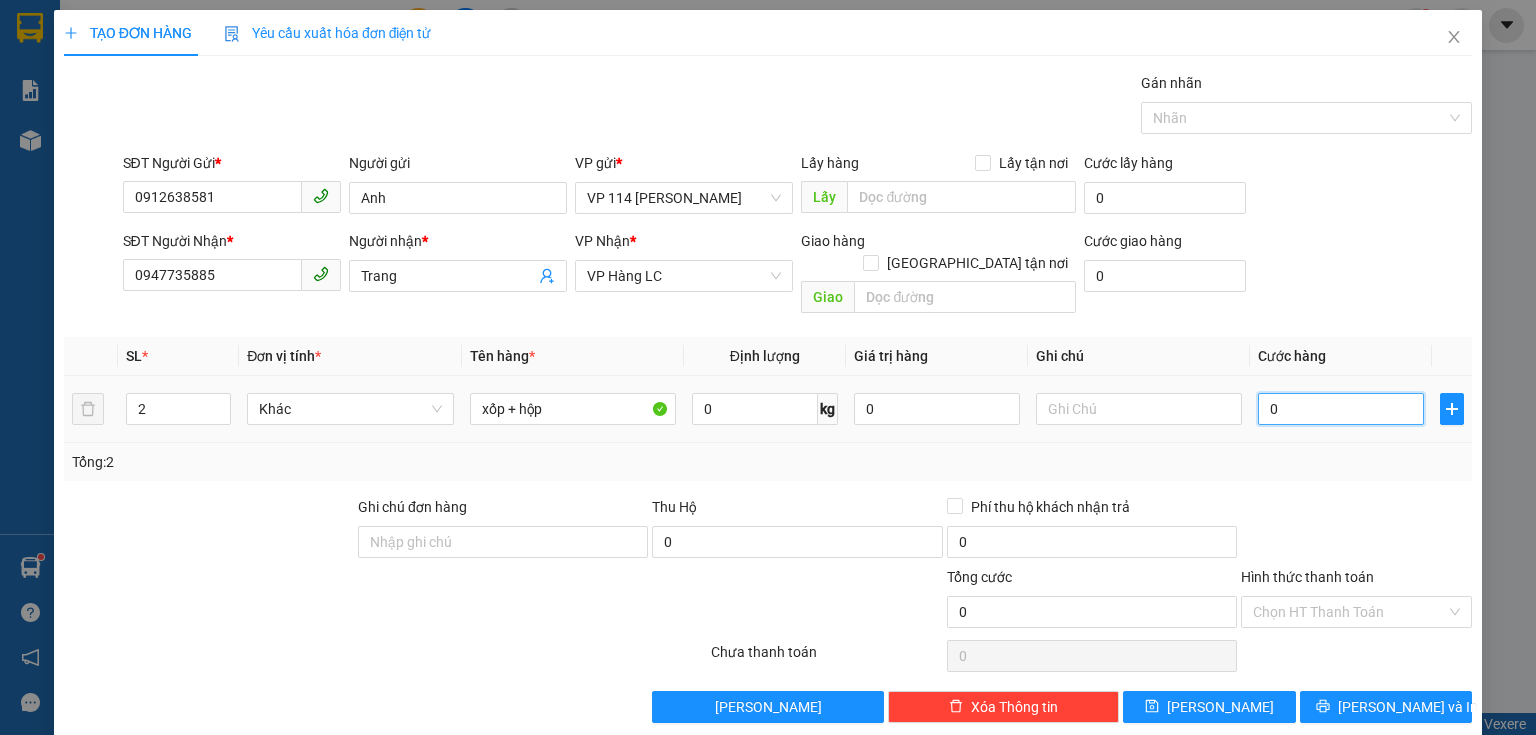 click on "0" at bounding box center (1341, 409) 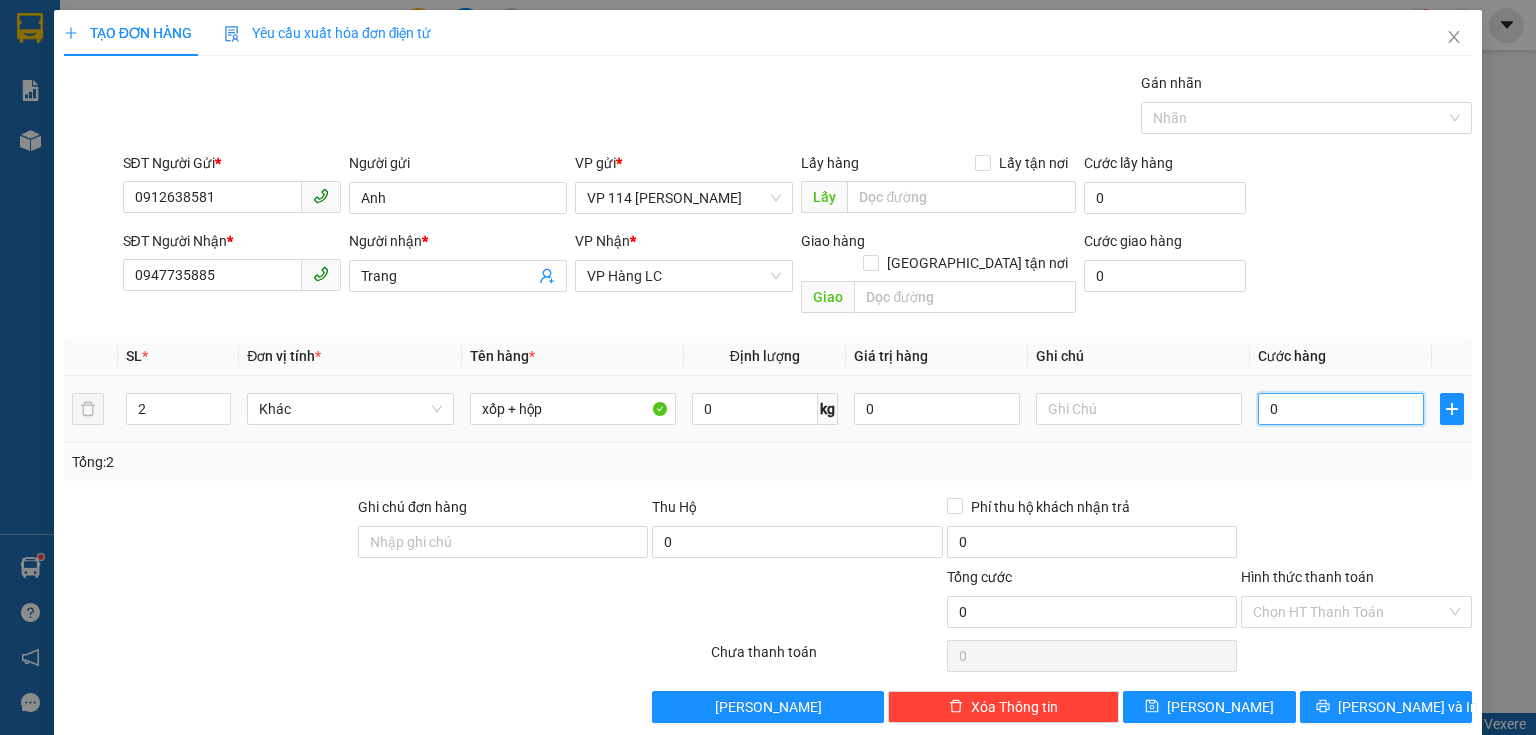 type on "1" 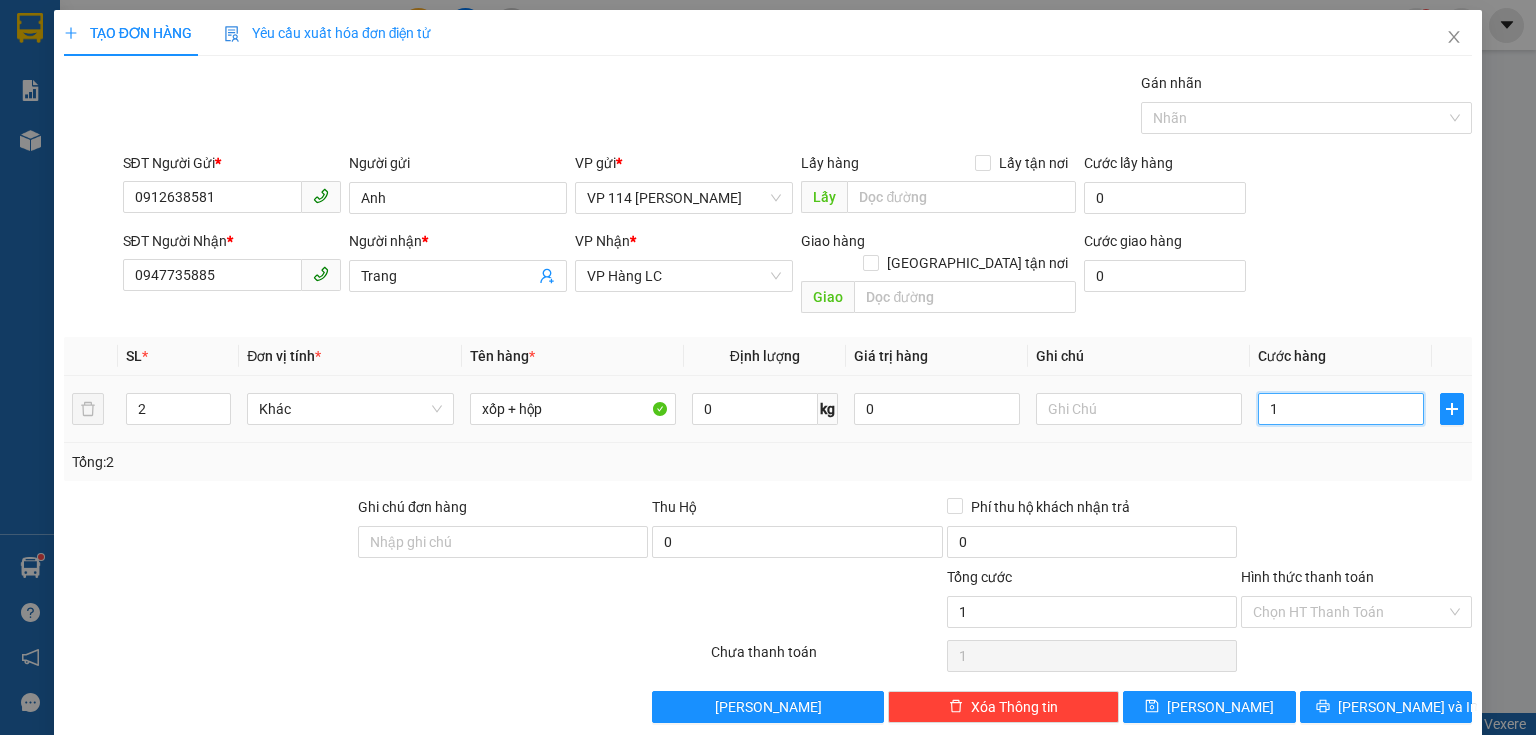 type on "10" 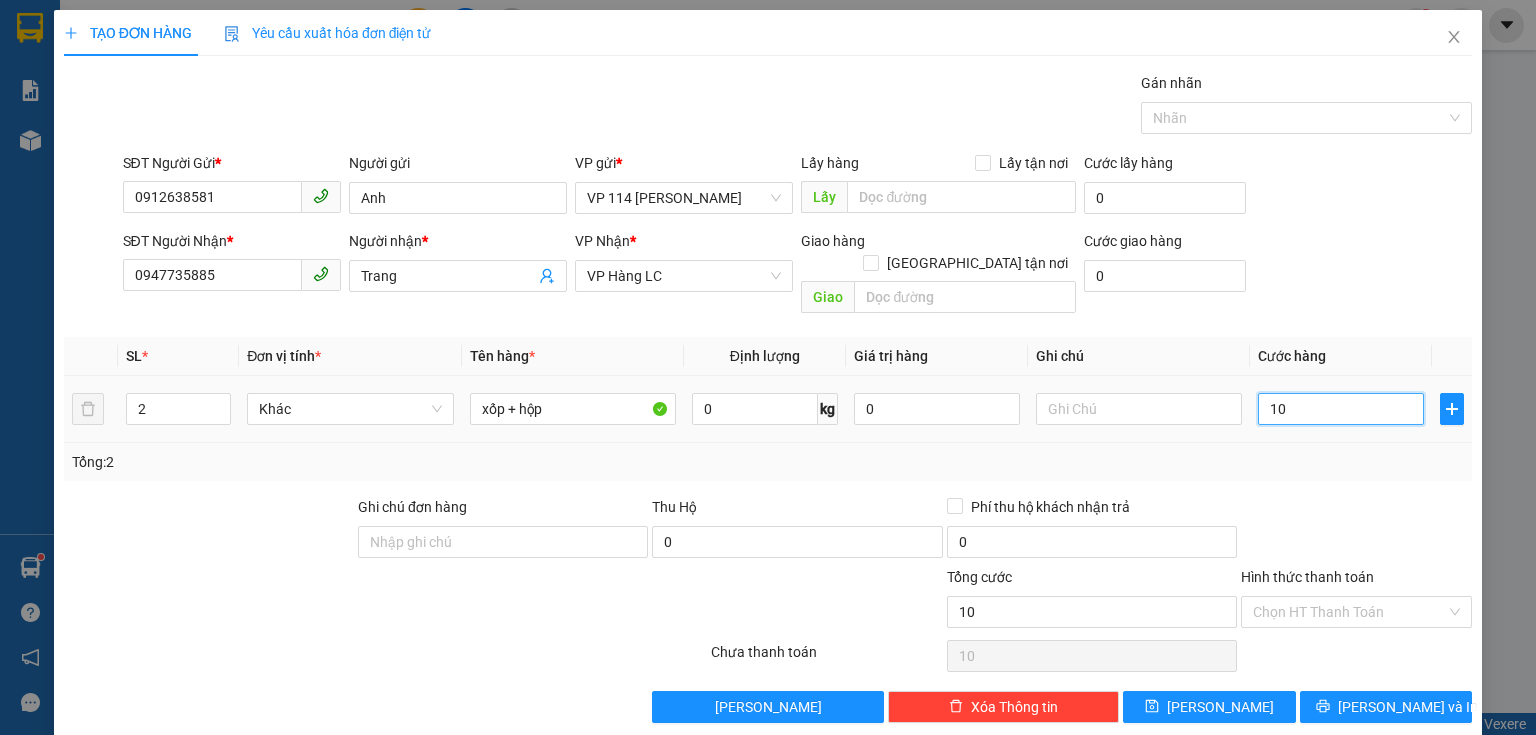 type on "100" 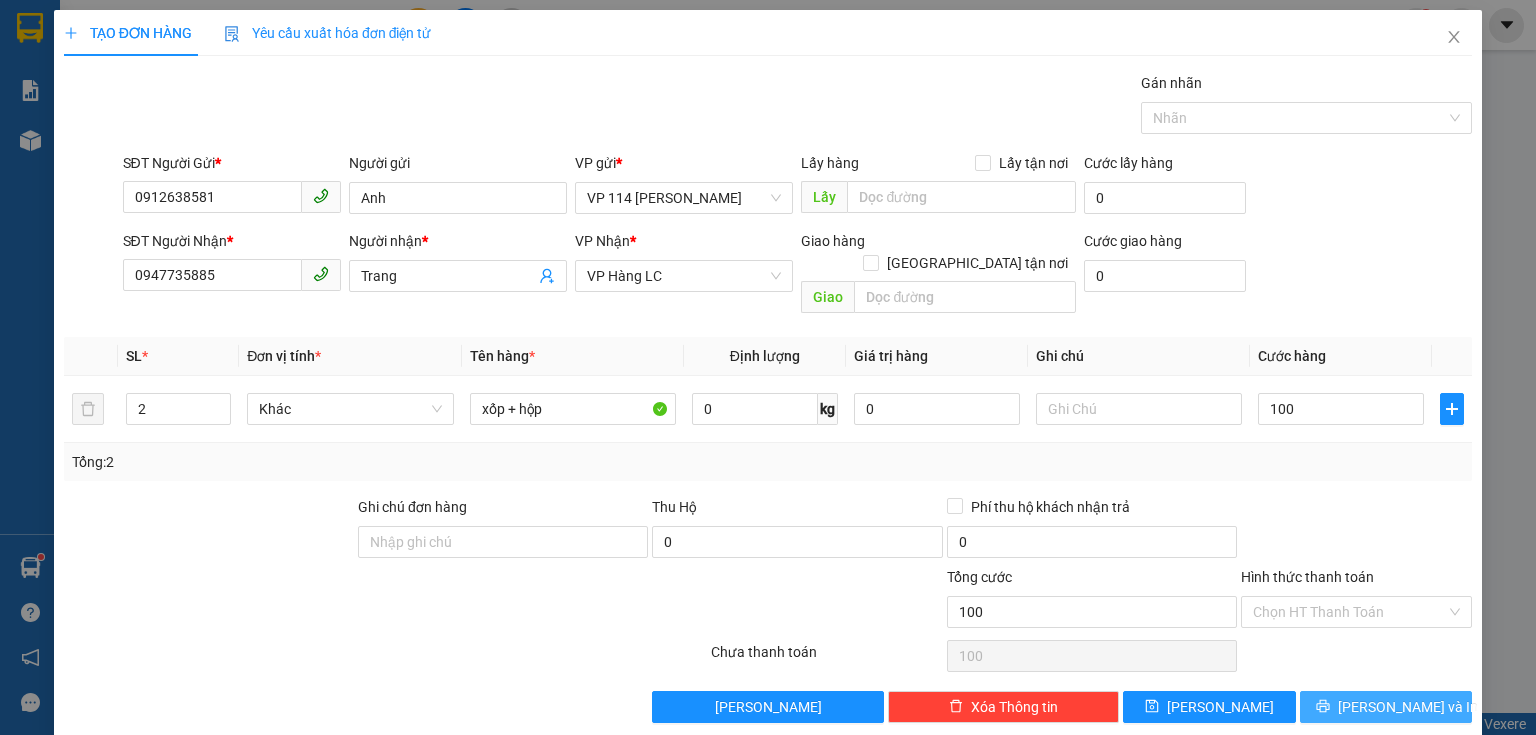 type on "100.000" 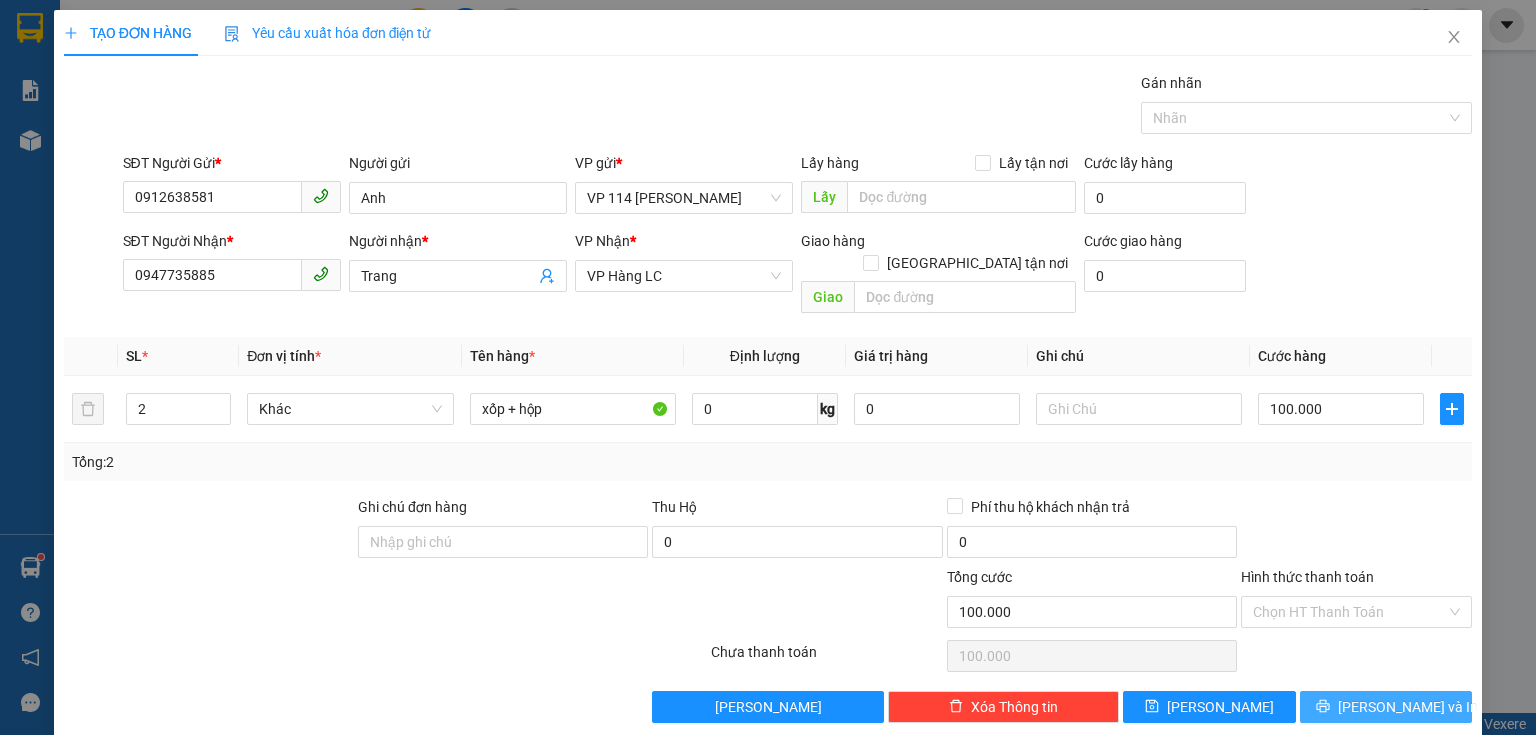 click on "[PERSON_NAME] và In" at bounding box center (1408, 707) 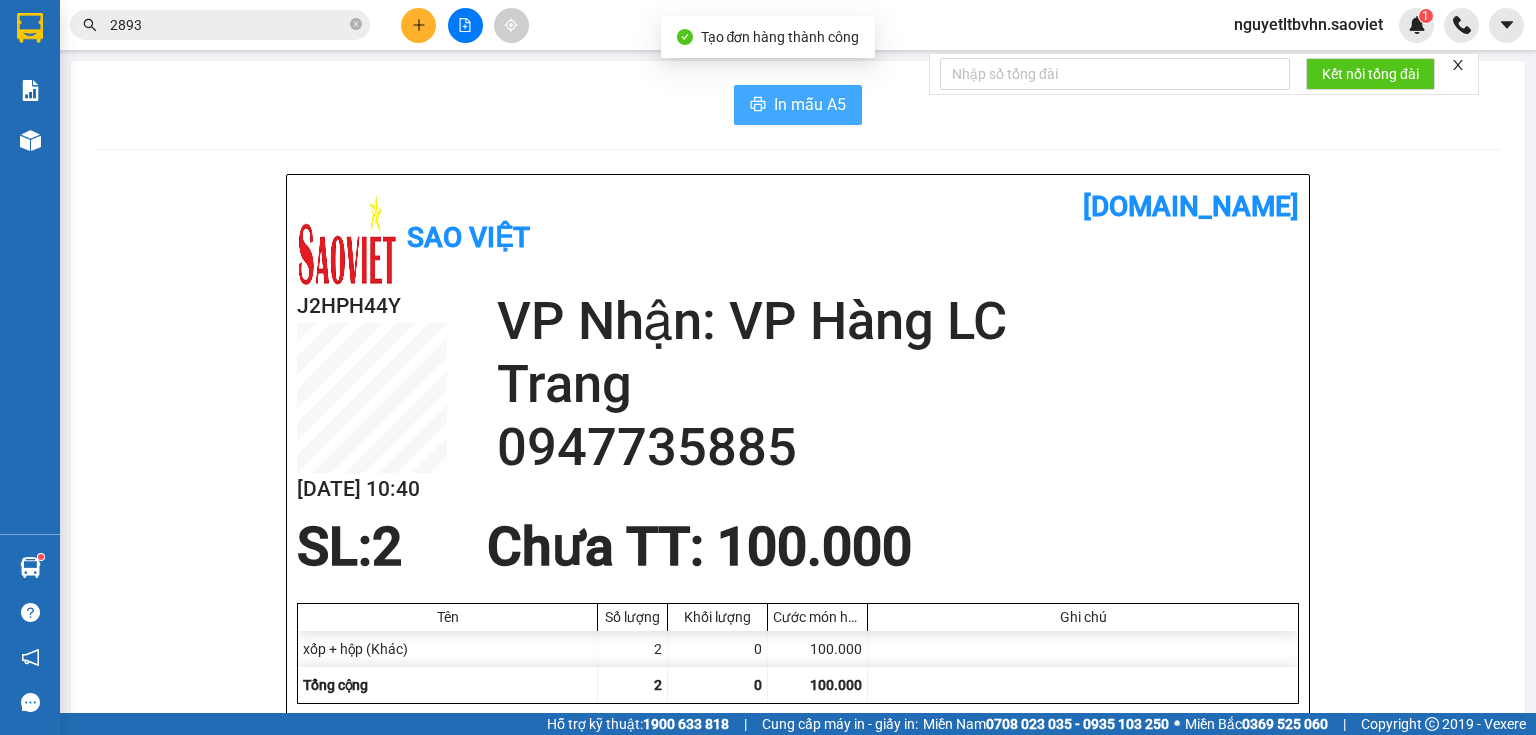 click on "In mẫu A5" at bounding box center [798, 105] 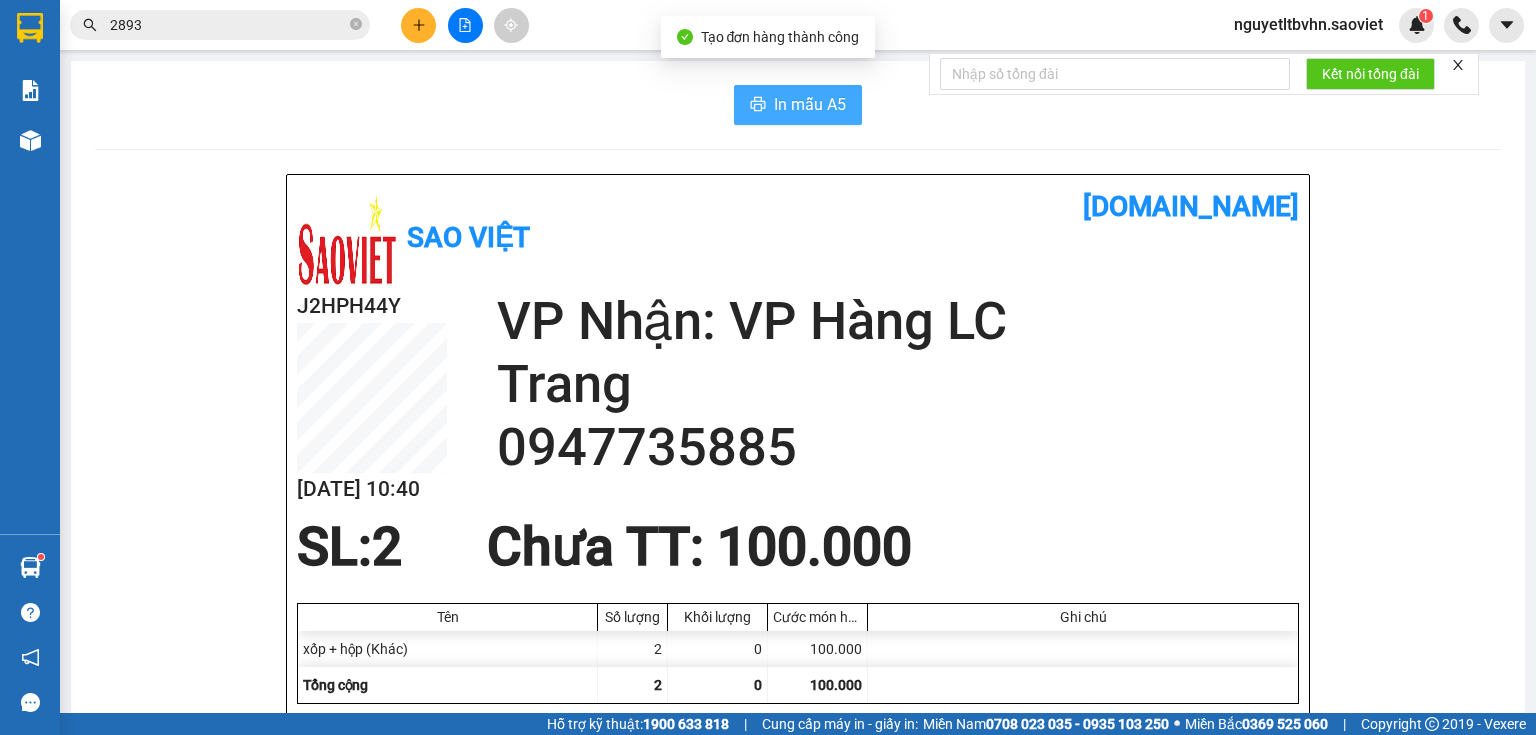 scroll, scrollTop: 0, scrollLeft: 0, axis: both 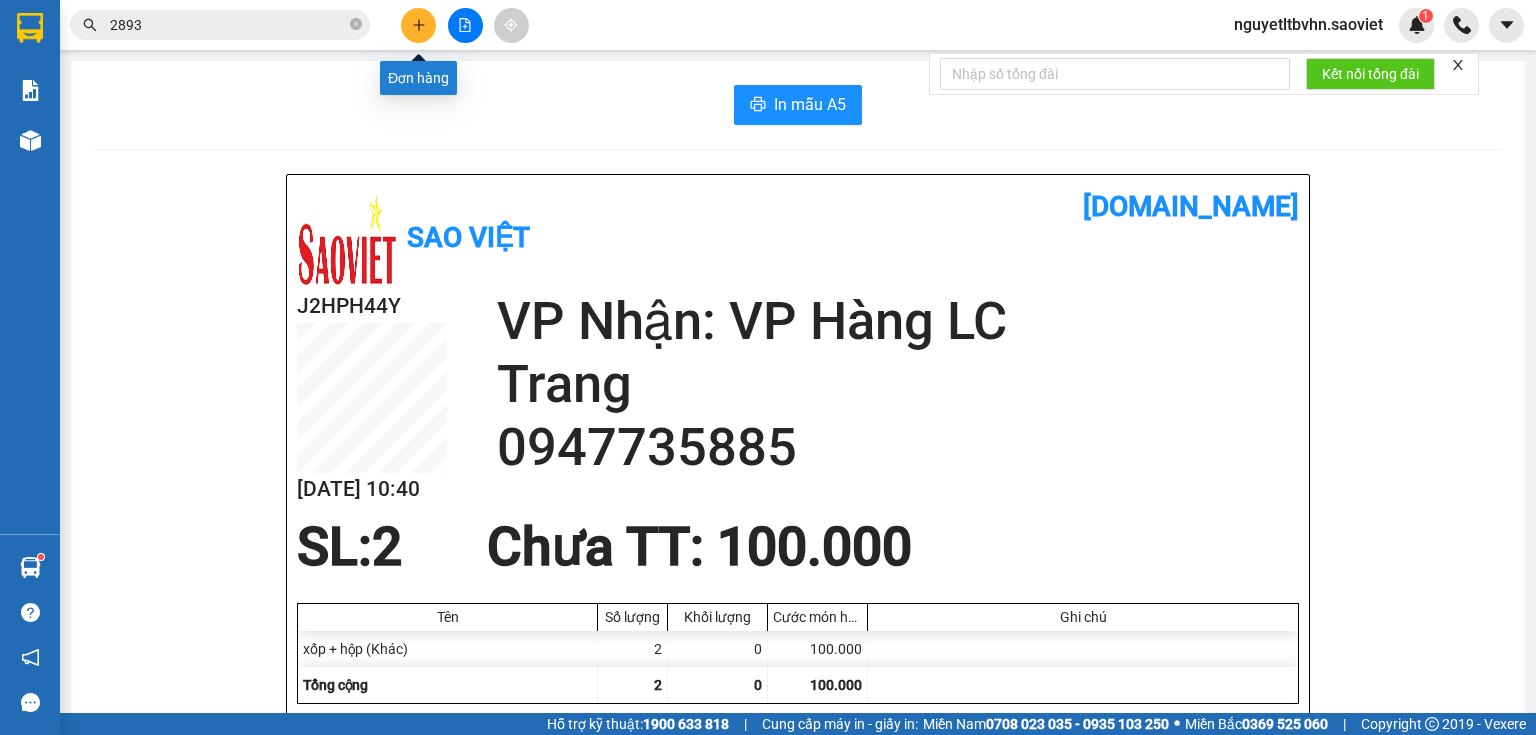 click 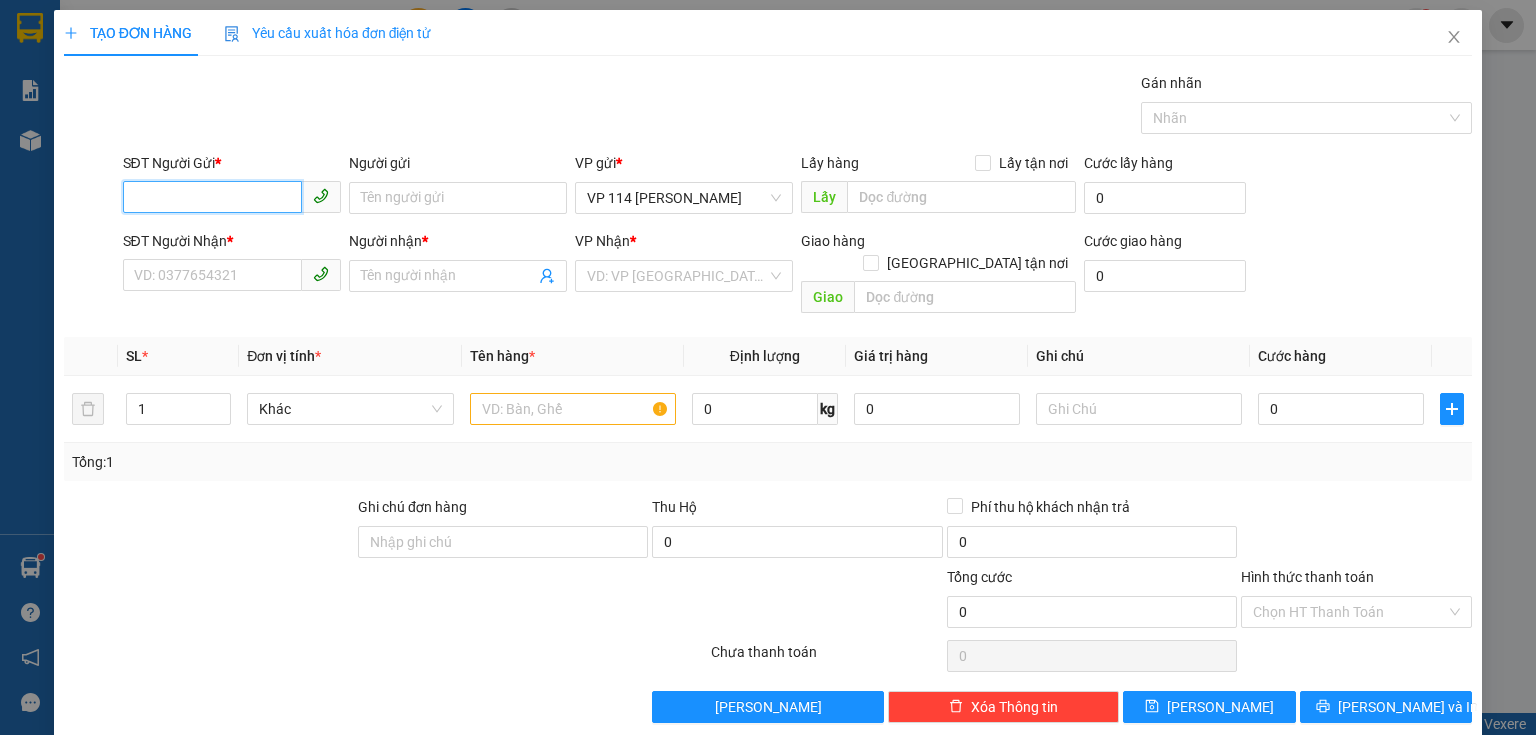click on "SĐT Người Gửi  *" at bounding box center [212, 197] 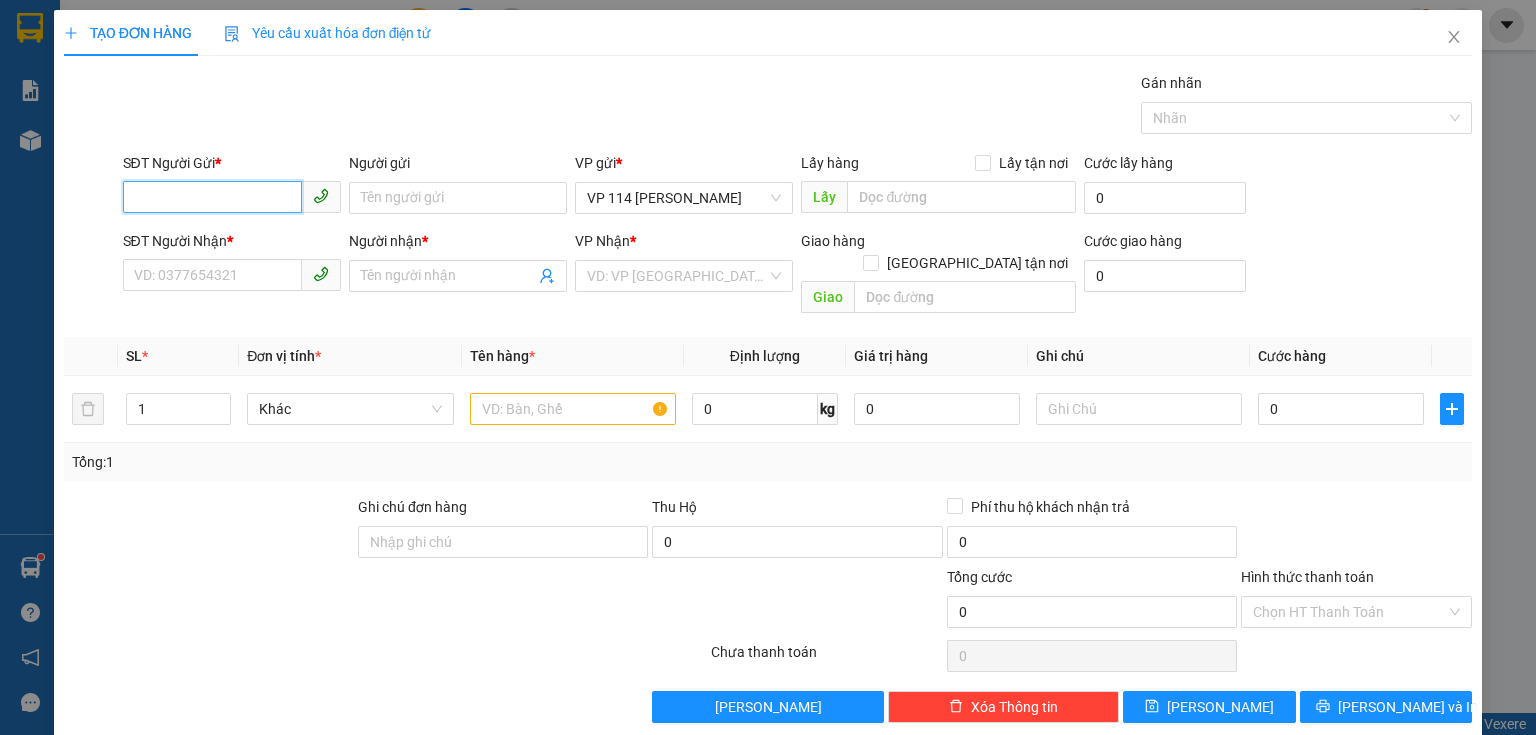 click on "SĐT Người Gửi  *" at bounding box center [212, 197] 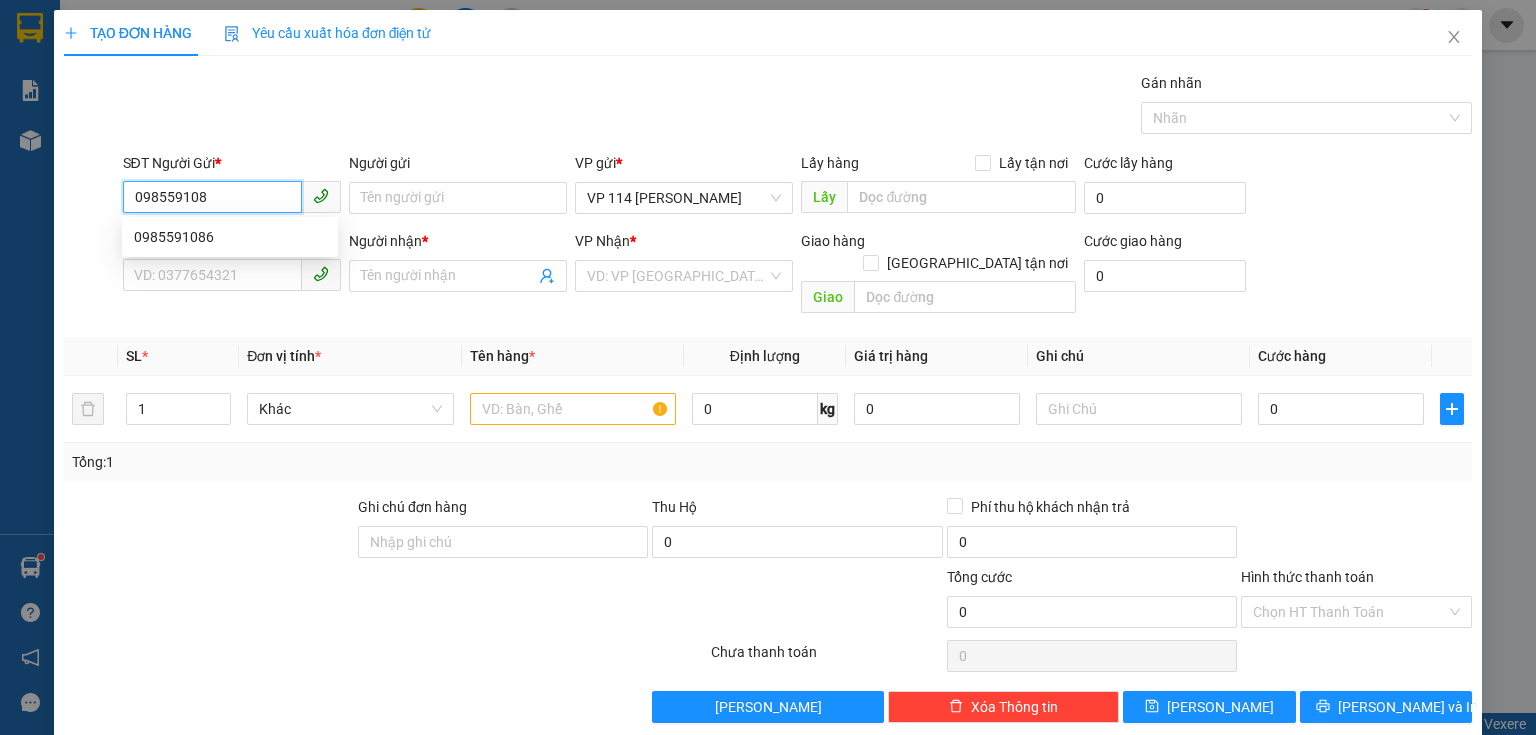 type on "0985591086" 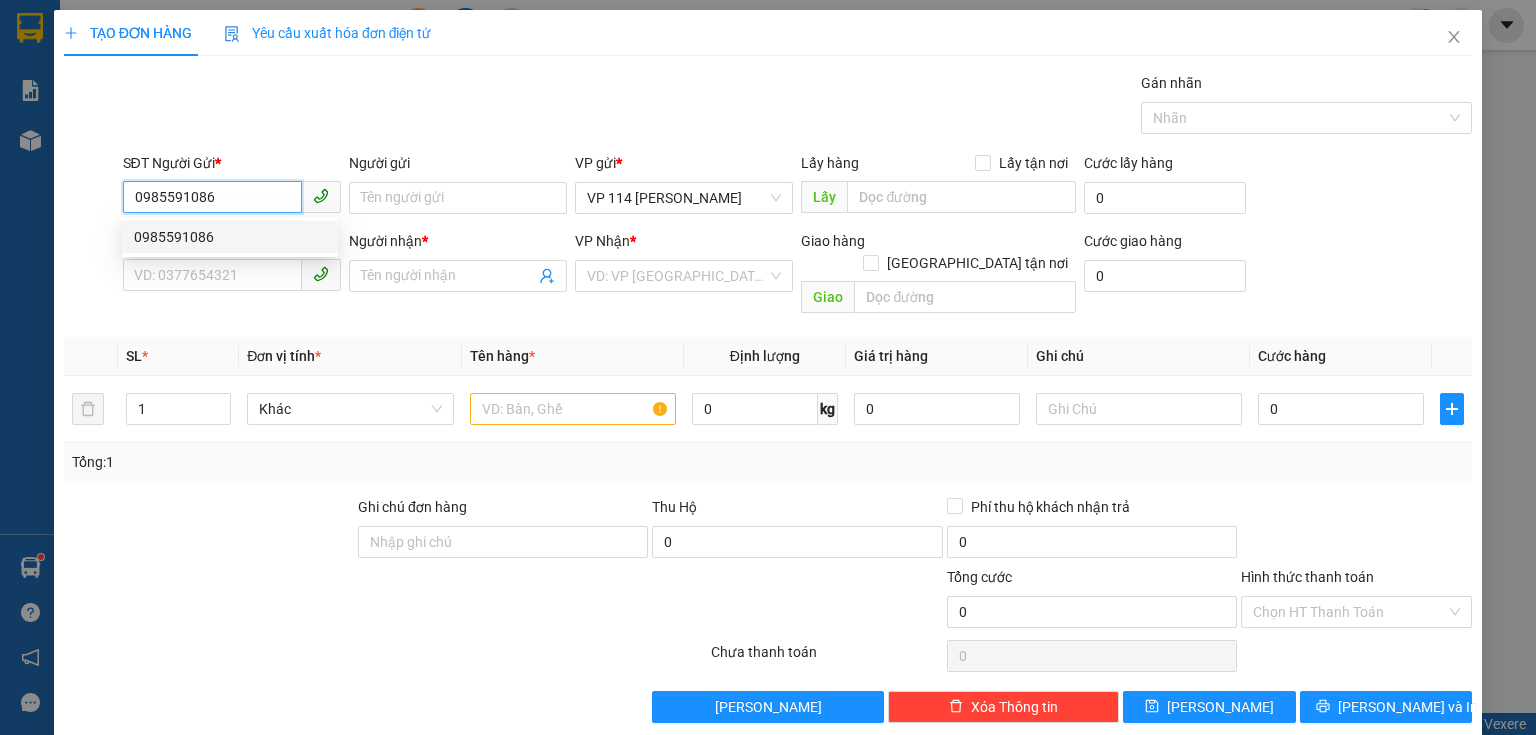 click on "0985591086" at bounding box center (230, 237) 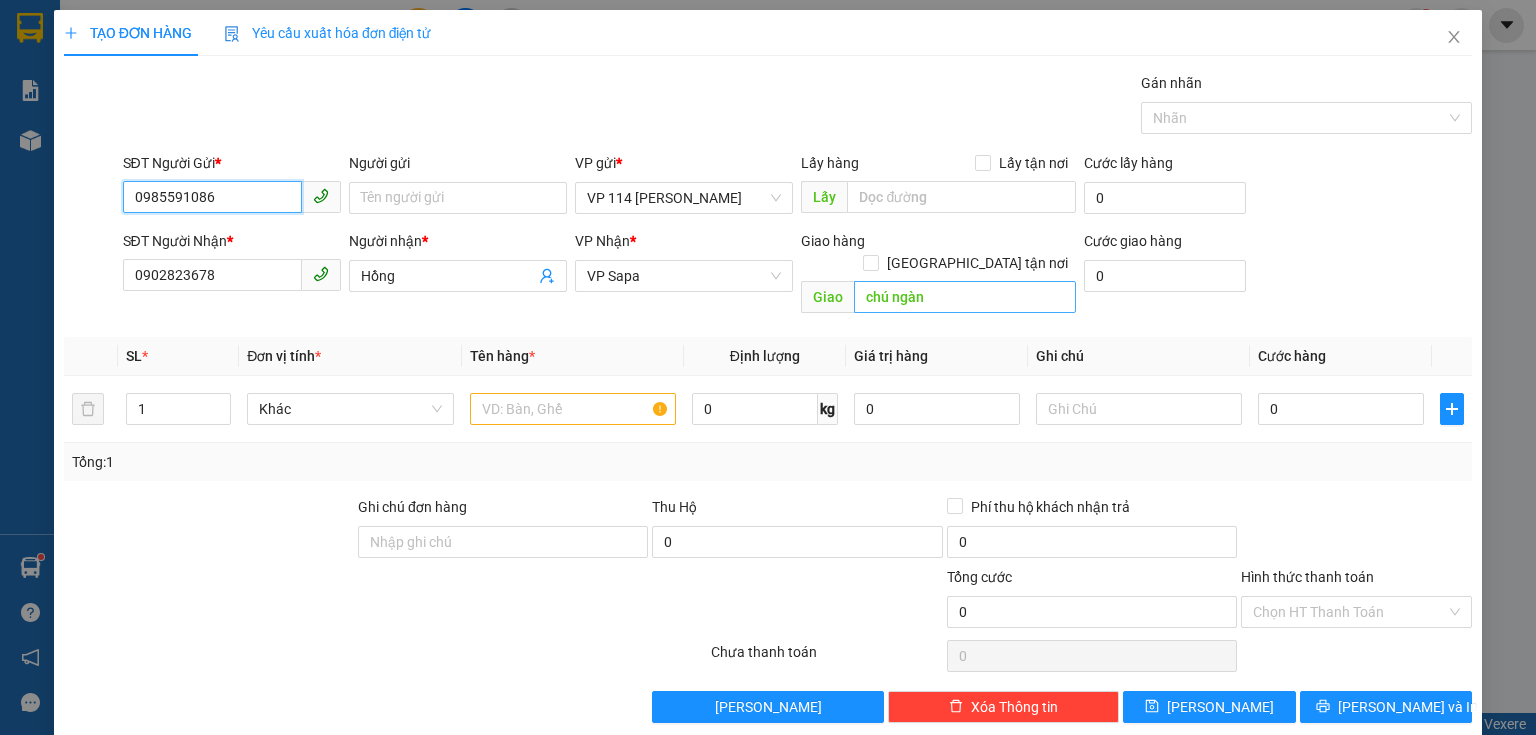 type on "0985591086" 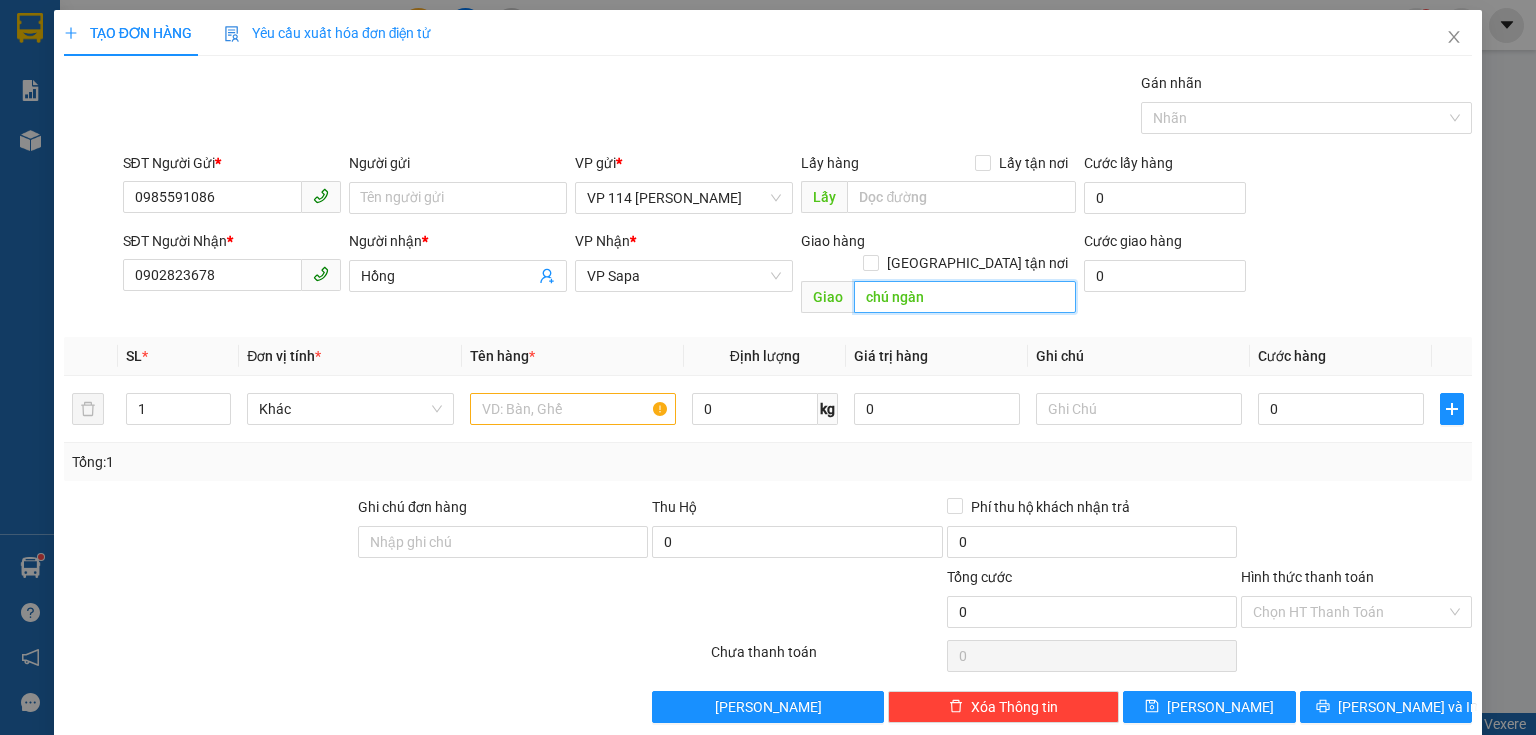 click on "chú ngàn" at bounding box center (965, 297) 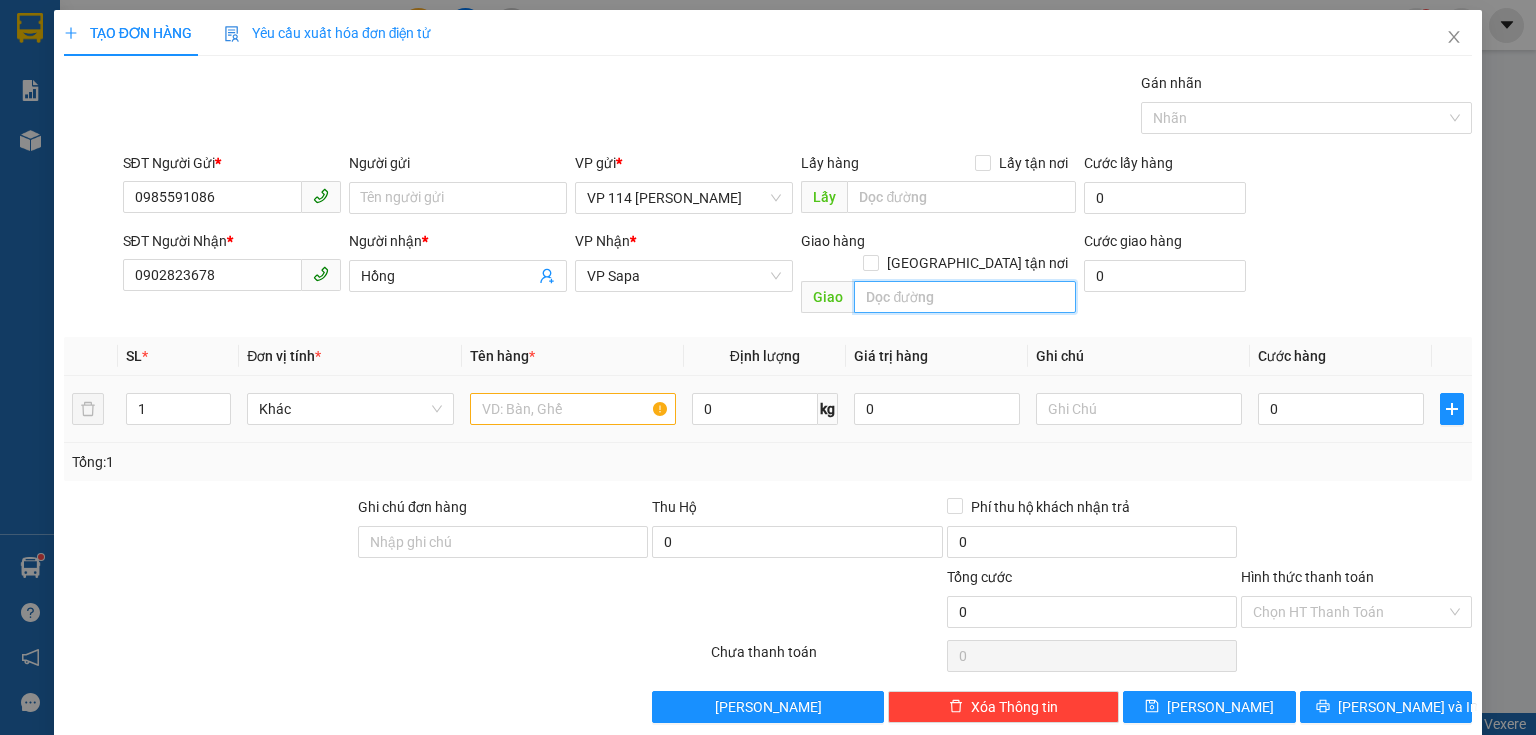 type 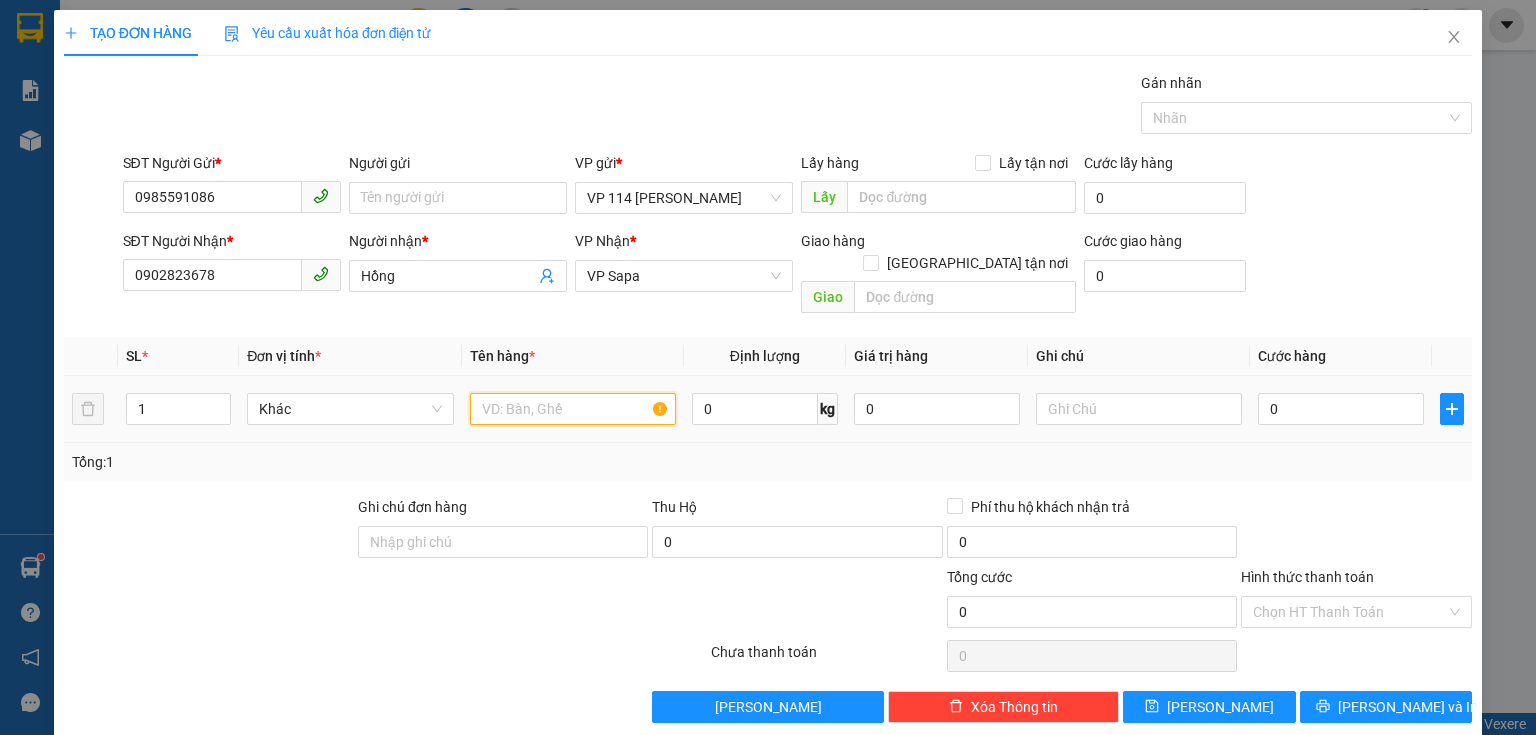 click at bounding box center [573, 409] 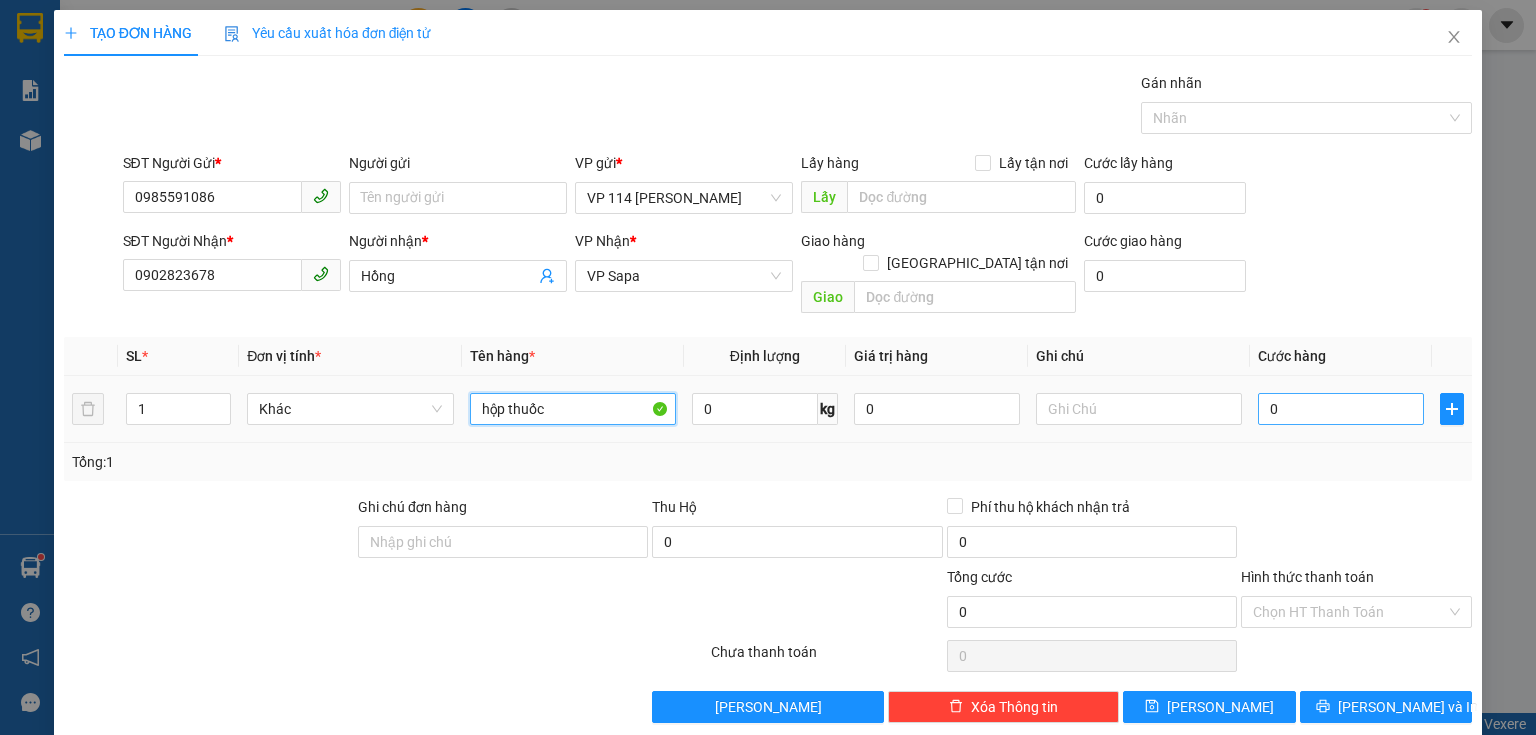 type on "hộp thuốc" 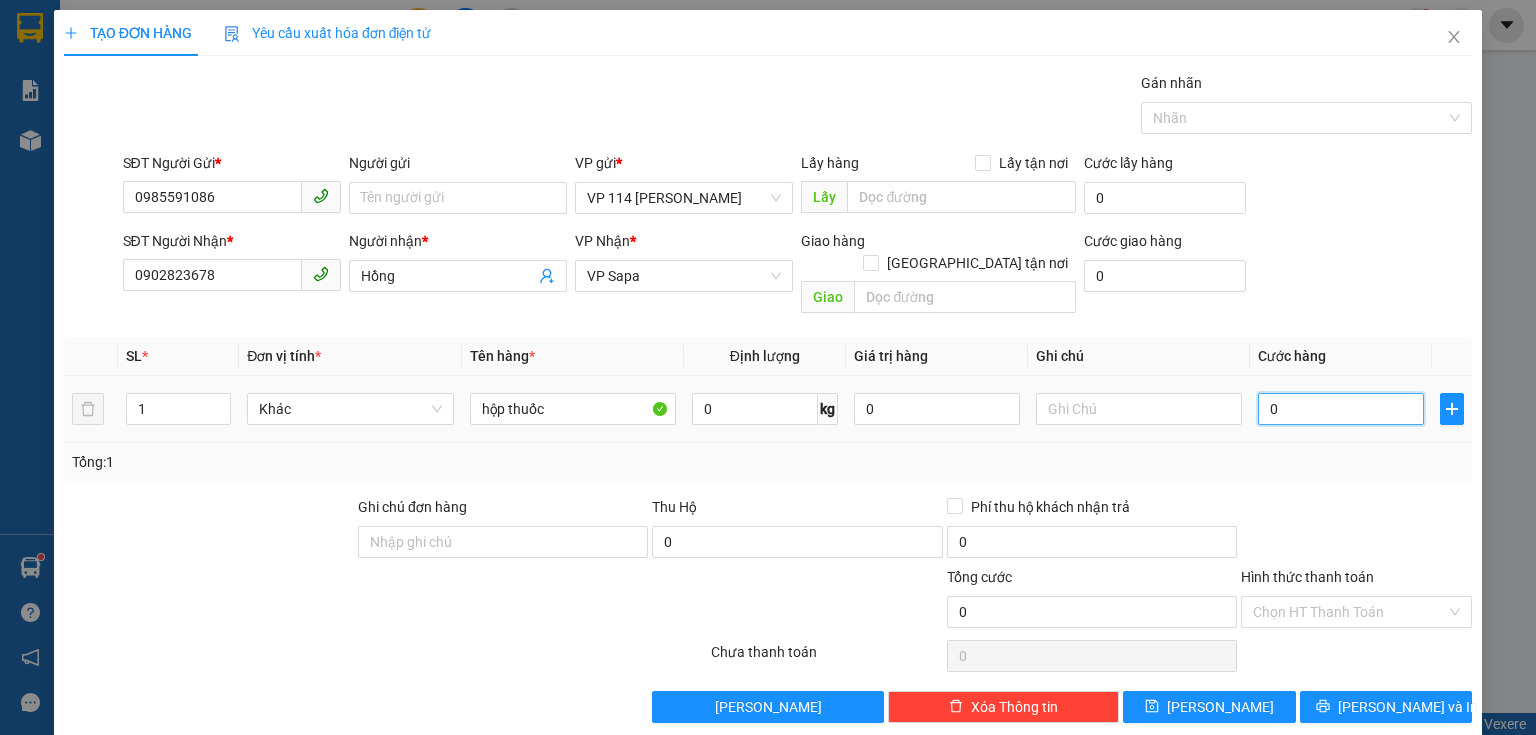 click on "0" at bounding box center [1341, 409] 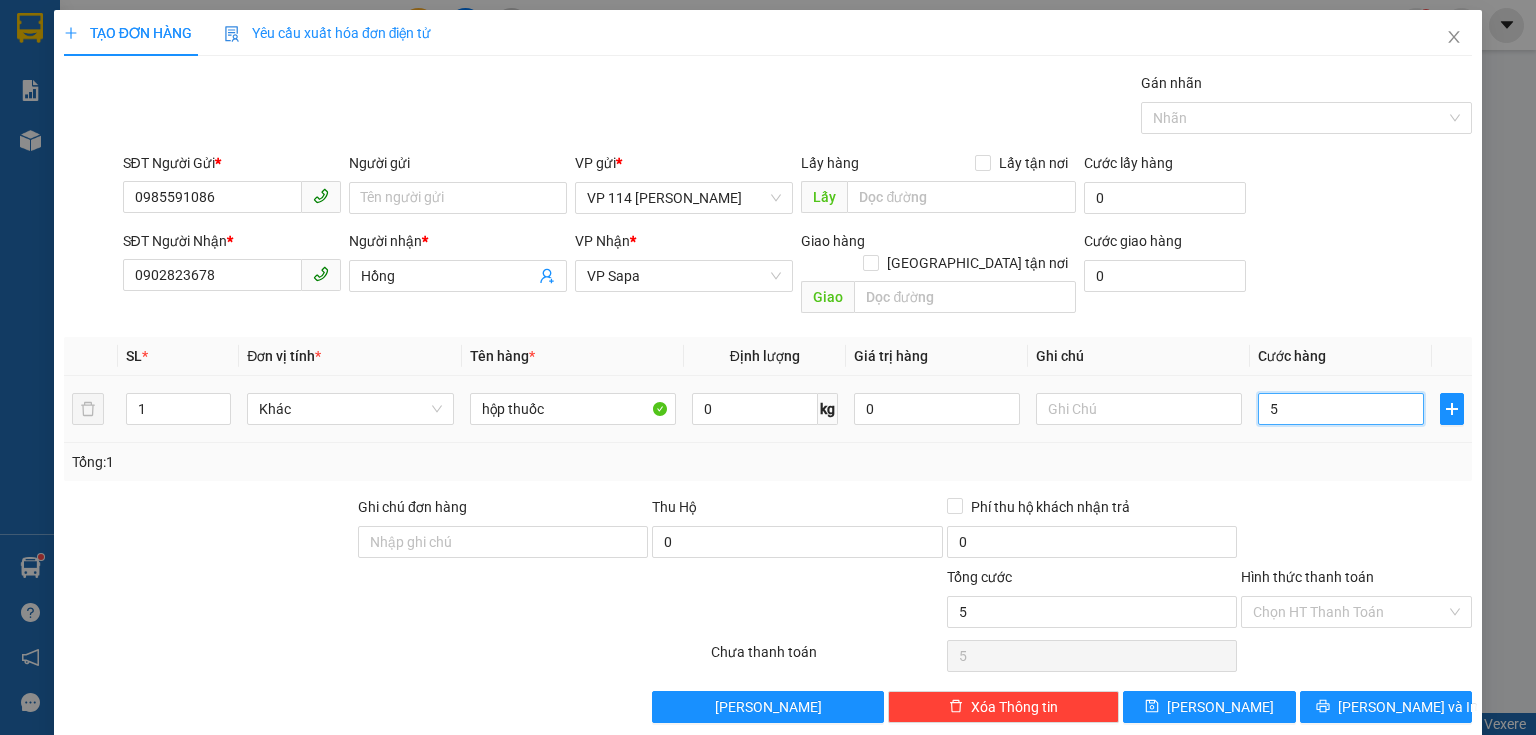 type on "50" 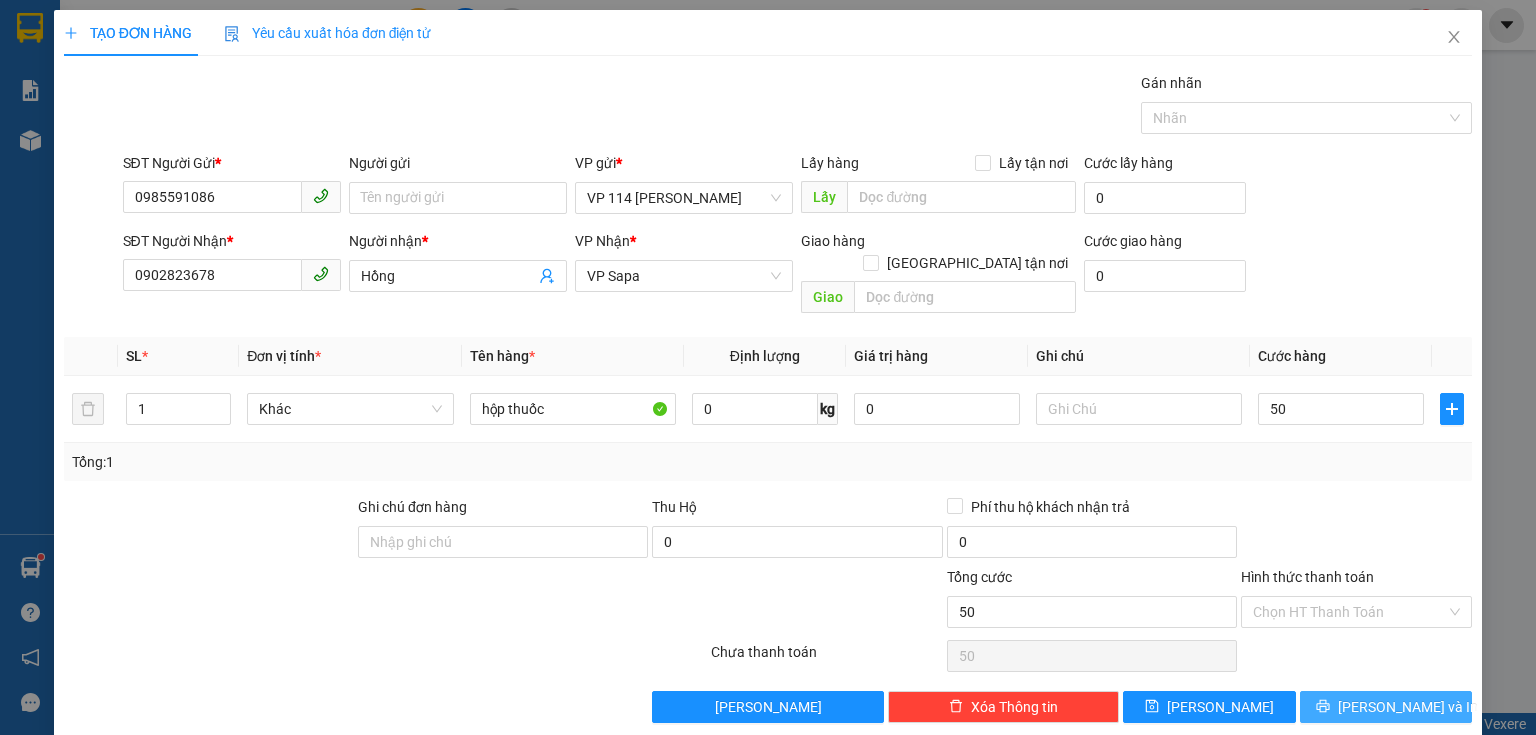 type on "50.000" 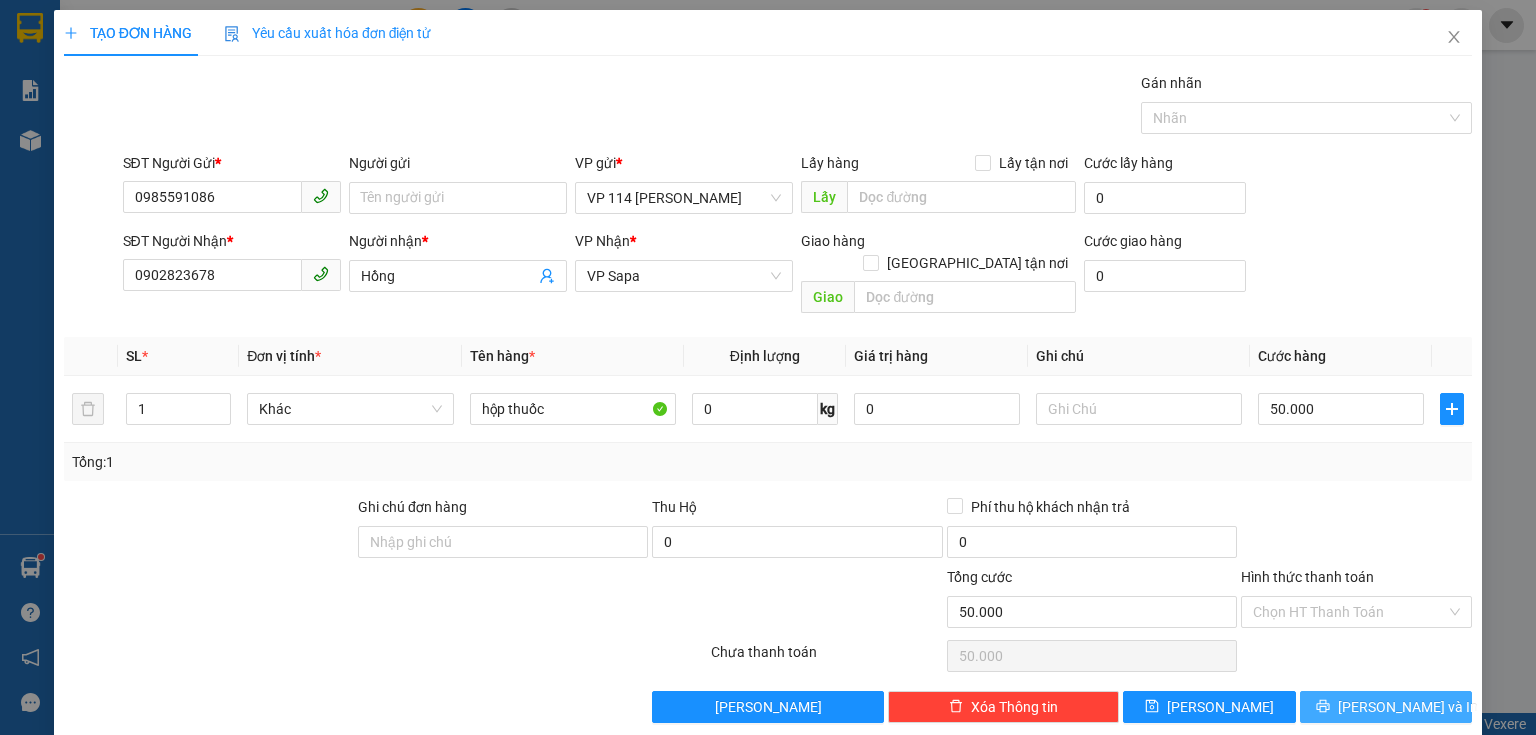 click 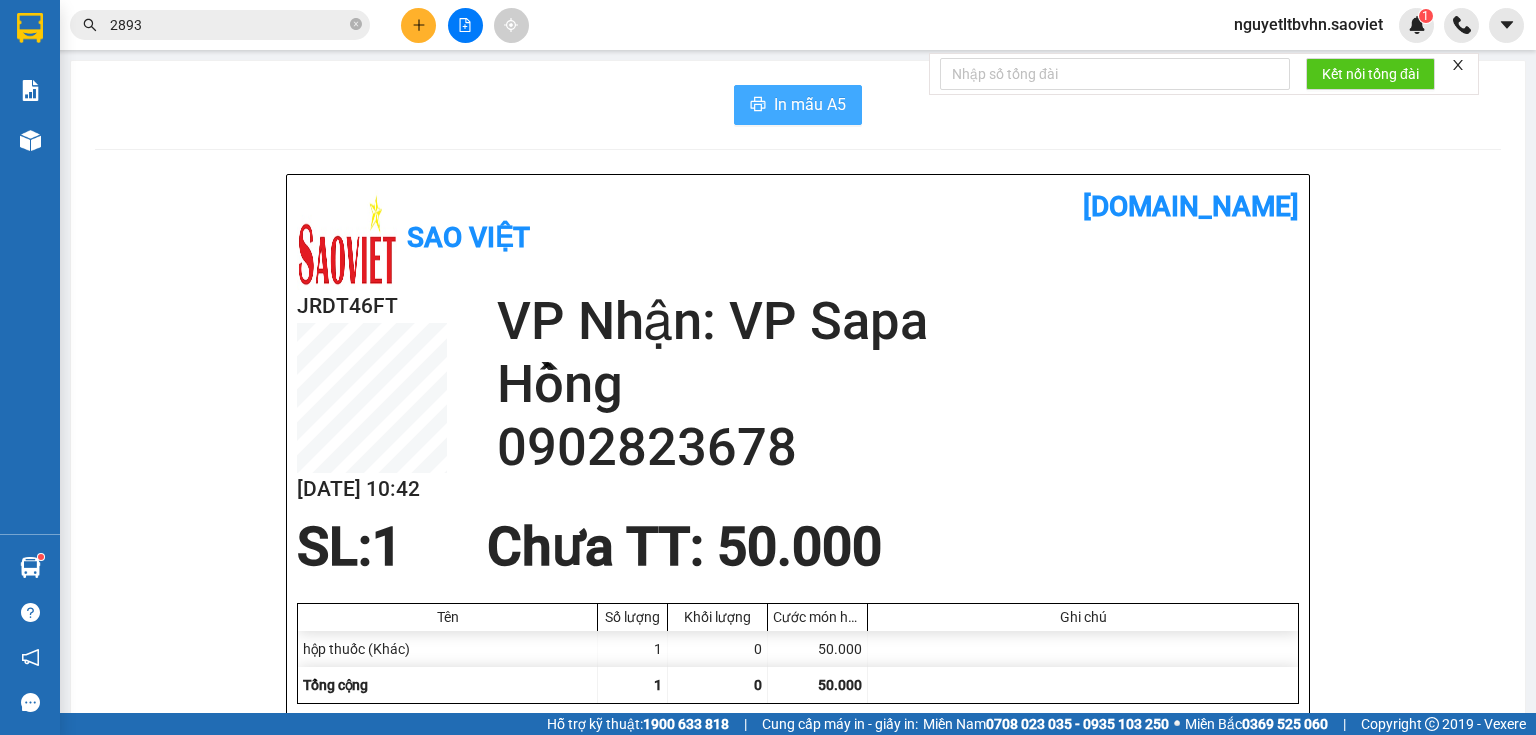 click on "In mẫu A5" at bounding box center (810, 104) 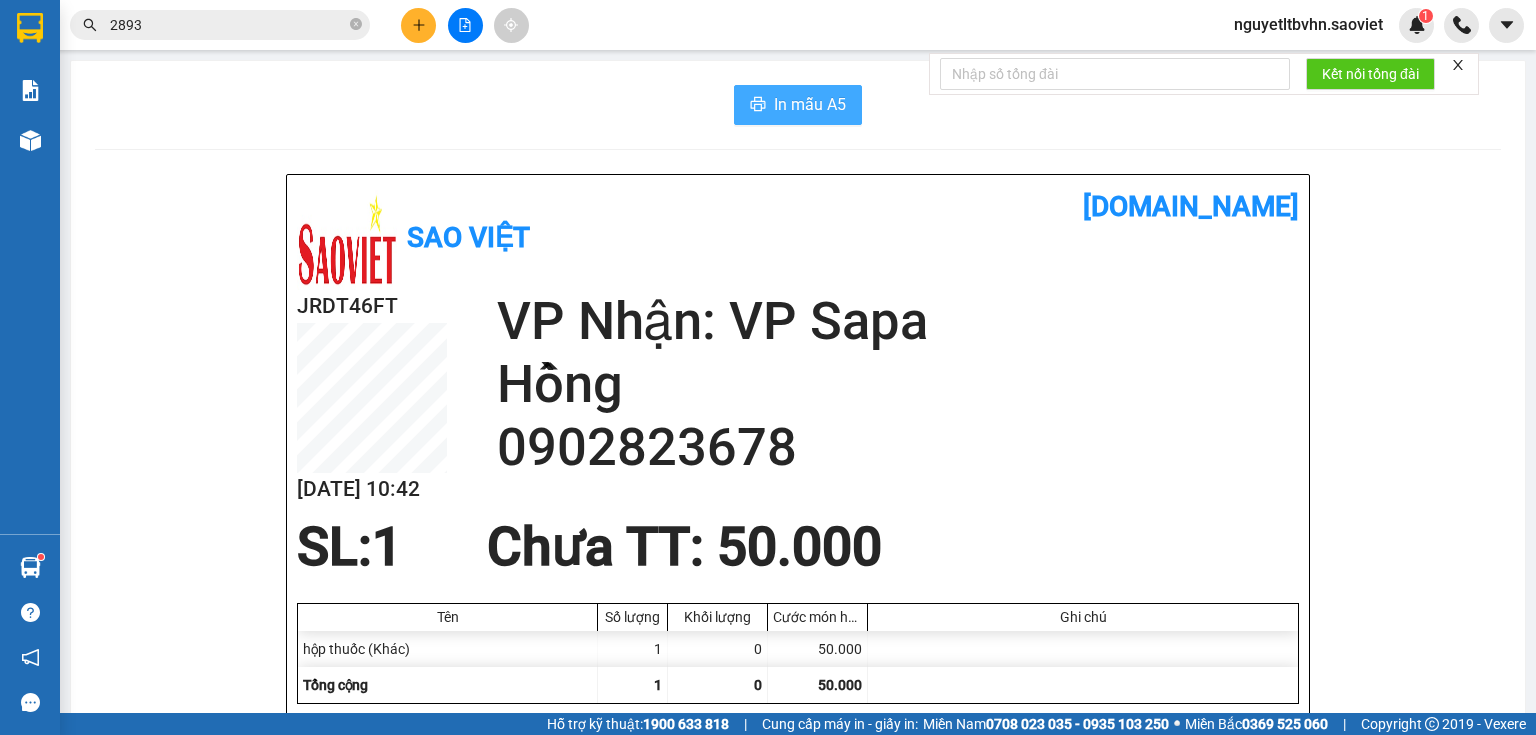 scroll, scrollTop: 0, scrollLeft: 0, axis: both 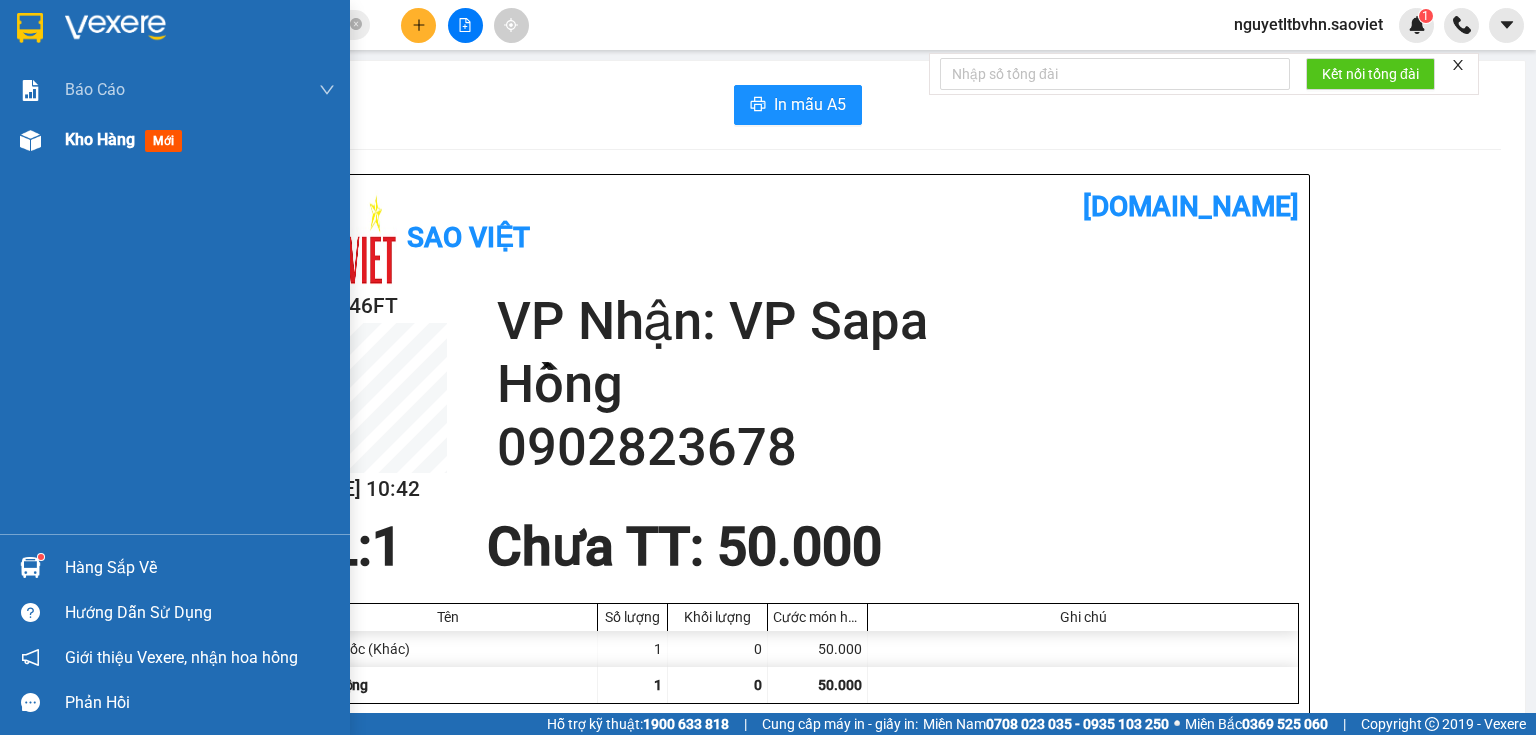 click on "Kho hàng" at bounding box center [100, 139] 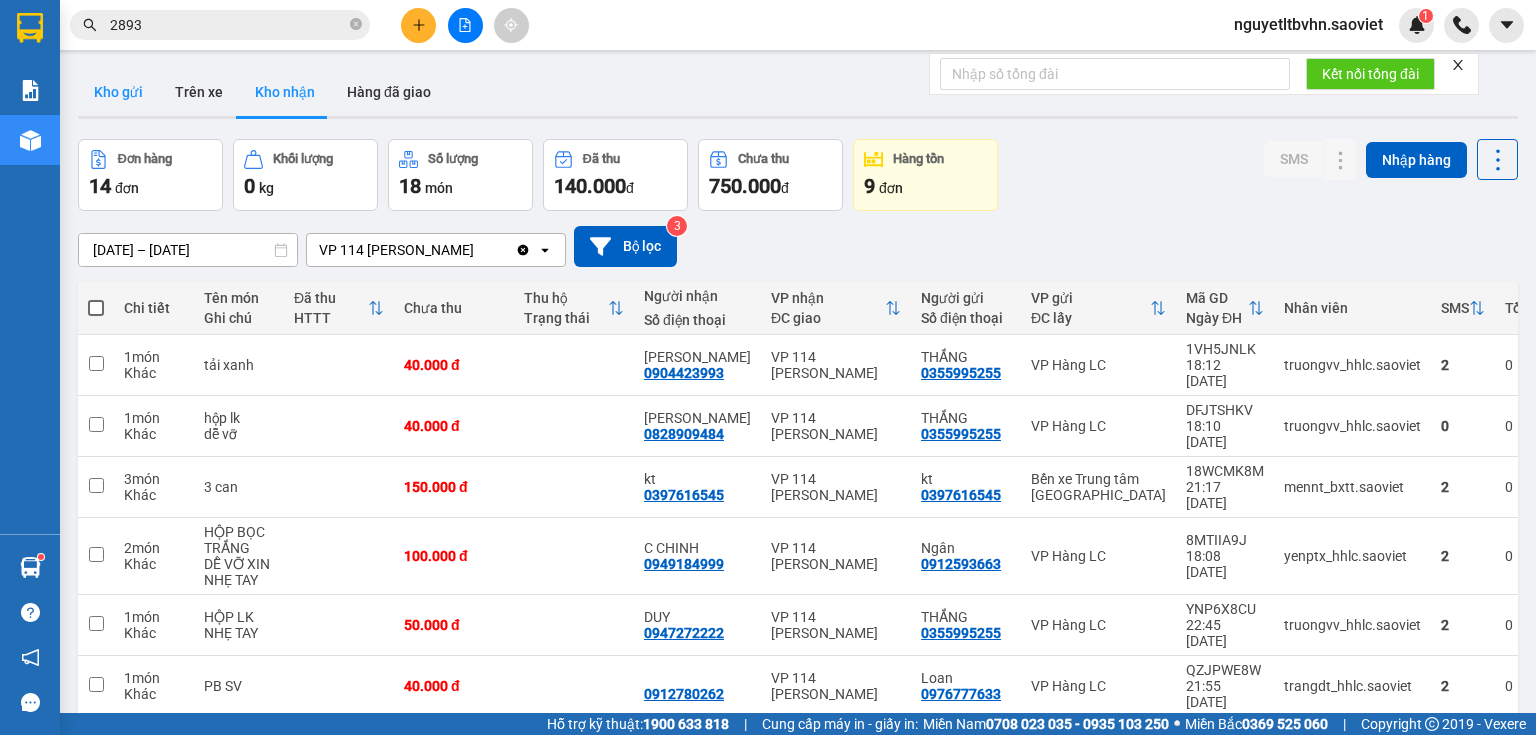click on "Kho gửi" at bounding box center (118, 92) 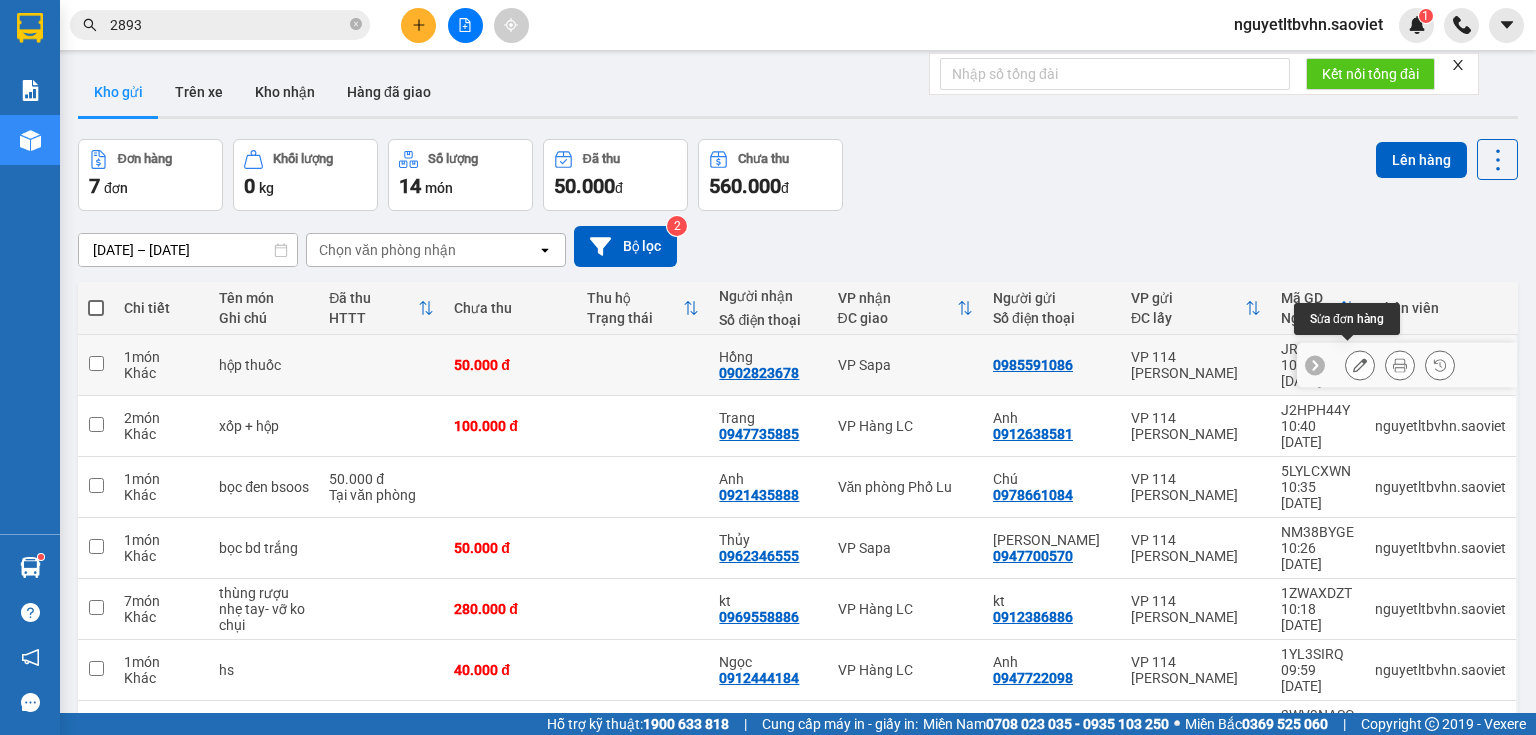 click at bounding box center (1360, 365) 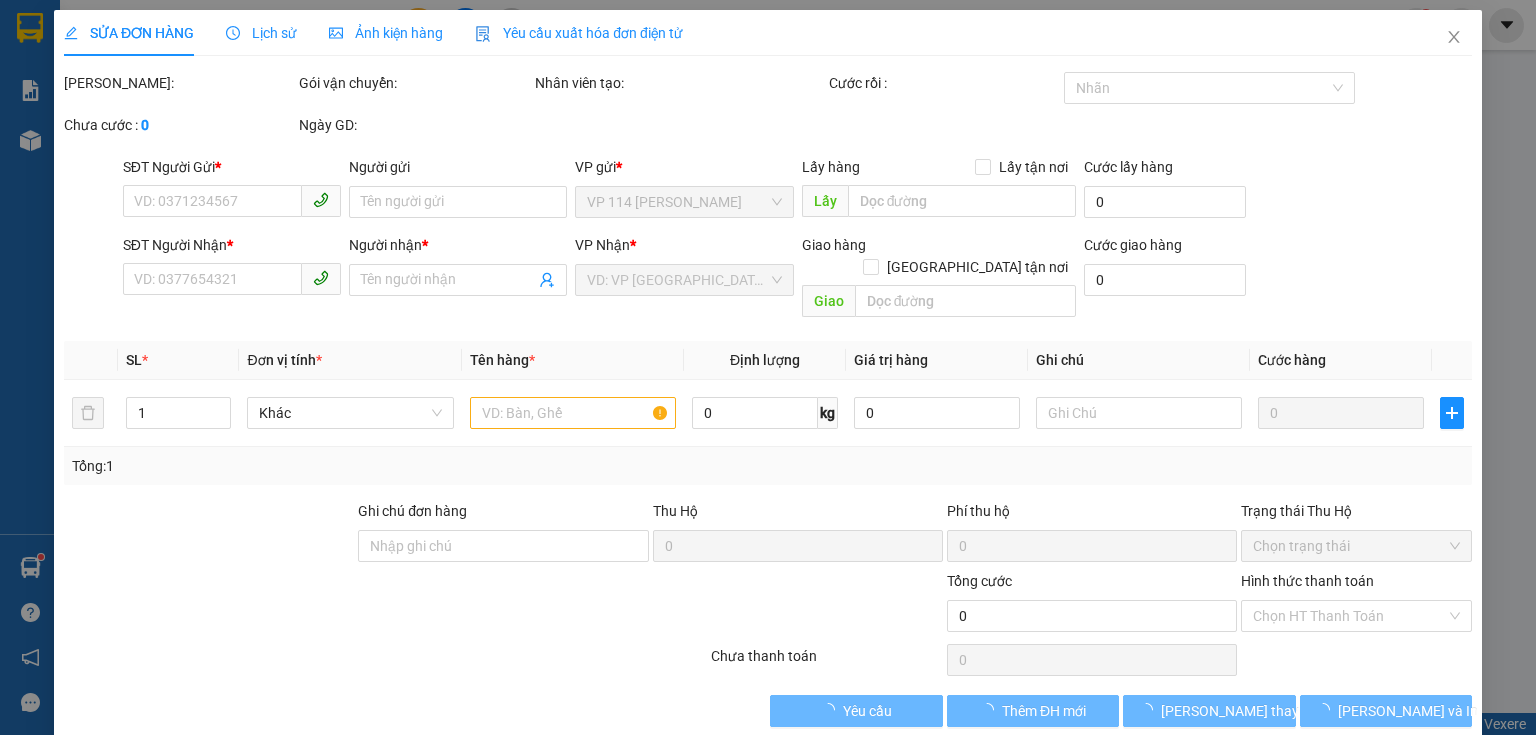 type on "0985591086" 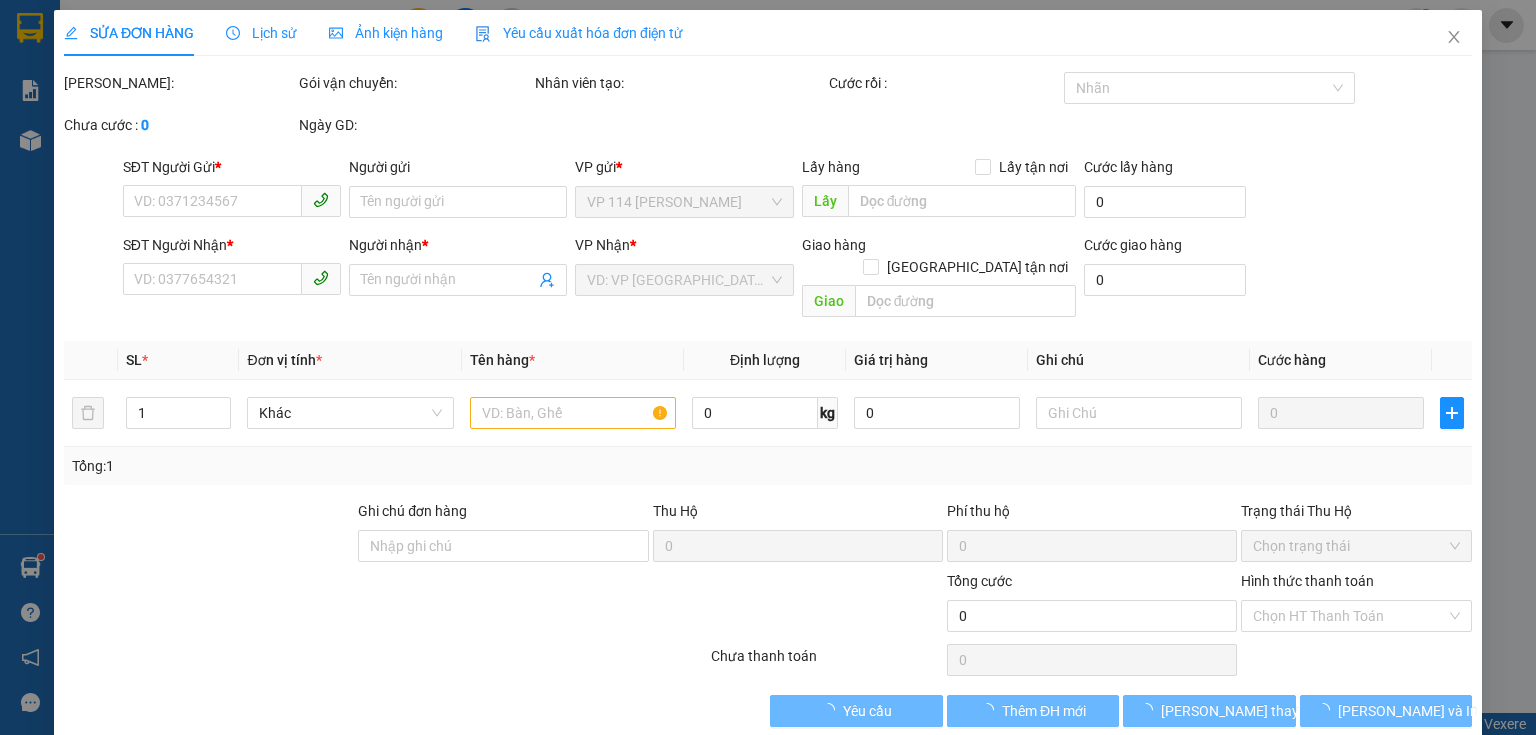type on "0902823678" 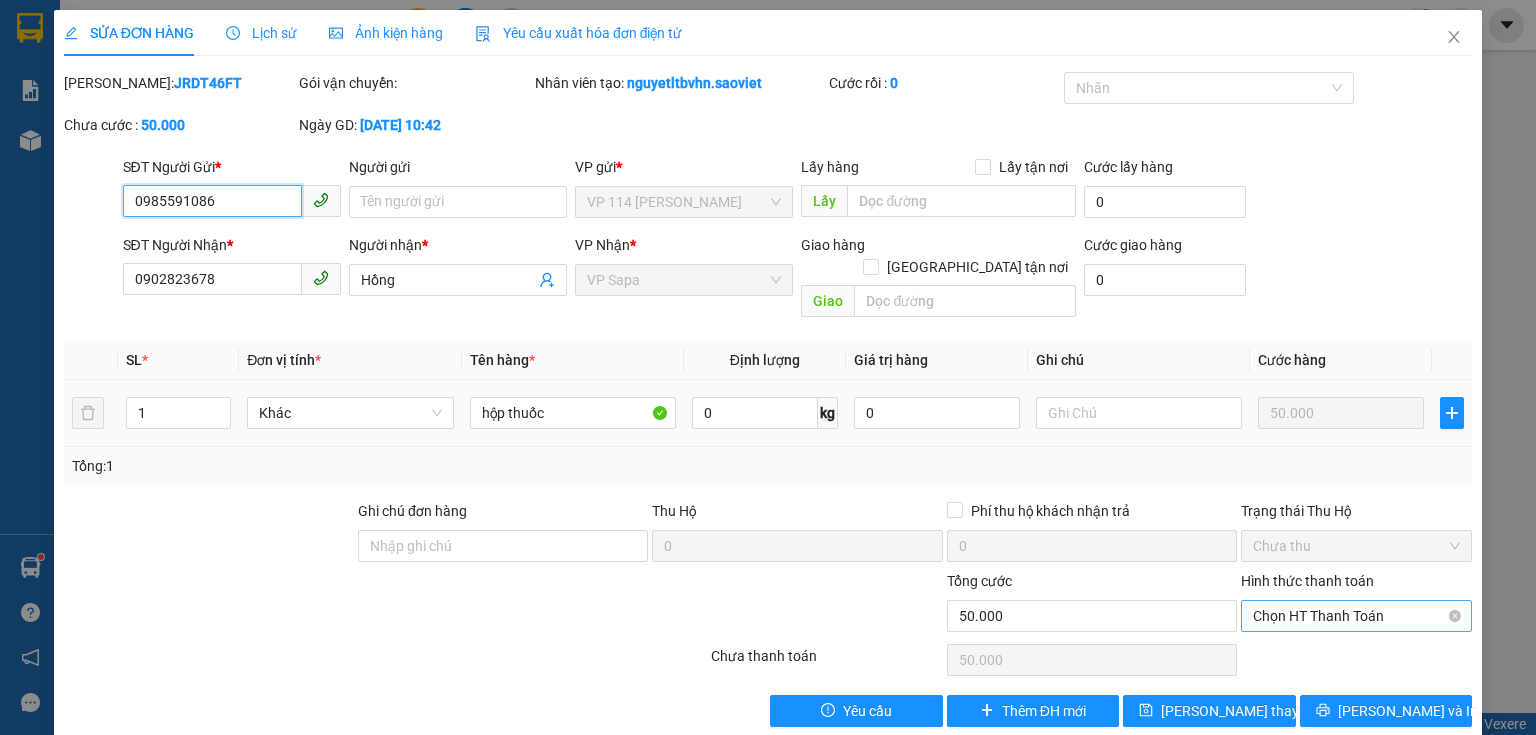 click on "Chọn HT Thanh Toán" at bounding box center [1356, 616] 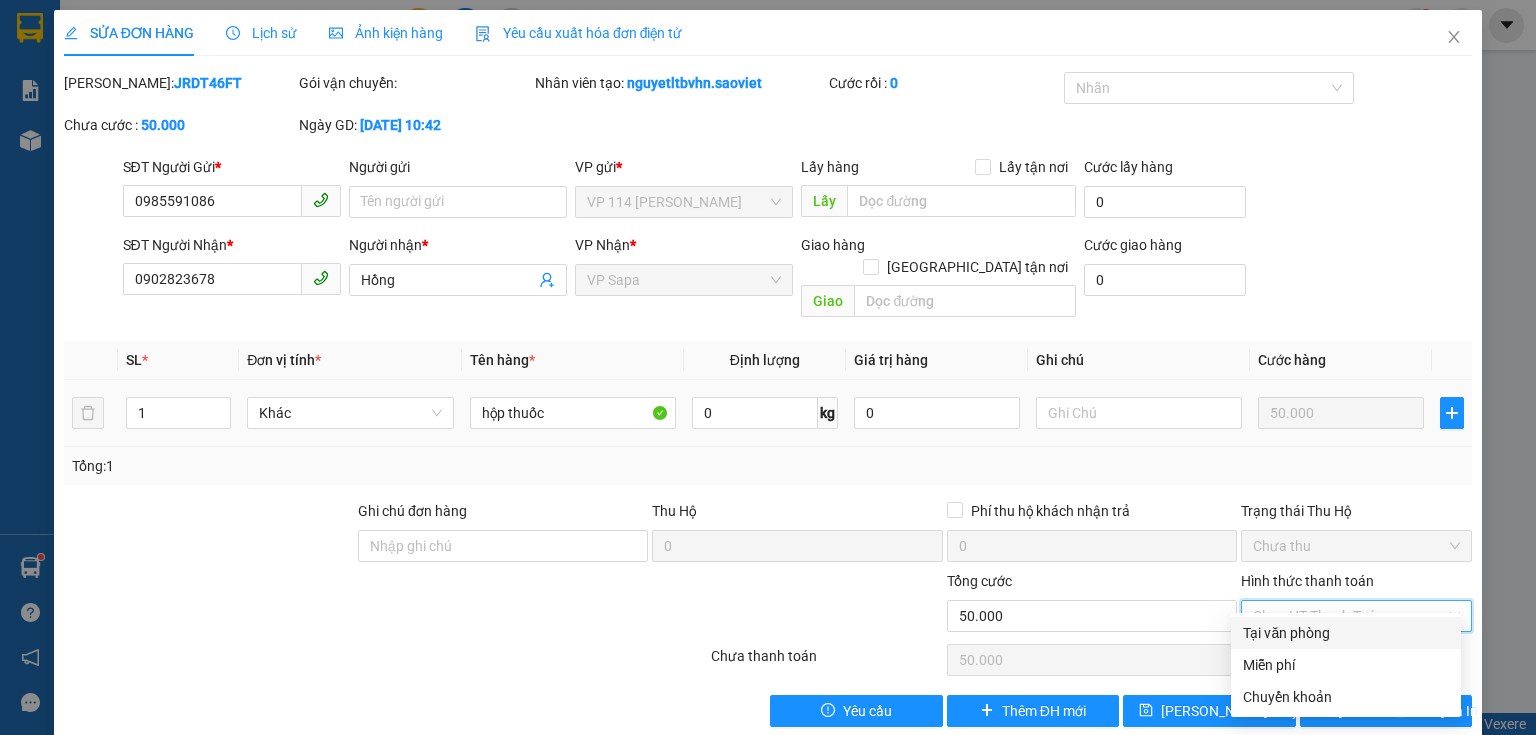 click on "Tại văn phòng" at bounding box center (1346, 633) 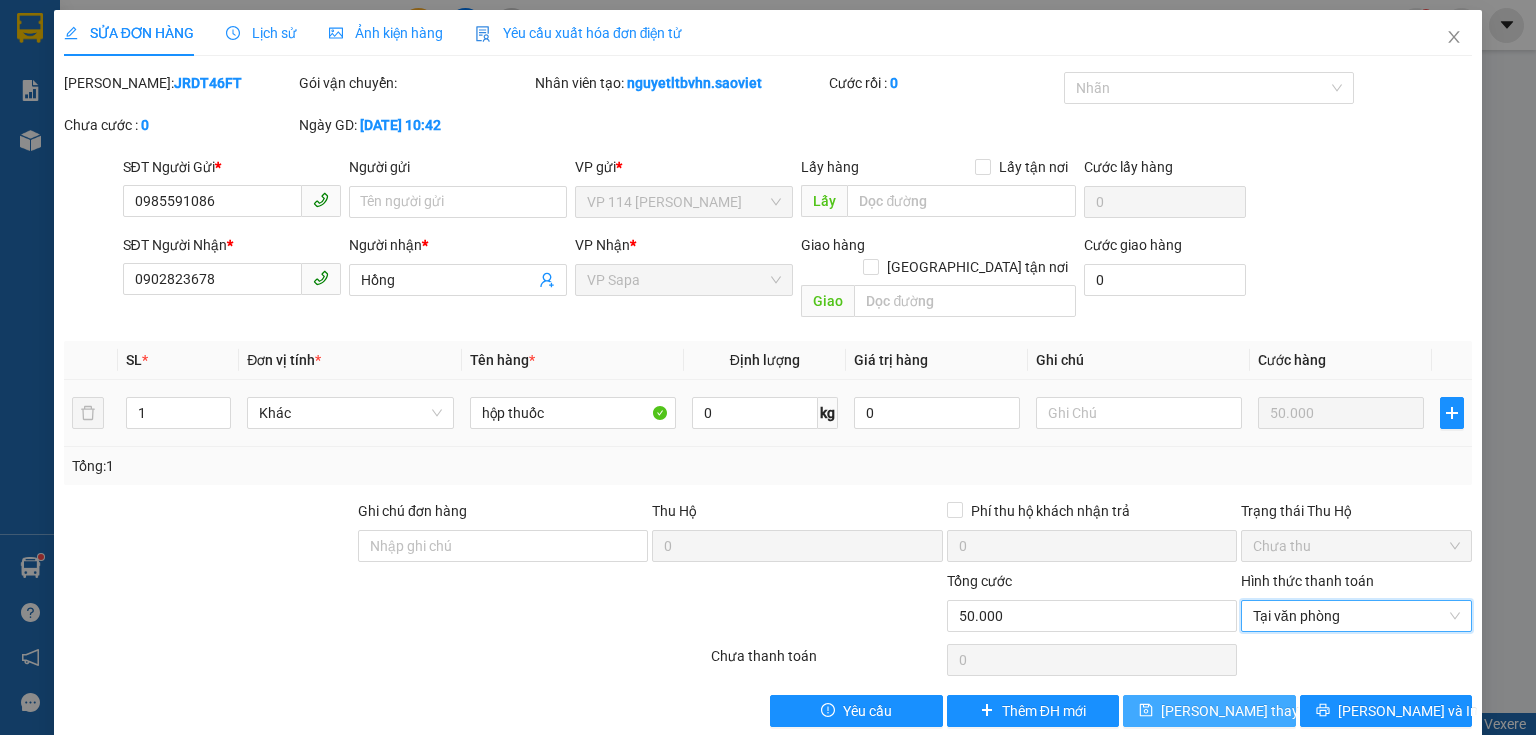 click on "[PERSON_NAME] thay đổi" at bounding box center (1209, 711) 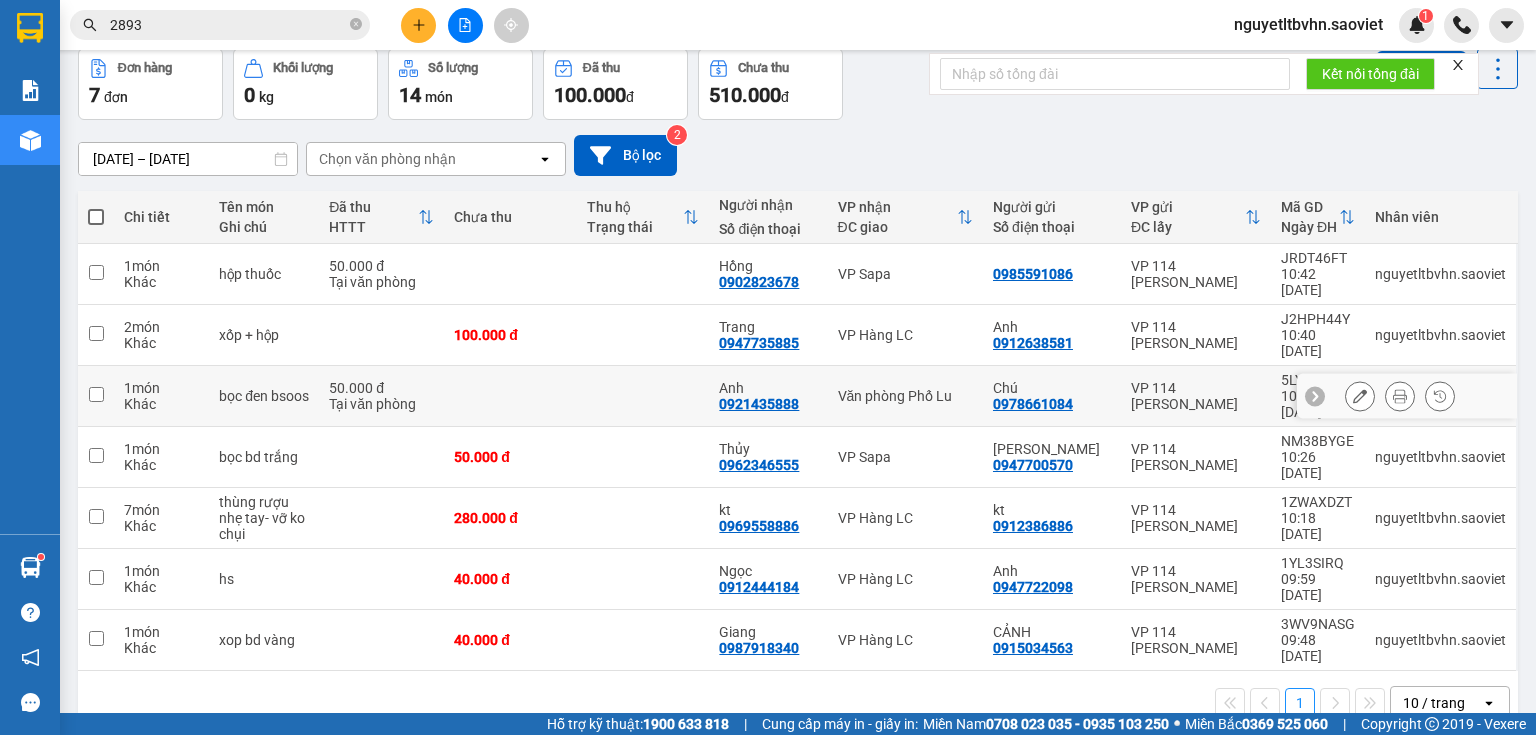 scroll, scrollTop: 92, scrollLeft: 0, axis: vertical 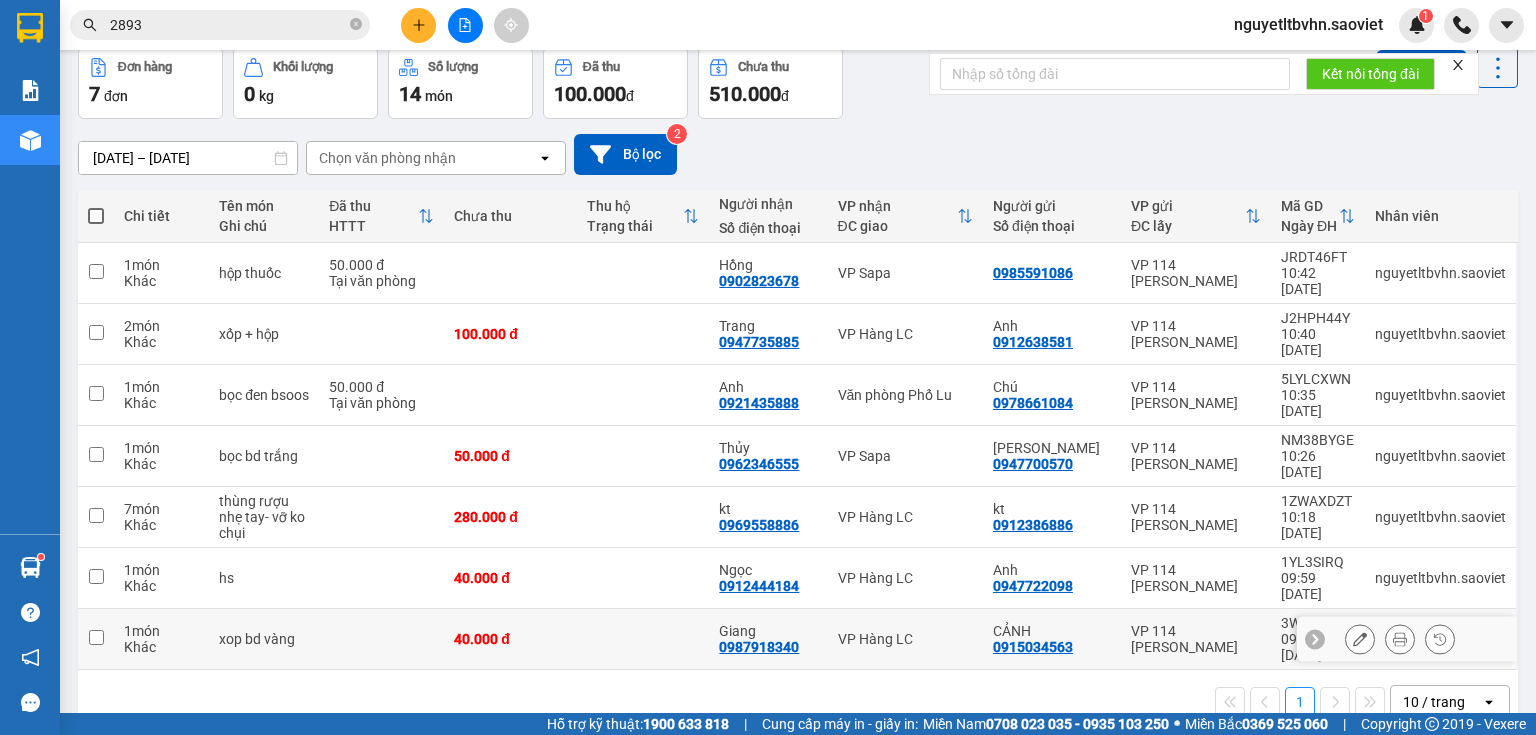 click at bounding box center (96, 639) 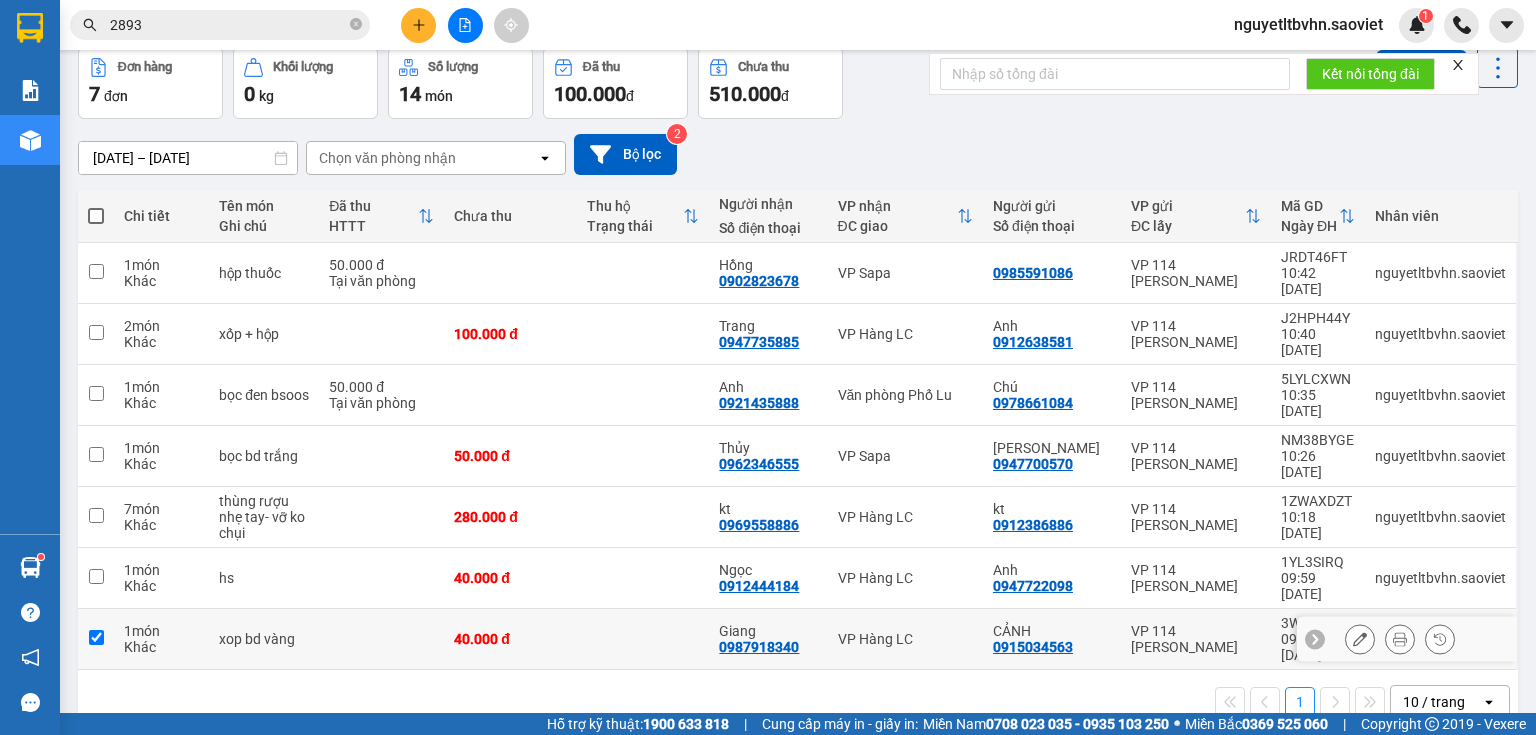 checkbox on "true" 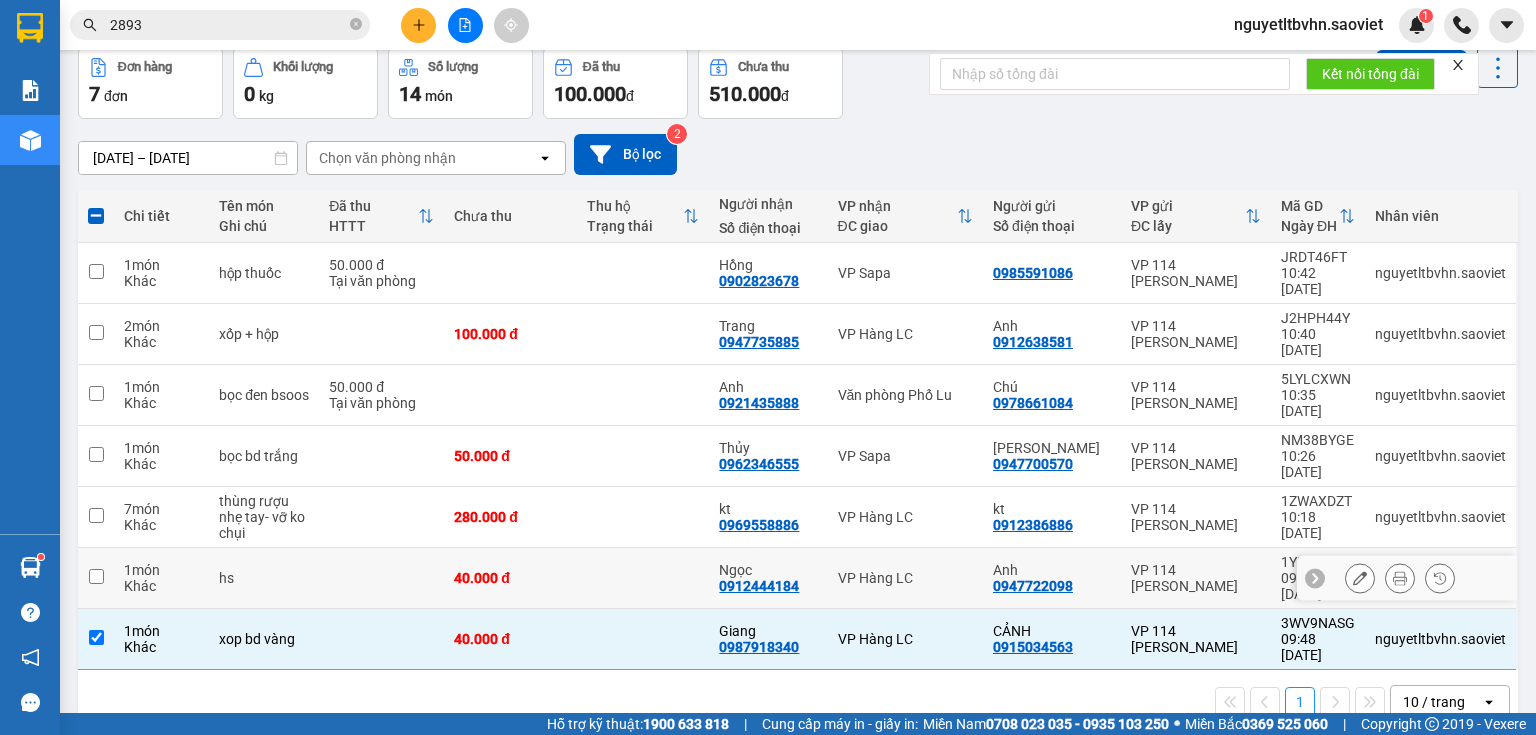 click at bounding box center [96, 576] 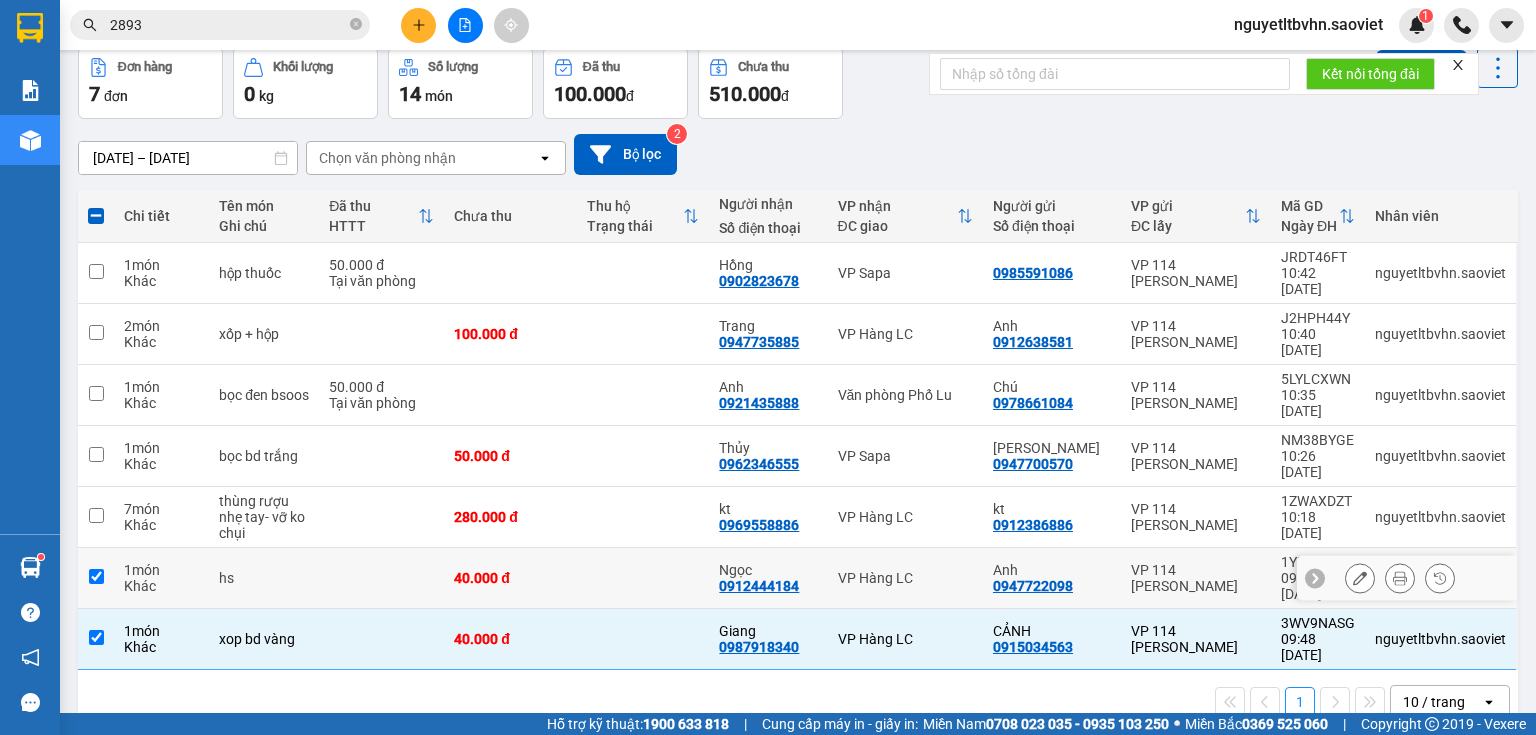 checkbox on "true" 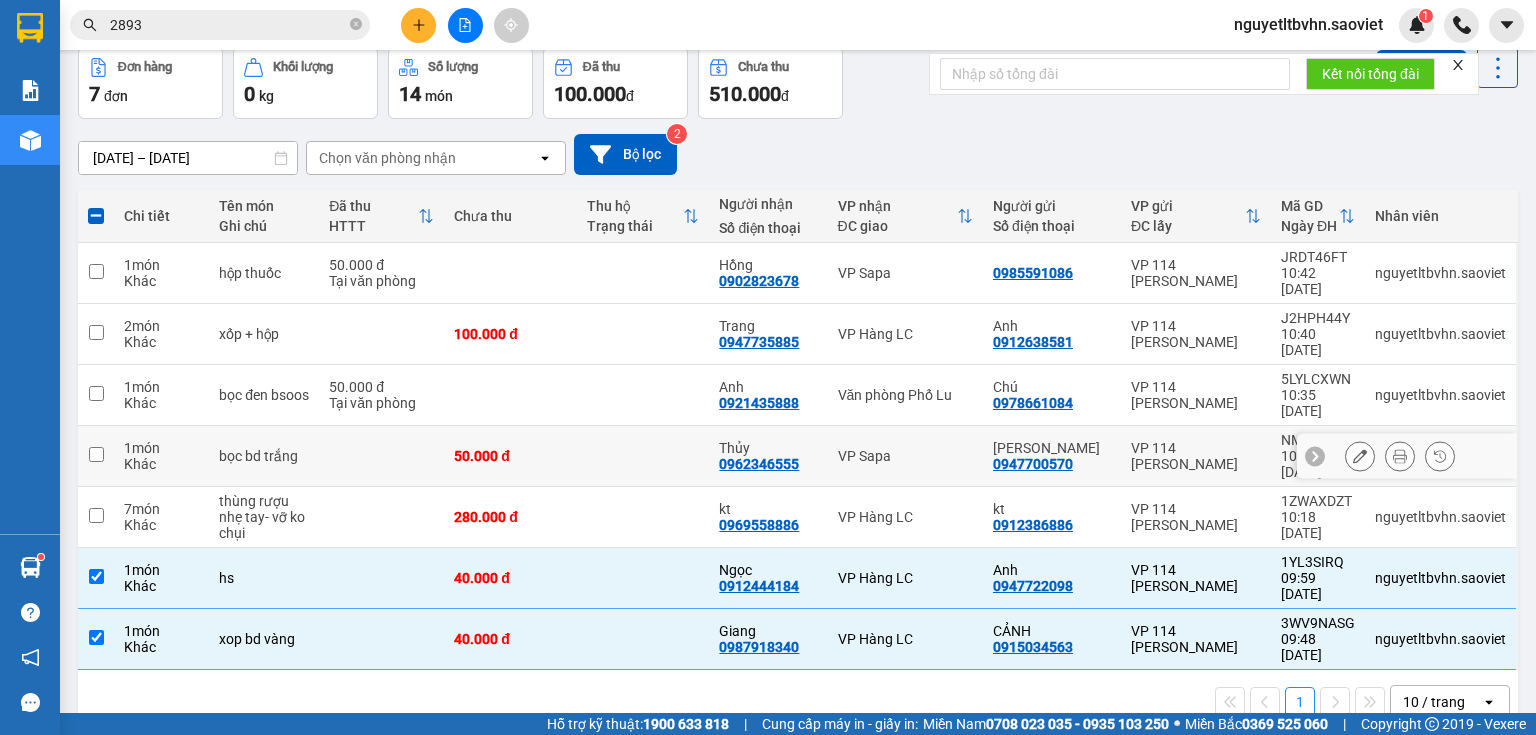 click at bounding box center (96, 454) 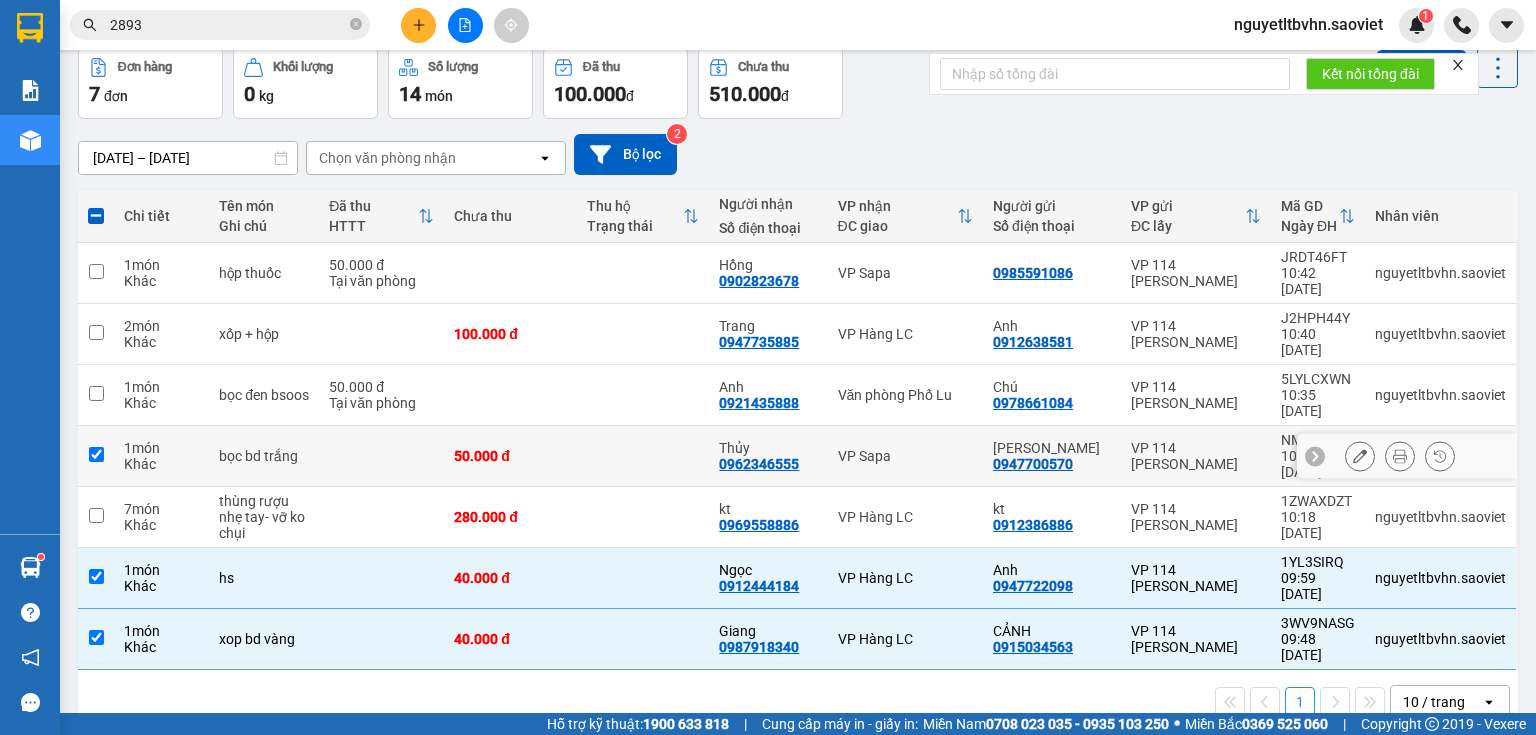 checkbox on "true" 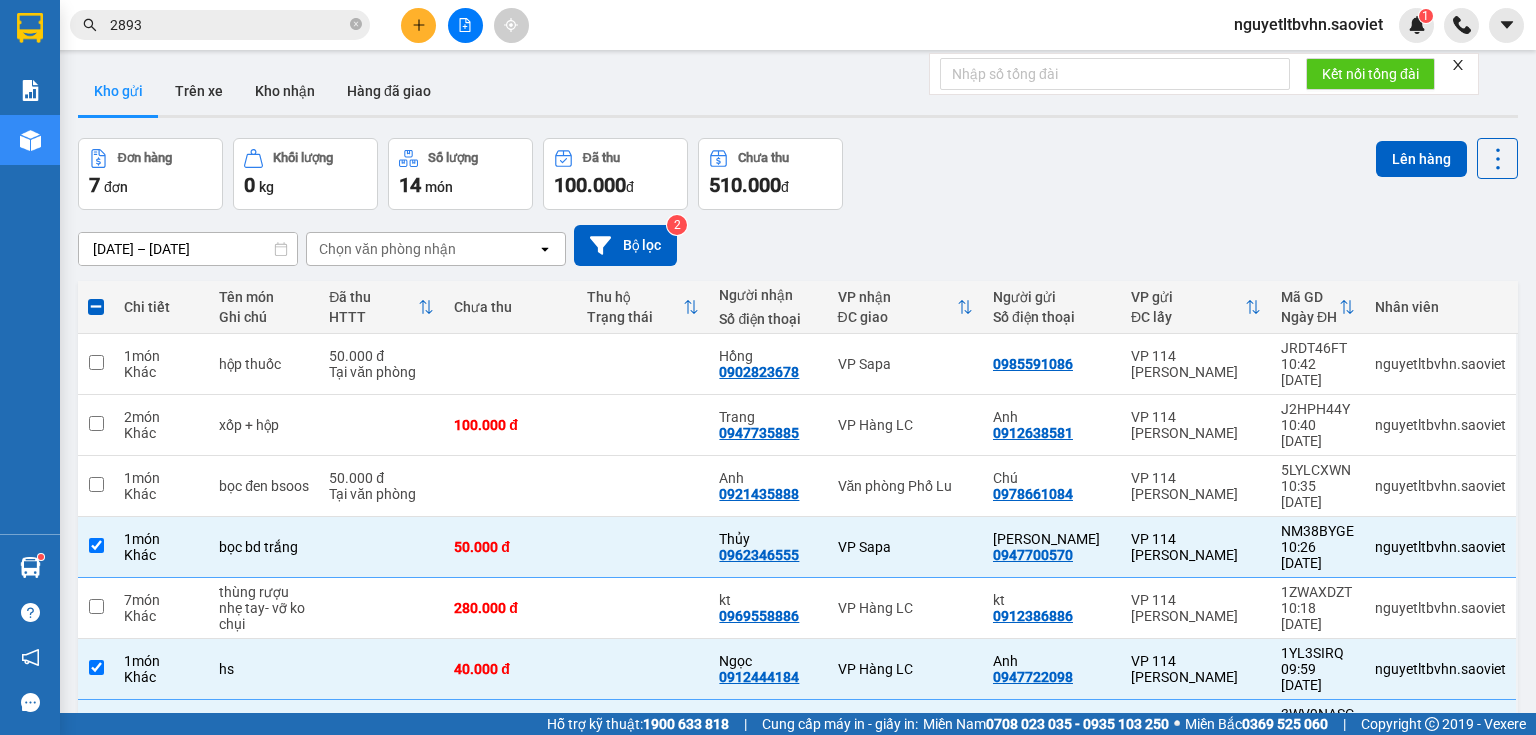scroll, scrollTop: 0, scrollLeft: 0, axis: both 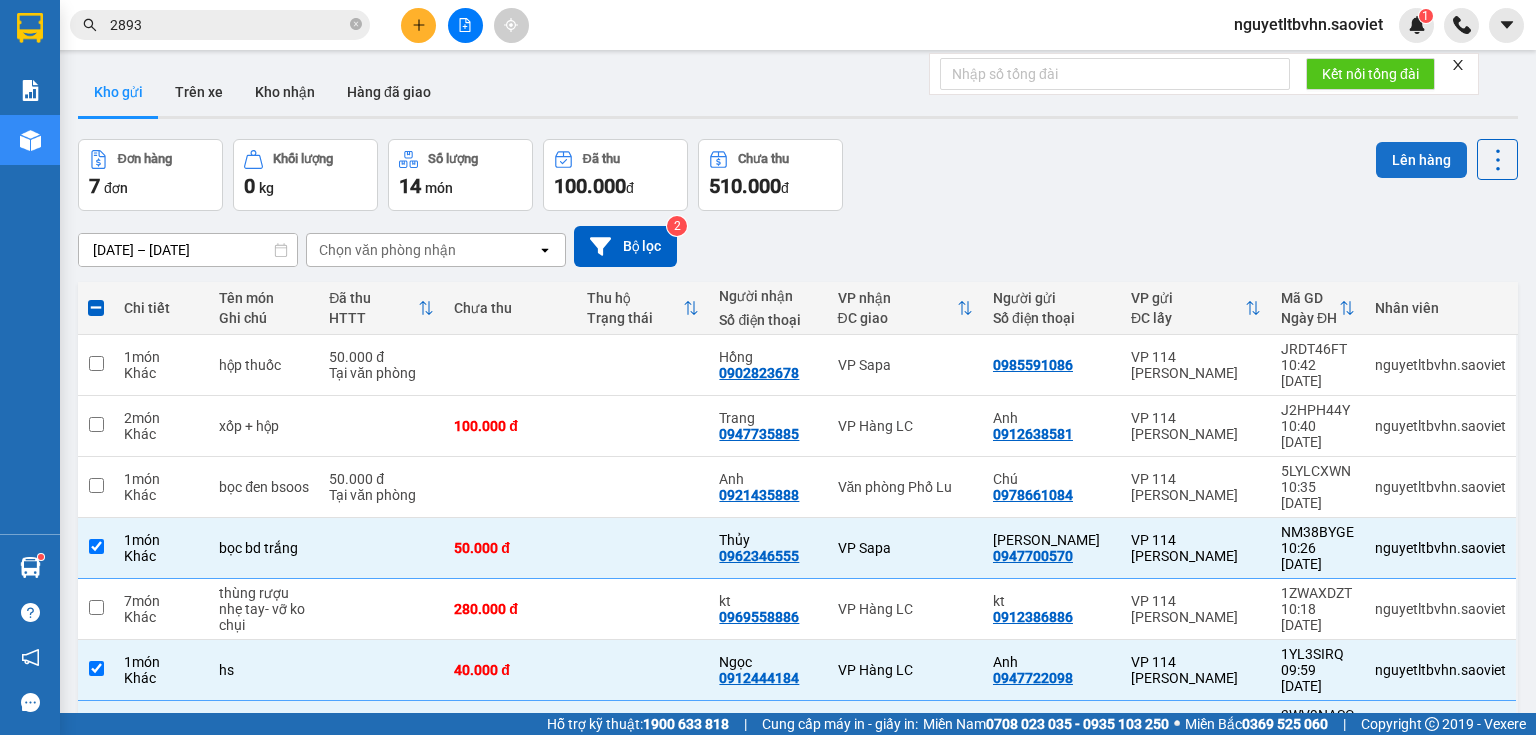 click on "Lên hàng" at bounding box center (1421, 160) 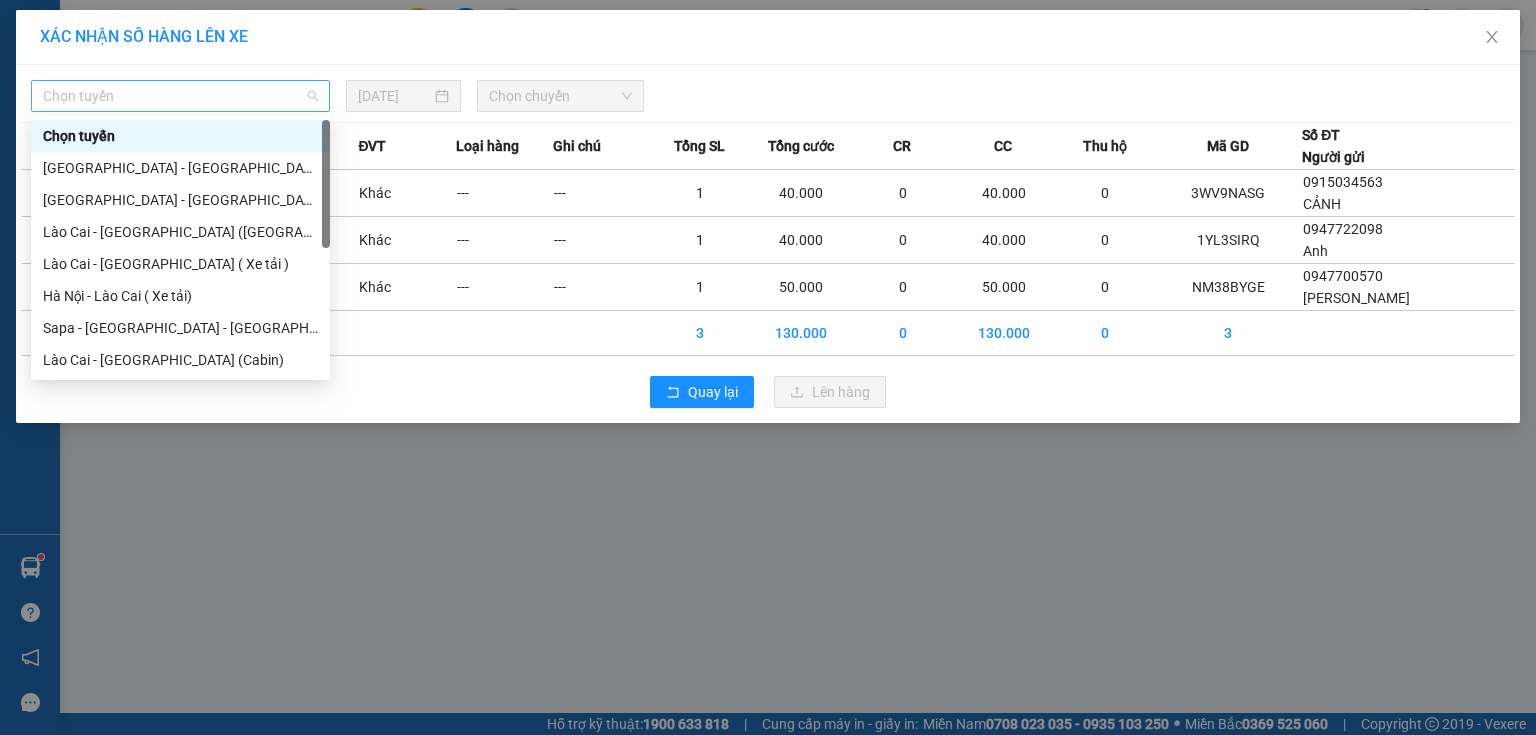 click on "Chọn tuyến" at bounding box center (180, 96) 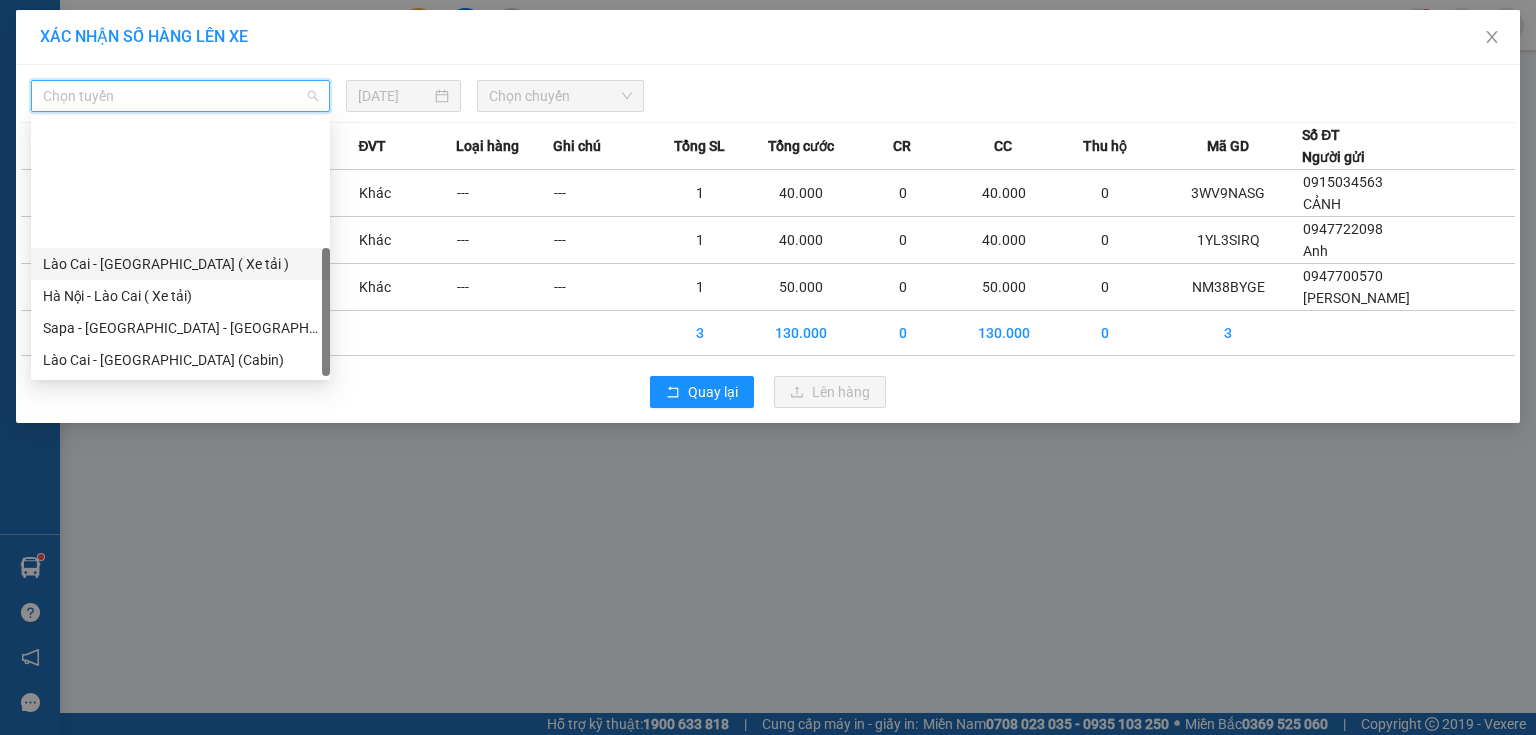 scroll, scrollTop: 160, scrollLeft: 0, axis: vertical 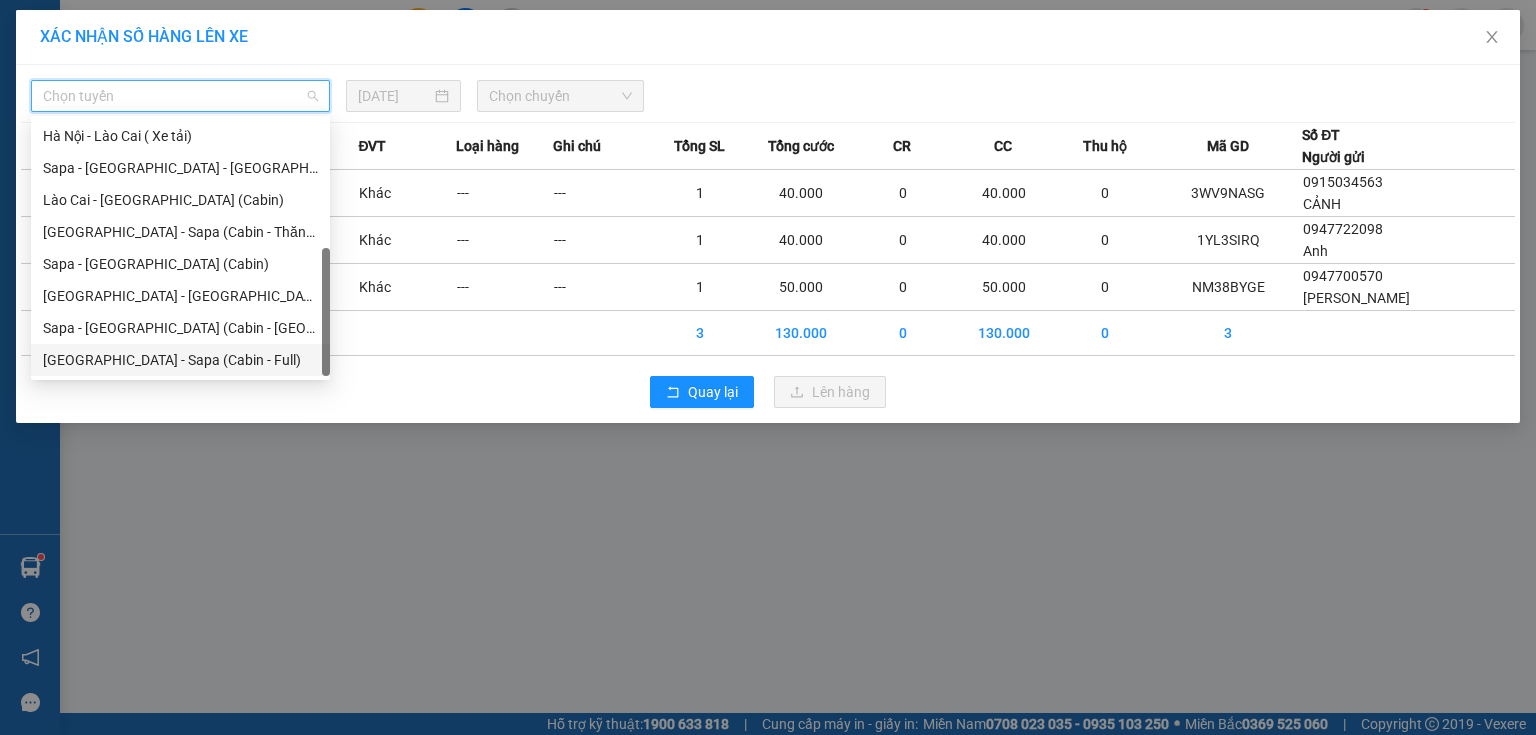 click on "[GEOGRAPHIC_DATA] - Sapa (Cabin - Full)" at bounding box center [180, 360] 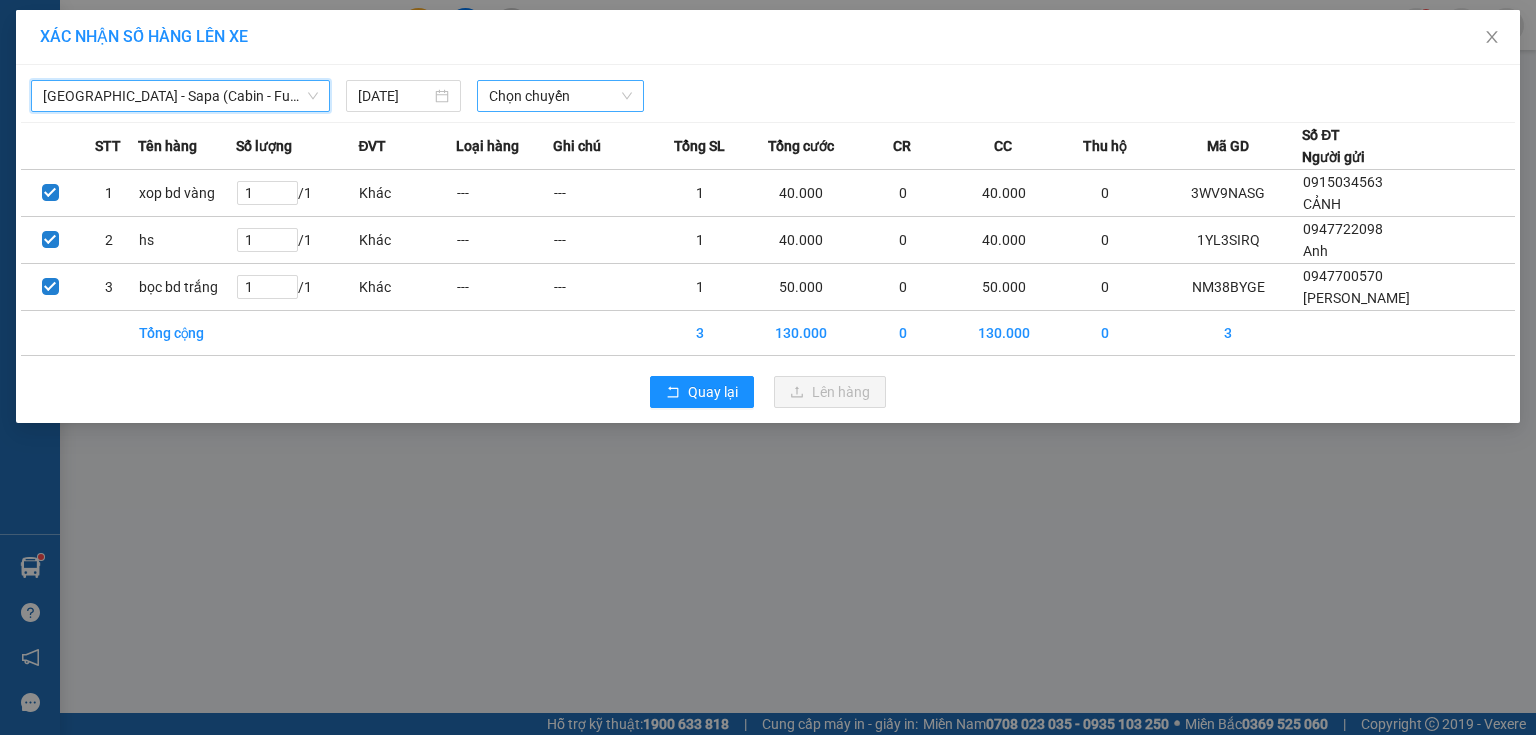 click on "Chọn chuyến" at bounding box center [561, 96] 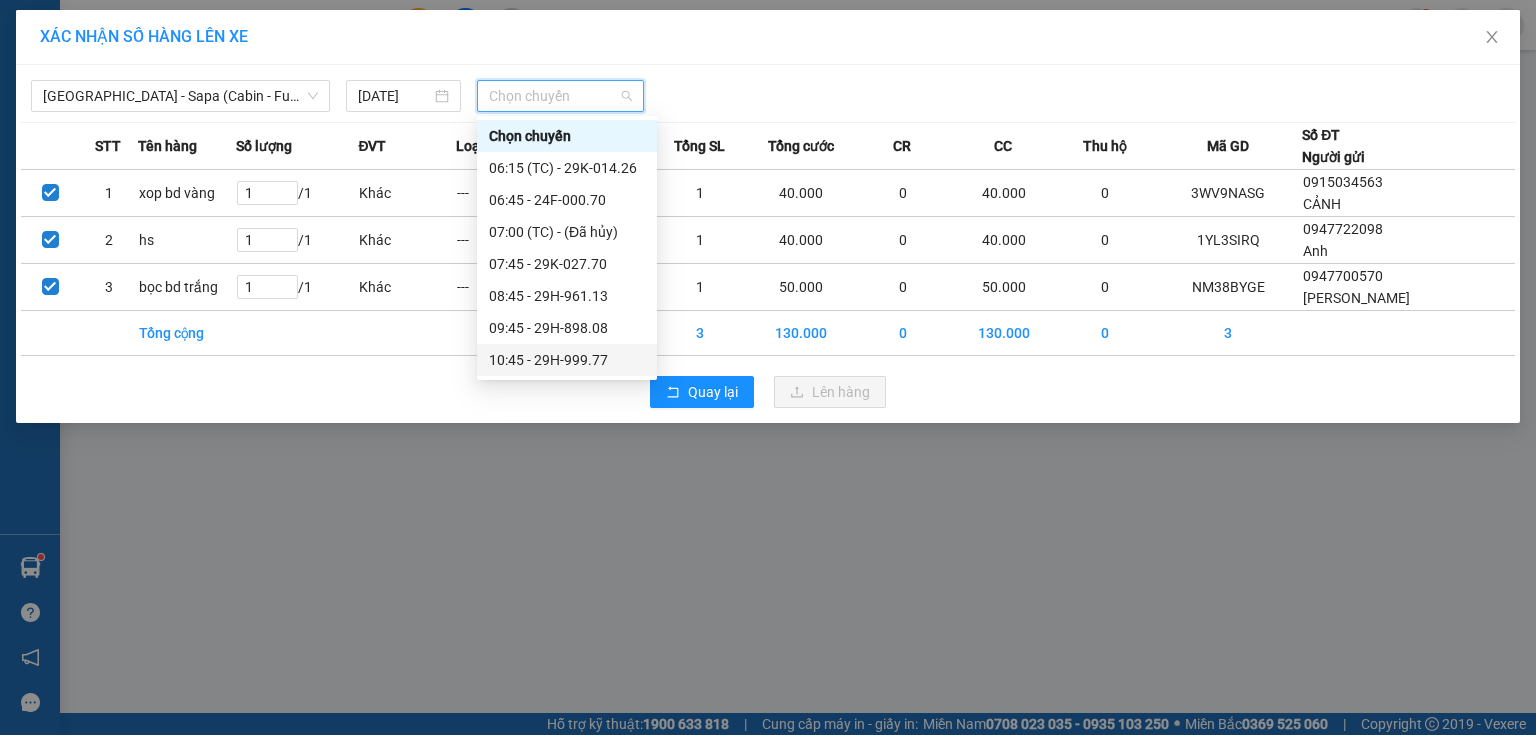 click on "10:45     - 29H-999.77" at bounding box center [567, 360] 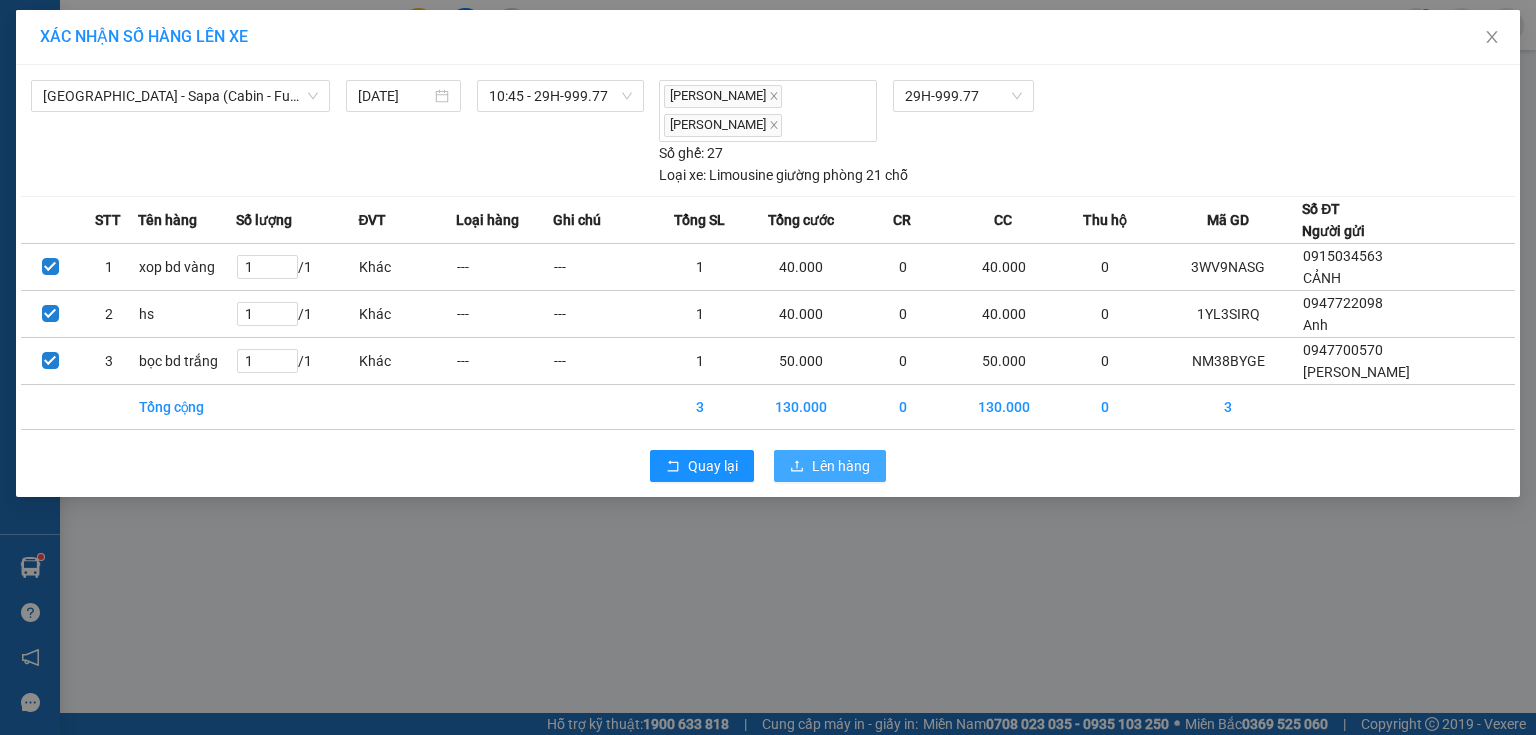 click on "Lên hàng" at bounding box center [841, 466] 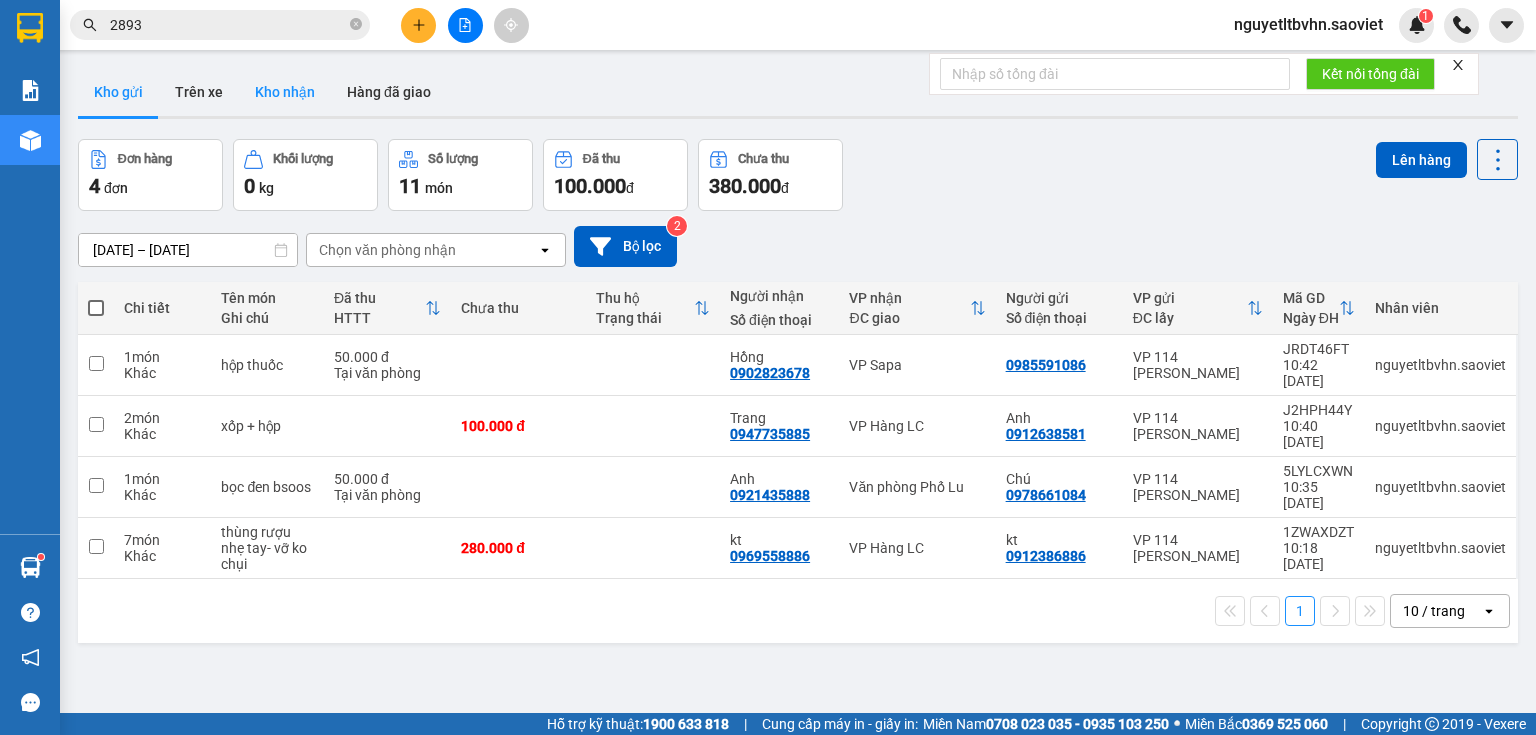 click on "Kho nhận" at bounding box center [285, 92] 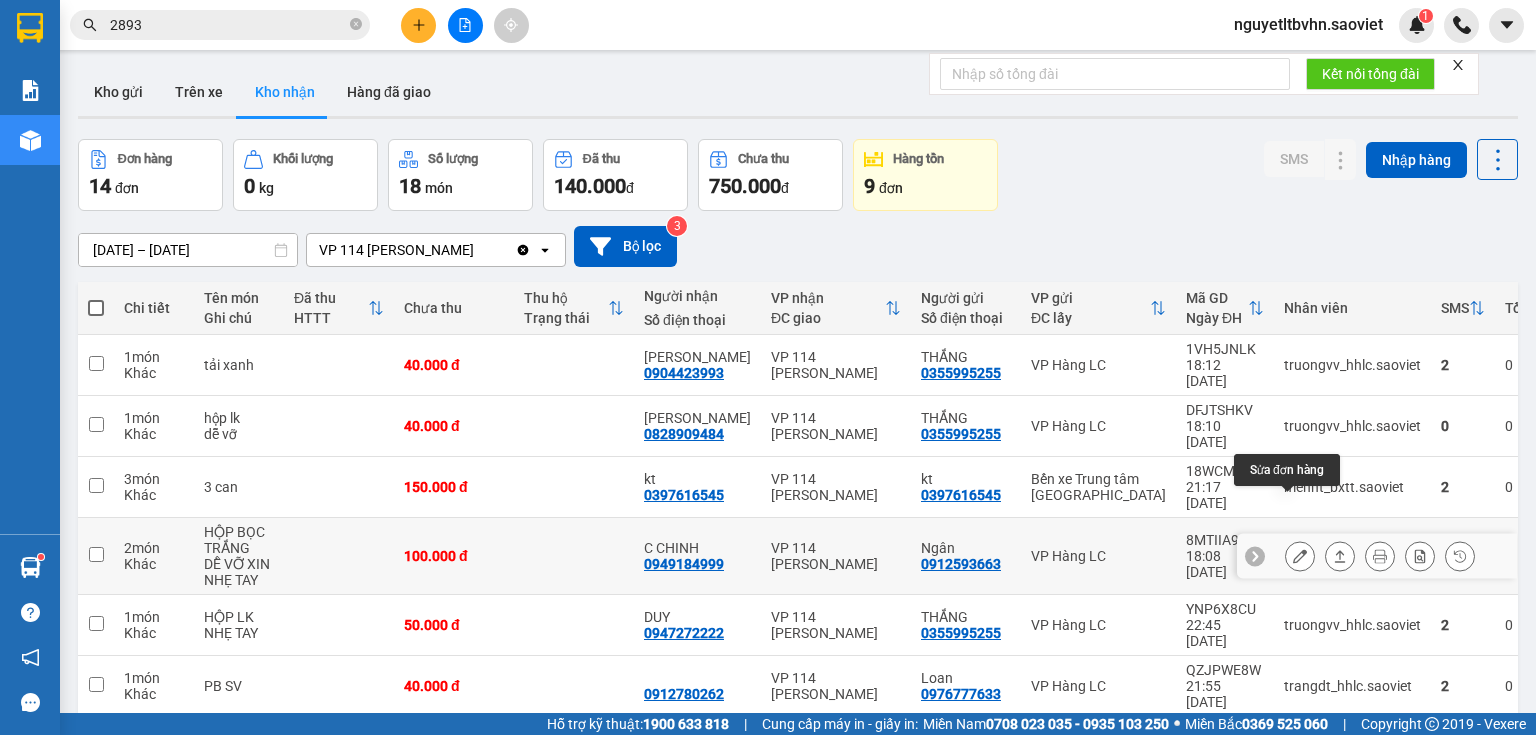 click 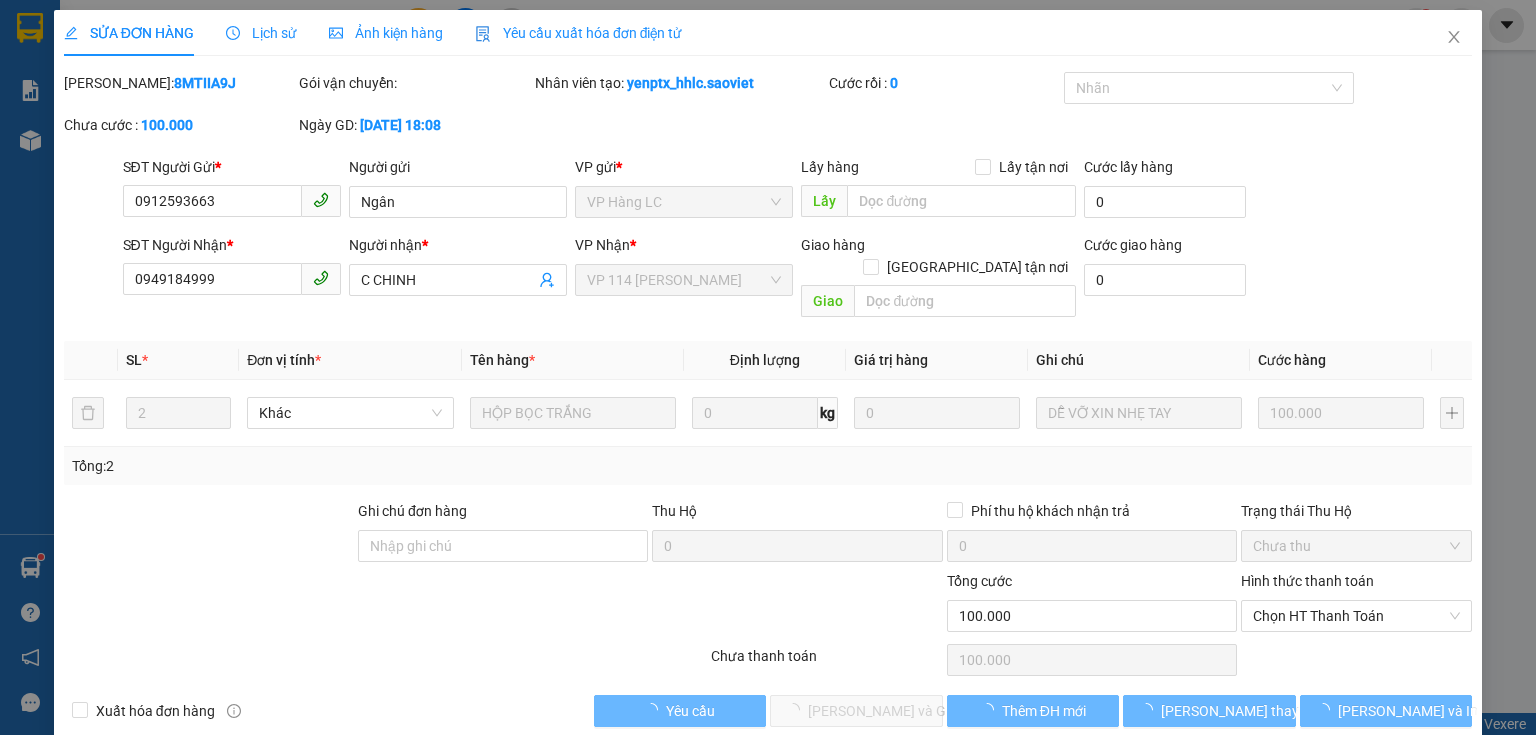 type on "0912593663" 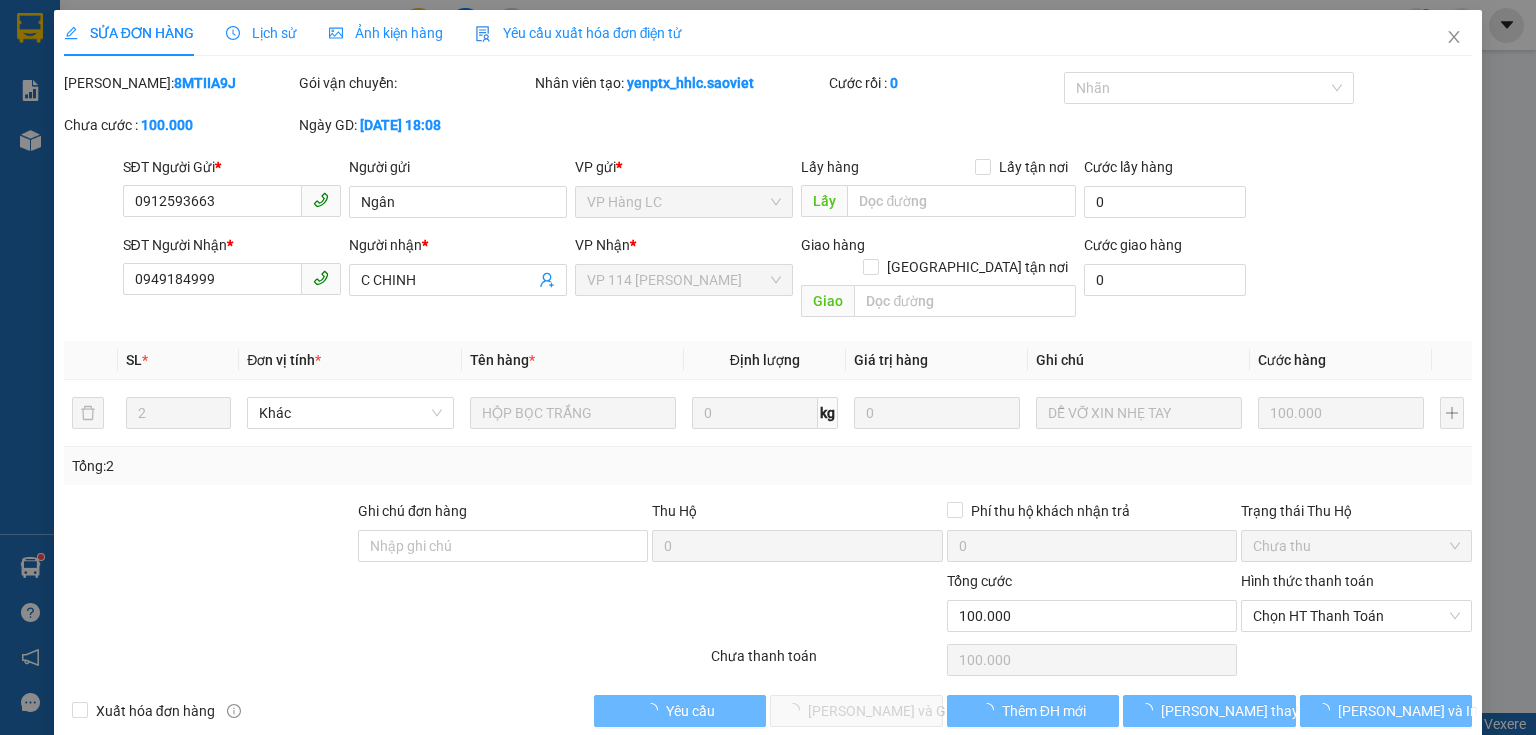 type on "Ngân" 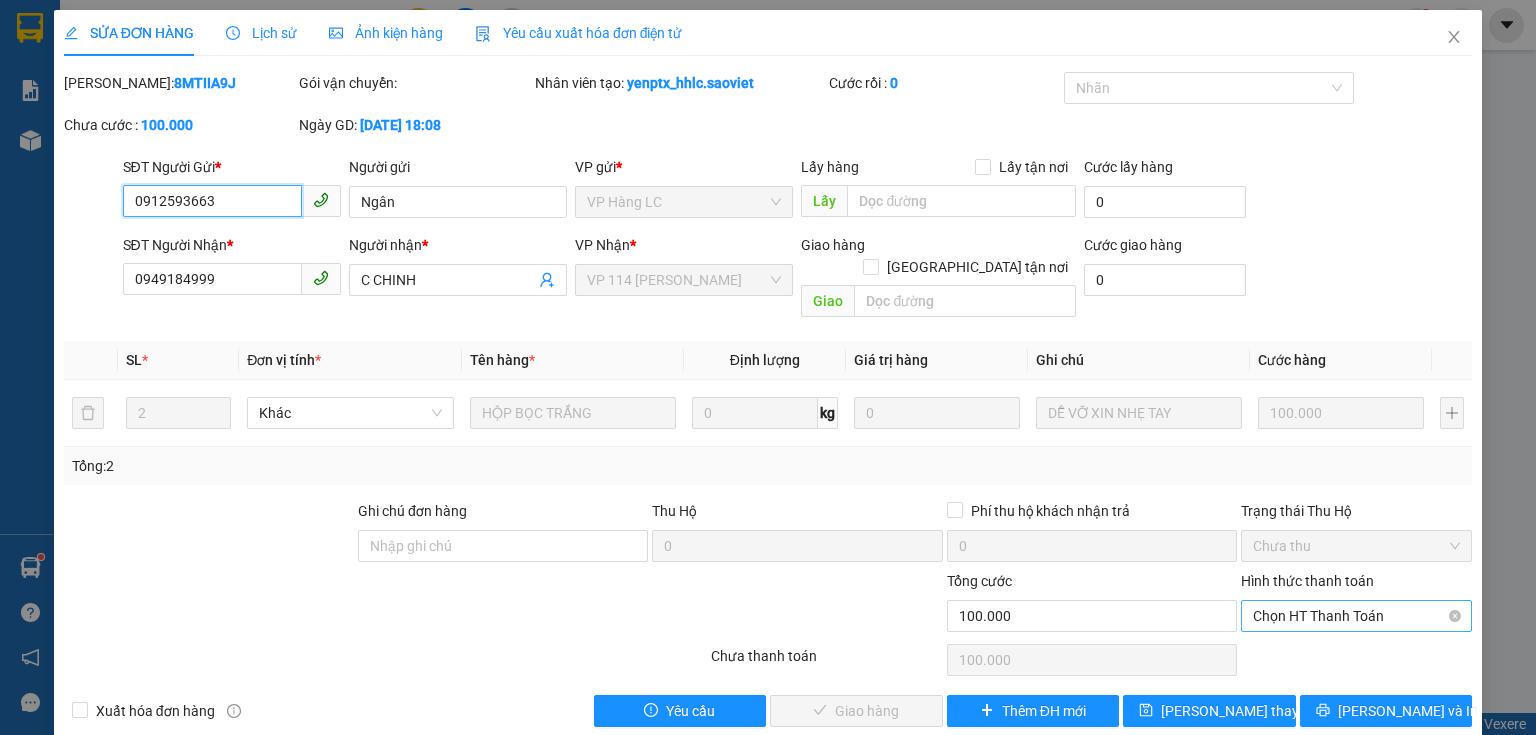 click on "Chọn HT Thanh Toán" at bounding box center [1356, 616] 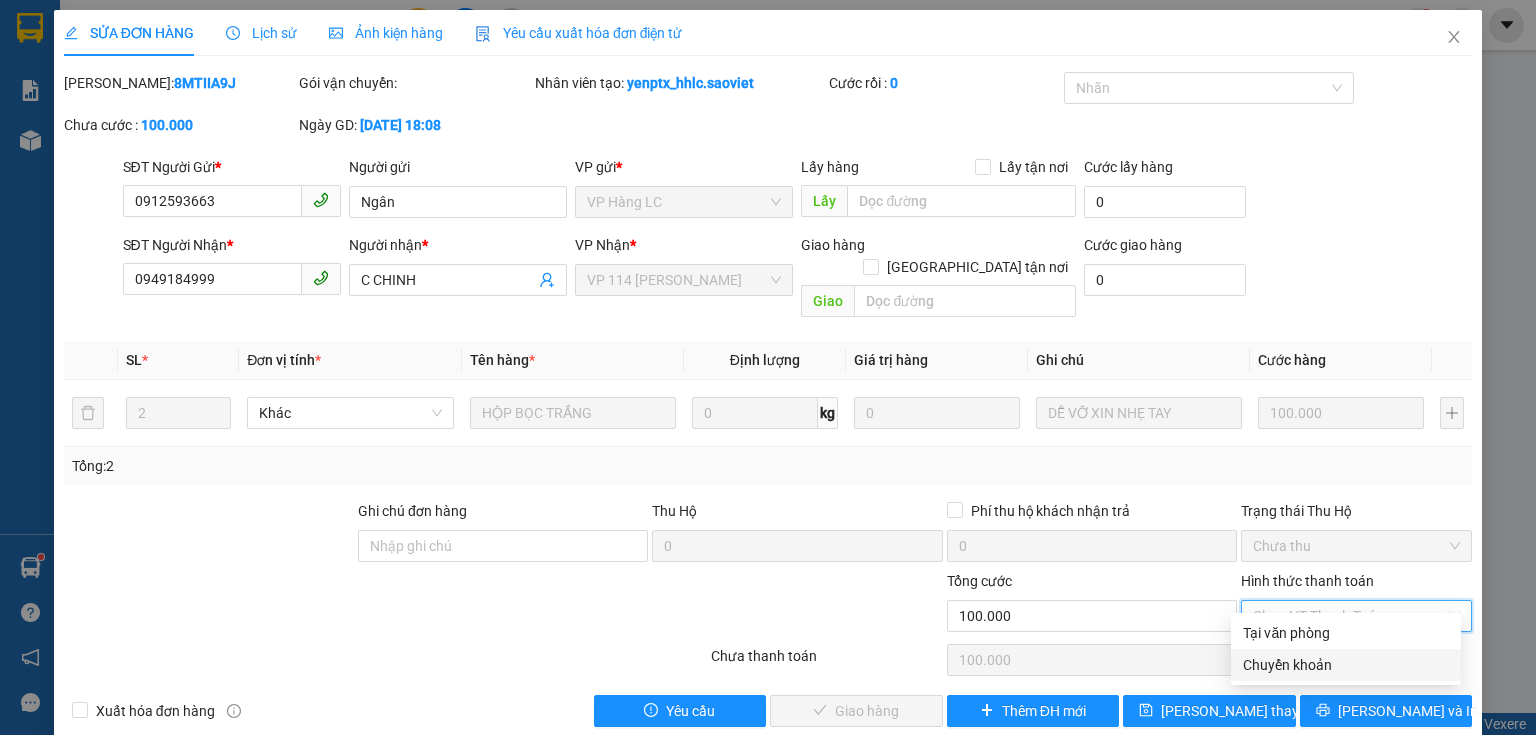 click on "Chuyển khoản" at bounding box center (1346, 665) 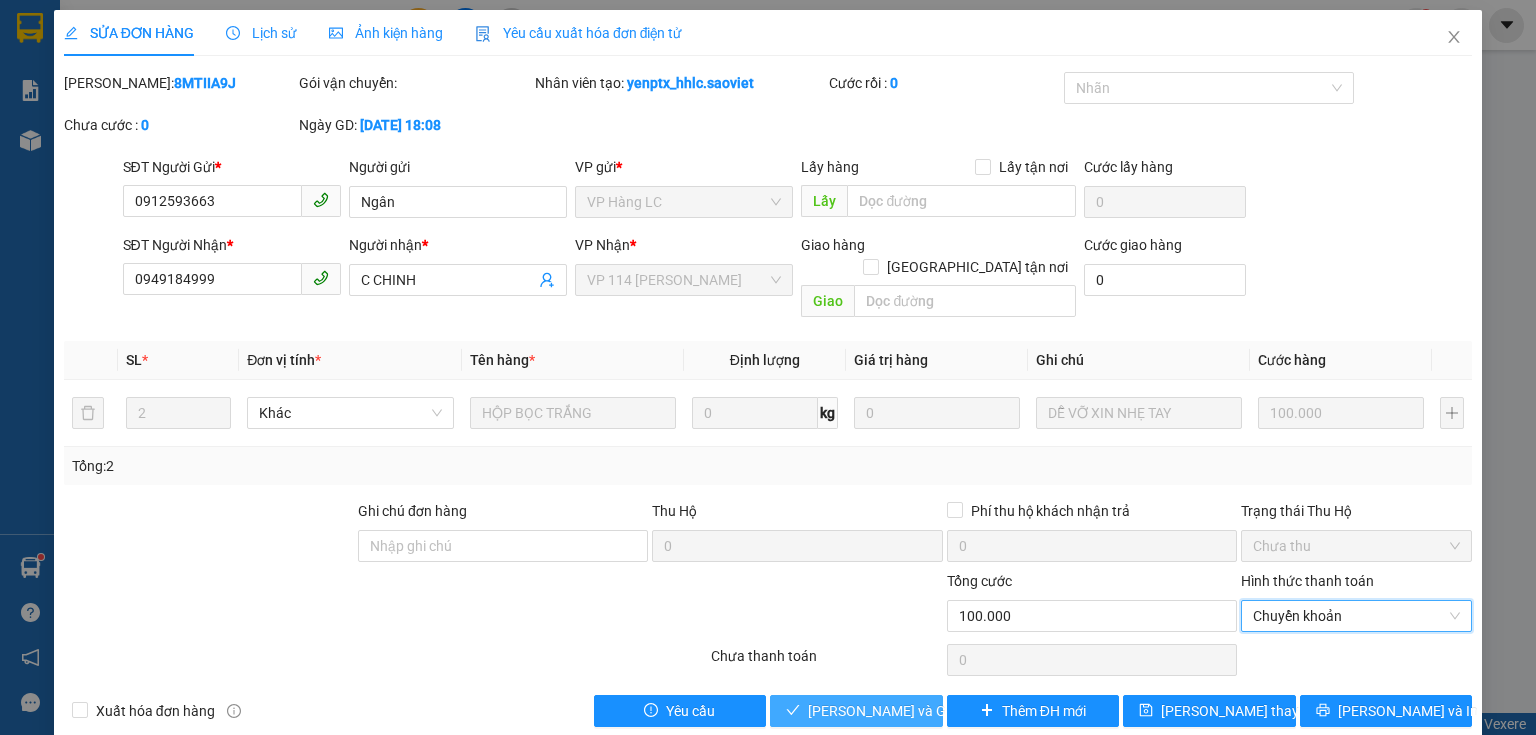 click on "[PERSON_NAME] và Giao hàng" at bounding box center (904, 711) 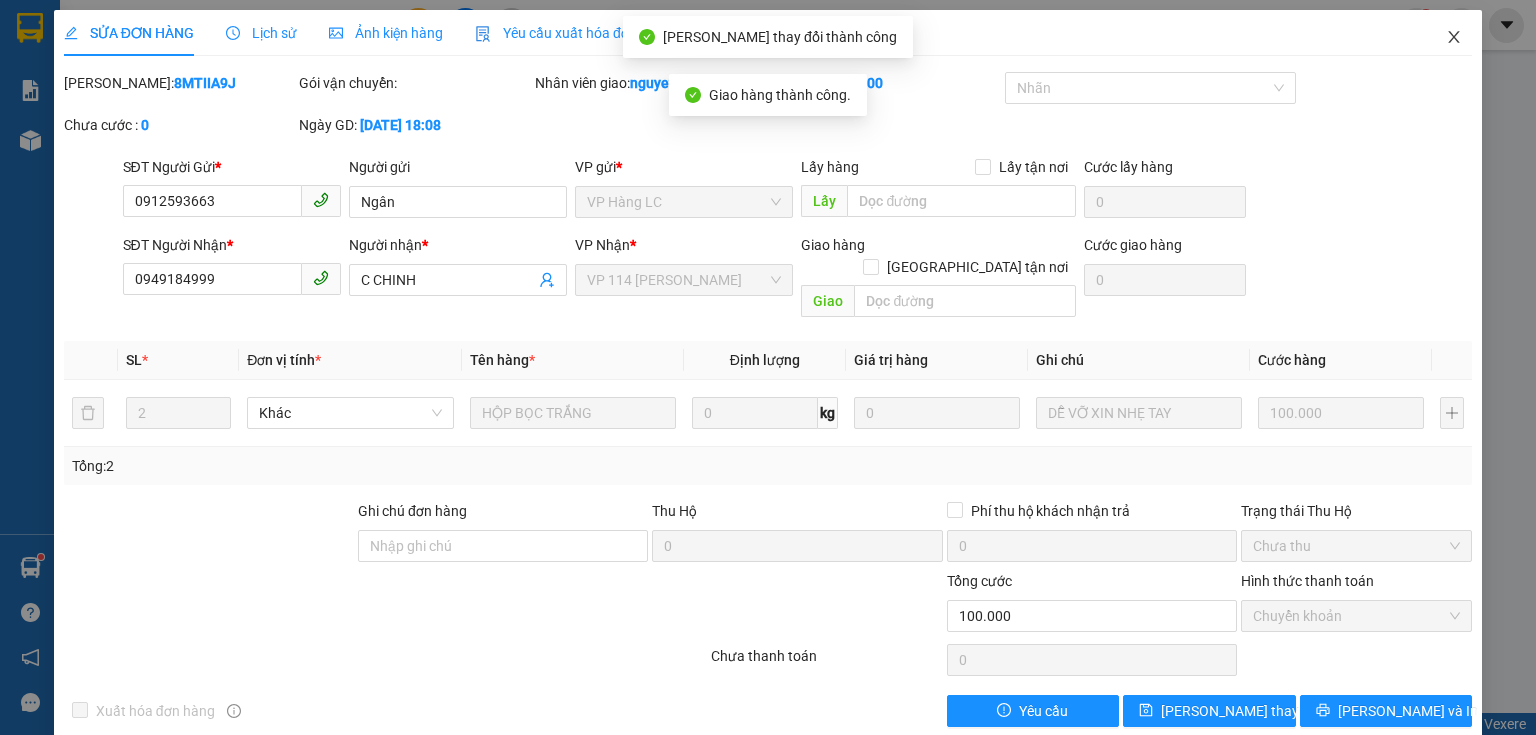 click 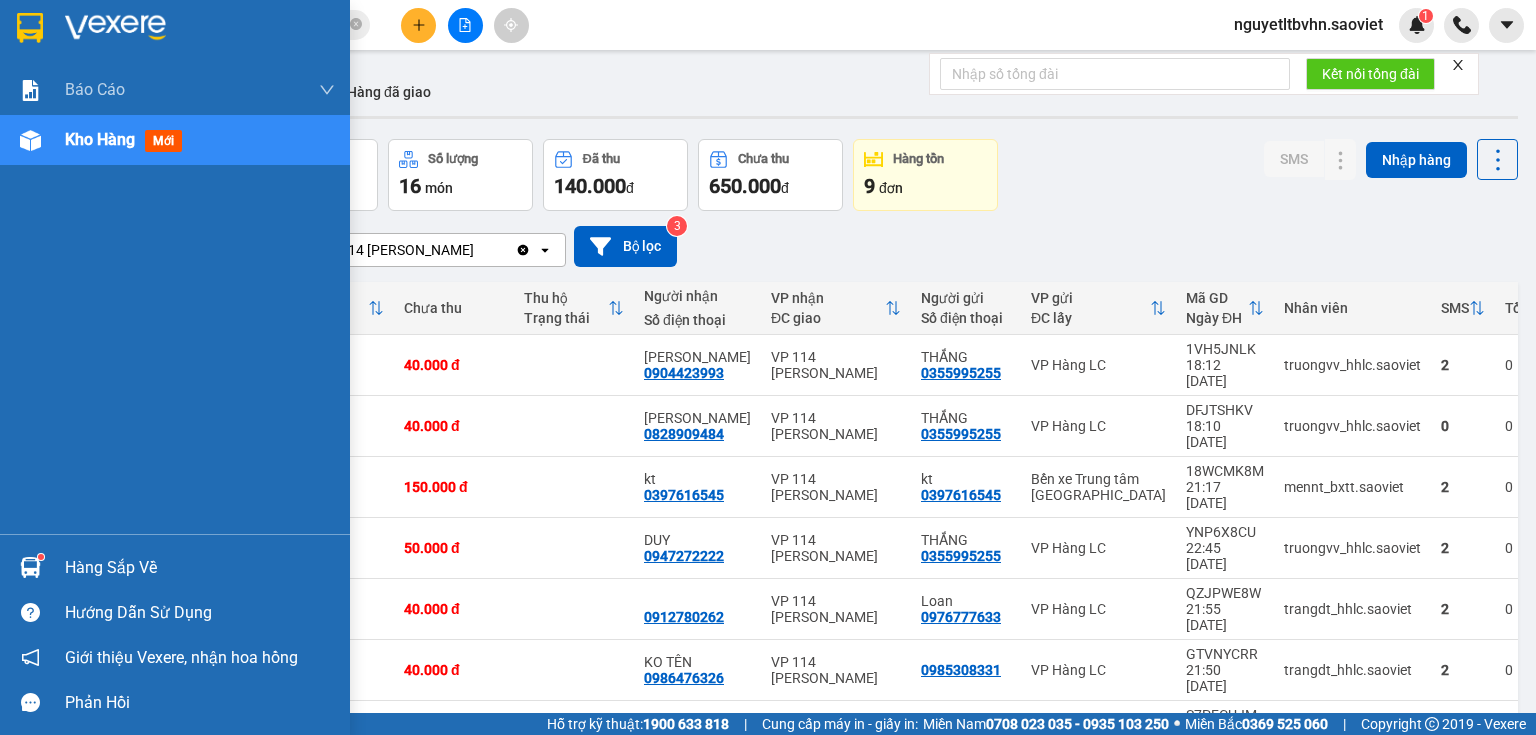 click on "Hàng sắp về" at bounding box center [200, 568] 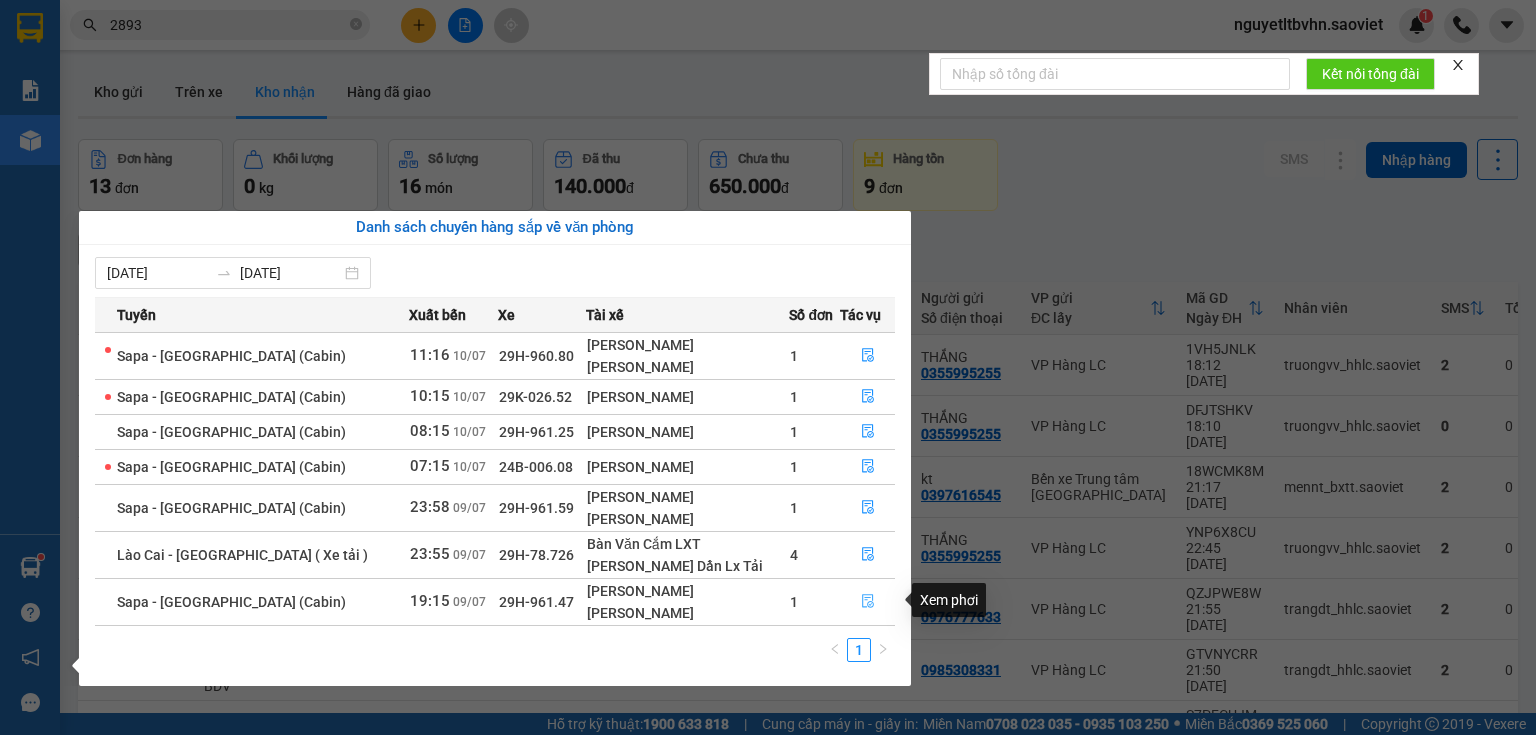 click 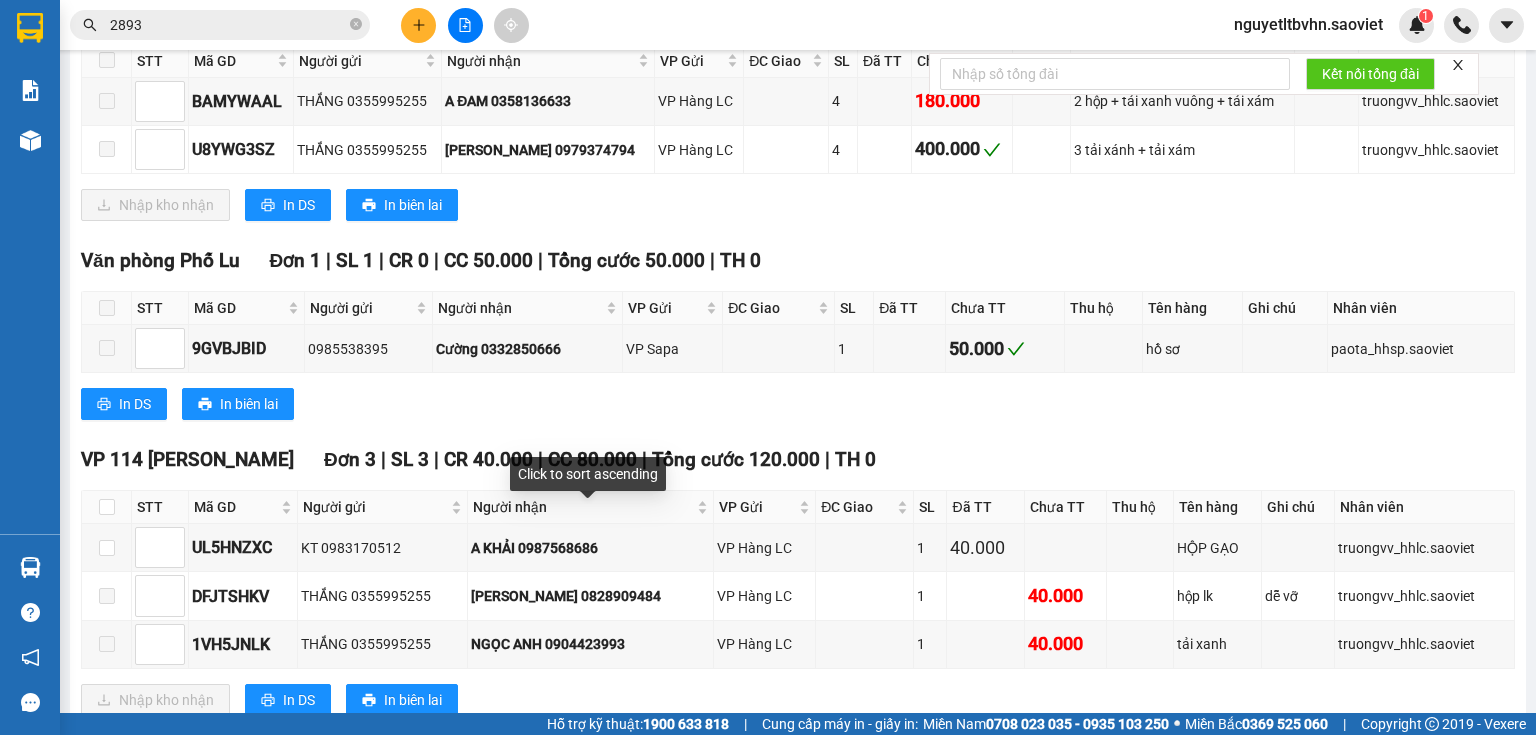 scroll, scrollTop: 1028, scrollLeft: 0, axis: vertical 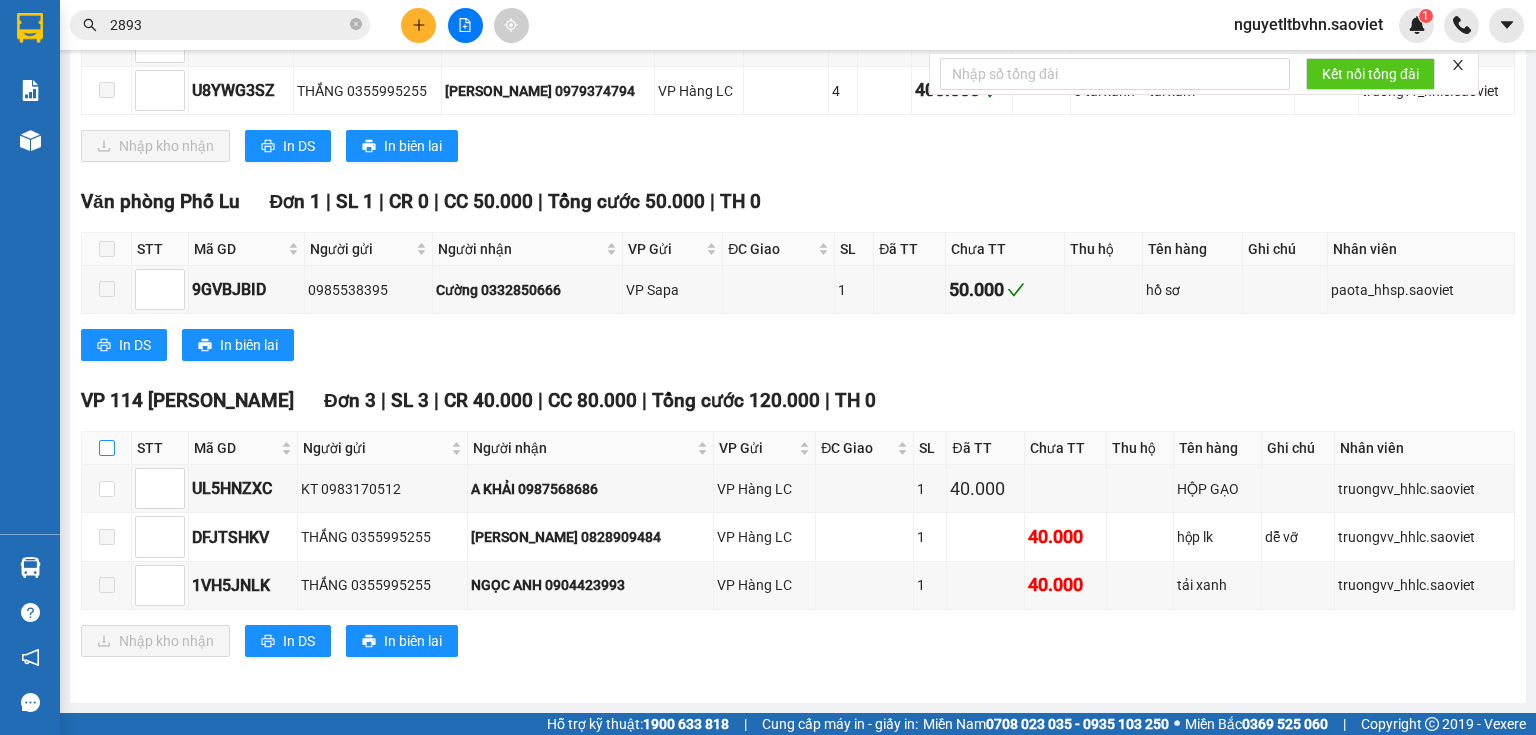 click at bounding box center (107, 448) 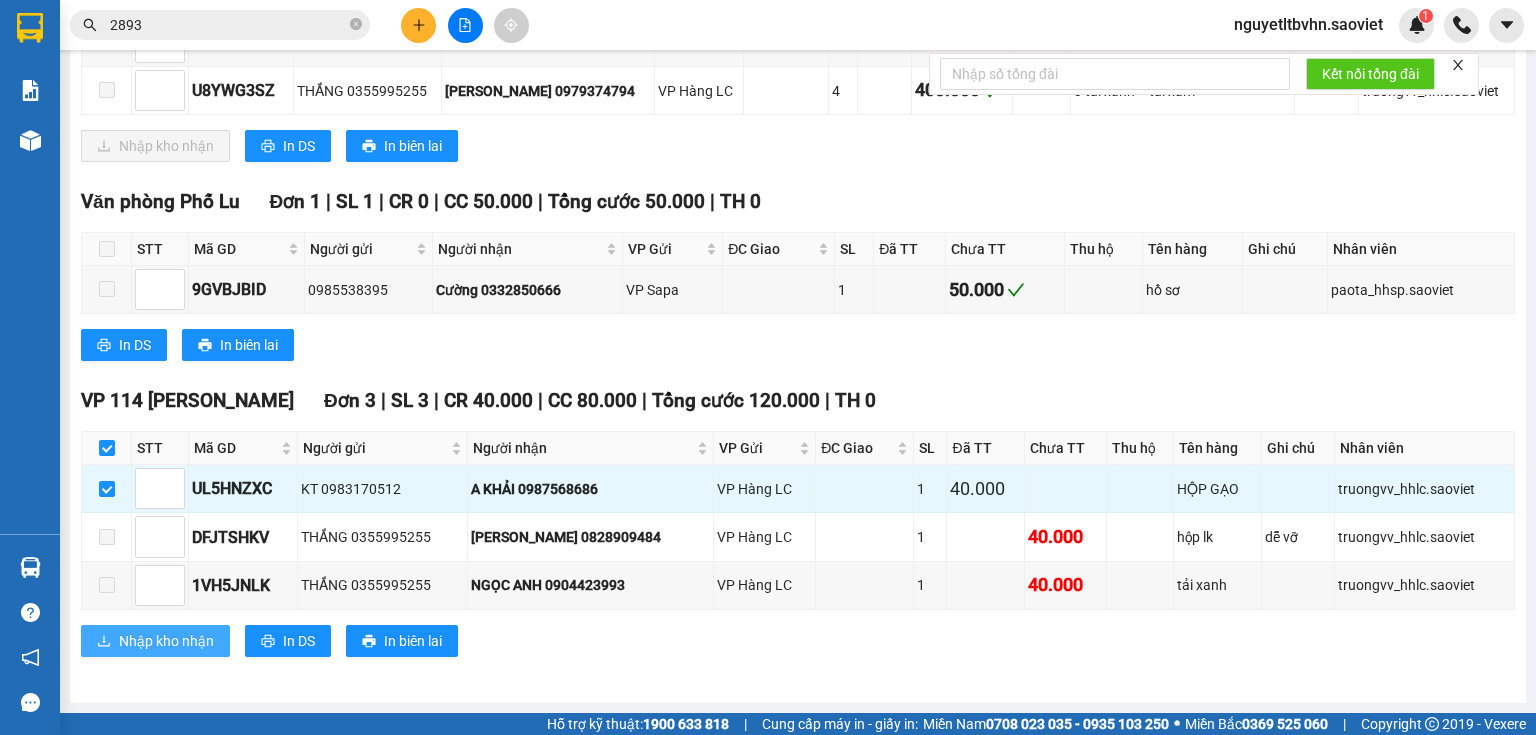 click on "Nhập kho nhận" at bounding box center [166, 641] 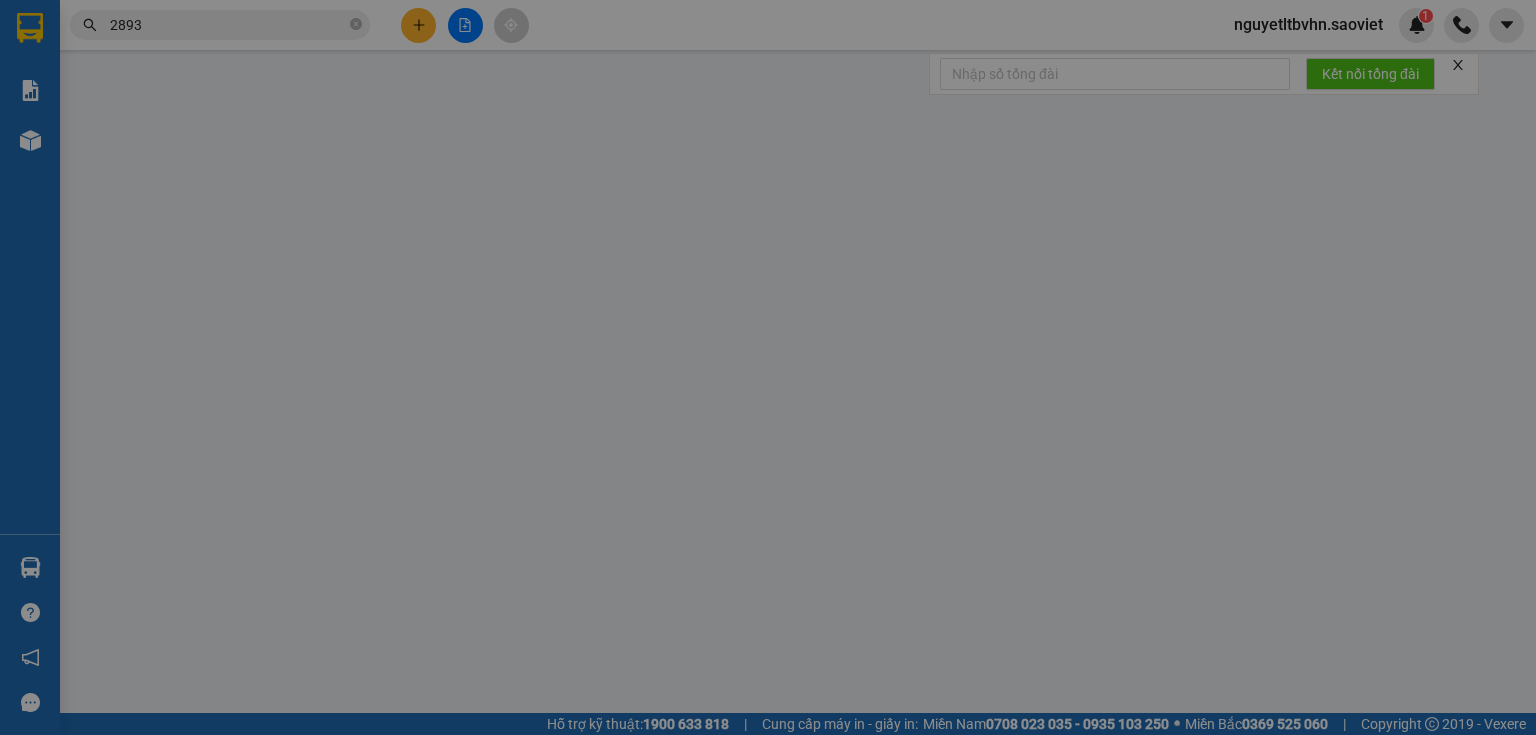scroll, scrollTop: 0, scrollLeft: 0, axis: both 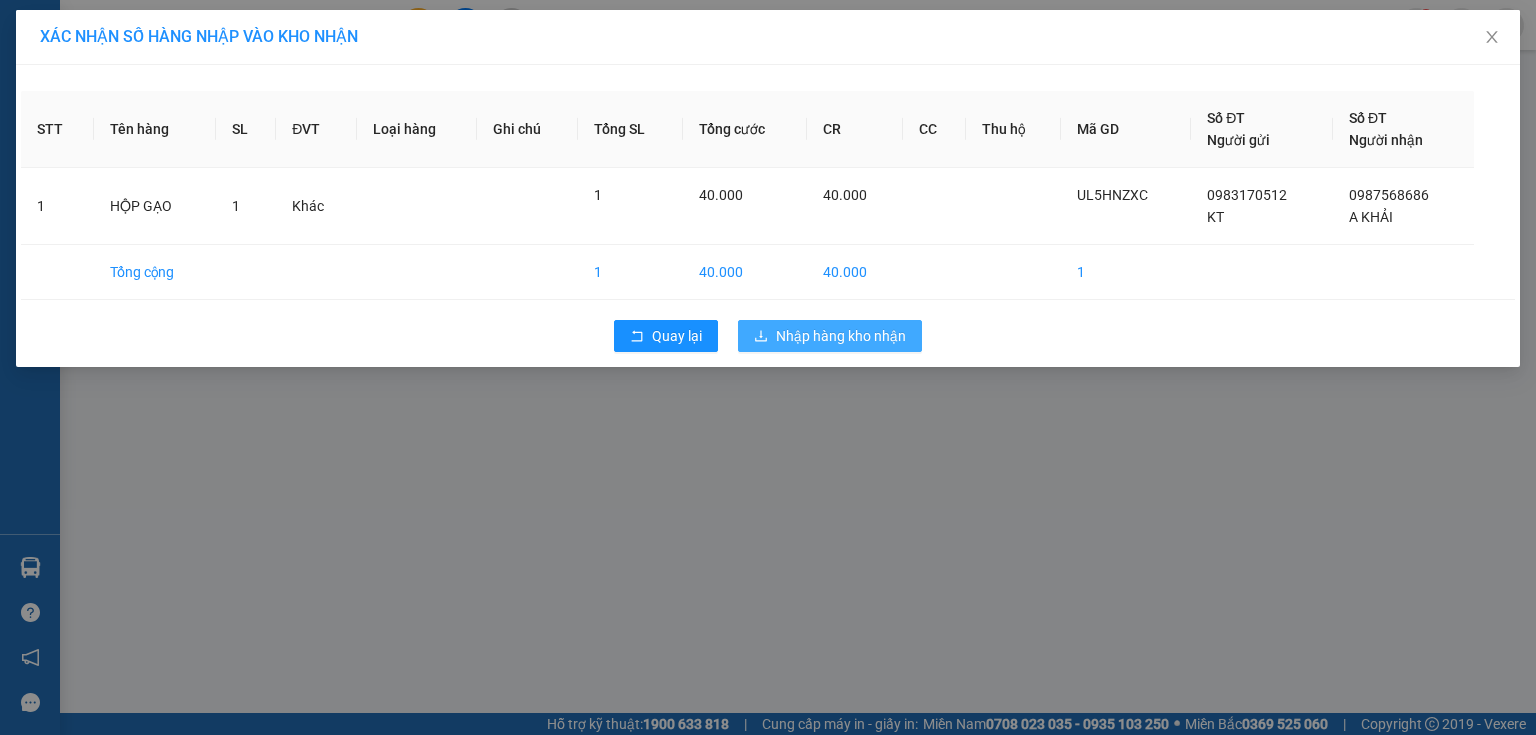 click on "Nhập hàng kho nhận" at bounding box center [841, 336] 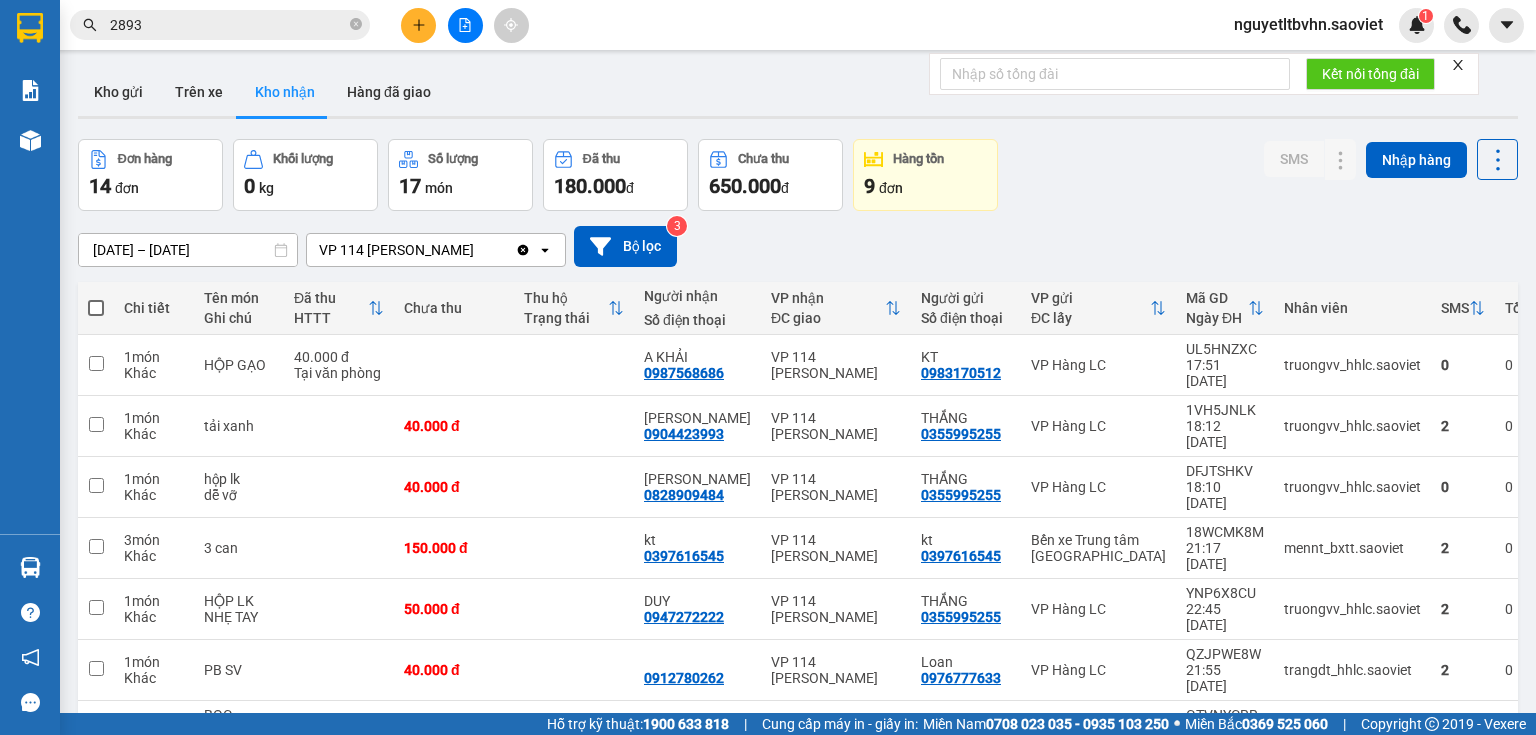 click on "Kết quả tìm kiếm ( 782 )  Bộ lọc  Mã ĐH Trạng thái Món hàng Thu hộ Tổng cước Chưa cước Nhãn Người gửi VP Gửi Người nhận VP Nhận 6HFS93X1 18:02 - 08/07 VP Nhận   29H-764.31 02:09 - 09/07 HỘP NHỎ SL:  1 50.000 50.000 0976093893 VP Gửi 787 Giải Phóng 098840 2893 ANH KHẢI Văn phòng Phố Lu UDCPSBPG 13:05 - 09/07 Trên xe   29K-014.26 14:15  -   09/07 TẢI XANH GIẦY SL:  2 200.000 200.000 0982913589 HIỀN VP Hàng LC 033885 2893 KT VP 114 Trần Nhật Duật XRBU9SVV 18:24 - 09/07 Đã giao   08:45 - 10/07 hộp nhỏ SL:  1 40.000 098840 2893 ANH KHẢI Văn phòng Phố Lu 0977546996 A Thắng VP Nhận 779 Giải Phóng WL7FSYIB 17:58 - 09/07 Đã giao   07:54 - 10/07 LỐC+BỌC HỒNG SL:  2 250.000 0977546996 A Thắng VP Gửi 787 Giải Phóng 098840 2893 ANH KHẢI Văn phòng Phố Lu EFR19CU5 17:52 - 07/07 Đã giao   08:43 - 08/07 xốp + tải vàng lốc máy SL:  2 200.000 098840 2893 ANH KHẢI Văn phòng Phố Lu 0977546996 PBVUH9H1" at bounding box center (195, 25) 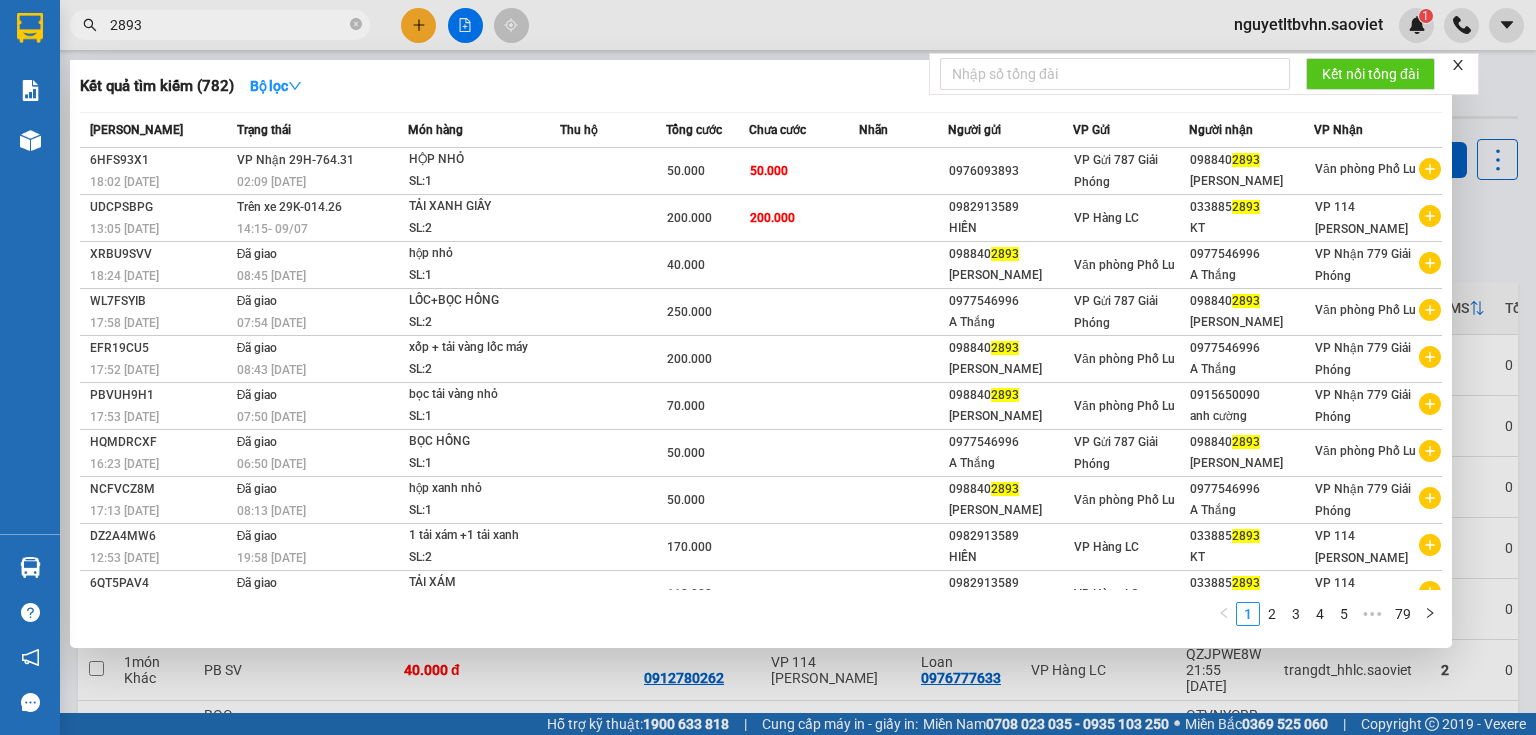 drag, startPoint x: 207, startPoint y: 32, endPoint x: 96, endPoint y: 28, distance: 111.07205 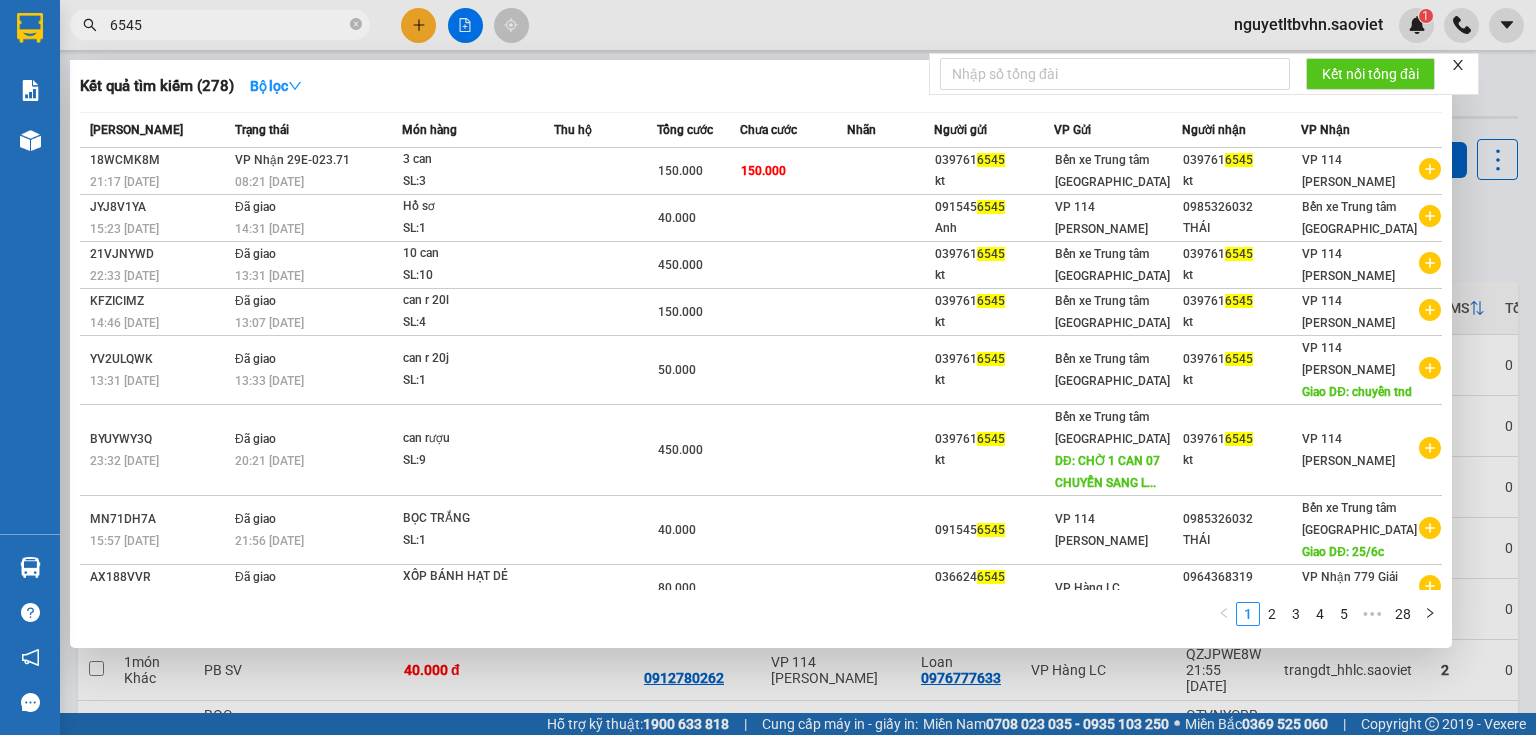 type on "6545" 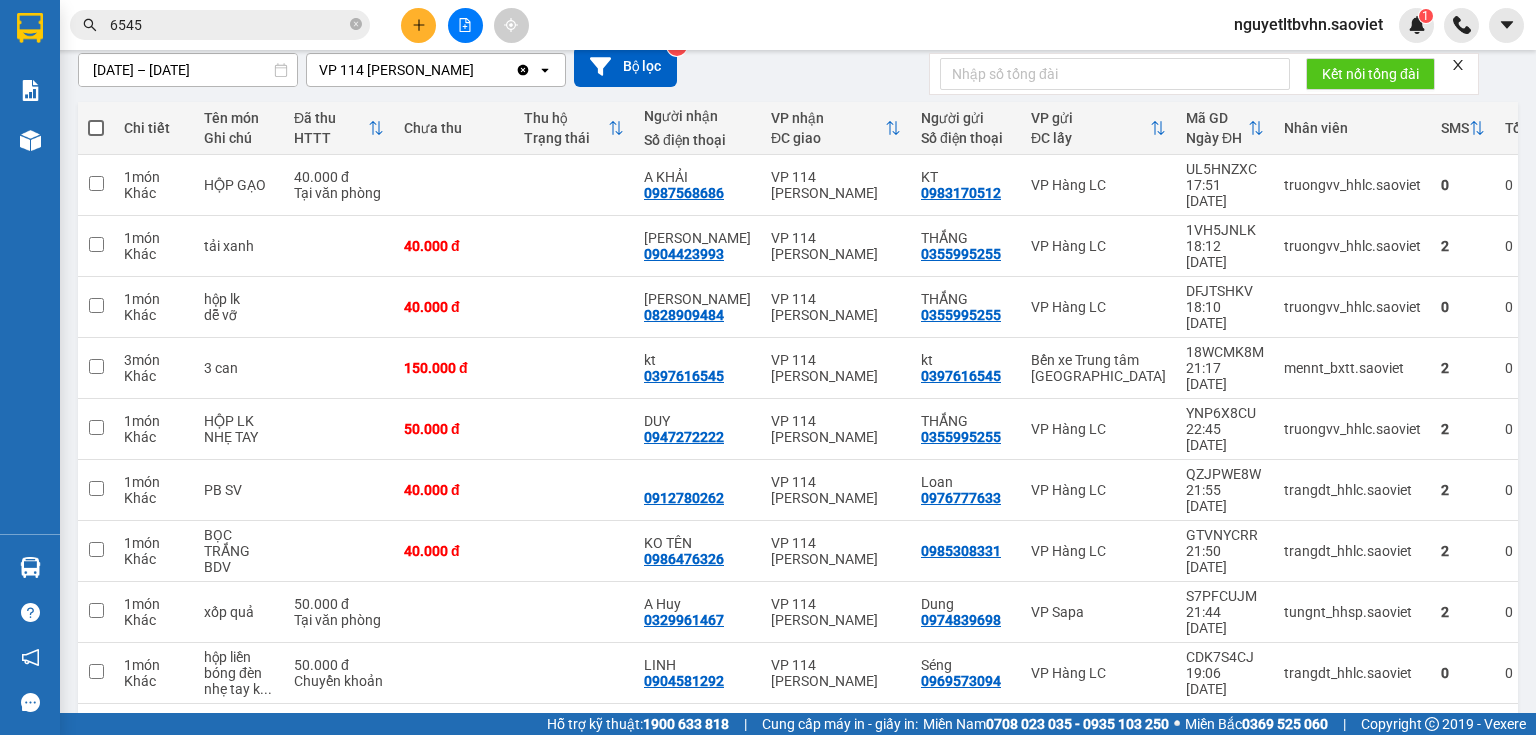 scroll, scrollTop: 190, scrollLeft: 0, axis: vertical 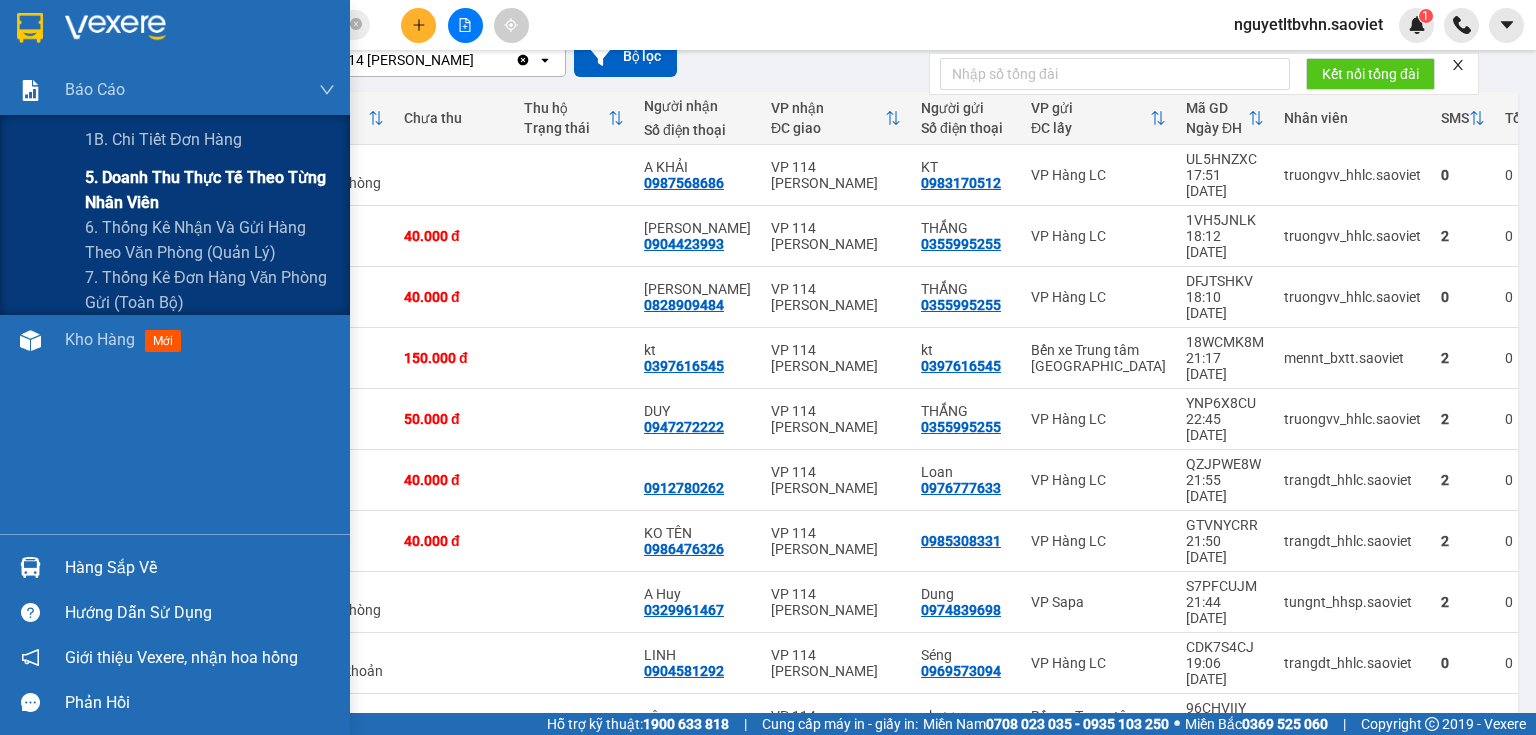 click on "5. Doanh thu thực tế theo từng nhân viên" at bounding box center (210, 190) 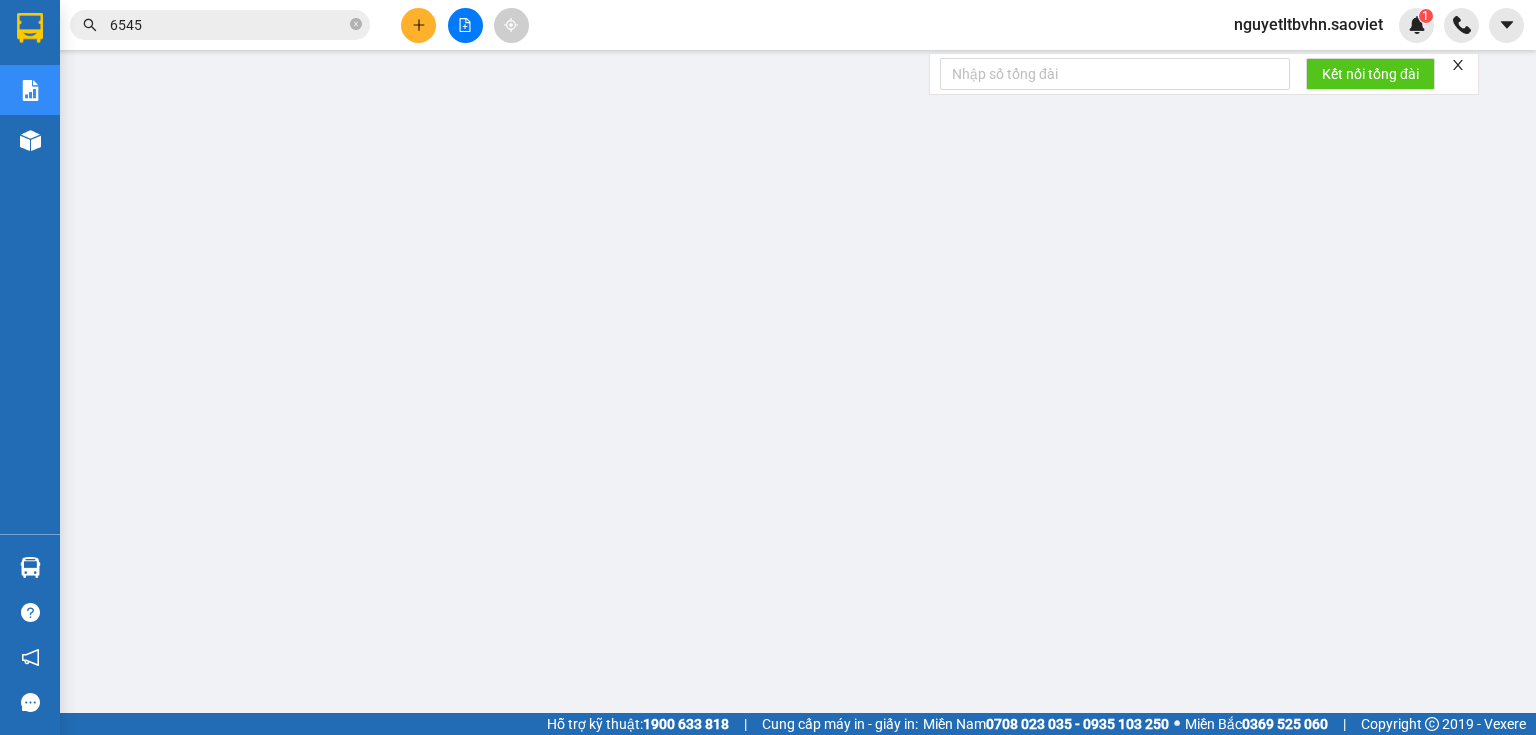scroll, scrollTop: 0, scrollLeft: 0, axis: both 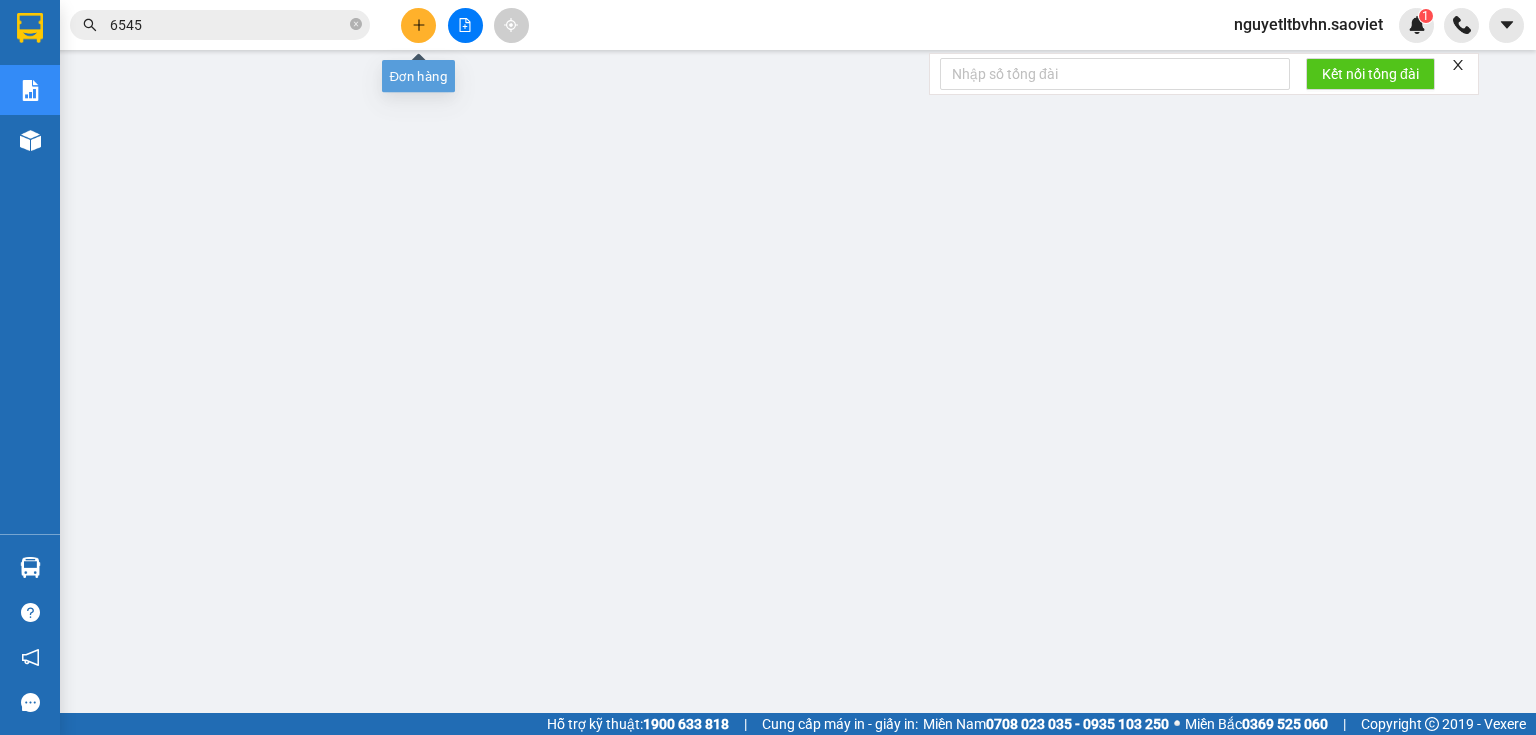 click 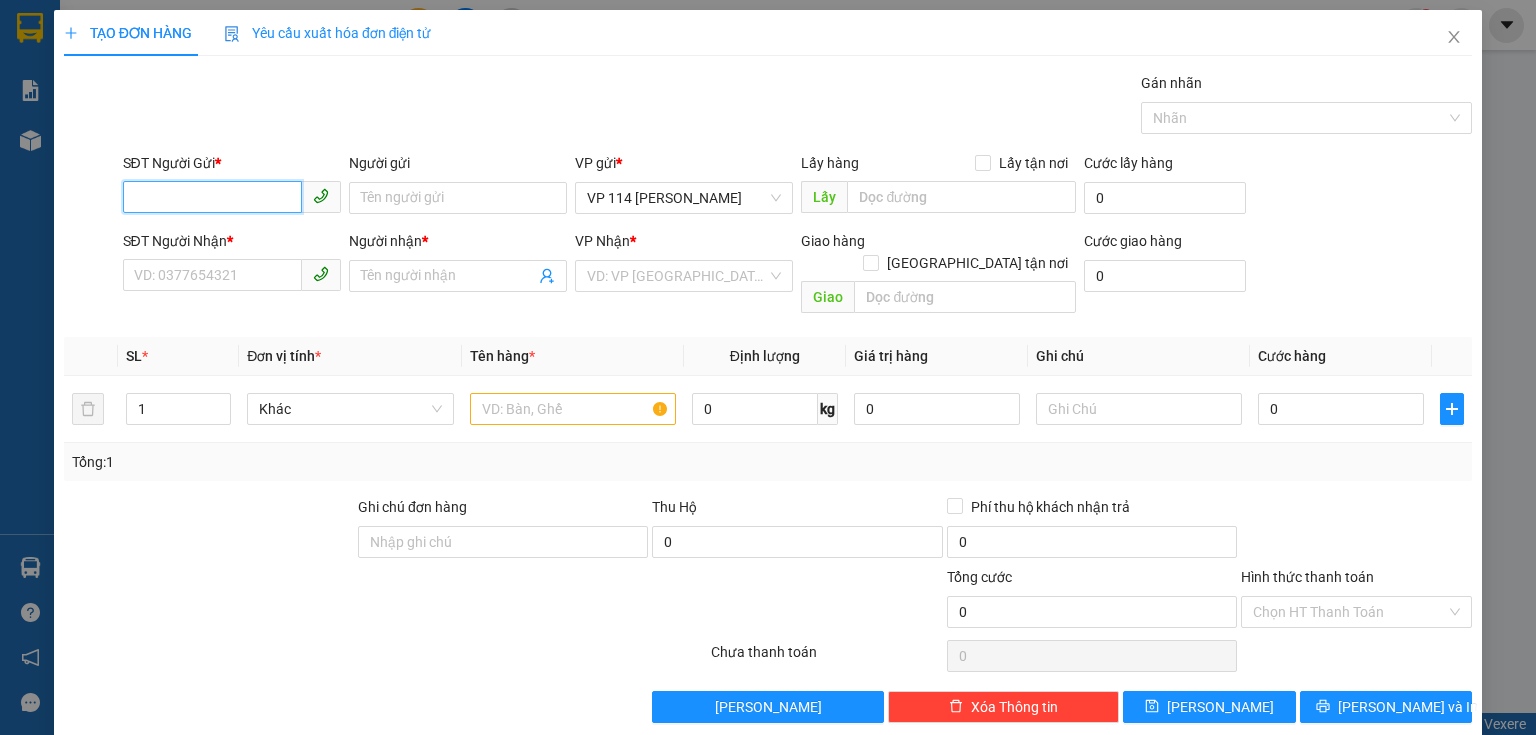 click on "SĐT Người Gửi  *" at bounding box center (212, 197) 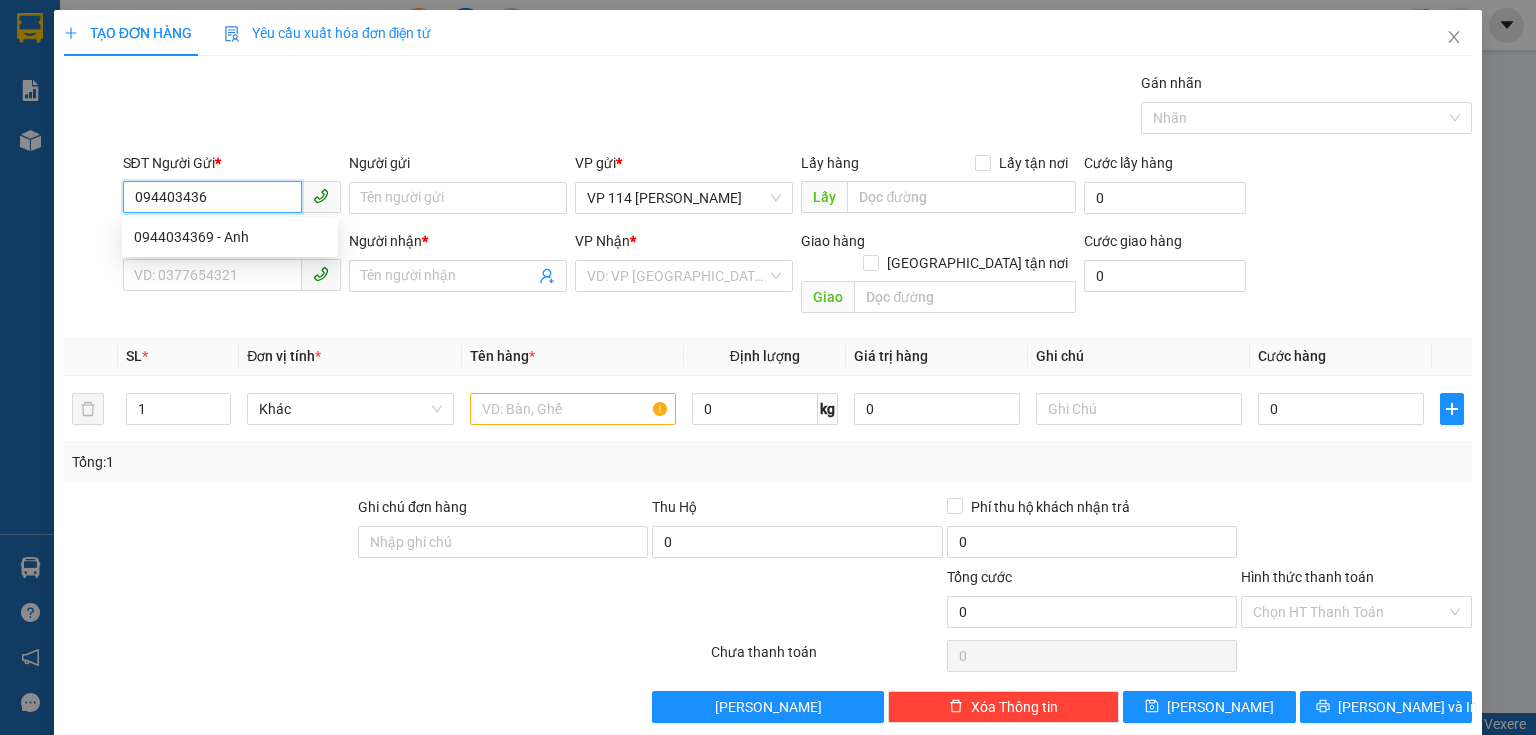 type on "0944034369" 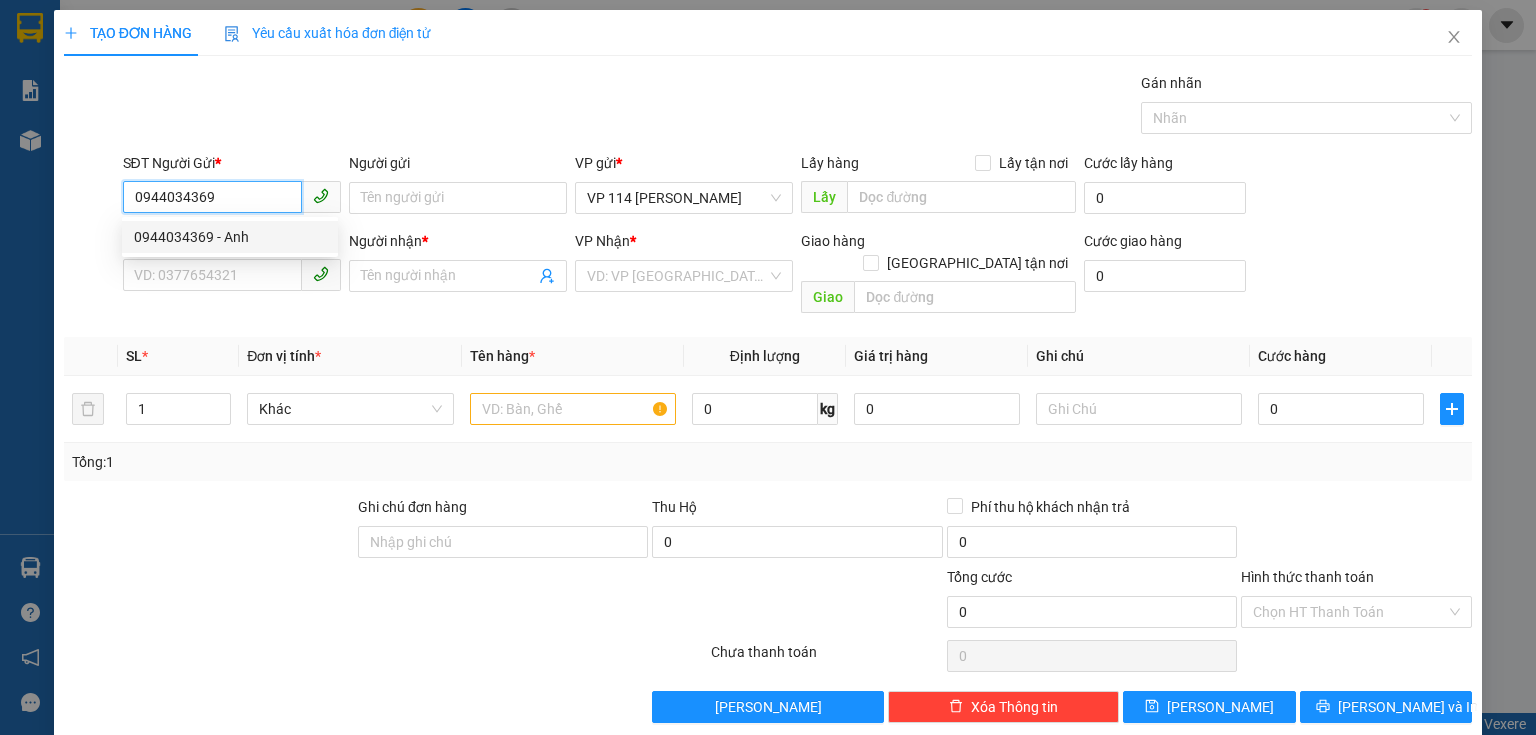 click on "0944034369 - Anh" at bounding box center (230, 237) 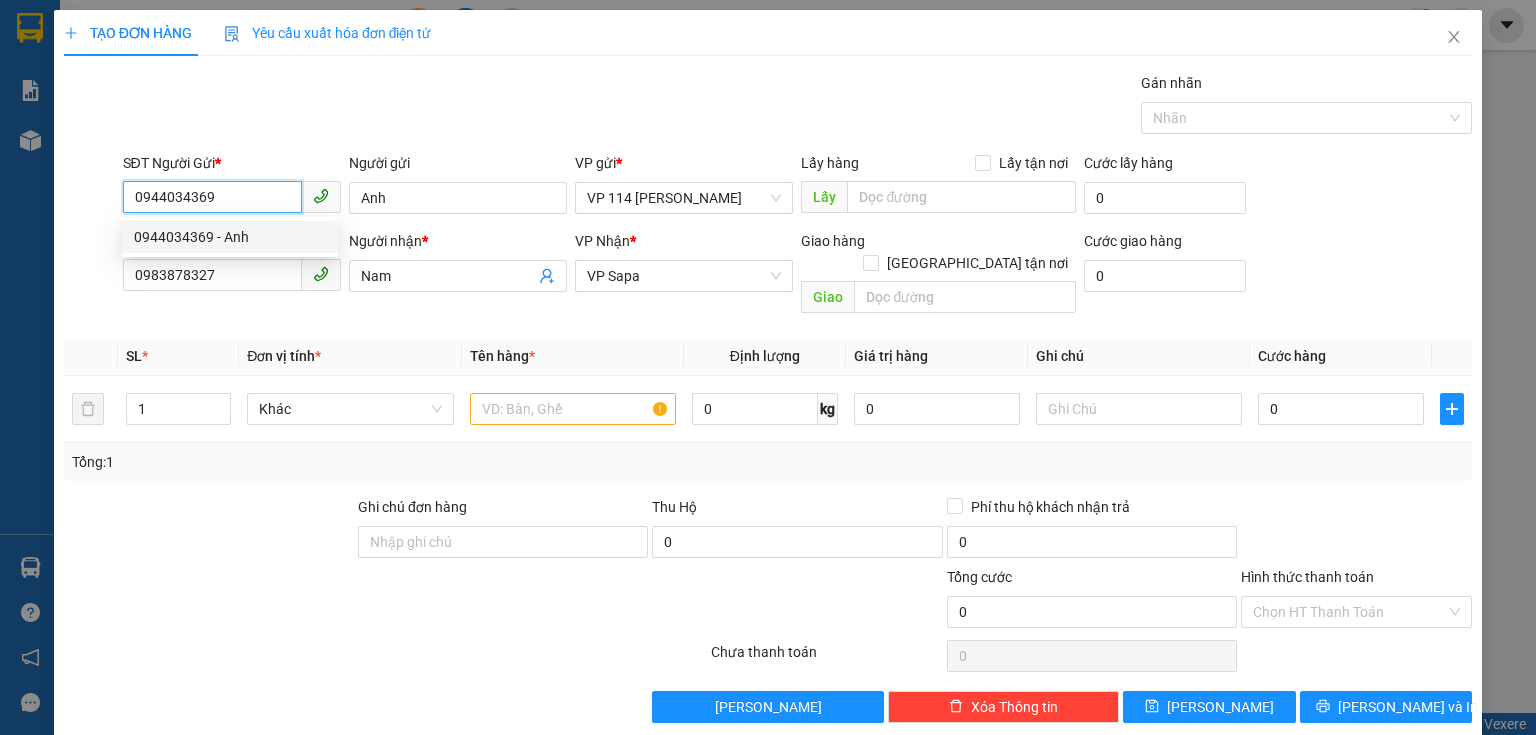 type on "Anh" 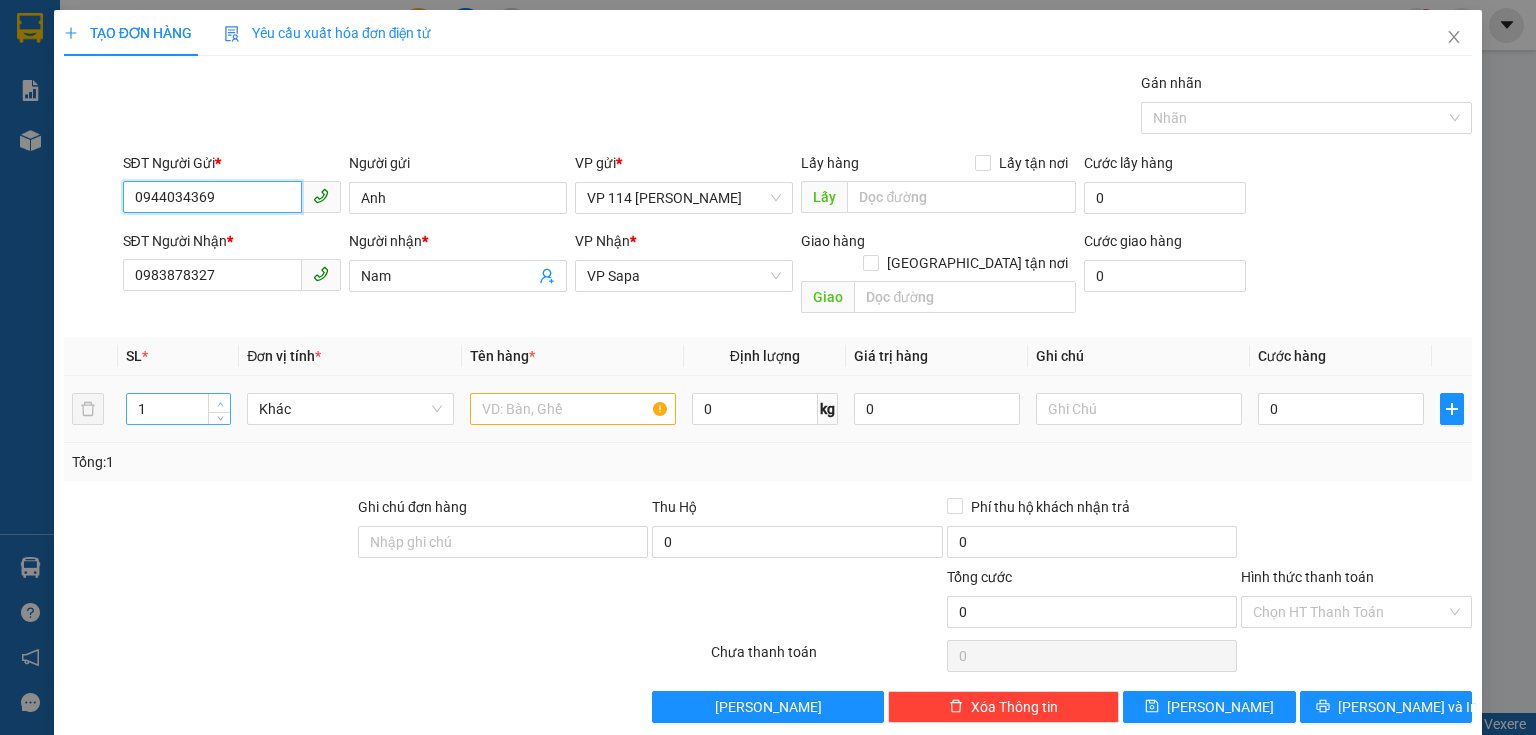 type on "0944034369" 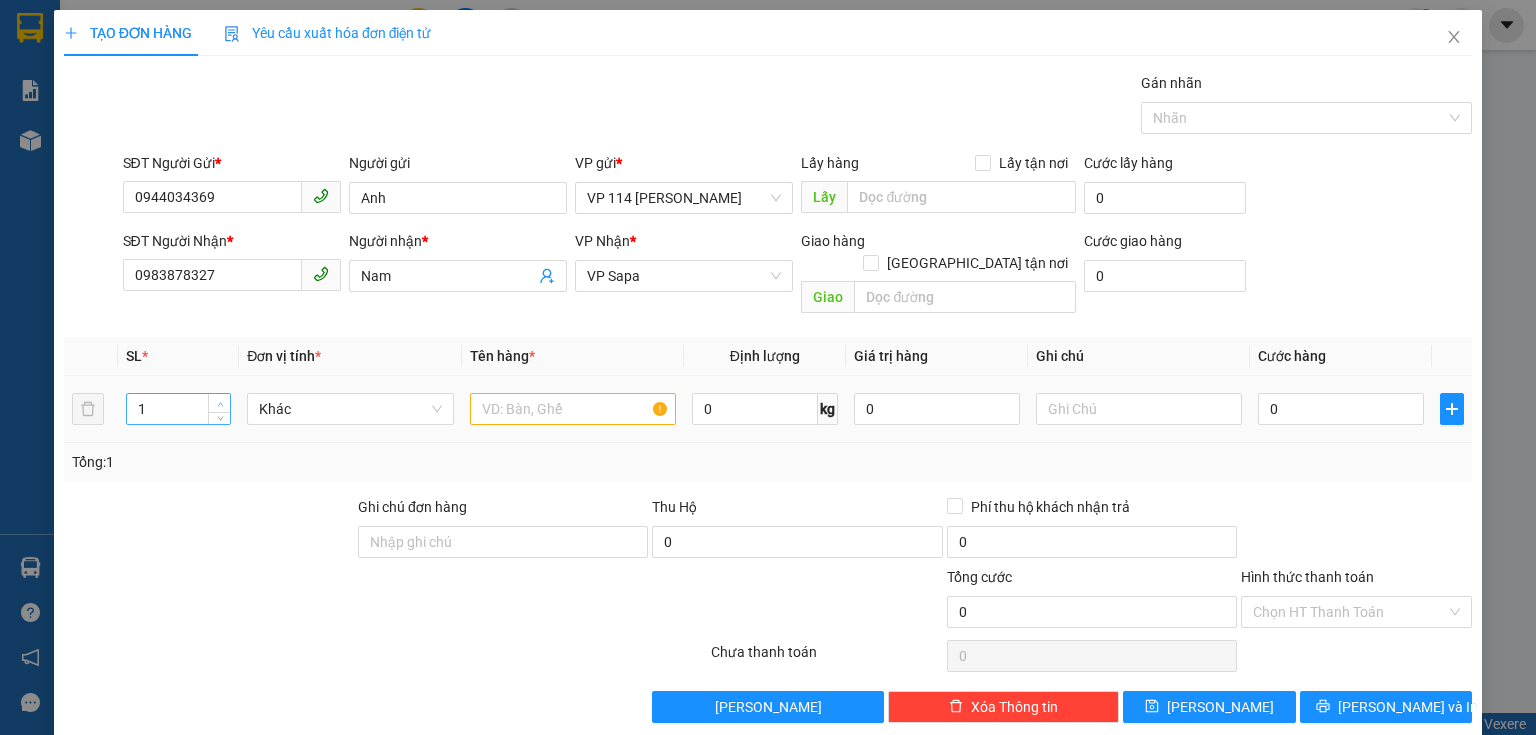type on "2" 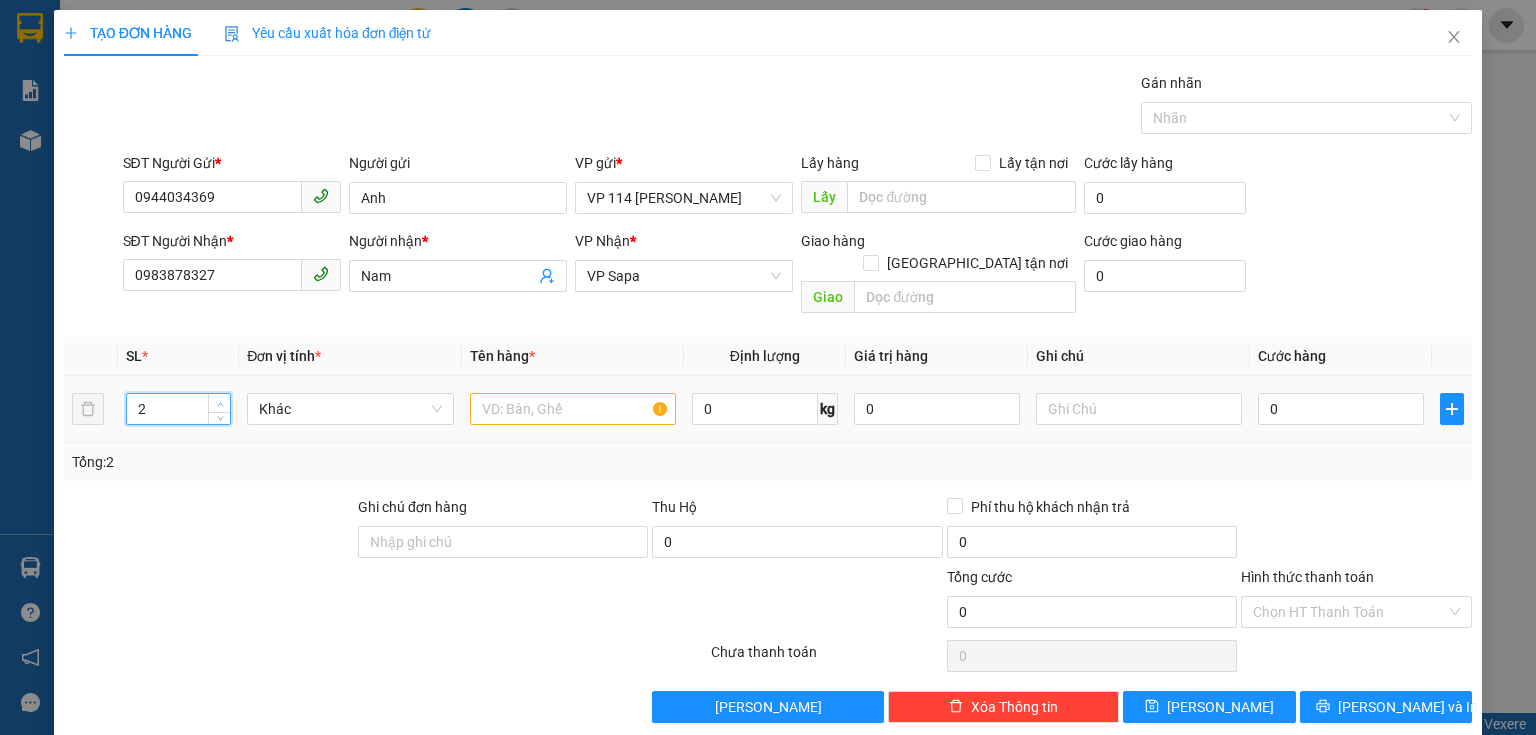 drag, startPoint x: 218, startPoint y: 378, endPoint x: 298, endPoint y: 392, distance: 81.21576 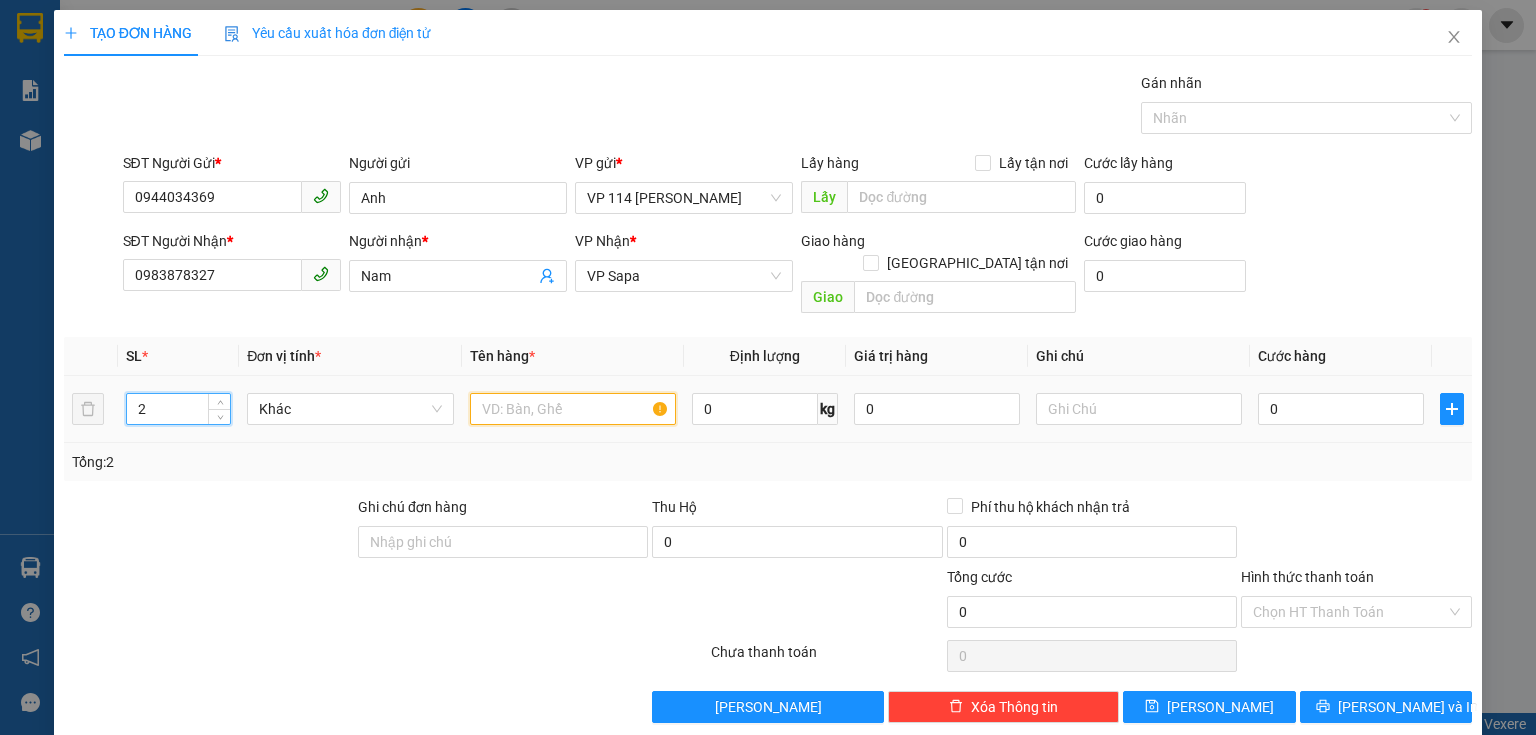 click at bounding box center [573, 409] 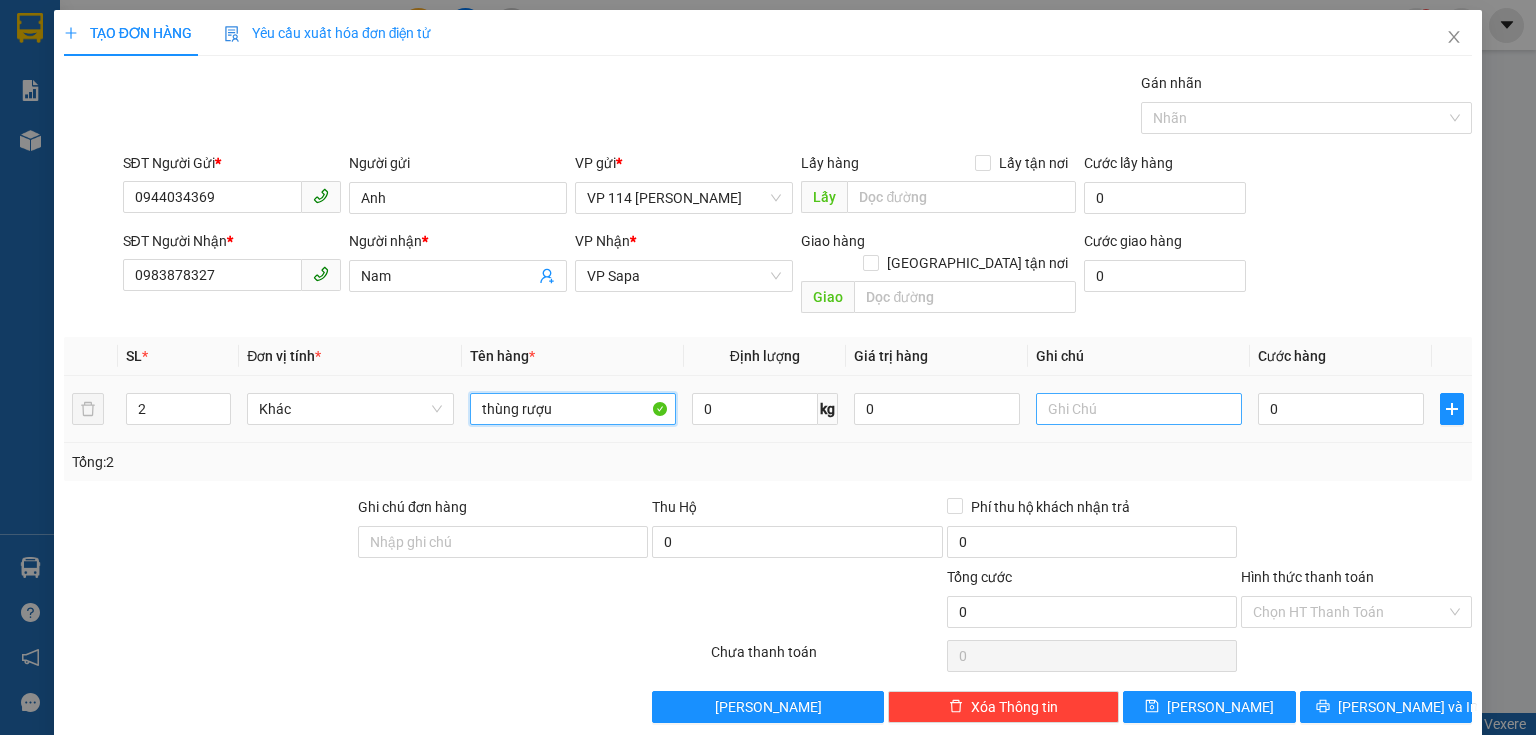 type on "thùng rượu" 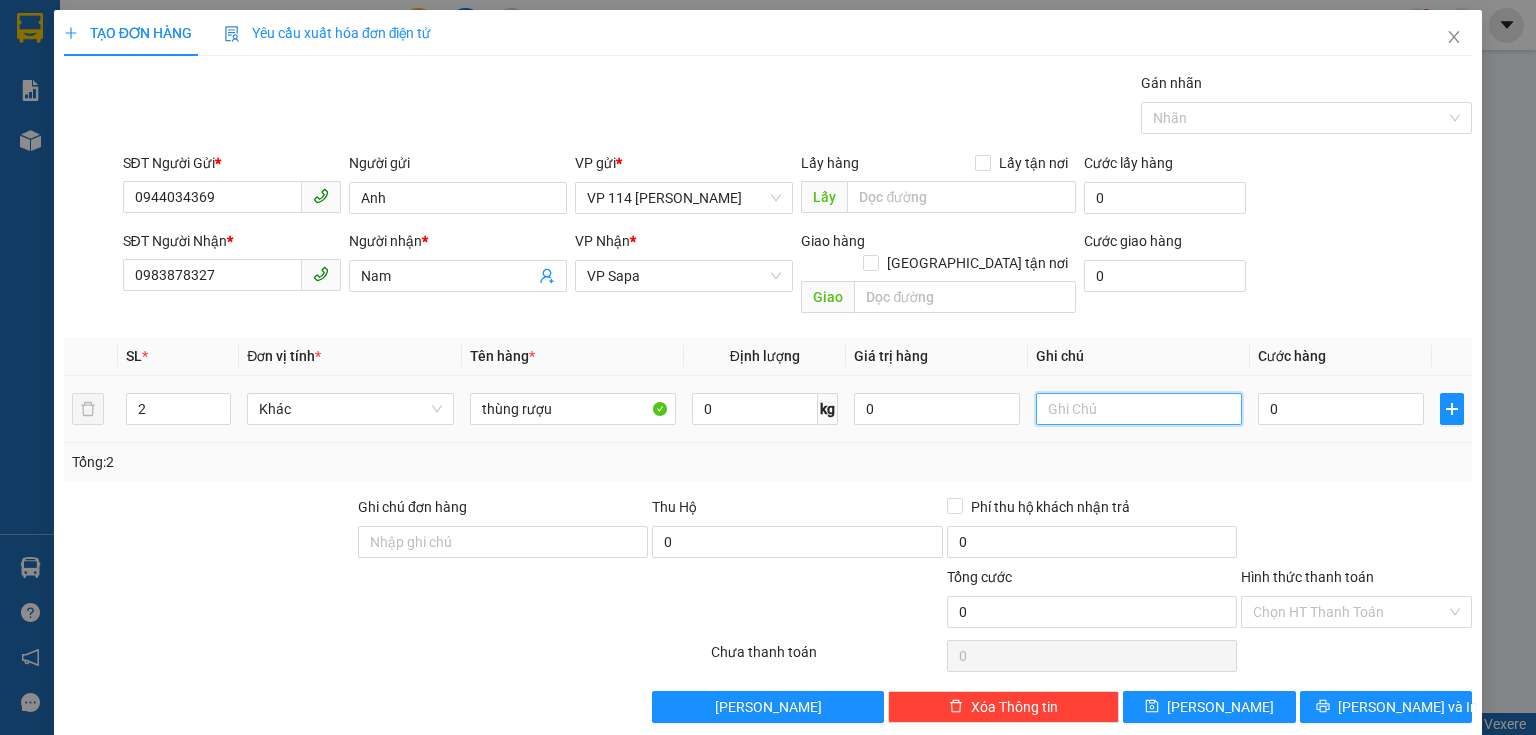 click at bounding box center (1139, 409) 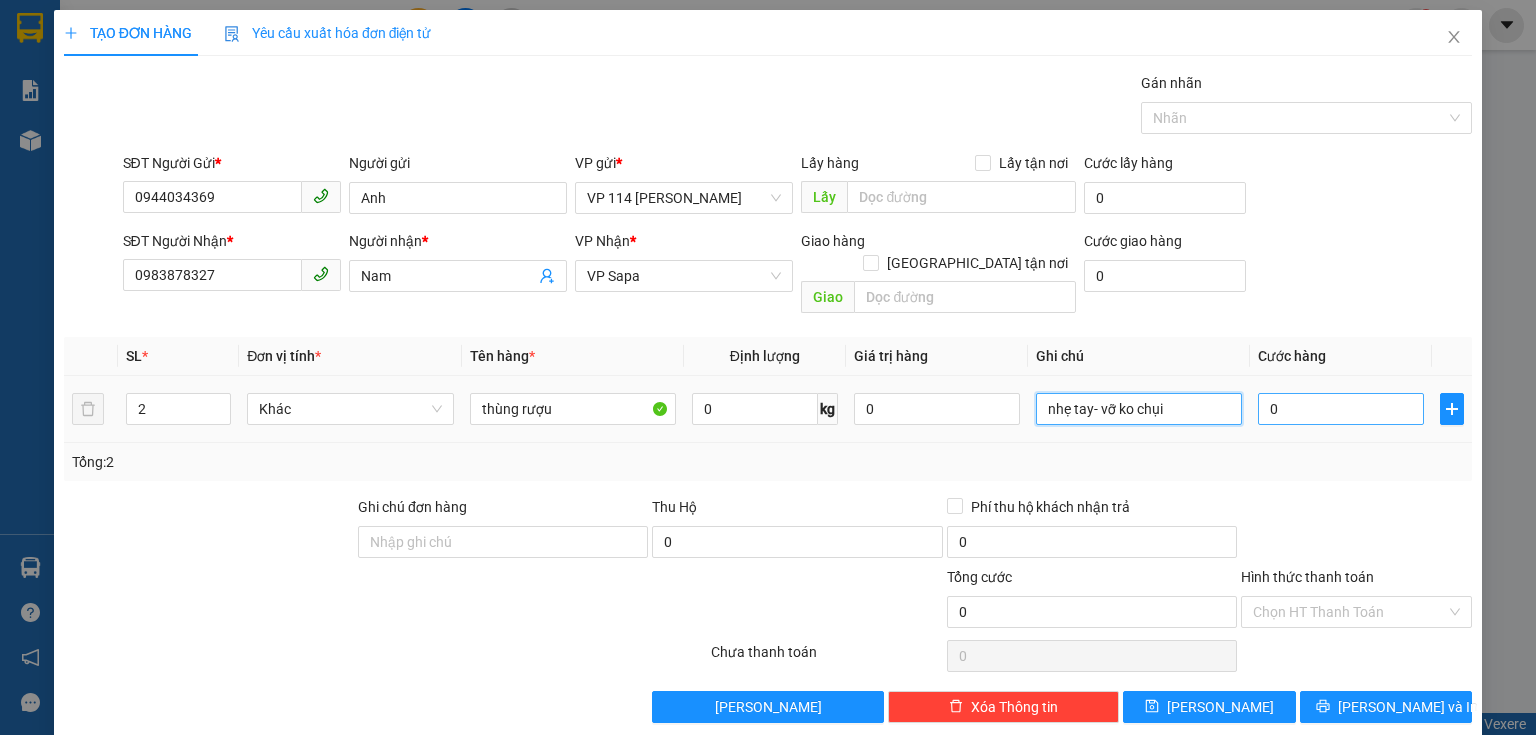 type on "nhẹ tay- vỡ ko chụi" 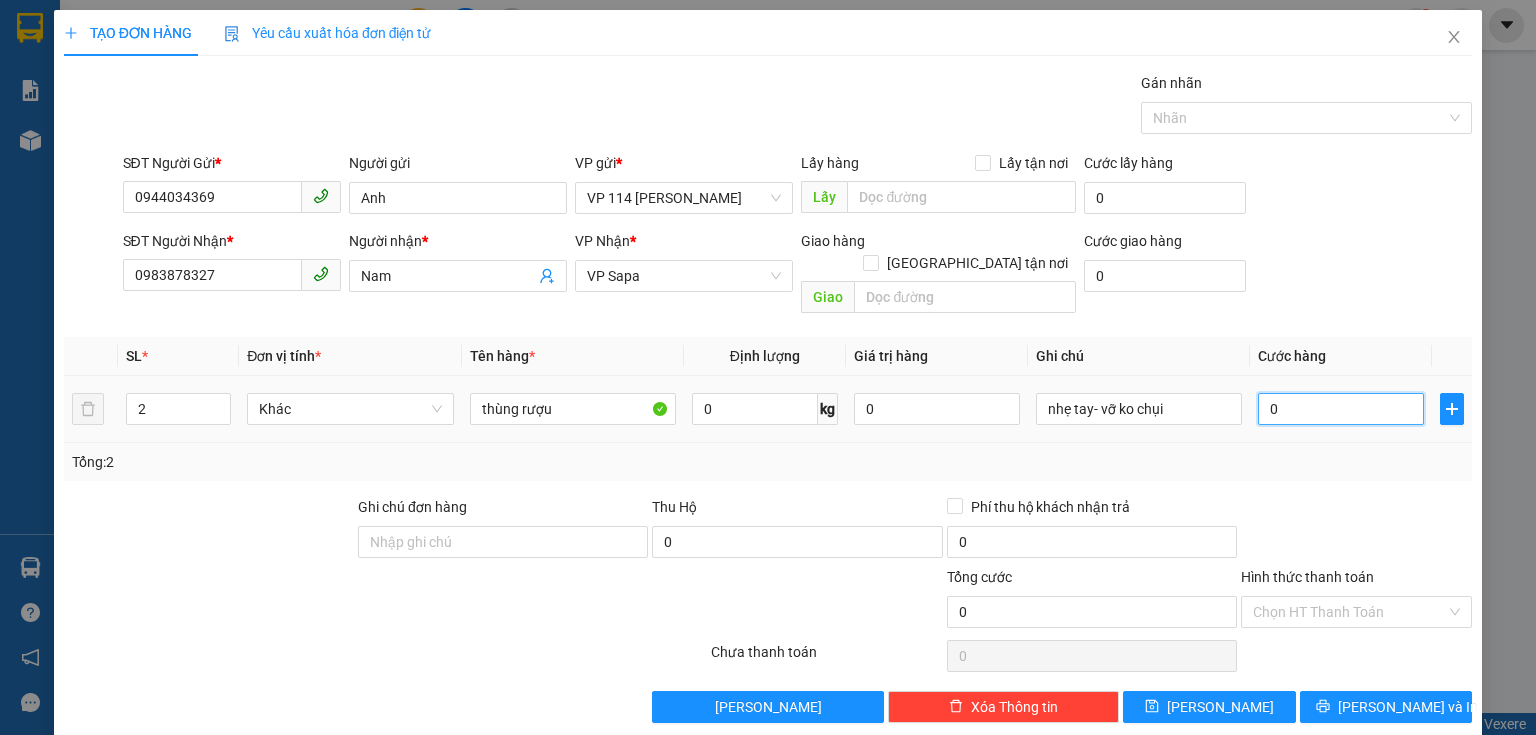 click on "0" at bounding box center (1341, 409) 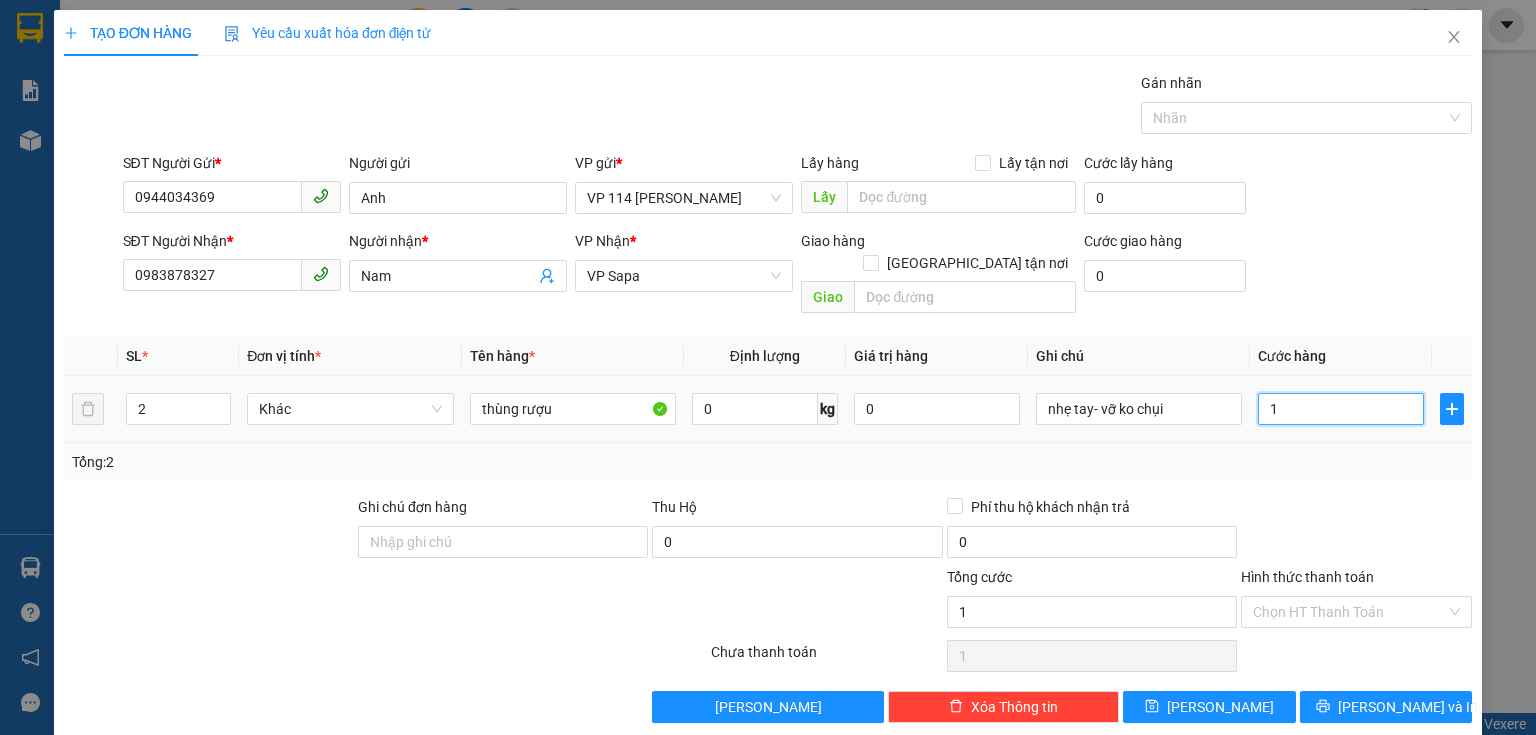 type on "10" 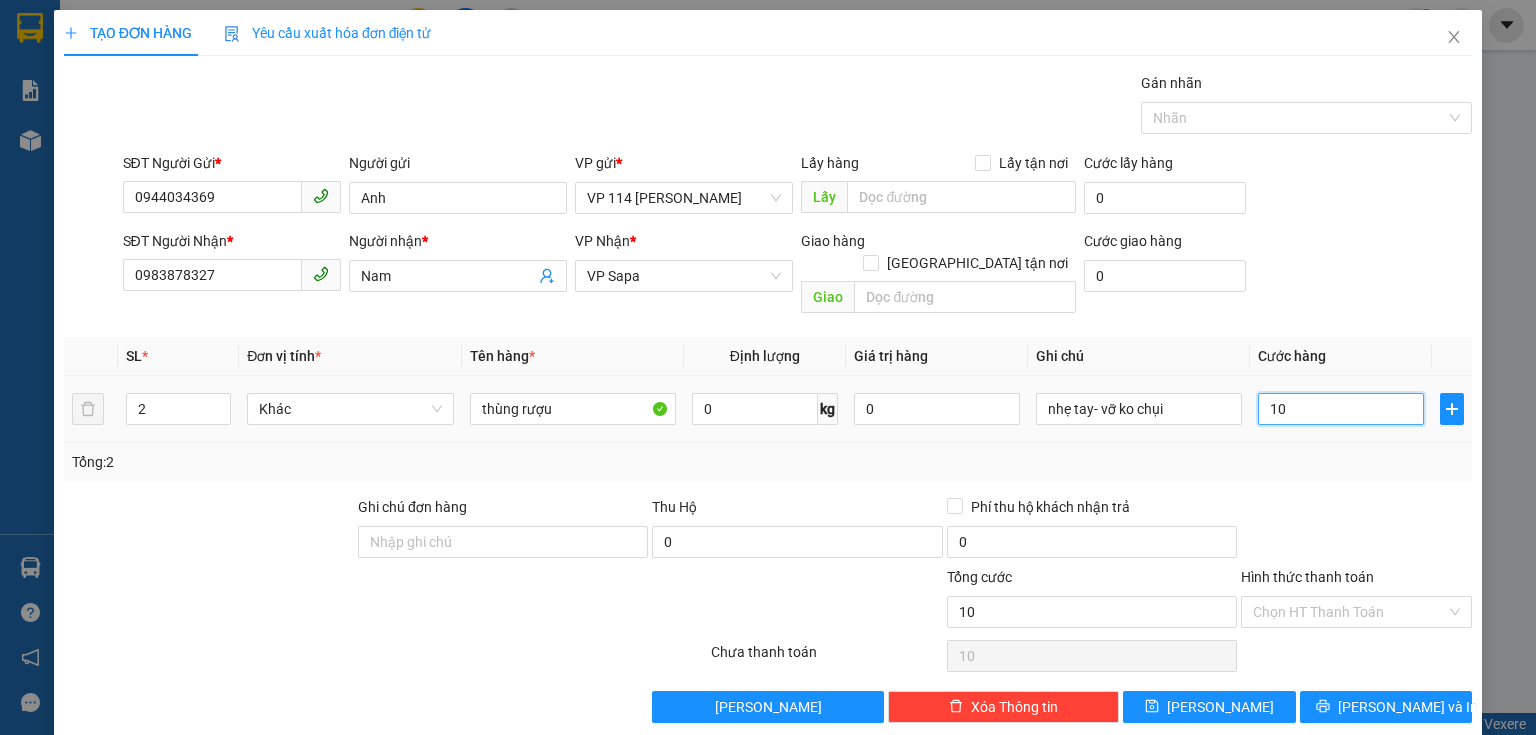 type on "100" 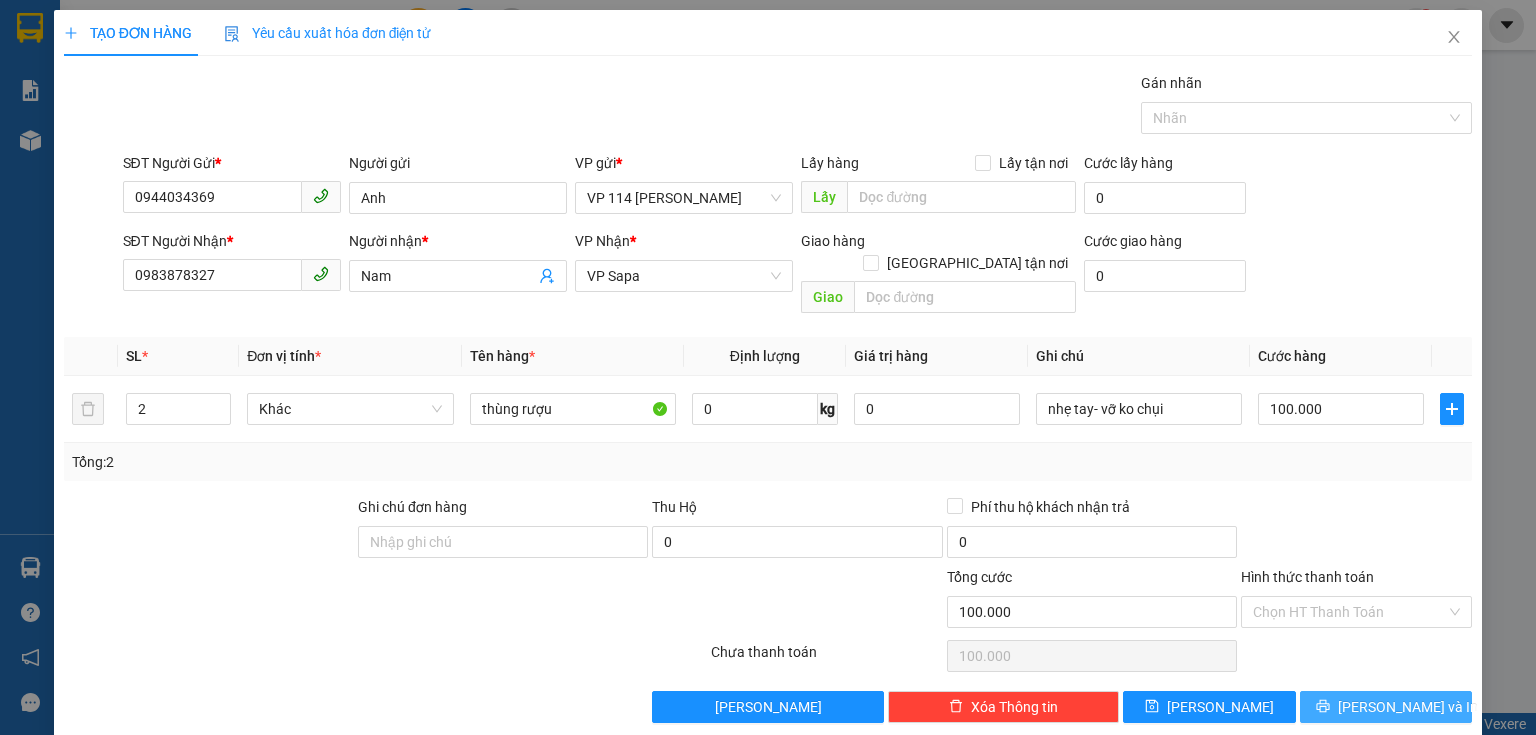 click on "[PERSON_NAME] và In" at bounding box center (1386, 707) 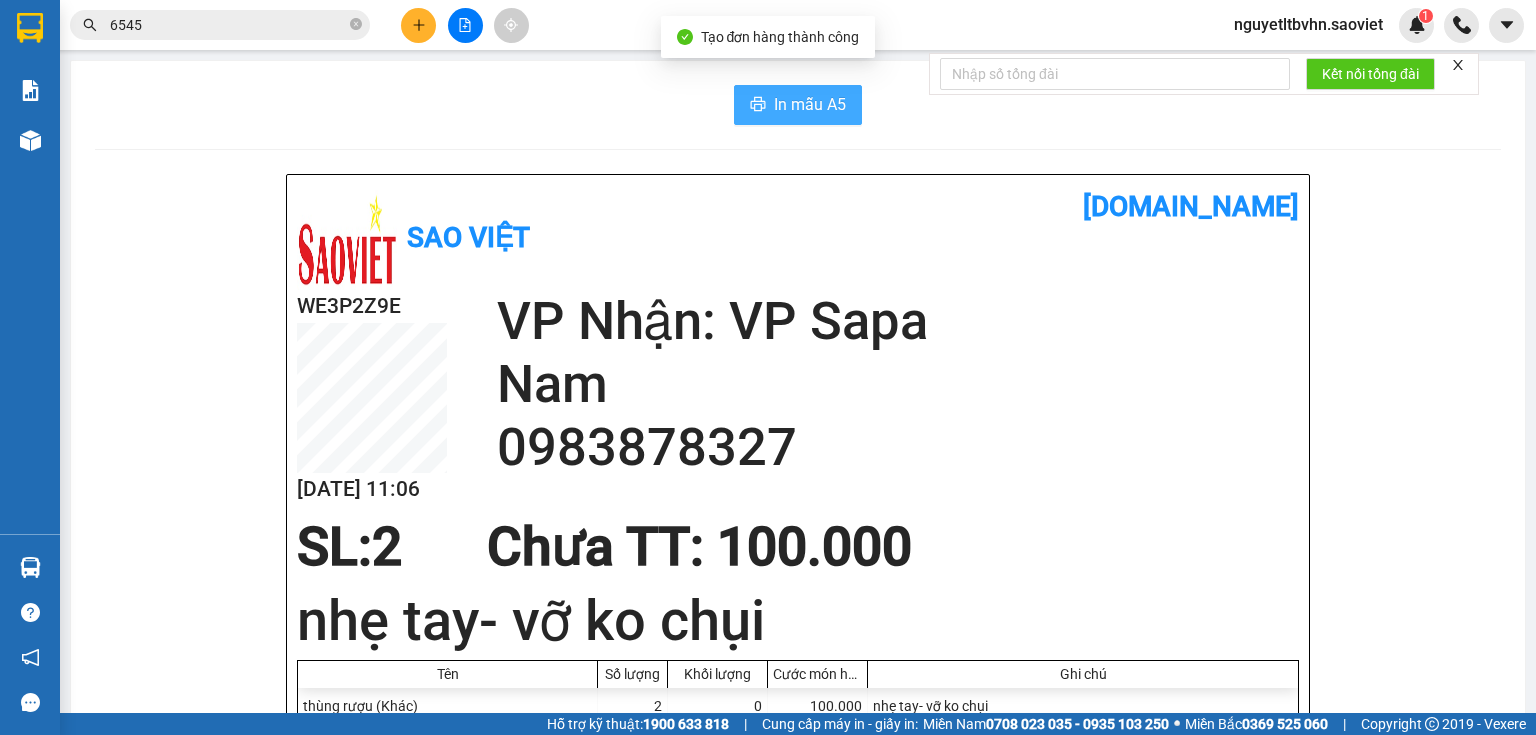 click on "In mẫu A5" at bounding box center (810, 104) 